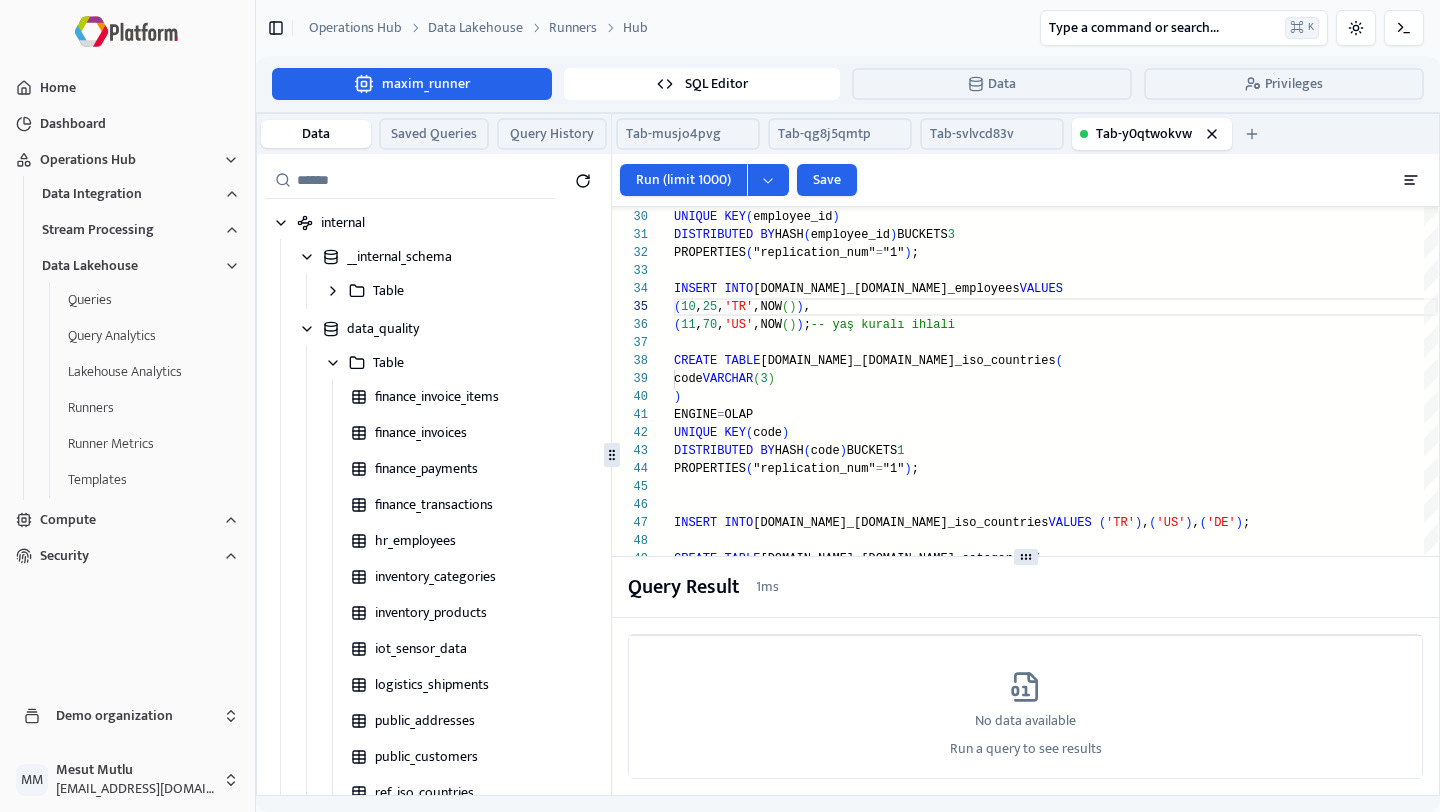 scroll, scrollTop: 0, scrollLeft: 0, axis: both 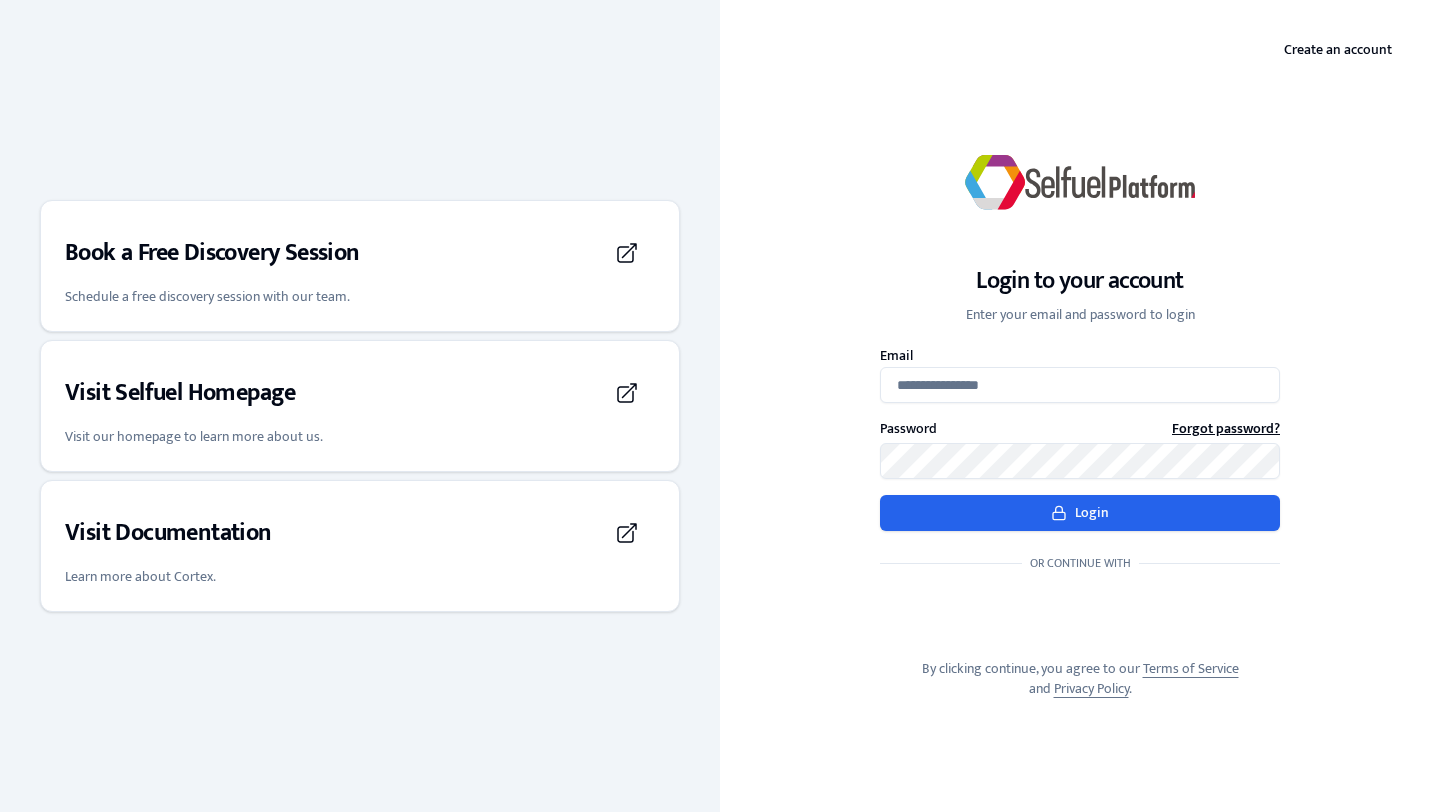 click on "Email" at bounding box center (1080, 356) 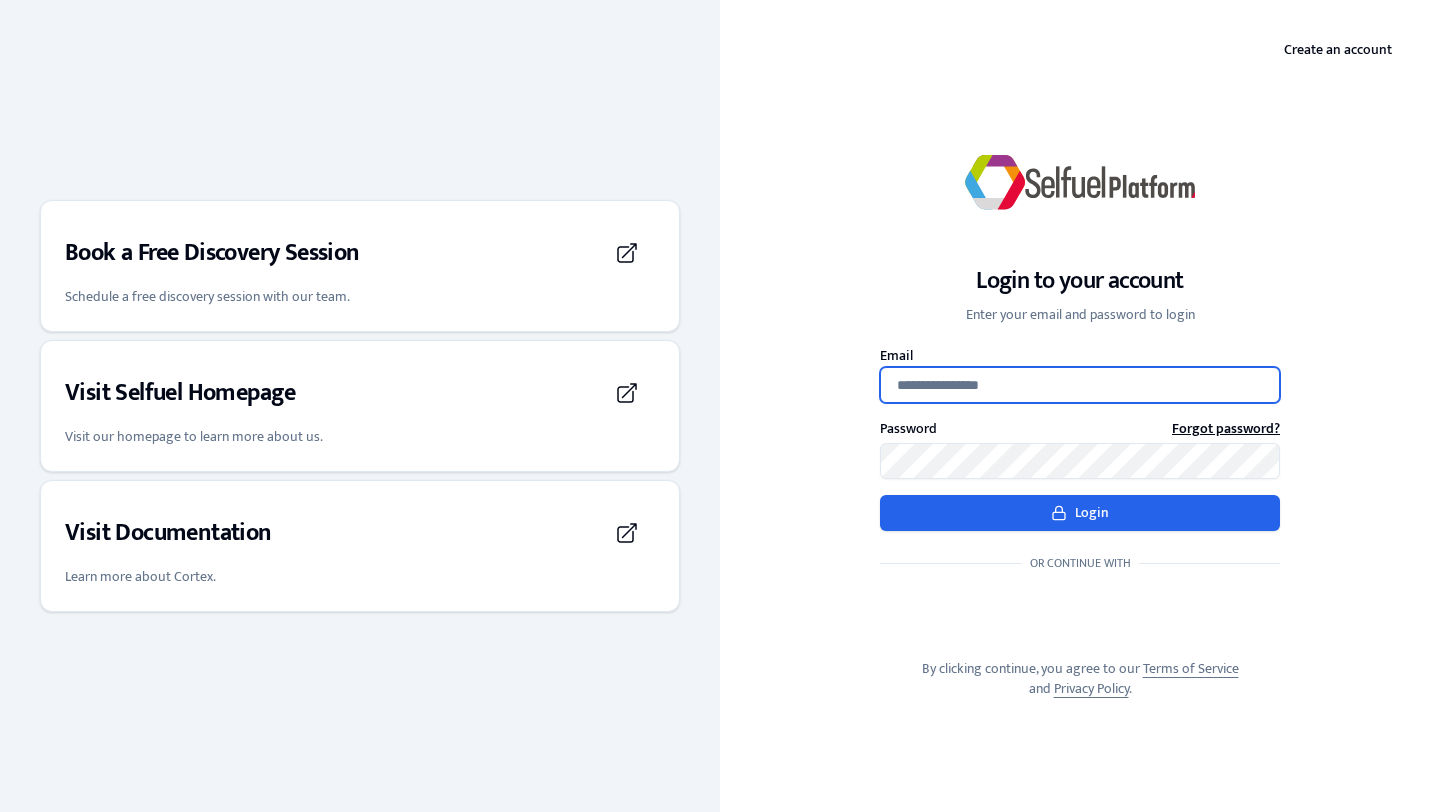 click on "Email" at bounding box center (1080, 385) 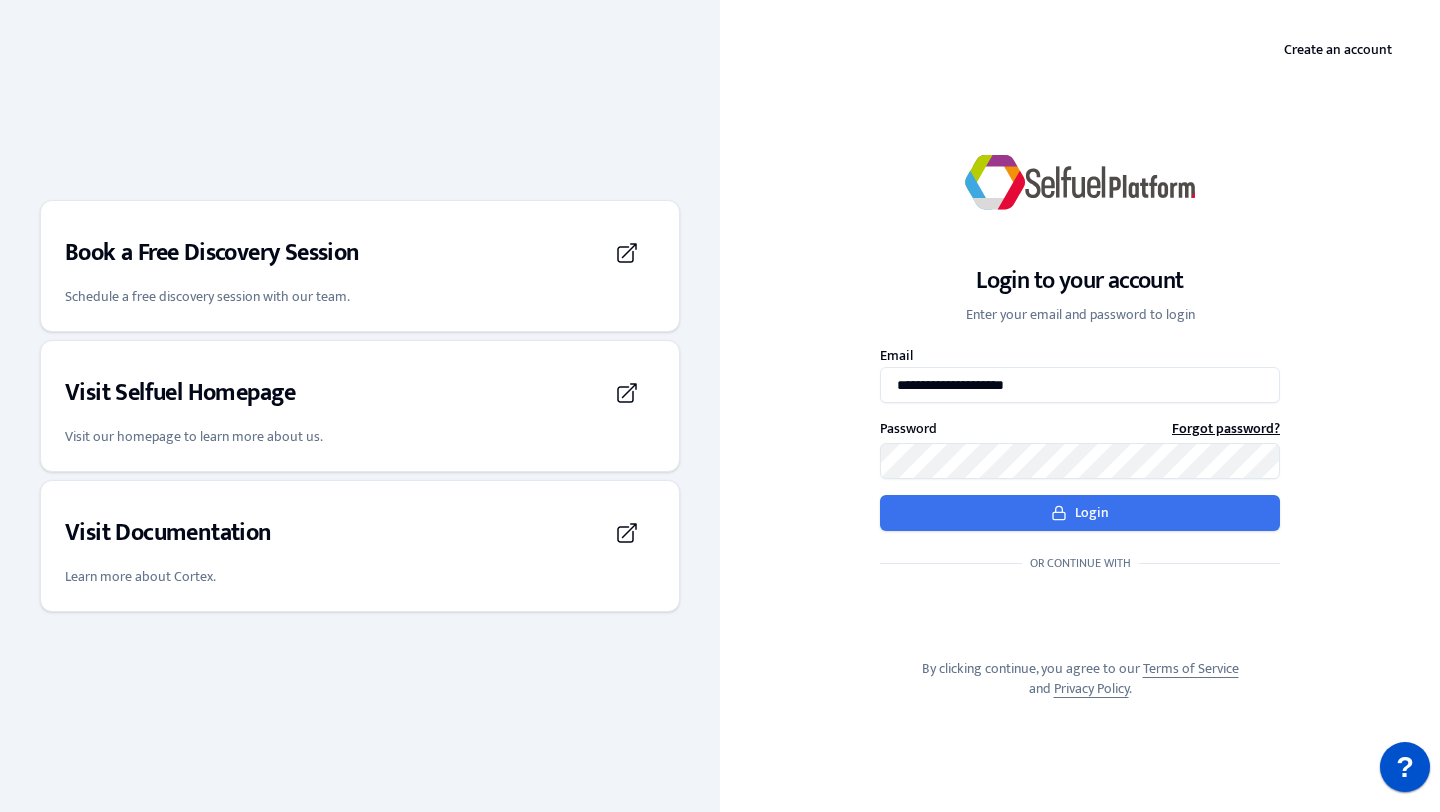 click on "Login" at bounding box center [1080, 513] 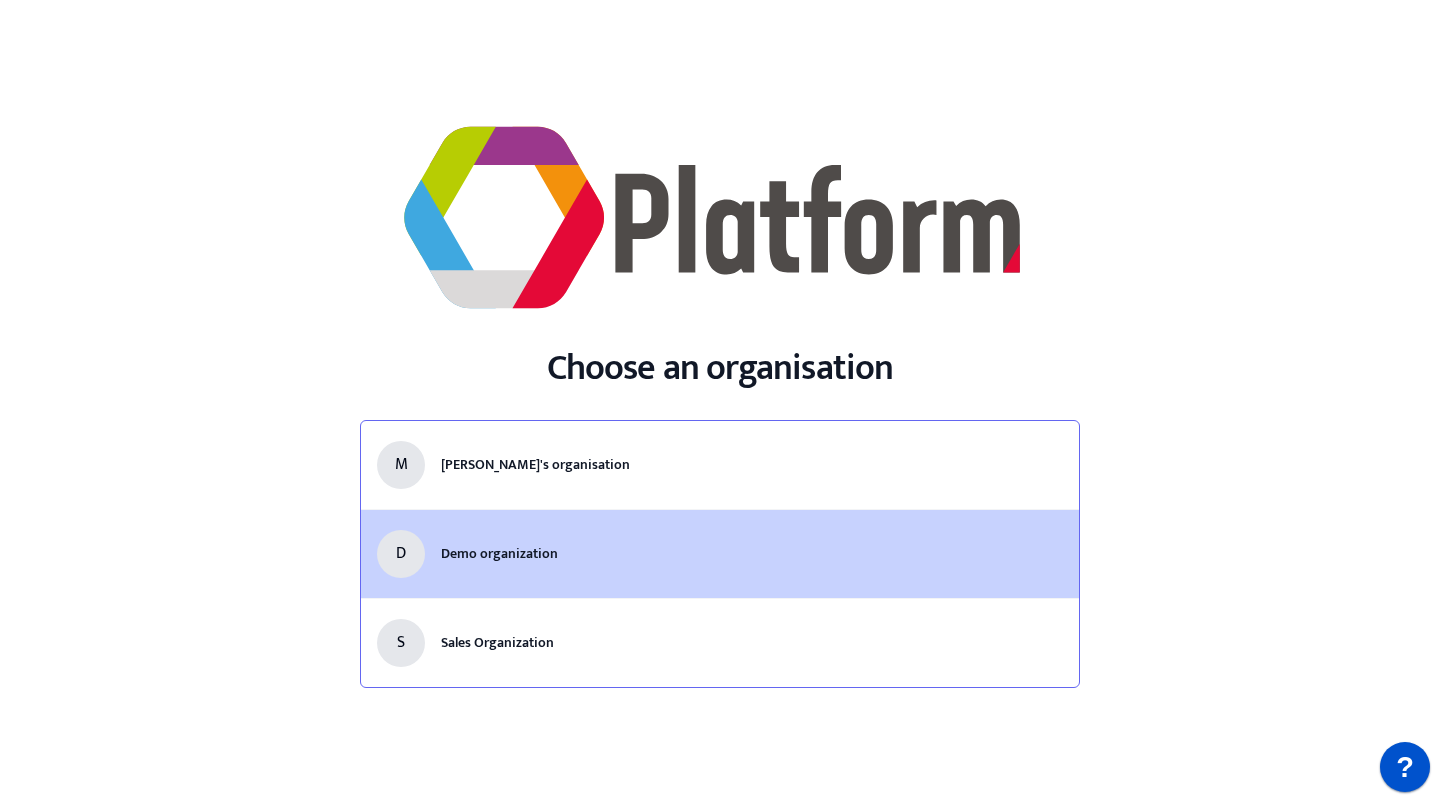 click on "D Demo organization" at bounding box center (720, 553) 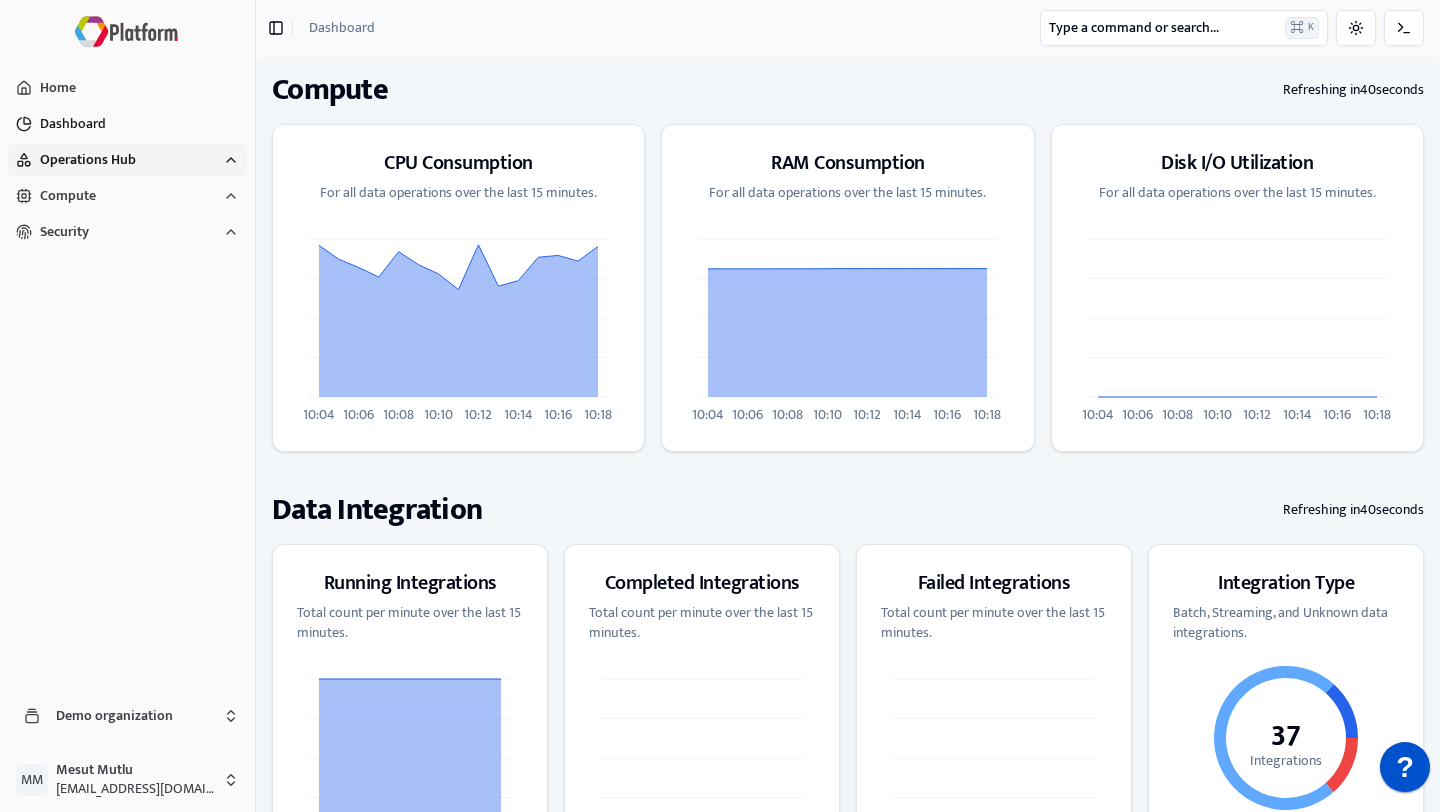 click on "Operations Hub" at bounding box center (88, 160) 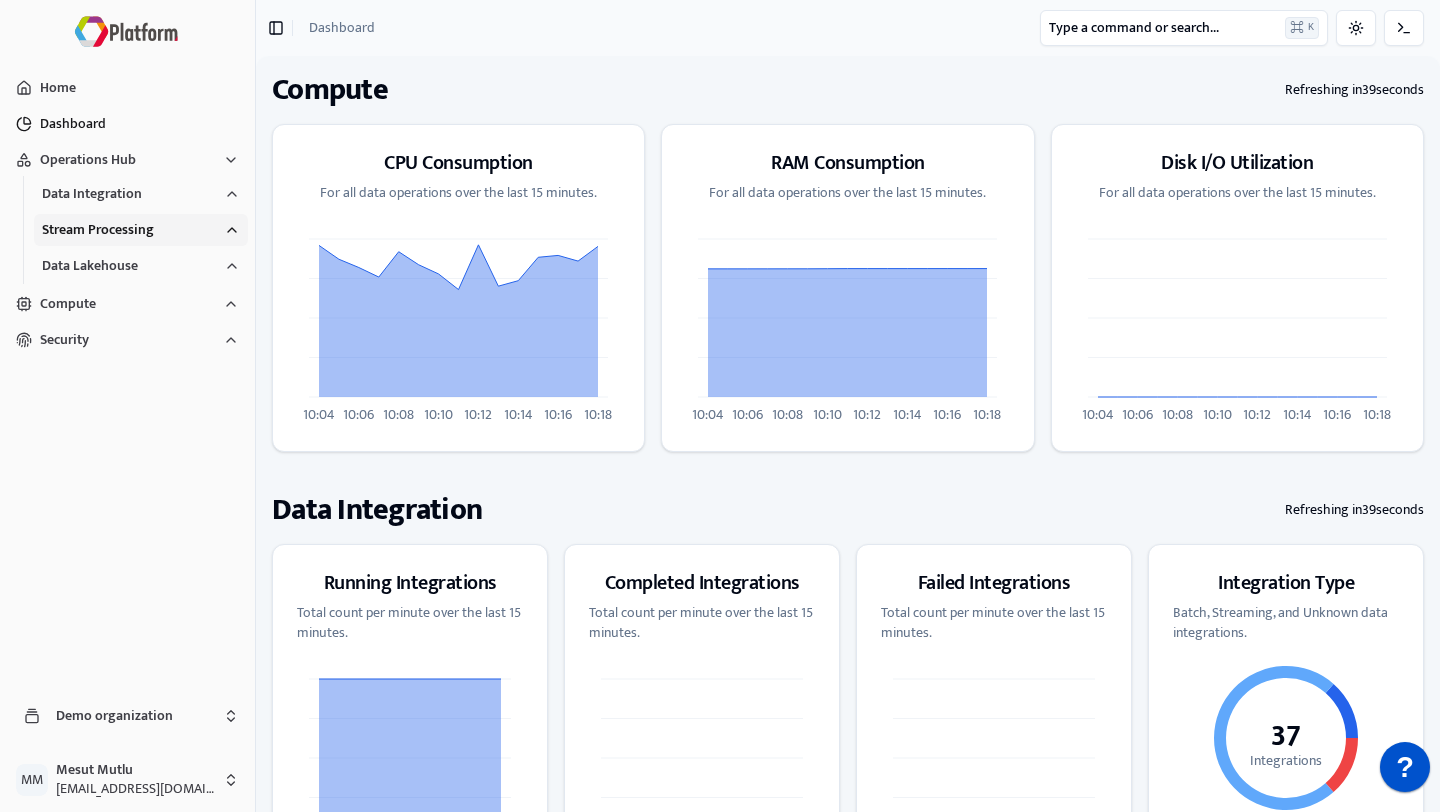 click on "Stream Processing" at bounding box center (98, 230) 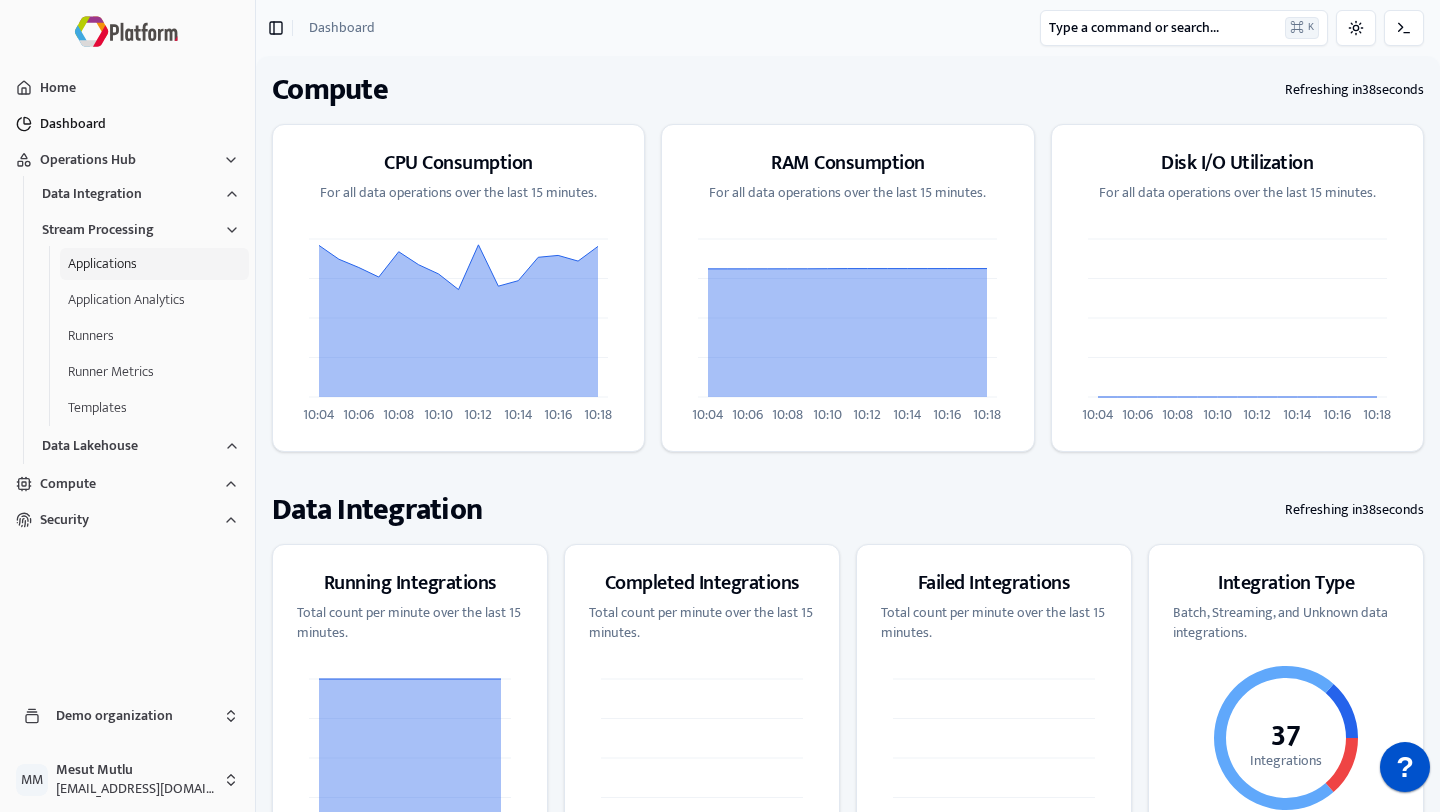 click on "Applications" at bounding box center (154, 264) 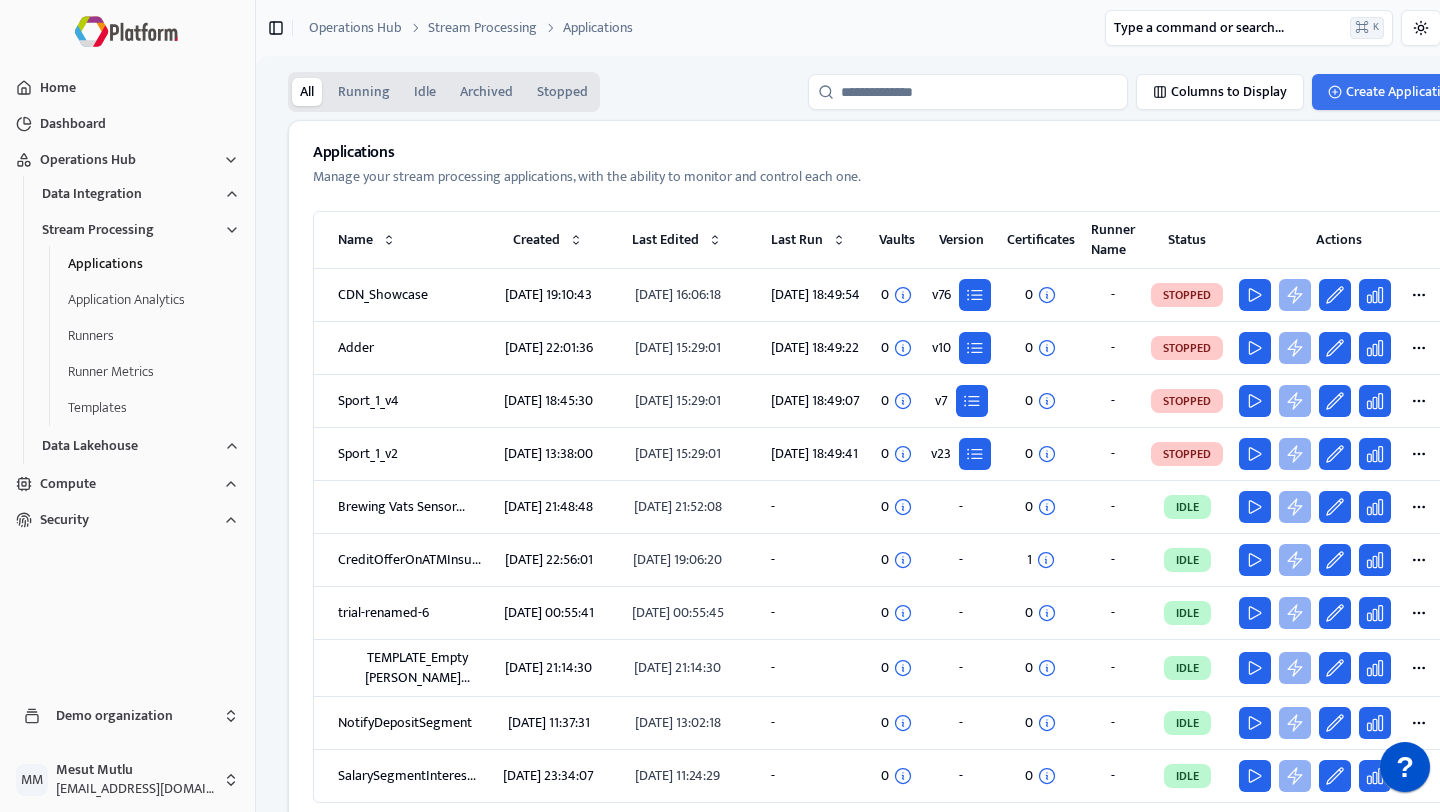 click on "Create Application" at bounding box center (1401, 92) 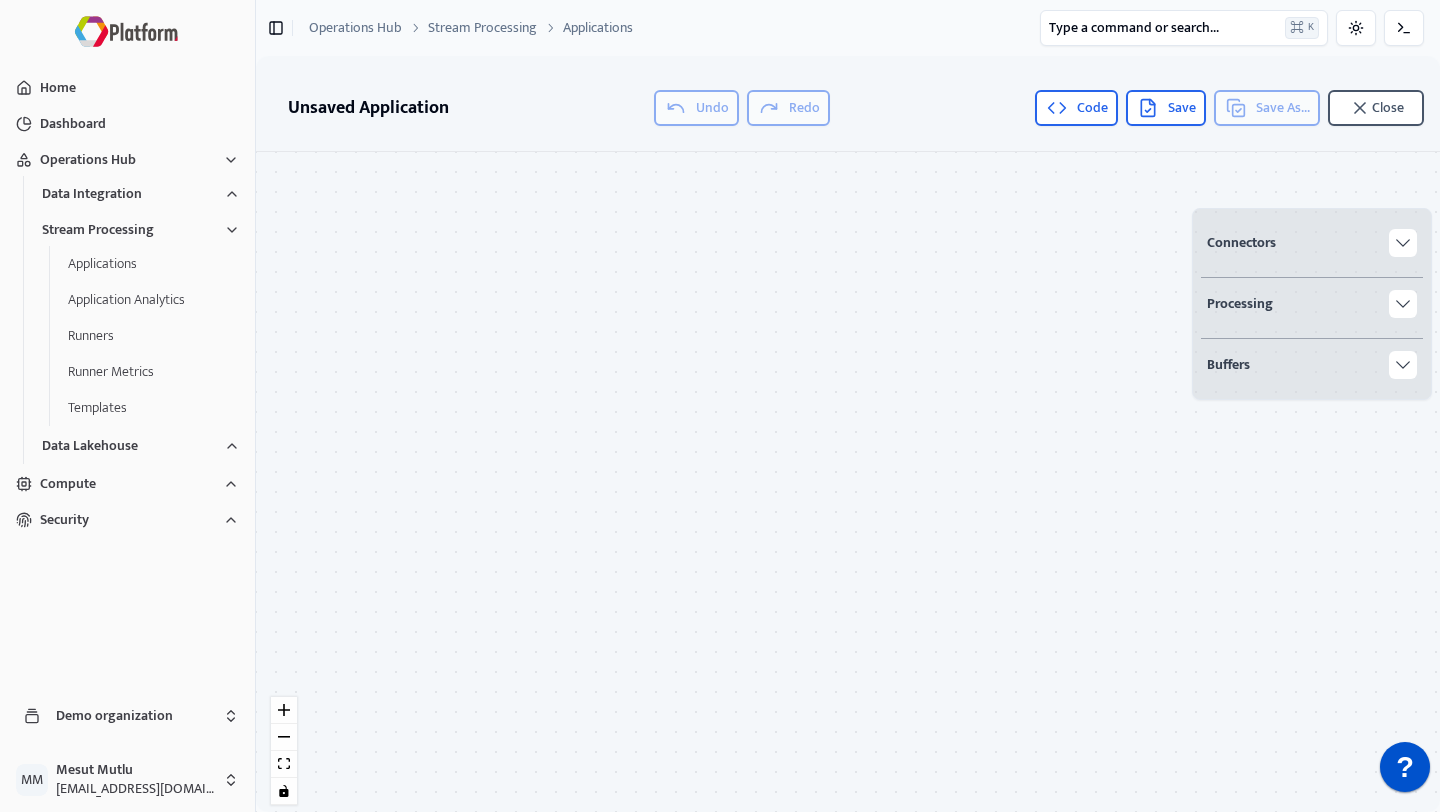 click on "Connectors" at bounding box center [1312, 243] 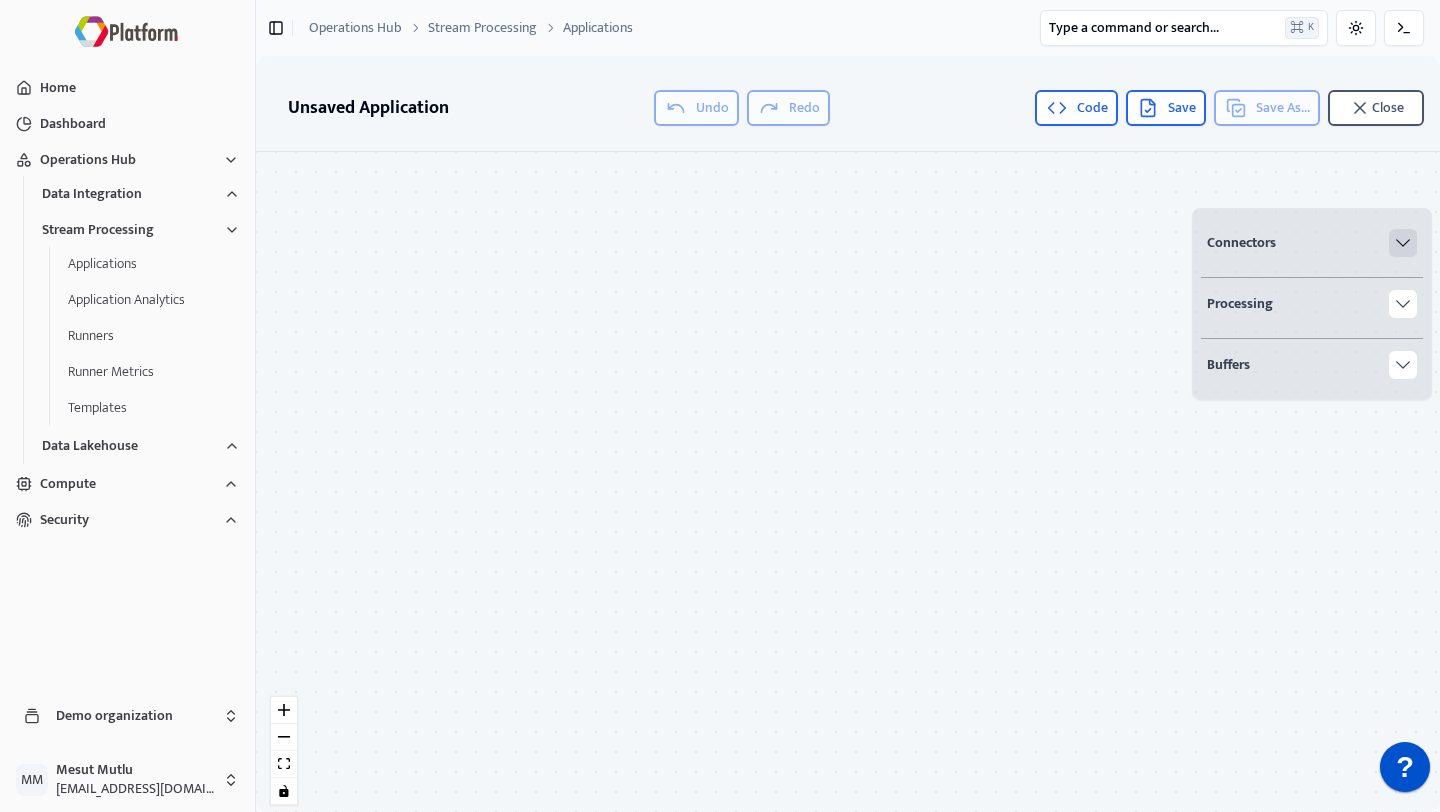 click 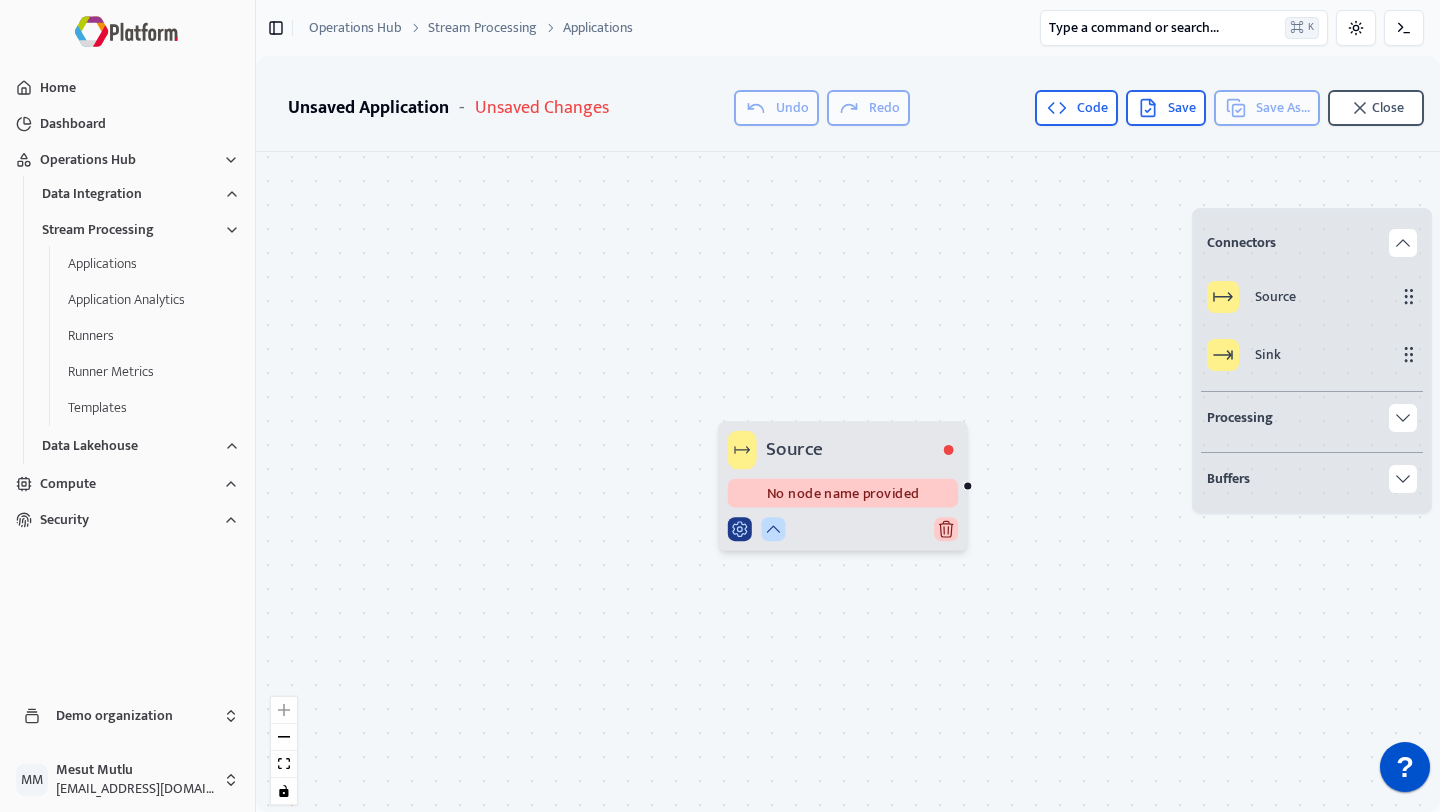 click 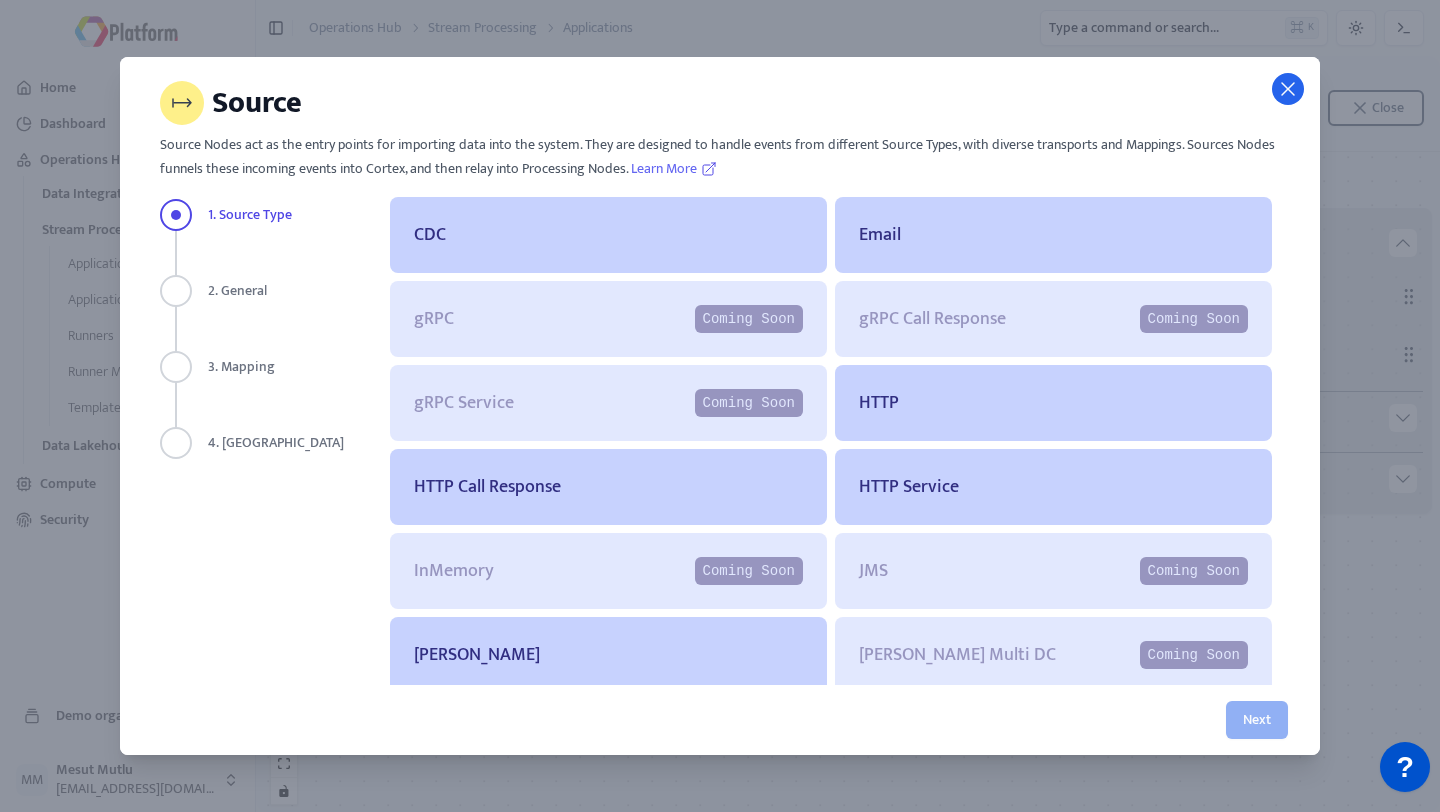 click 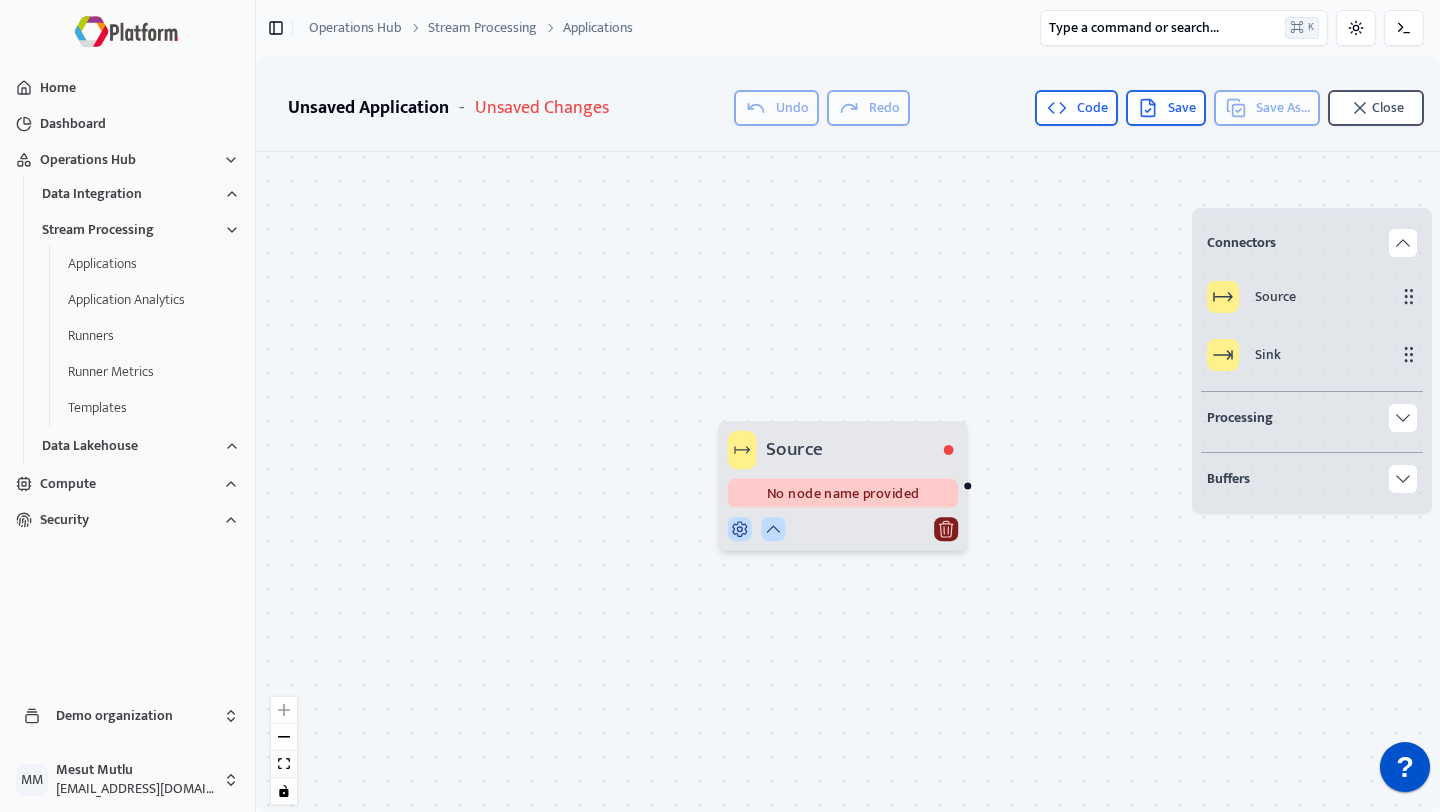 click 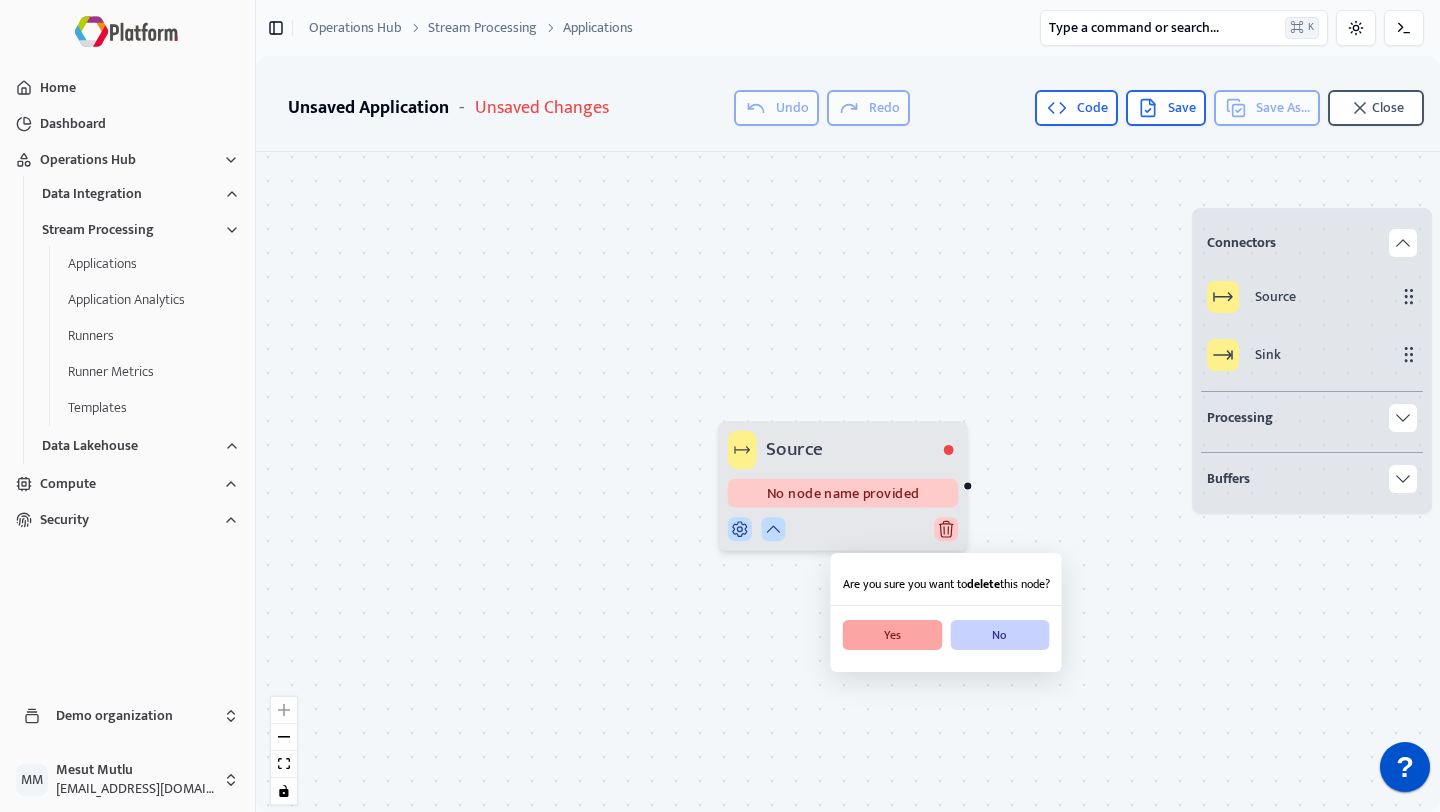 click on "Yes" at bounding box center [893, 635] 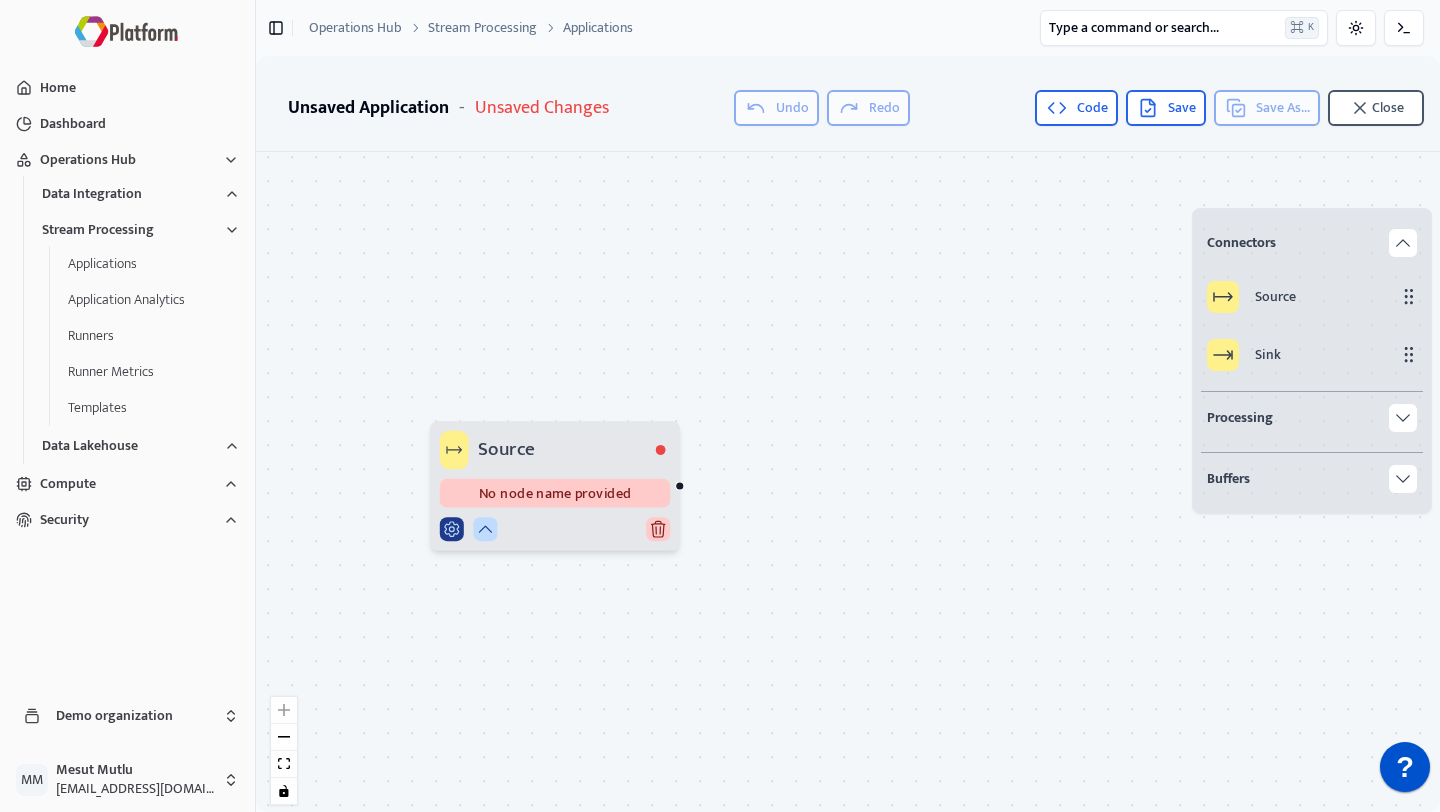 click 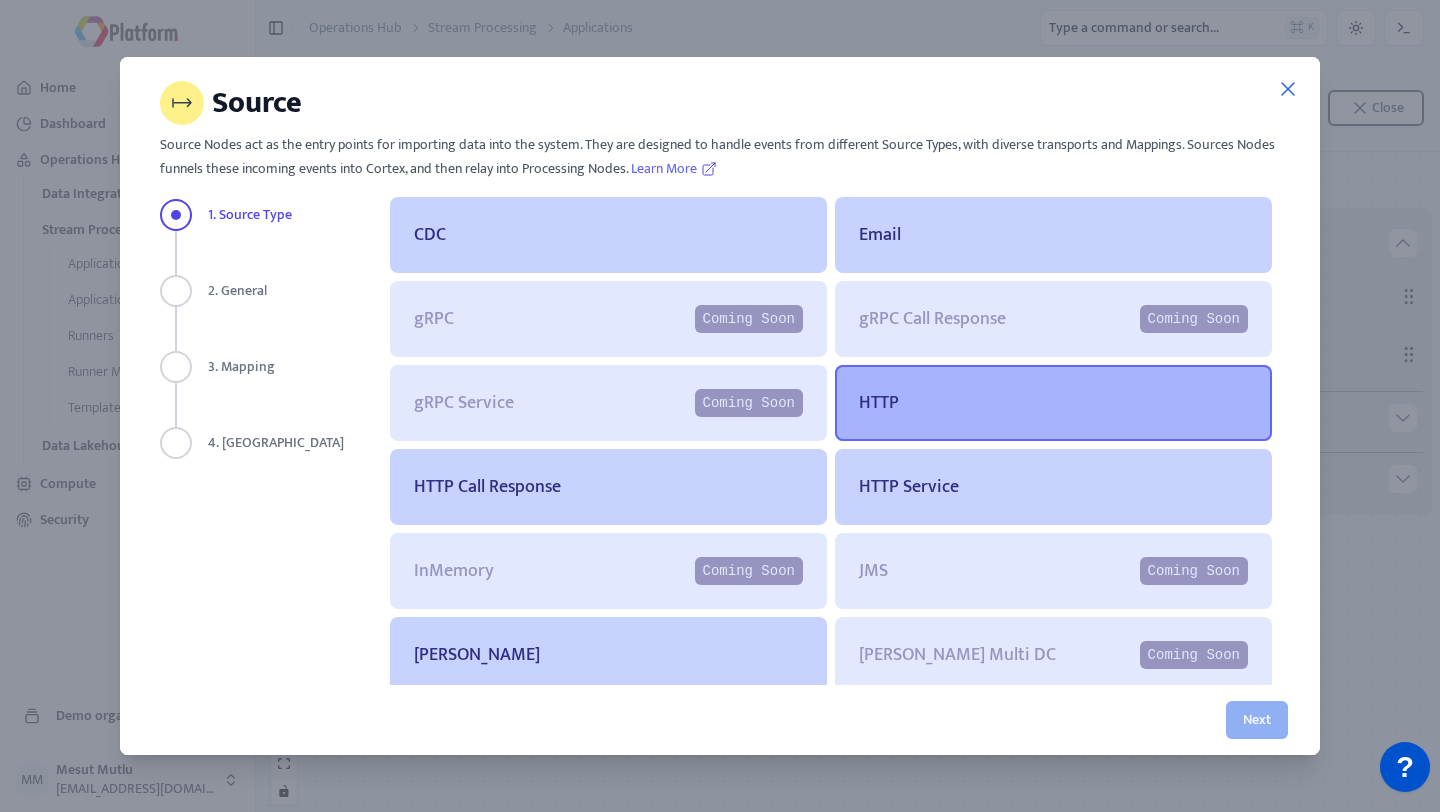 click at bounding box center (1053, 403) 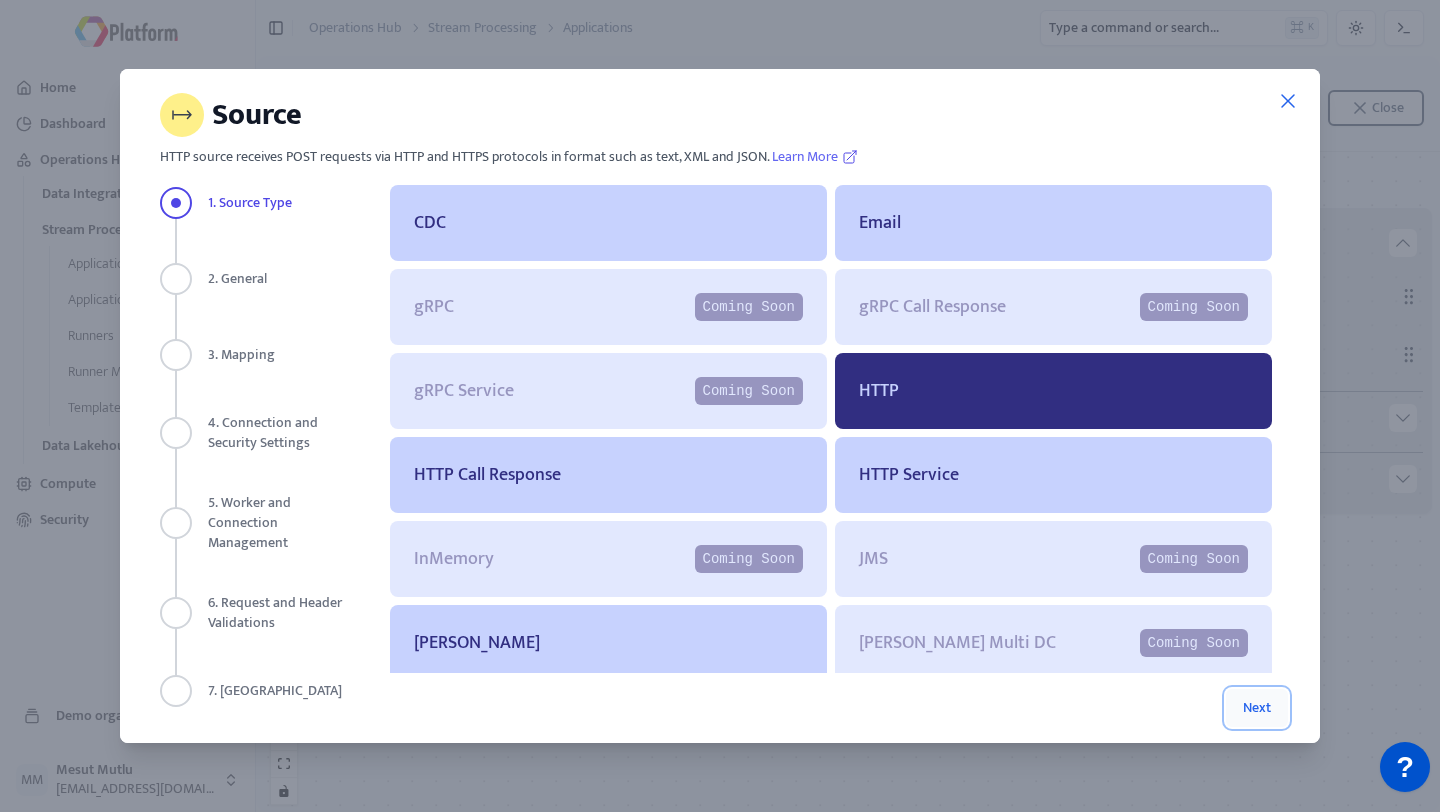 click on "Next" at bounding box center (1257, 708) 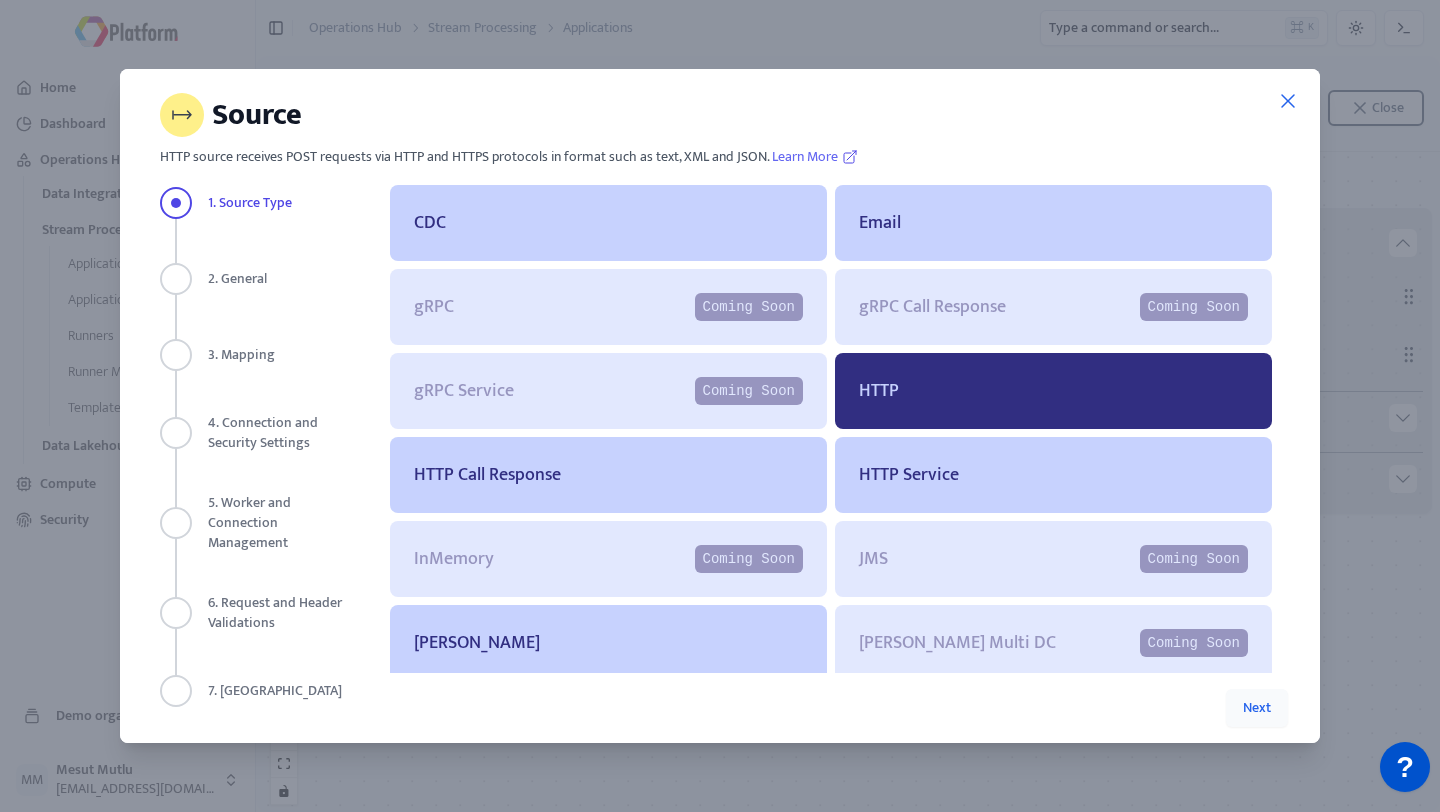 select on "****" 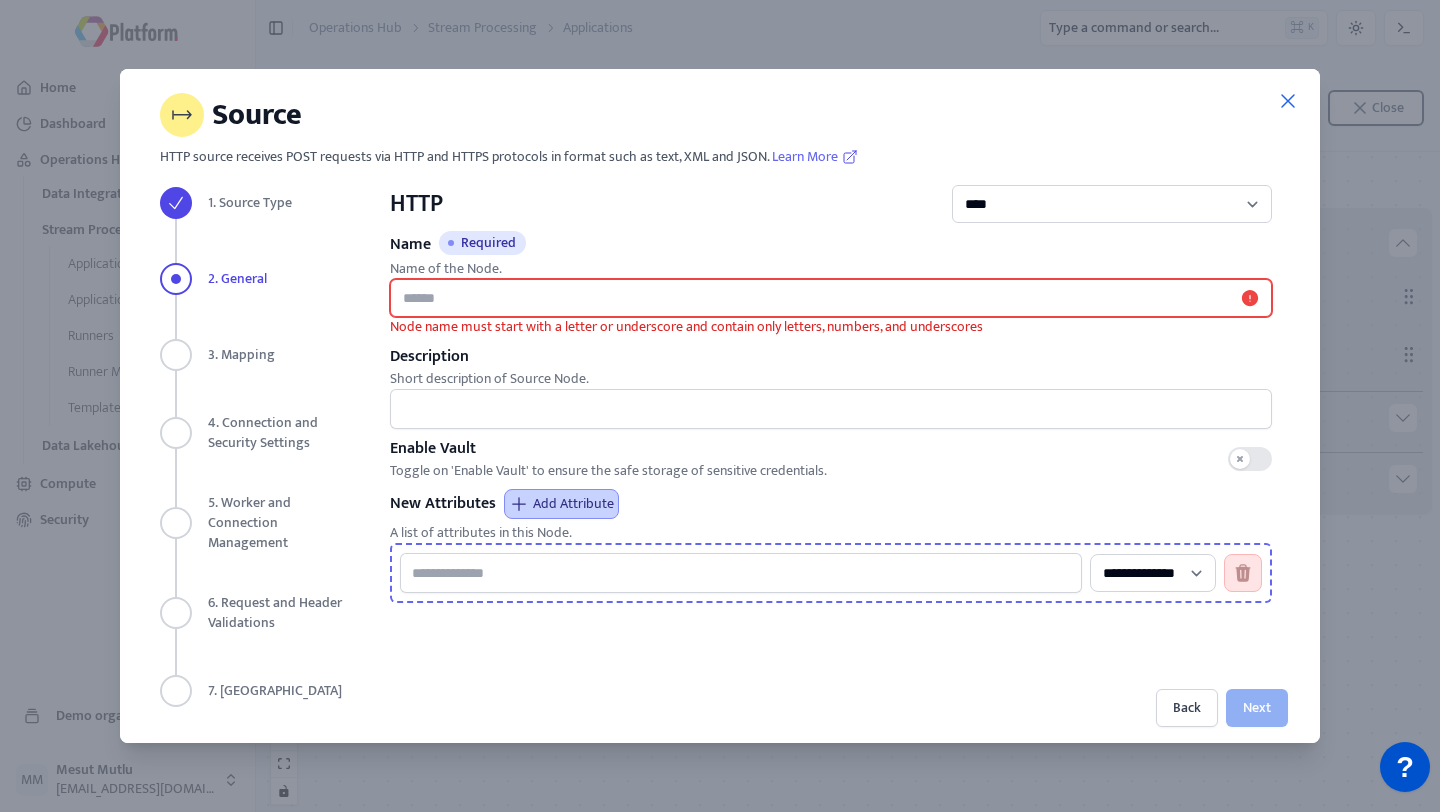 click on "Name   Required" at bounding box center [831, 298] 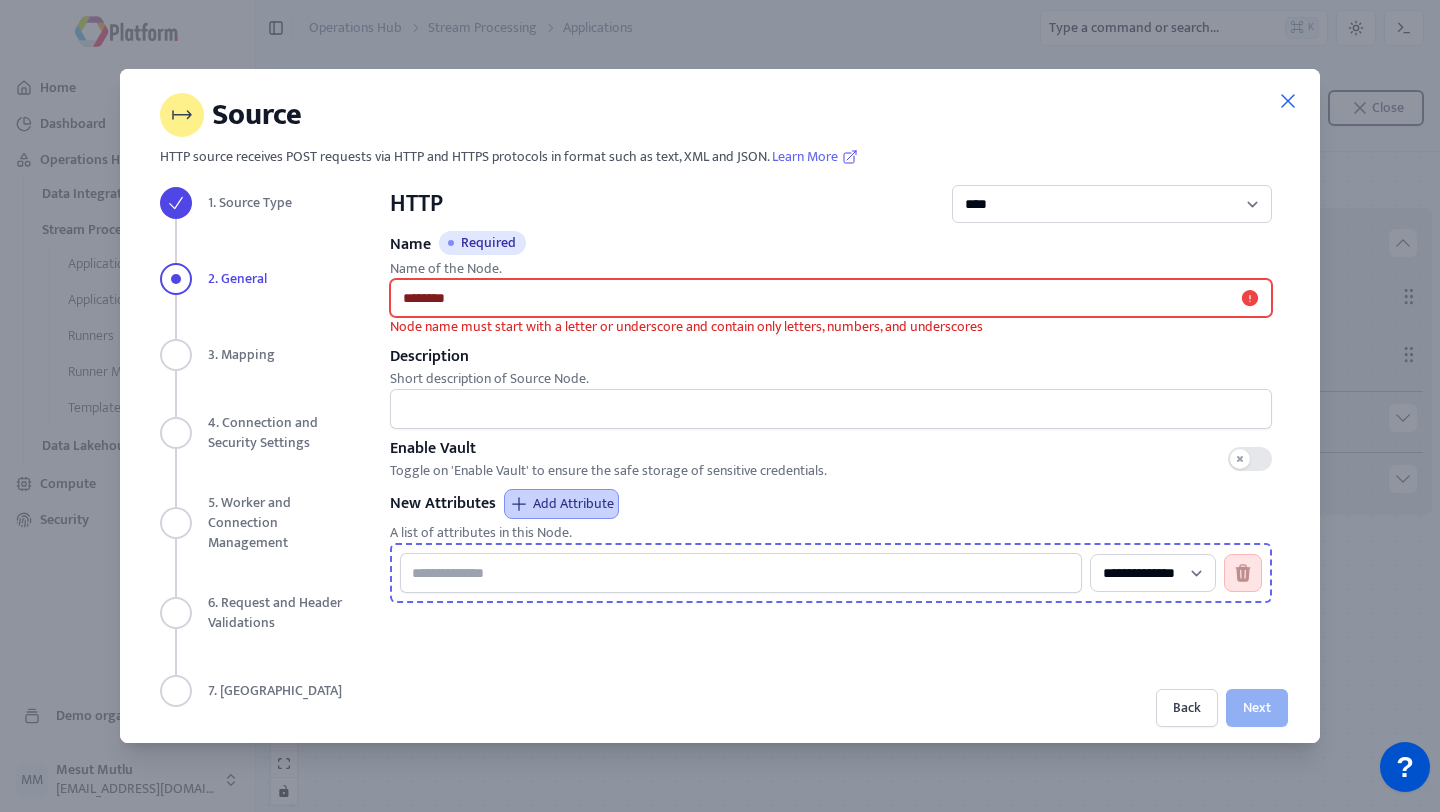 type on "********" 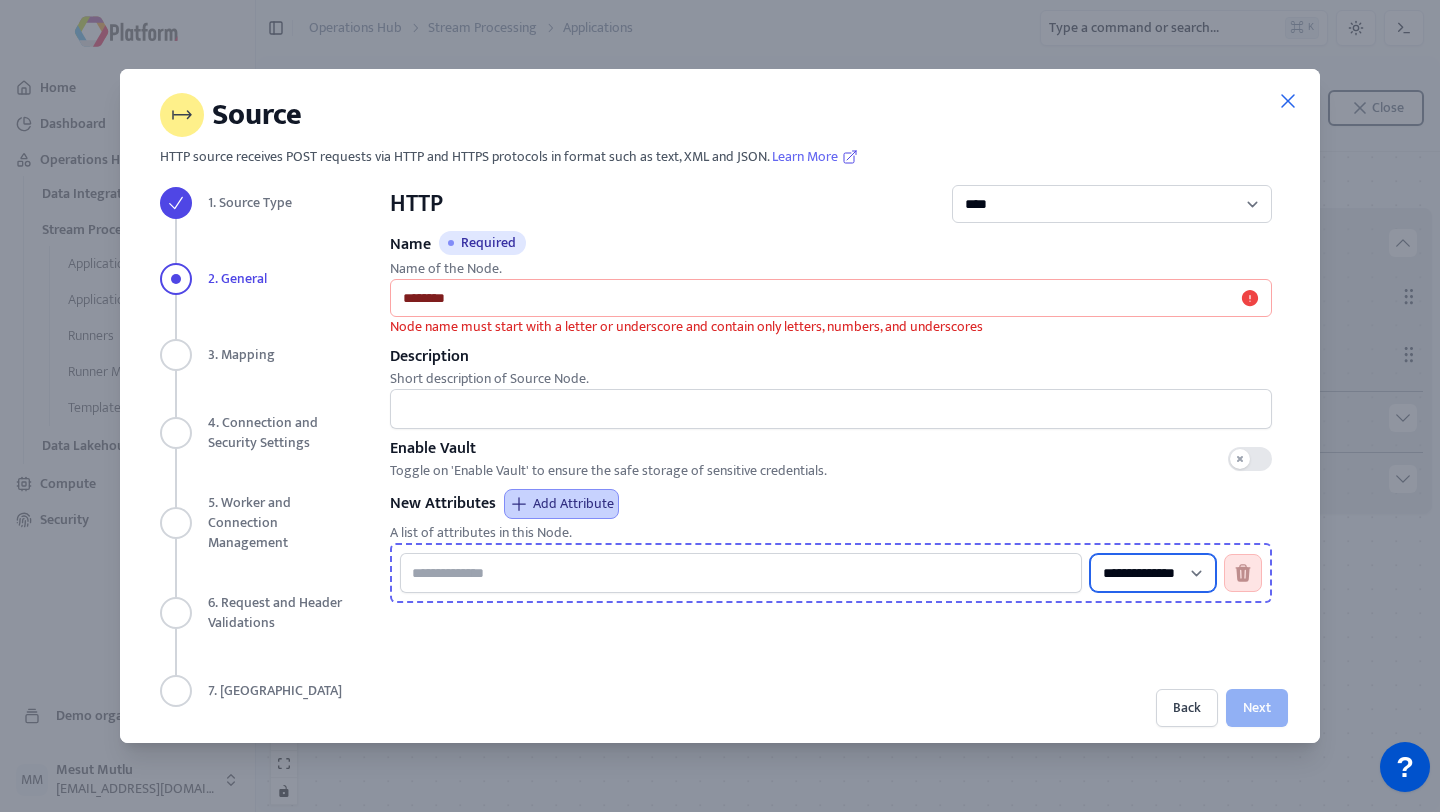 click on "**********" at bounding box center [1153, 573] 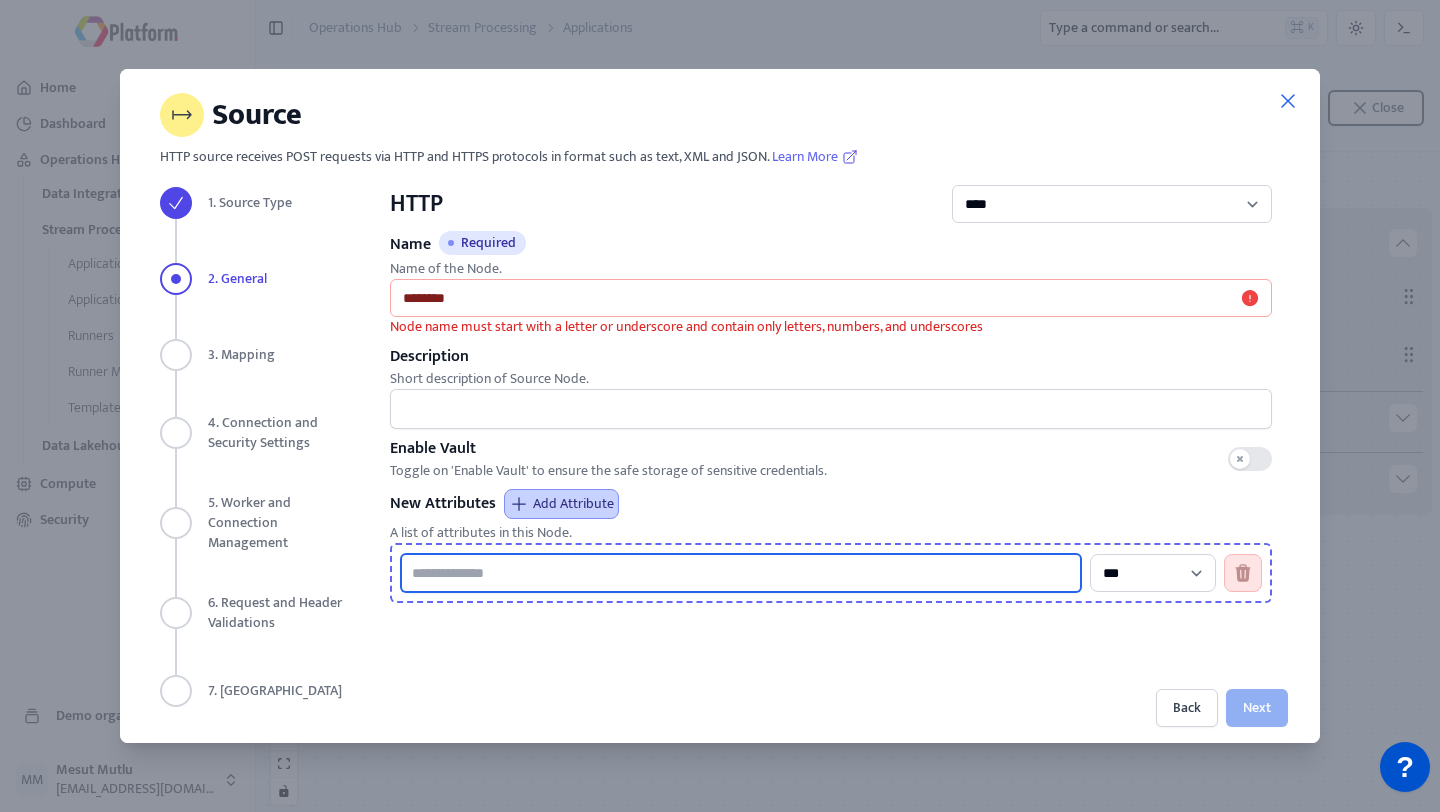 click at bounding box center [741, 573] 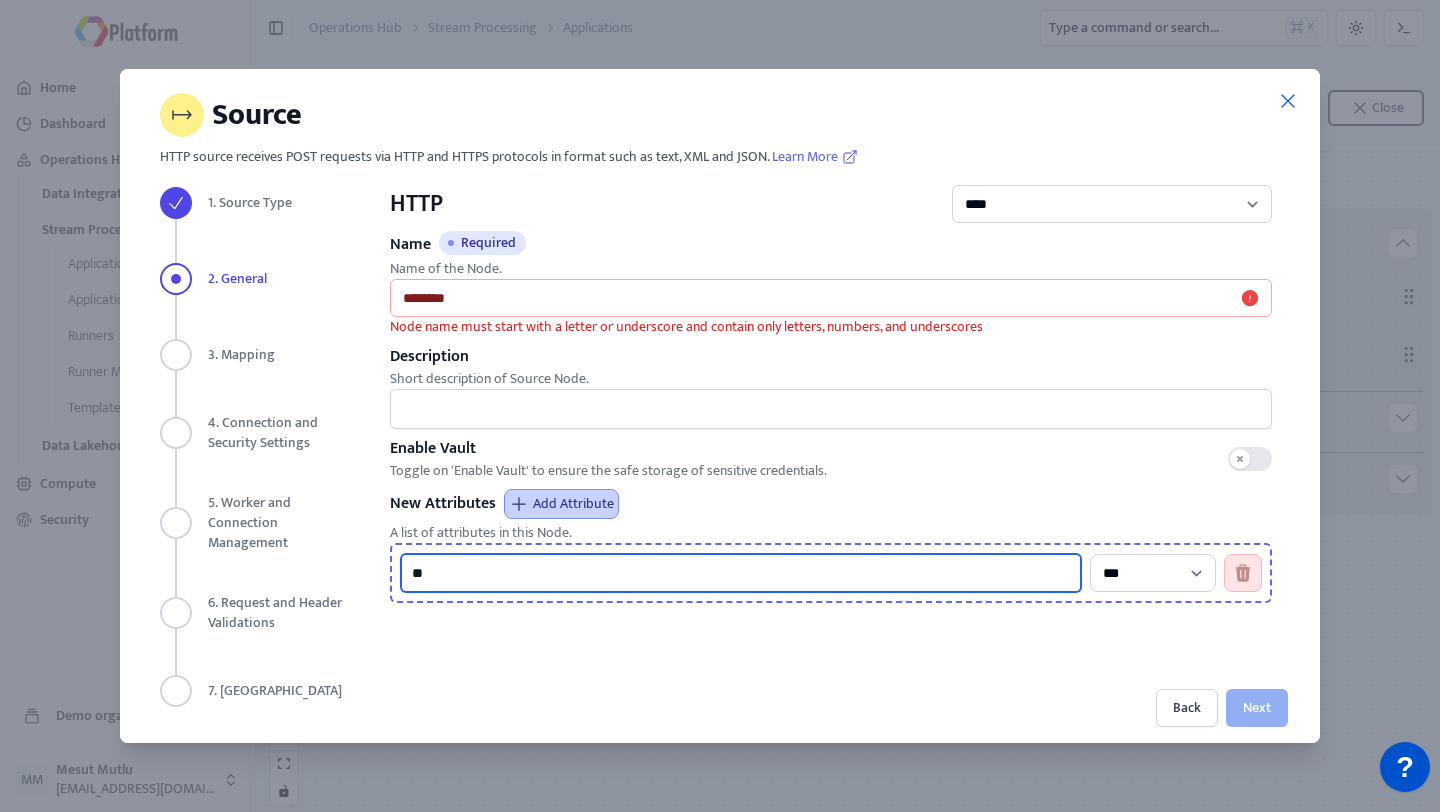 type on "**" 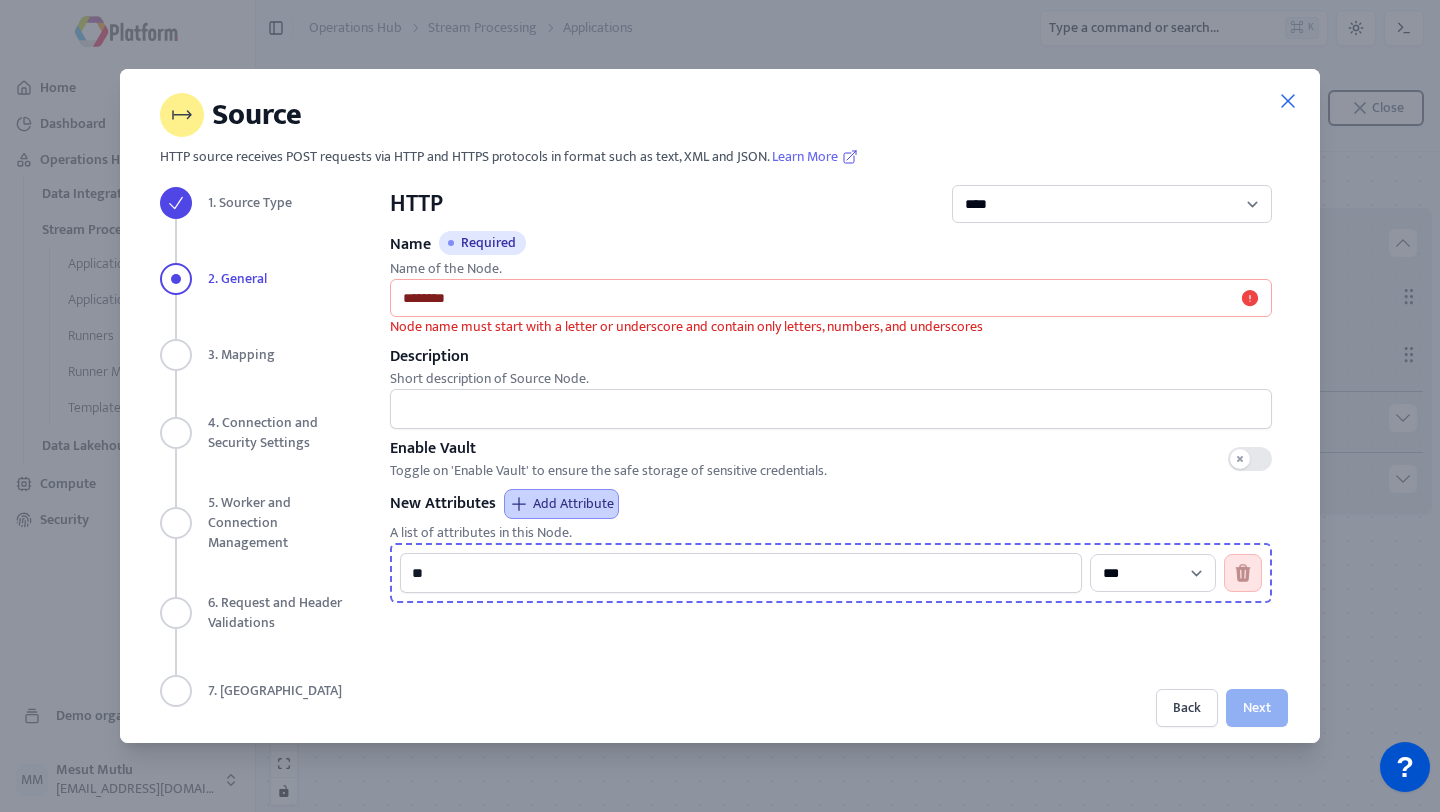 click on "**********" at bounding box center [831, 428] 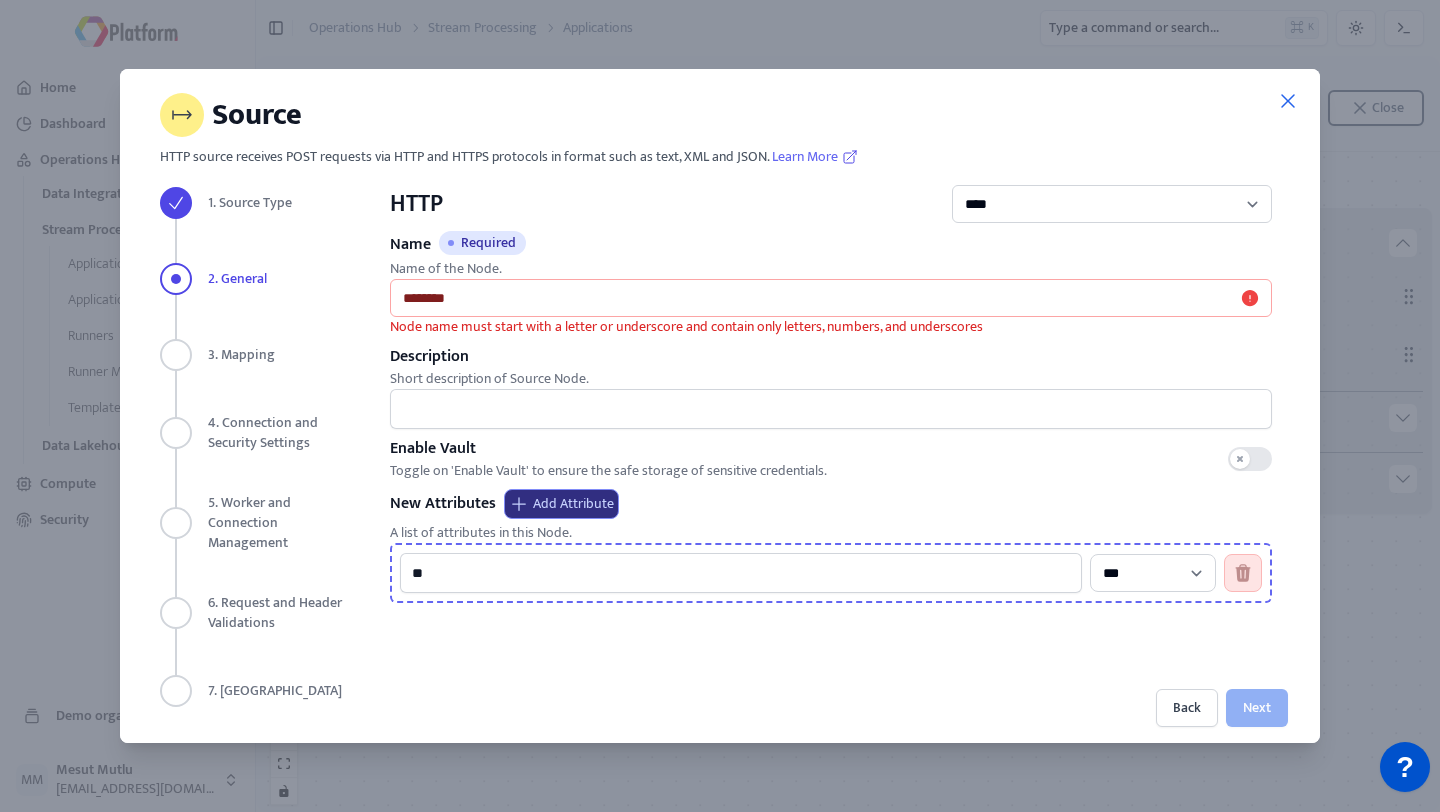 click on "Add Attribute" at bounding box center [561, 504] 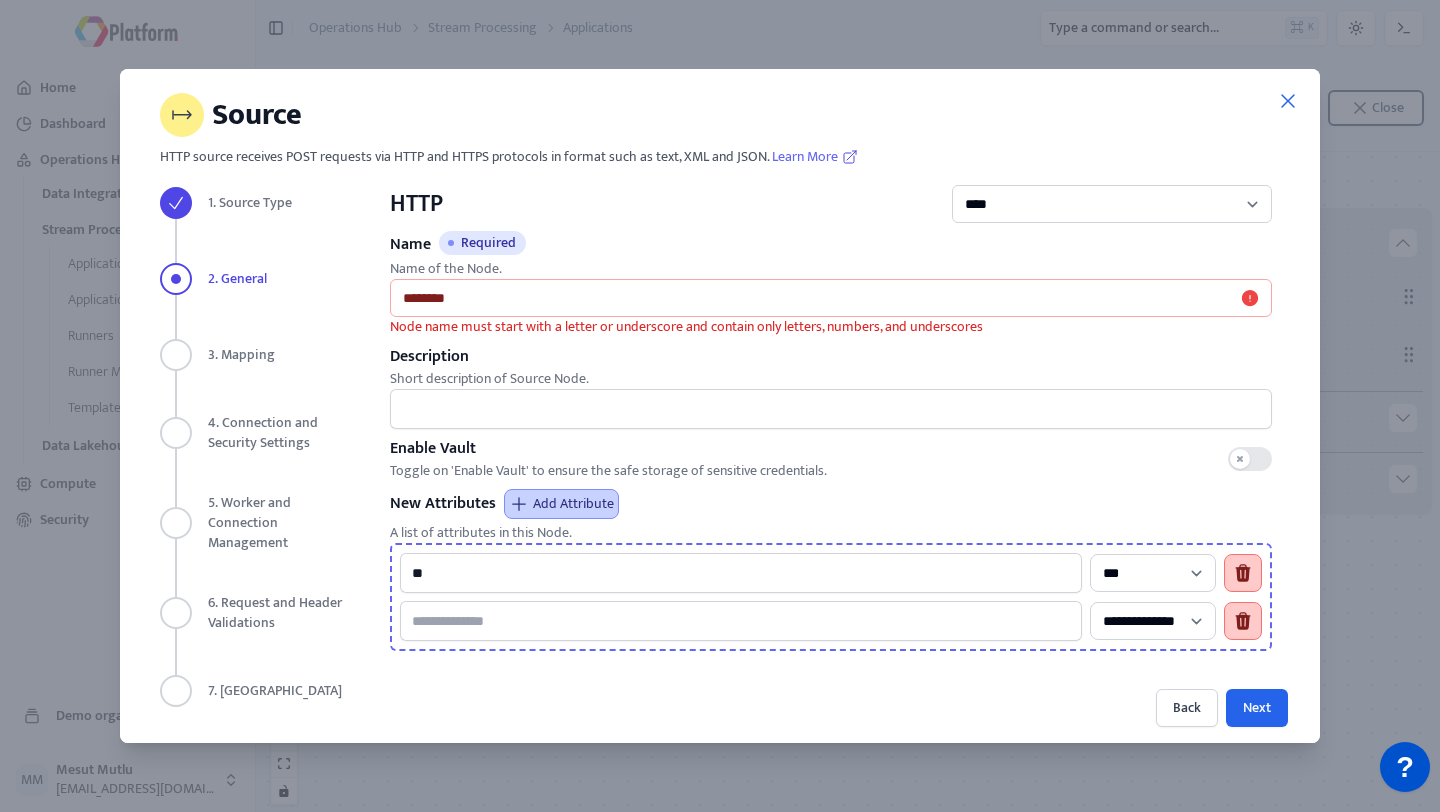 click on "**********" at bounding box center (831, 597) 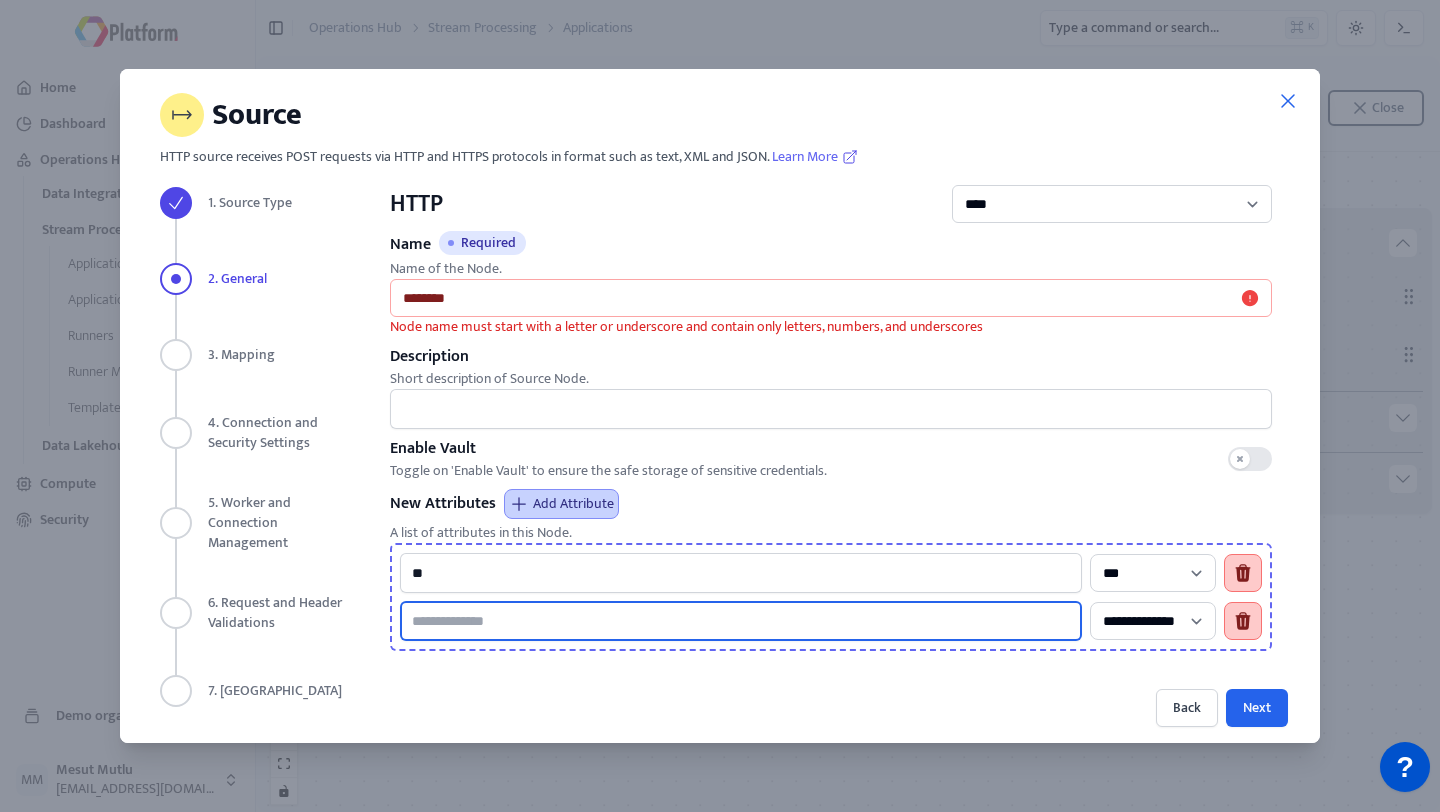 click at bounding box center (741, 621) 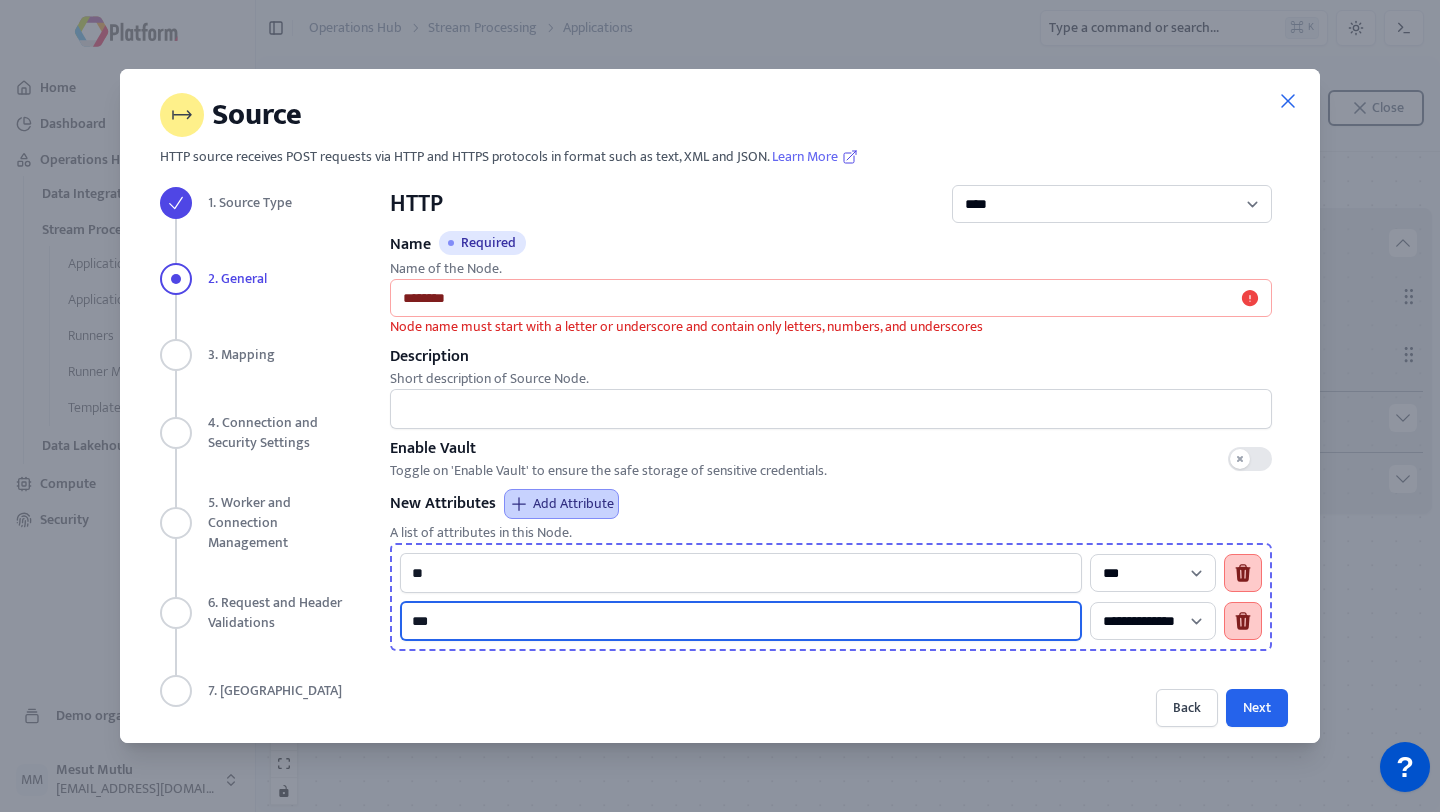 type on "***" 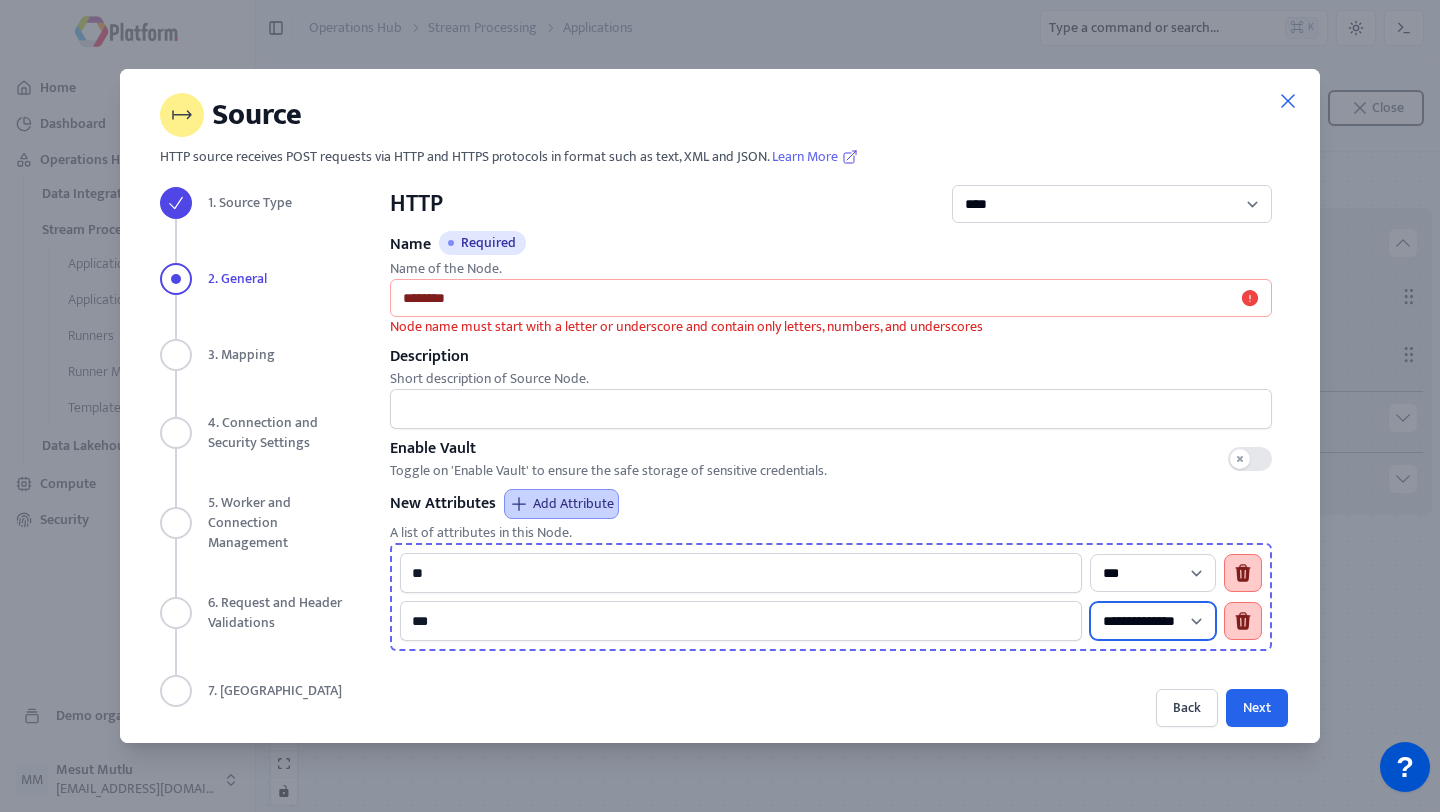 click on "**********" at bounding box center [1153, 621] 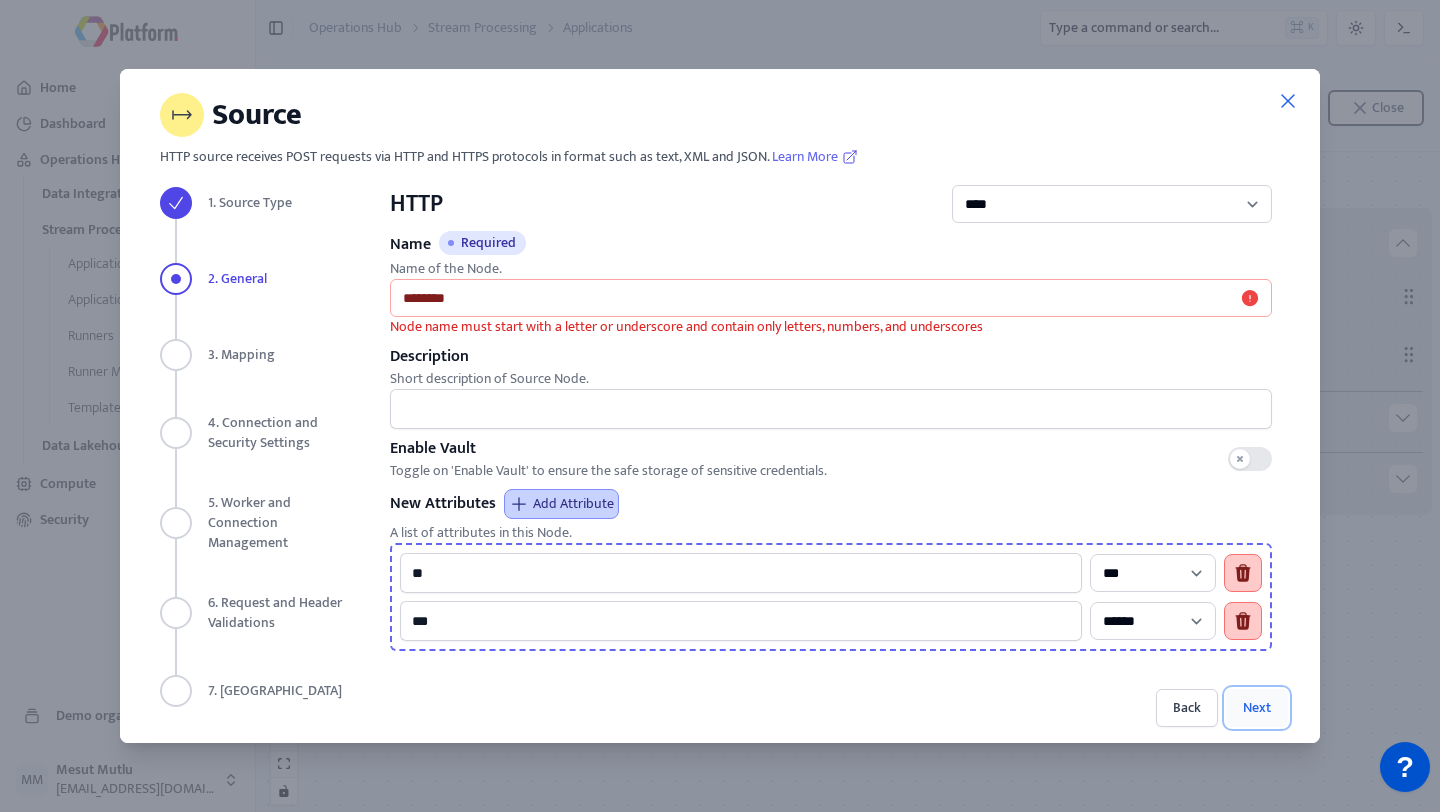 click on "Next" at bounding box center (1257, 708) 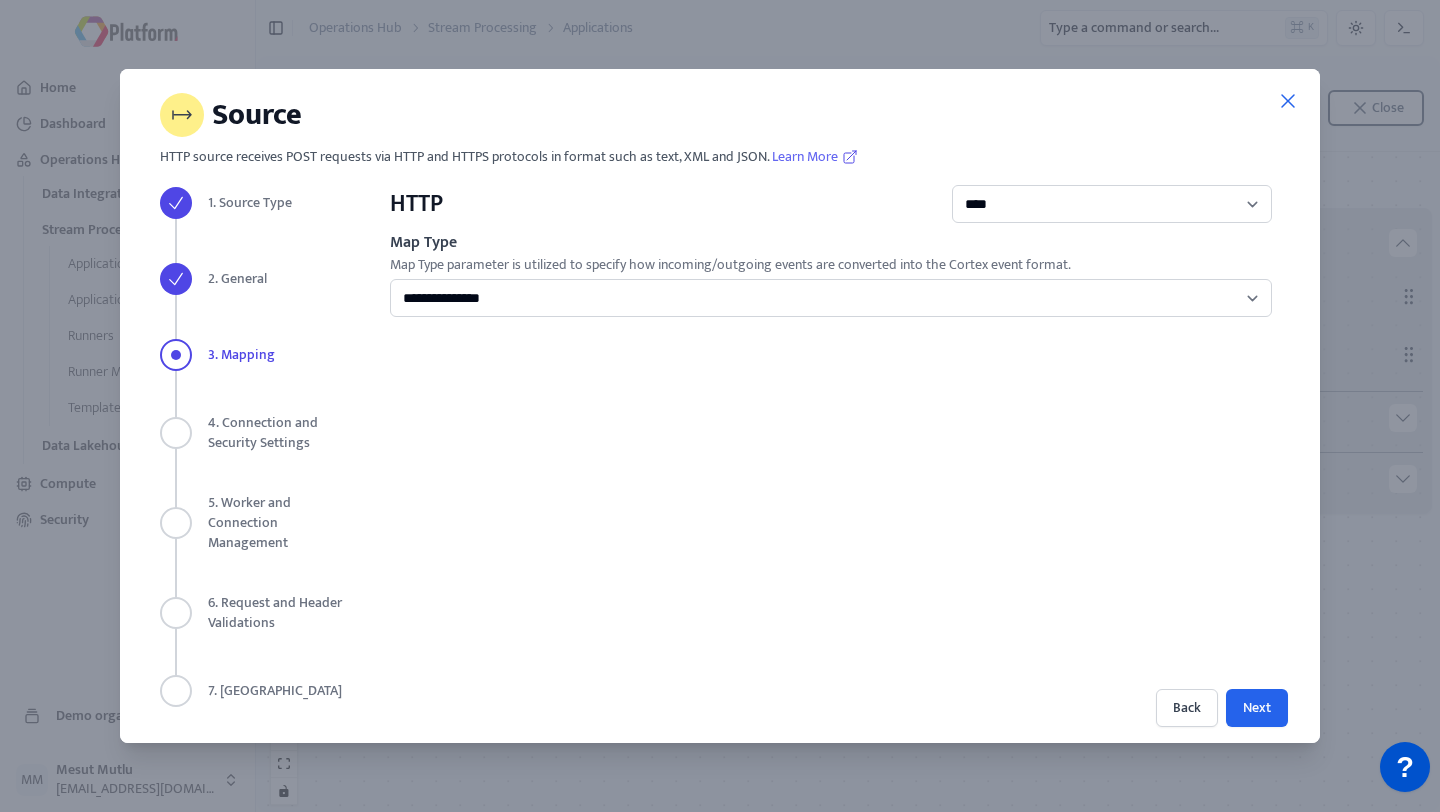 click on "**********" at bounding box center [831, 274] 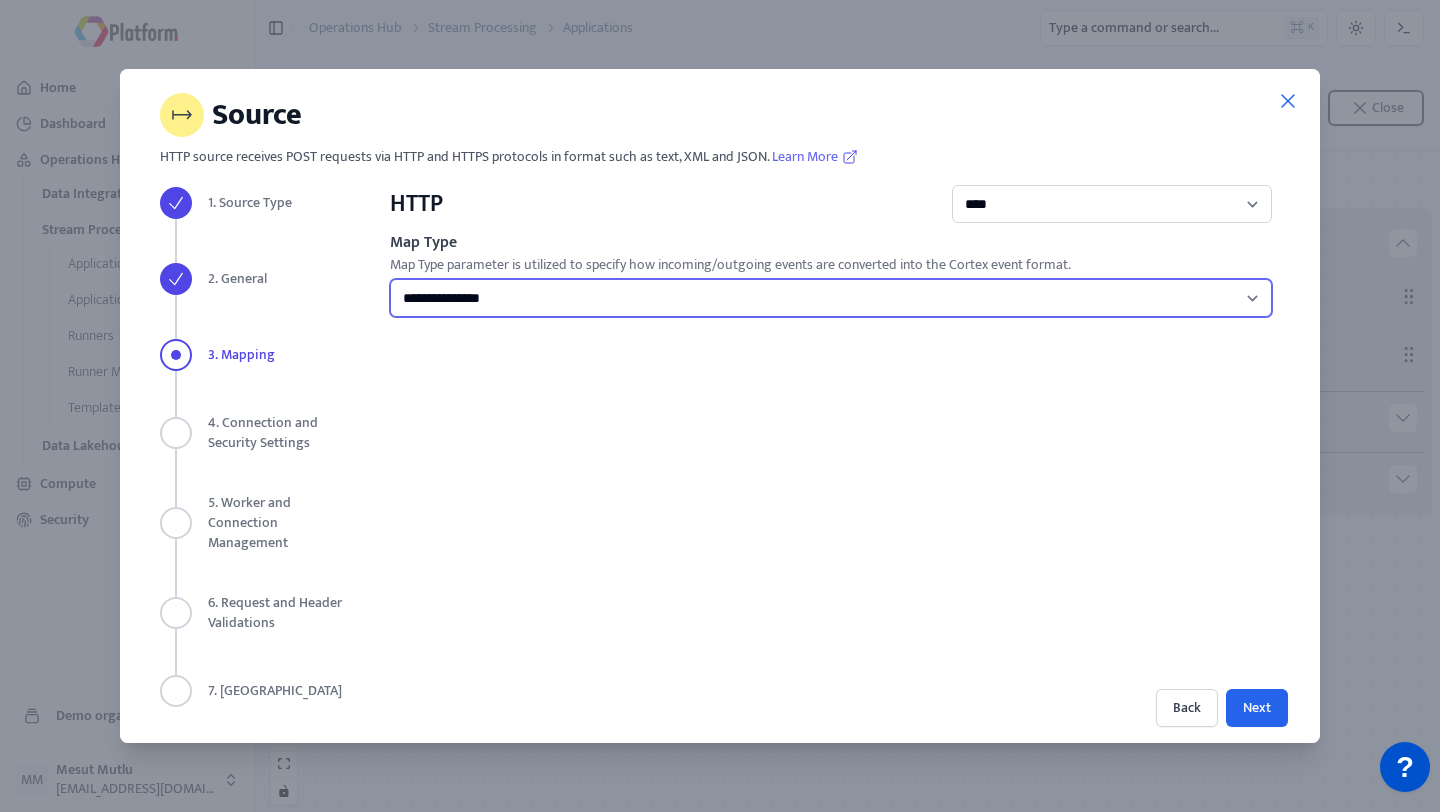 click on "**********" at bounding box center (831, 298) 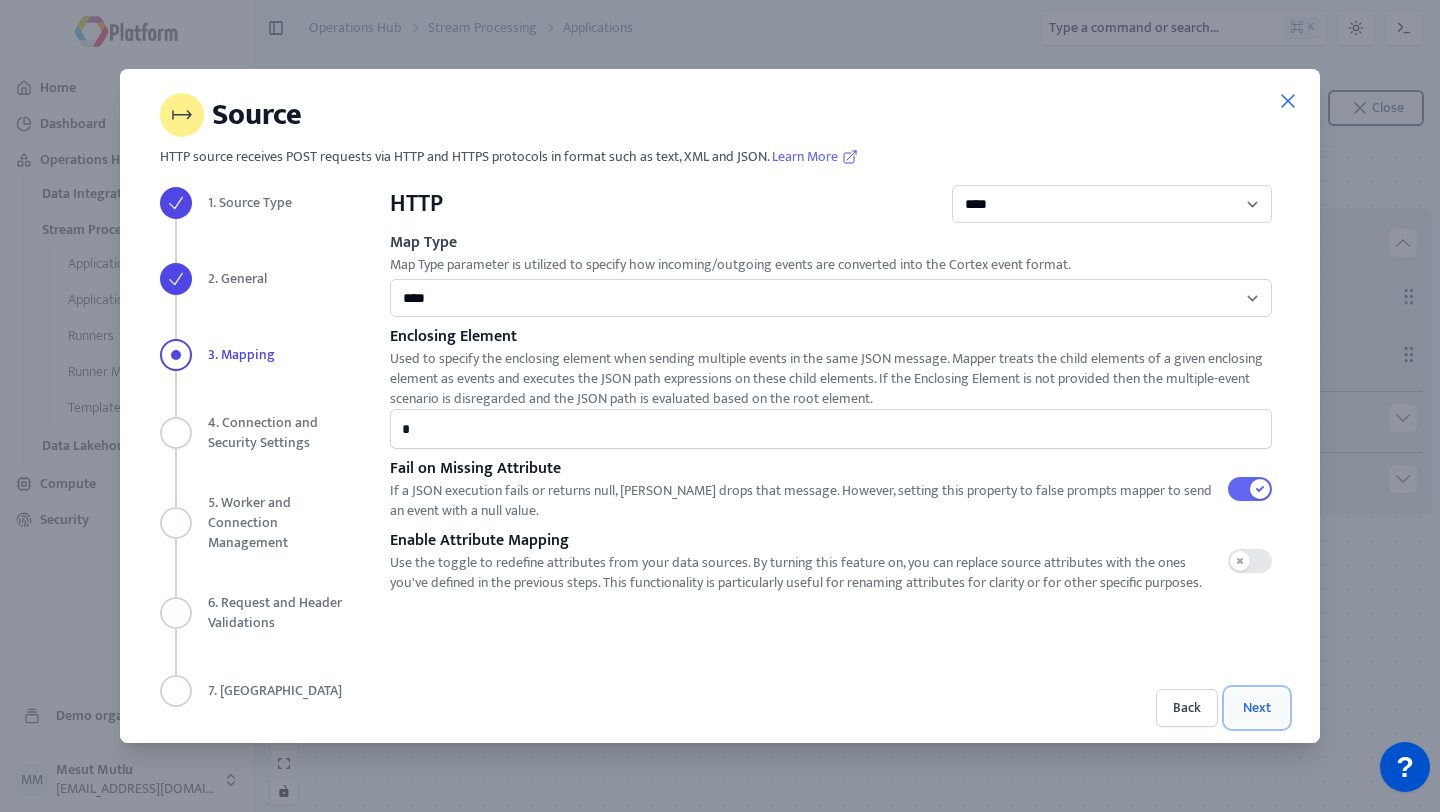 click on "Next" at bounding box center [1257, 708] 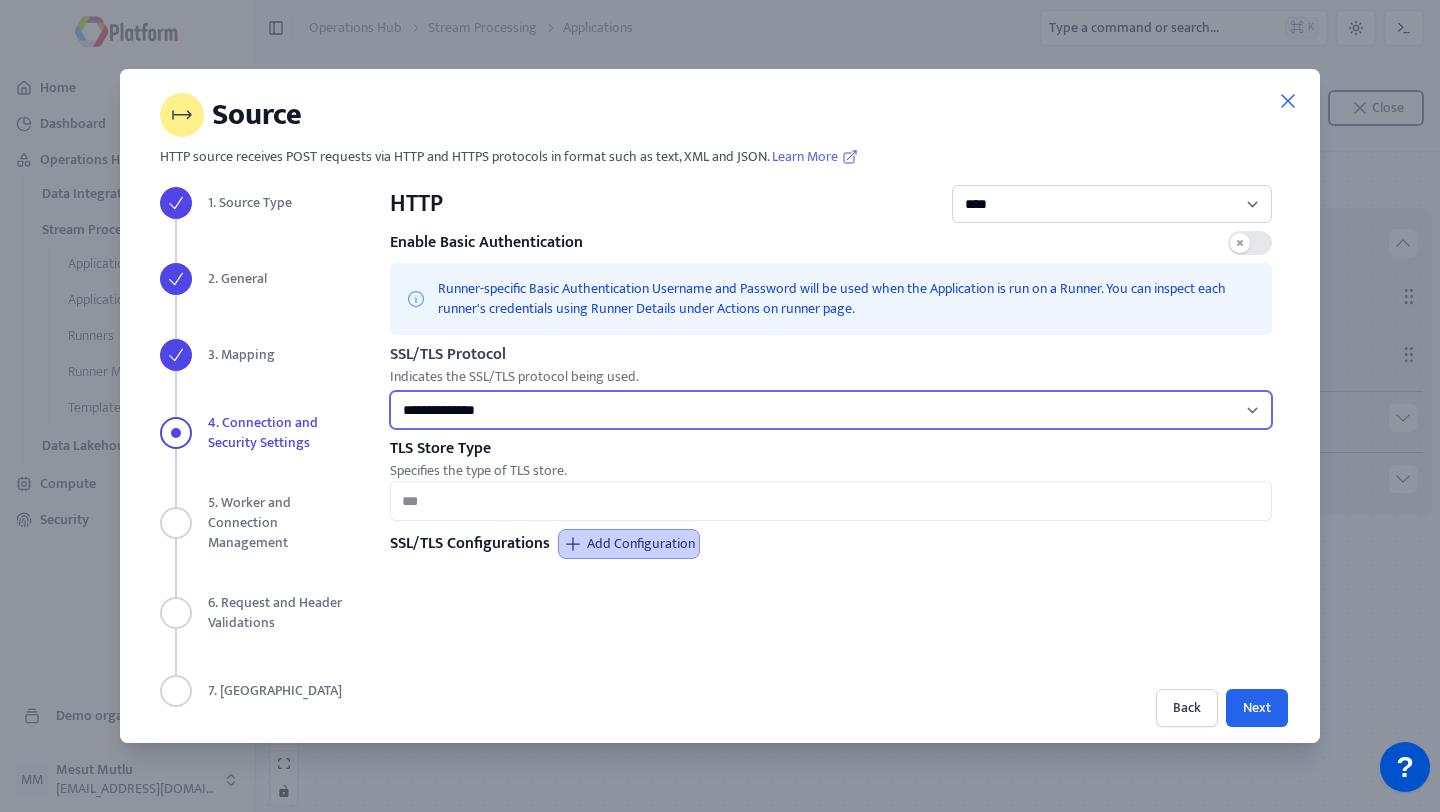 click on "**********" at bounding box center [831, 410] 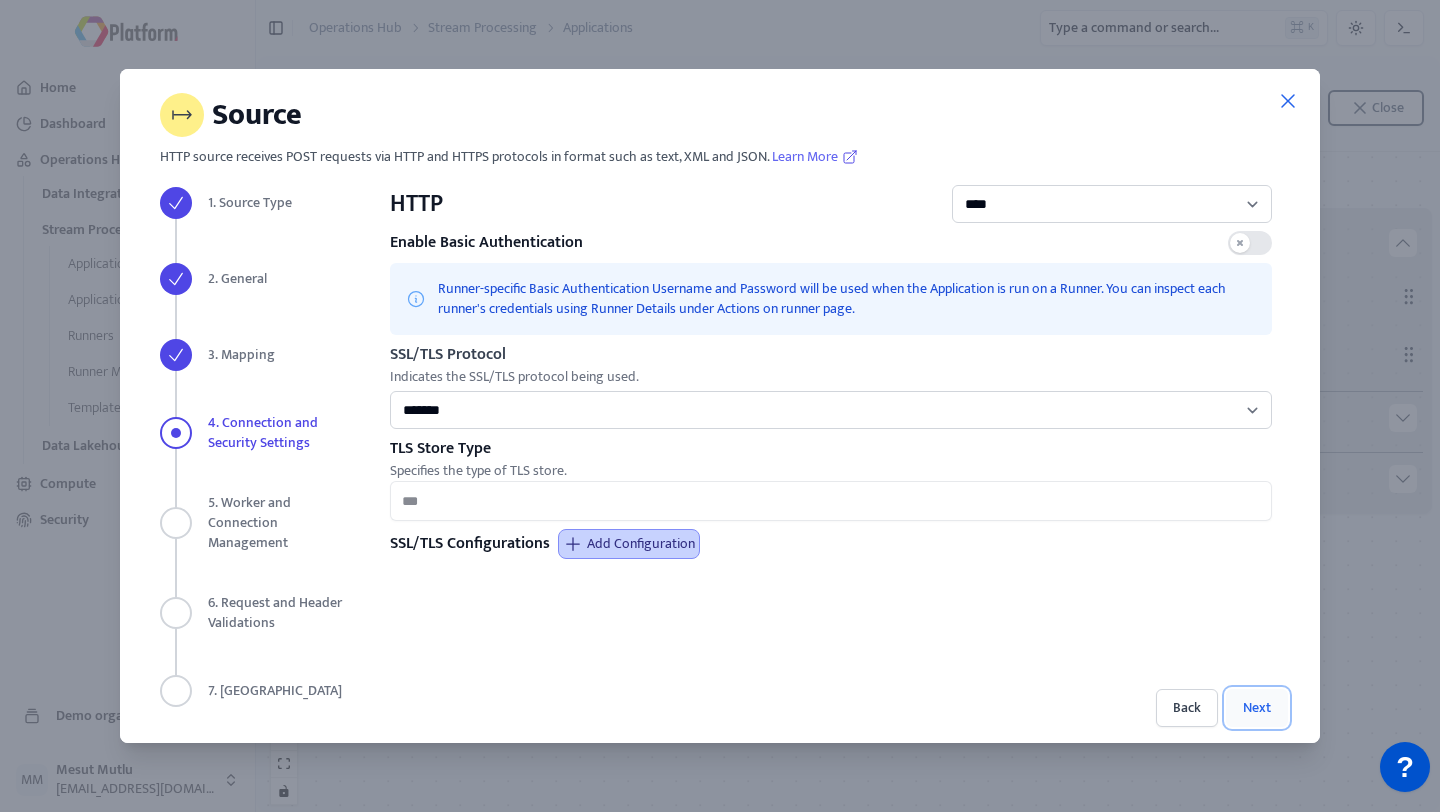 click on "Next" at bounding box center (1257, 708) 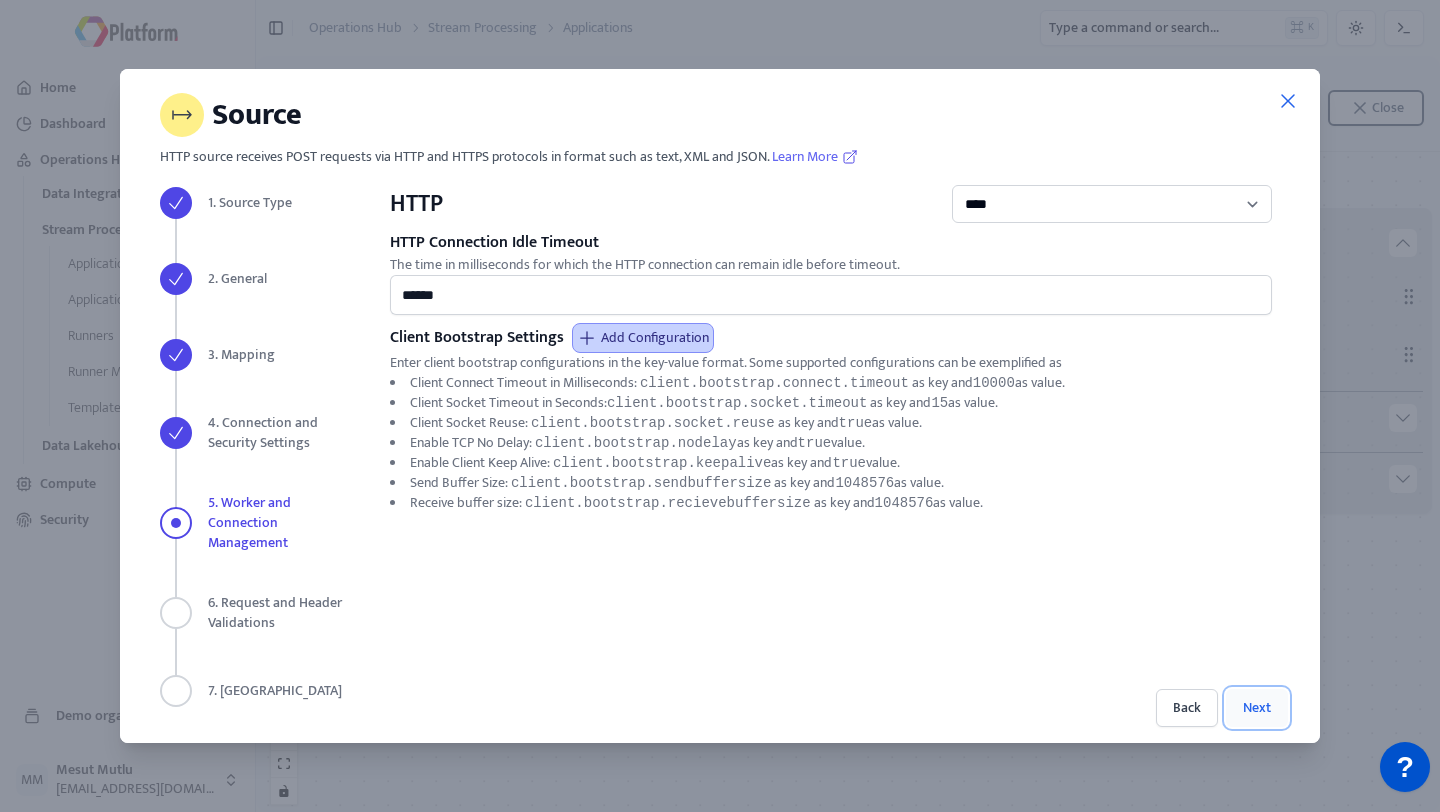 click on "Next" at bounding box center (1257, 708) 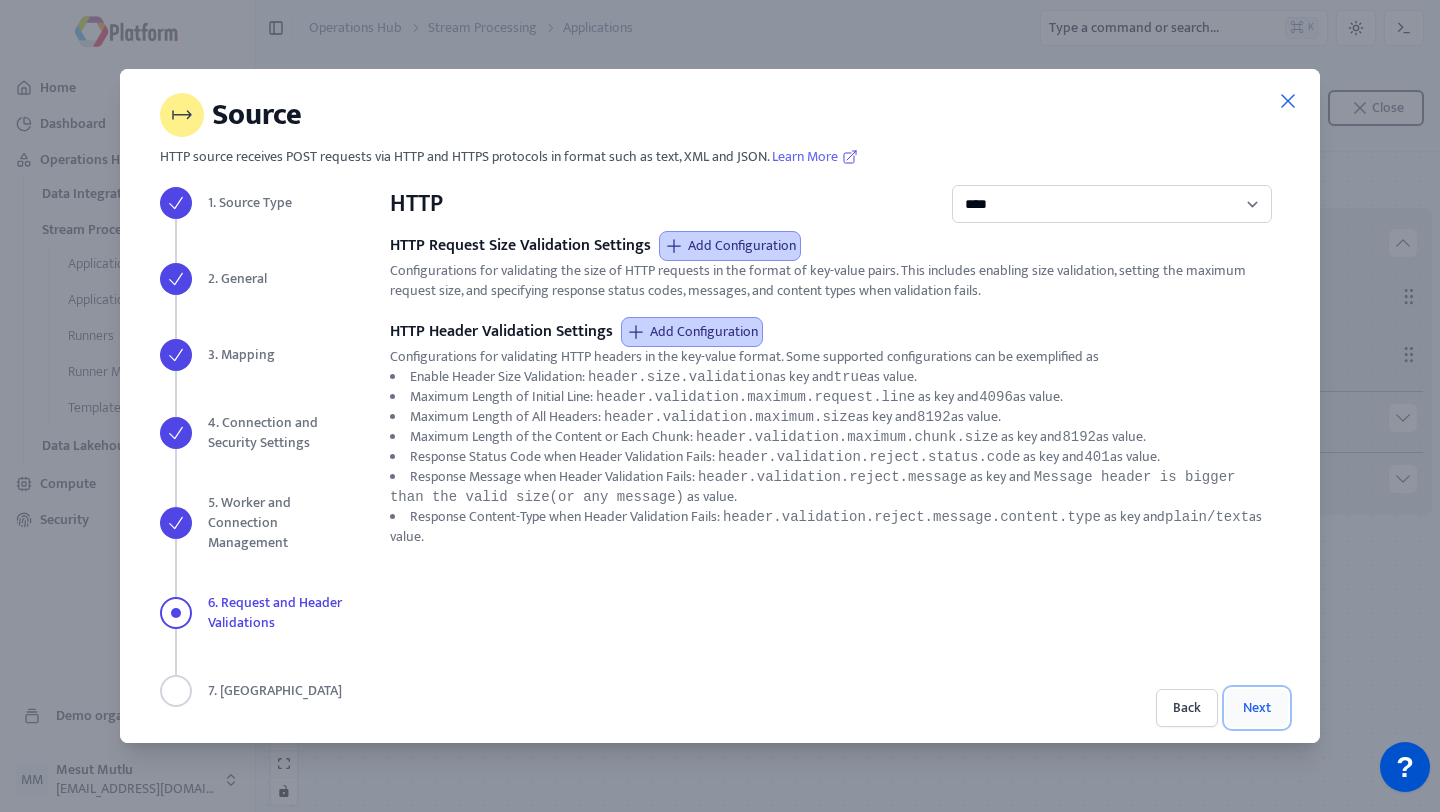 click on "Next" at bounding box center [1257, 708] 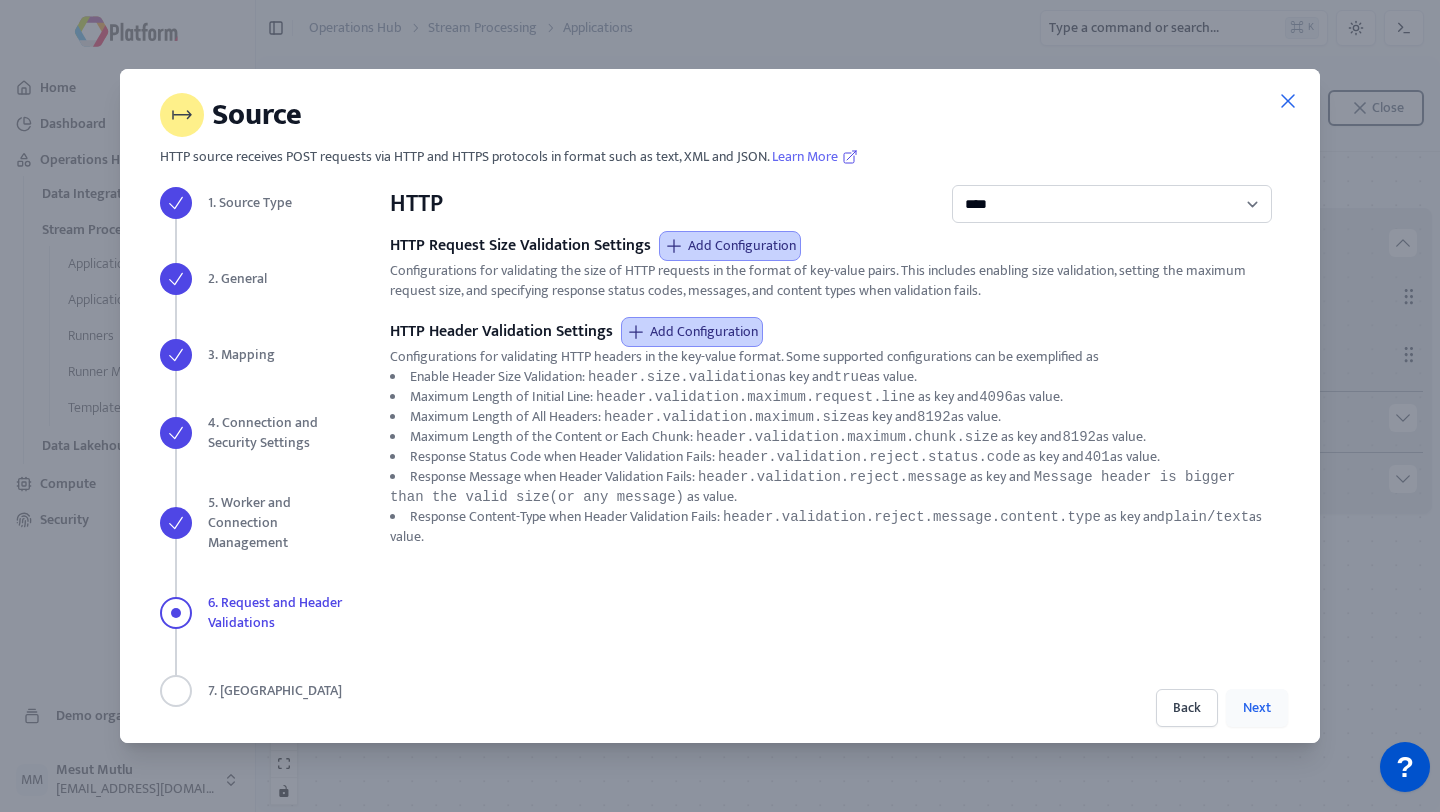 select on "***" 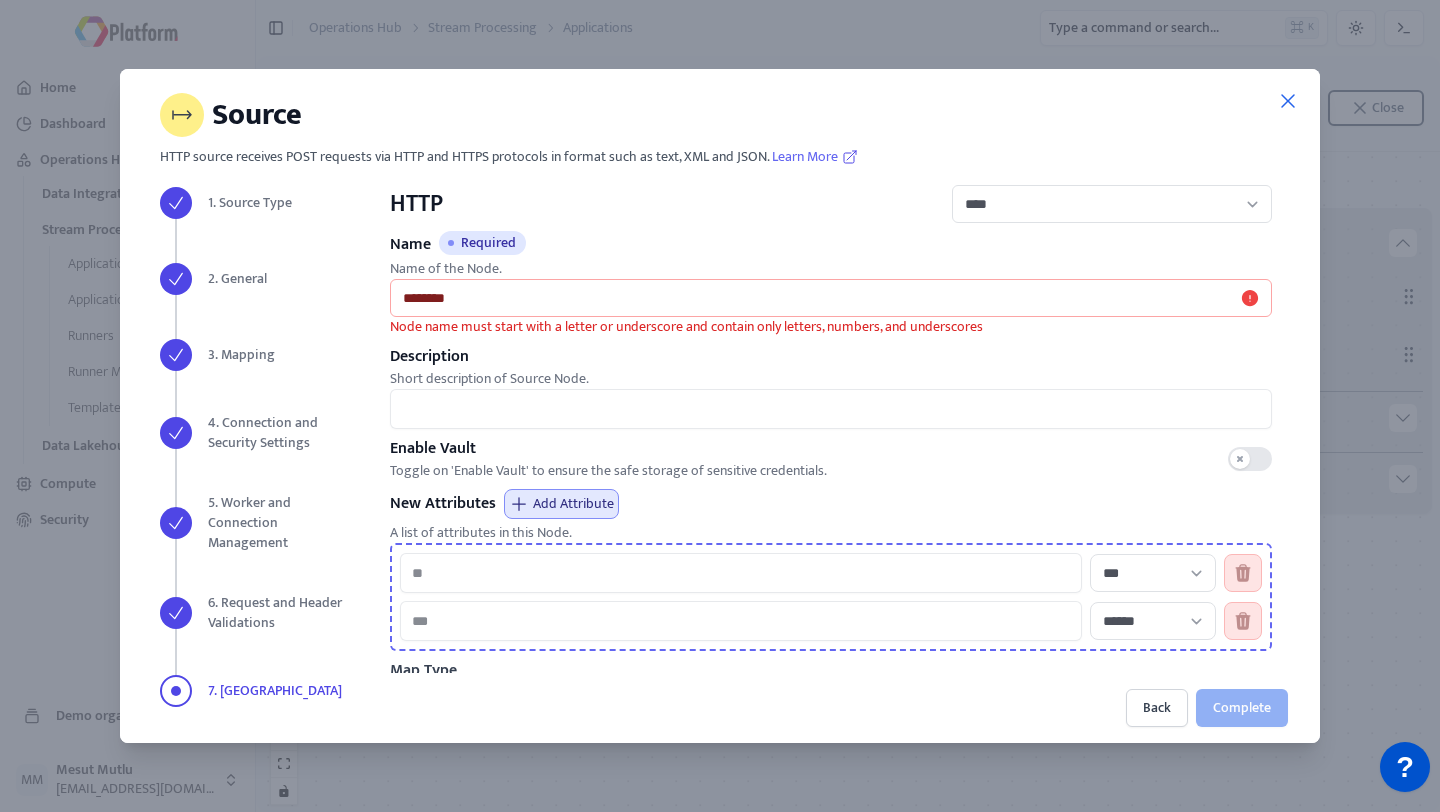 click on "Name of the Node." at bounding box center [831, 269] 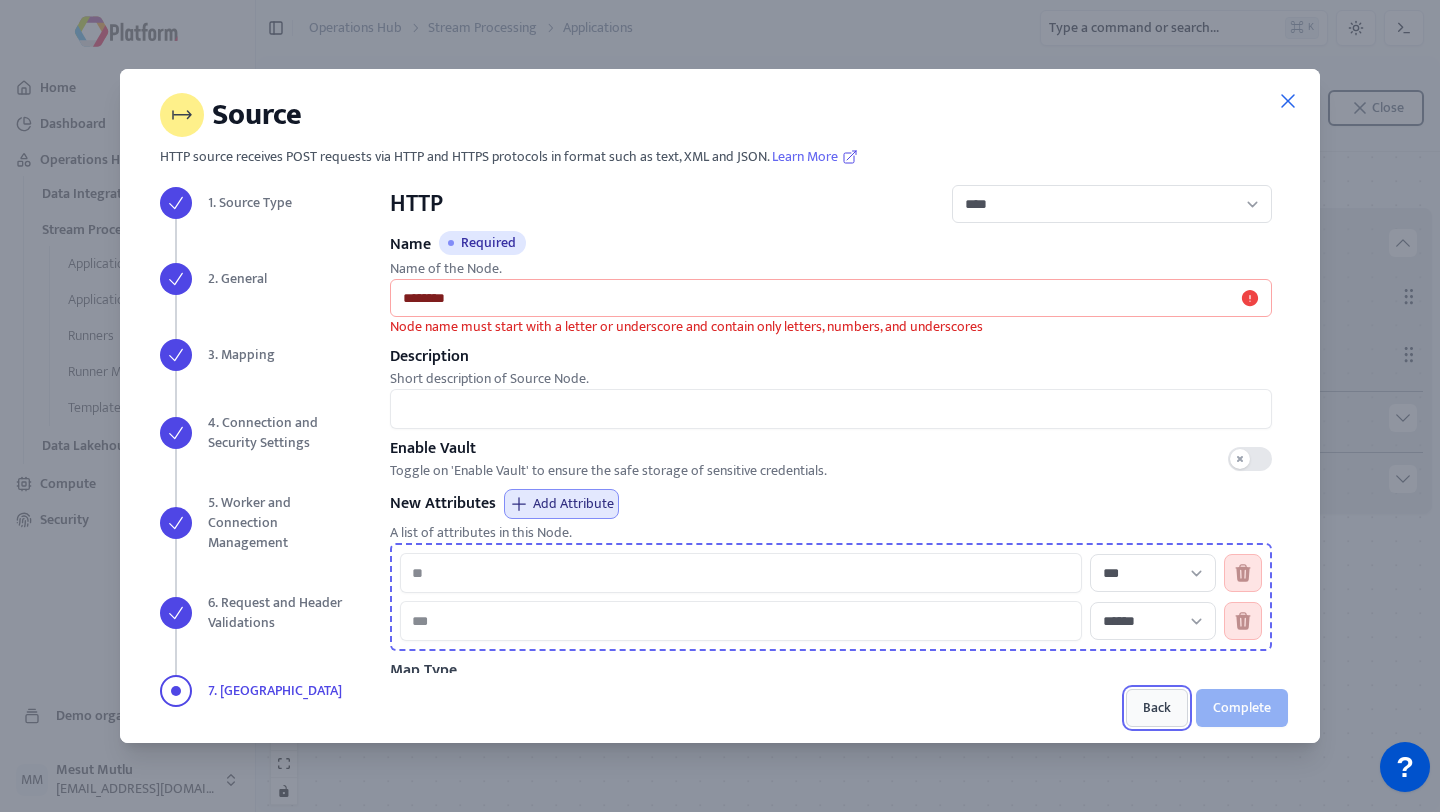 click on "Back" at bounding box center (1157, 708) 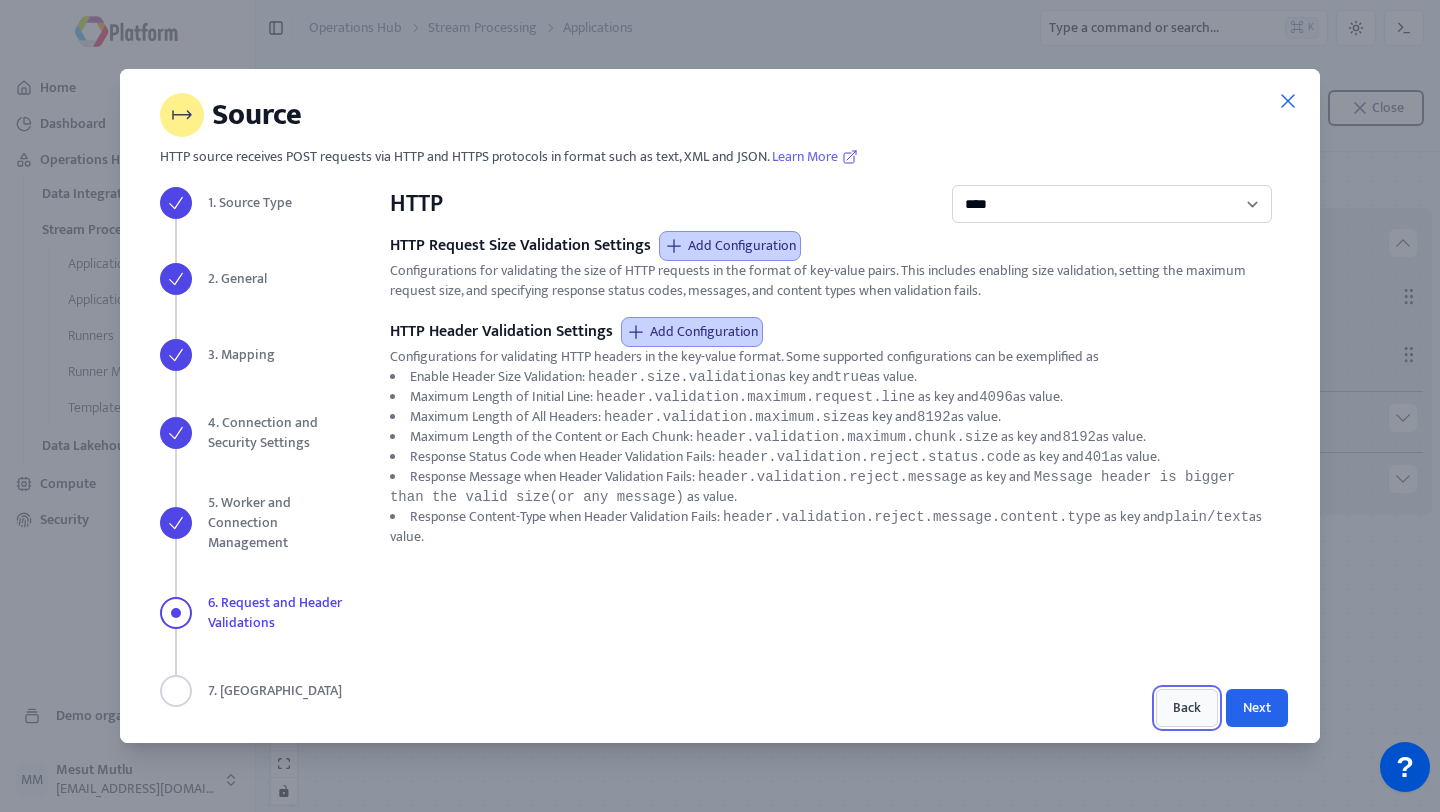 click on "Back" at bounding box center (1187, 708) 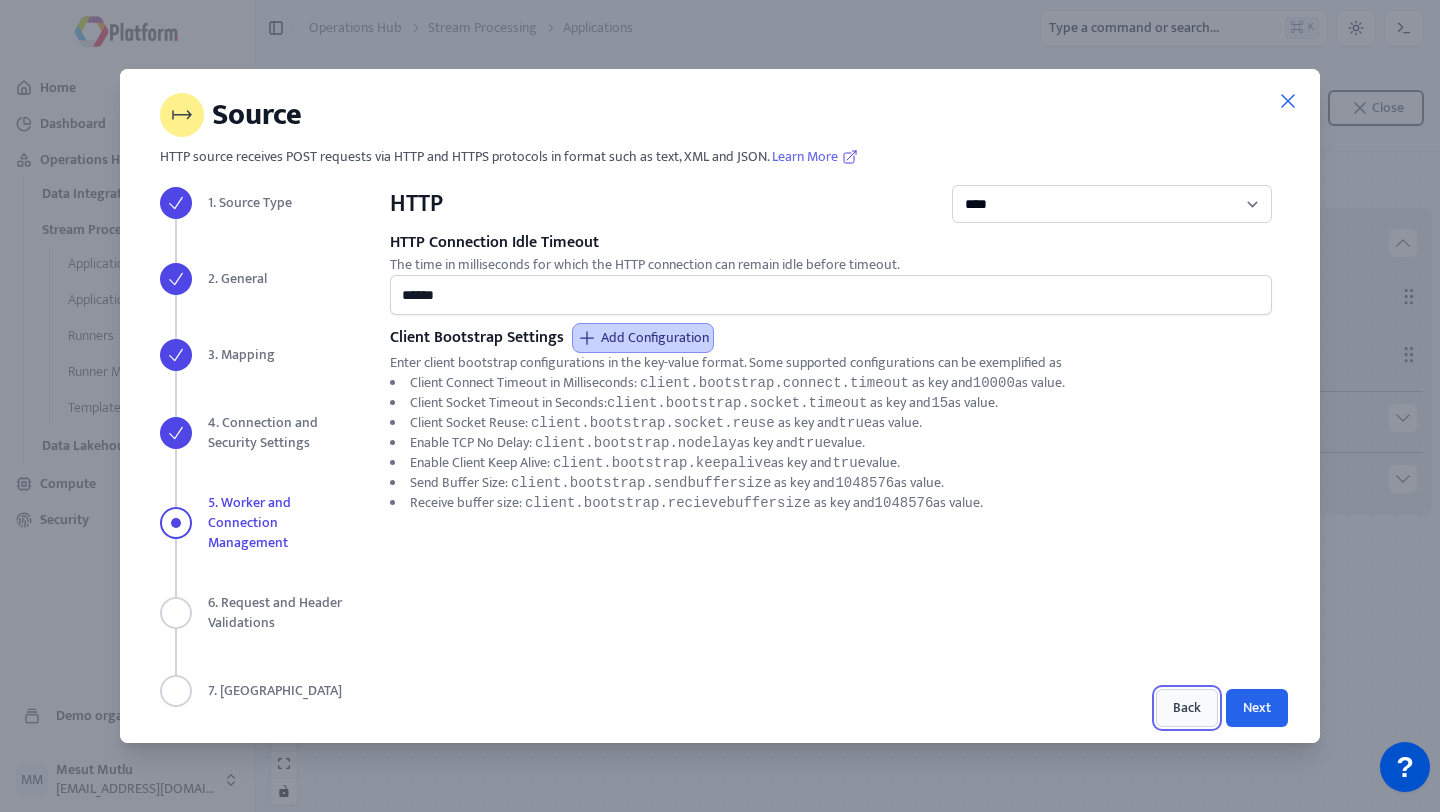 click on "Back" at bounding box center [1187, 708] 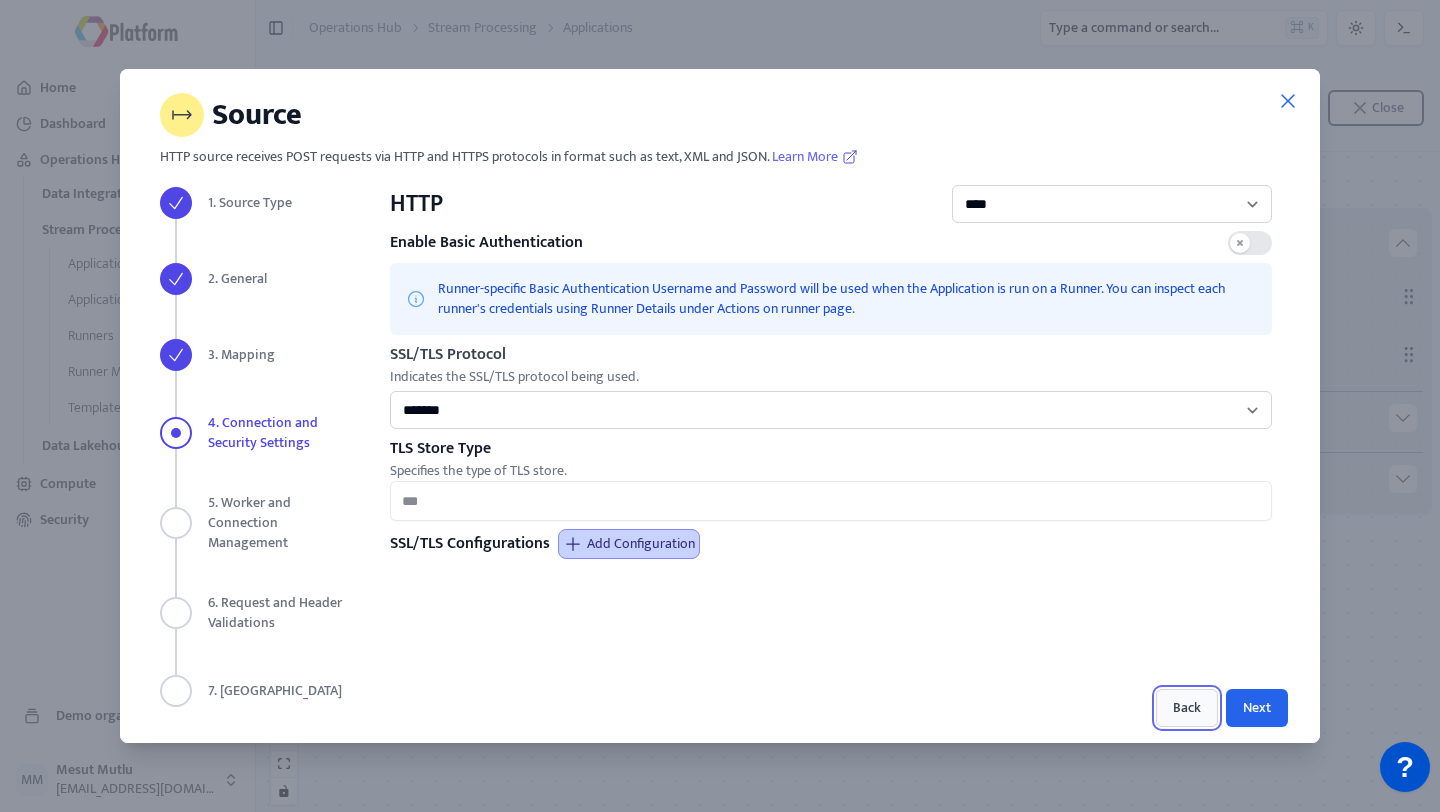 click on "Back" at bounding box center [1187, 708] 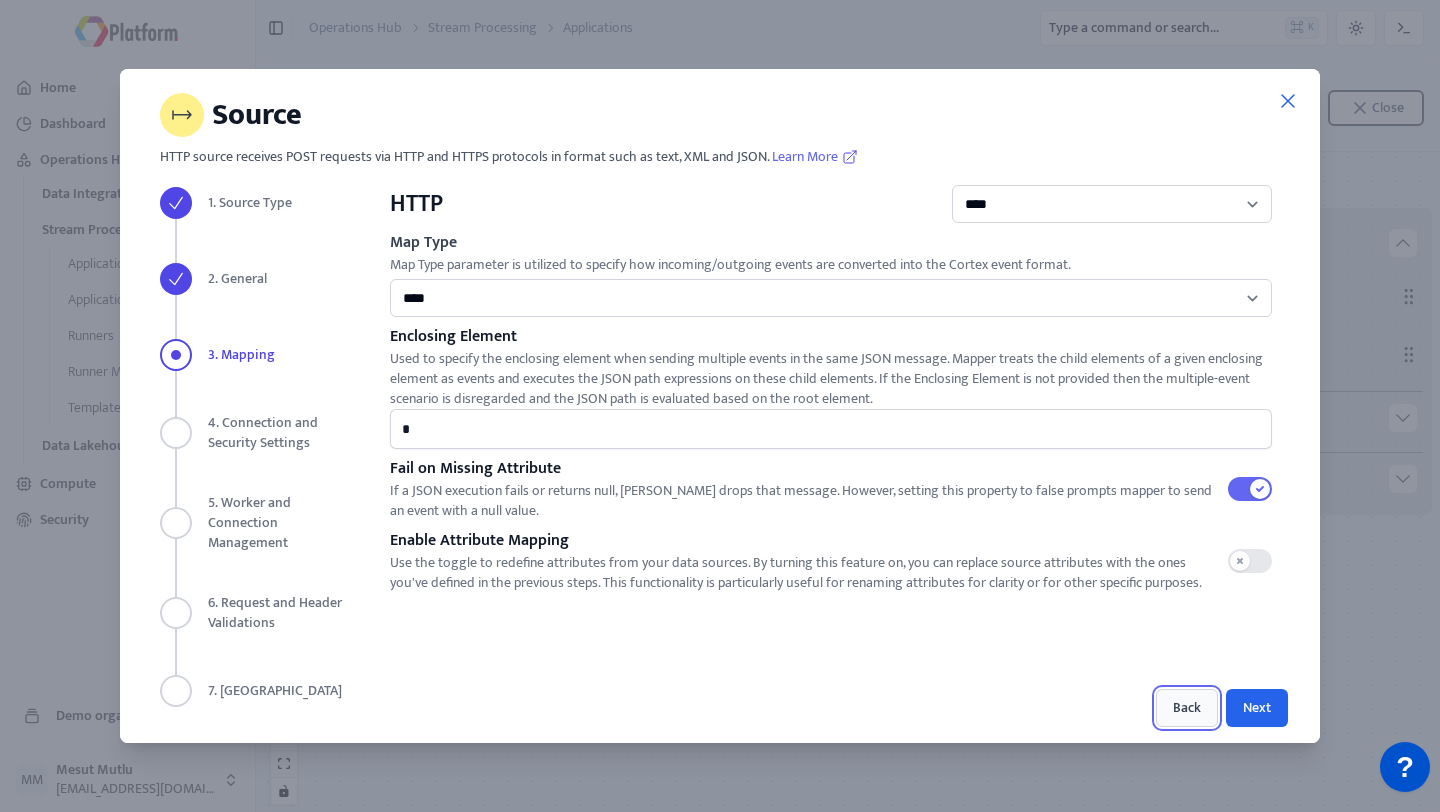 click on "Back" at bounding box center (1187, 708) 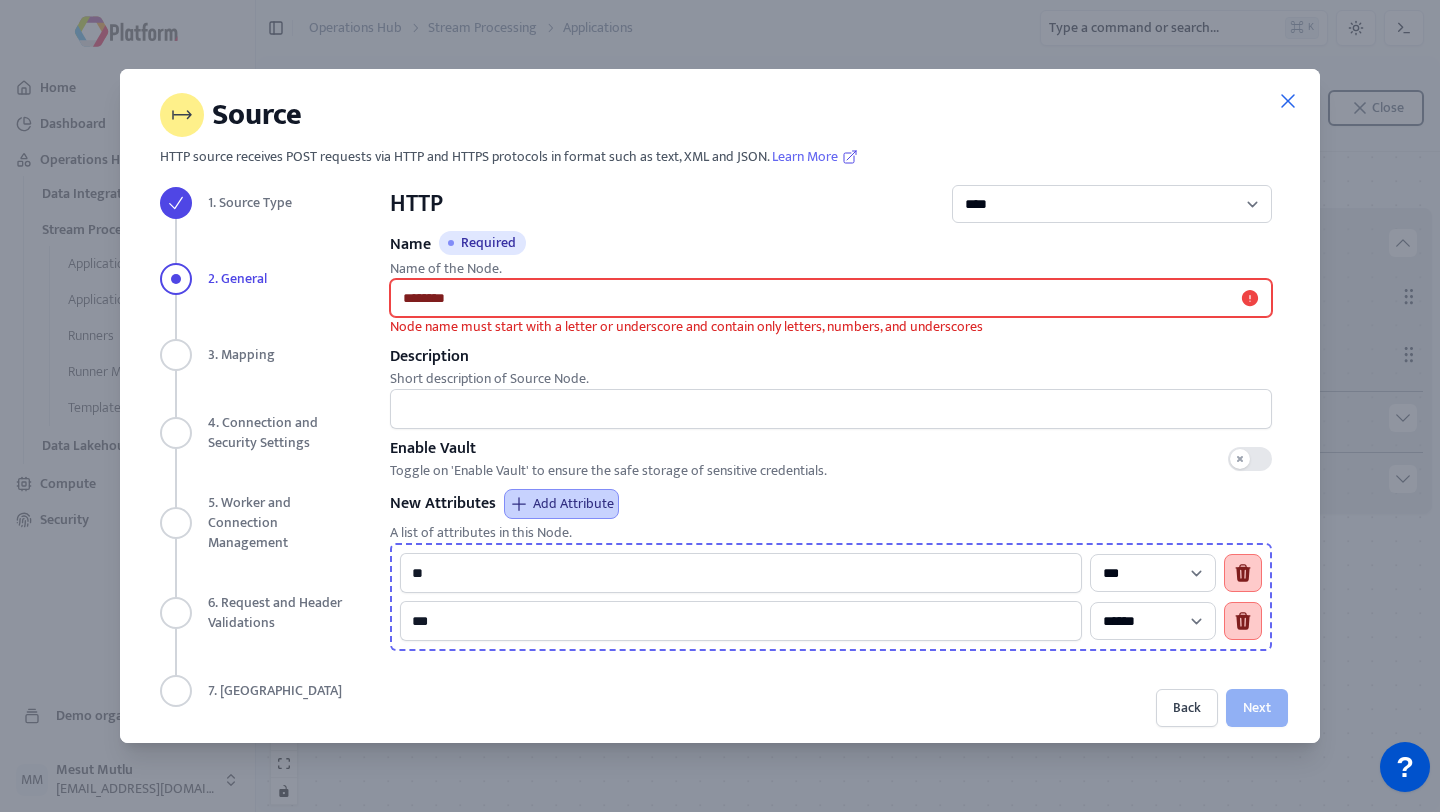 click on "********" at bounding box center [831, 298] 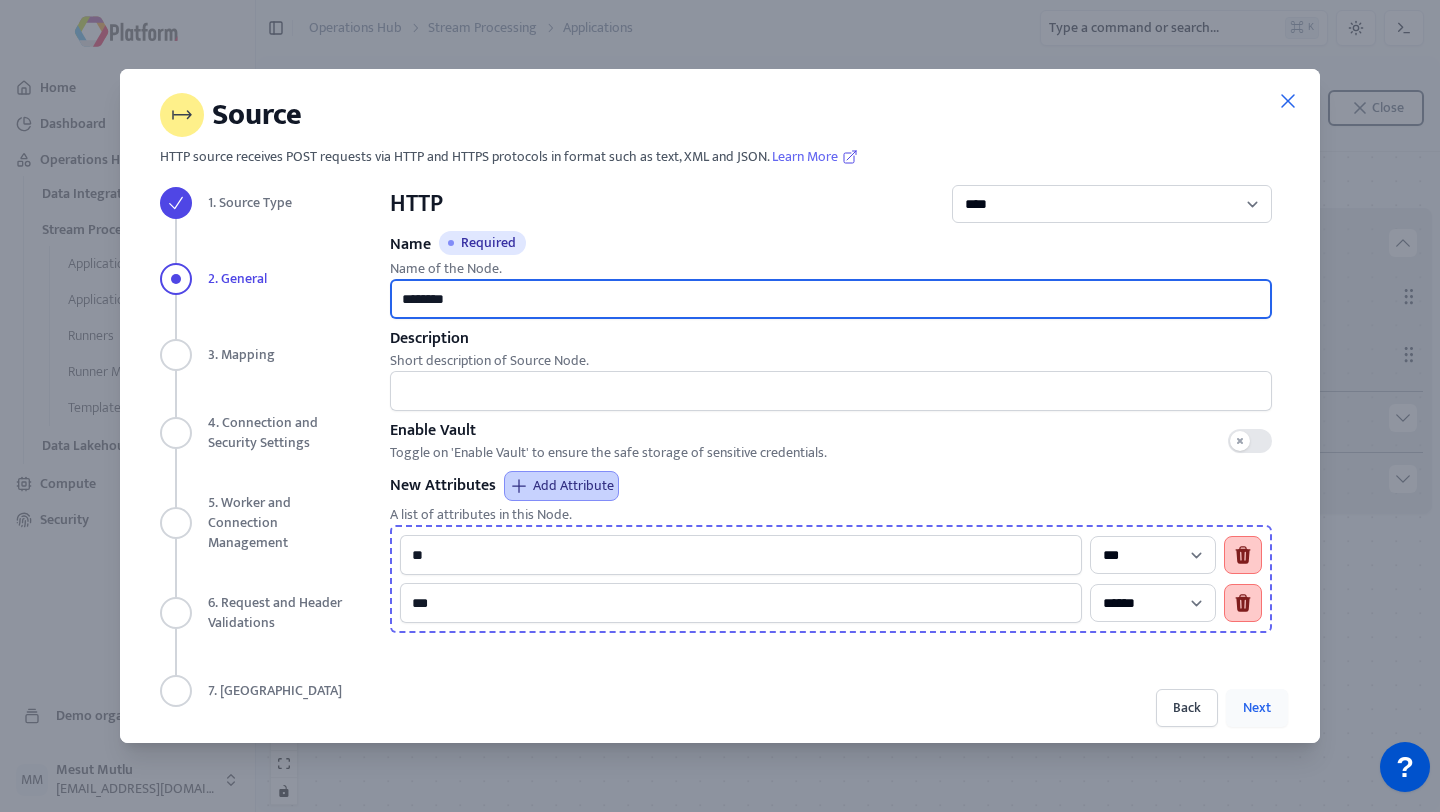 type on "********" 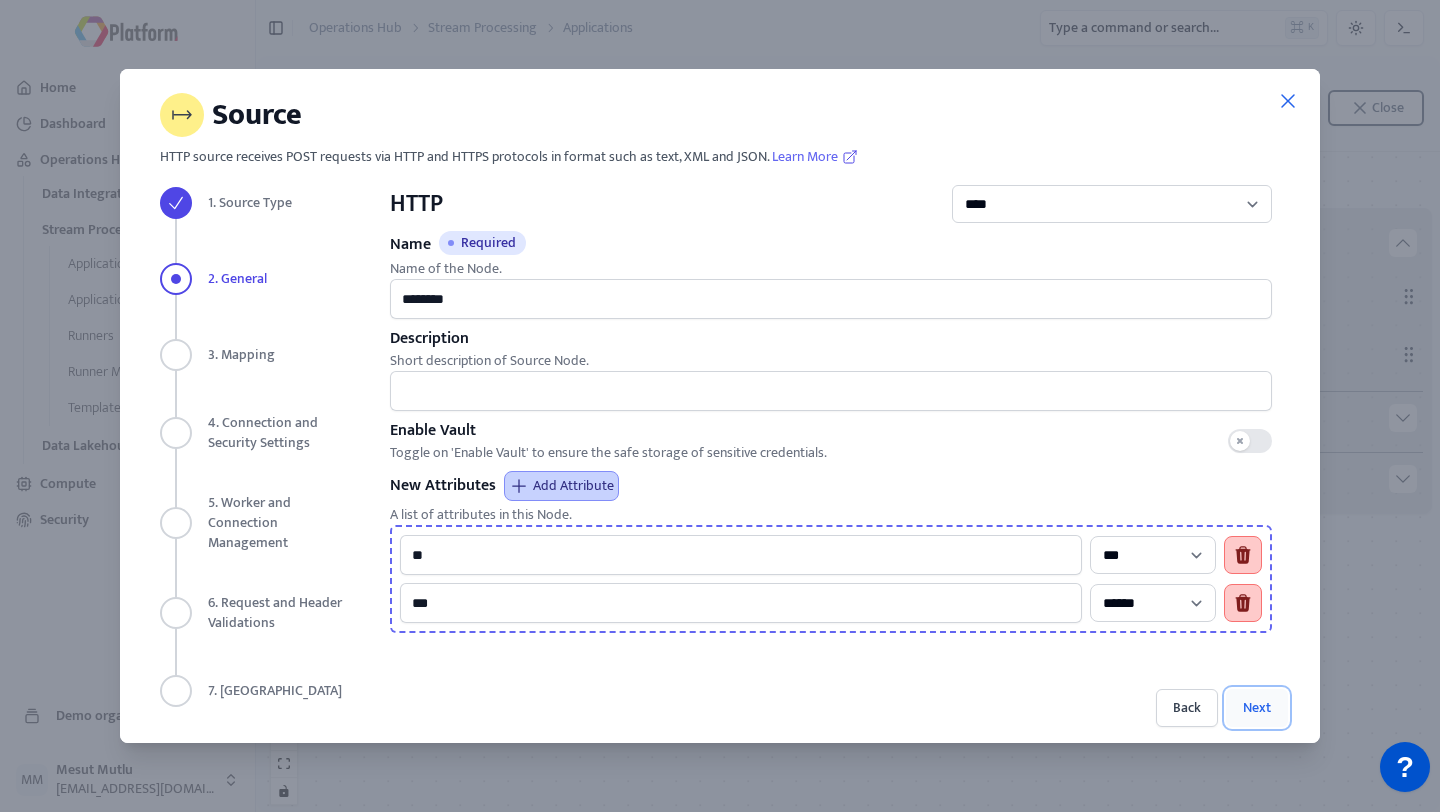 click on "Next" at bounding box center (1257, 708) 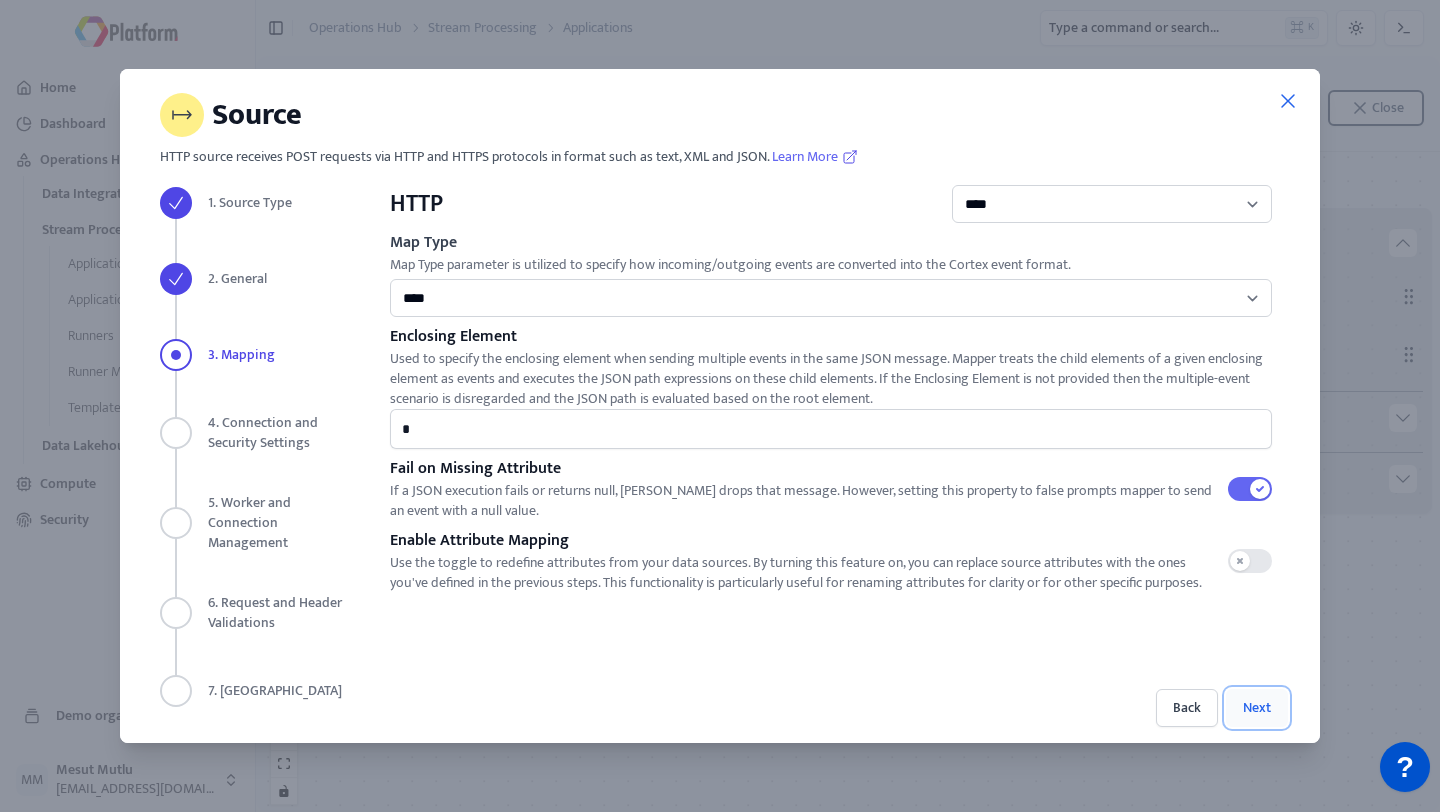 click on "Next" at bounding box center [1257, 708] 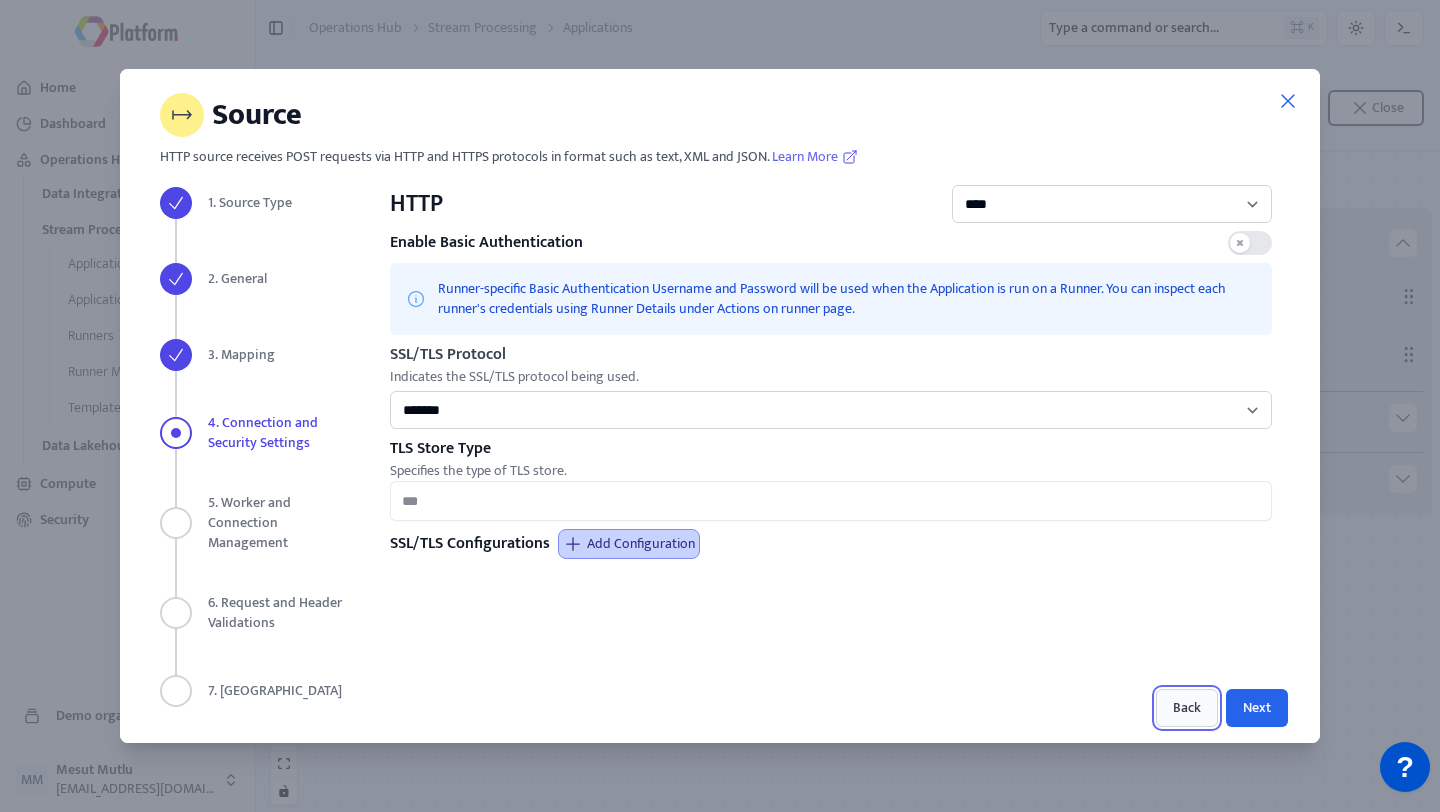 click on "Back" at bounding box center [1187, 708] 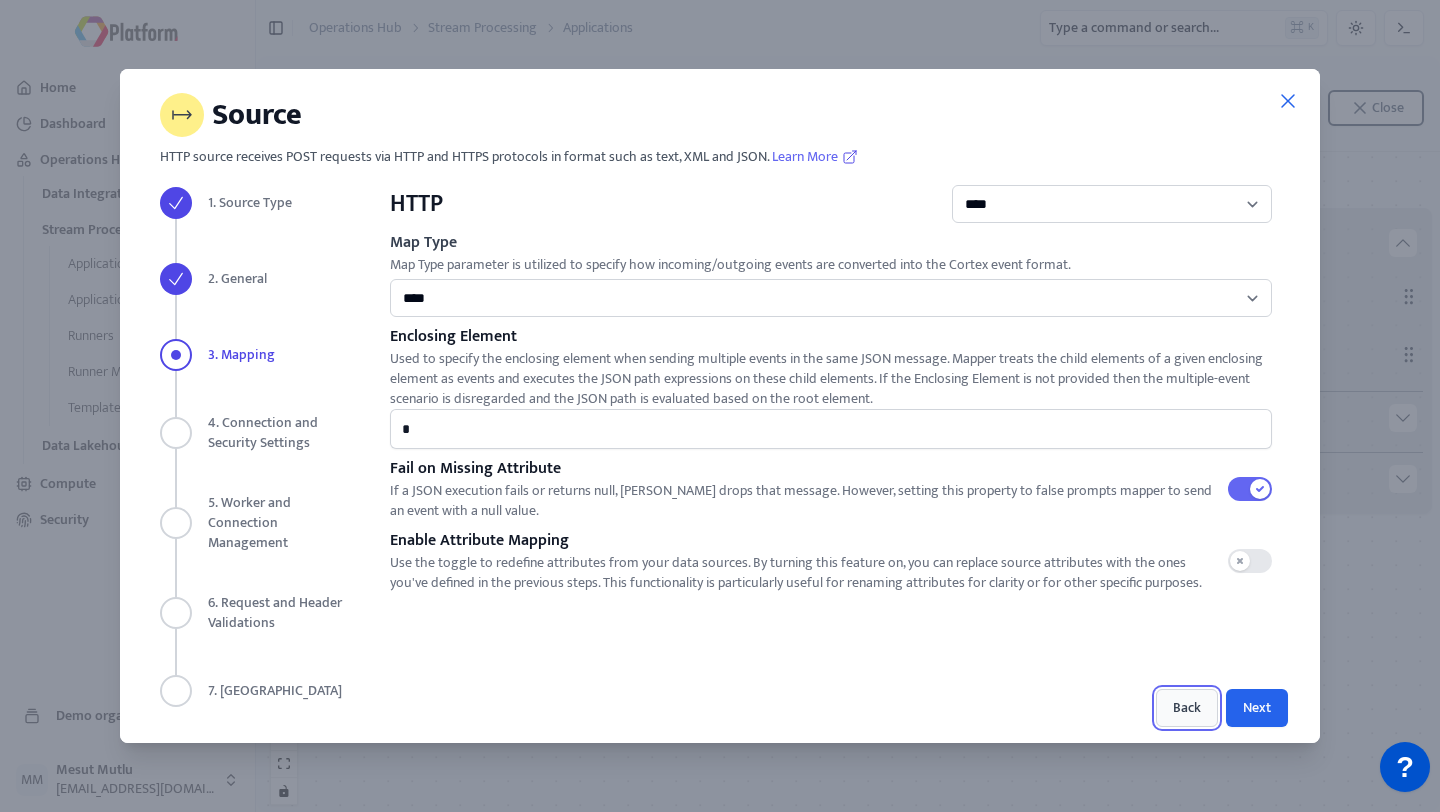 click on "Back" at bounding box center (1187, 708) 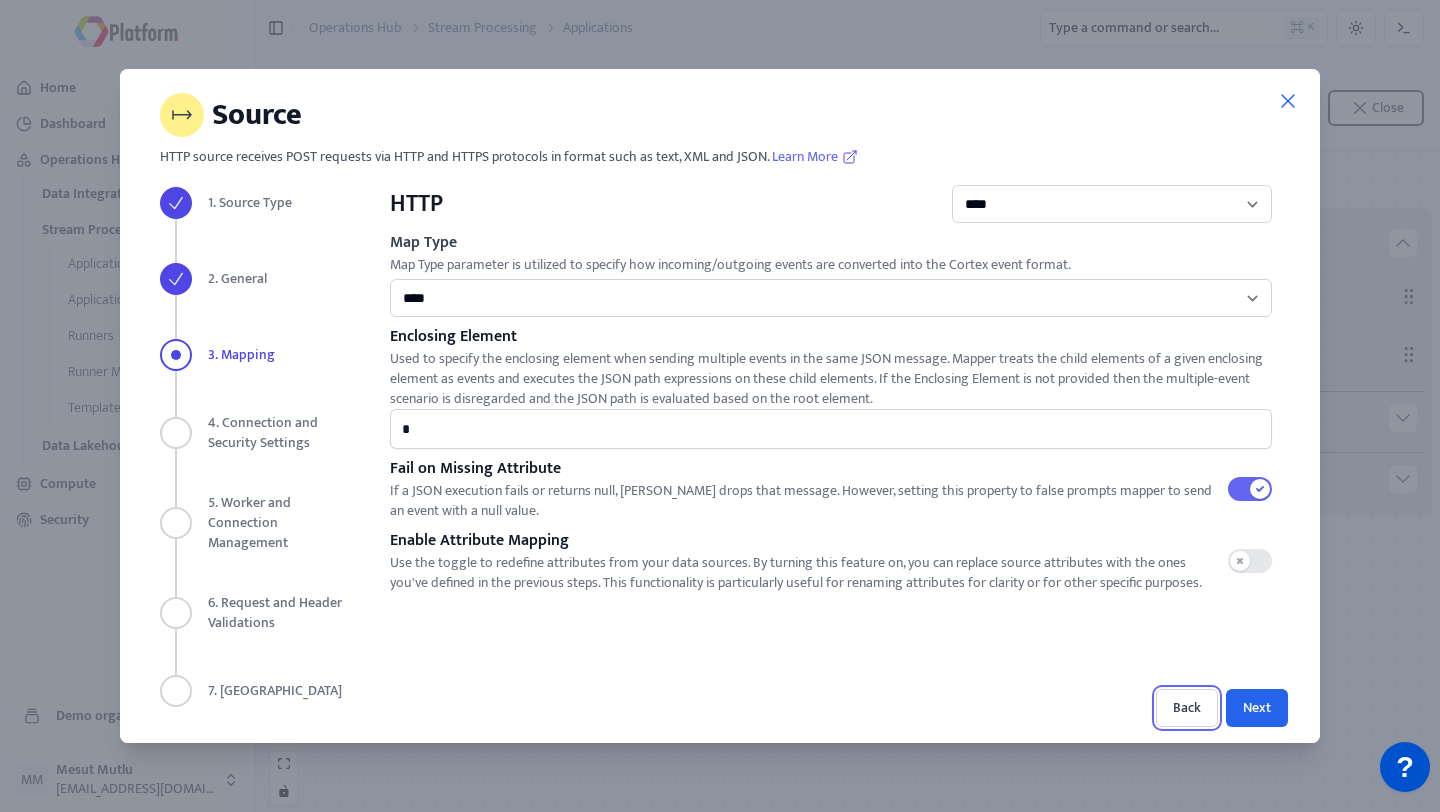 select on "***" 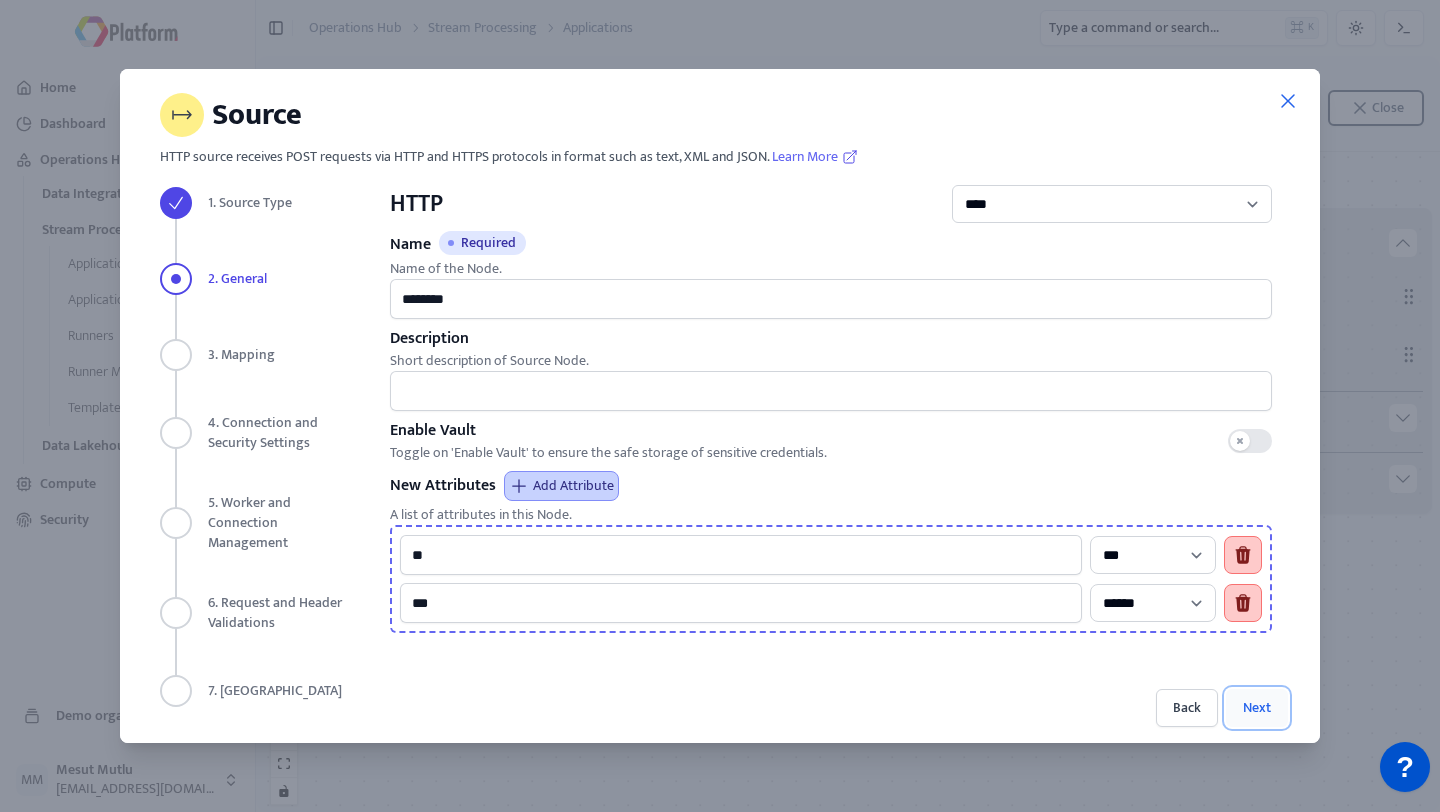 click on "Next" at bounding box center [1257, 708] 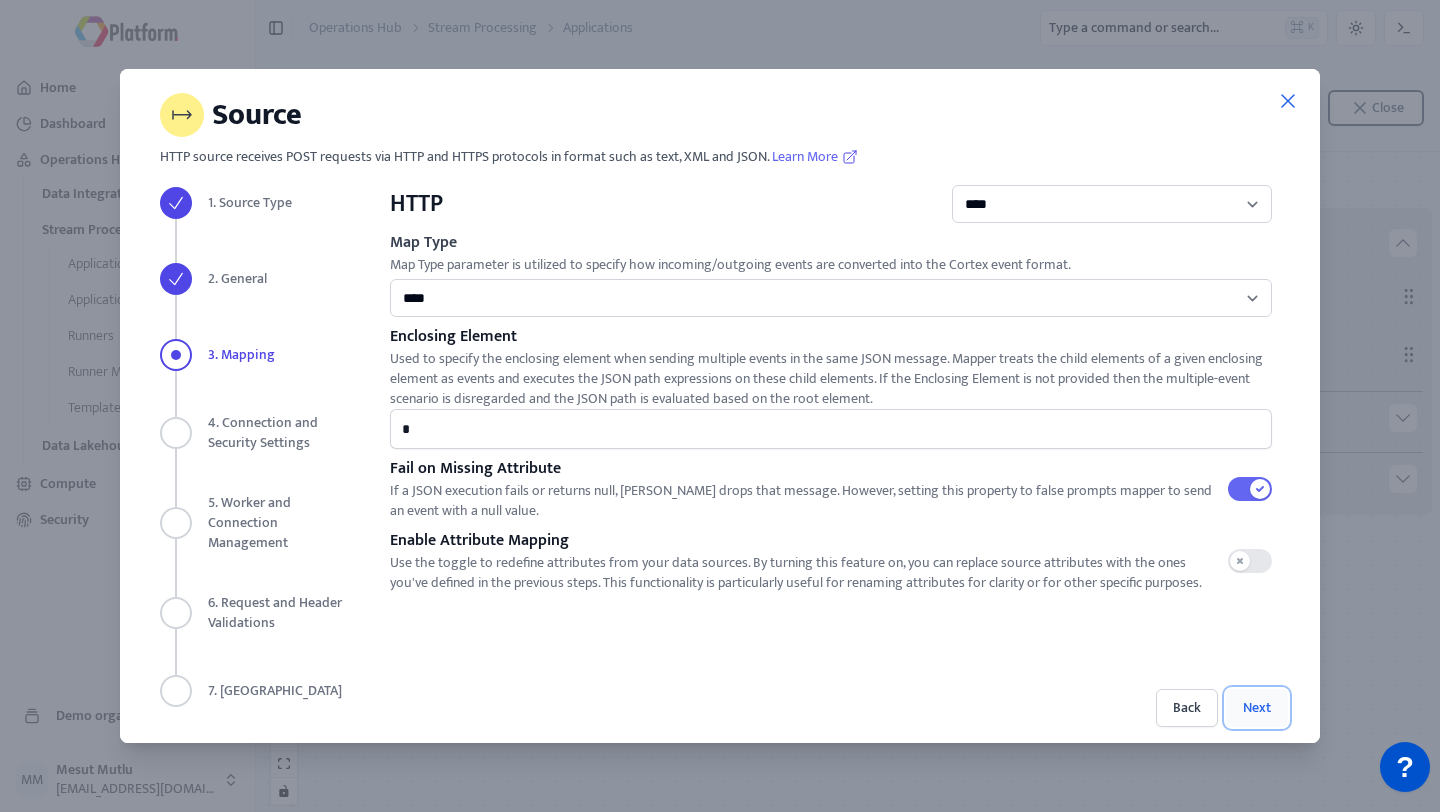 click on "Next" at bounding box center [1257, 708] 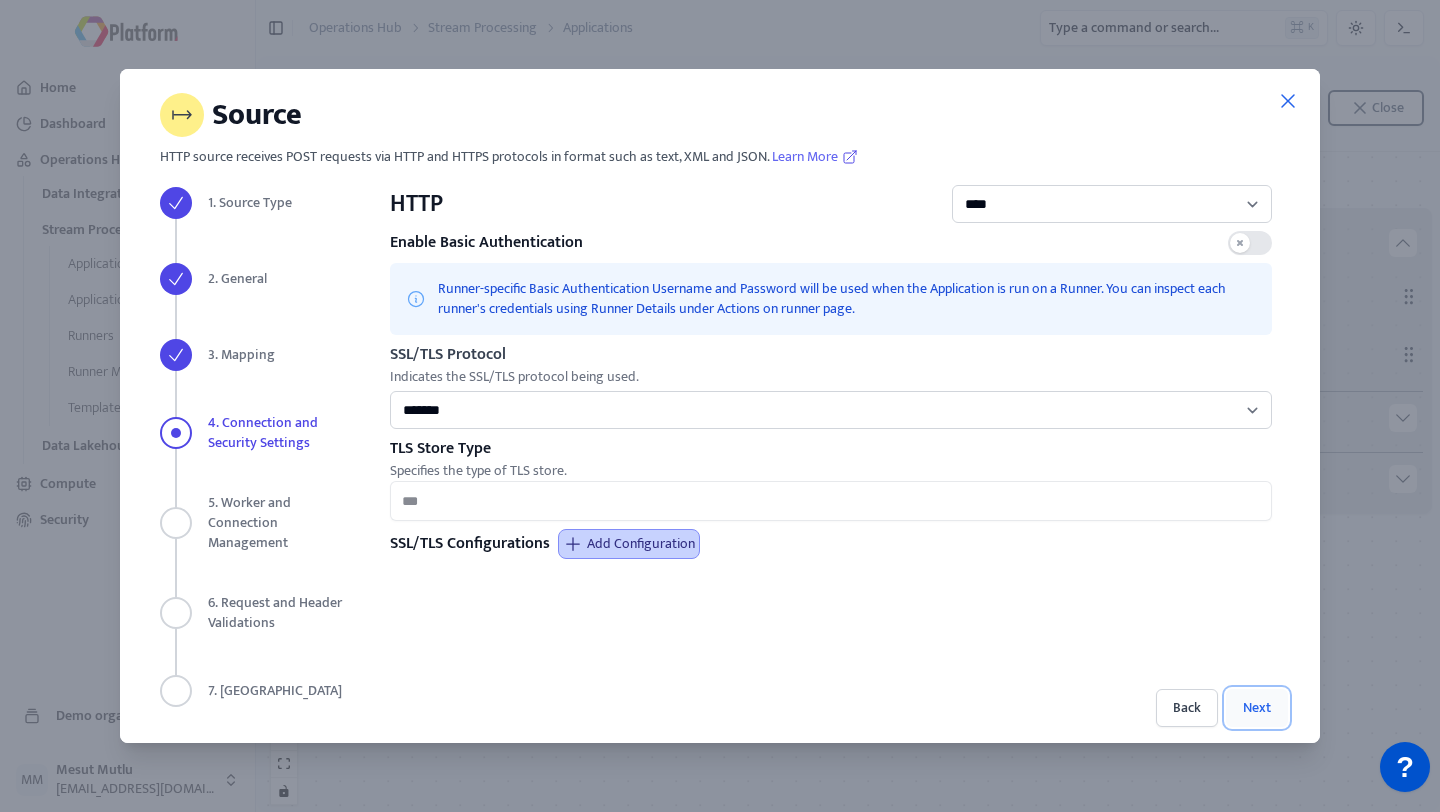 click on "Next" at bounding box center (1257, 708) 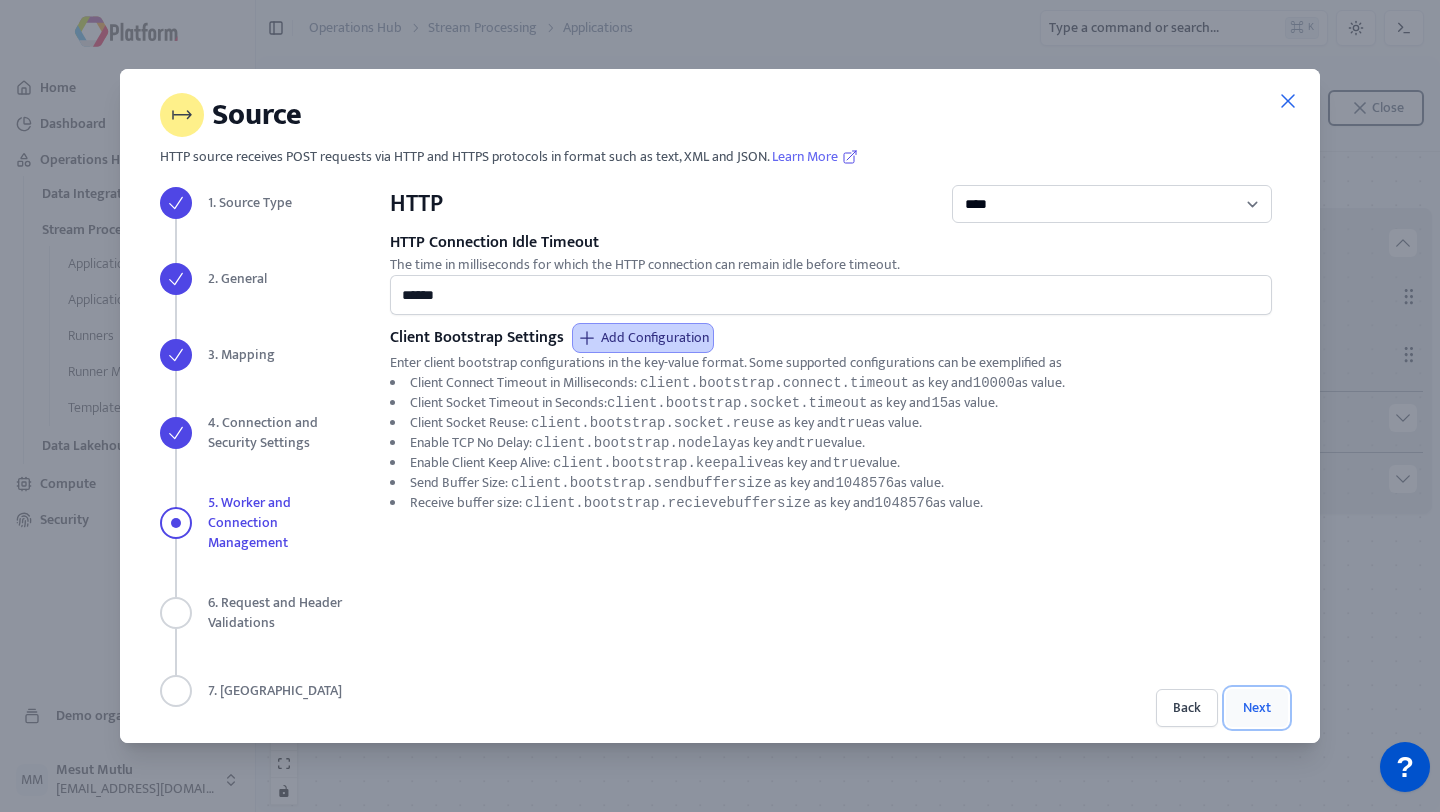 click on "Next" at bounding box center [1257, 708] 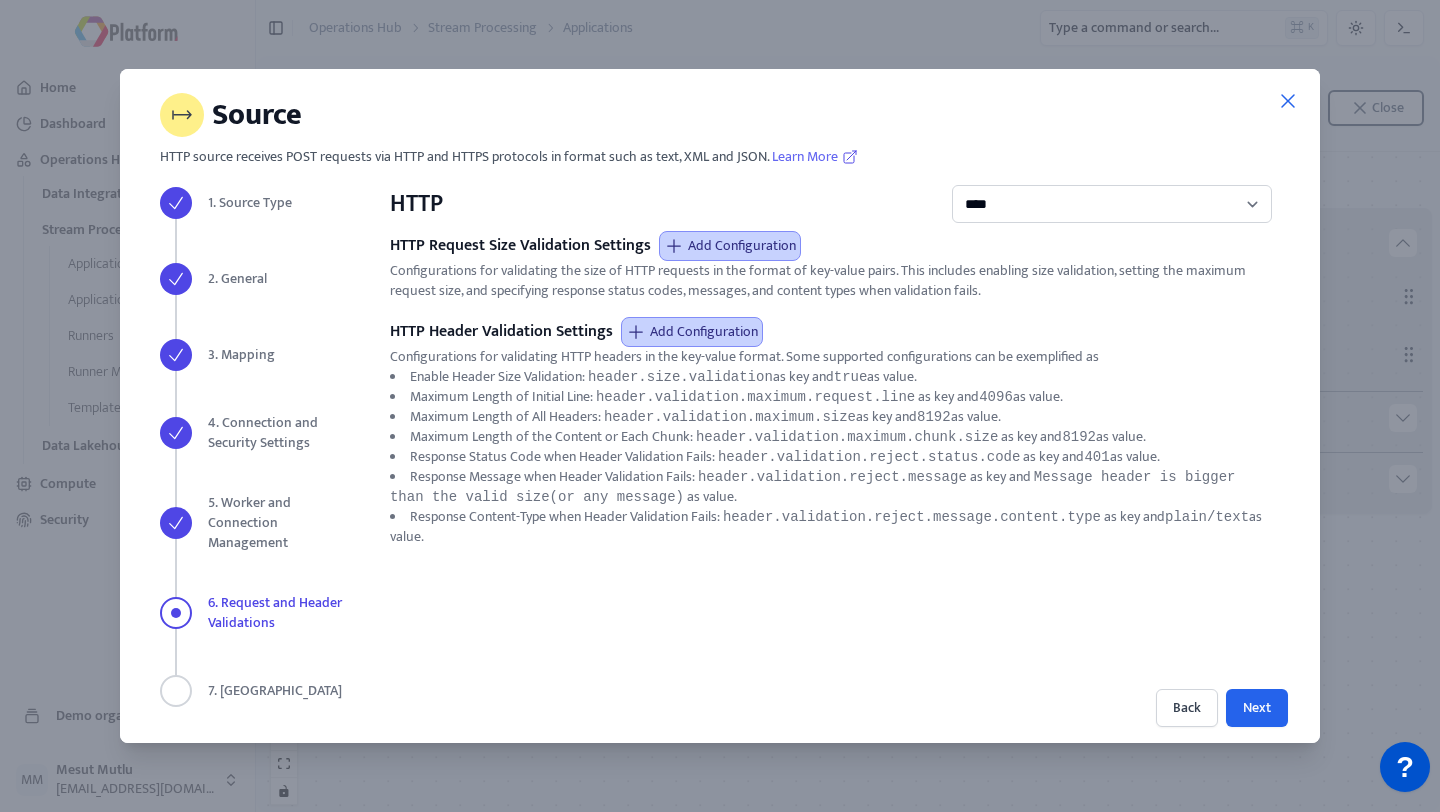click on "**********" at bounding box center [831, 455] 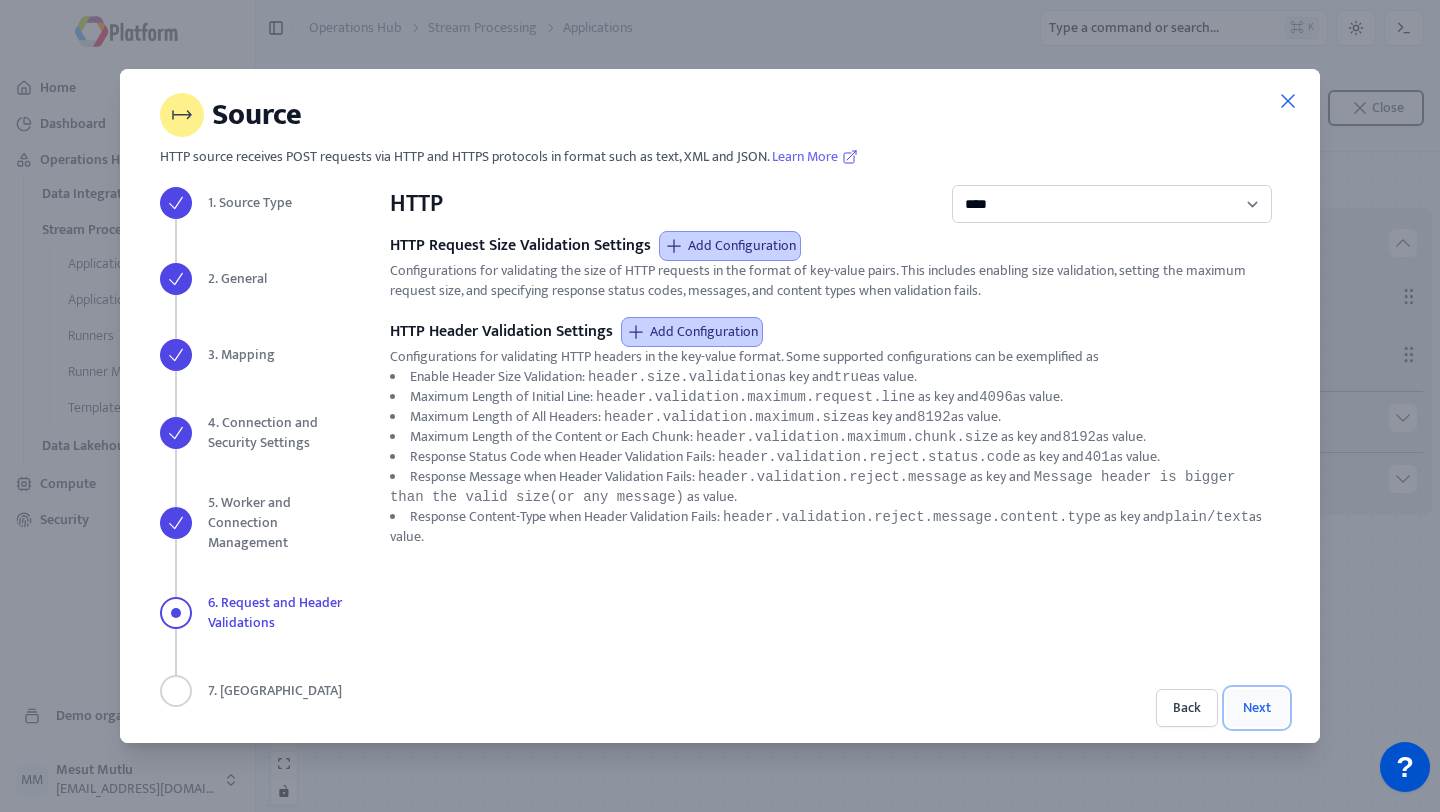 click on "Next" at bounding box center [1257, 708] 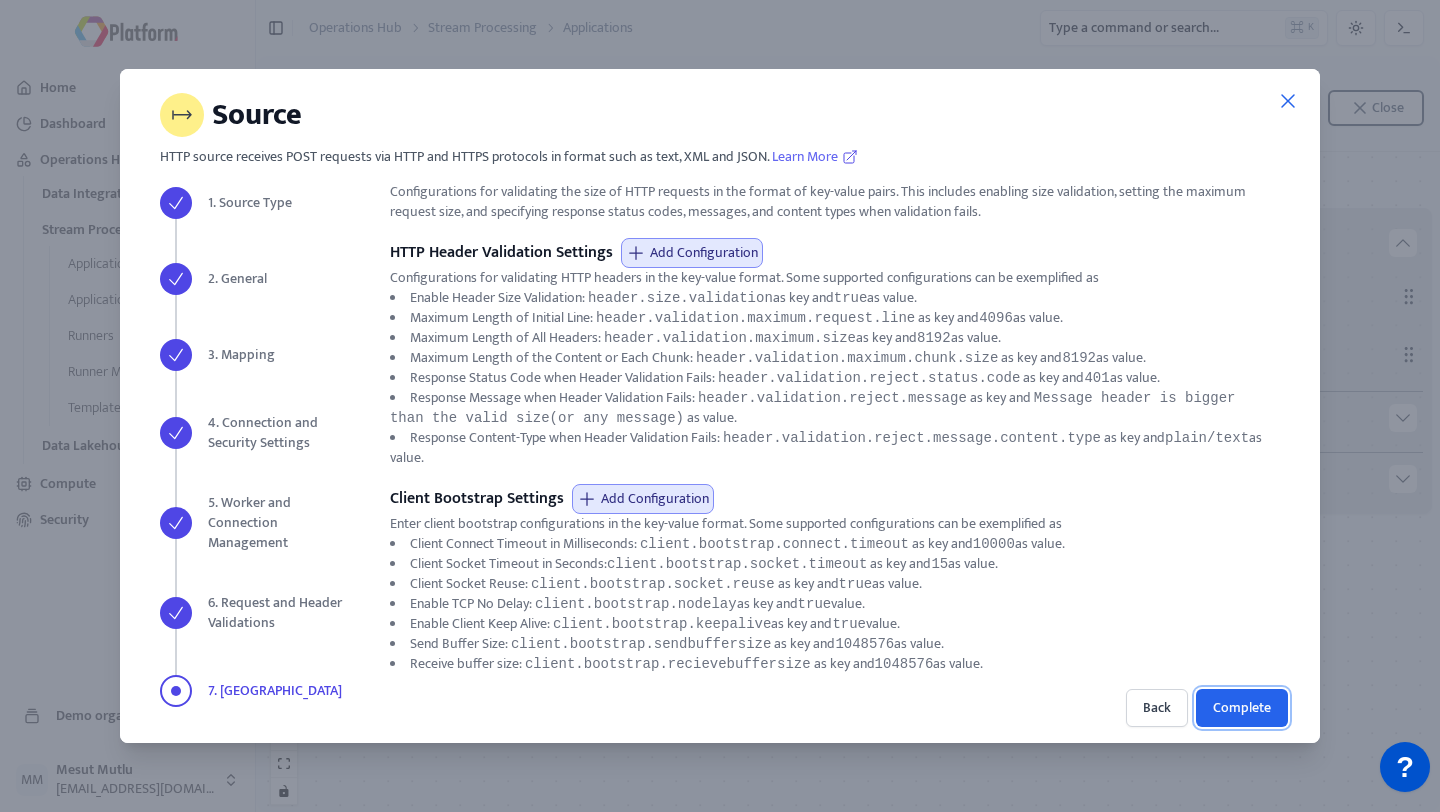 scroll, scrollTop: 1320, scrollLeft: 0, axis: vertical 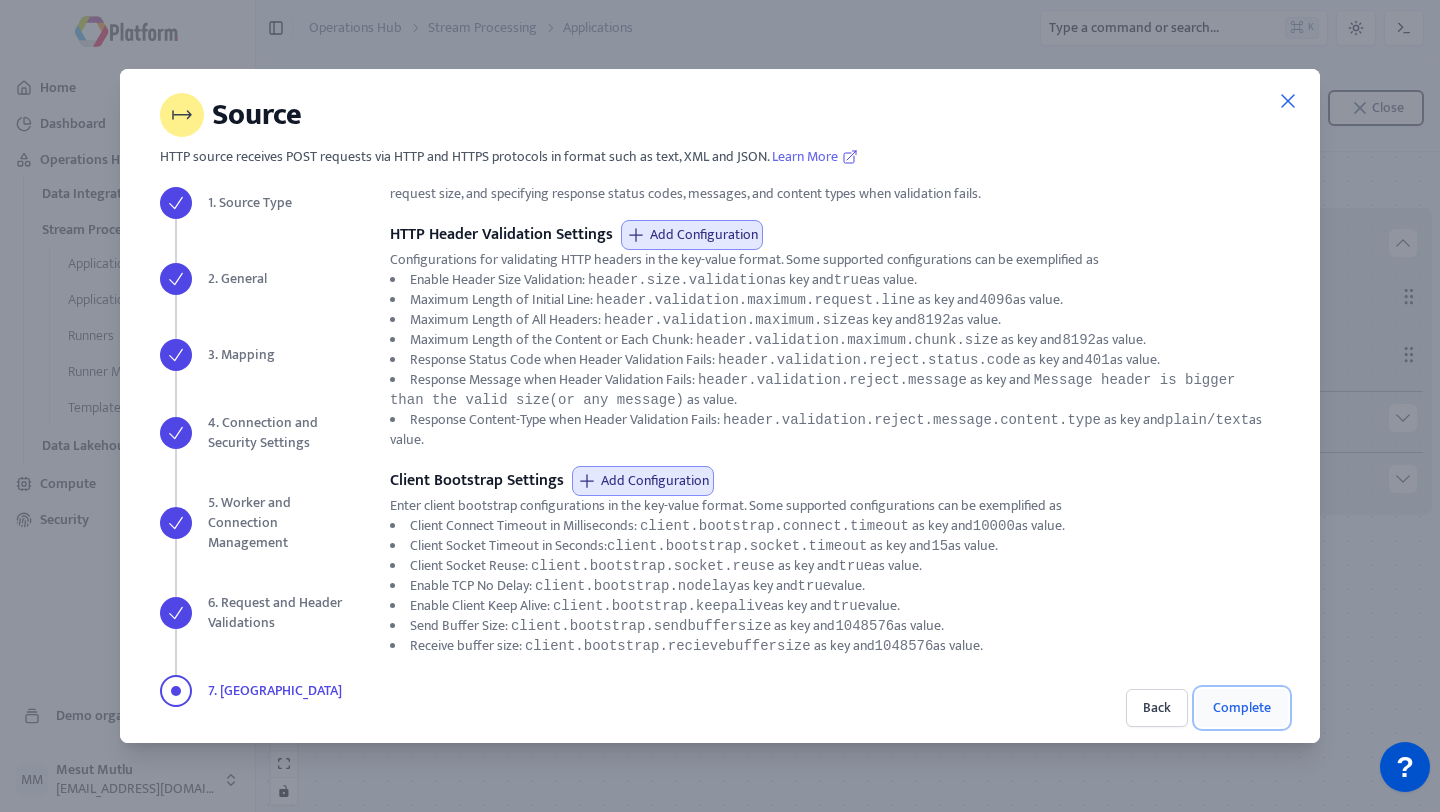 click on "Complete" at bounding box center (1242, 708) 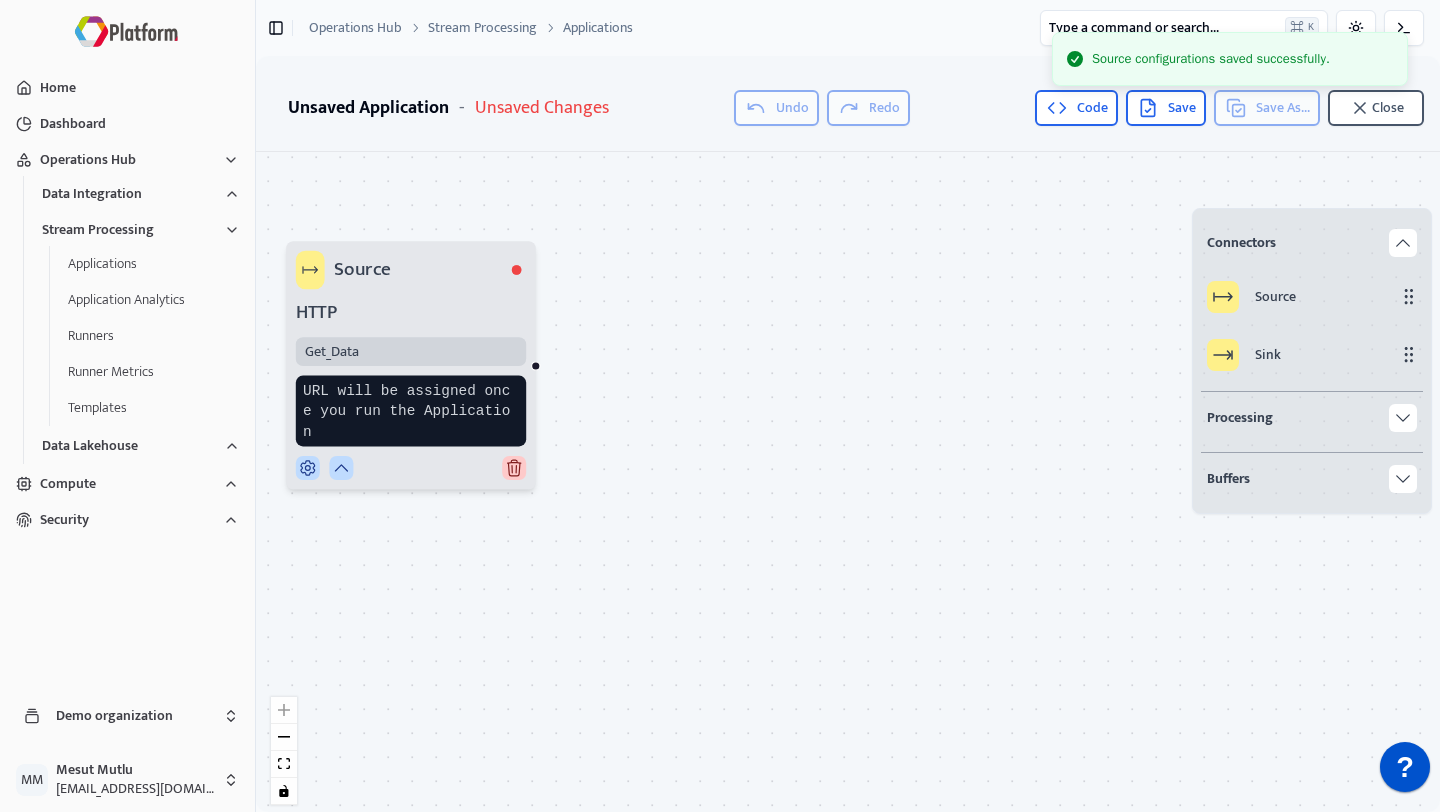 drag, startPoint x: 596, startPoint y: 452, endPoint x: 417, endPoint y: 224, distance: 289.87067 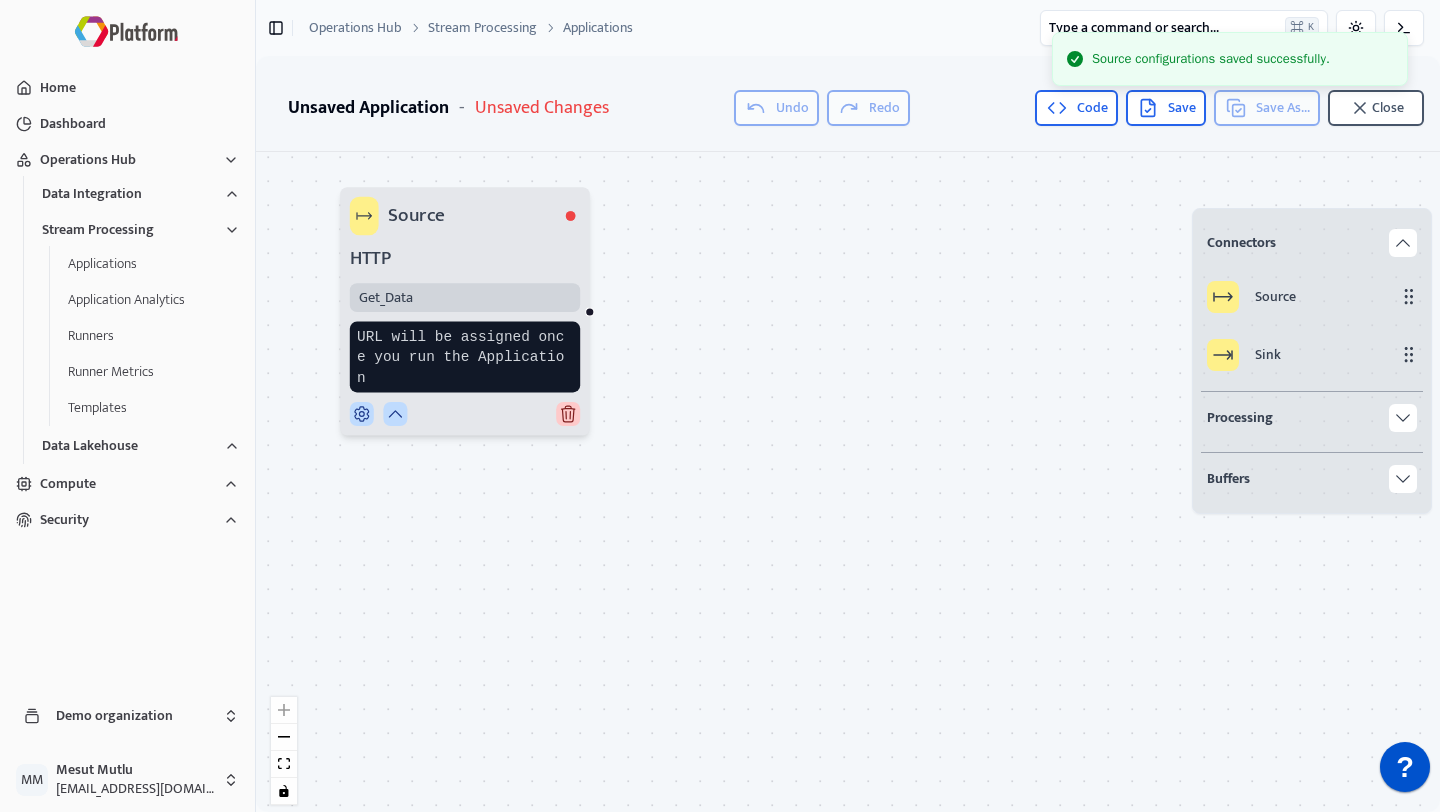 drag, startPoint x: 394, startPoint y: 230, endPoint x: 589, endPoint y: 251, distance: 196.1275 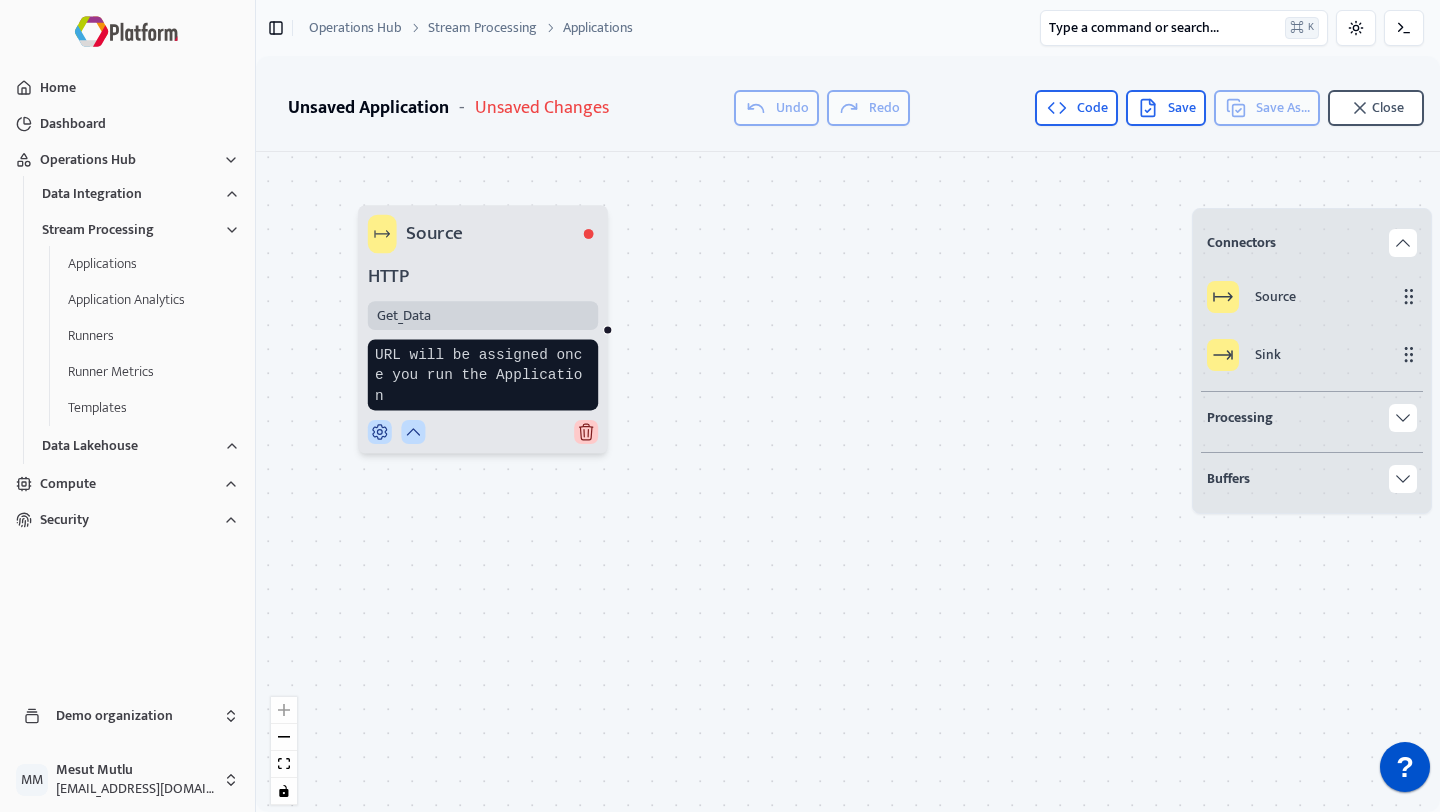 drag, startPoint x: 597, startPoint y: 256, endPoint x: 495, endPoint y: 258, distance: 102.01961 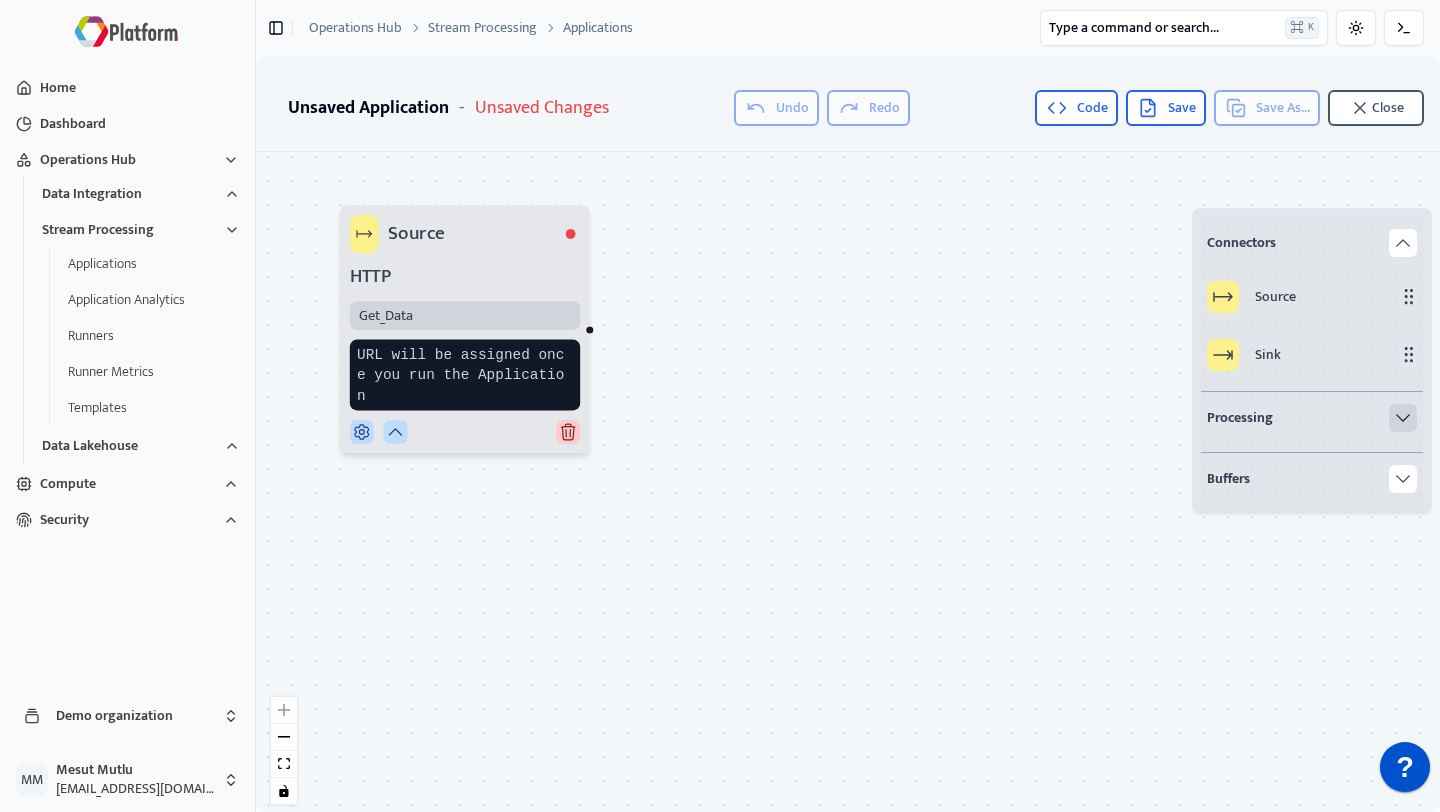 click 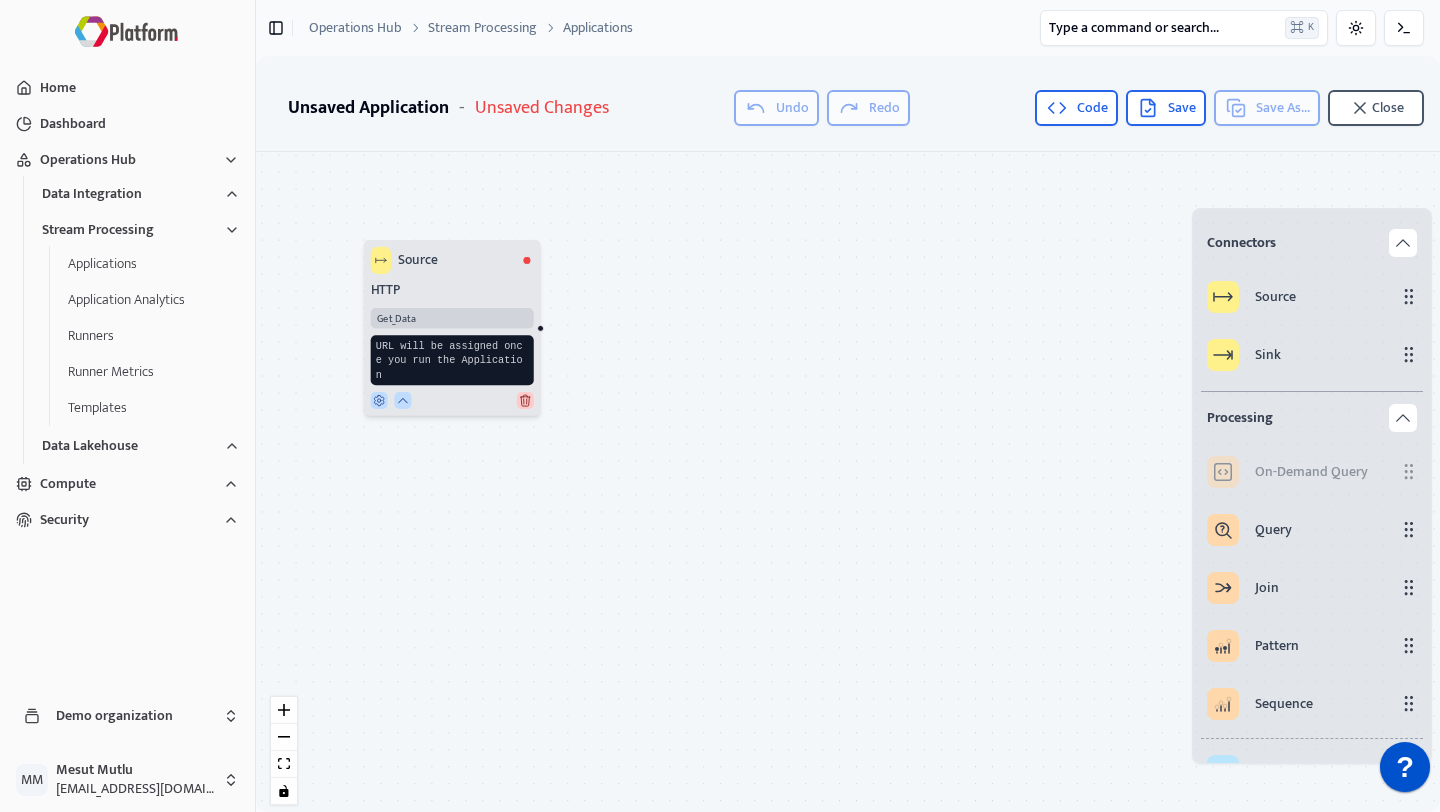 drag, startPoint x: 849, startPoint y: 500, endPoint x: 716, endPoint y: 449, distance: 142.44298 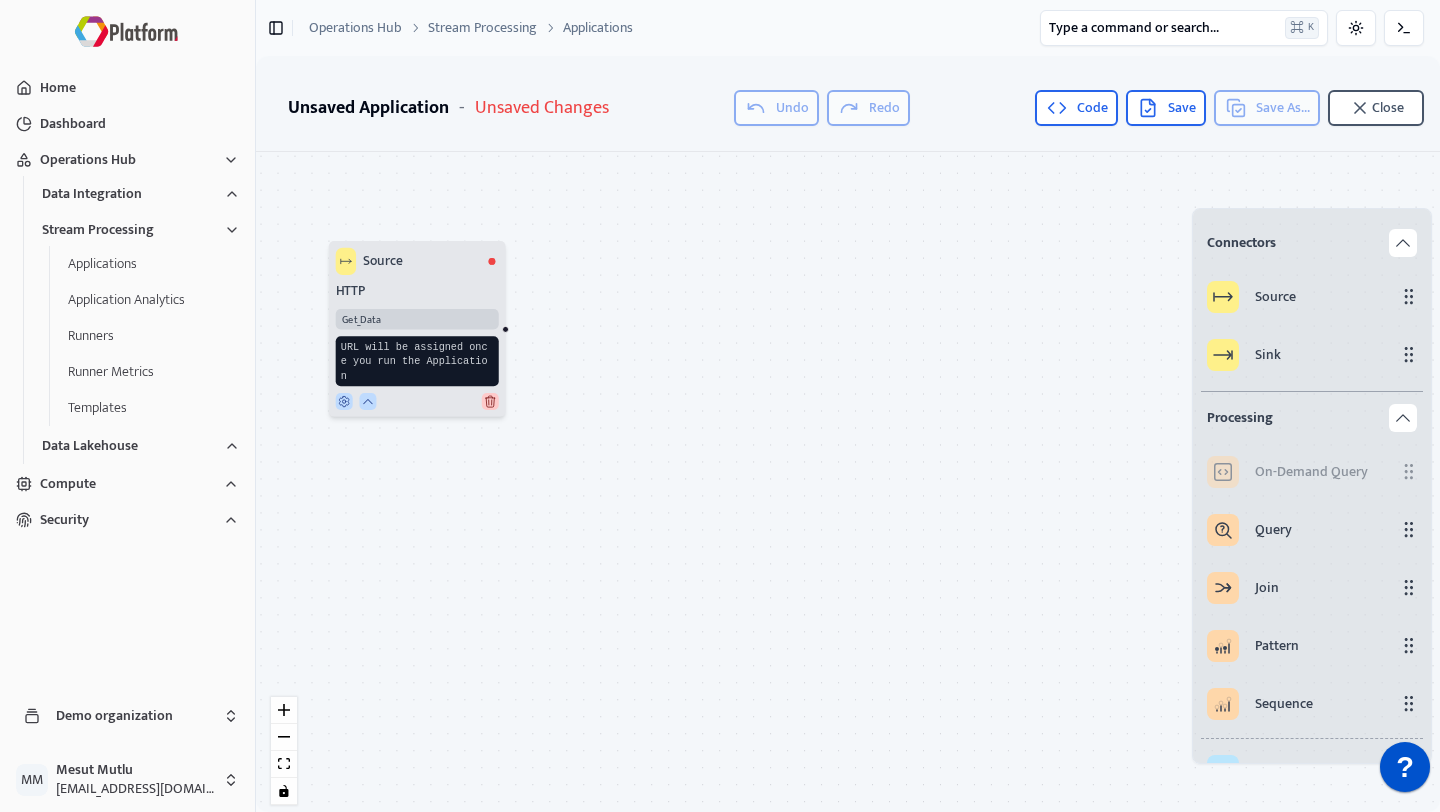 drag, startPoint x: 671, startPoint y: 473, endPoint x: 614, endPoint y: 475, distance: 57.035076 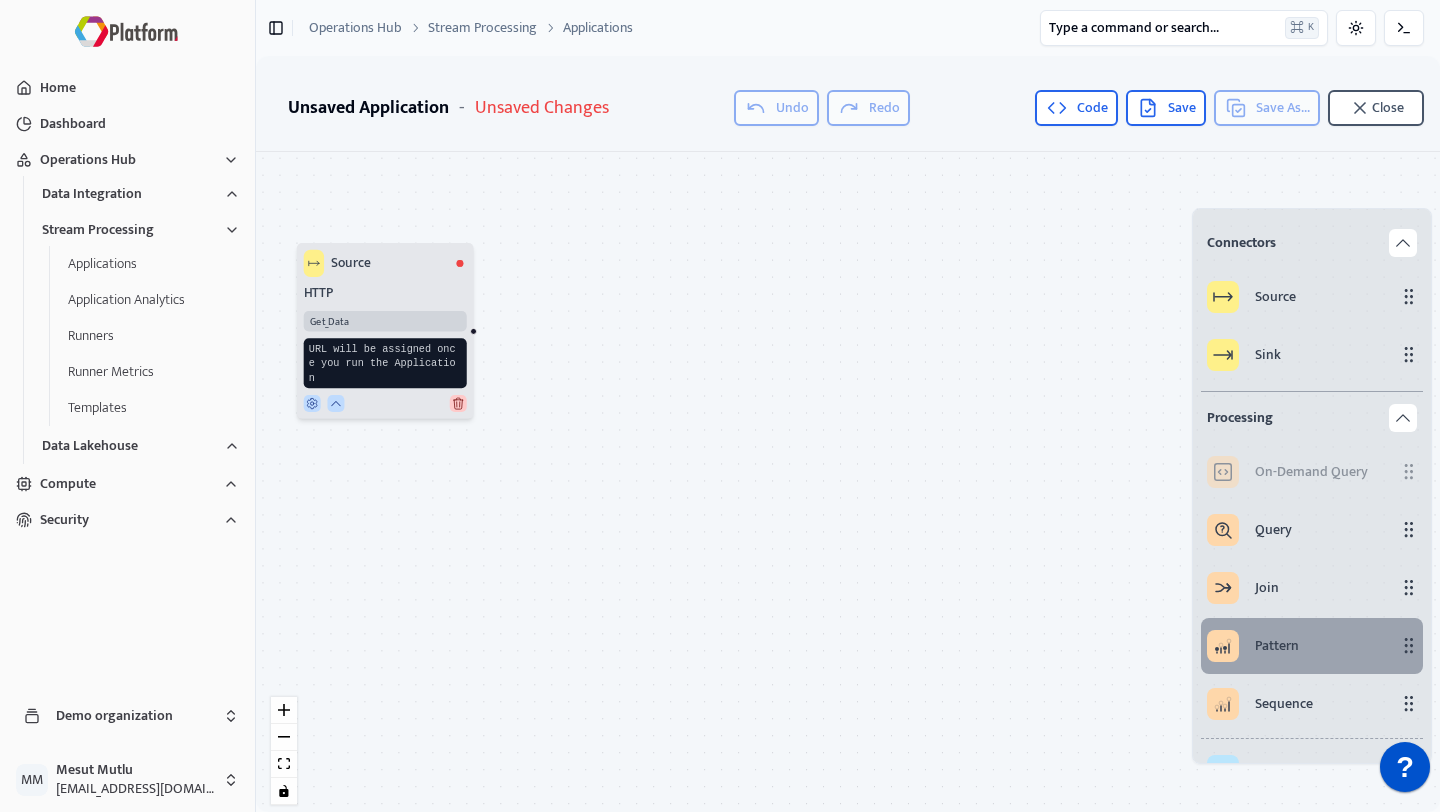 scroll, scrollTop: 105, scrollLeft: 0, axis: vertical 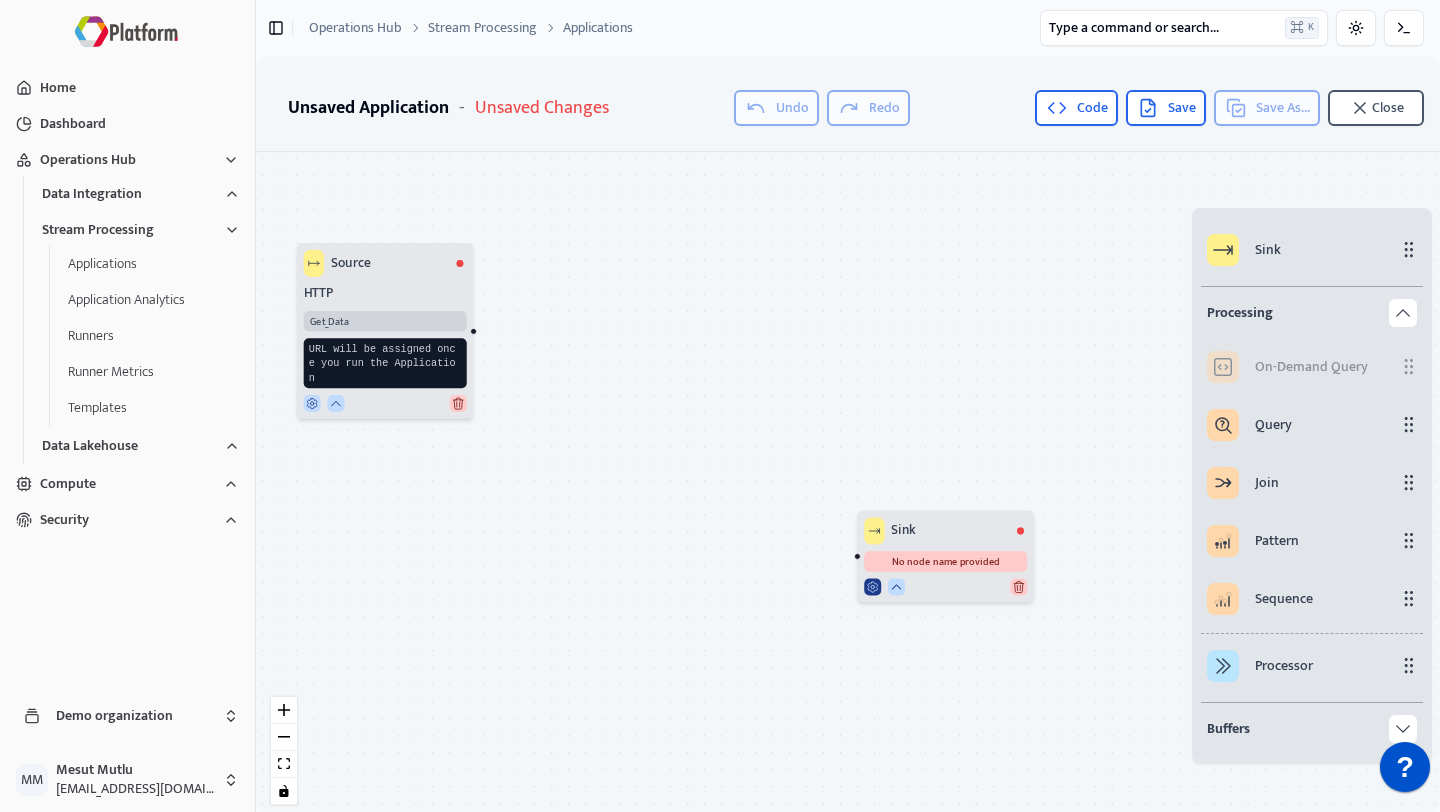 click 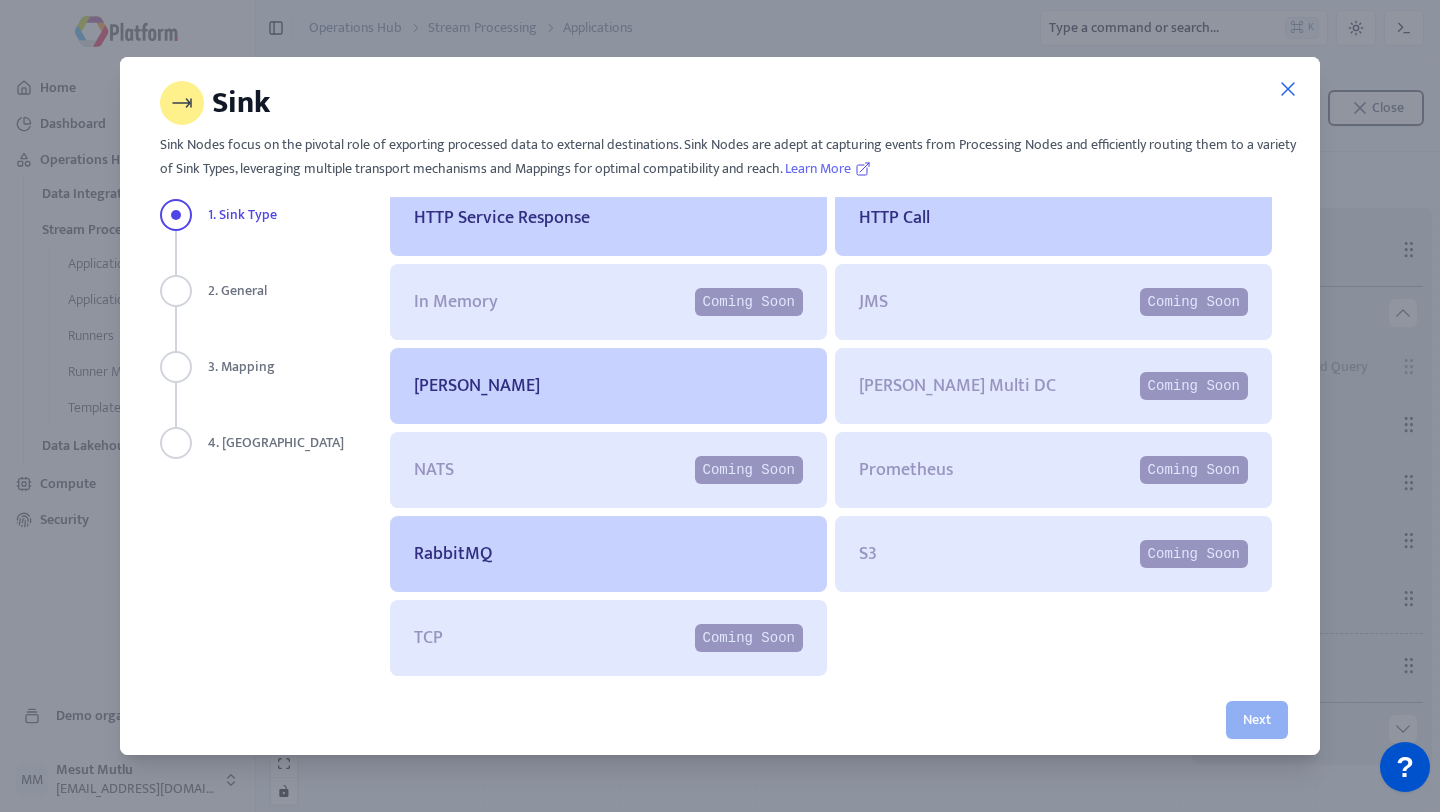 scroll, scrollTop: 0, scrollLeft: 0, axis: both 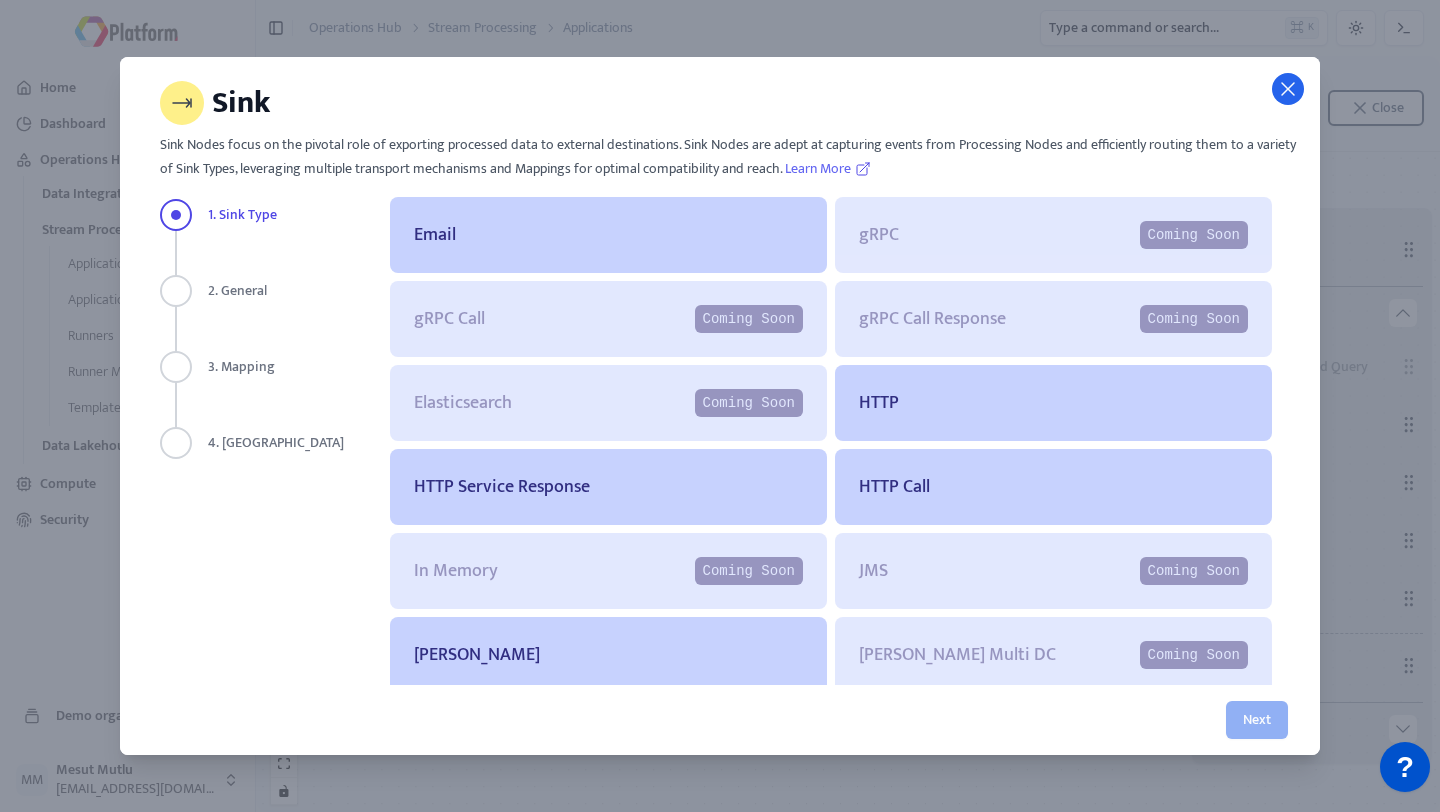 click 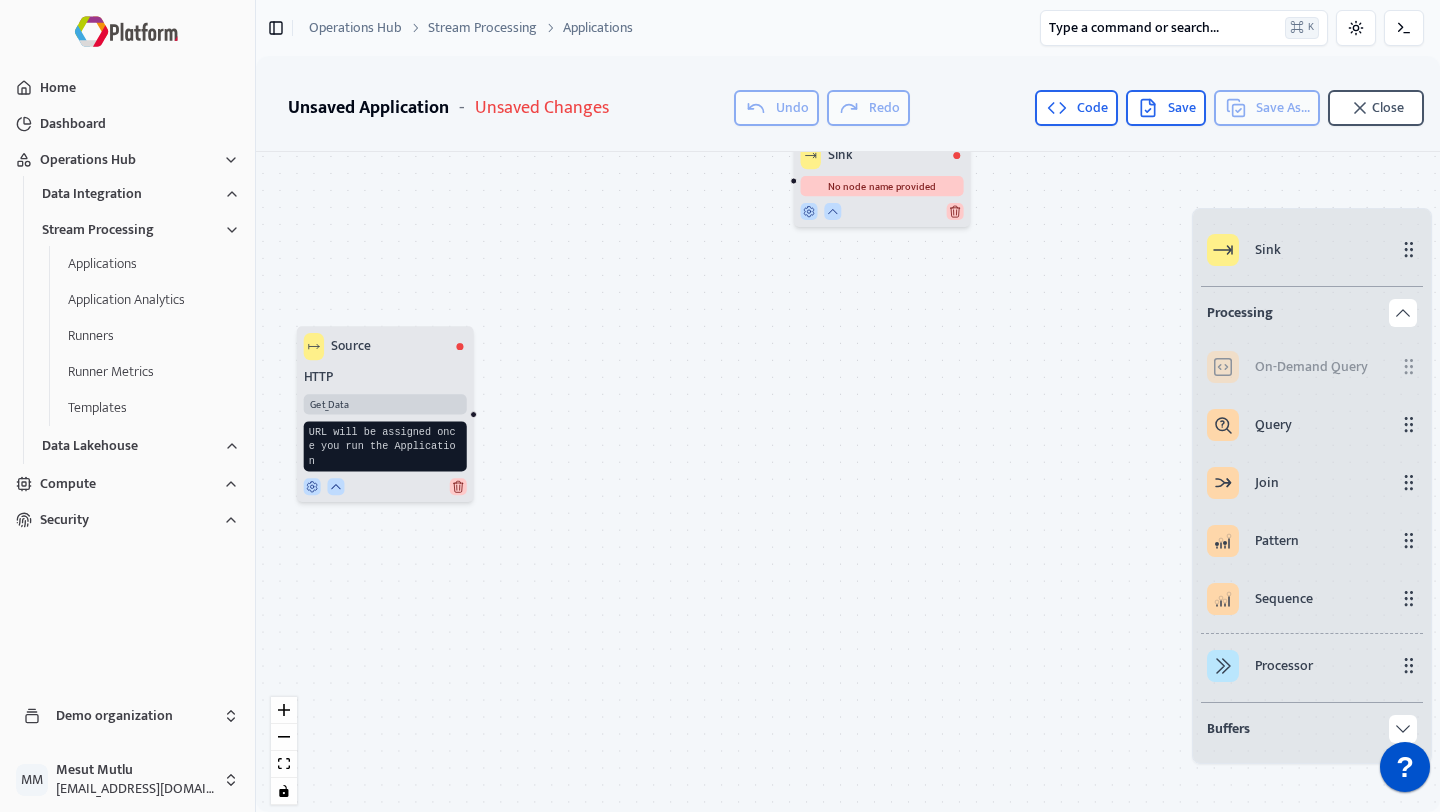 drag, startPoint x: 928, startPoint y: 534, endPoint x: 870, endPoint y: 149, distance: 389.34433 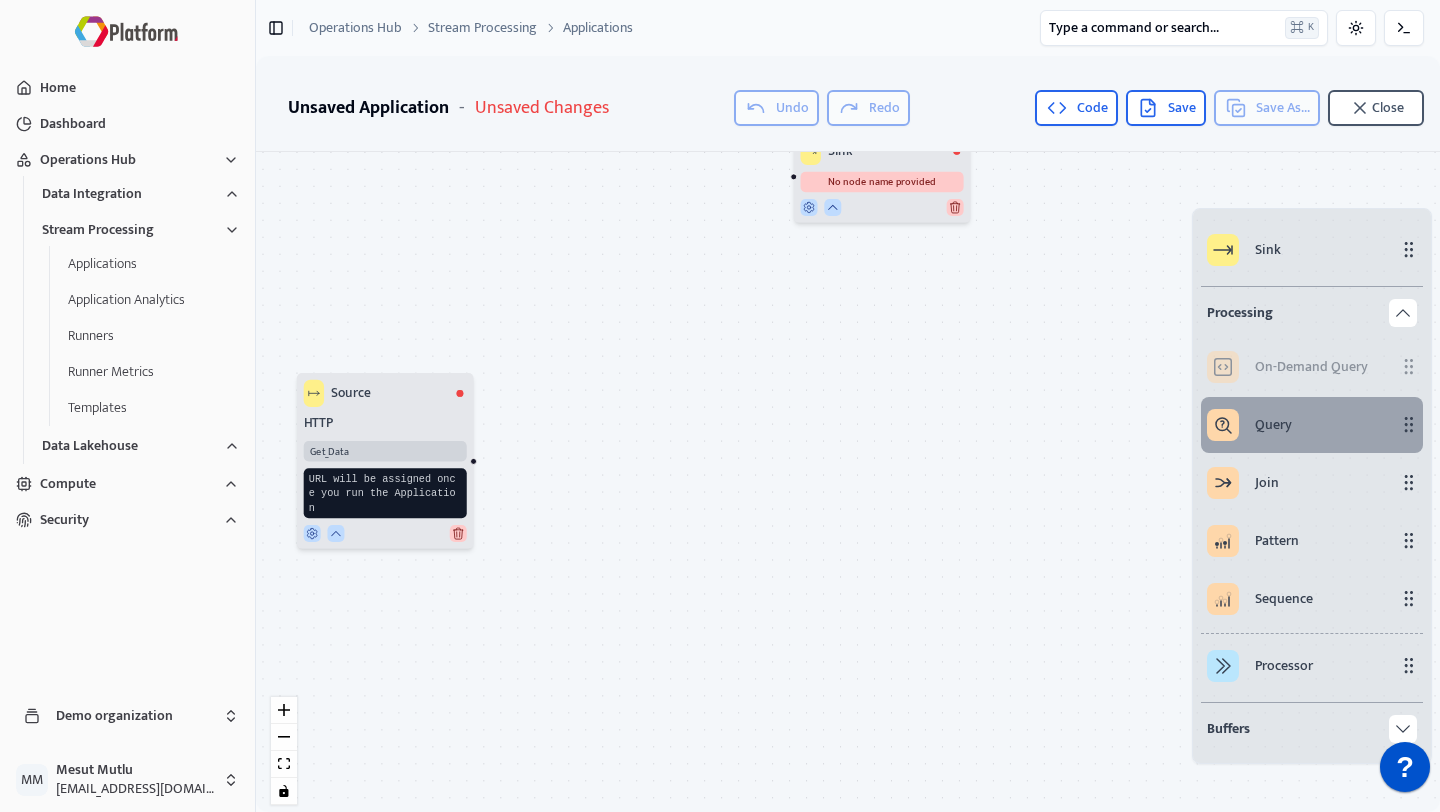 drag, startPoint x: 1292, startPoint y: 416, endPoint x: 1275, endPoint y: 416, distance: 17 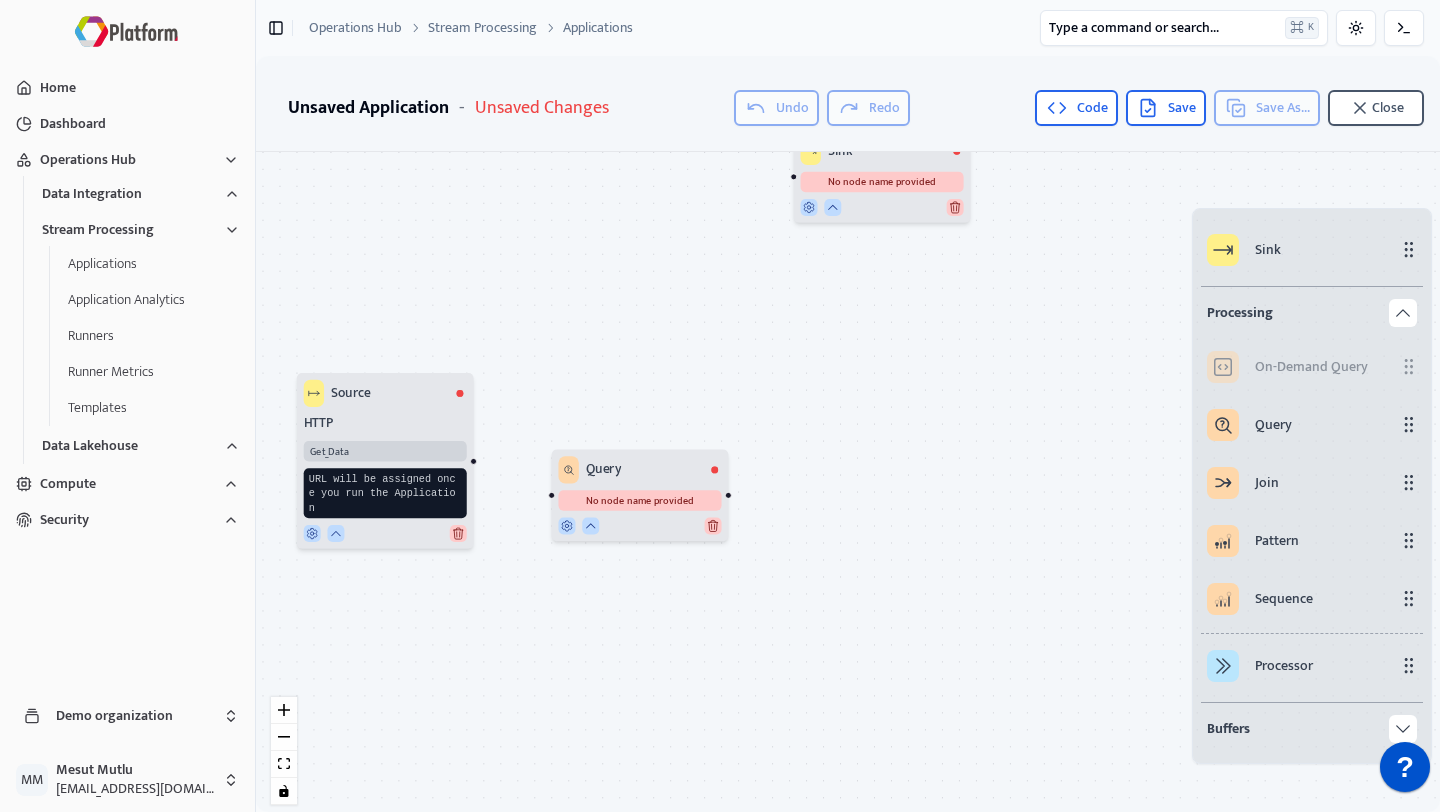drag, startPoint x: 627, startPoint y: 618, endPoint x: 627, endPoint y: 383, distance: 235 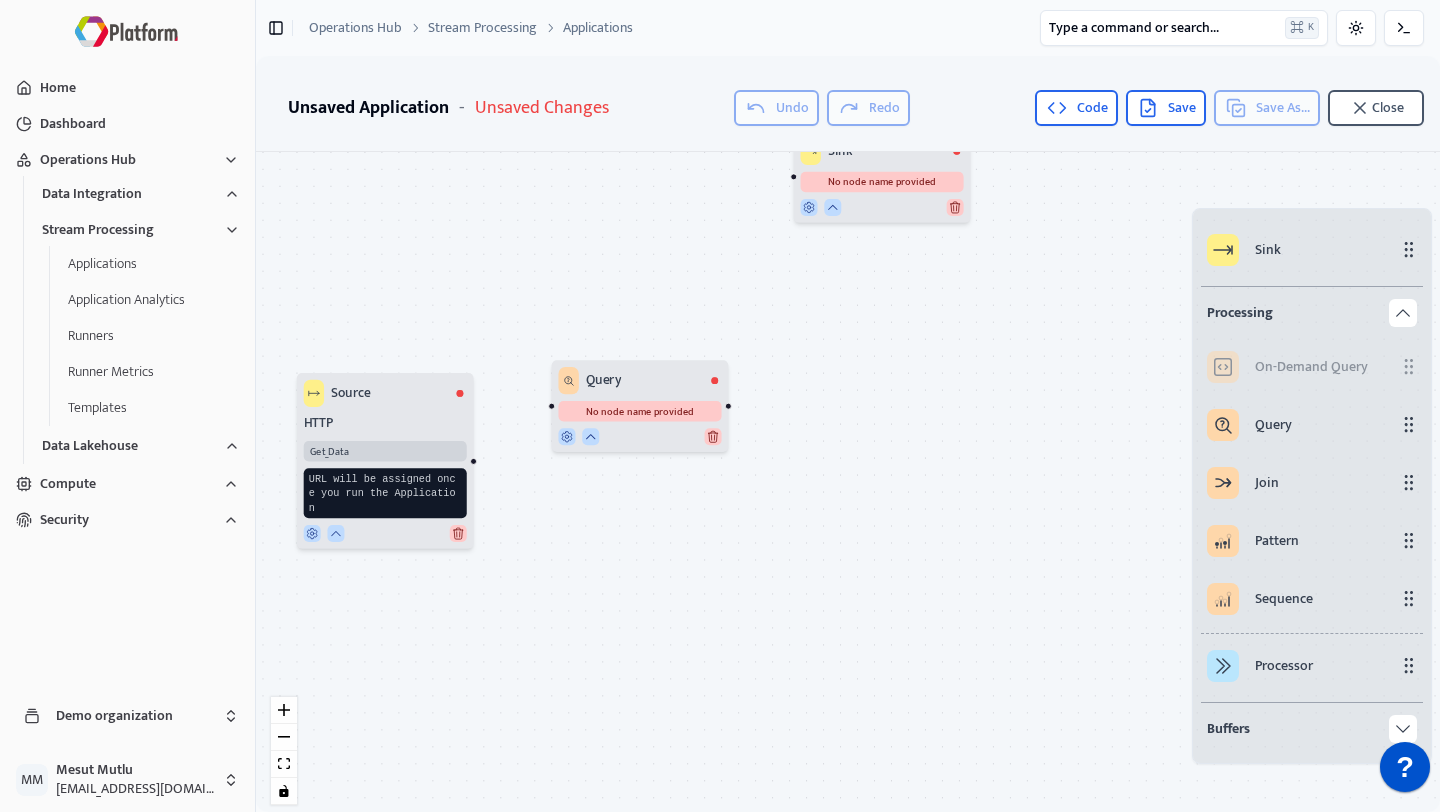 click on "Source HTTP Get_Data URL will be assigned once you run the Application" at bounding box center (385, 461) 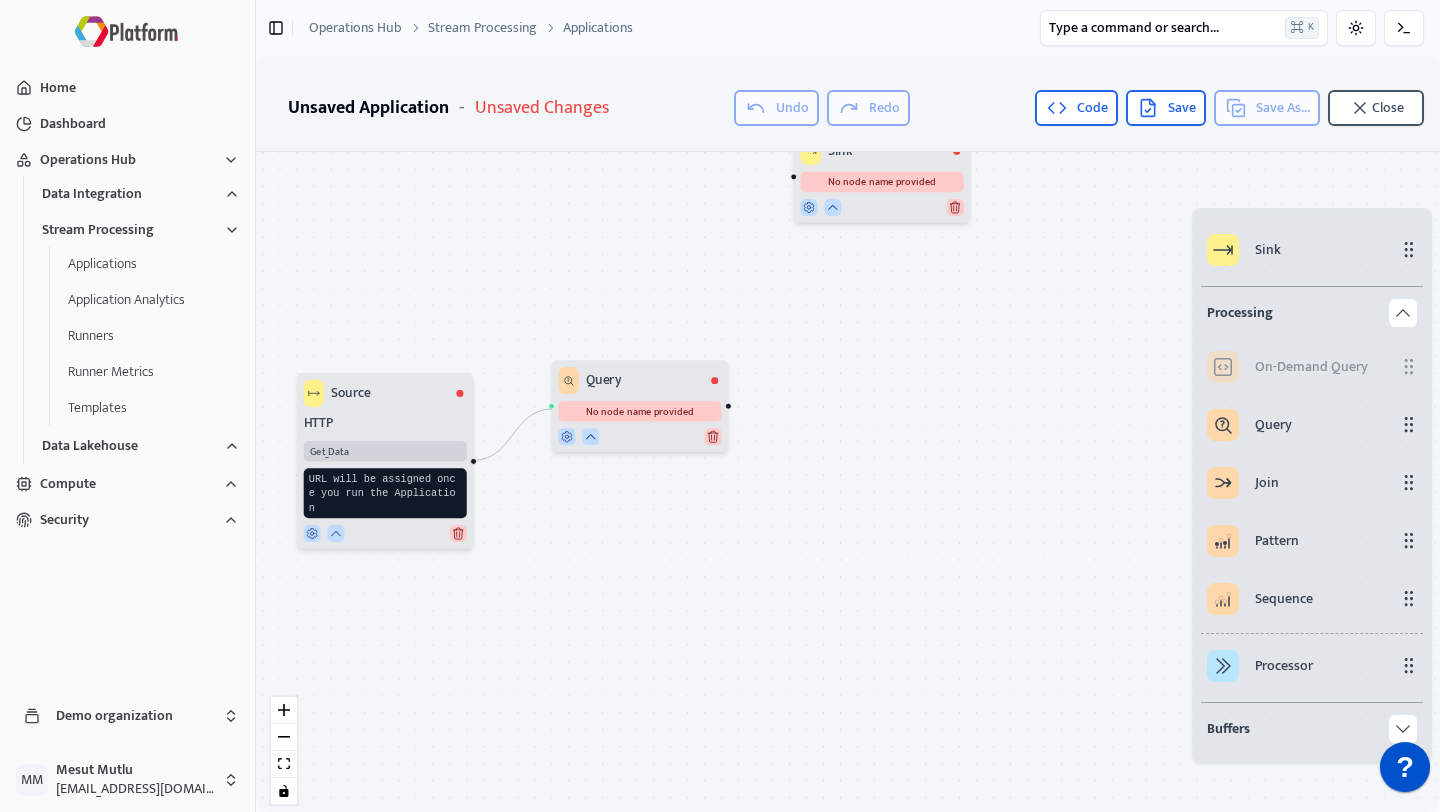 drag, startPoint x: 476, startPoint y: 461, endPoint x: 552, endPoint y: 408, distance: 92.65527 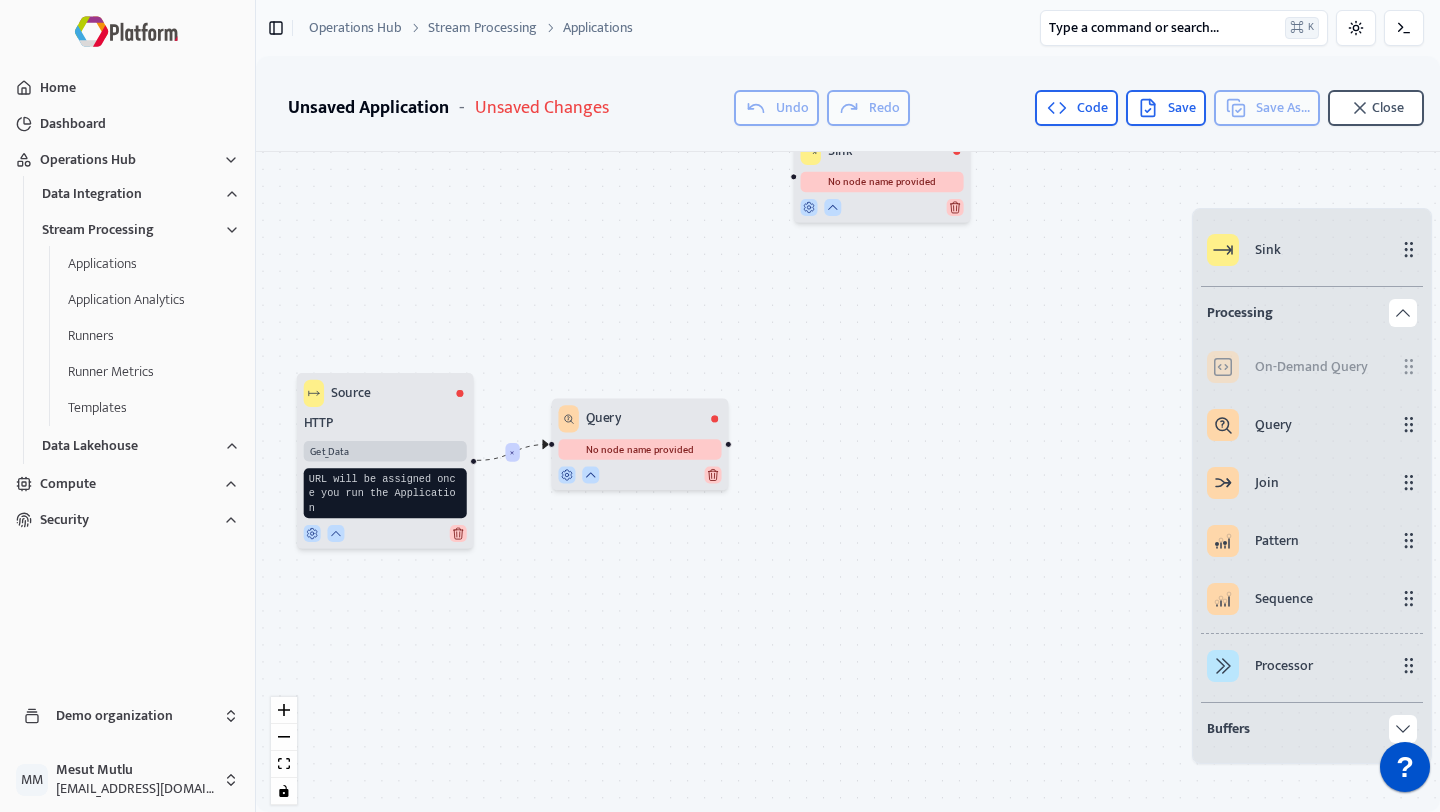 drag, startPoint x: 658, startPoint y: 384, endPoint x: 656, endPoint y: 423, distance: 39.051247 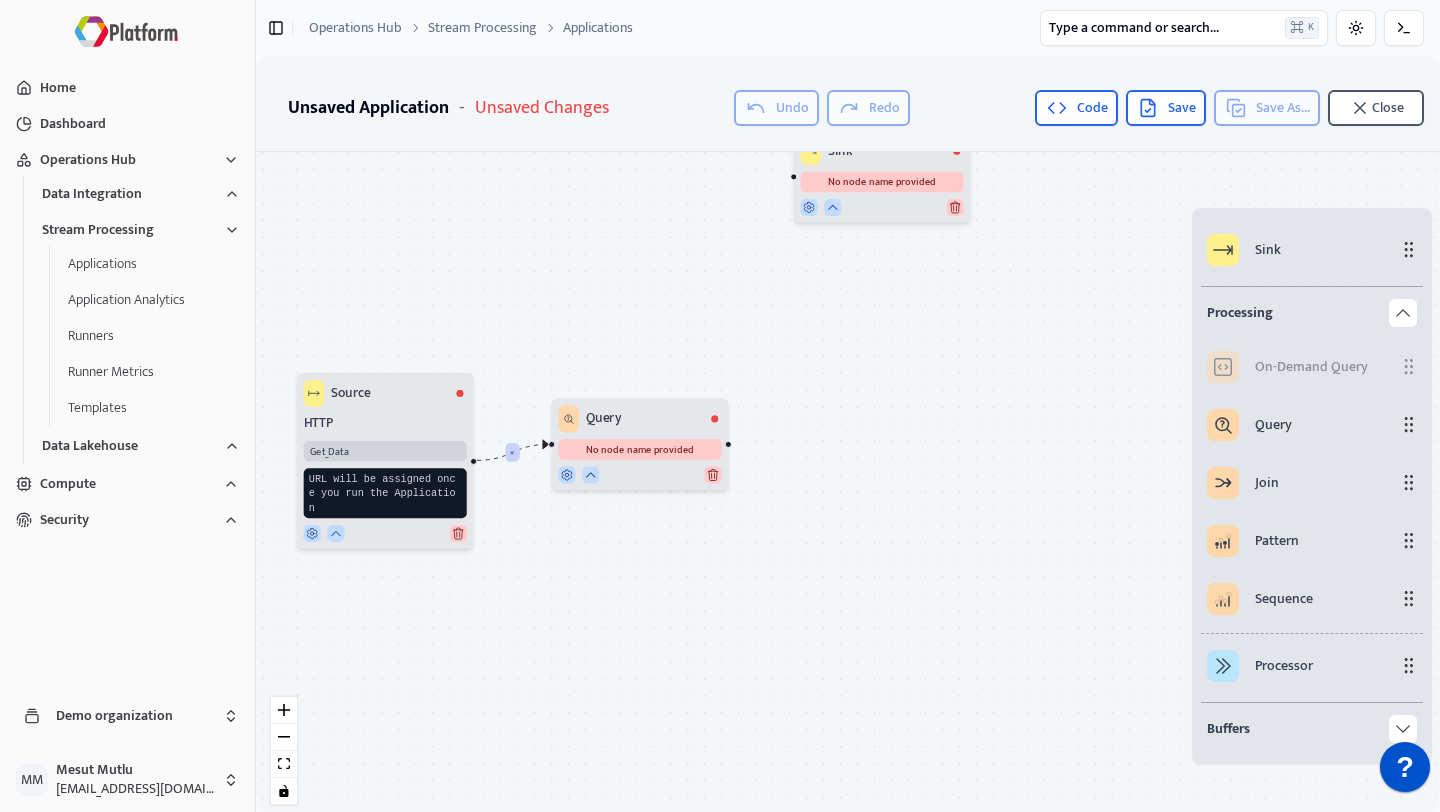 click on "Query" at bounding box center (639, 418) 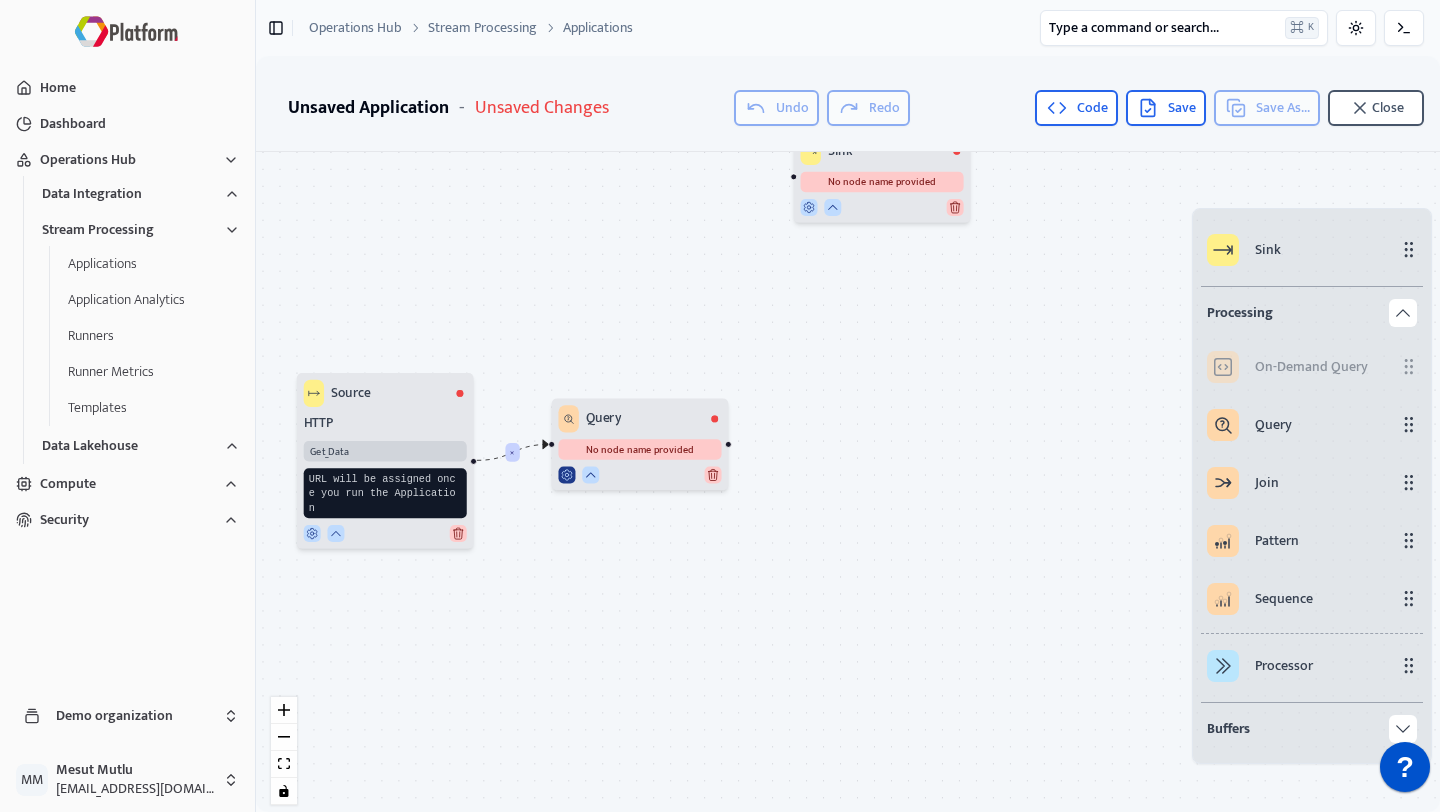 click 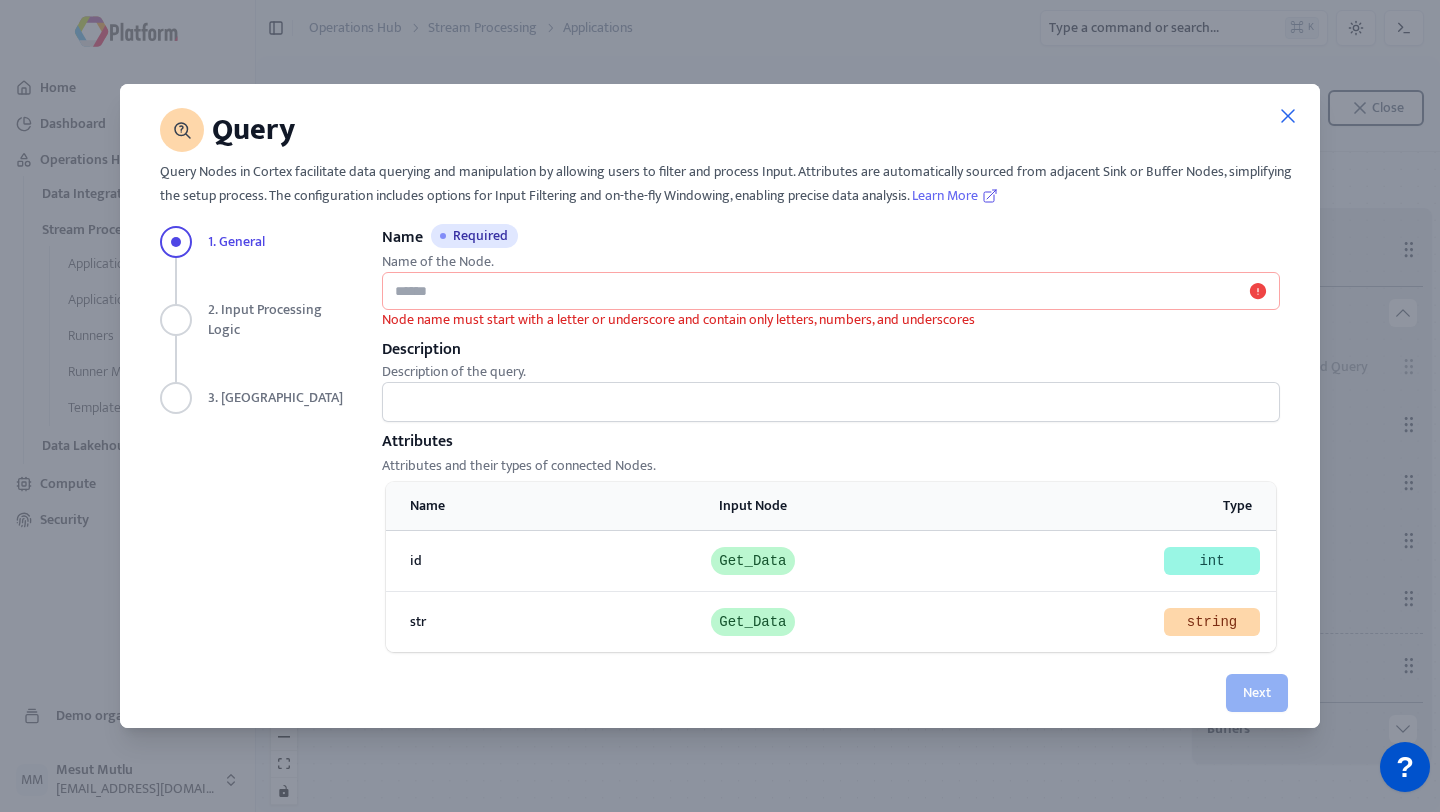scroll, scrollTop: 7, scrollLeft: 0, axis: vertical 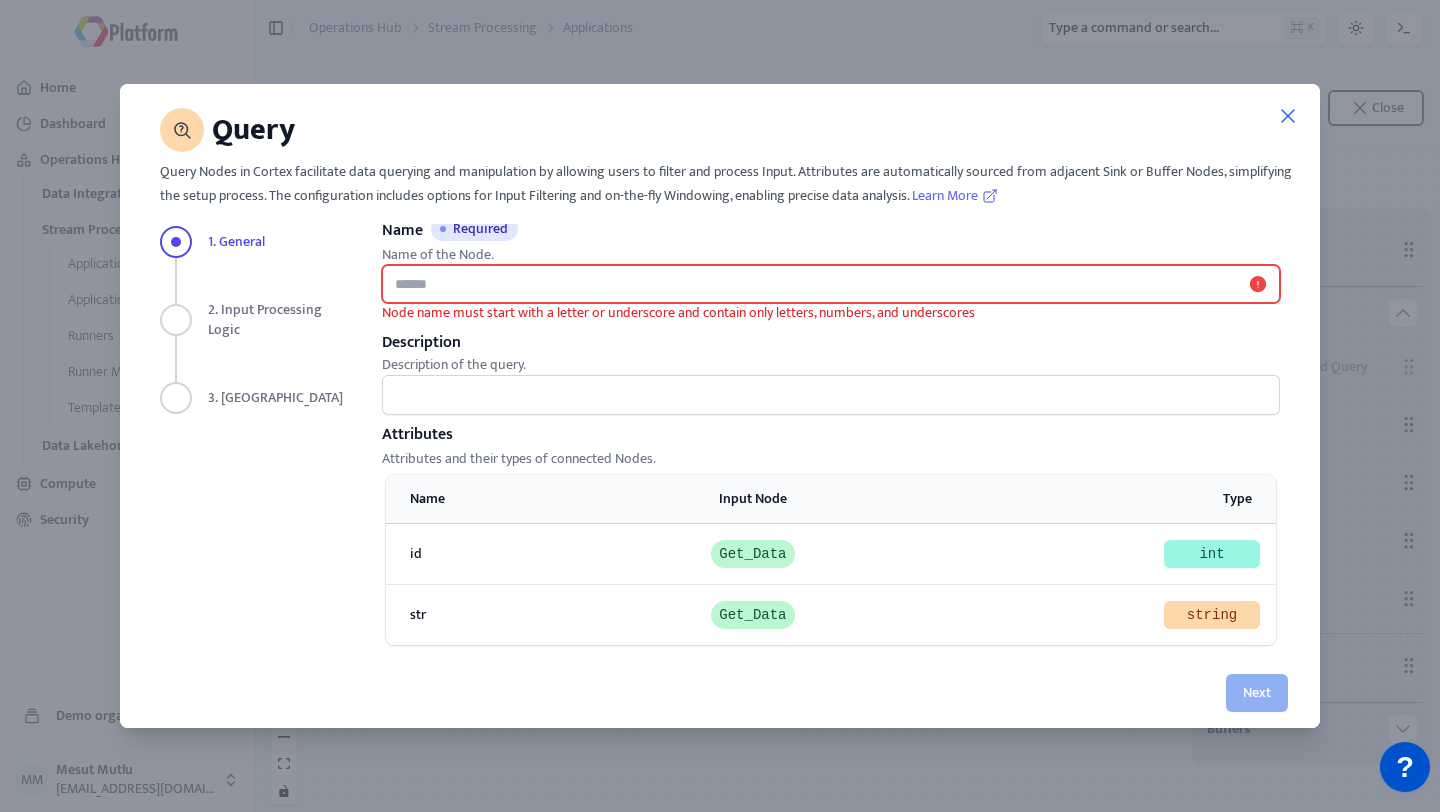 click on "Name   Required" at bounding box center [831, 284] 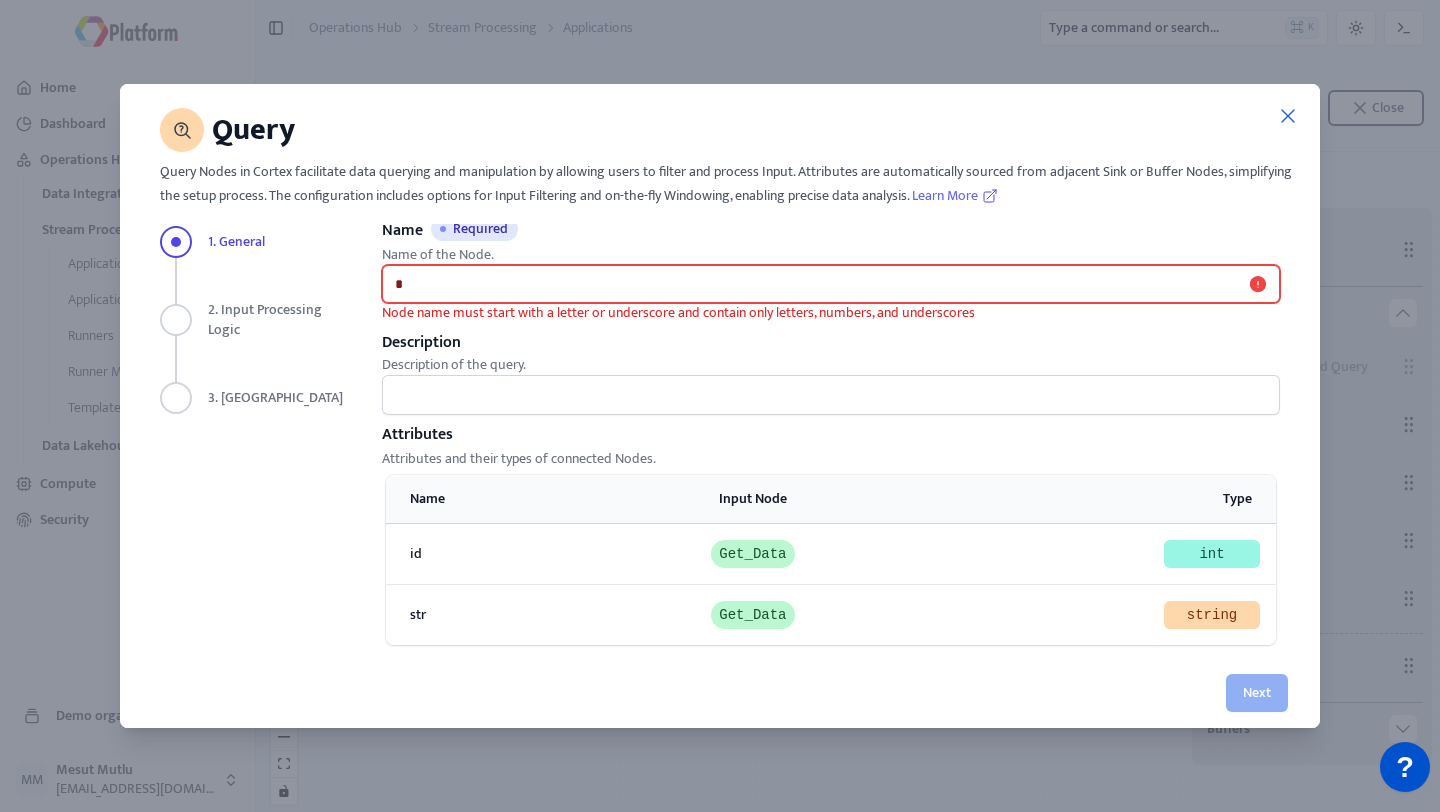 scroll, scrollTop: 0, scrollLeft: 0, axis: both 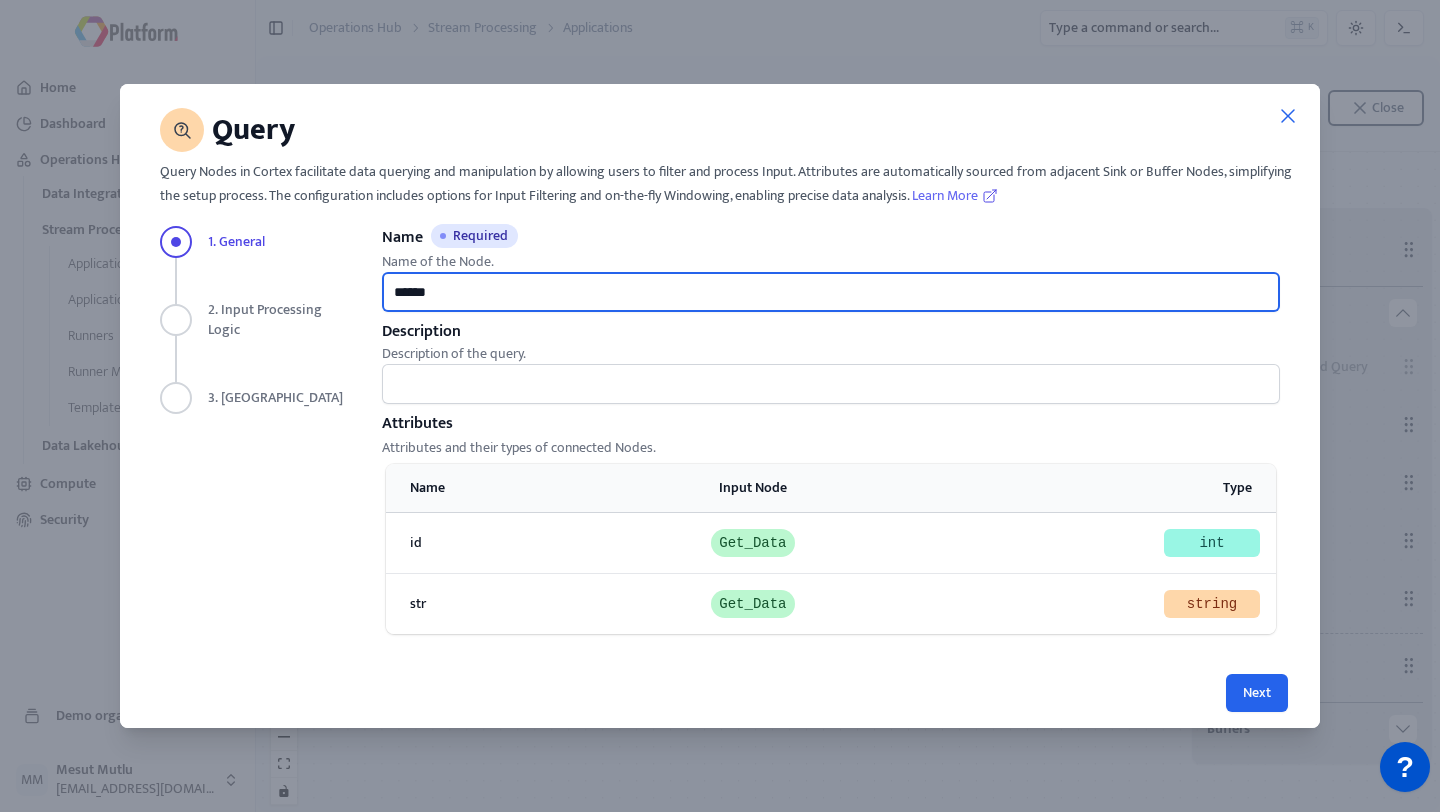 type on "******" 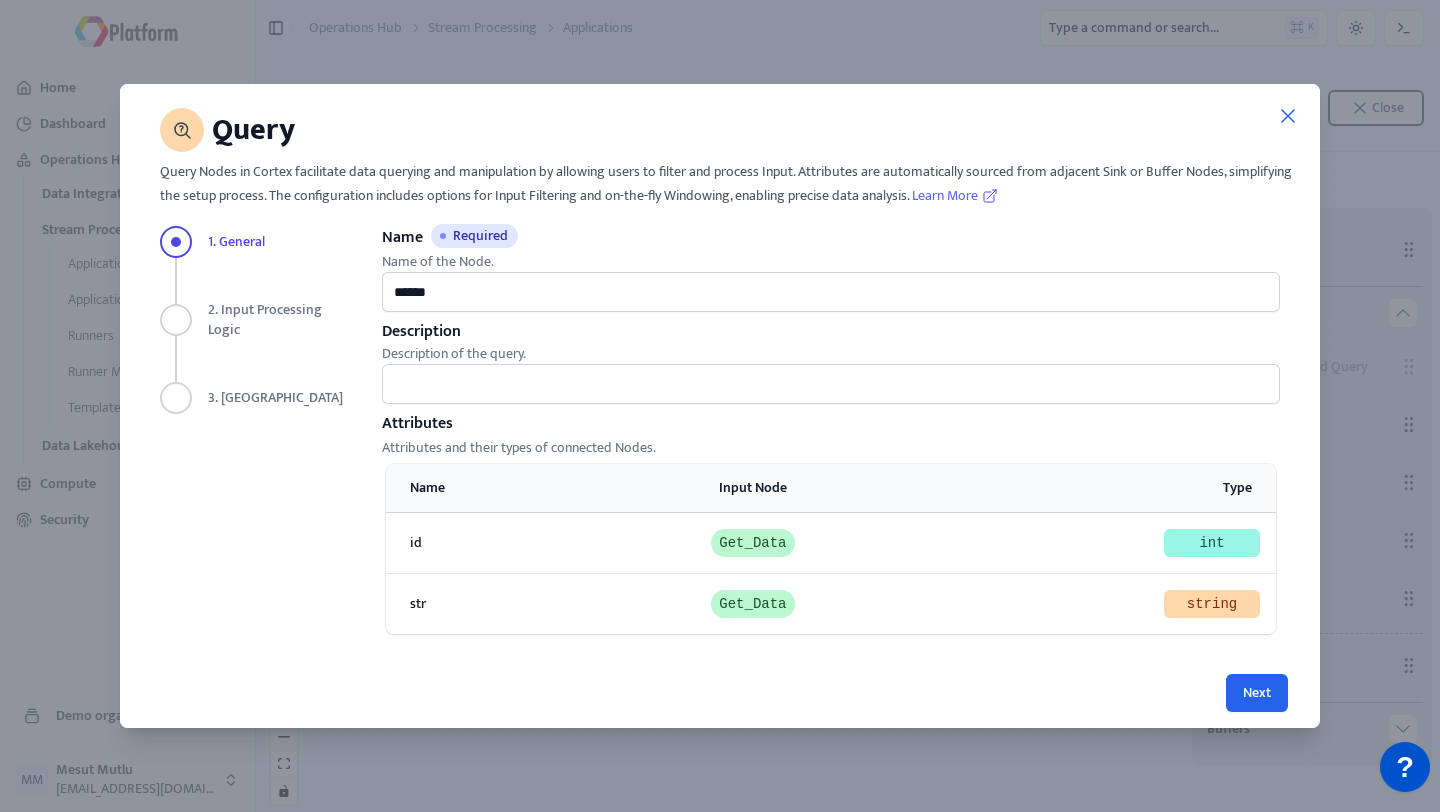click on "Query Query Nodes in Cortex facilitate data querying and manipulation by allowing users to filter and process Input. Attributes are automatically sourced from adjacent Sink or Buffer Nodes, simplifying the setup process. The configuration includes options for Input Filtering and on-the-fly Windowing, enabling precise data analysis.   Learn More 1. General 2. Input Processing Logic 3. Preview Name   Required Name of the Node. ****** Description   Description of the query. Attributes Attributes and their types of connected Nodes. Name Input Node Type id Get_Data int str Get_Data string Next" at bounding box center (720, 405) 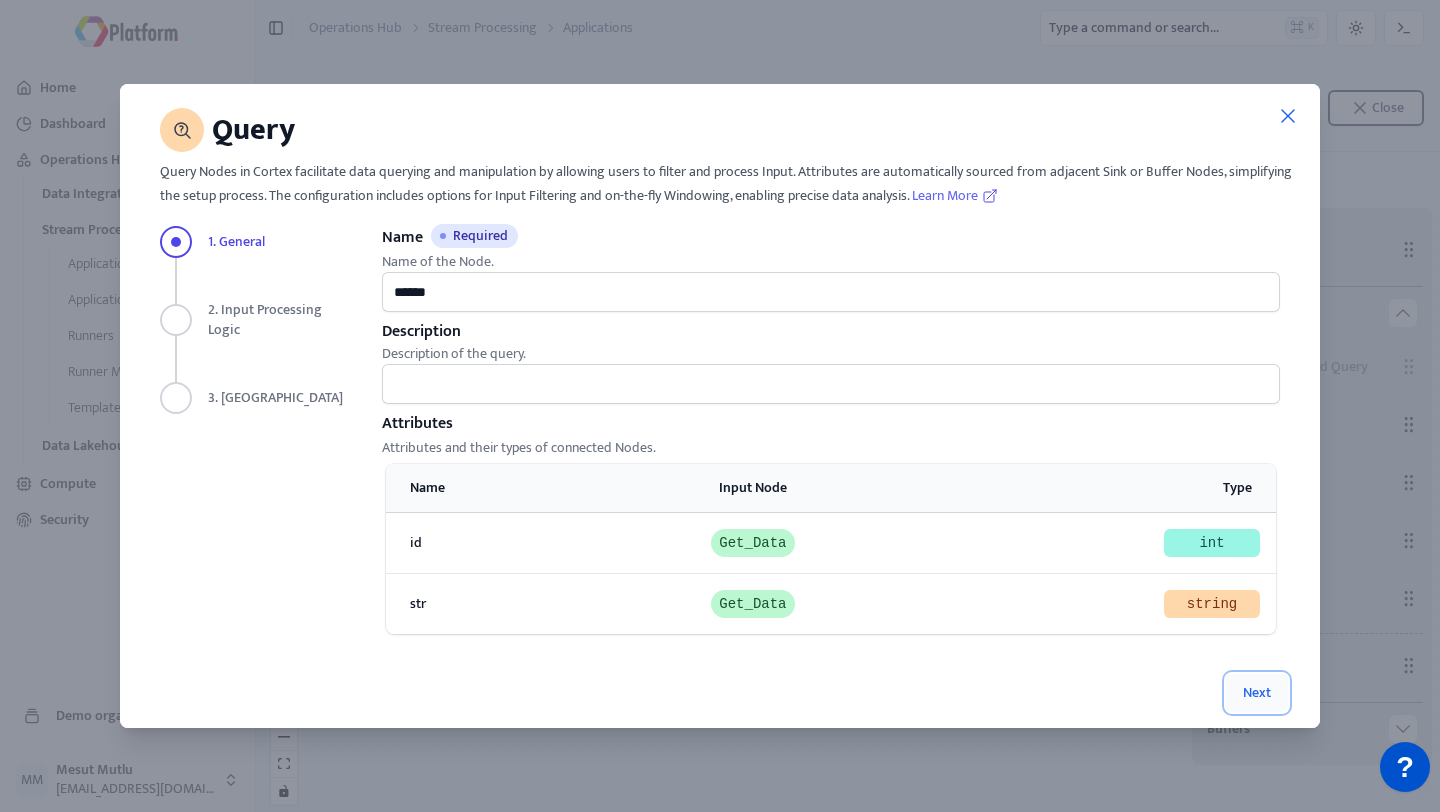 click on "Next" at bounding box center [1257, 693] 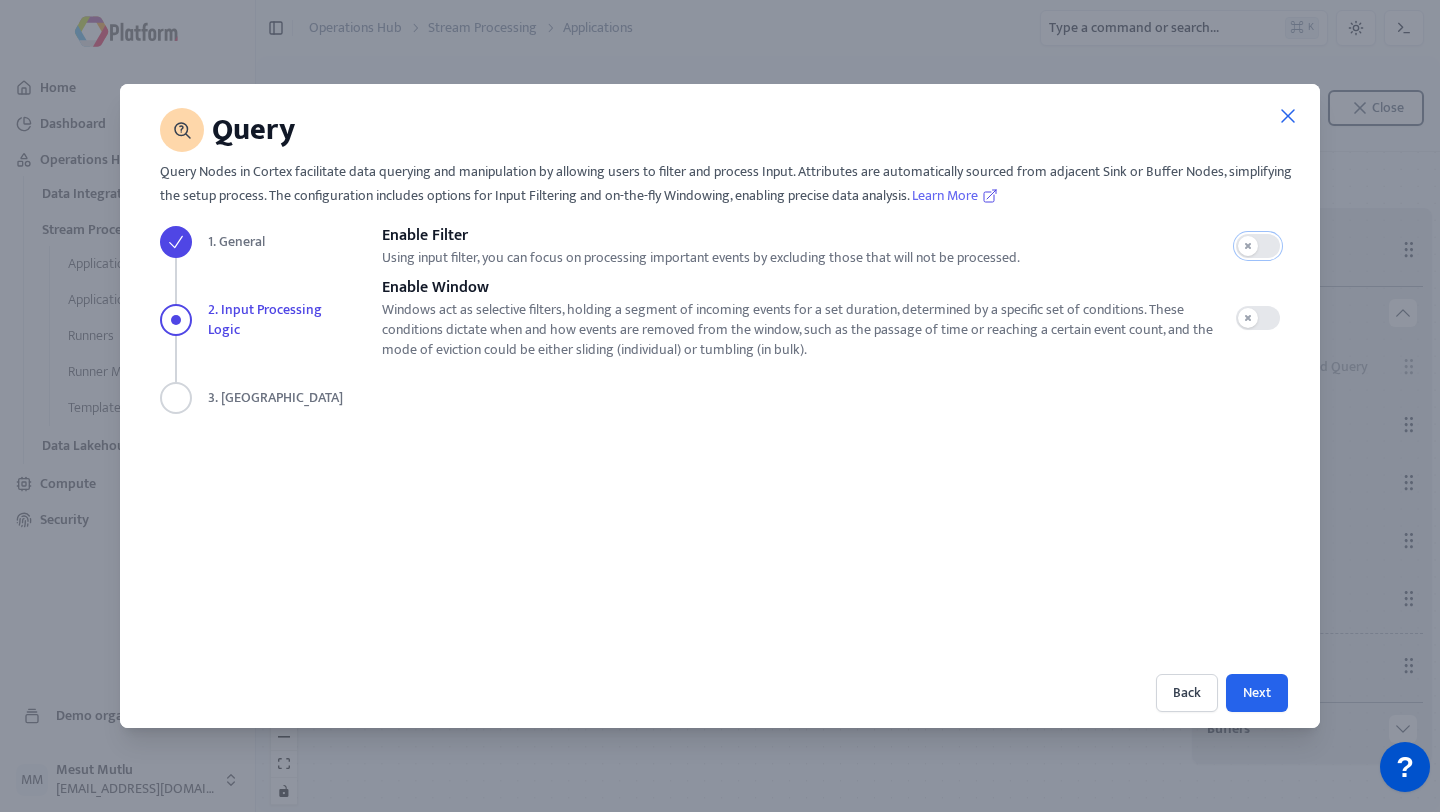 click at bounding box center (1258, 246) 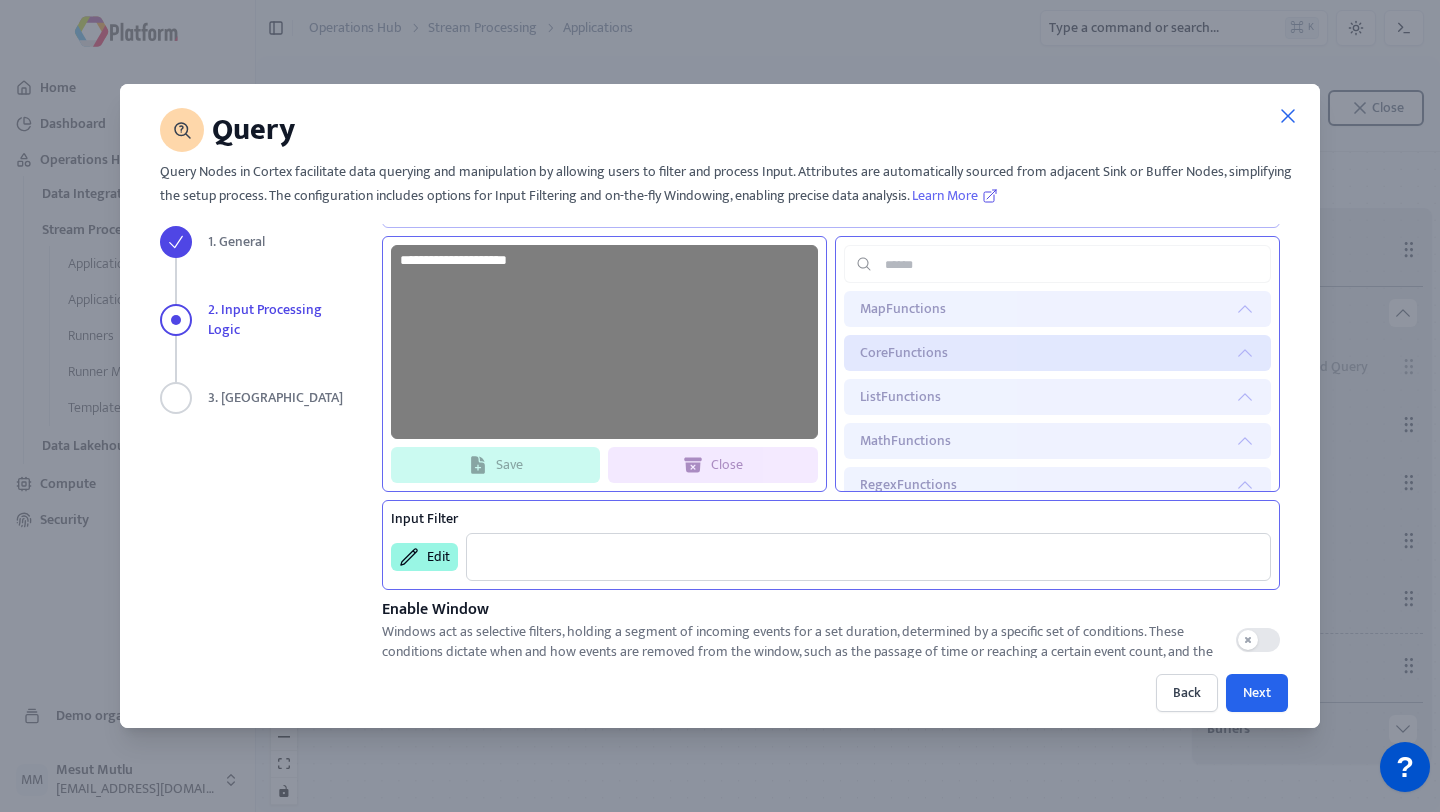 scroll, scrollTop: 239, scrollLeft: 0, axis: vertical 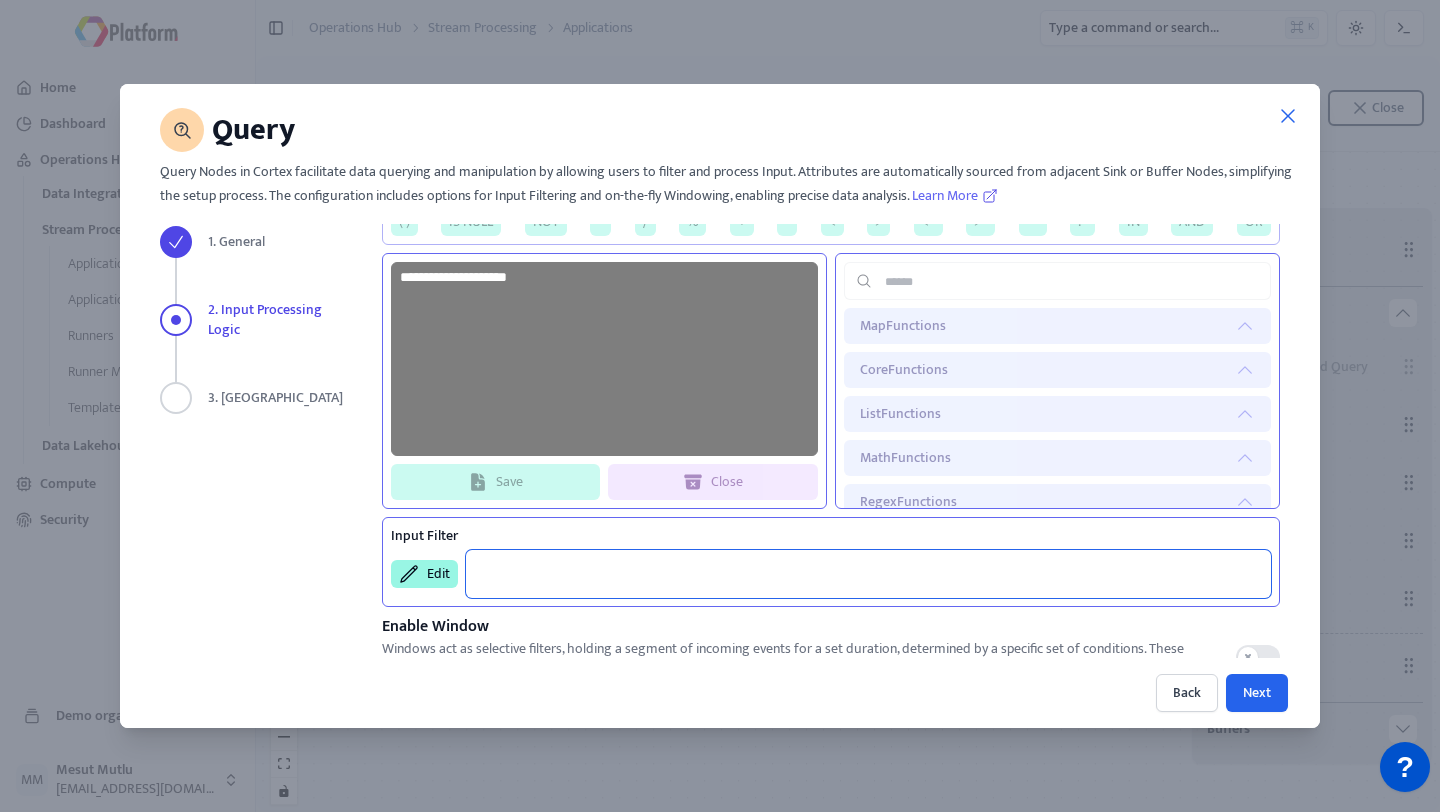 click at bounding box center (868, 574) 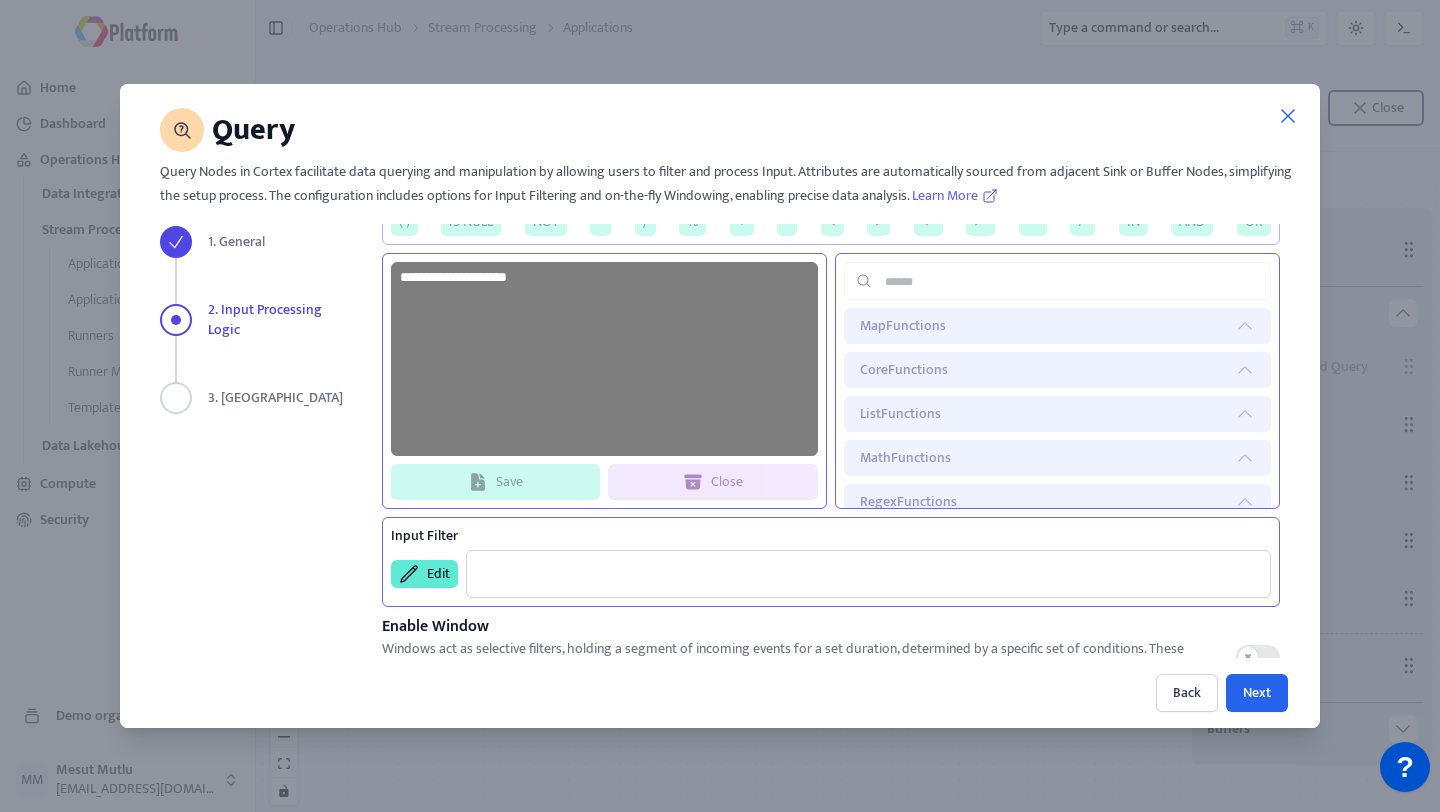 click on "Edit" at bounding box center (424, 574) 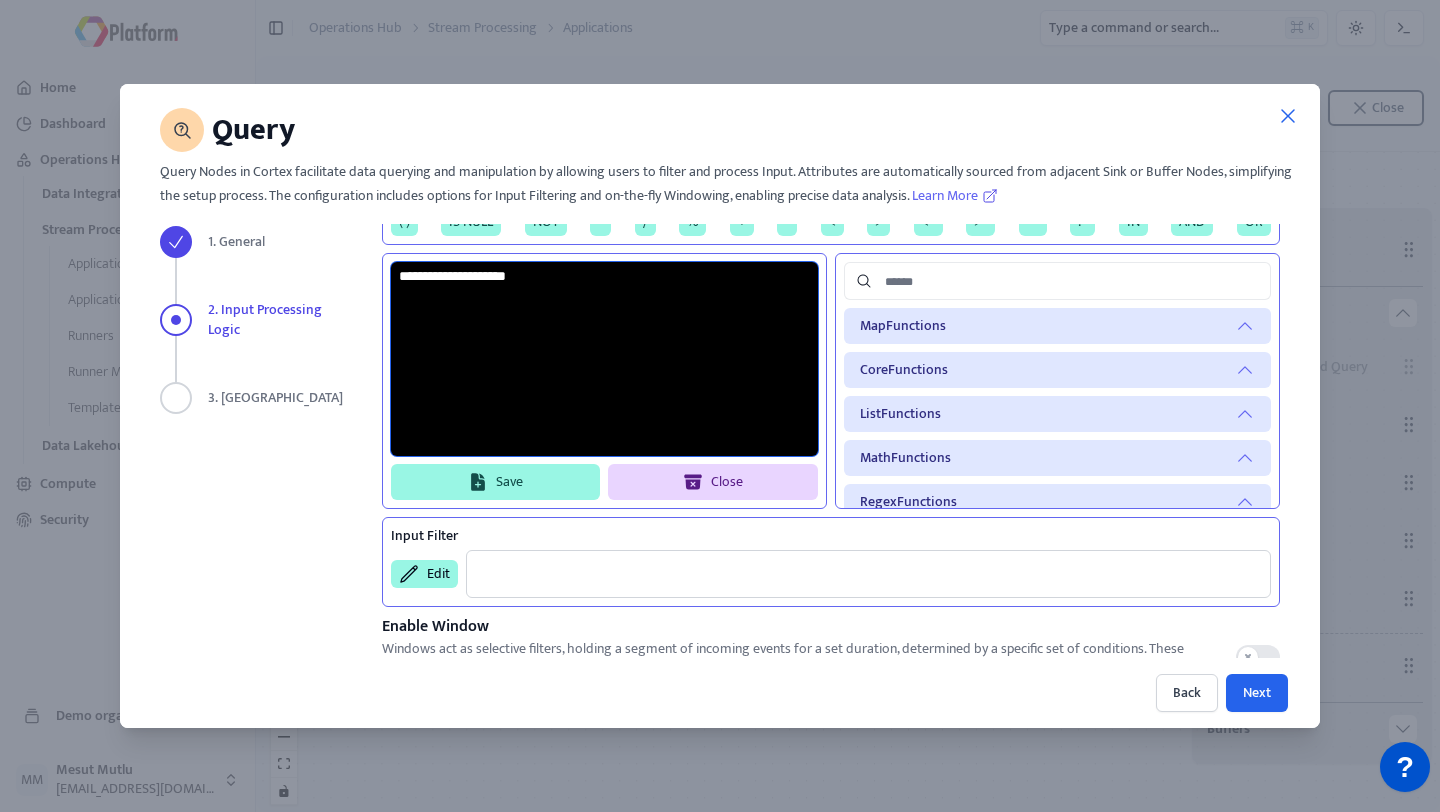 click at bounding box center [604, 359] 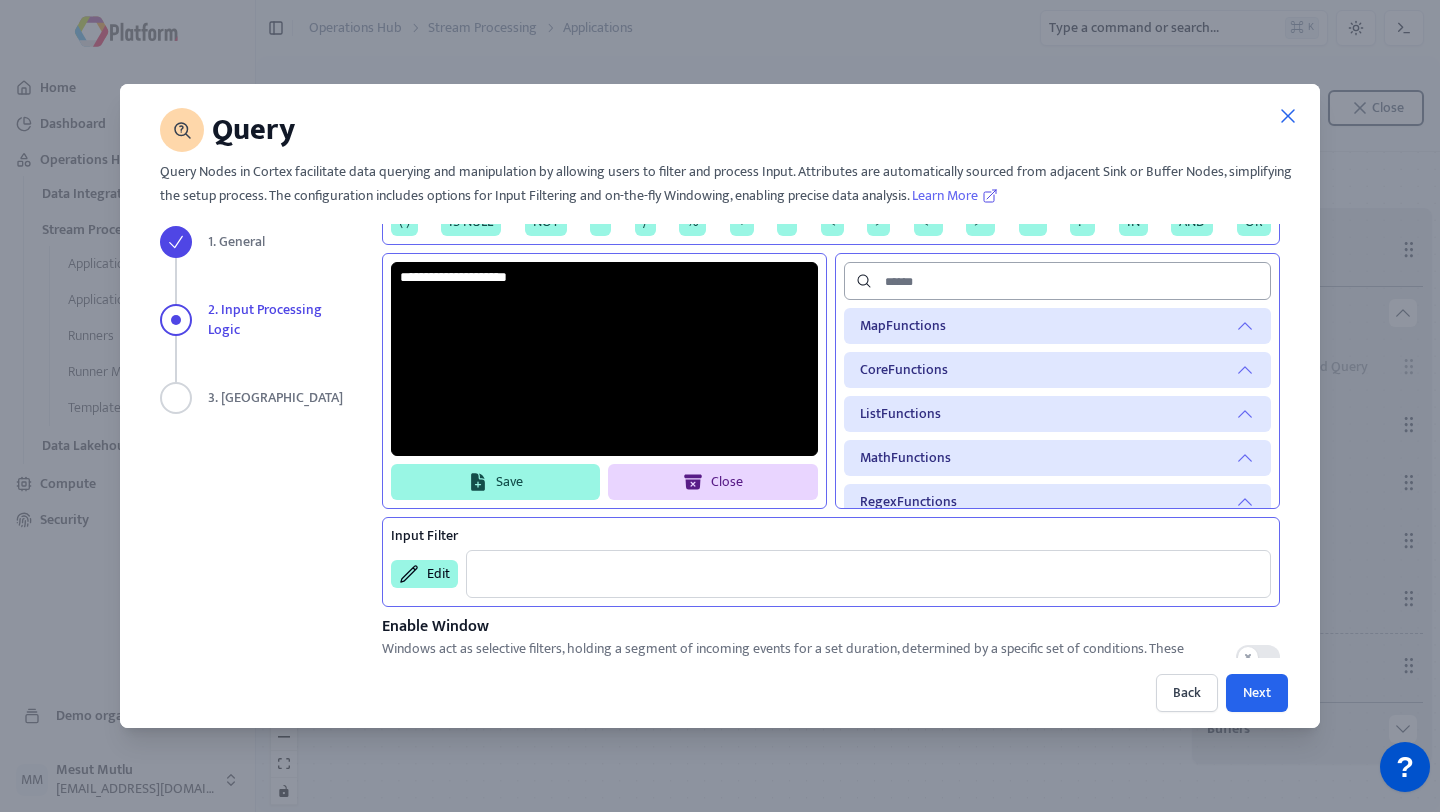 click at bounding box center [1057, 281] 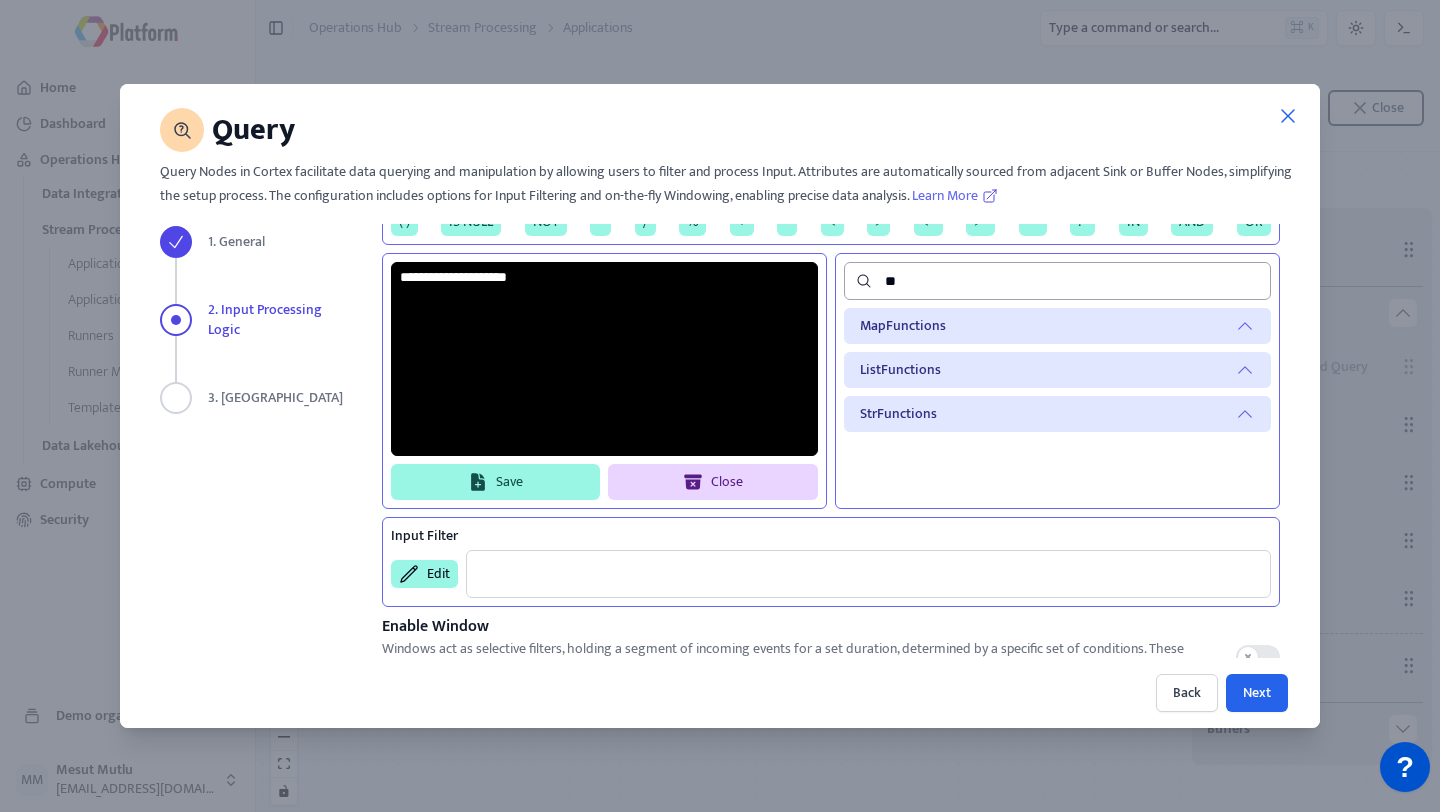 type on "*" 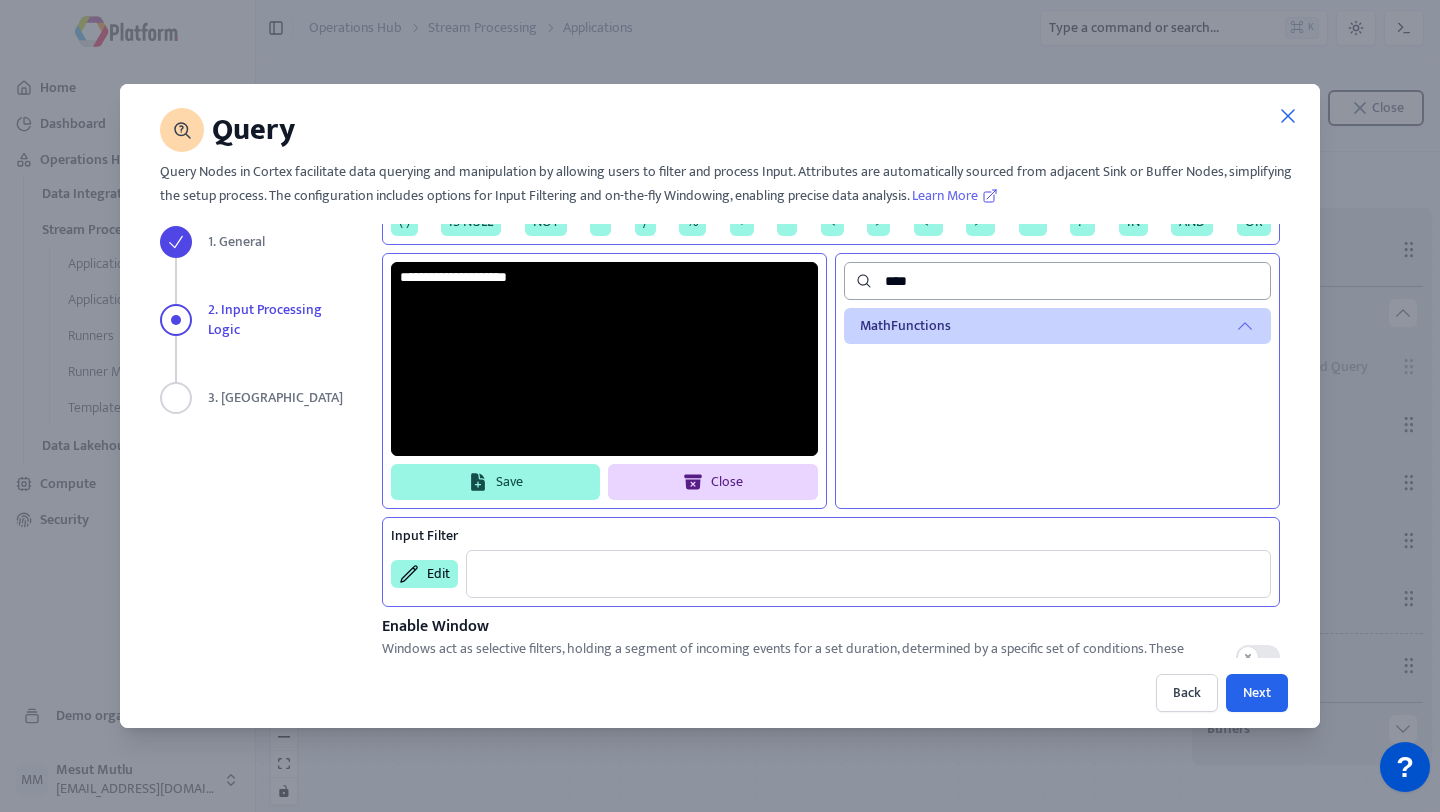 type on "****" 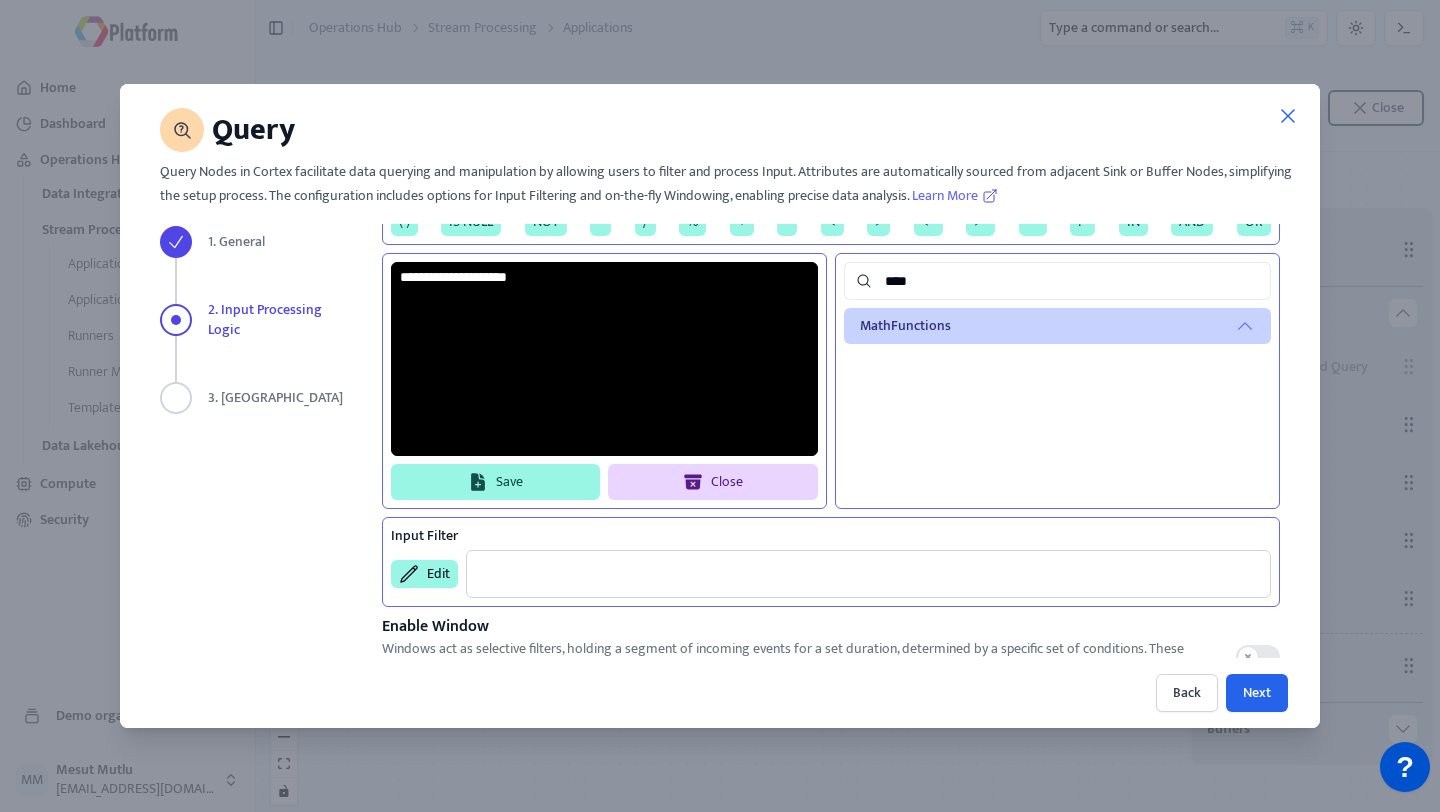 click on "Math  Functions" at bounding box center [1057, 326] 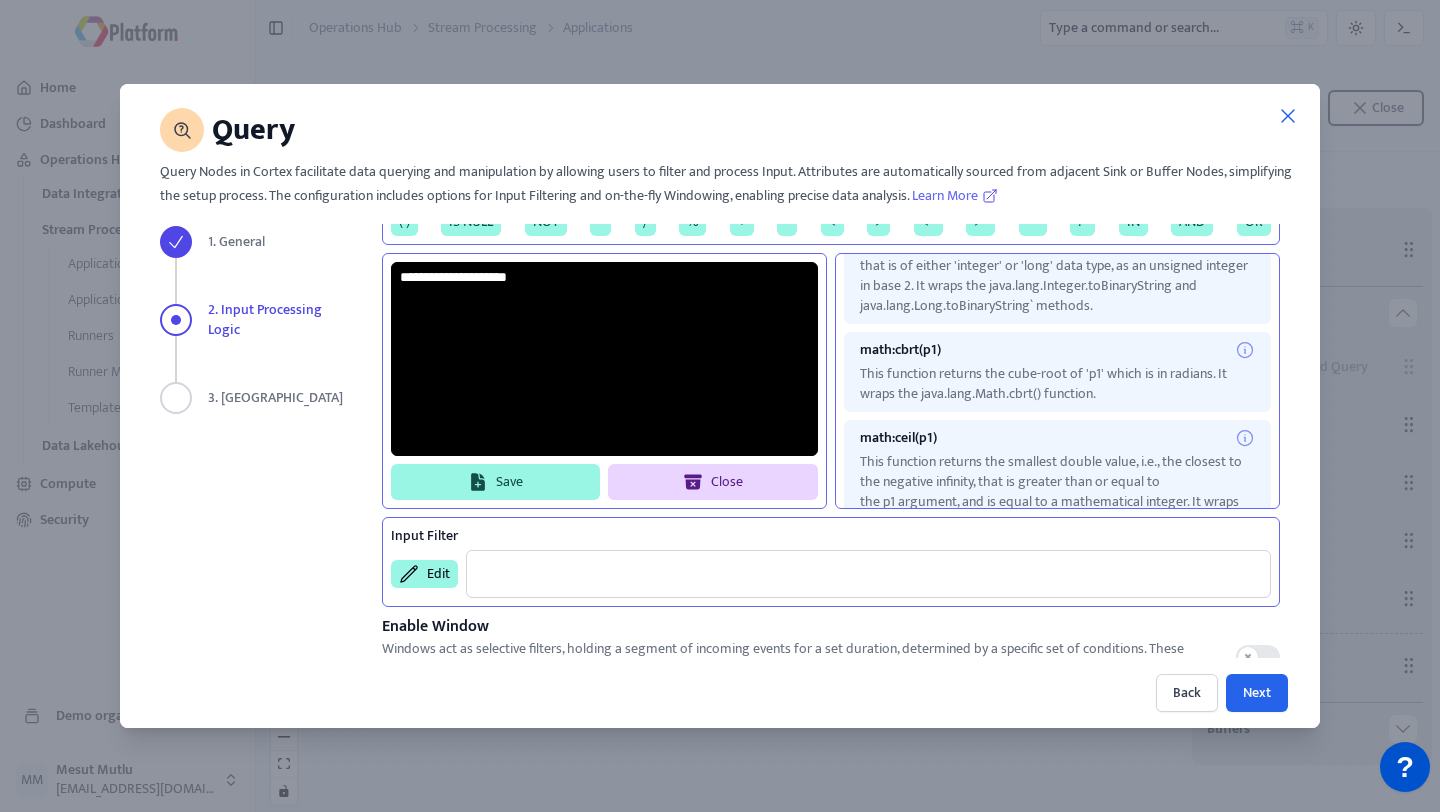 scroll, scrollTop: 796, scrollLeft: 0, axis: vertical 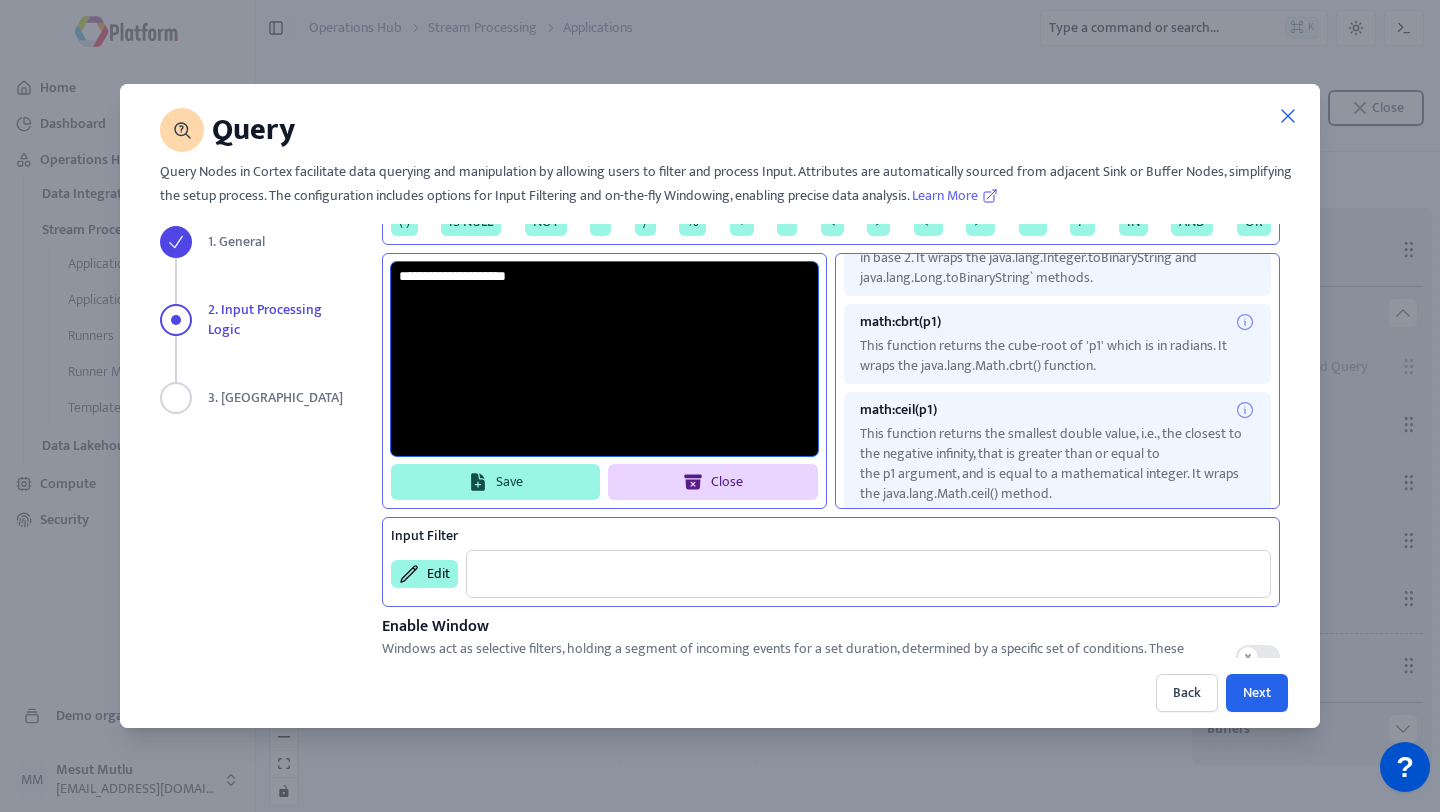 click at bounding box center (604, 359) 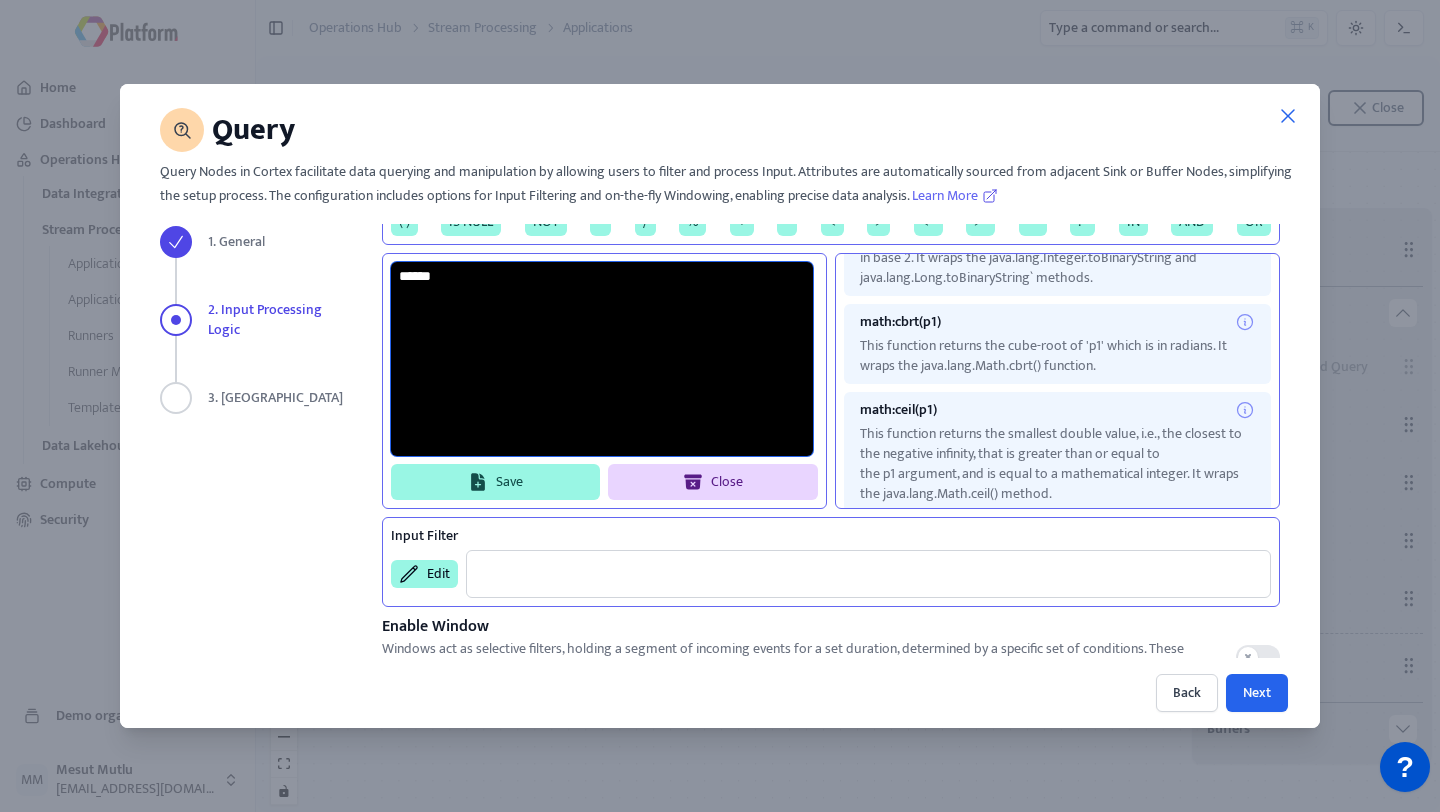 scroll, scrollTop: 205, scrollLeft: 0, axis: vertical 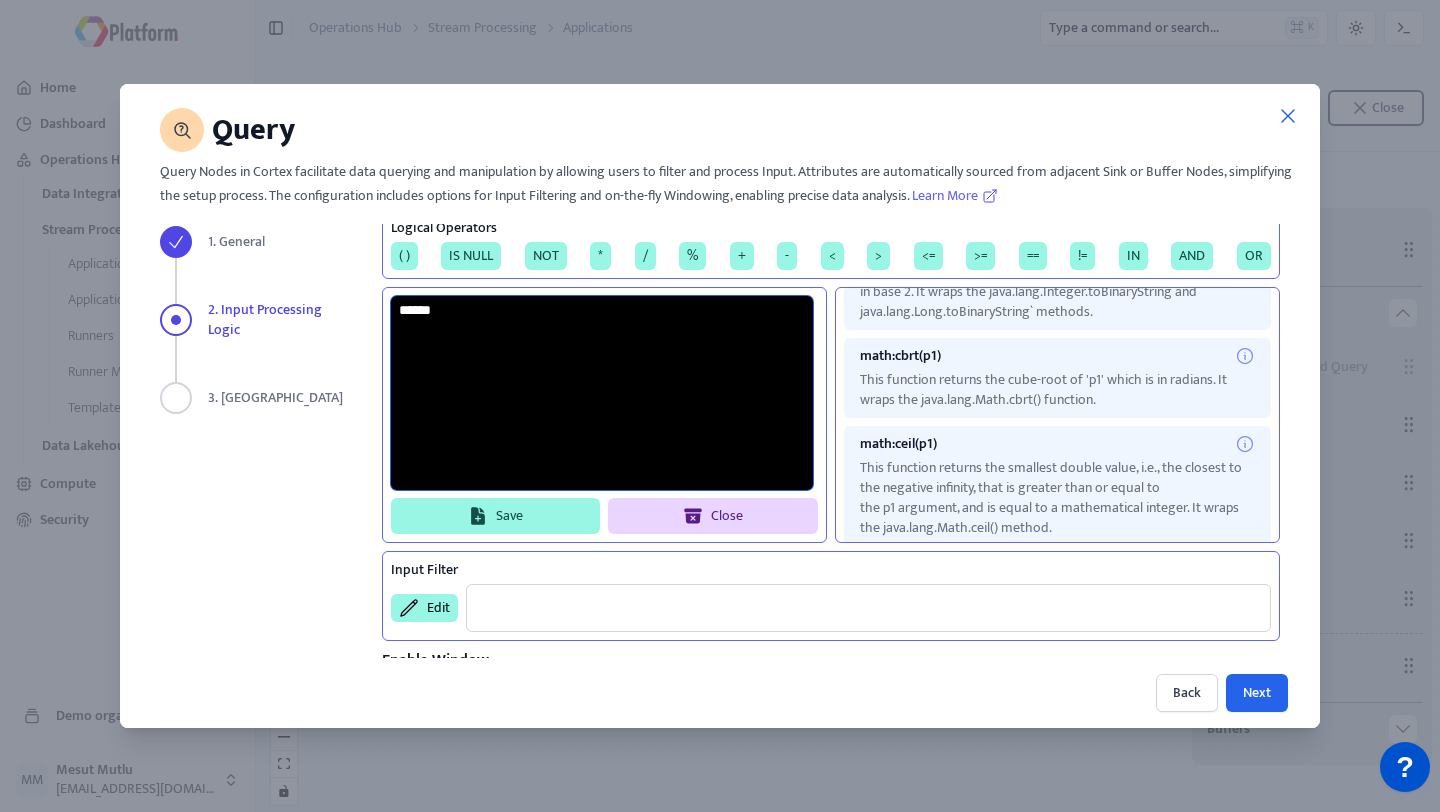 click on "******" at bounding box center [602, 393] 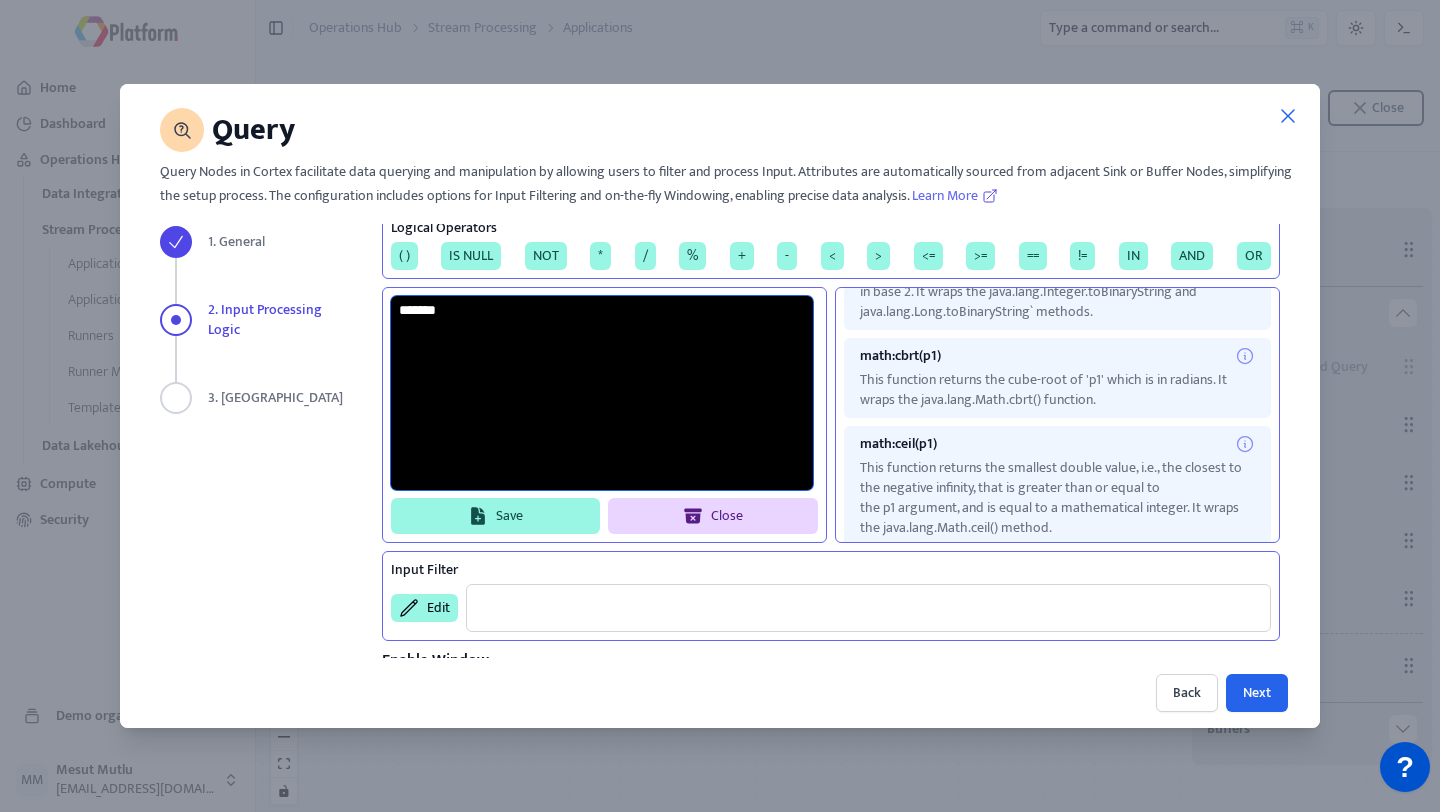click on "*******" at bounding box center (602, 393) 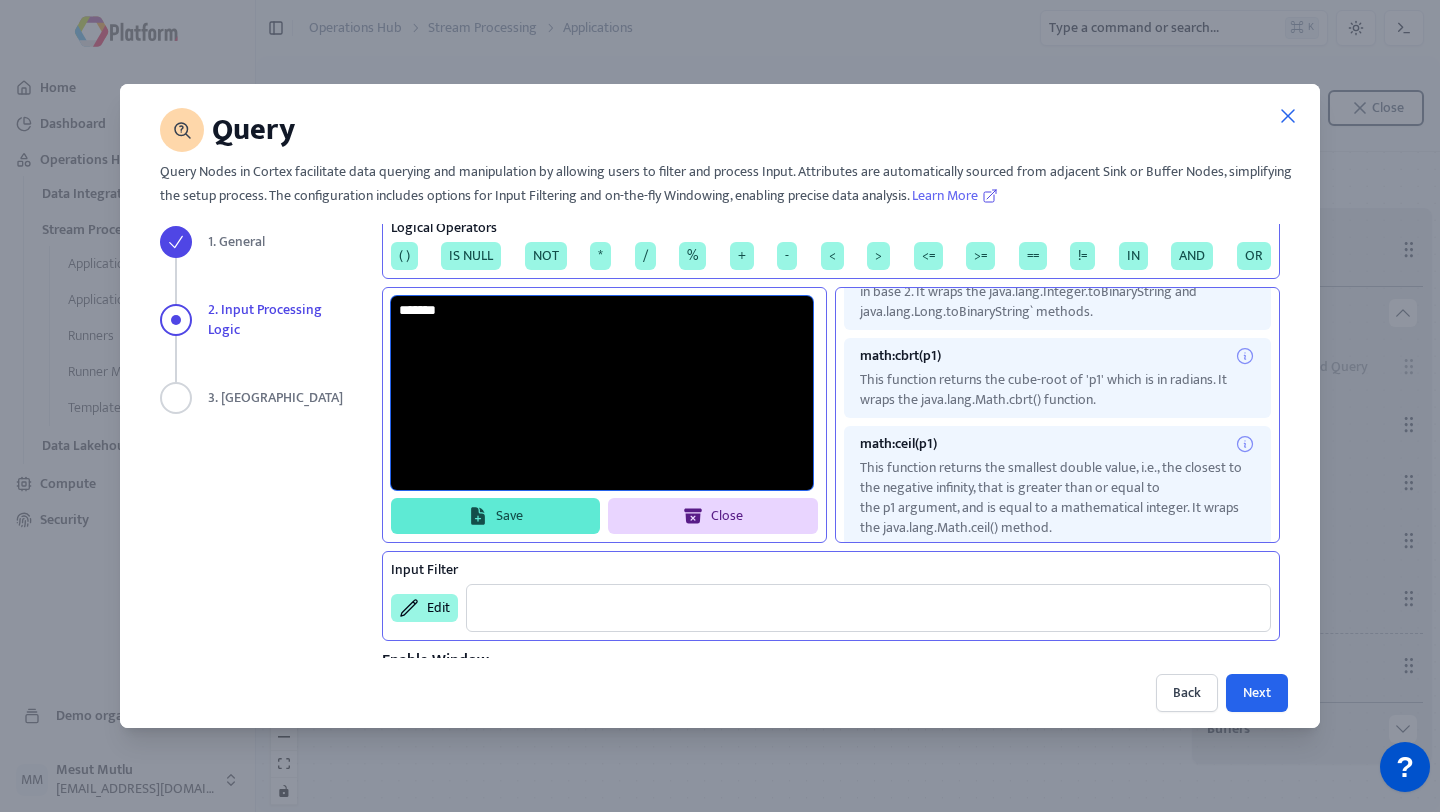 type on "*******" 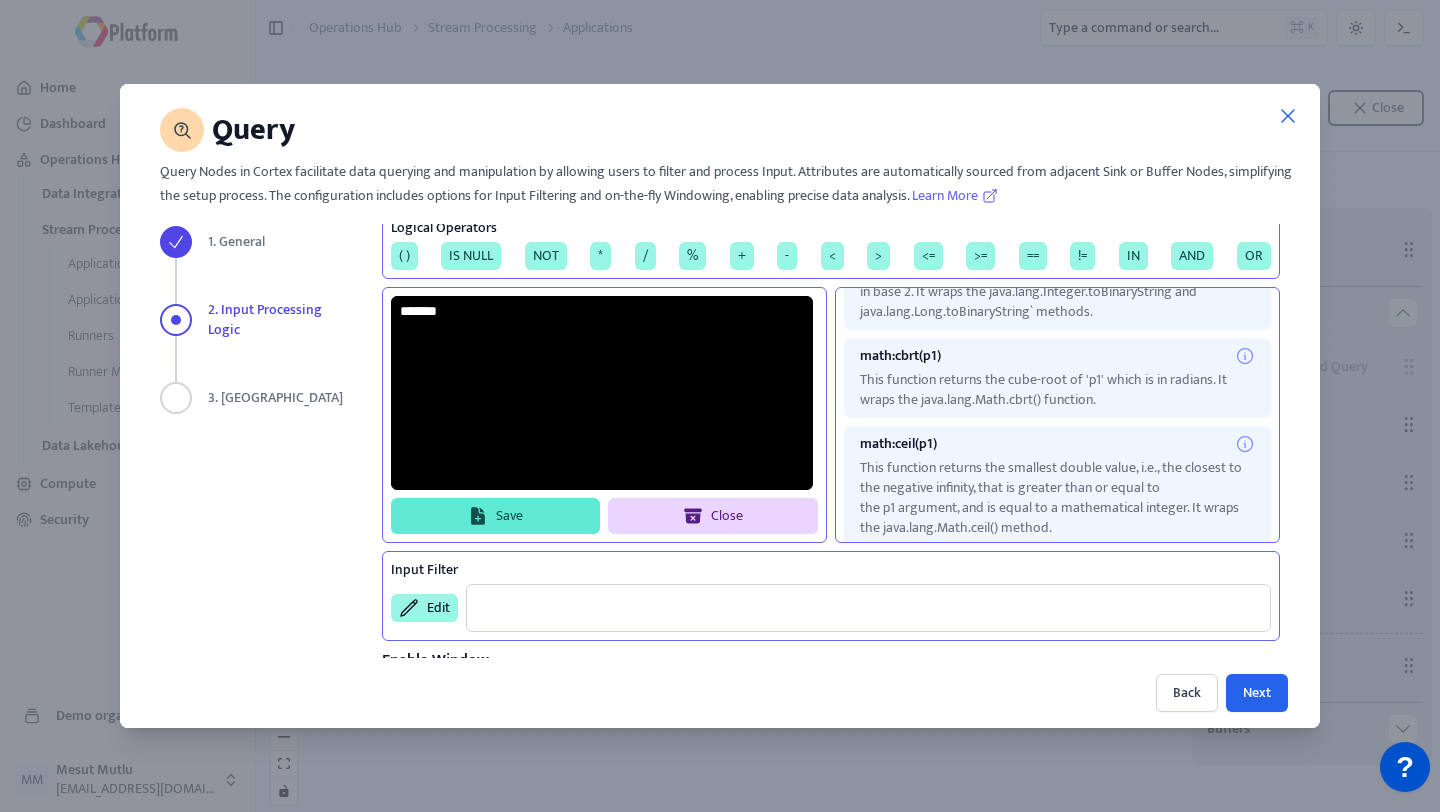 click on "Save" at bounding box center [496, 516] 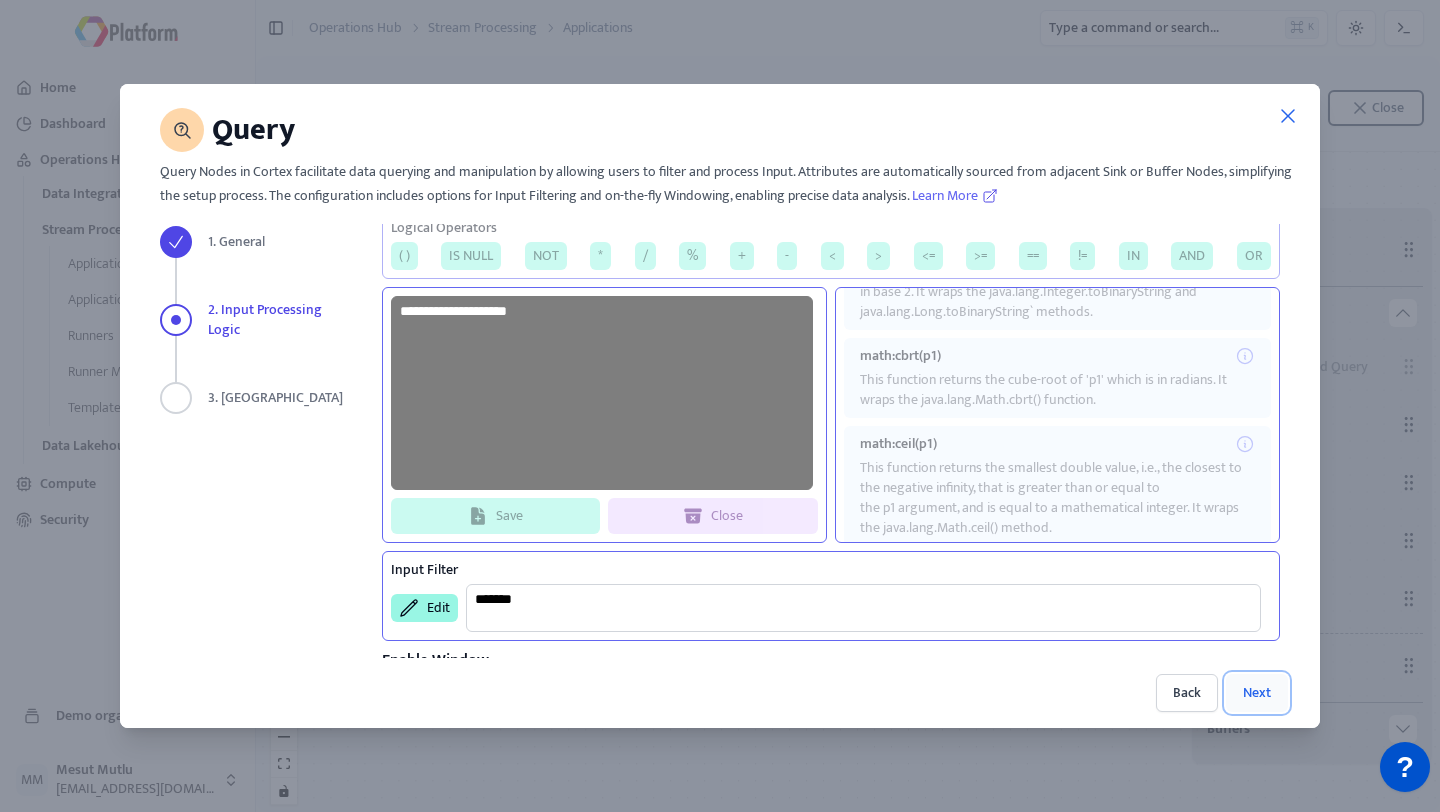 click on "Next" at bounding box center (1257, 693) 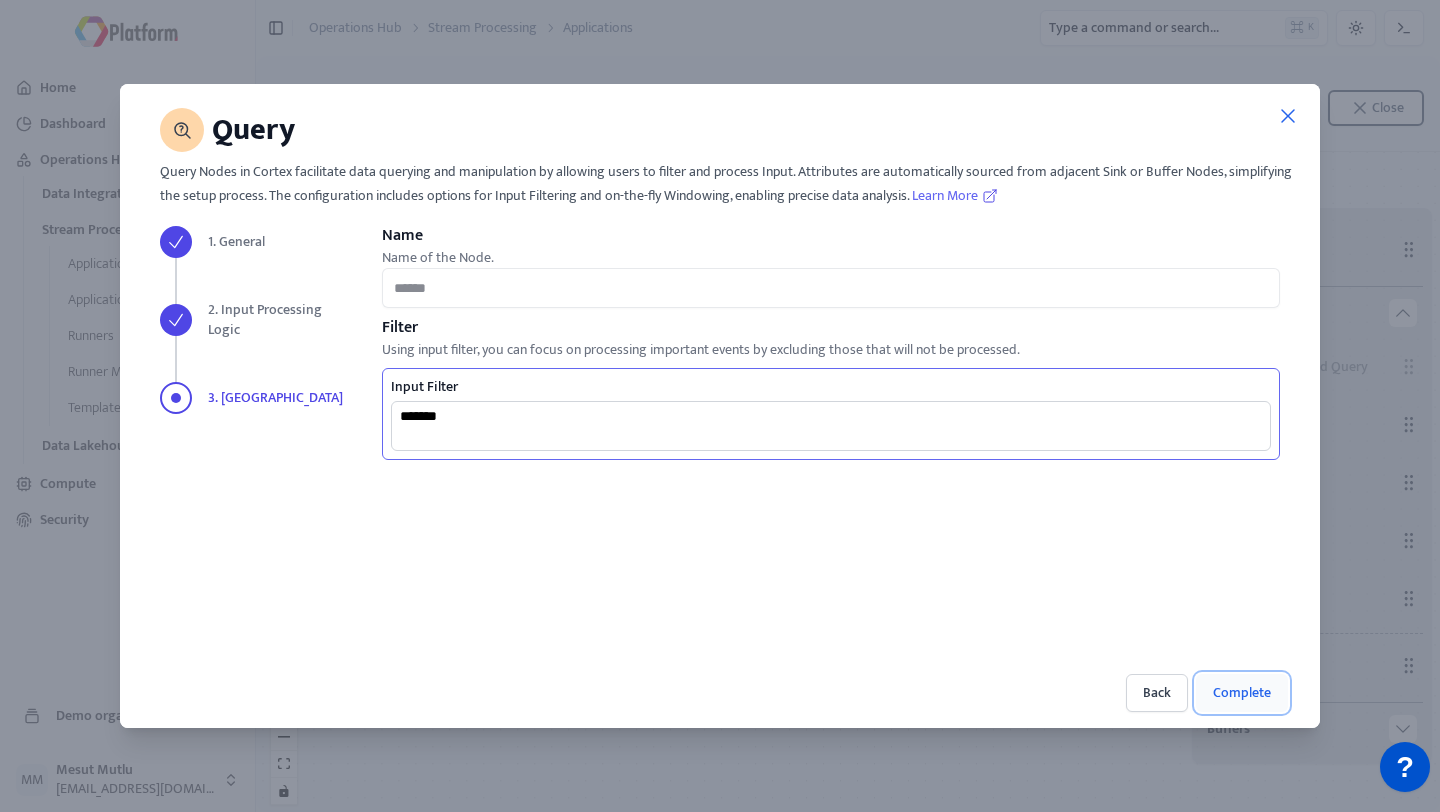 click on "Complete" at bounding box center [1242, 693] 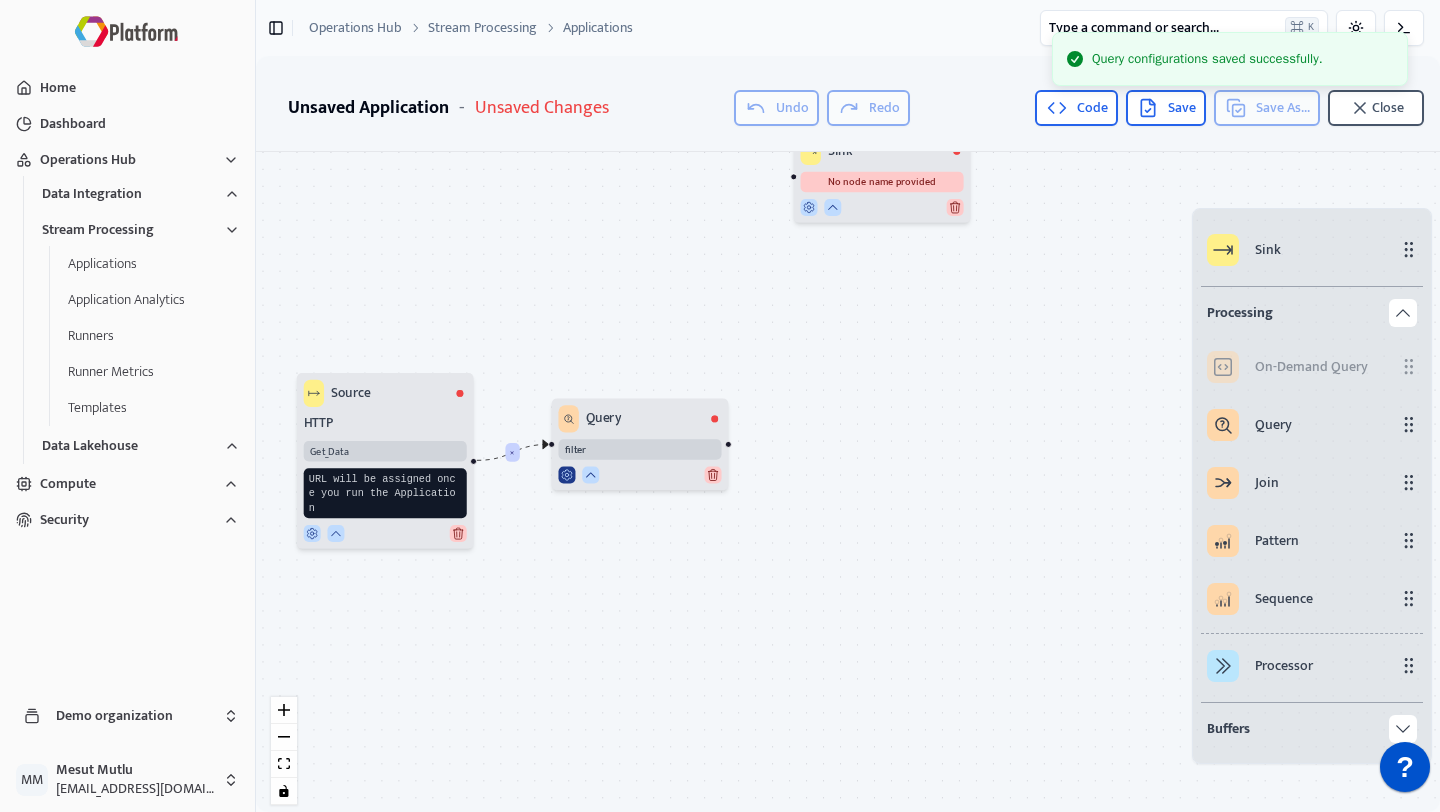 click 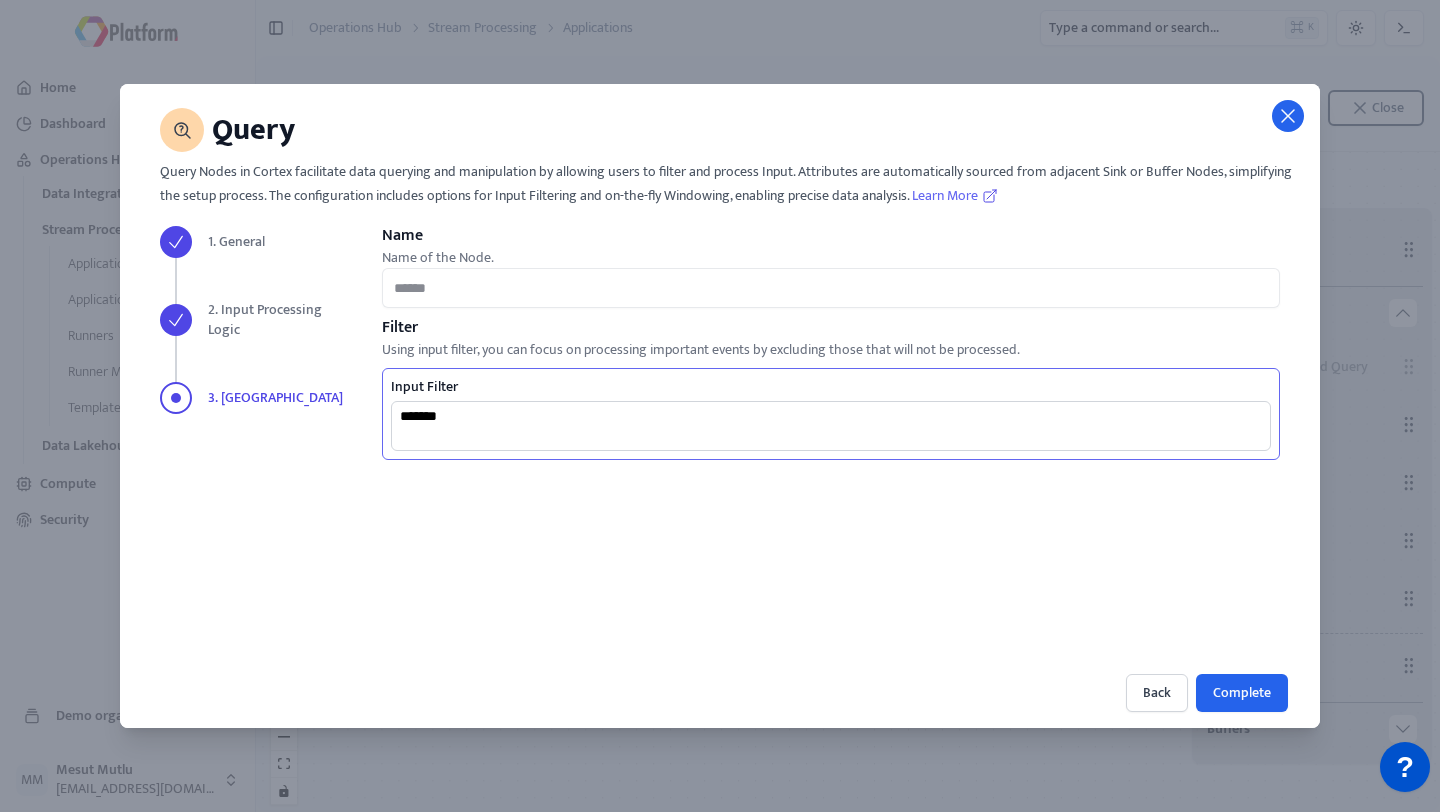 click 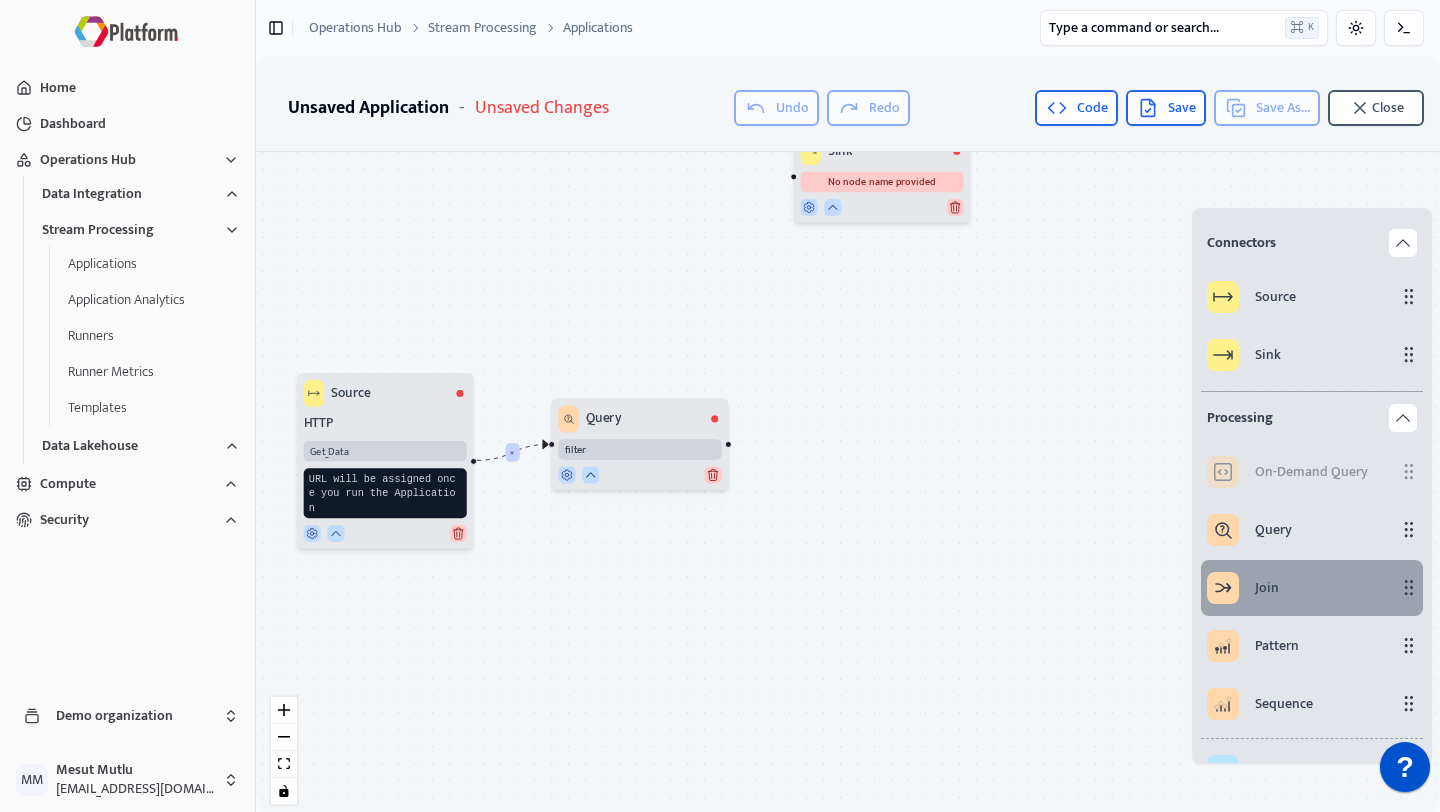 scroll, scrollTop: 105, scrollLeft: 0, axis: vertical 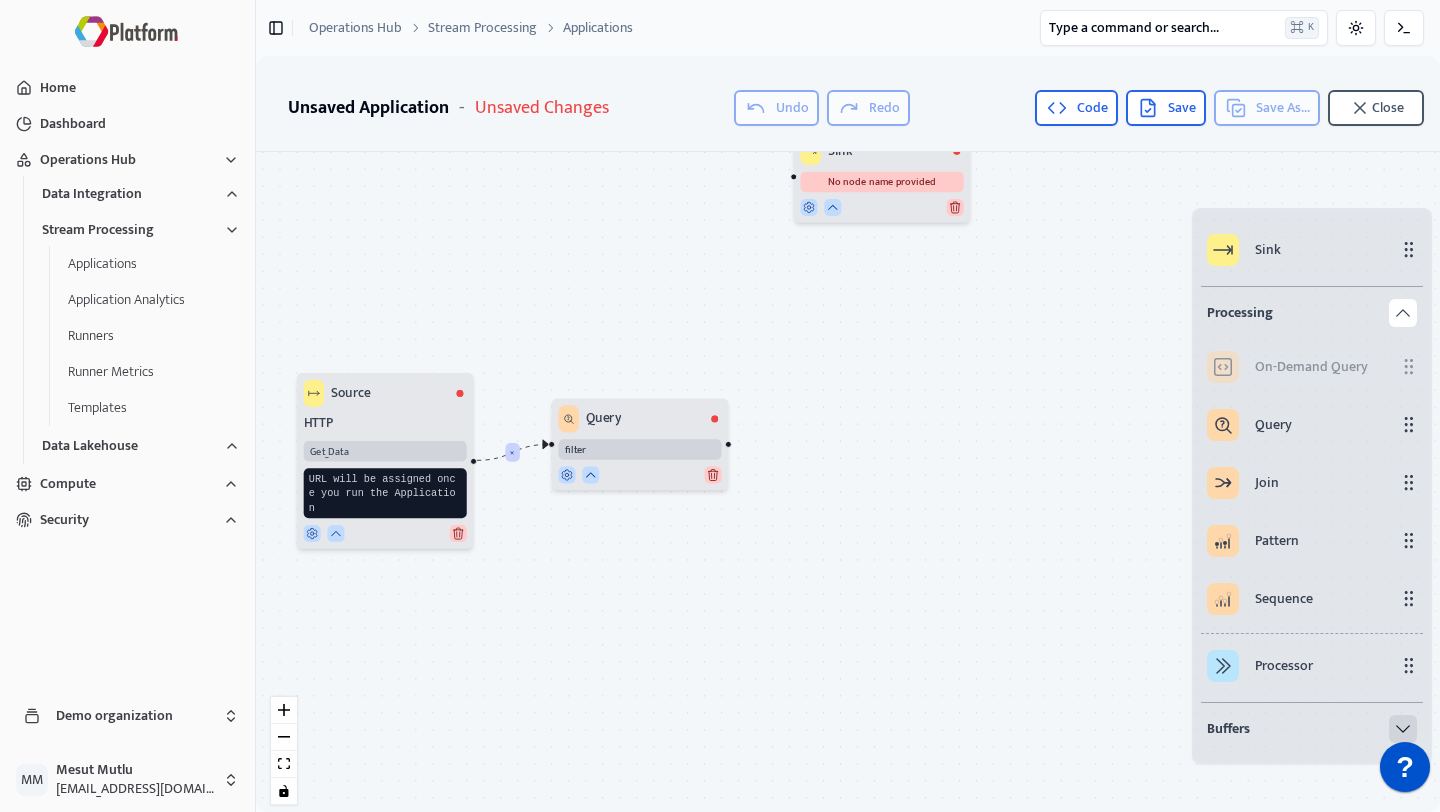 click at bounding box center (1403, 729) 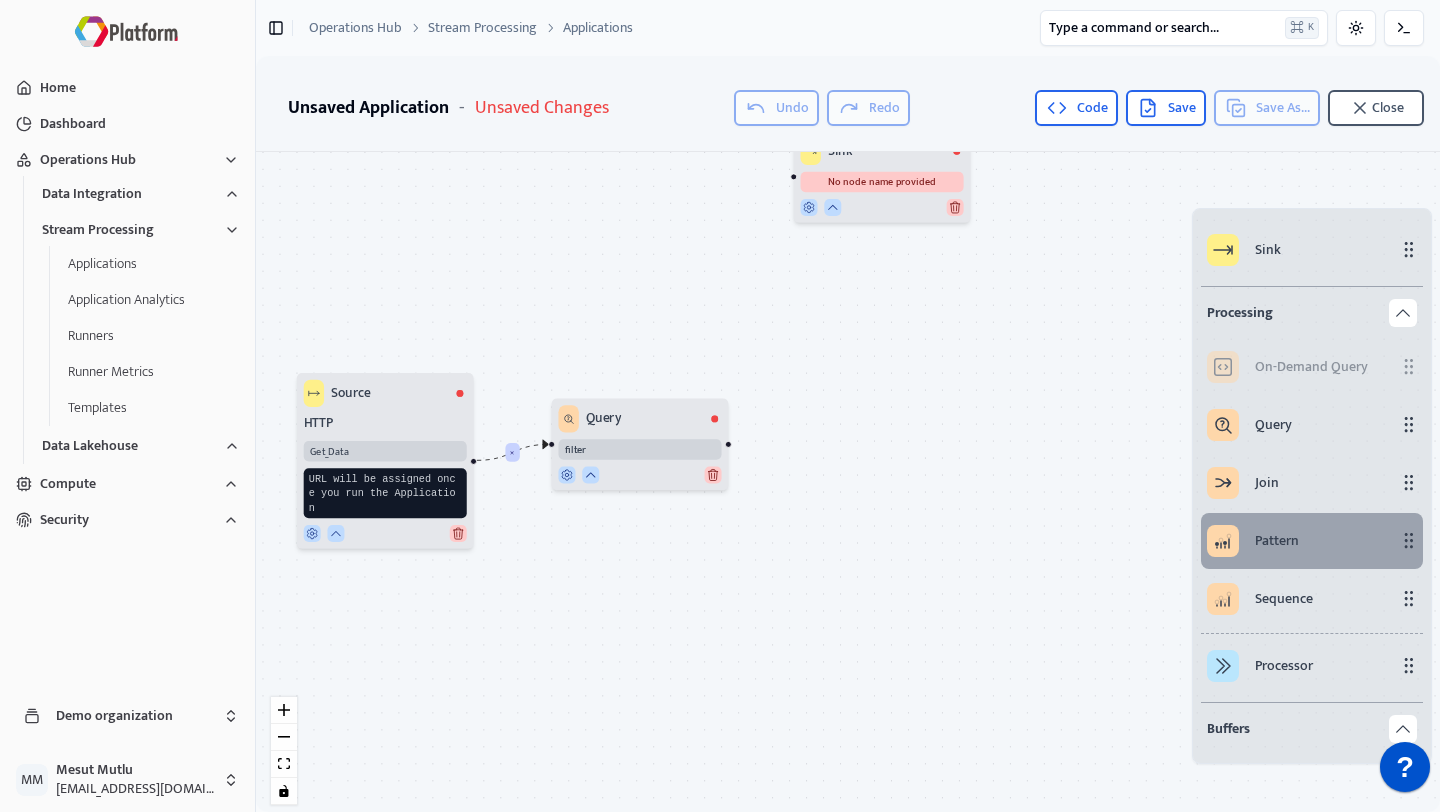 scroll, scrollTop: 460, scrollLeft: 0, axis: vertical 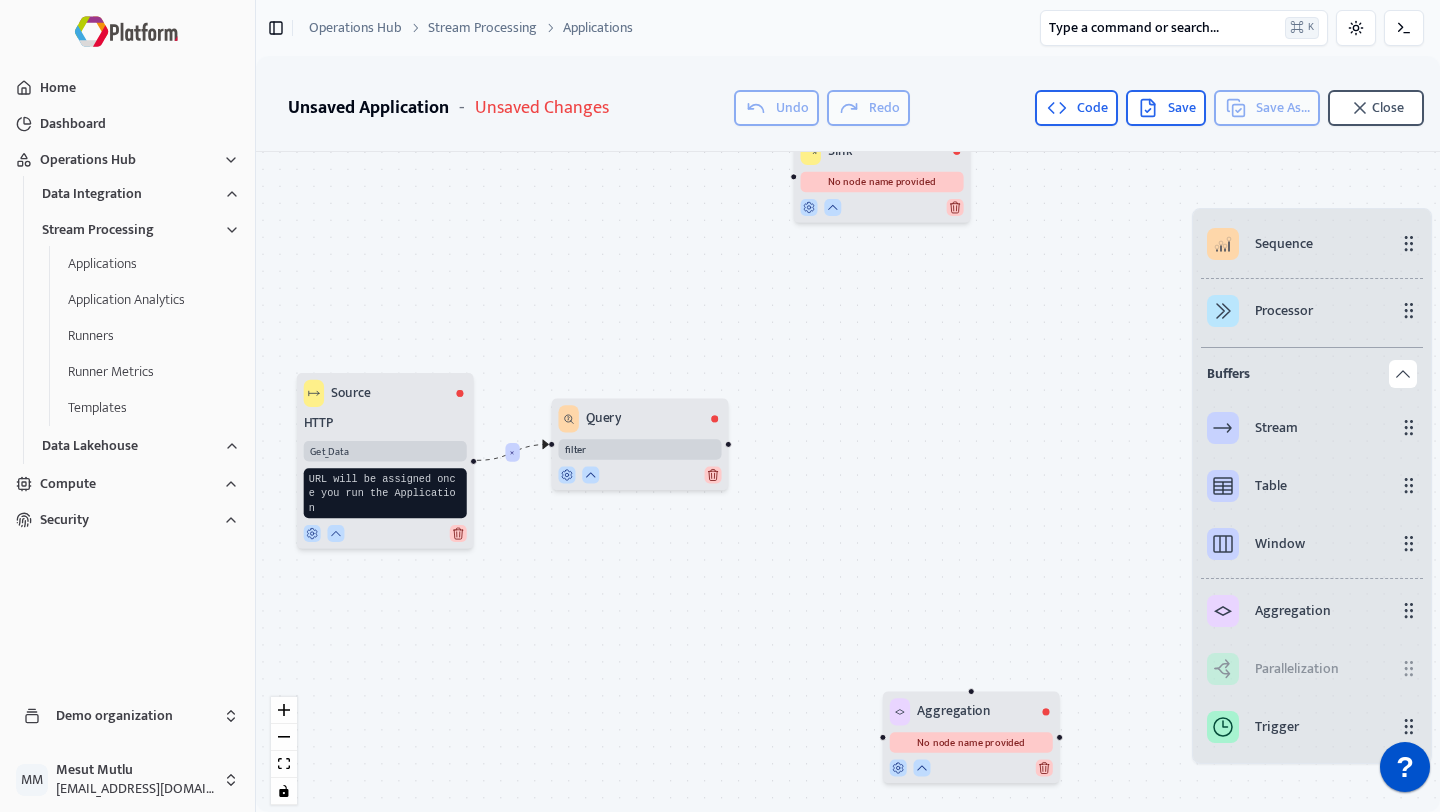 drag, startPoint x: 940, startPoint y: 704, endPoint x: 898, endPoint y: 363, distance: 343.57678 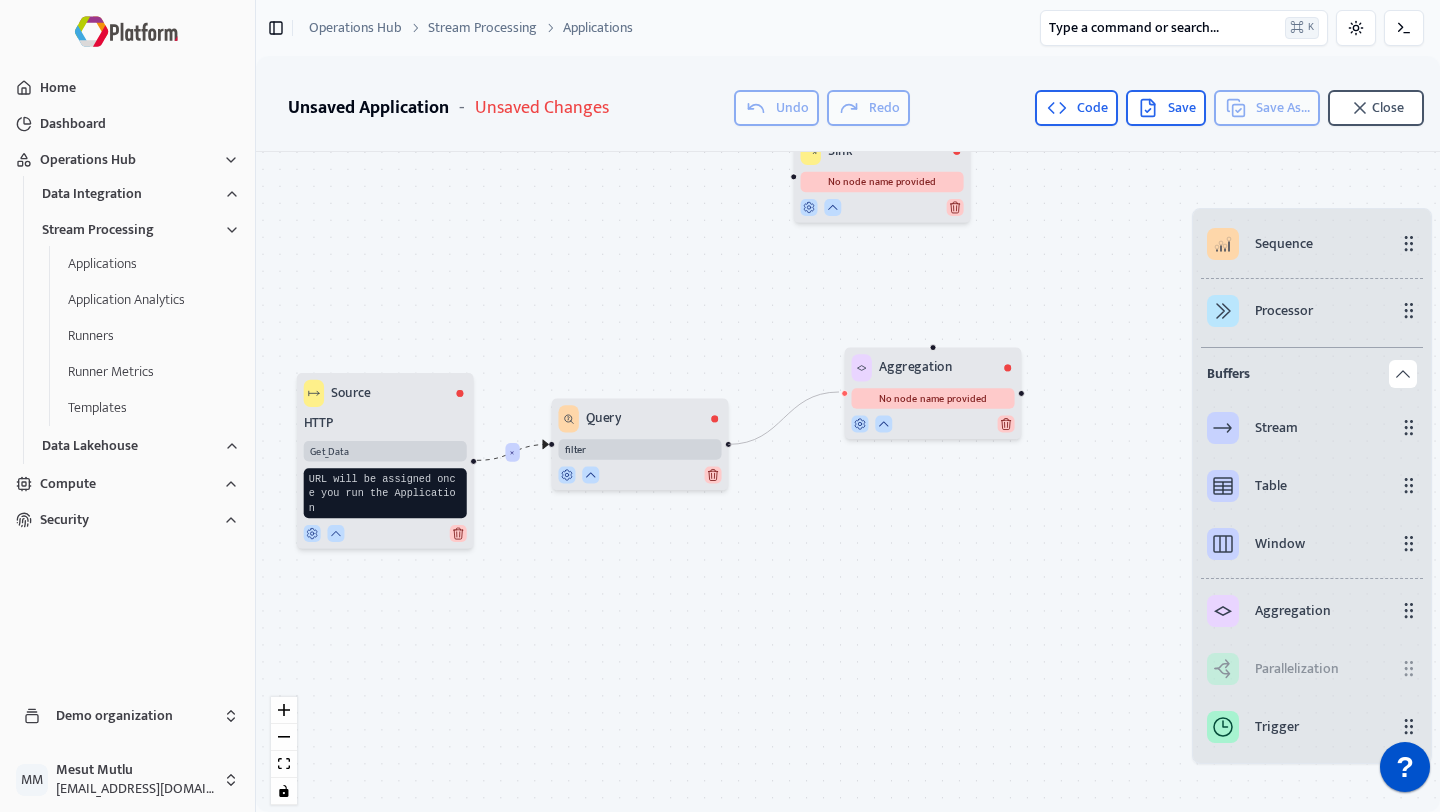 drag, startPoint x: 729, startPoint y: 447, endPoint x: 840, endPoint y: 392, distance: 123.878975 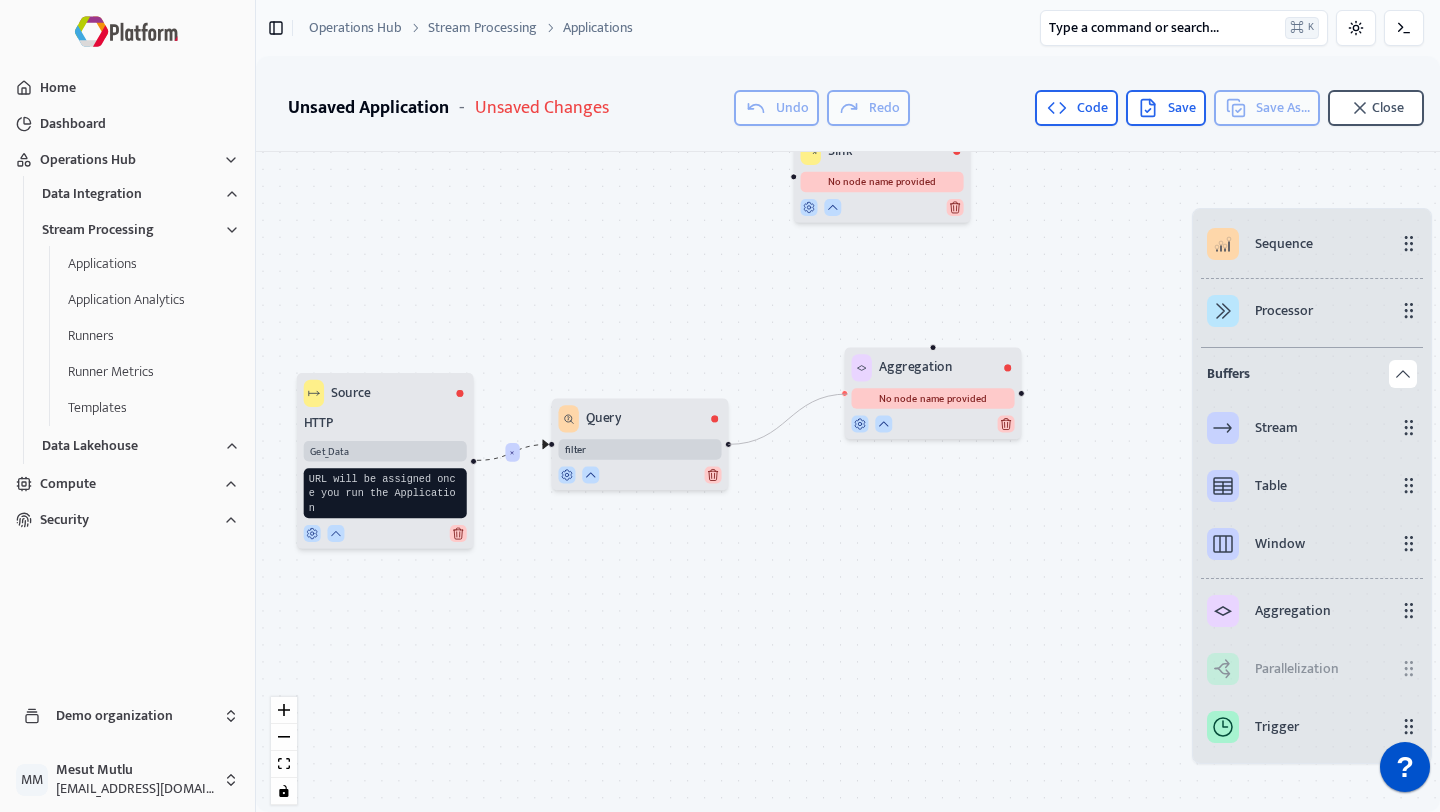 drag, startPoint x: 729, startPoint y: 445, endPoint x: 848, endPoint y: 394, distance: 129.46814 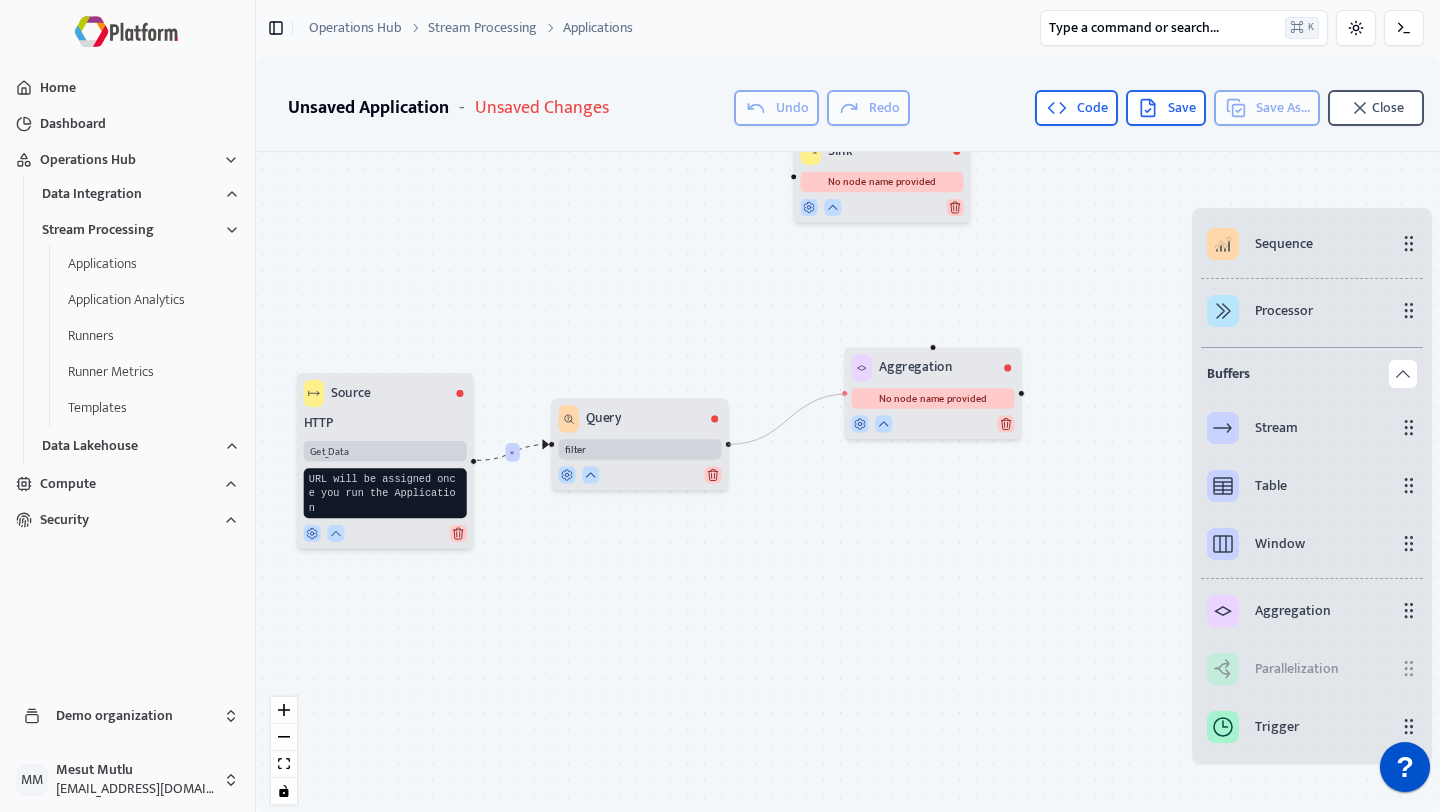 click on "Source HTTP Get_Data URL will be assigned once you run the Application Sink No node name provided Query filter Aggregation No node name provided" at bounding box center (851, 554) 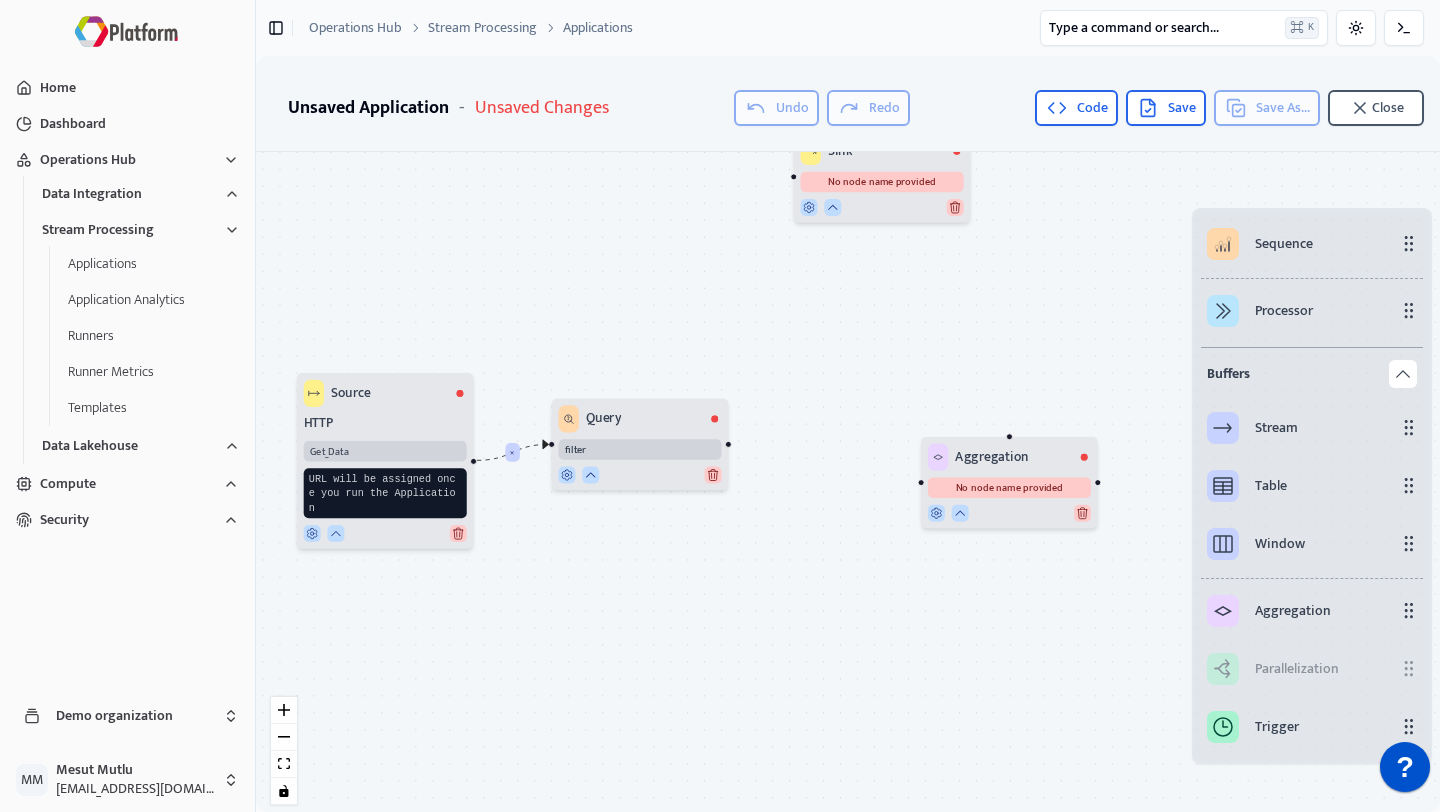 drag, startPoint x: 896, startPoint y: 370, endPoint x: 976, endPoint y: 455, distance: 116.72617 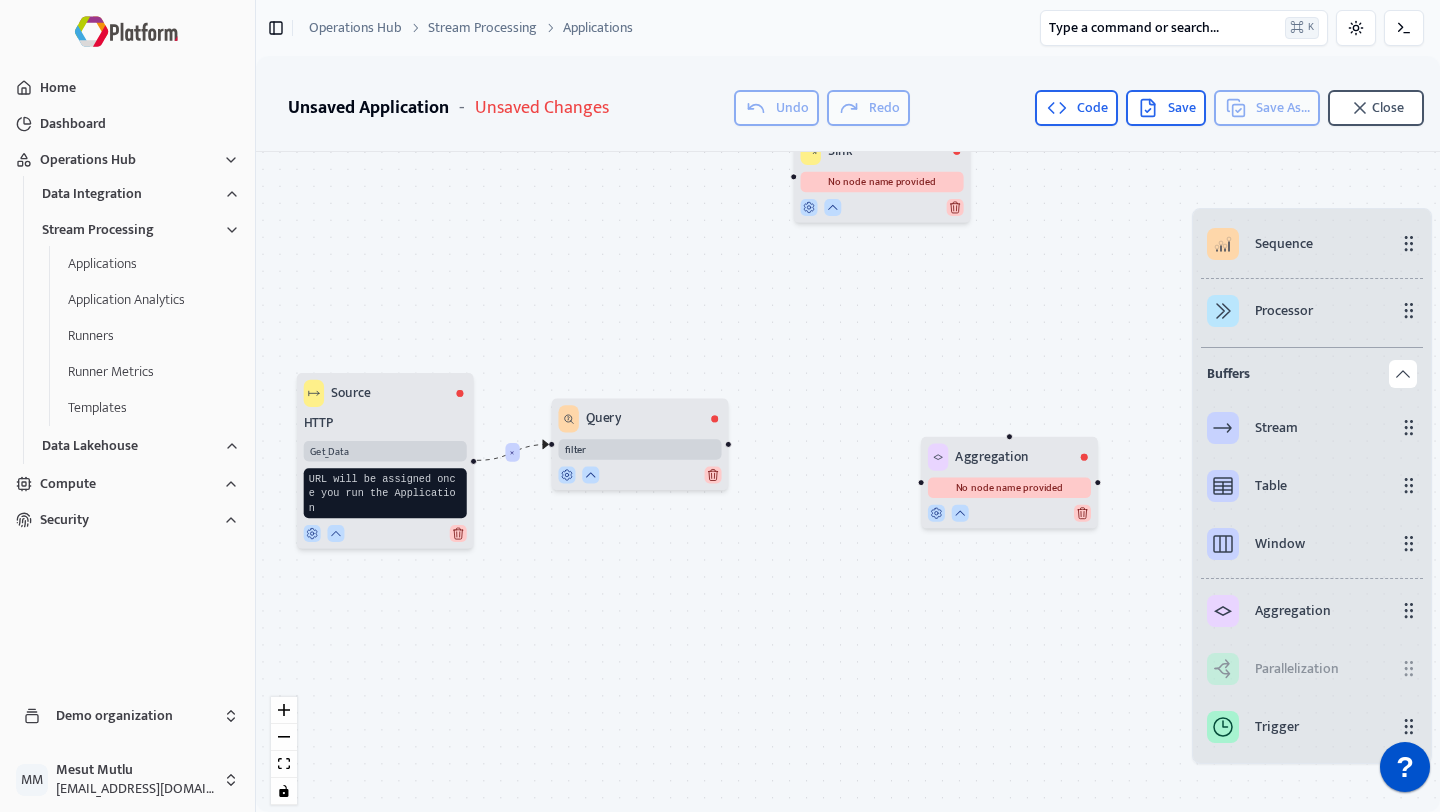 click on "Aggregation" at bounding box center (992, 457) 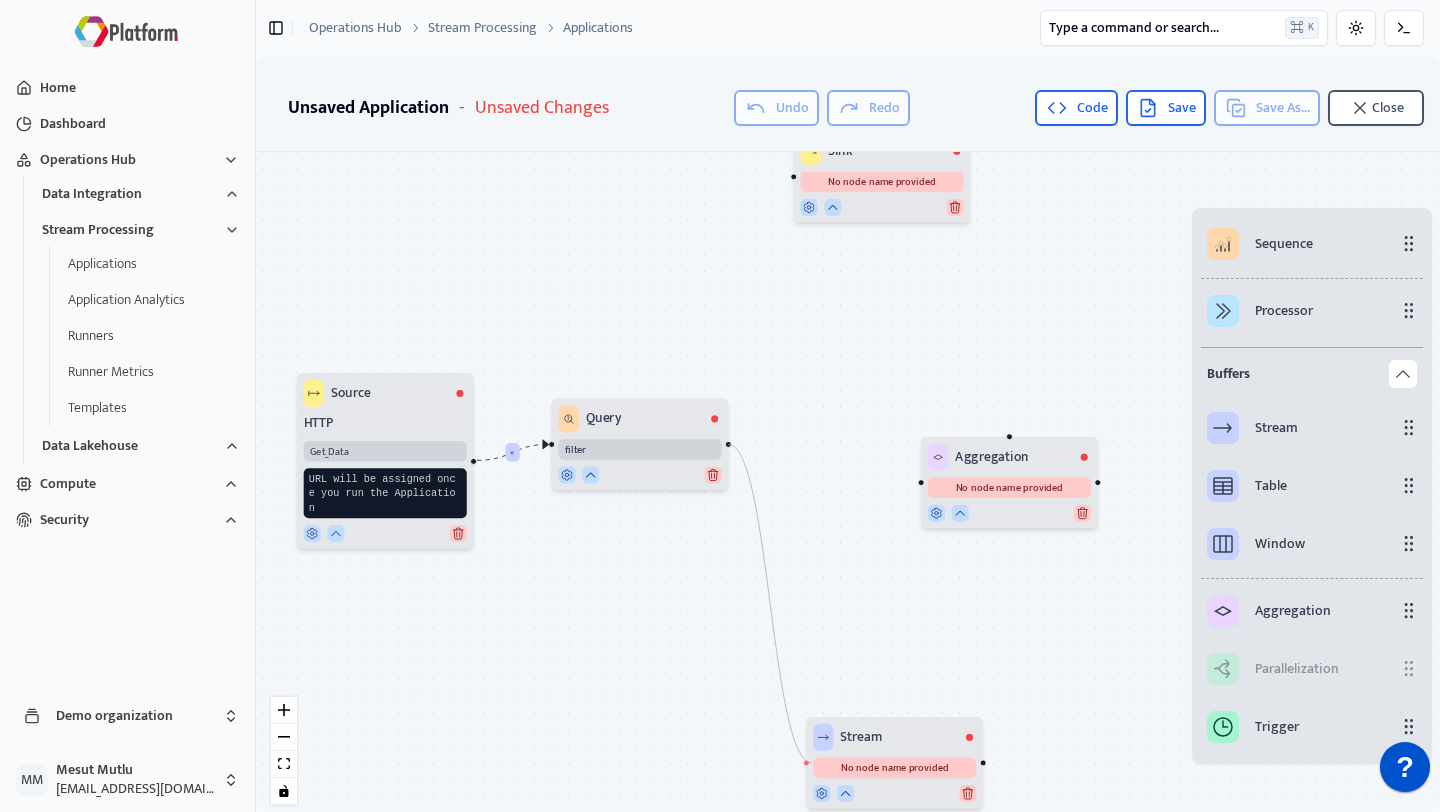 drag, startPoint x: 729, startPoint y: 443, endPoint x: 811, endPoint y: 761, distance: 328.4022 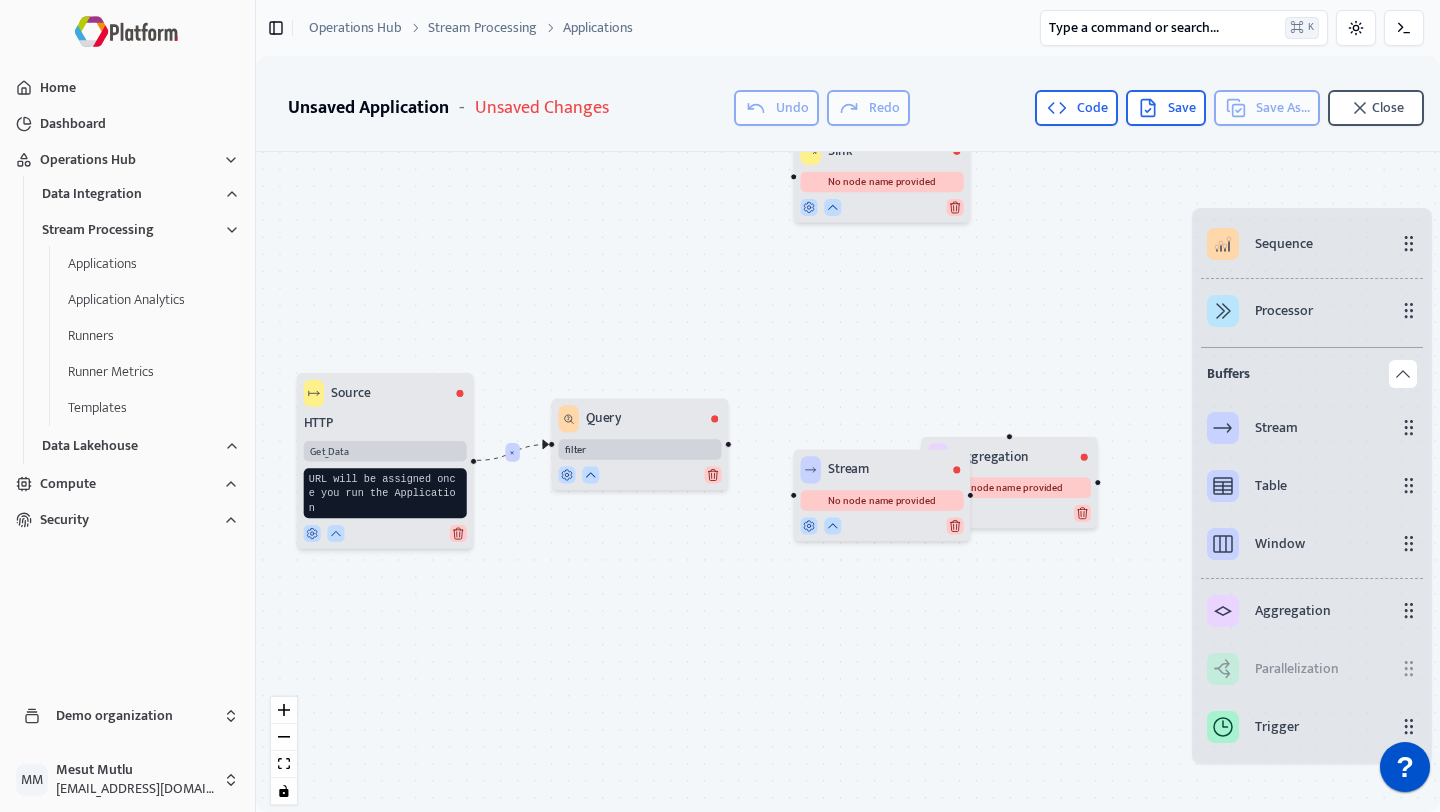drag, startPoint x: 875, startPoint y: 740, endPoint x: 862, endPoint y: 463, distance: 277.3049 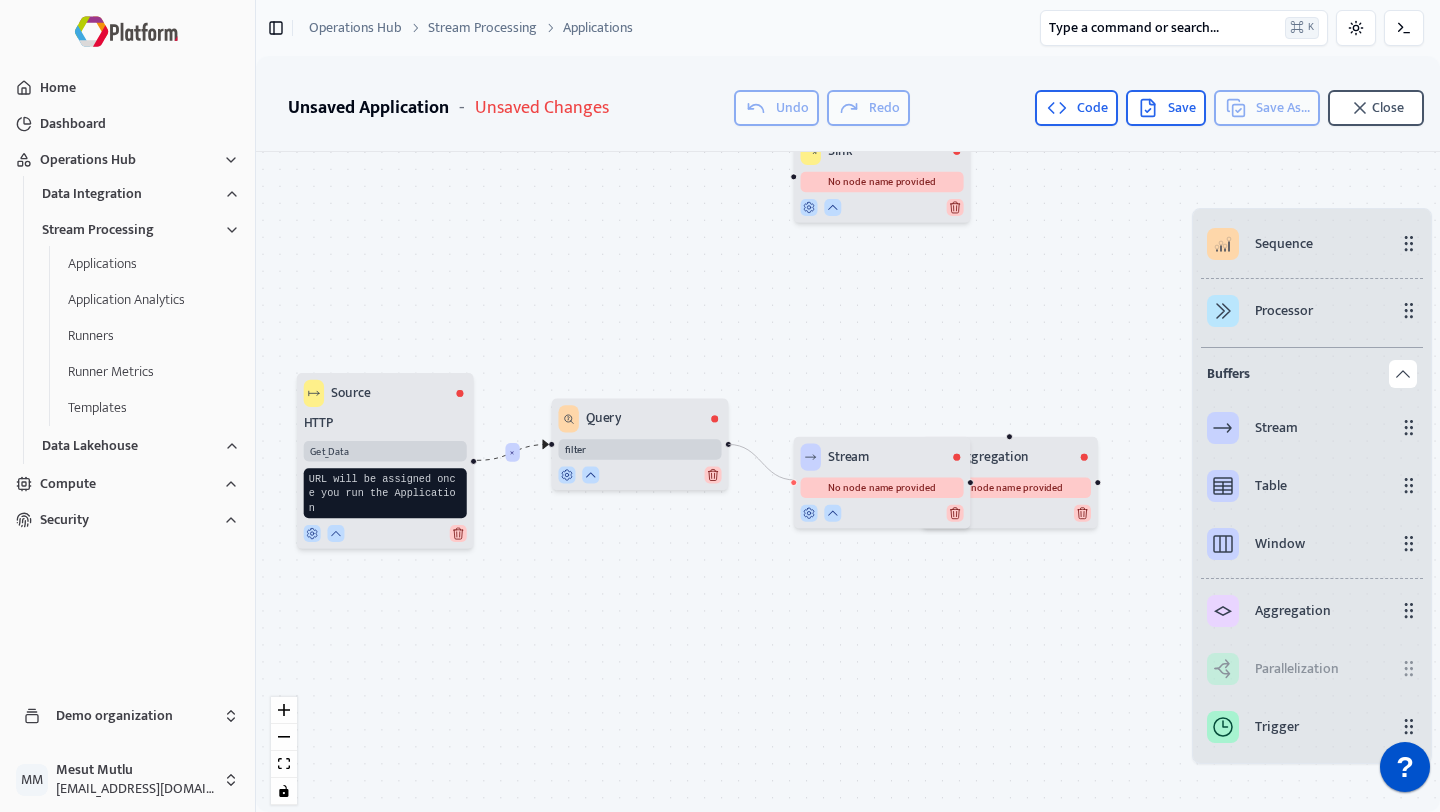 drag, startPoint x: 727, startPoint y: 445, endPoint x: 799, endPoint y: 483, distance: 81.41253 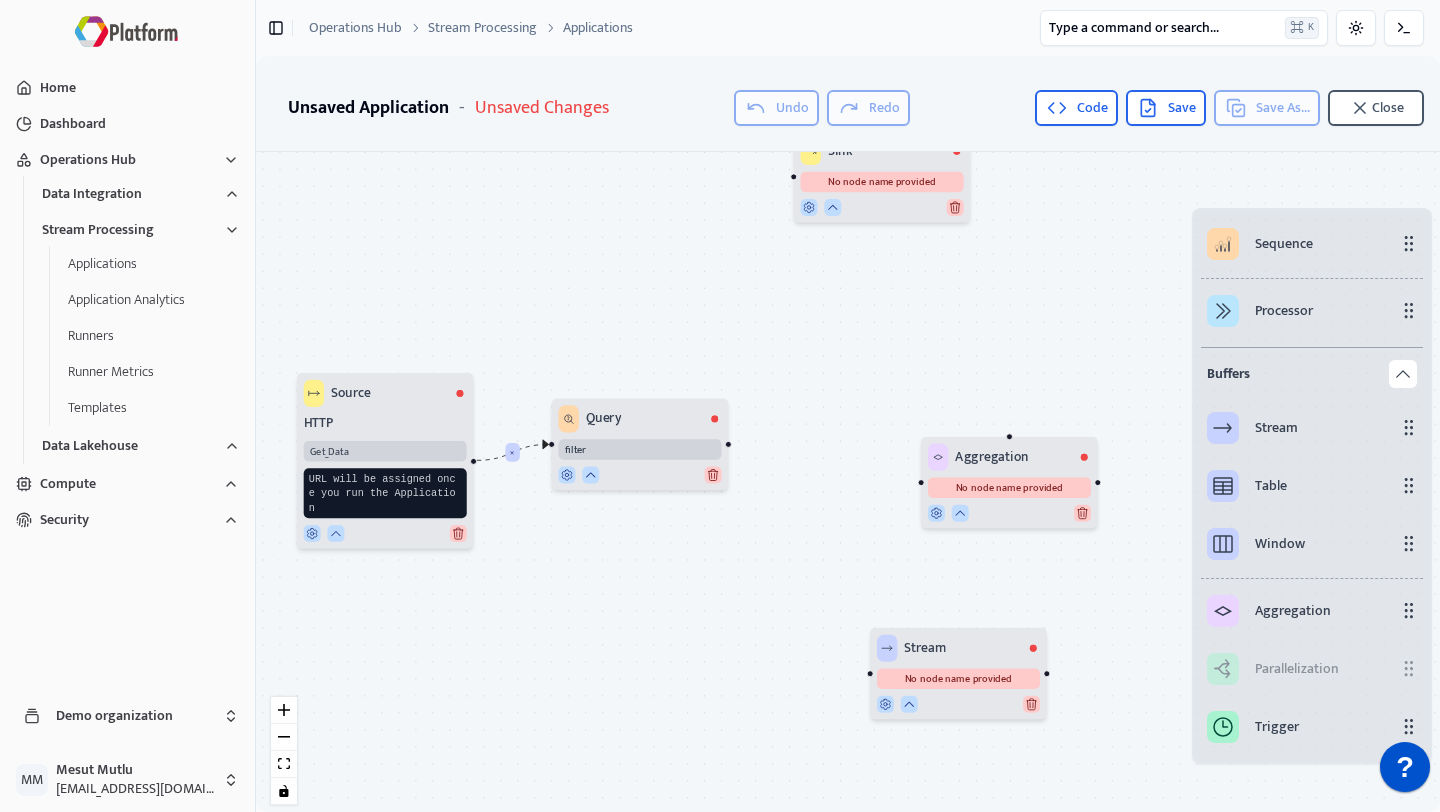 drag, startPoint x: 868, startPoint y: 457, endPoint x: 955, endPoint y: 647, distance: 208.97128 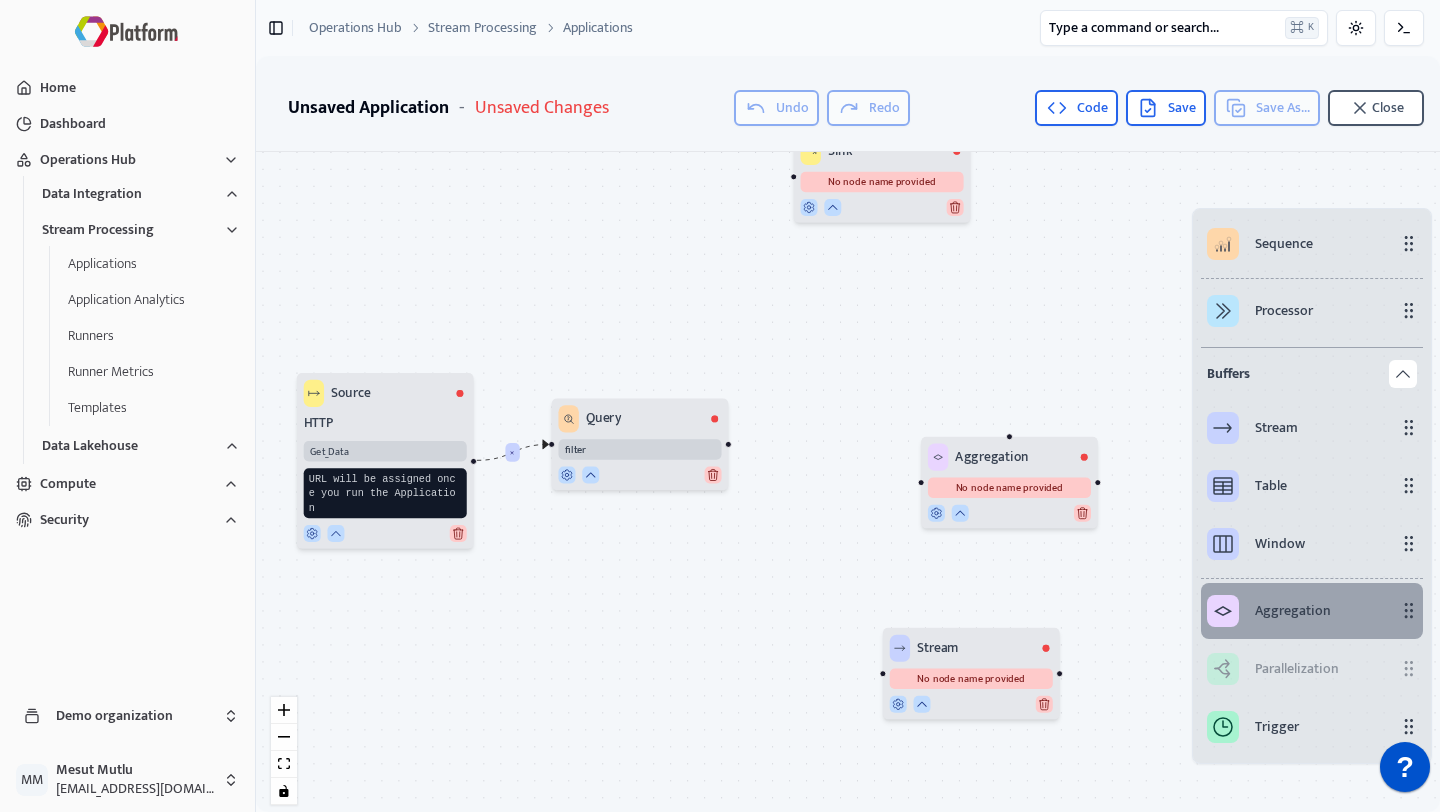 scroll, scrollTop: 394, scrollLeft: 0, axis: vertical 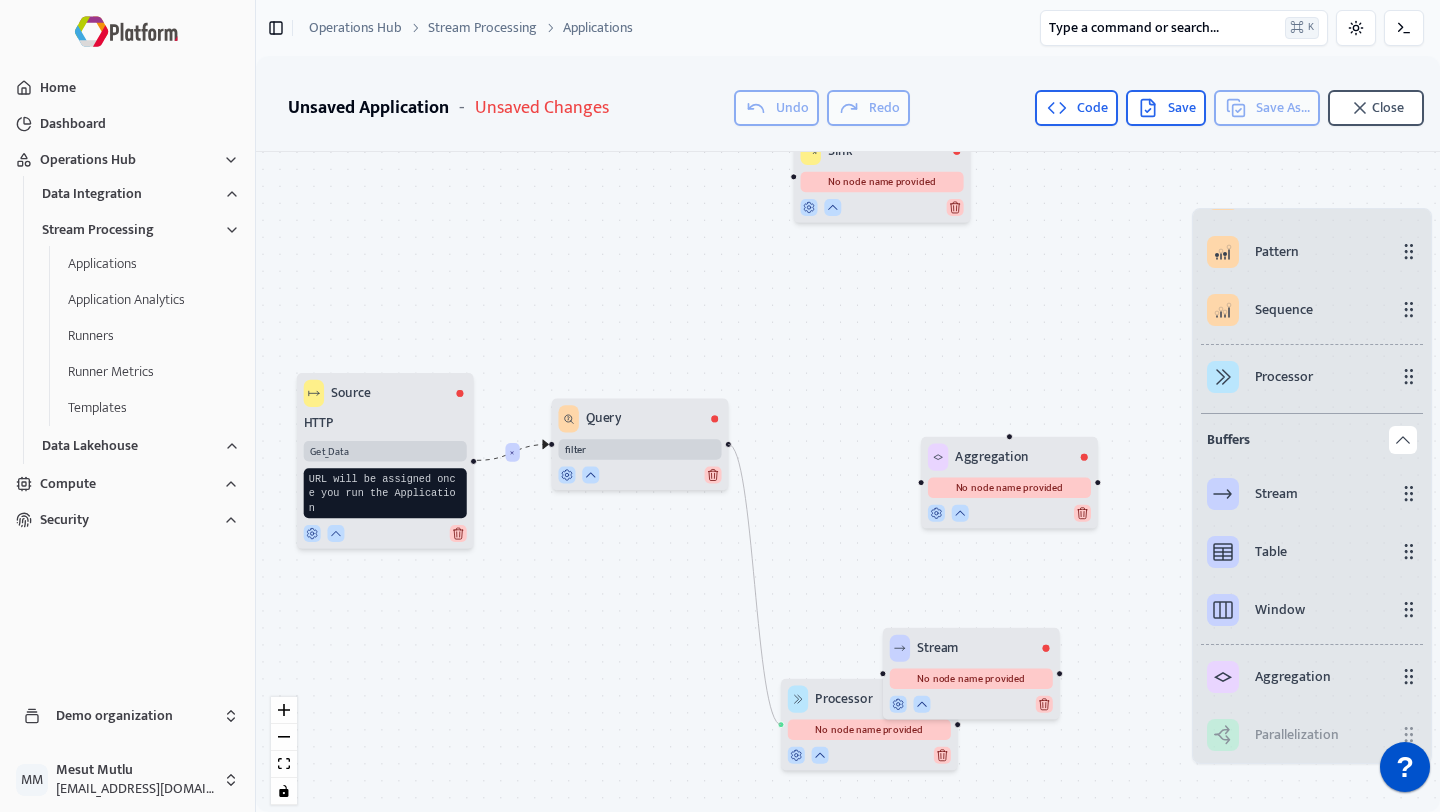drag, startPoint x: 729, startPoint y: 444, endPoint x: 783, endPoint y: 739, distance: 299.90164 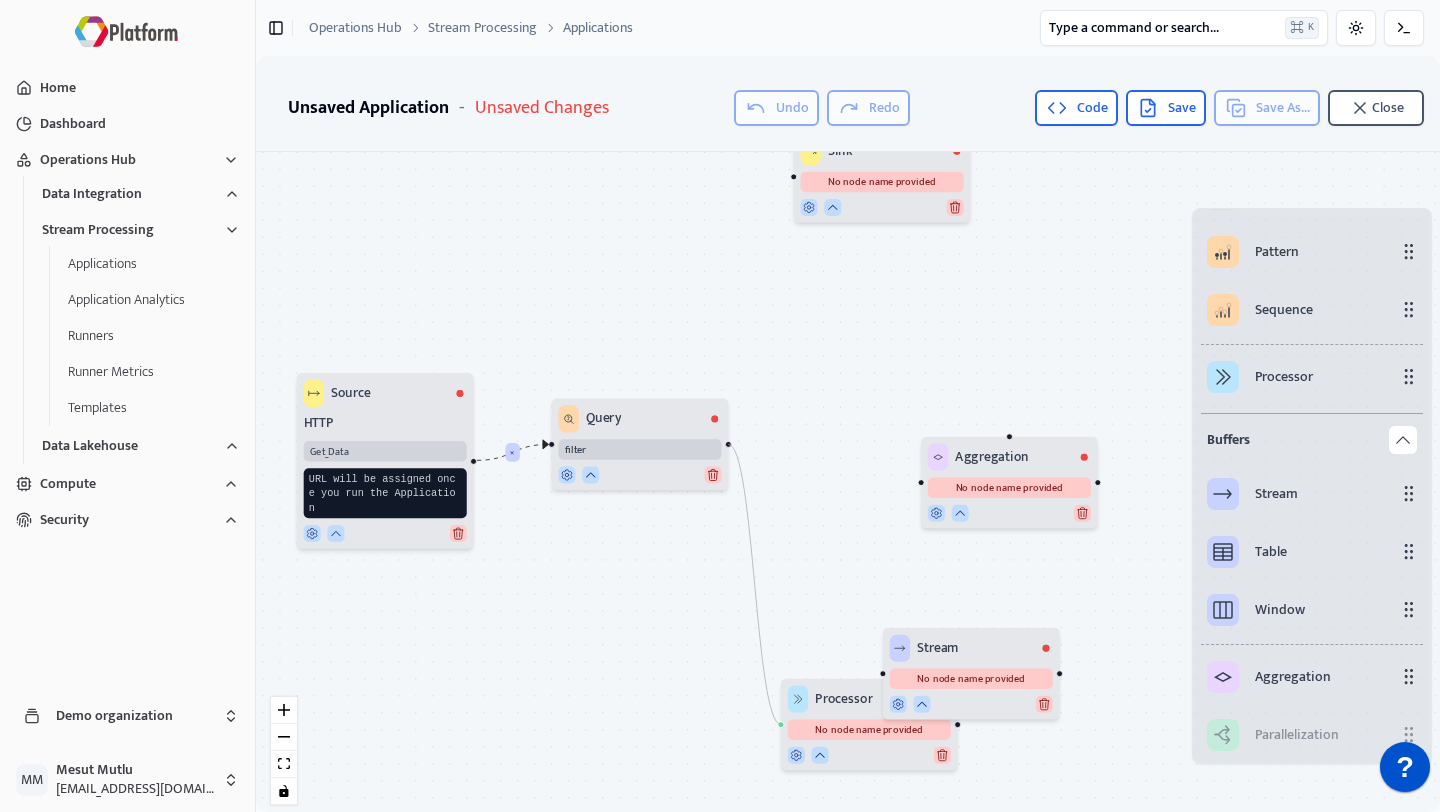 click on "Source HTTP Get_Data URL will be assigned once you run the Application Sink No node name provided Query filter Aggregation No node name provided Stream No node name provided Processor No node name provided" at bounding box center [851, 554] 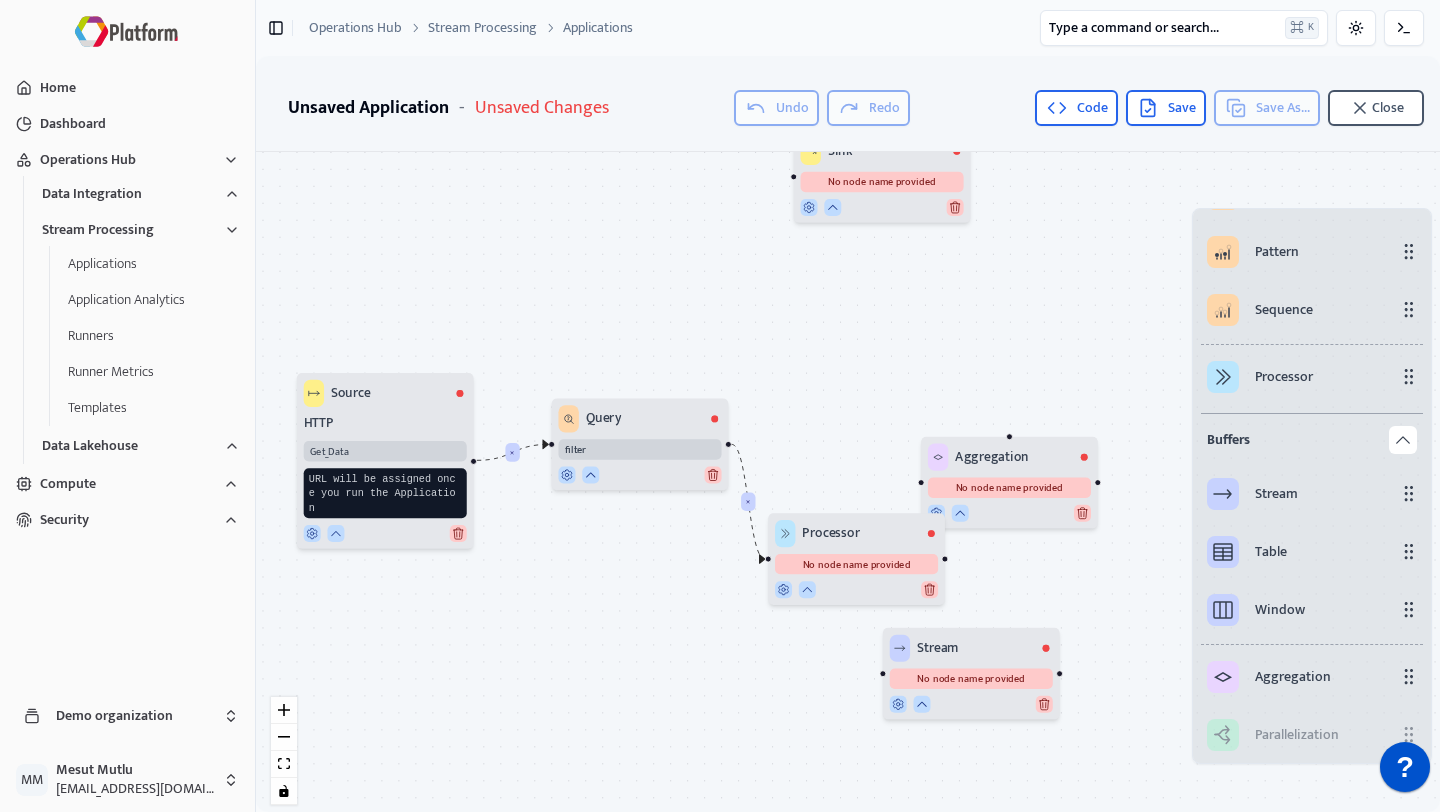 drag, startPoint x: 830, startPoint y: 693, endPoint x: 814, endPoint y: 533, distance: 160.798 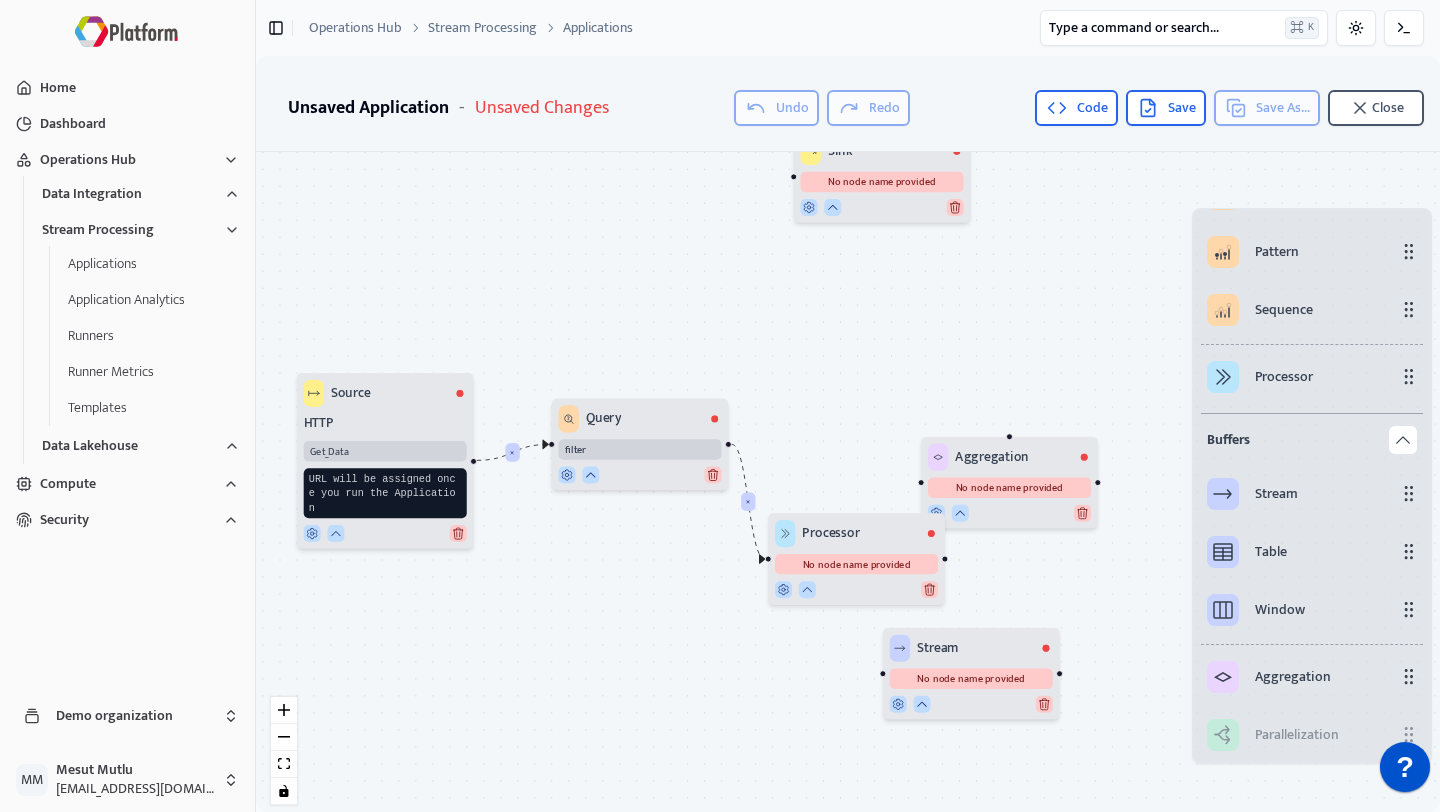 click on "Processor" at bounding box center [831, 533] 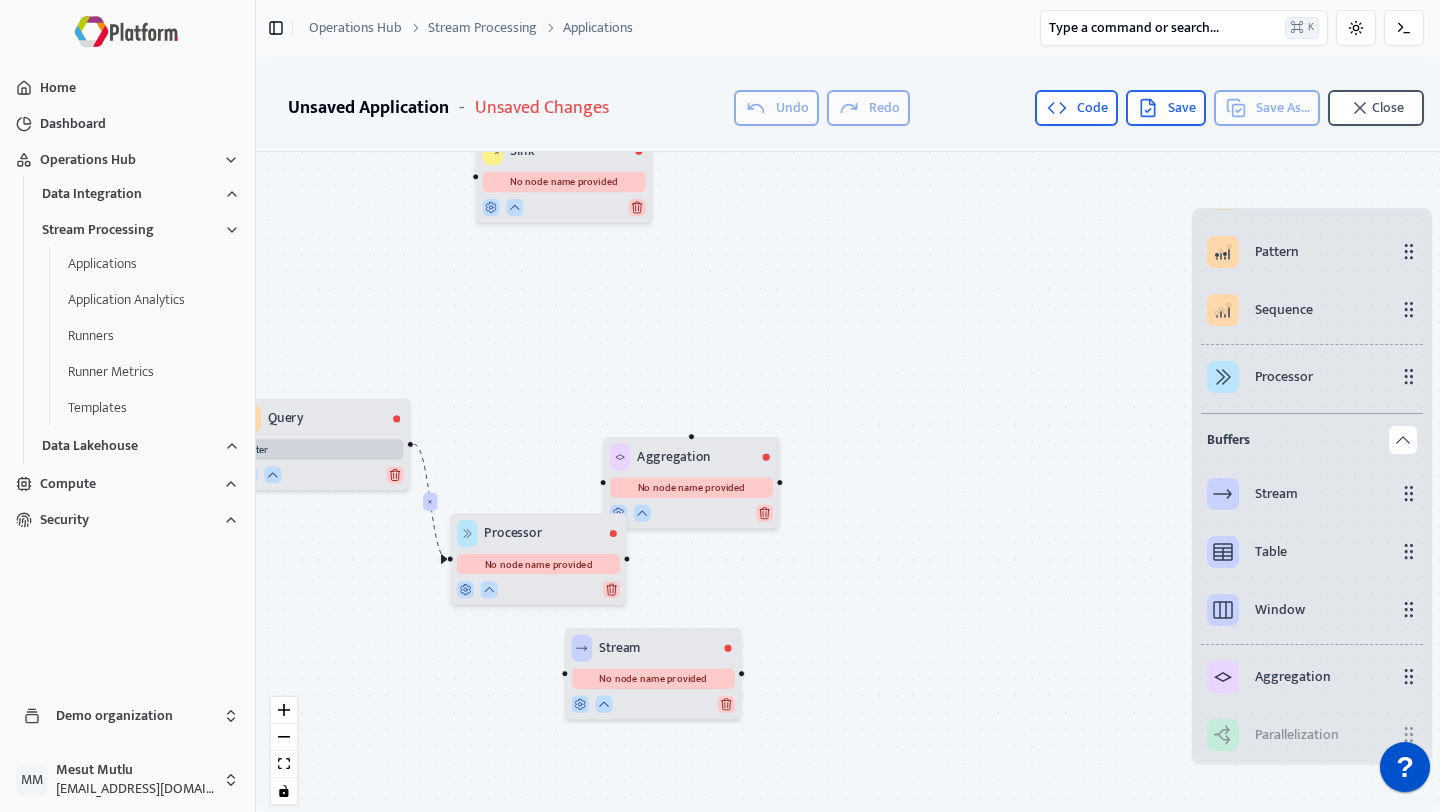 drag, startPoint x: 817, startPoint y: 640, endPoint x: 472, endPoint y: 639, distance: 345.00143 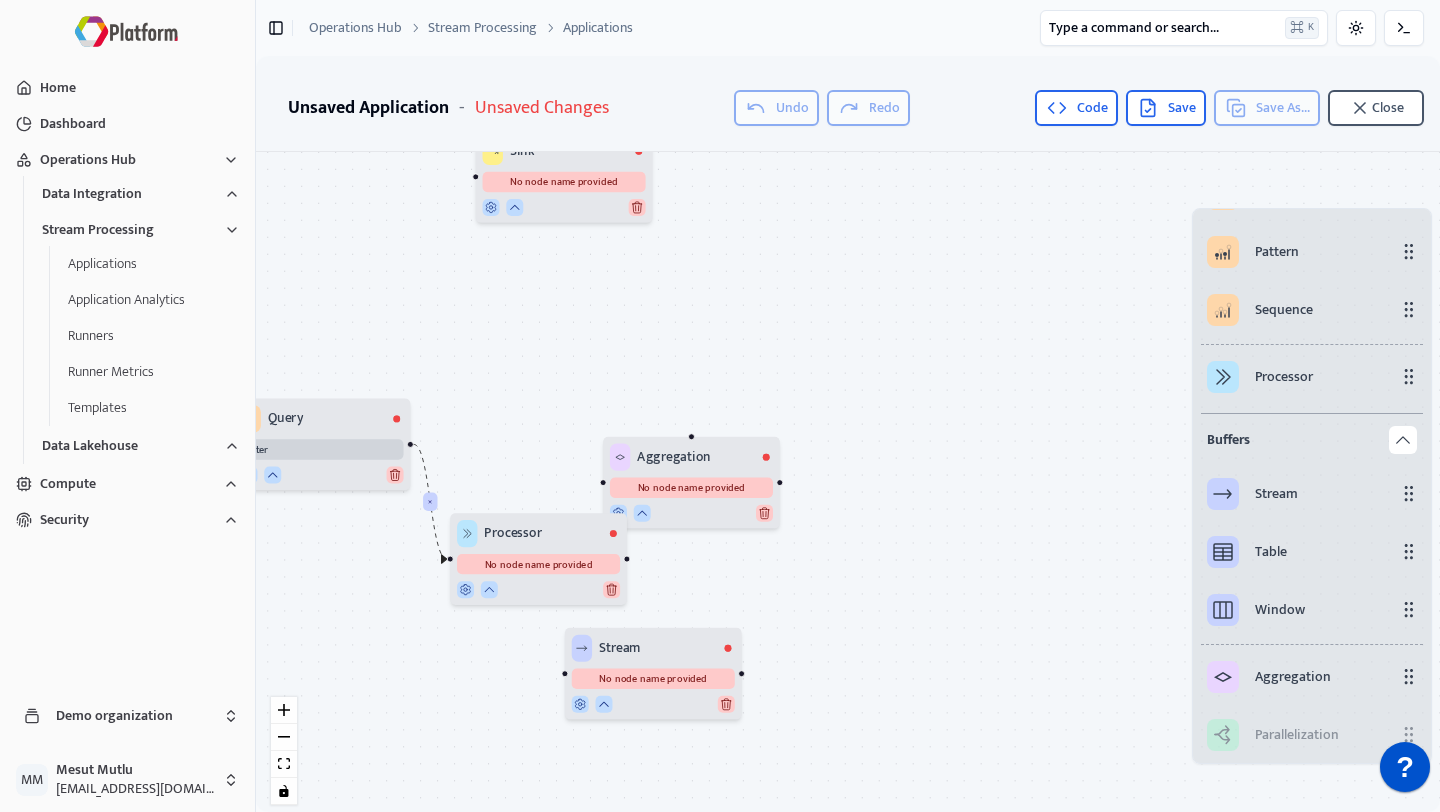 click on "× × Source HTTP Get_Data URL will be assigned once you run the Application Sink No node name provided Query filter Aggregation No node name provided Stream No node name provided Processor No node name provided" at bounding box center [848, 486] 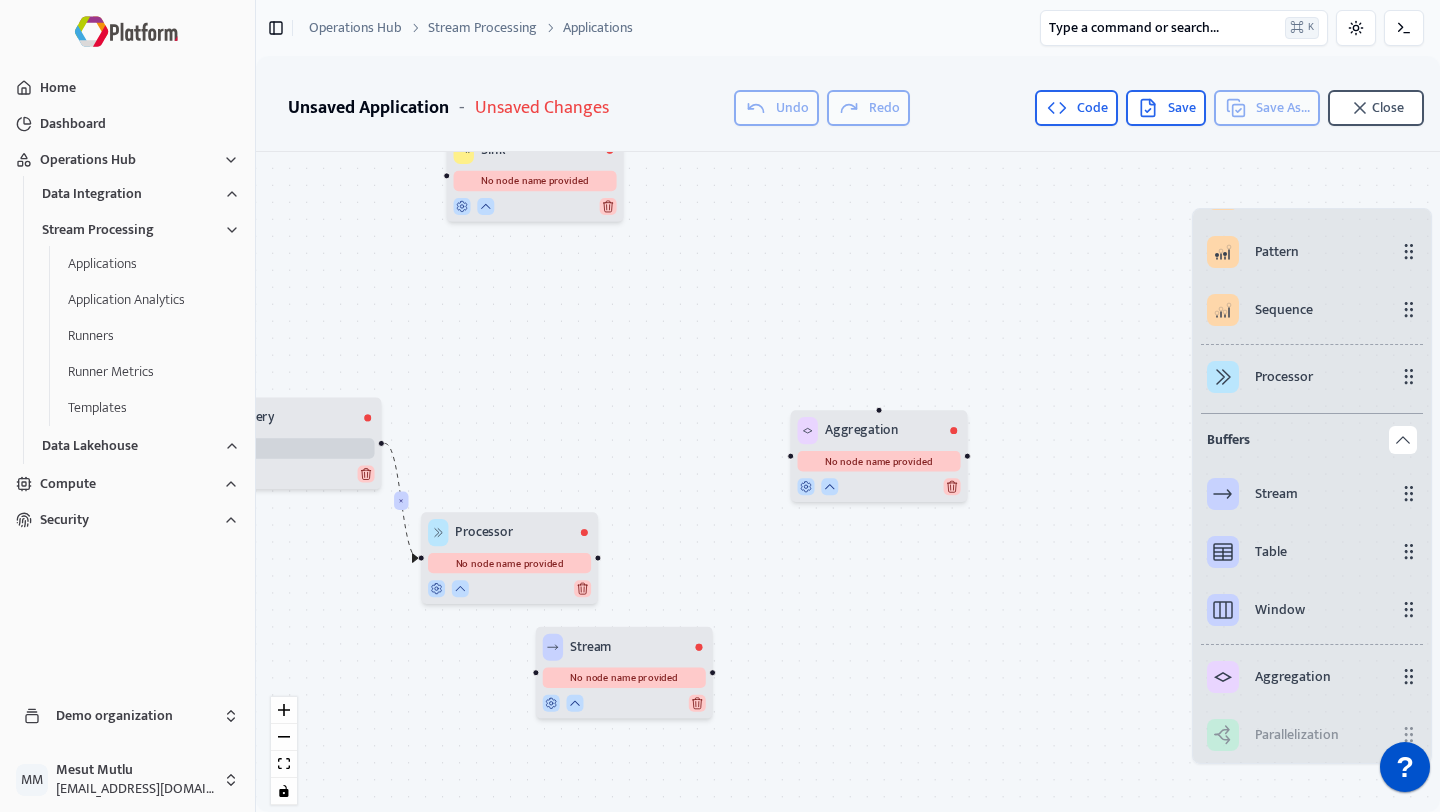 drag, startPoint x: 662, startPoint y: 466, endPoint x: 987, endPoint y: 430, distance: 326.98776 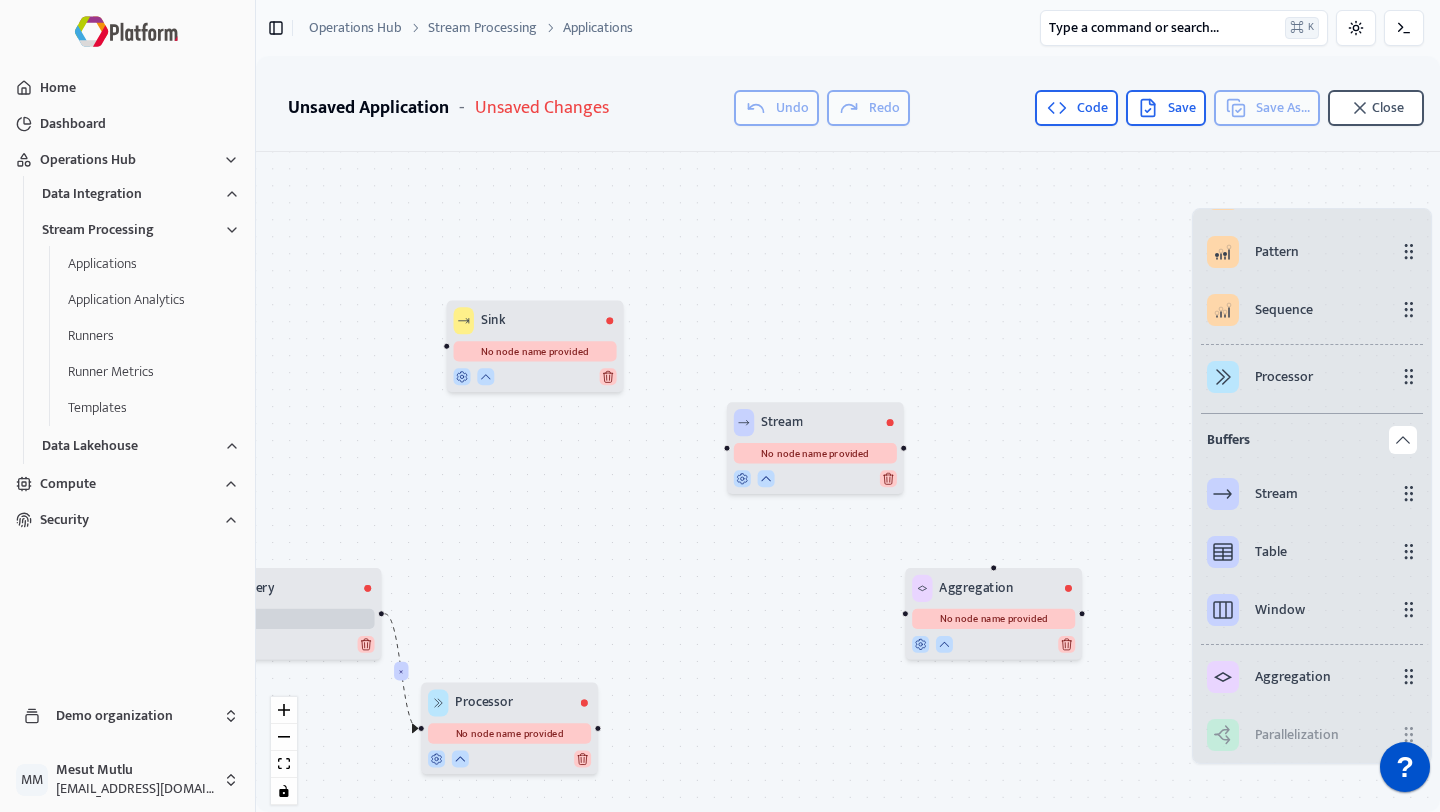 drag, startPoint x: 647, startPoint y: 650, endPoint x: 840, endPoint y: 430, distance: 292.6585 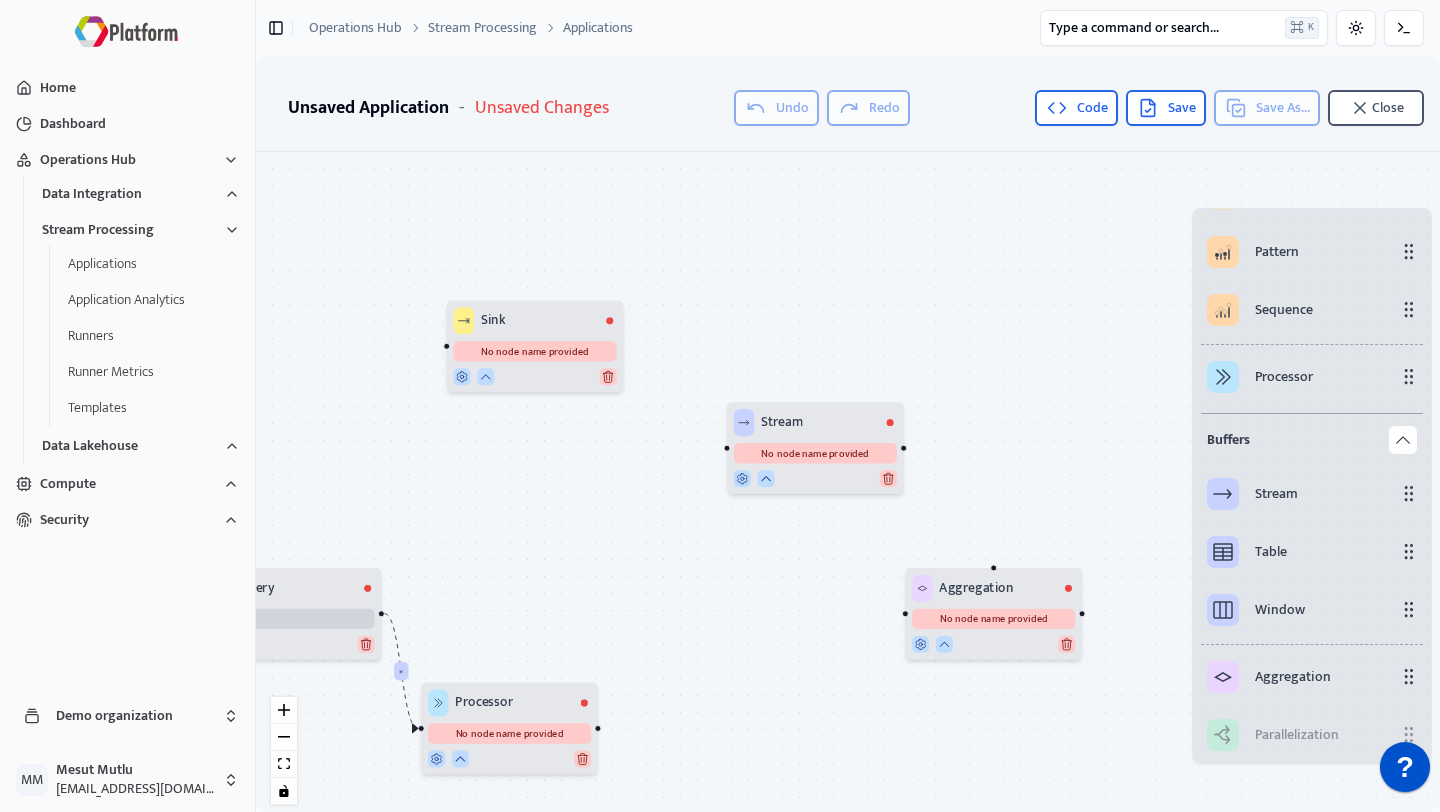 click on "Stream" at bounding box center (815, 422) 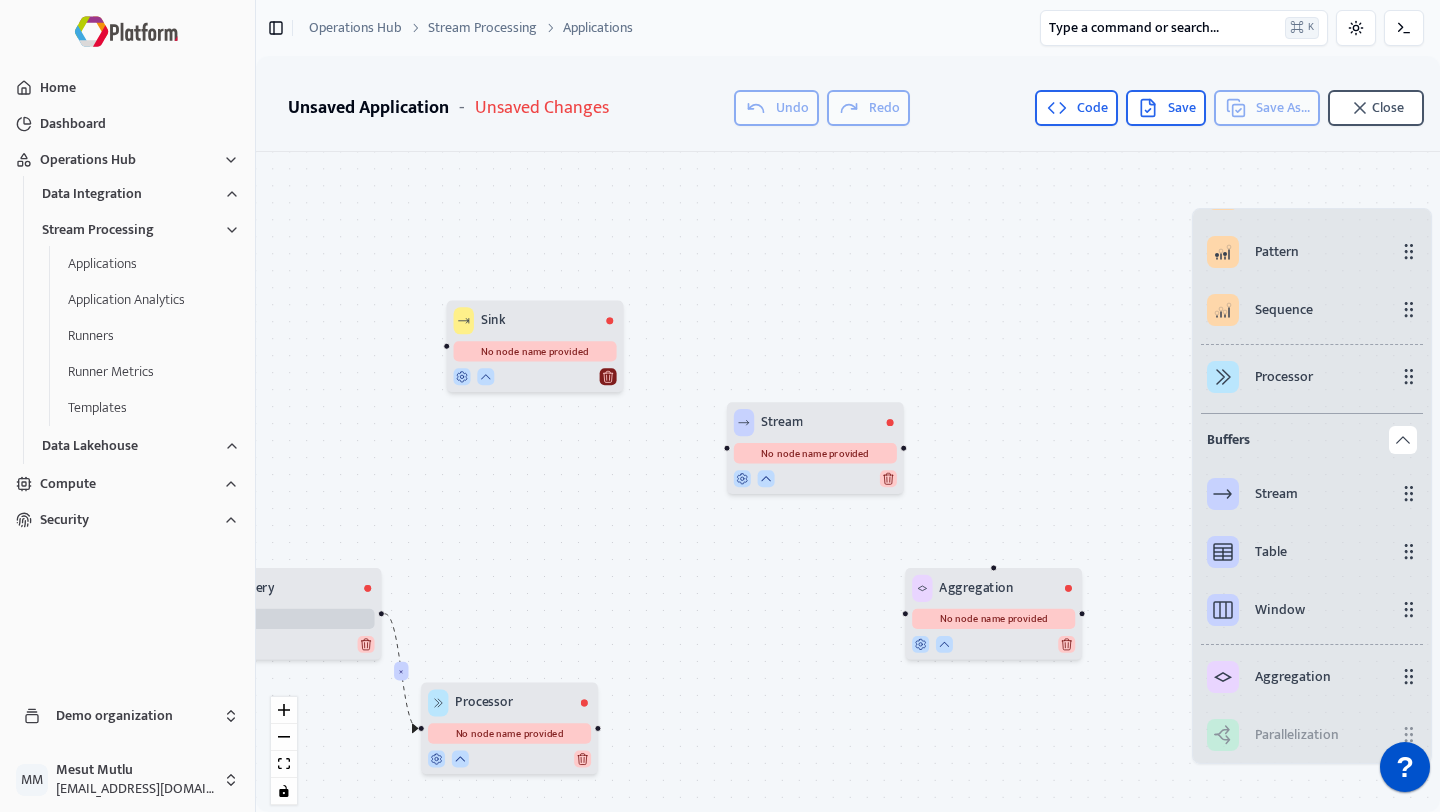 click 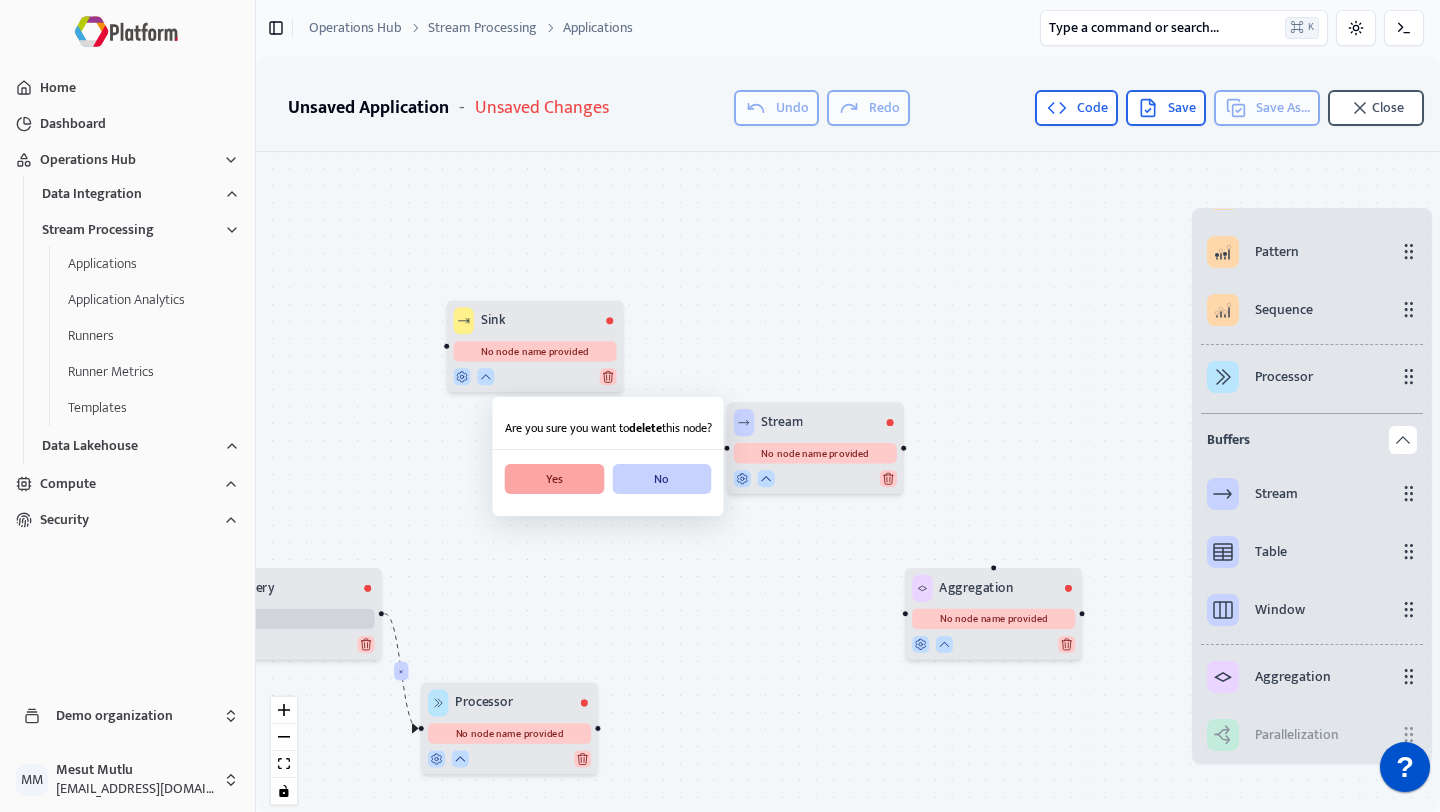 click on "Yes" at bounding box center [555, 479] 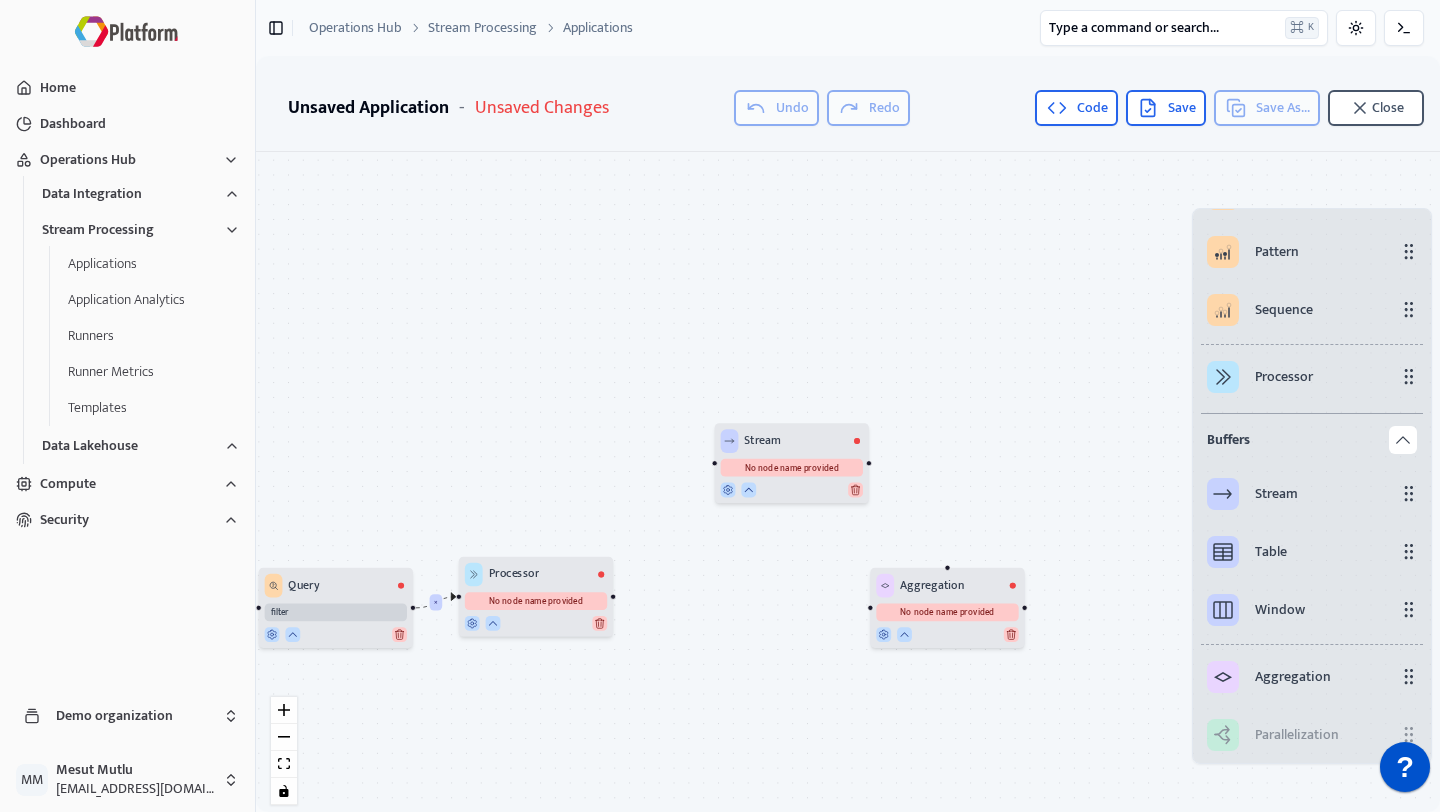 drag, startPoint x: 534, startPoint y: 673, endPoint x: 554, endPoint y: 588, distance: 87.32124 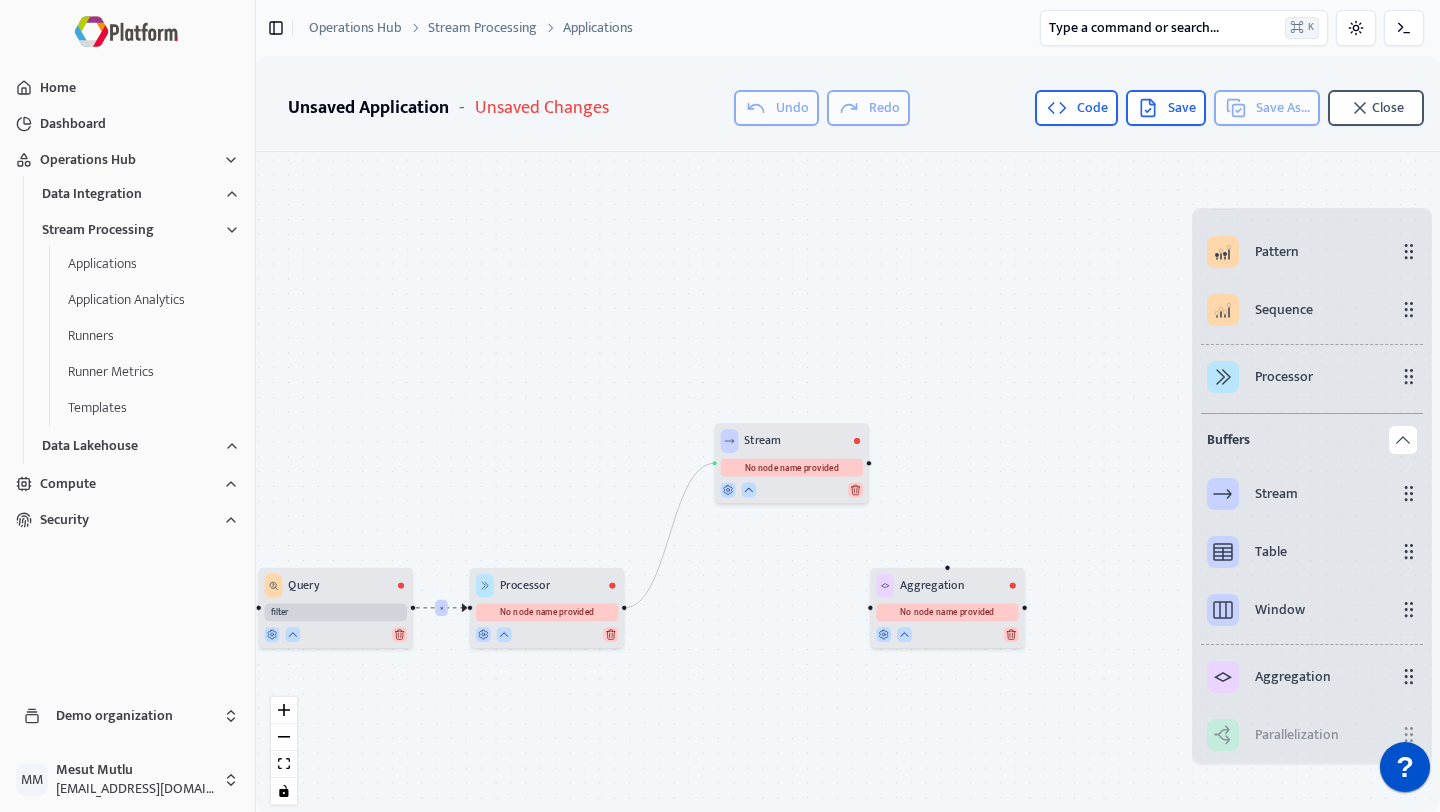 drag, startPoint x: 624, startPoint y: 610, endPoint x: 719, endPoint y: 465, distance: 173.34937 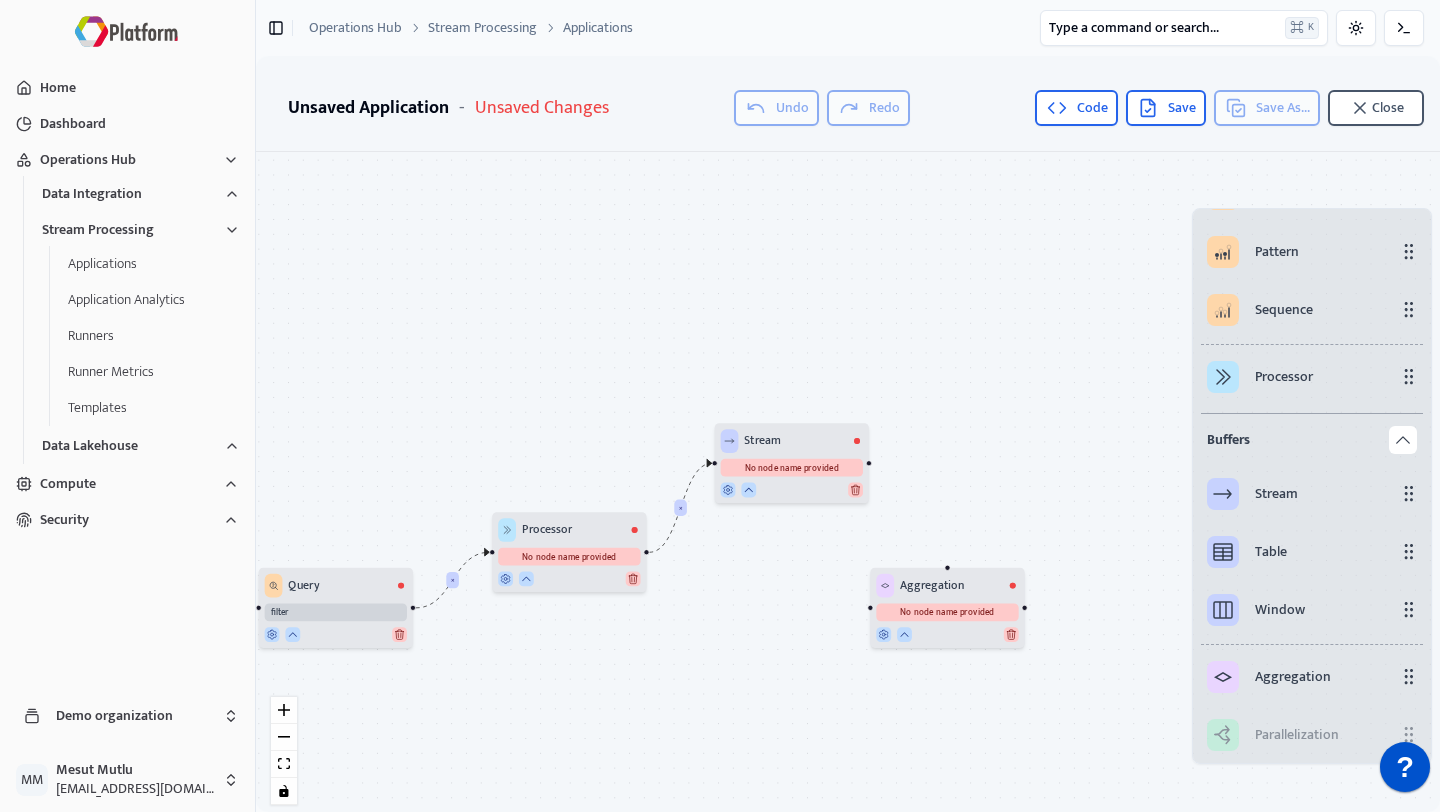 drag, startPoint x: 562, startPoint y: 578, endPoint x: 581, endPoint y: 512, distance: 68.68042 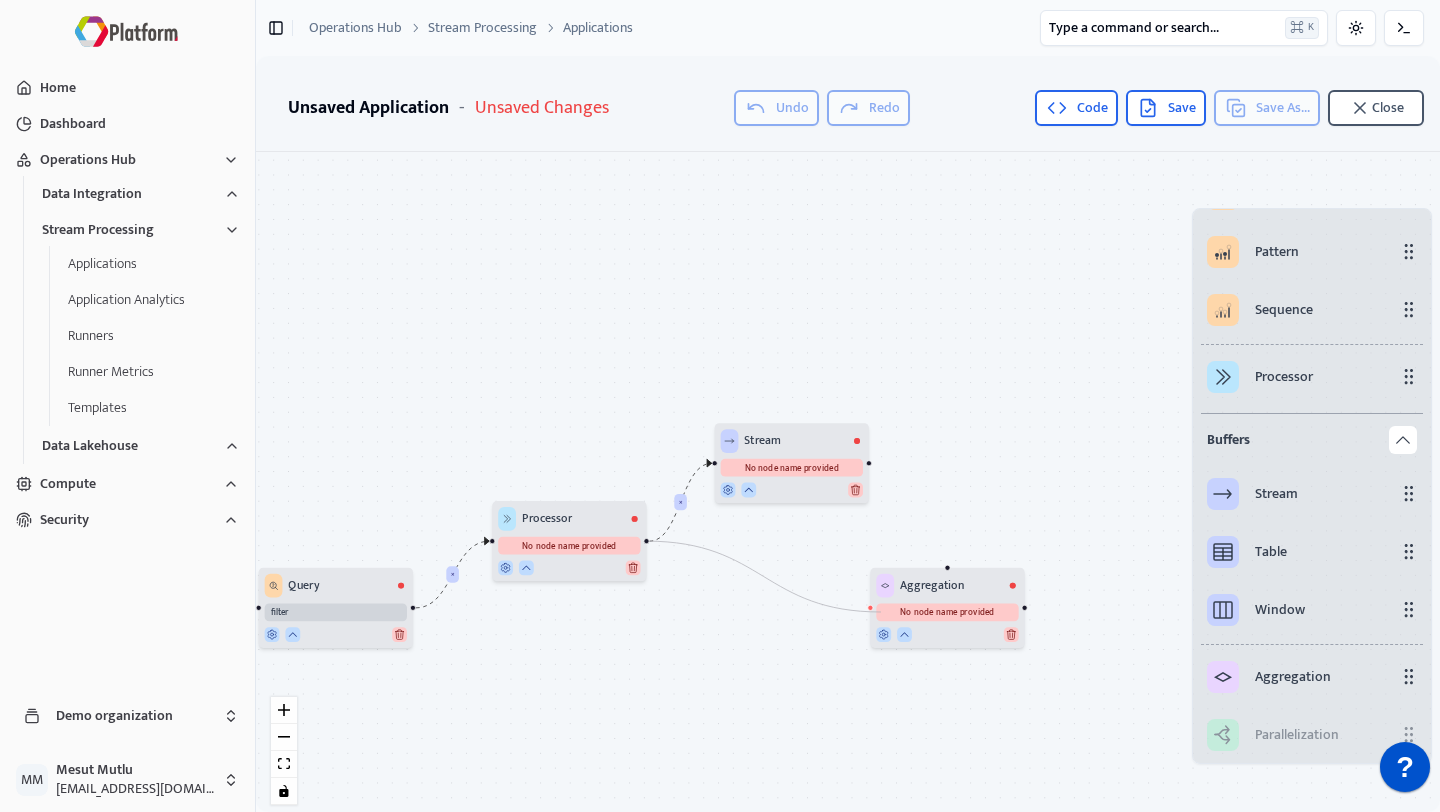 drag, startPoint x: 646, startPoint y: 539, endPoint x: 881, endPoint y: 611, distance: 245.78242 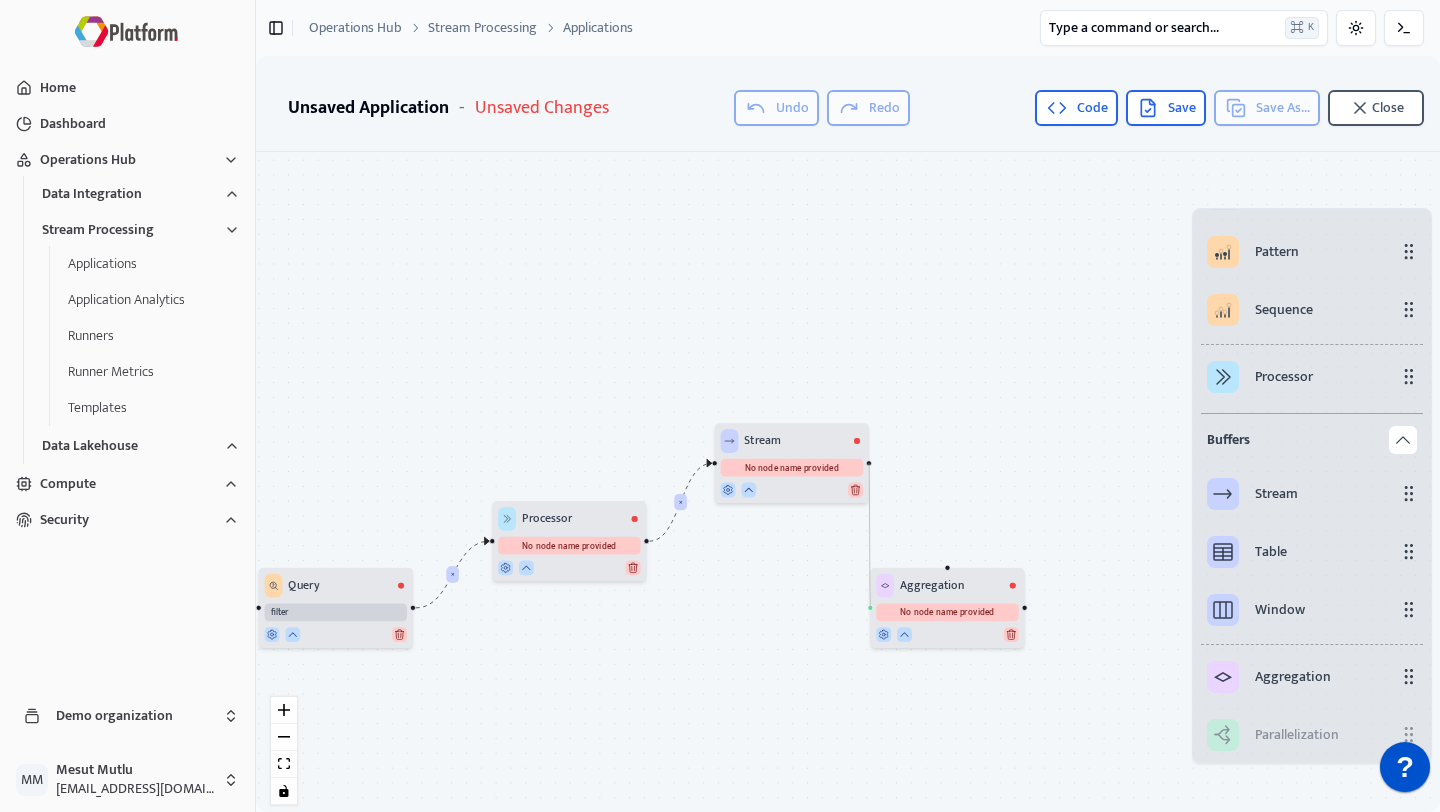 drag, startPoint x: 869, startPoint y: 463, endPoint x: 874, endPoint y: 618, distance: 155.08063 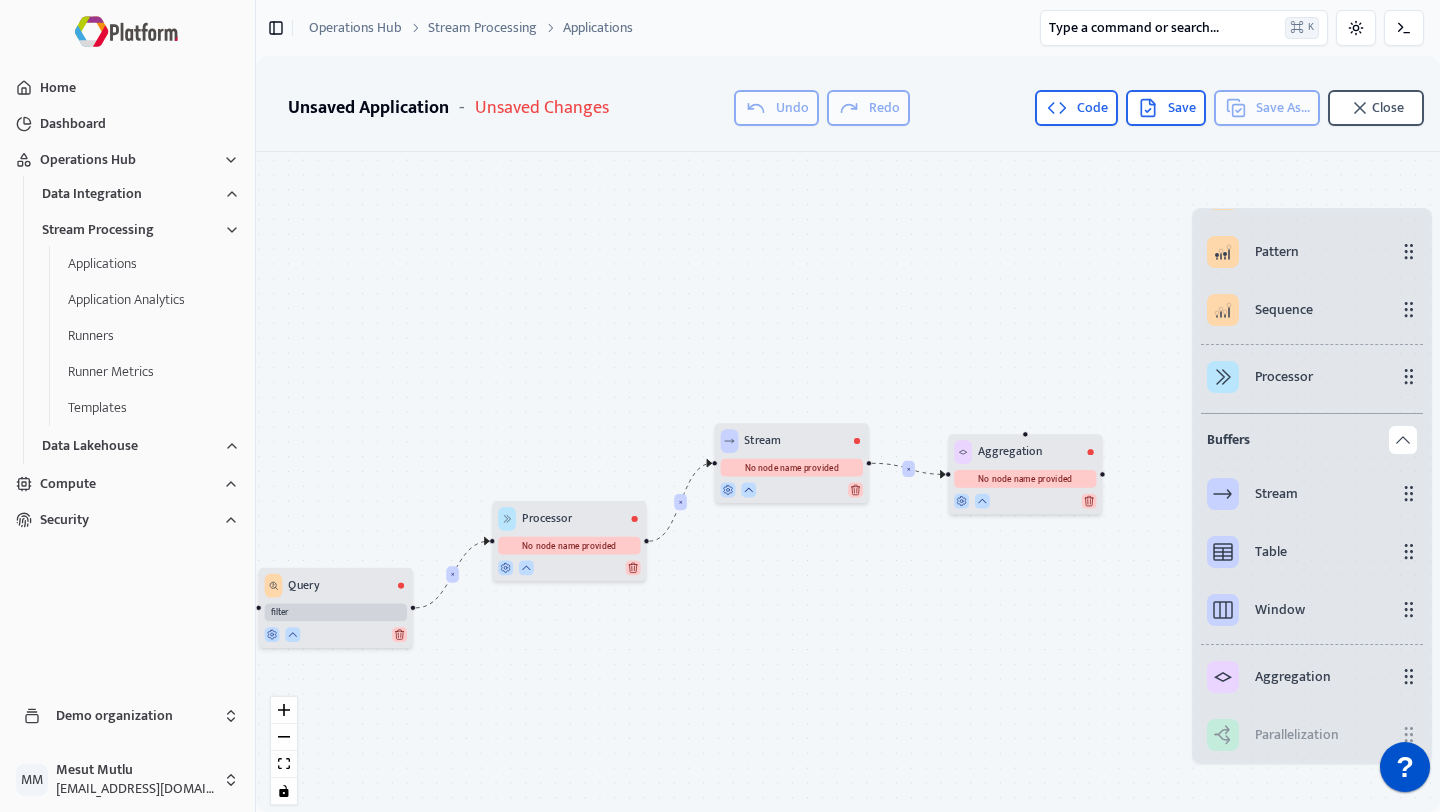 drag, startPoint x: 923, startPoint y: 591, endPoint x: 1005, endPoint y: 462, distance: 152.85614 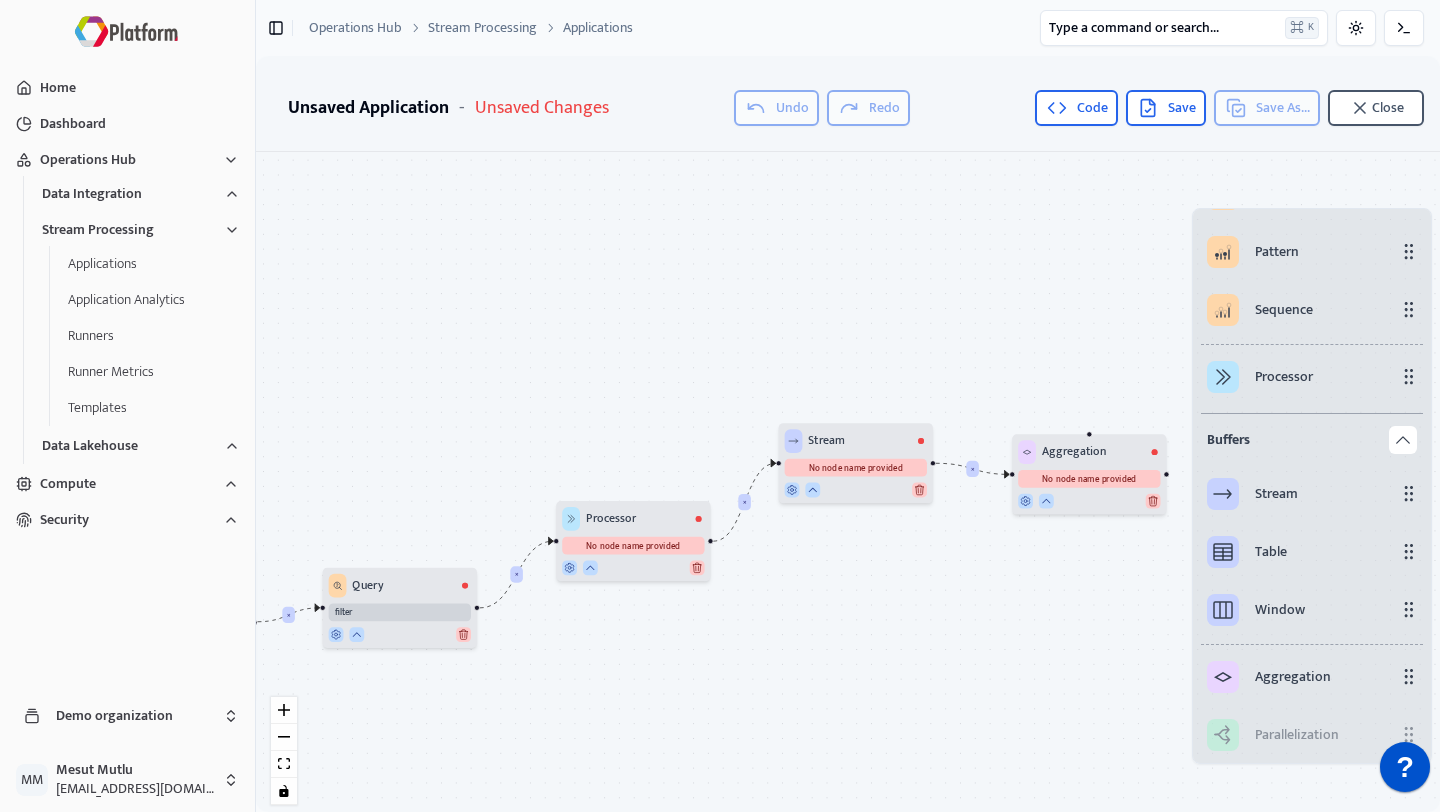 drag, startPoint x: 456, startPoint y: 670, endPoint x: 521, endPoint y: 670, distance: 65 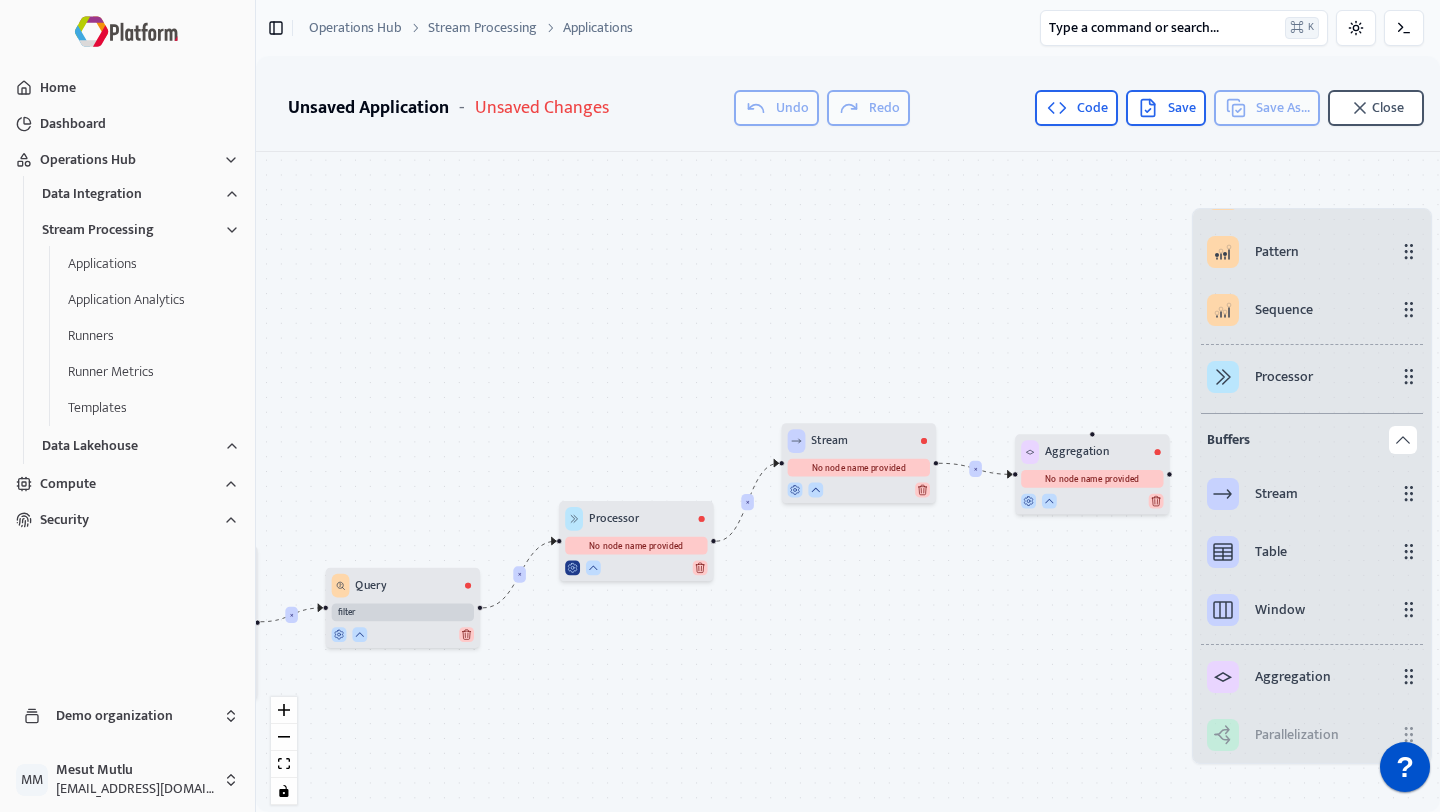 click 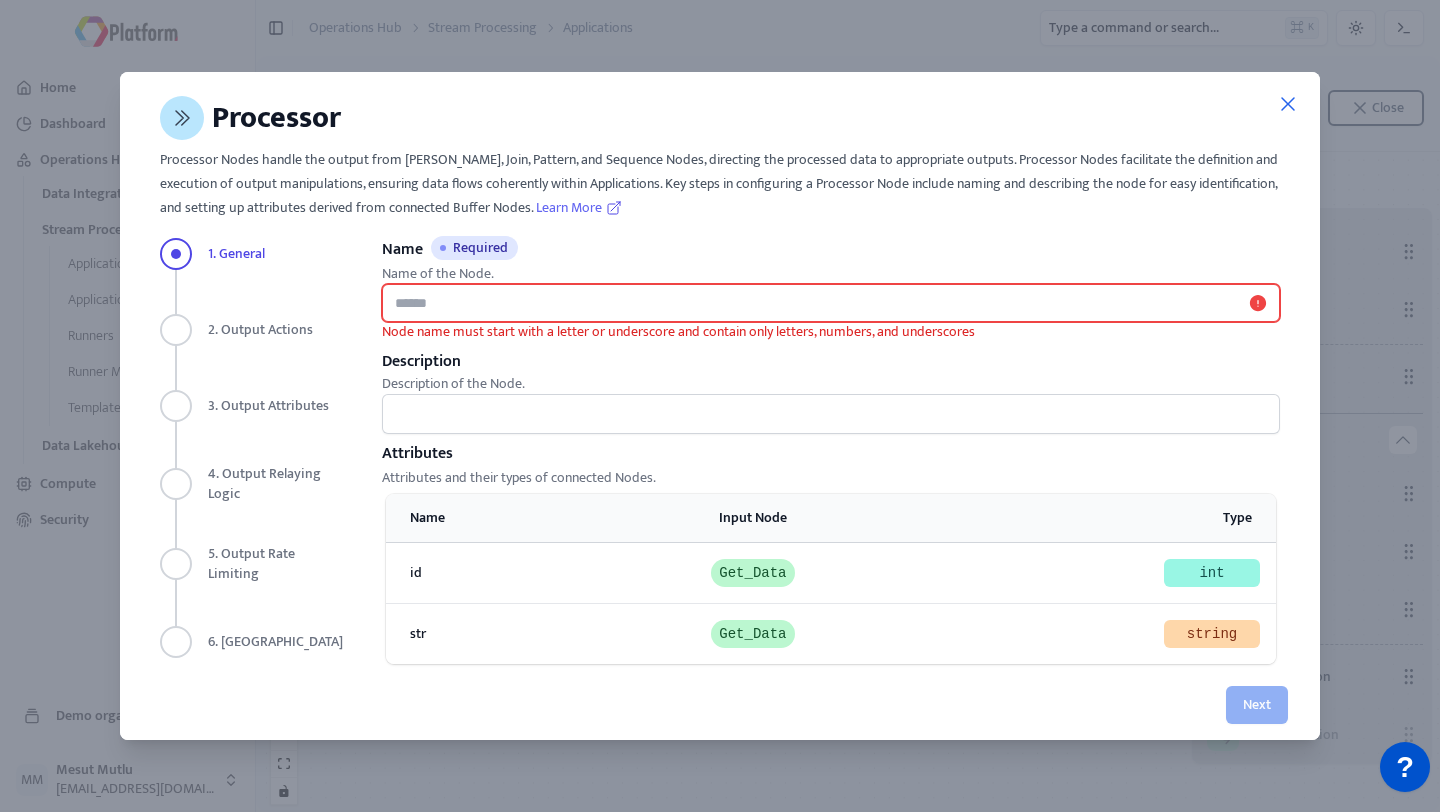 click on "Name   Required" at bounding box center [831, 303] 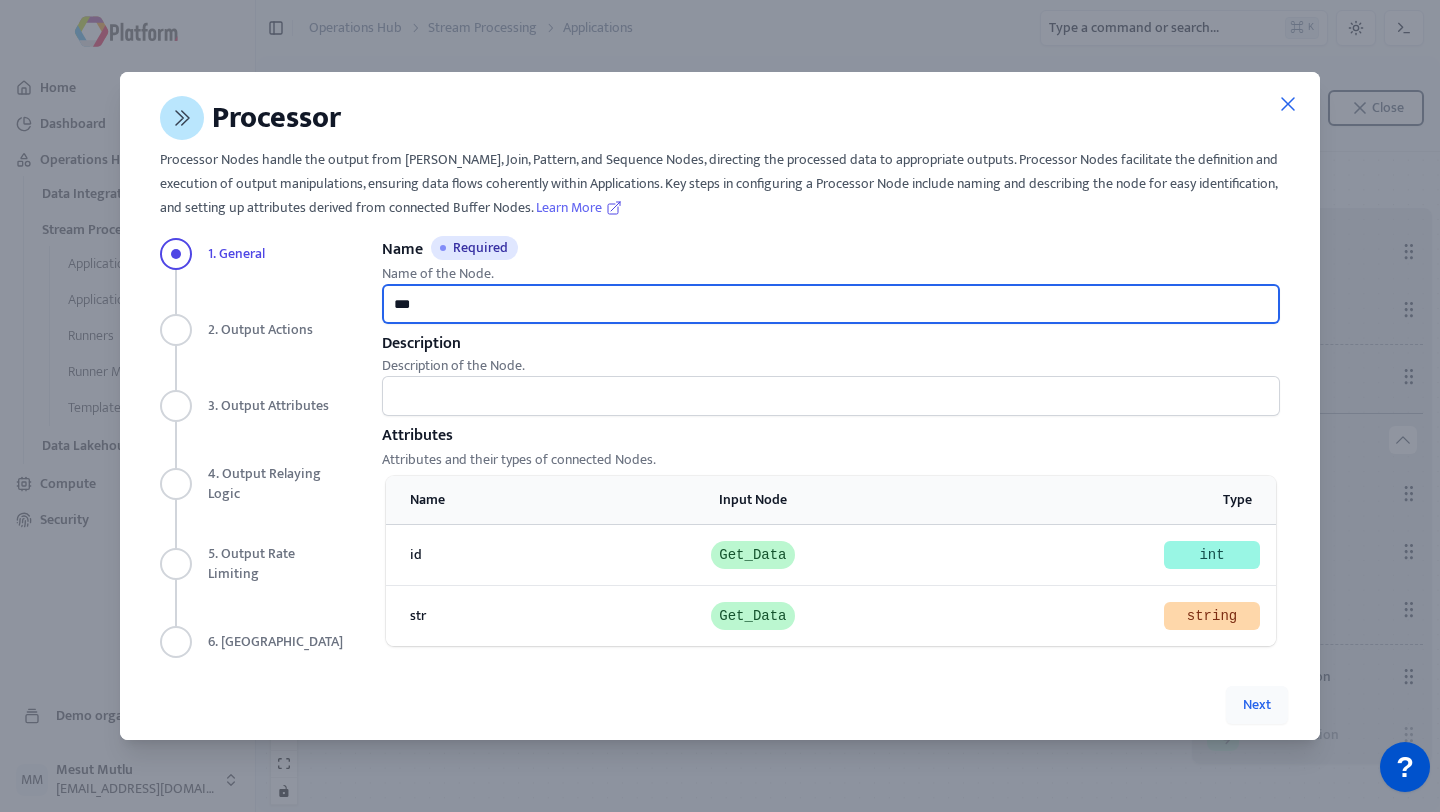 type on "***" 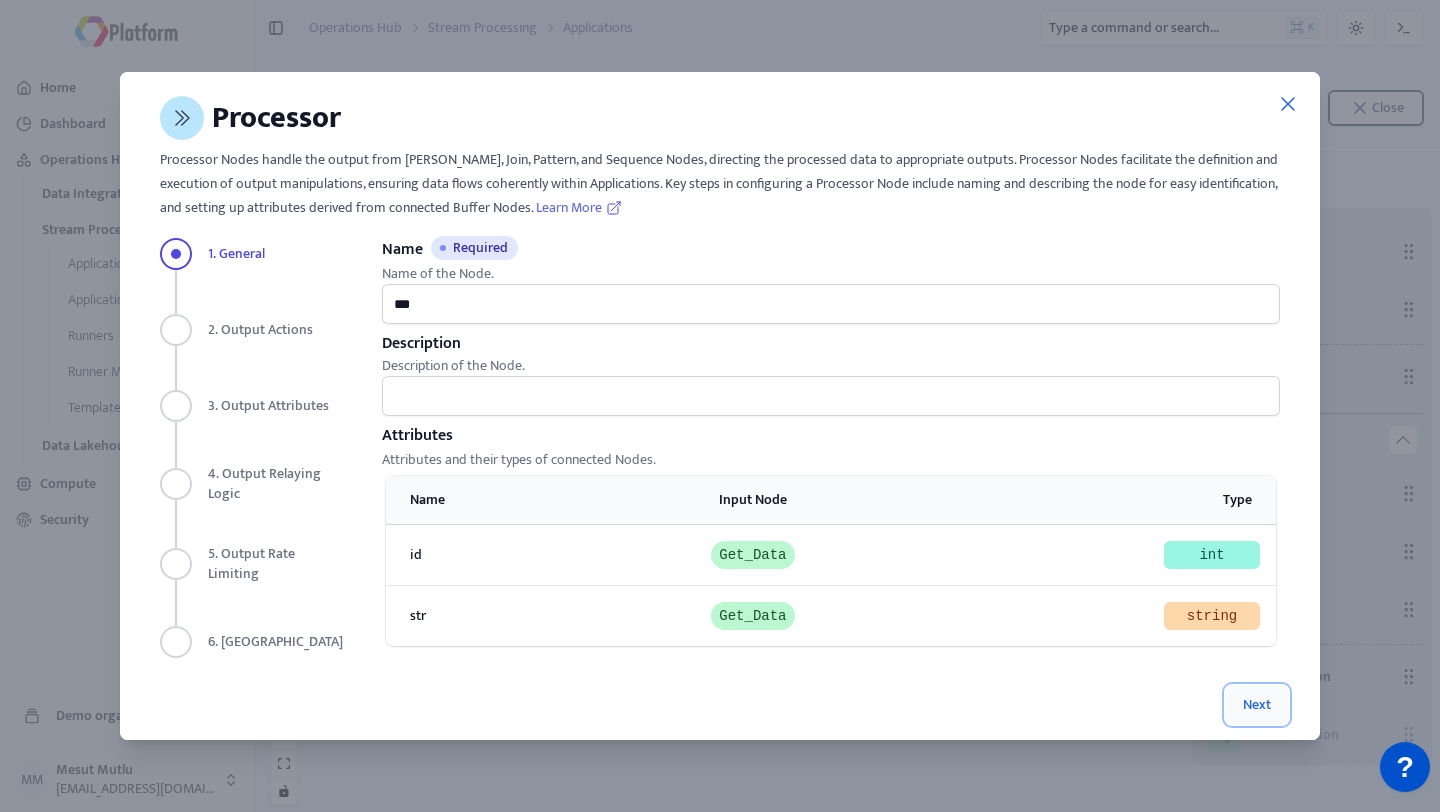 click on "Next" at bounding box center [1257, 705] 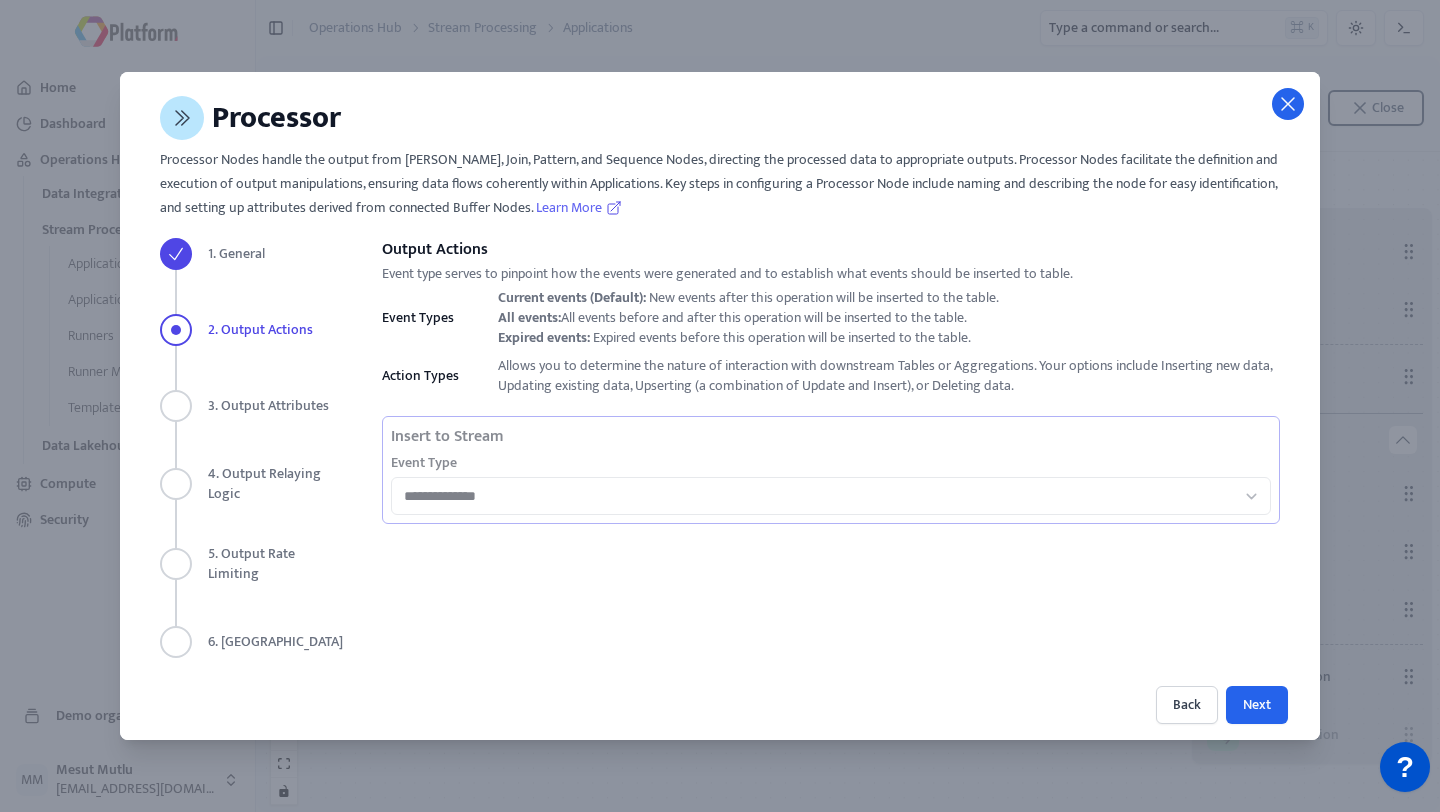 click at bounding box center [1288, 104] 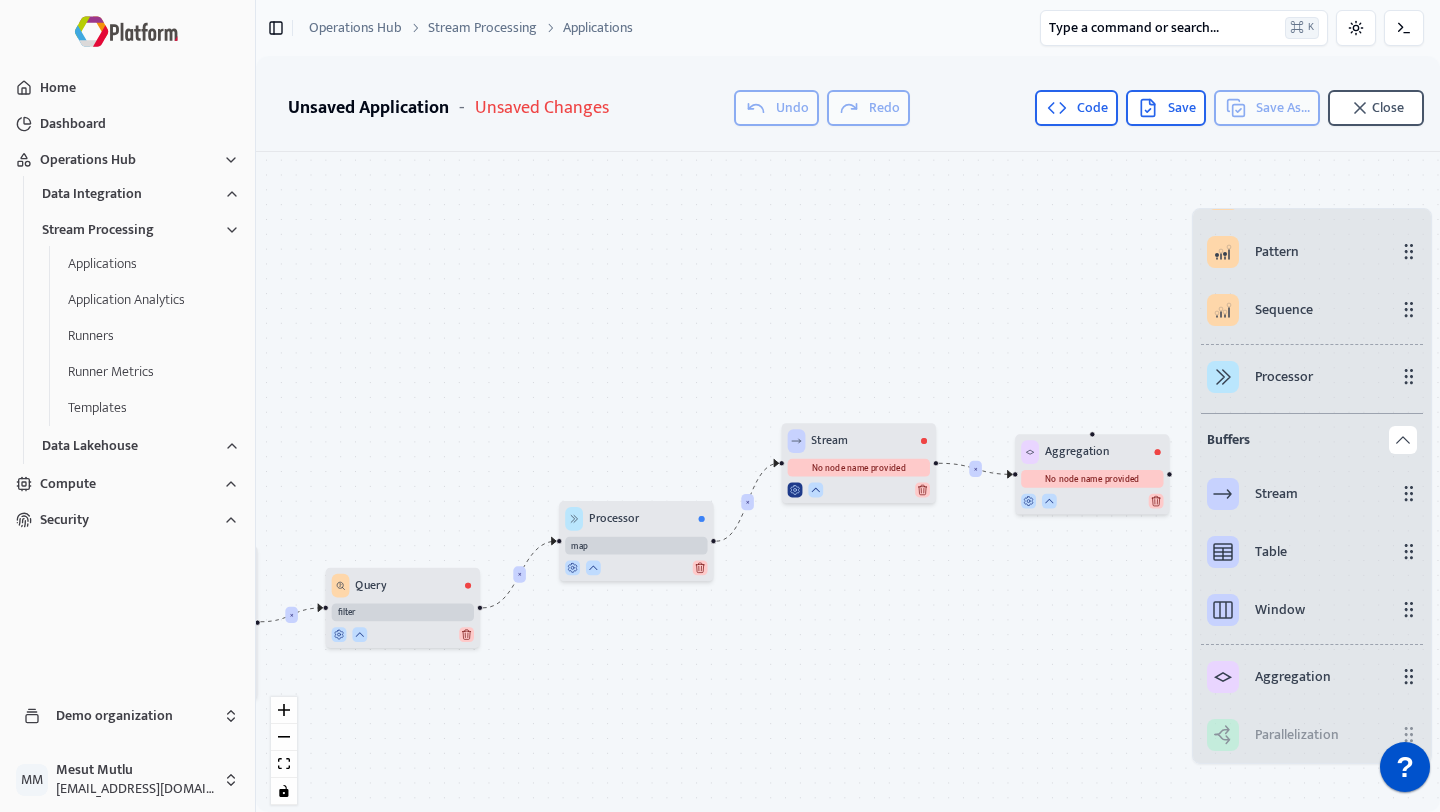 click 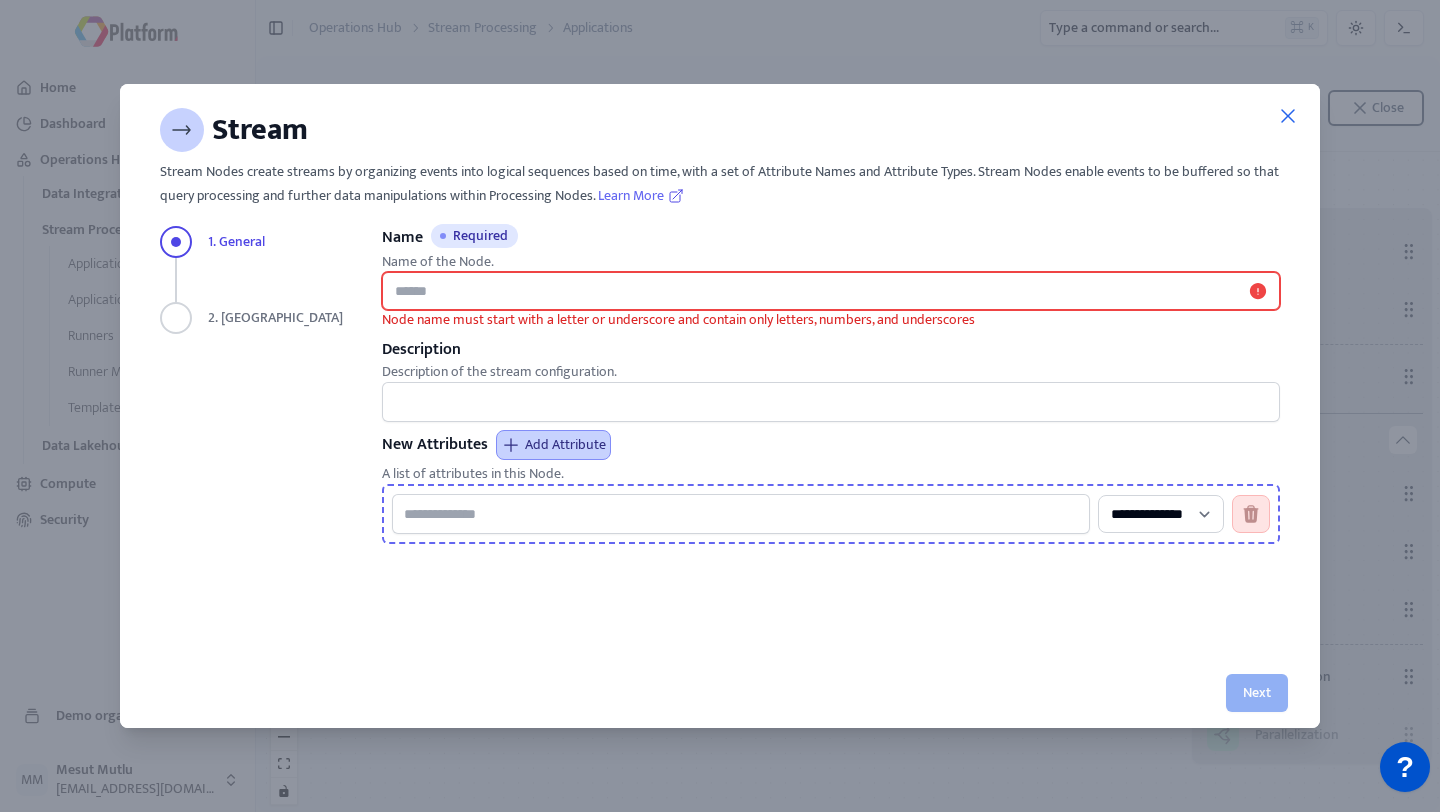 click on "Name   Required" at bounding box center (831, 291) 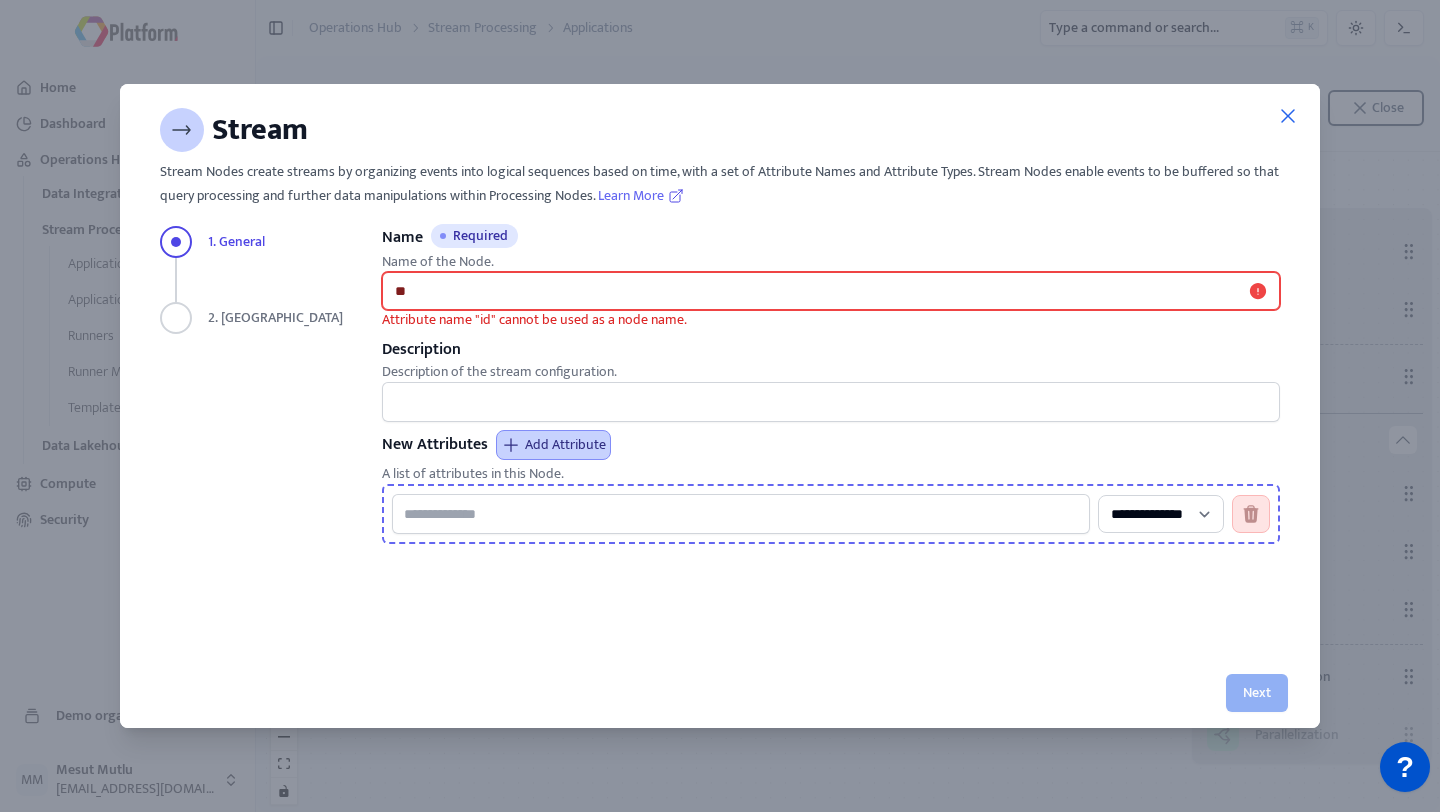 type on "*" 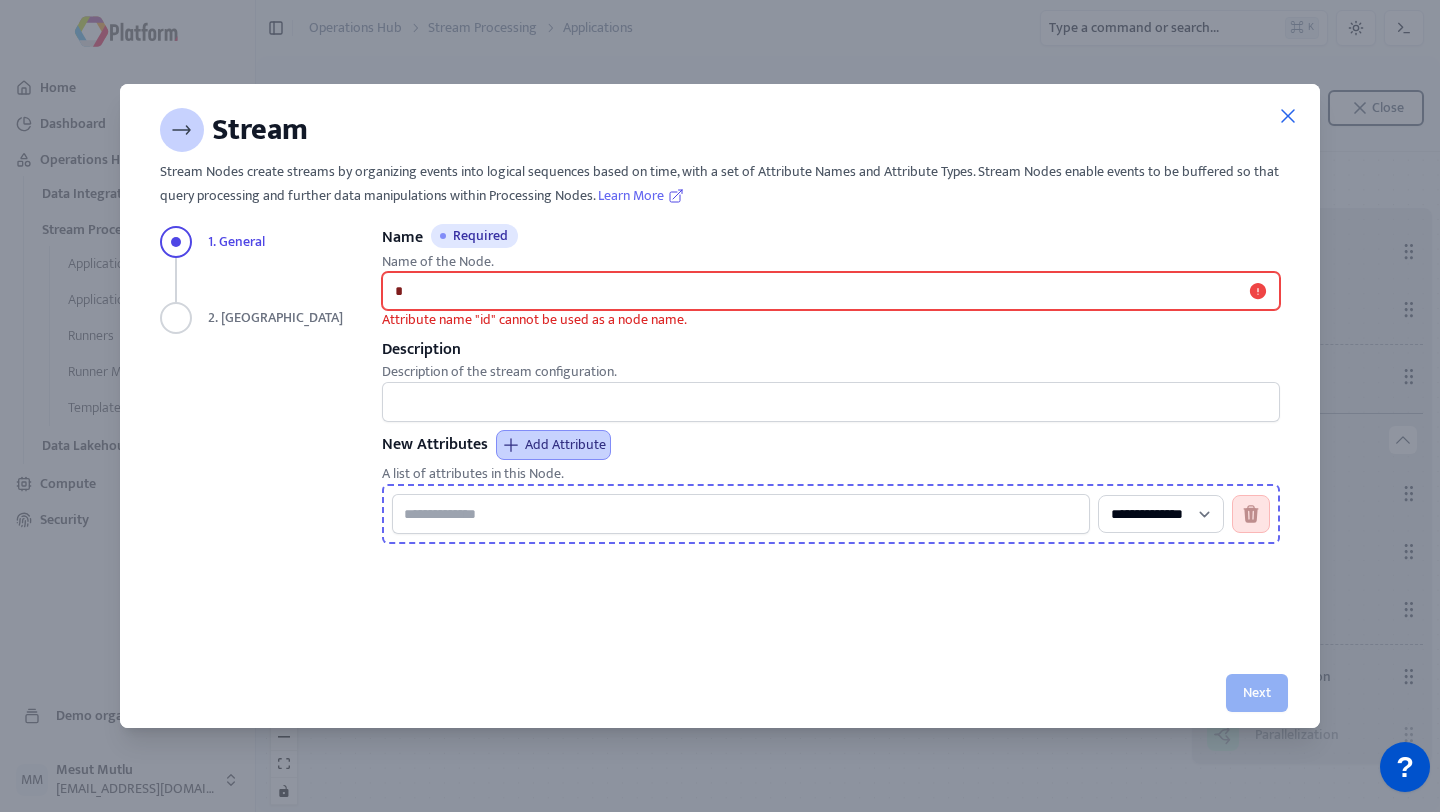 type 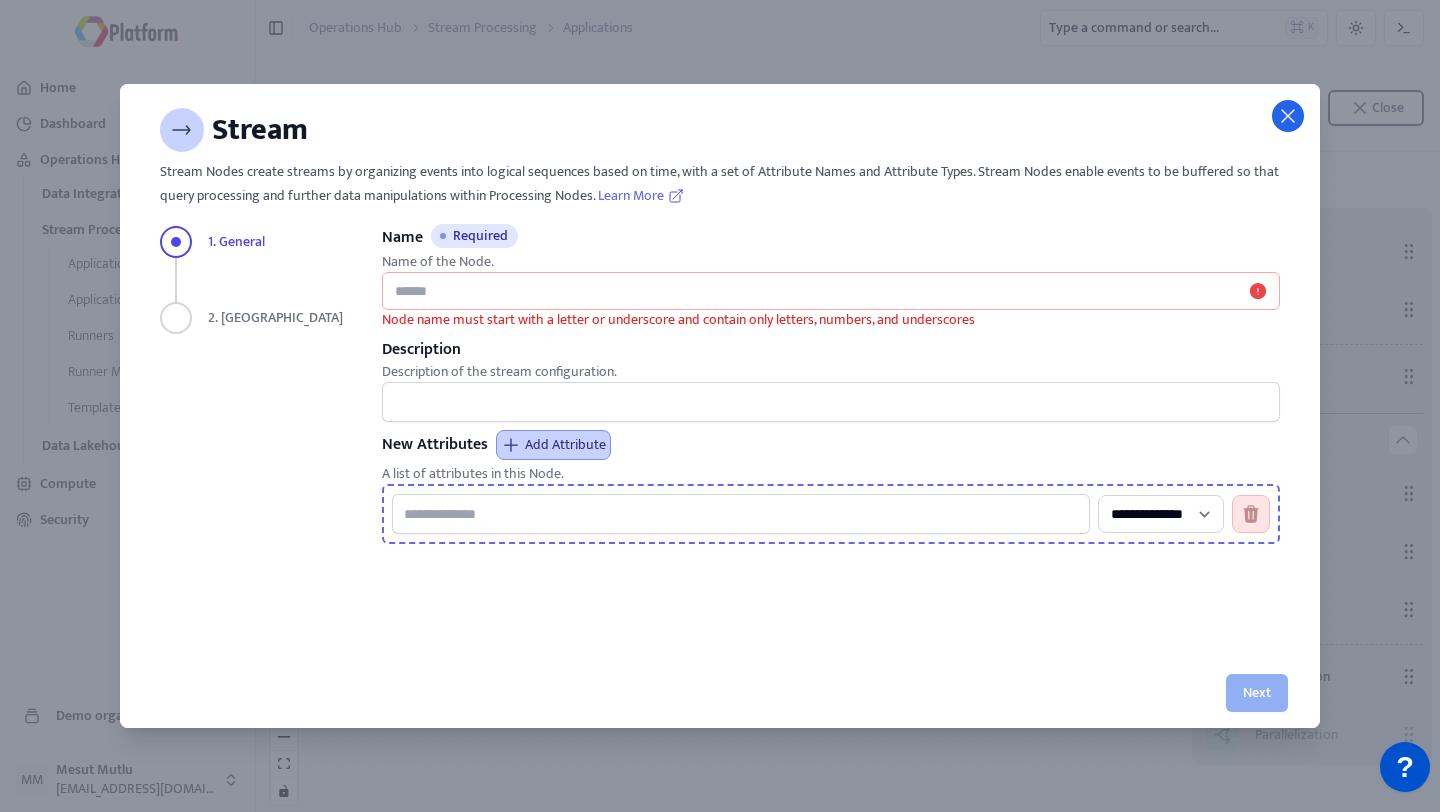 click 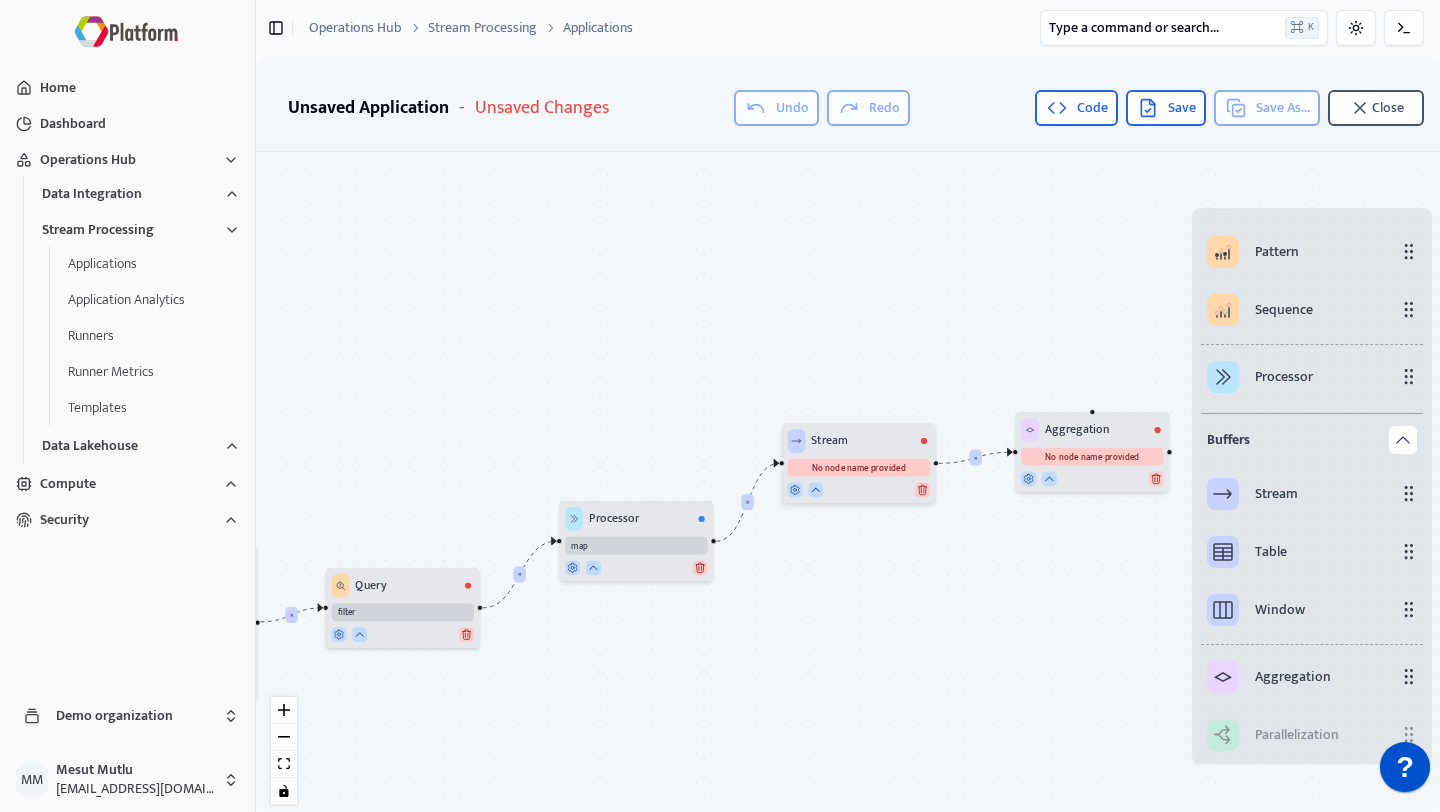 drag, startPoint x: 1085, startPoint y: 459, endPoint x: 1082, endPoint y: 437, distance: 22.203604 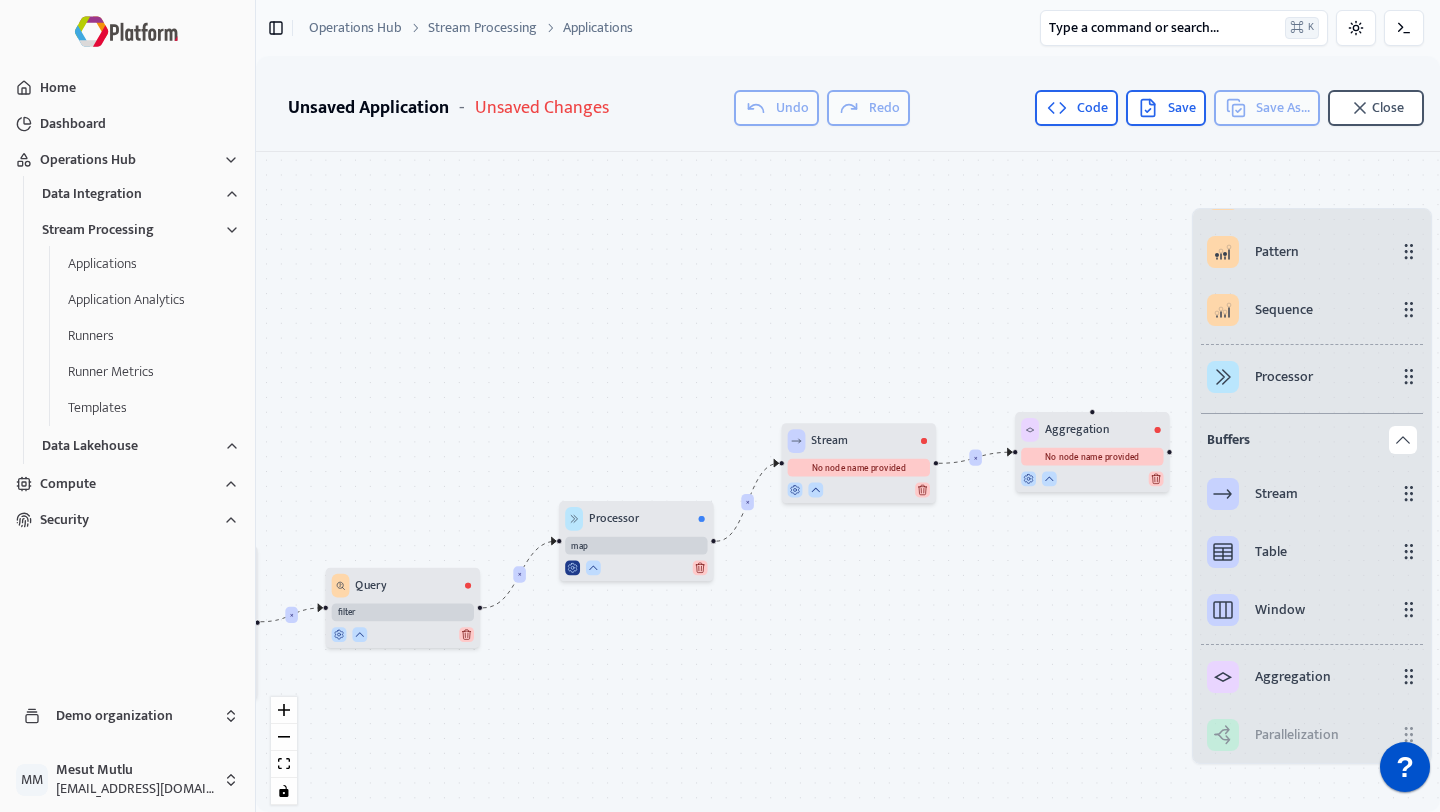 click 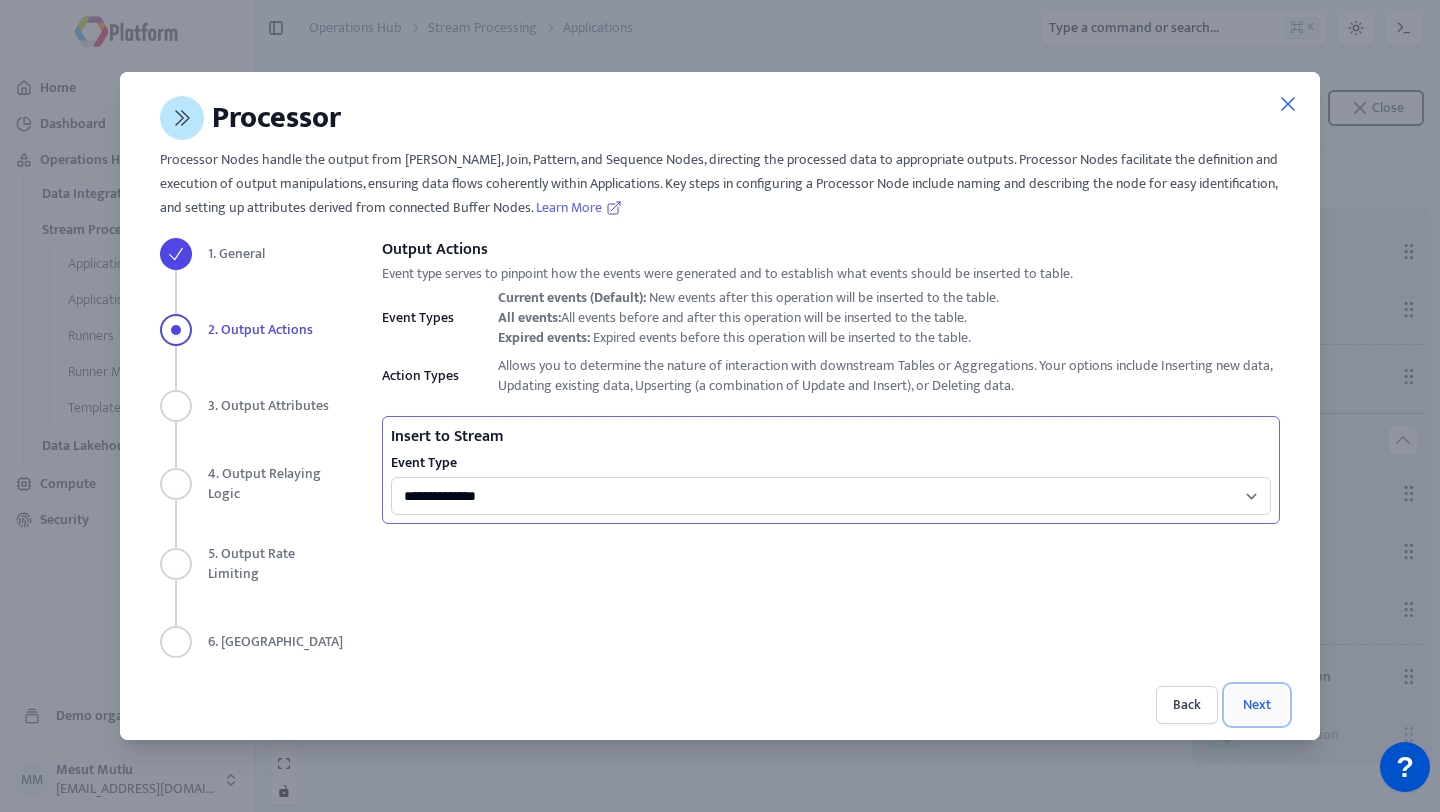 click on "Next" at bounding box center [1257, 705] 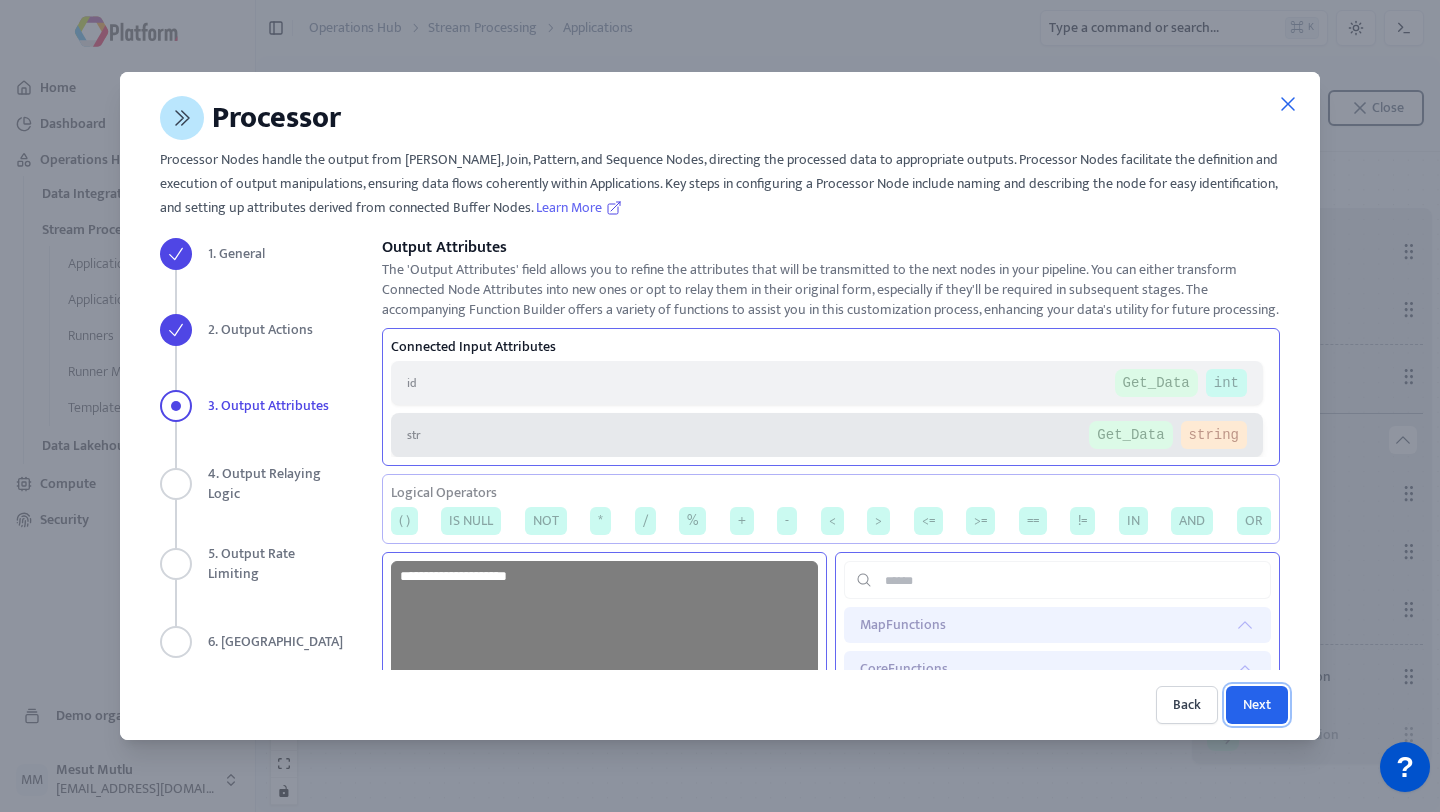 scroll, scrollTop: 263, scrollLeft: 0, axis: vertical 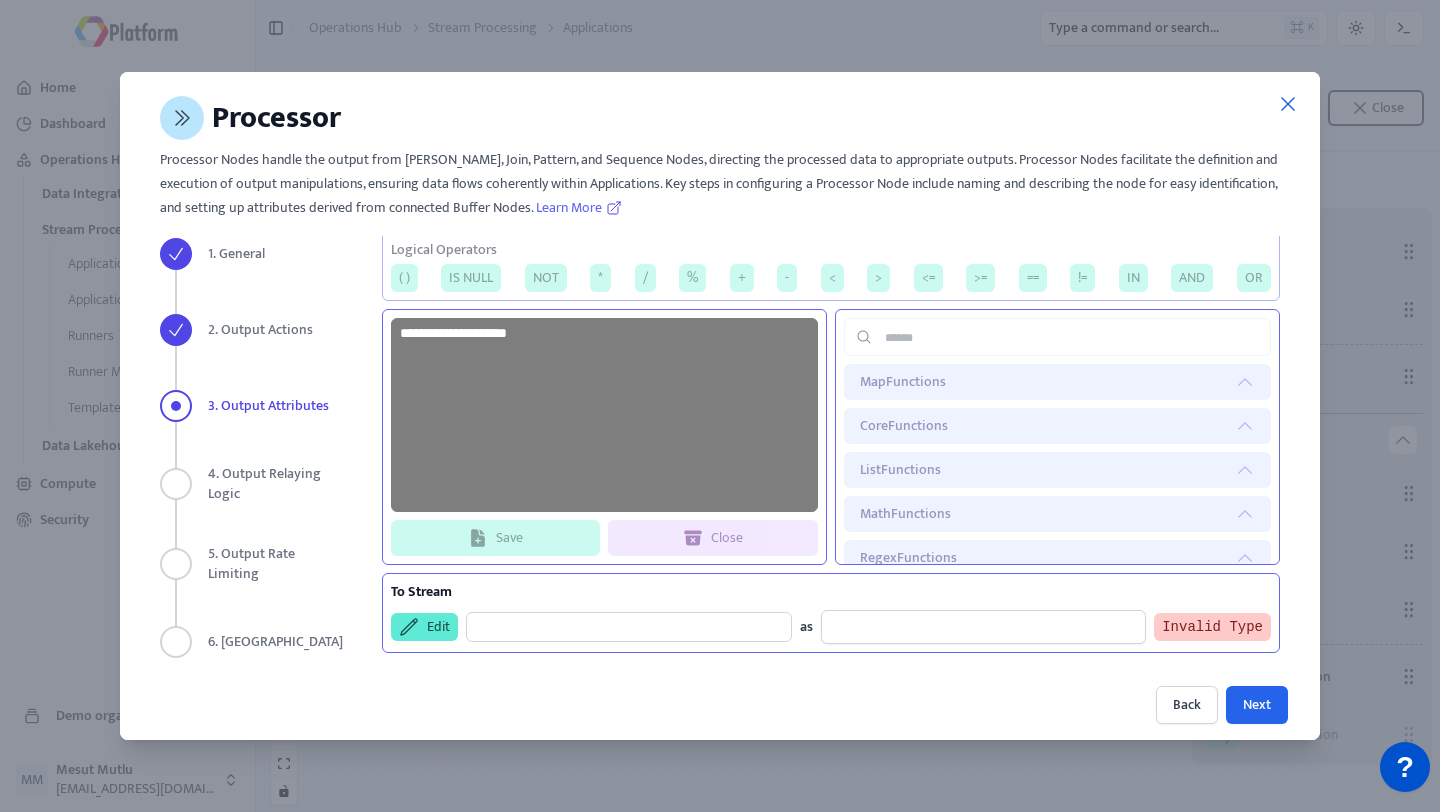 click on "Edit" at bounding box center [424, 627] 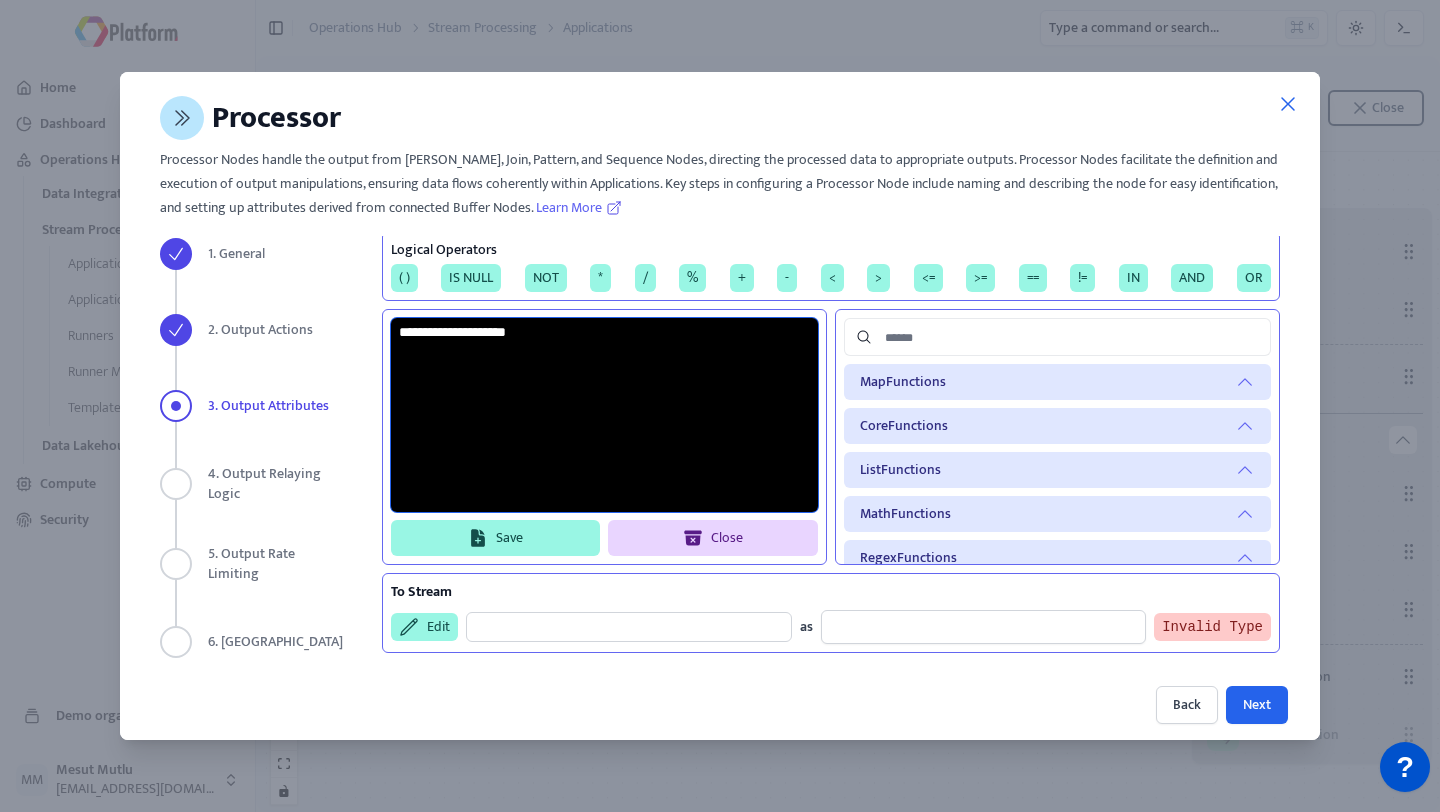 click at bounding box center [604, 415] 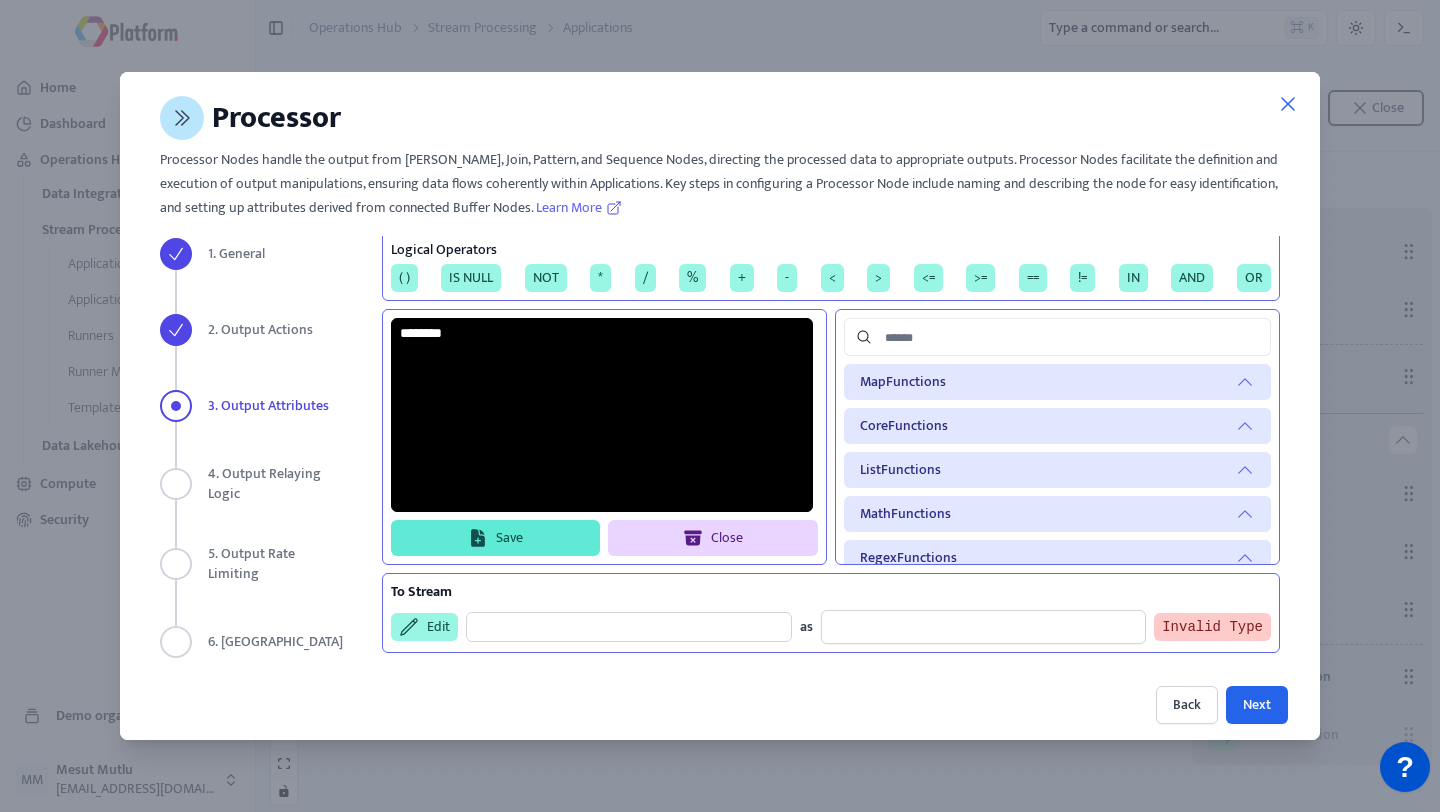 click on "Save" at bounding box center (496, 538) 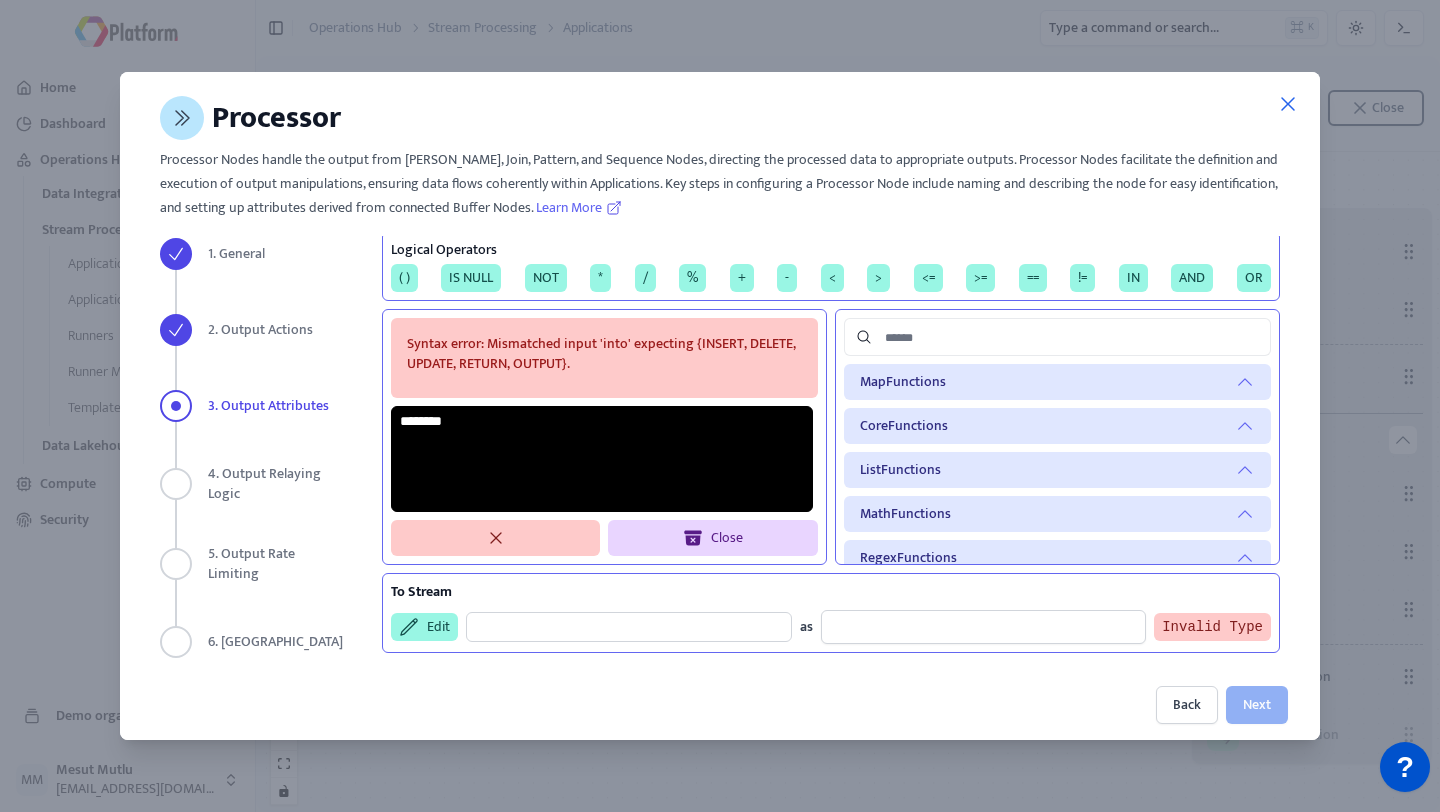 click on "Syntax error: Mismatched input 'into' expecting {INSERT, DELETE, UPDATE, RETURN, OUTPUT}. ******** Close" at bounding box center (604, 437) 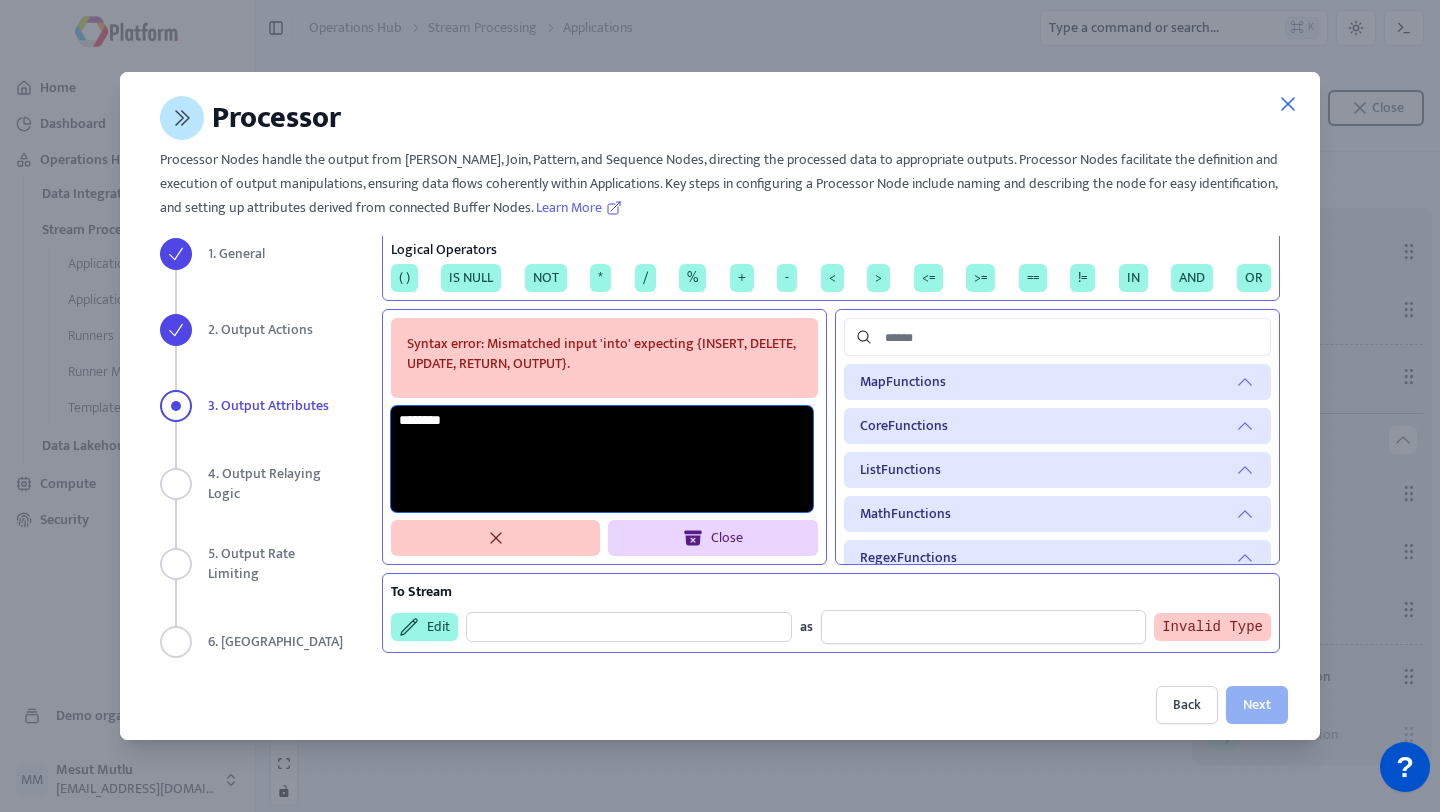 click on "********" at bounding box center (602, 459) 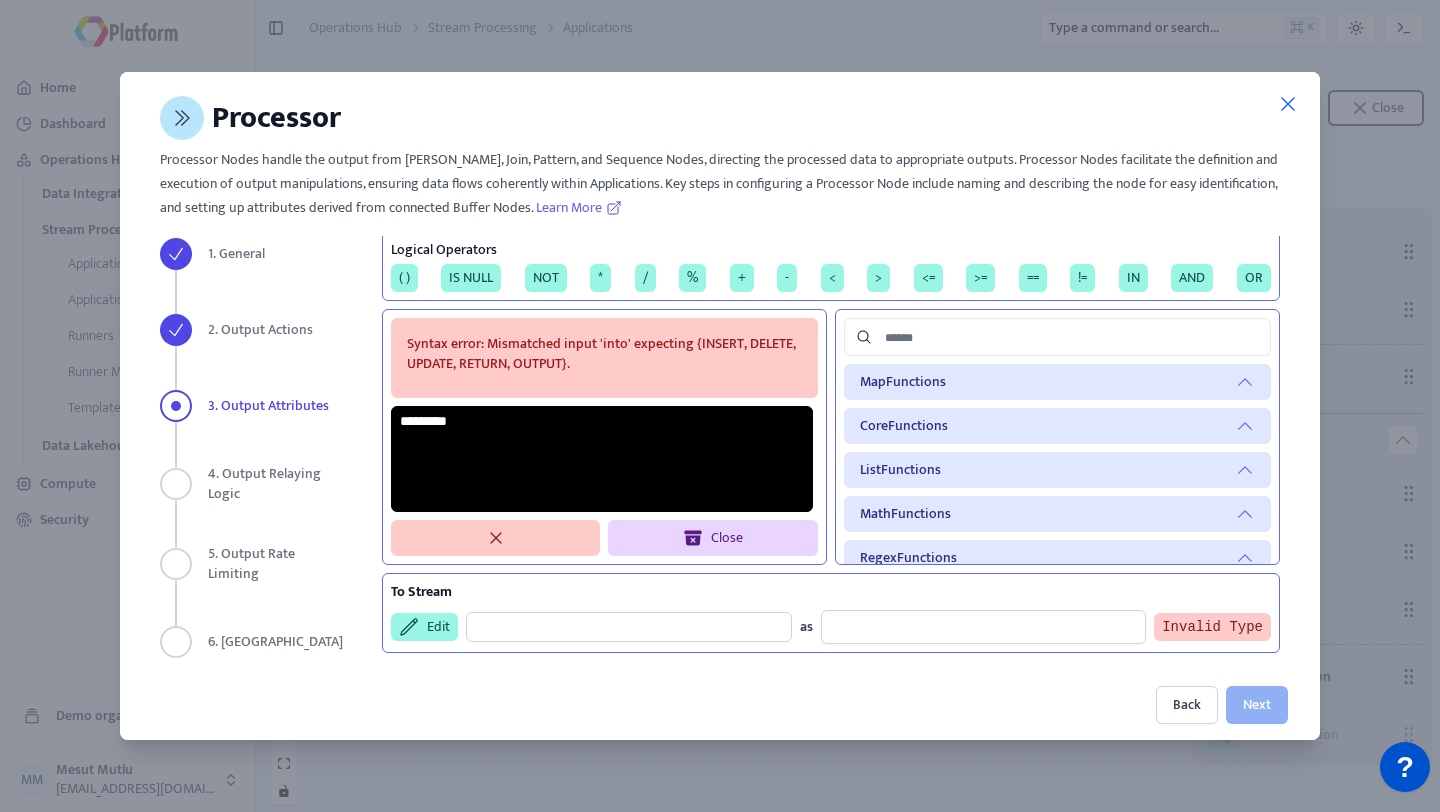 click on "Syntax error: Mismatched input 'into' expecting {INSERT, DELETE, UPDATE, RETURN, OUTPUT}. ********* Close" at bounding box center (604, 437) 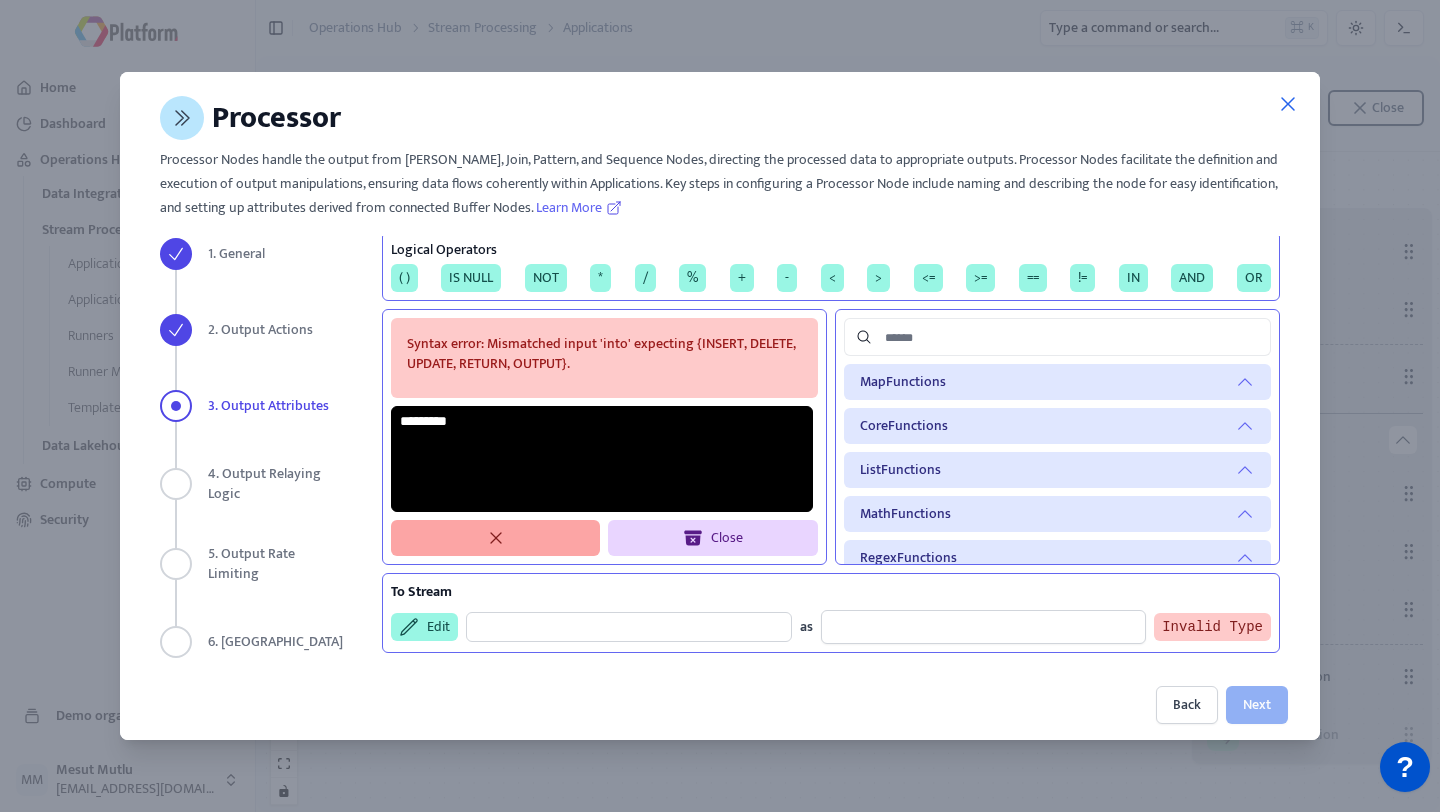 click at bounding box center (496, 538) 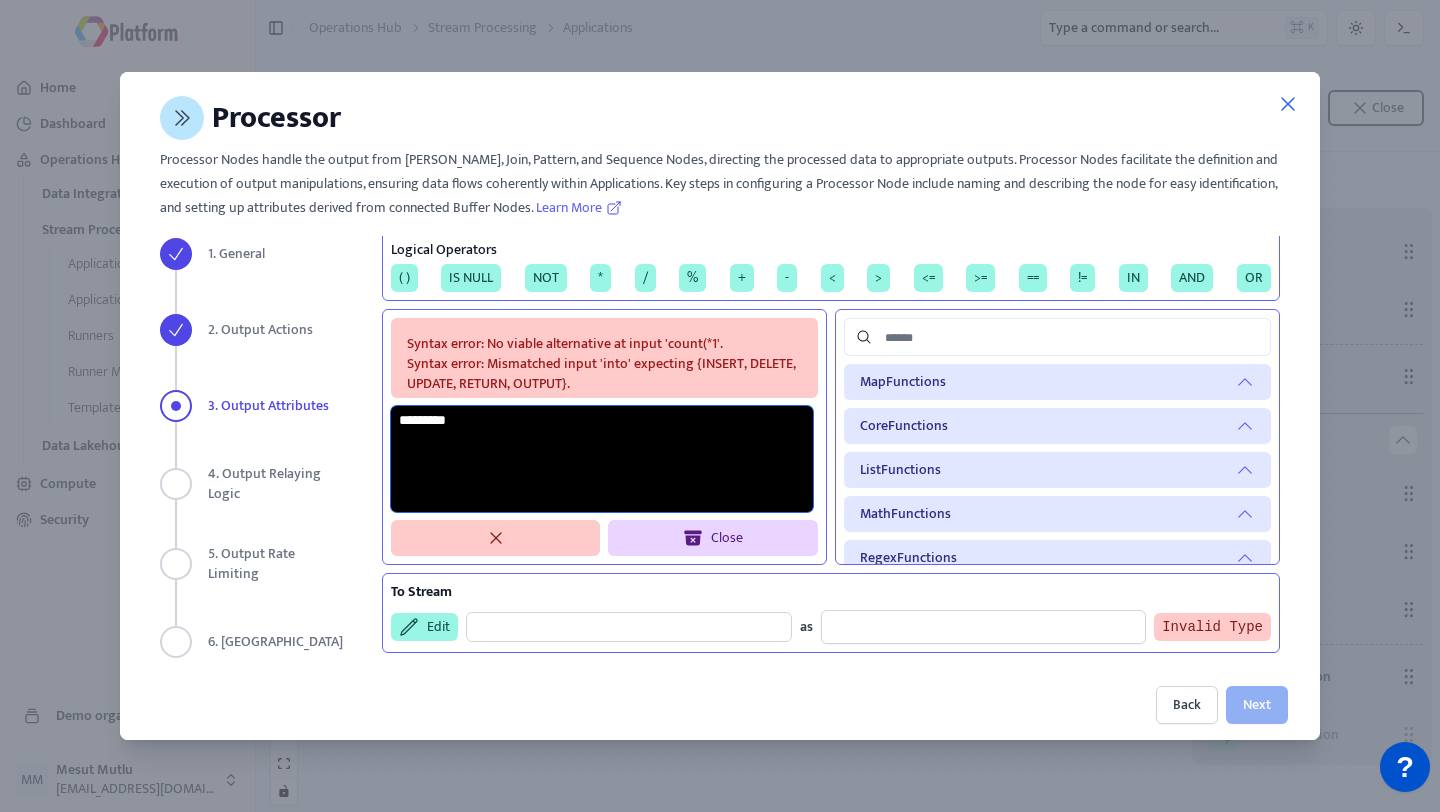 click on "*********" at bounding box center (602, 459) 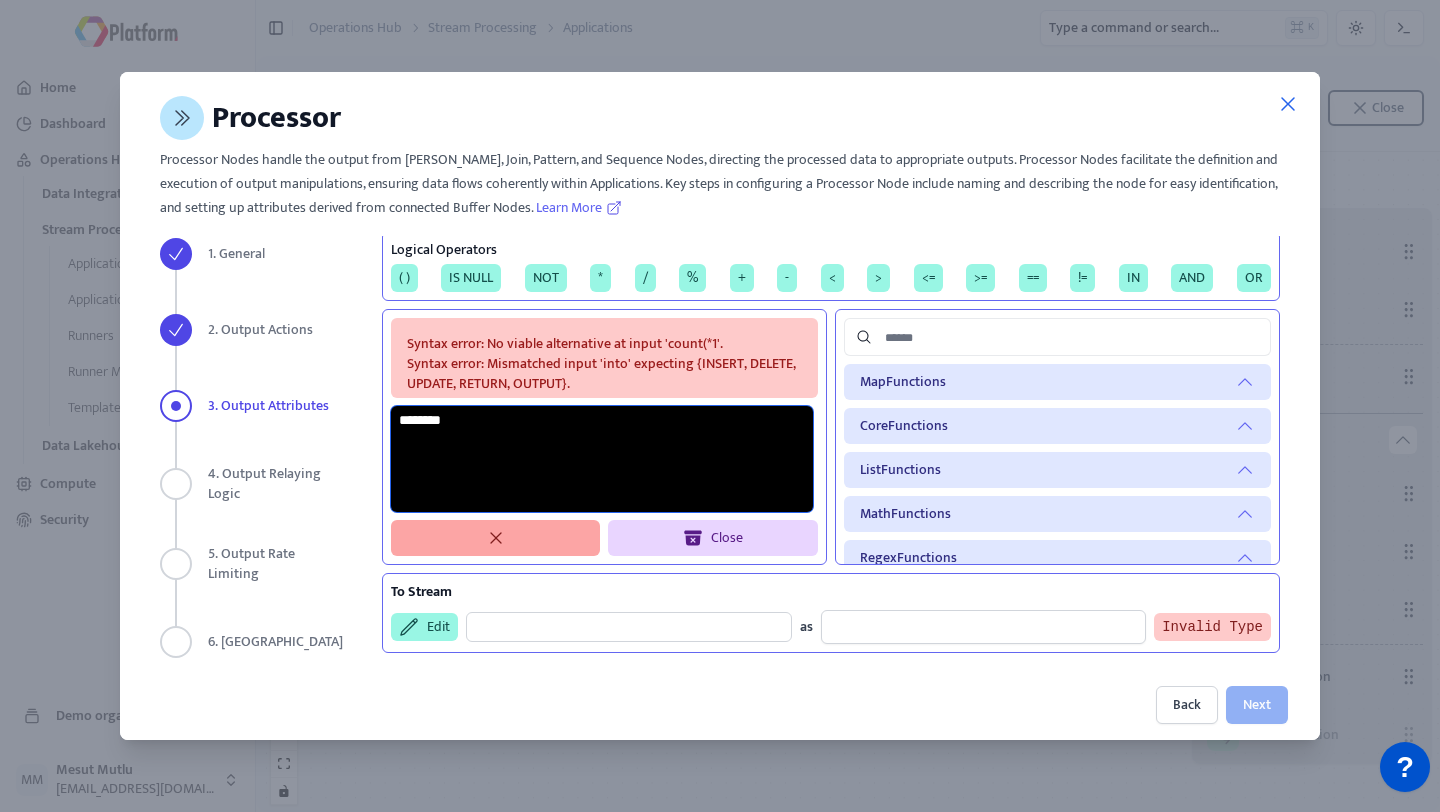 type on "********" 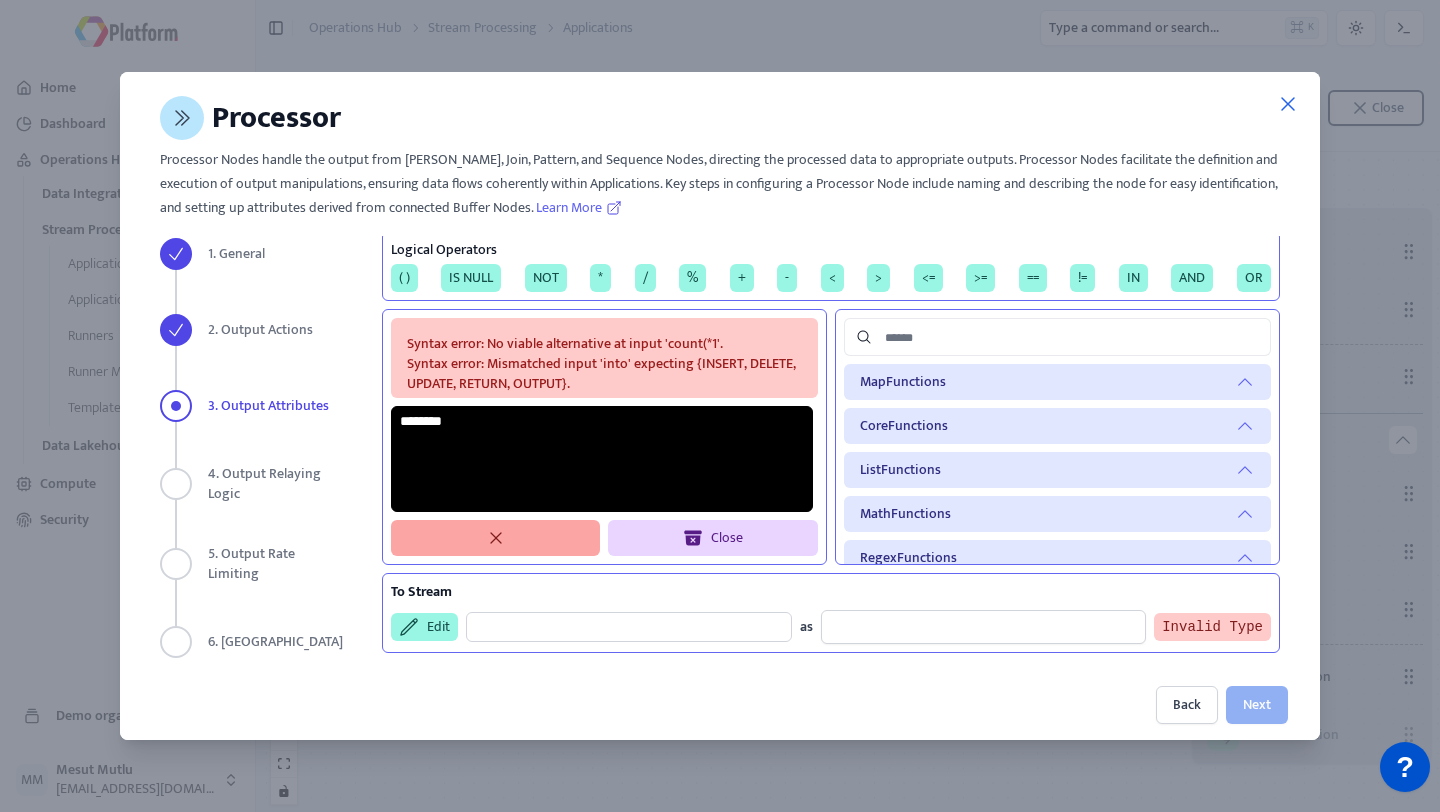 click at bounding box center (496, 538) 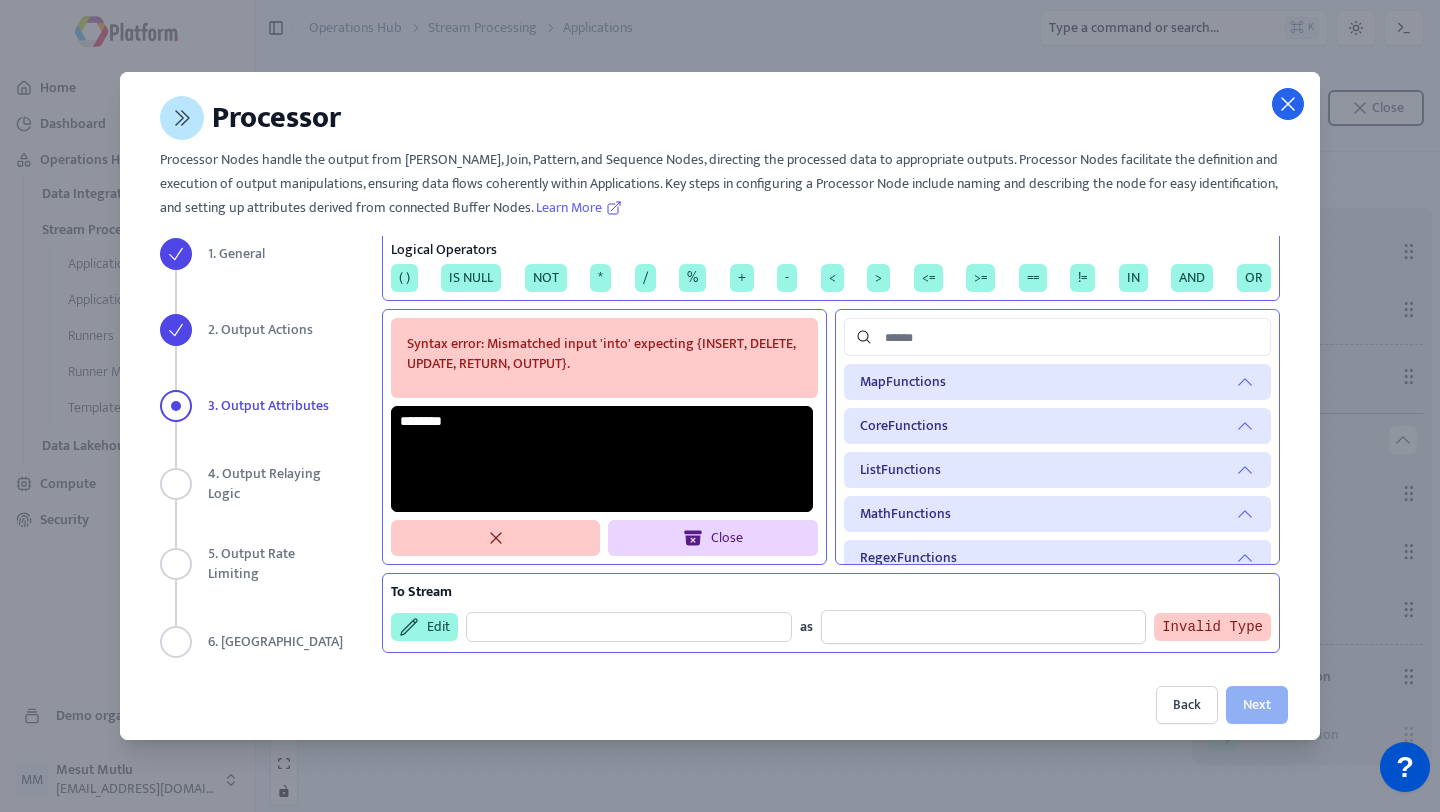 click 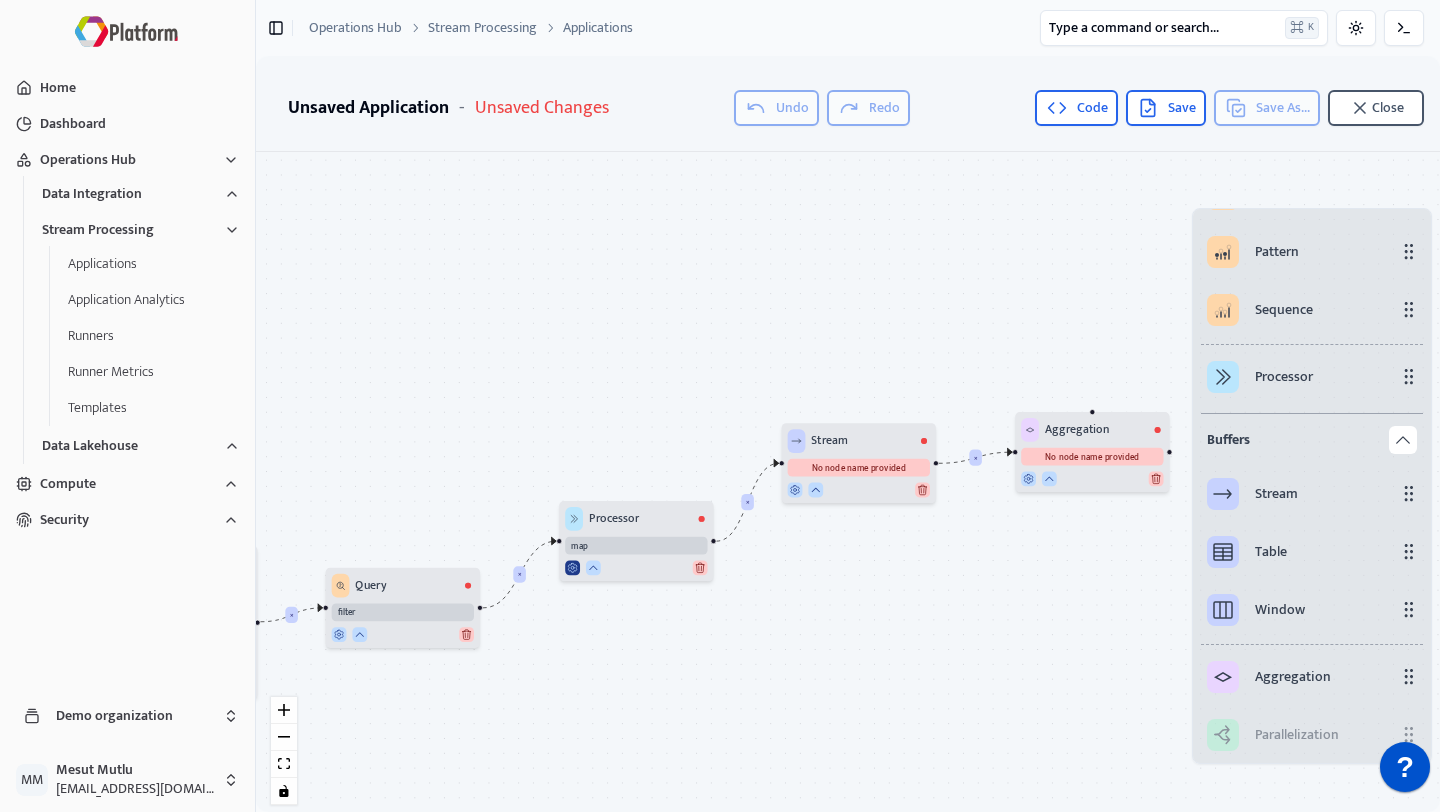 click 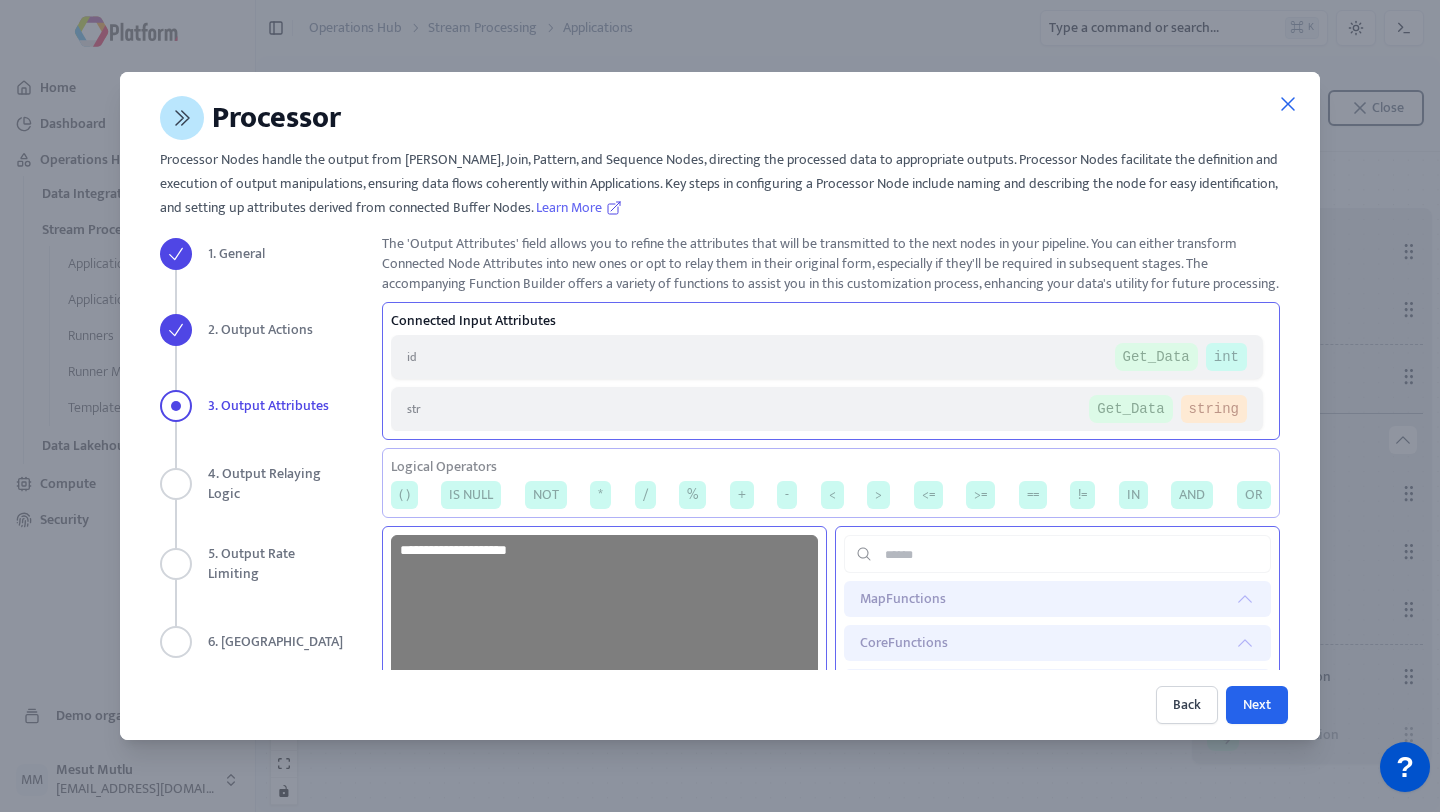 scroll, scrollTop: 168, scrollLeft: 0, axis: vertical 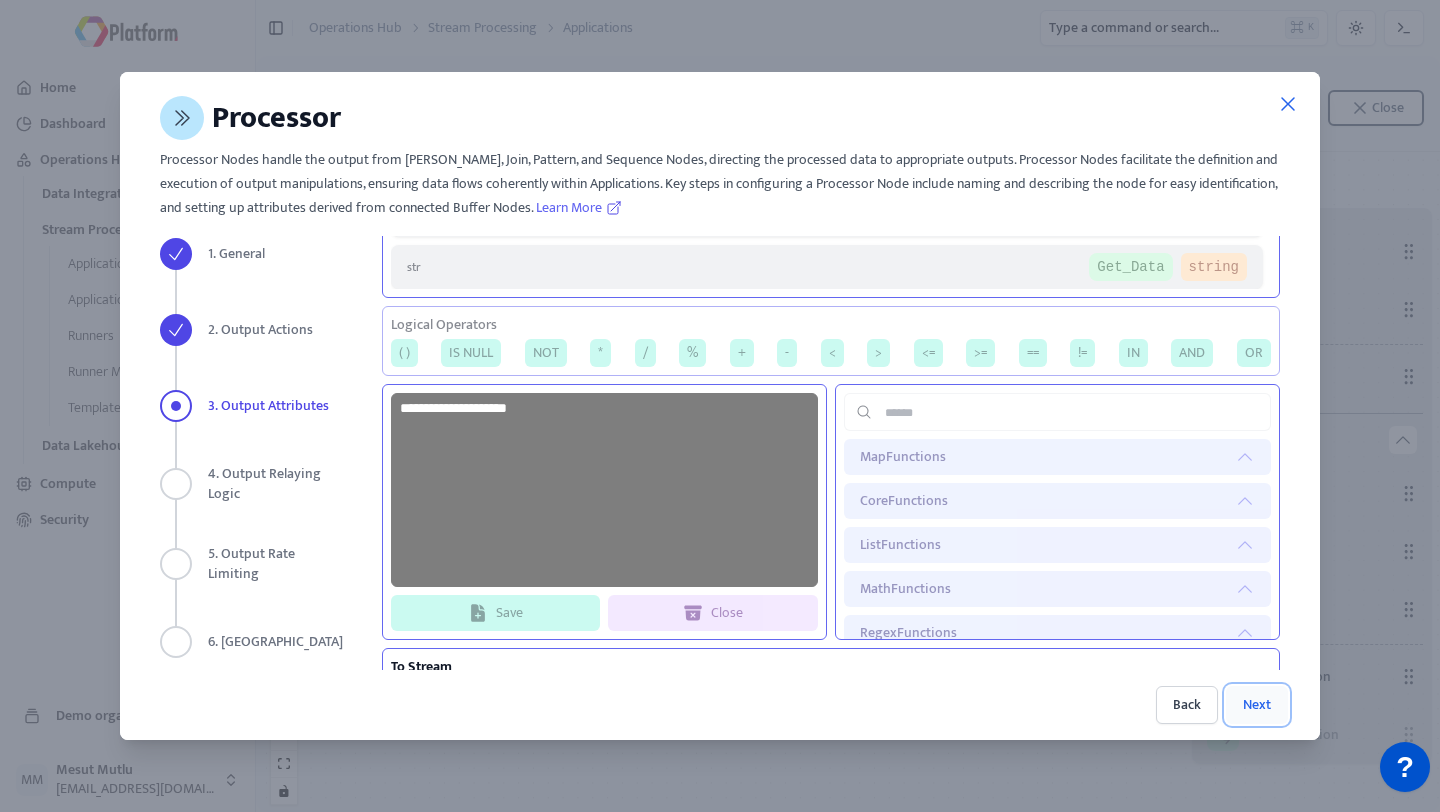 click on "Next" at bounding box center [1257, 705] 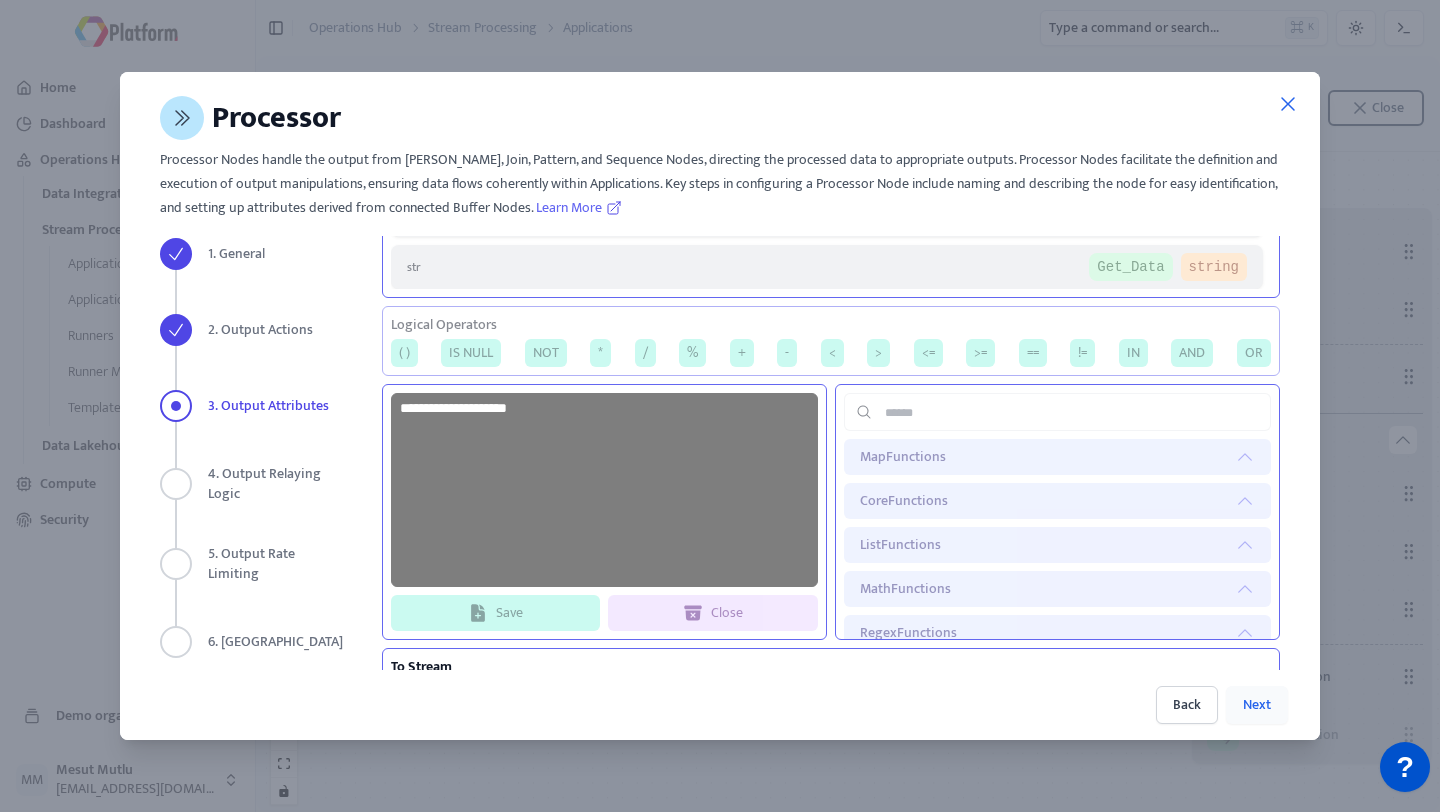 scroll, scrollTop: 263, scrollLeft: 0, axis: vertical 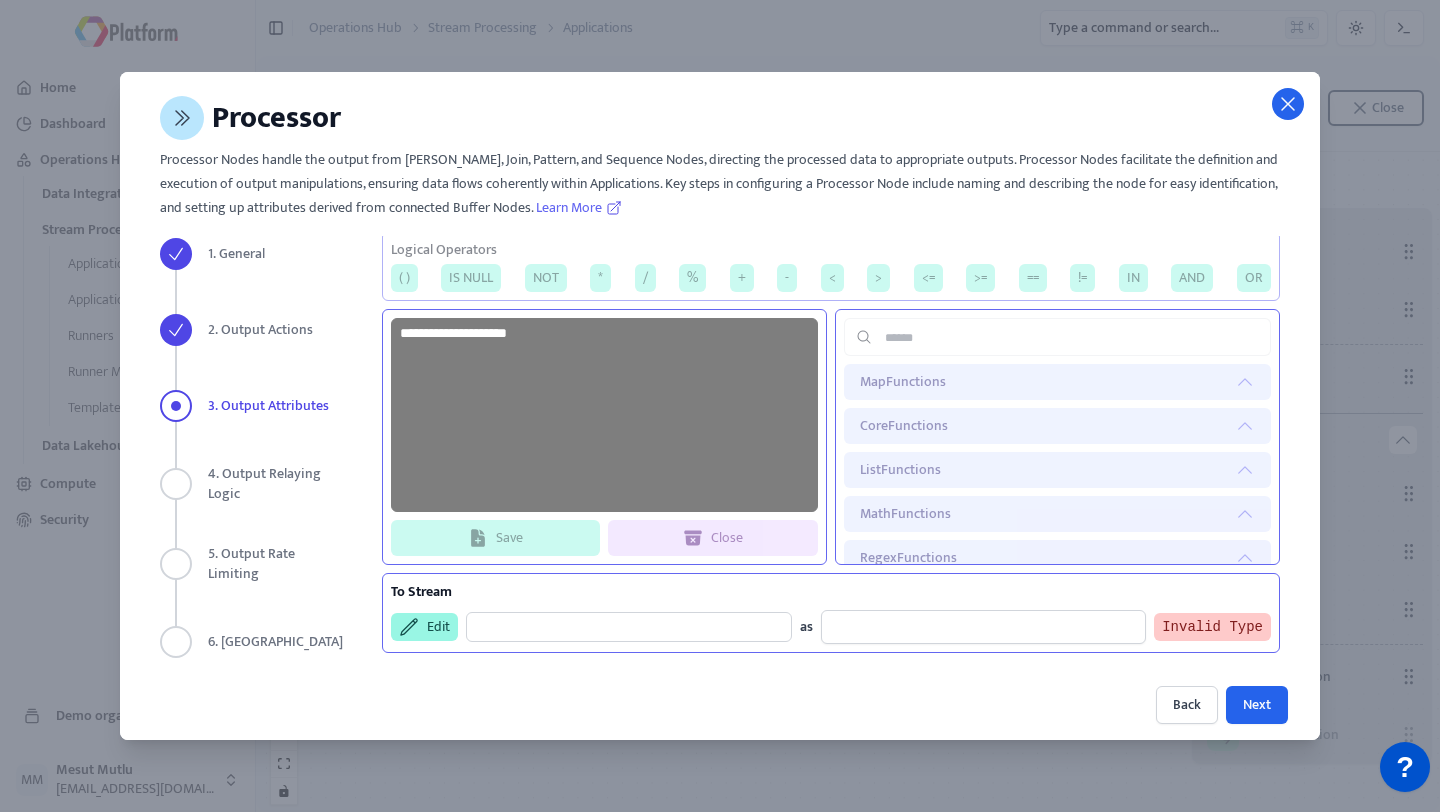 click 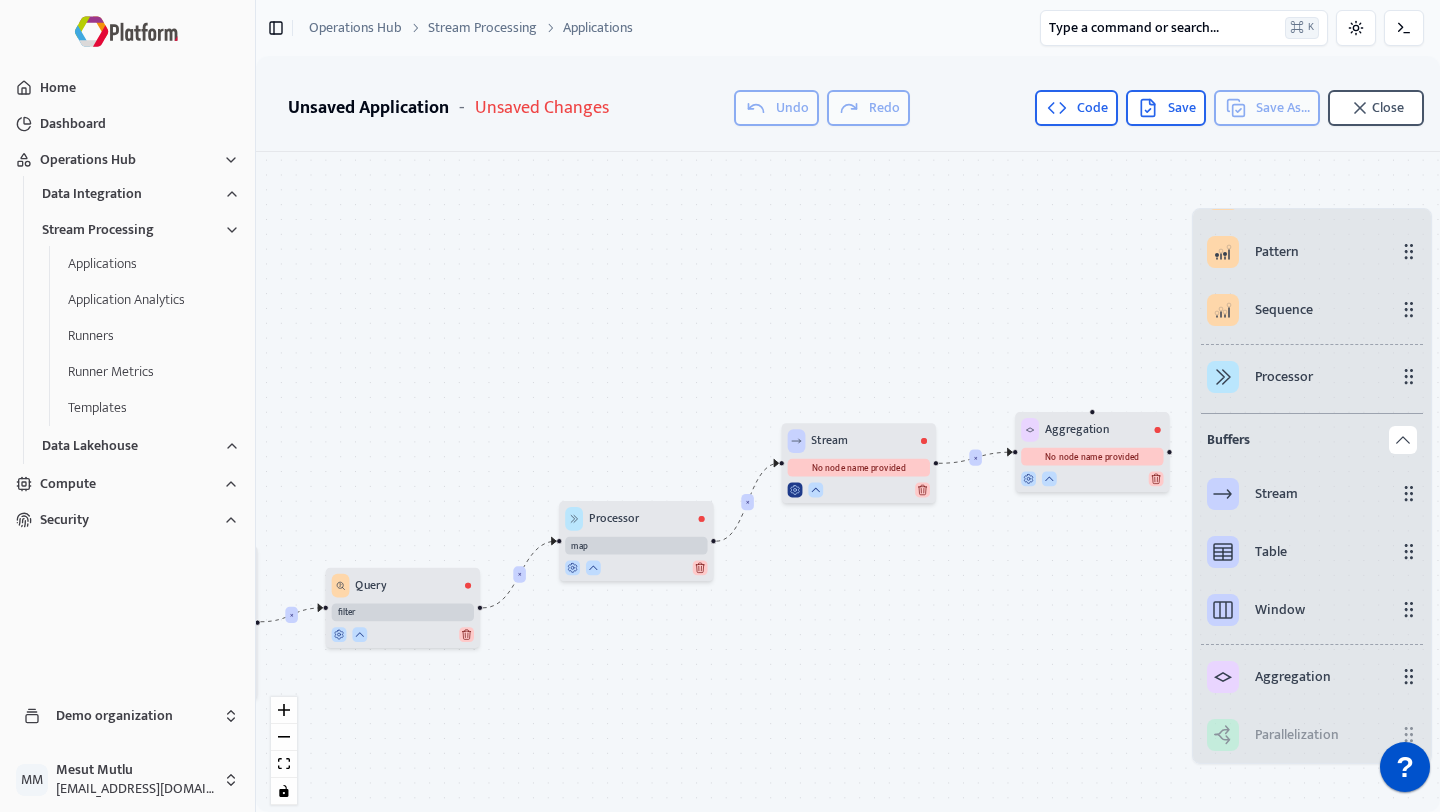 click 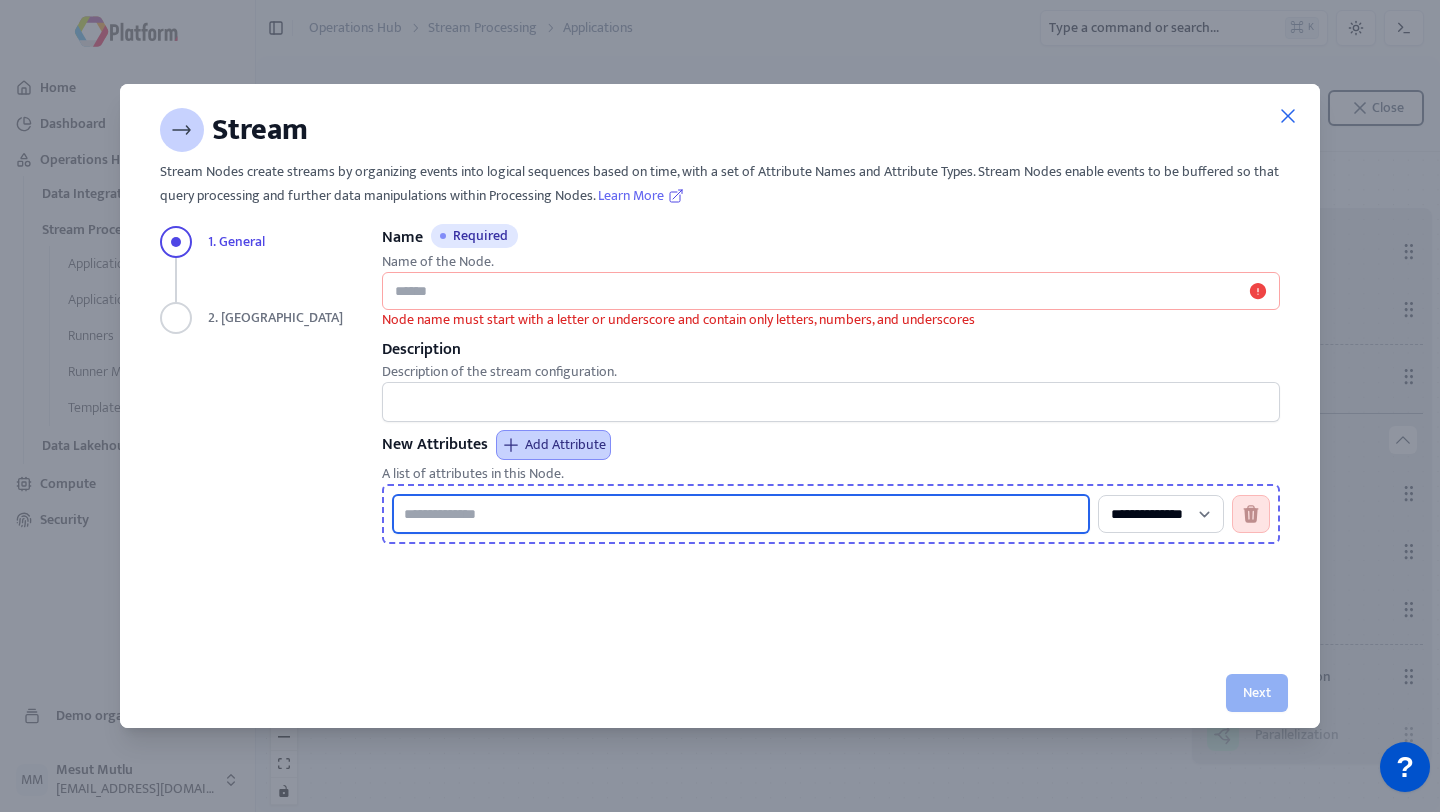 click at bounding box center [741, 514] 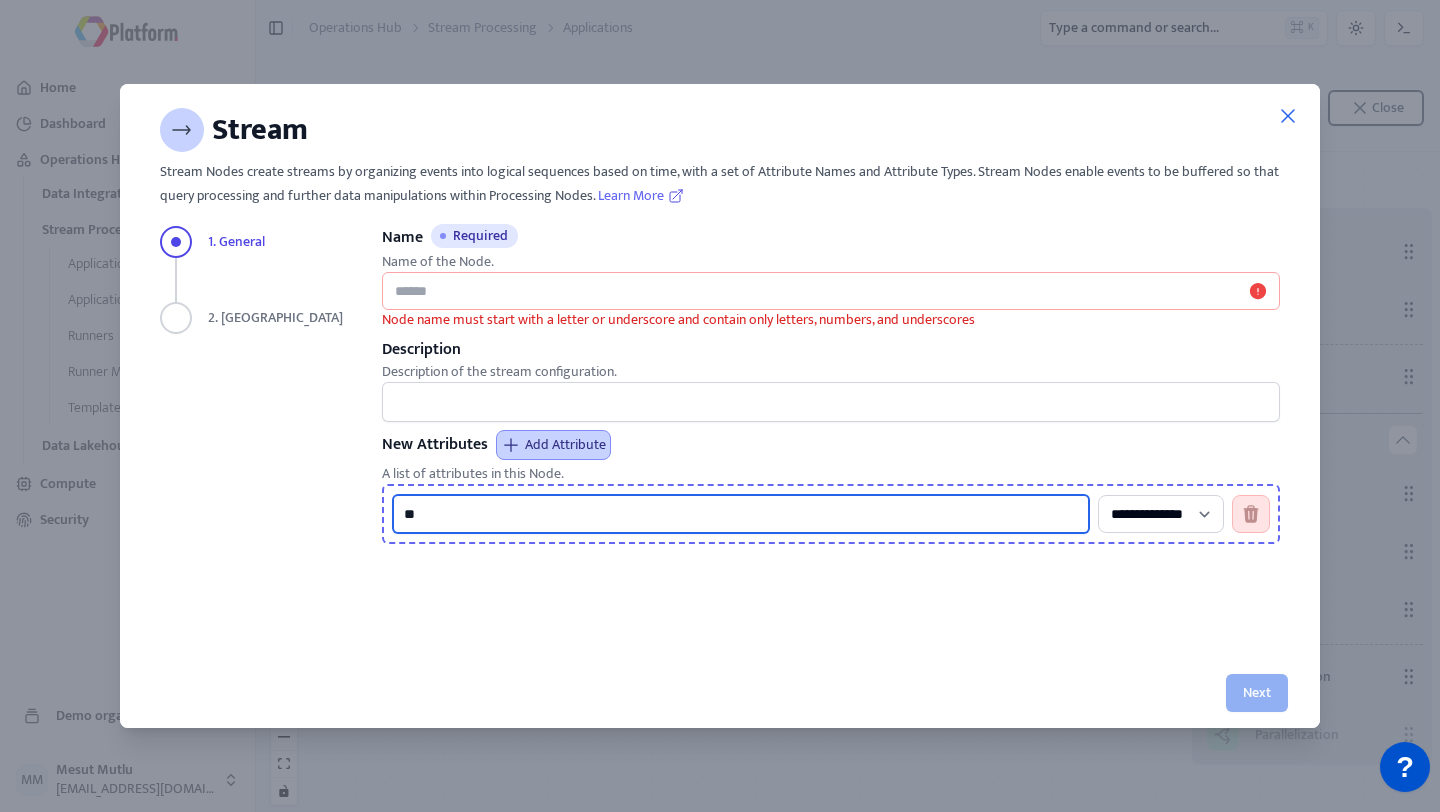 type on "*" 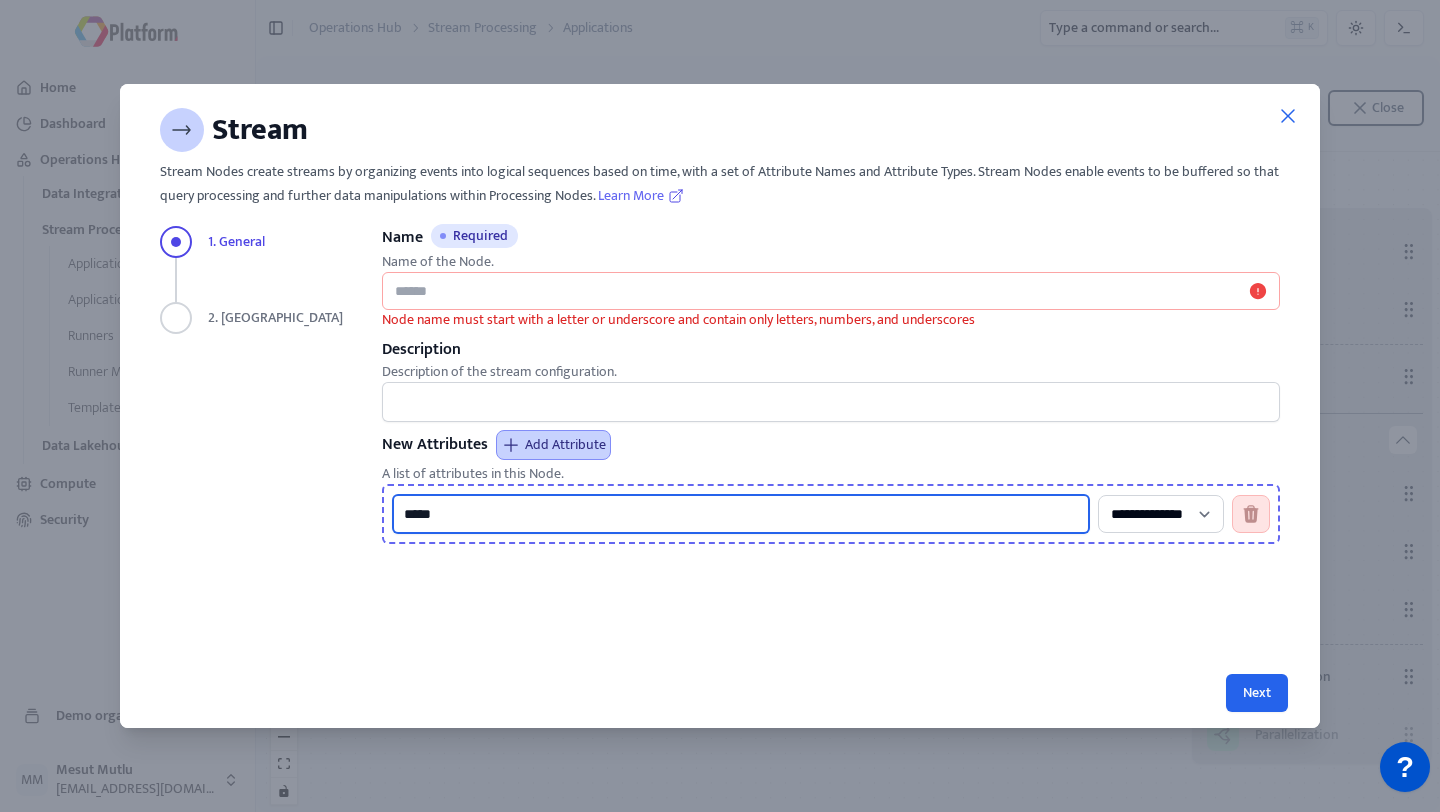 type on "*****" 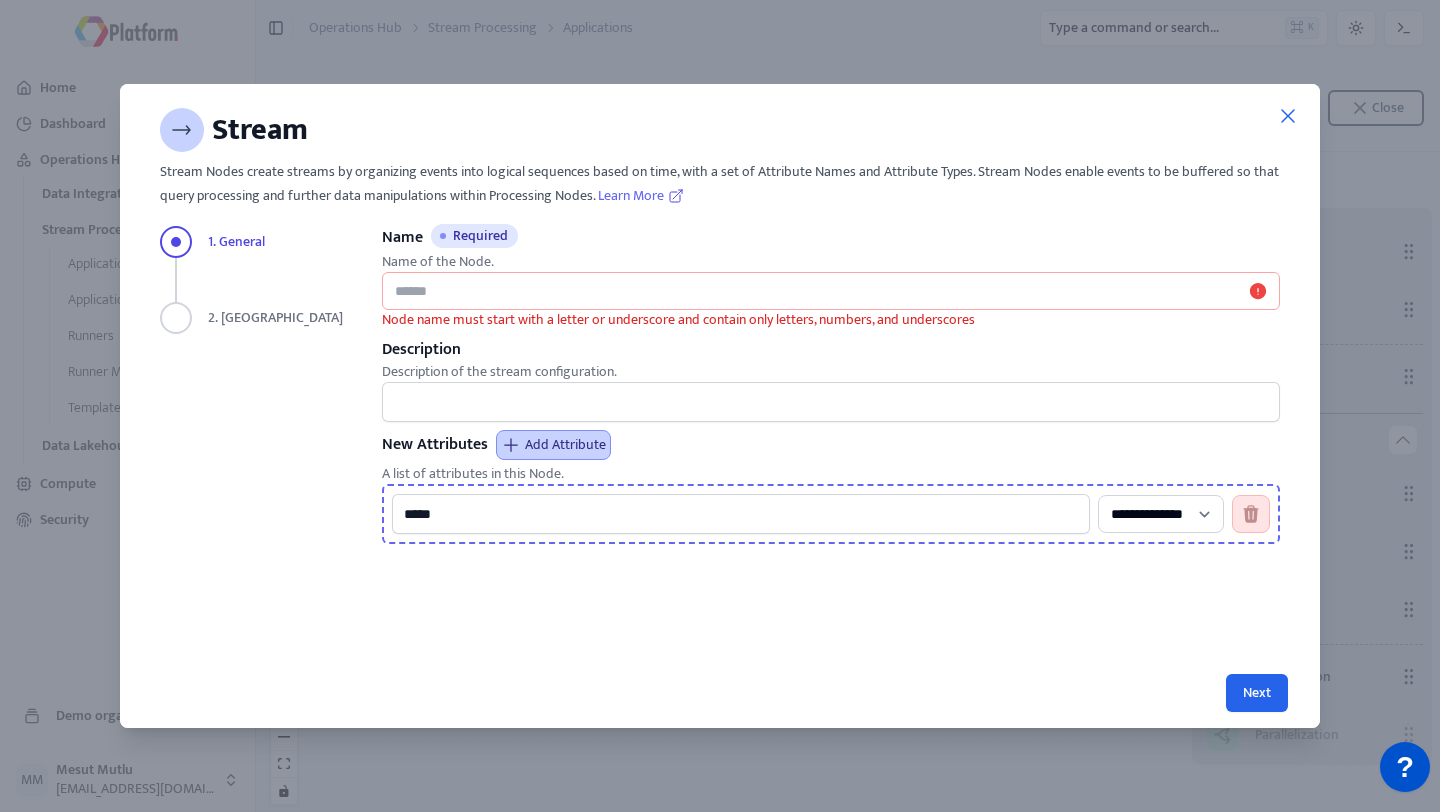 click on "**********" at bounding box center [831, 514] 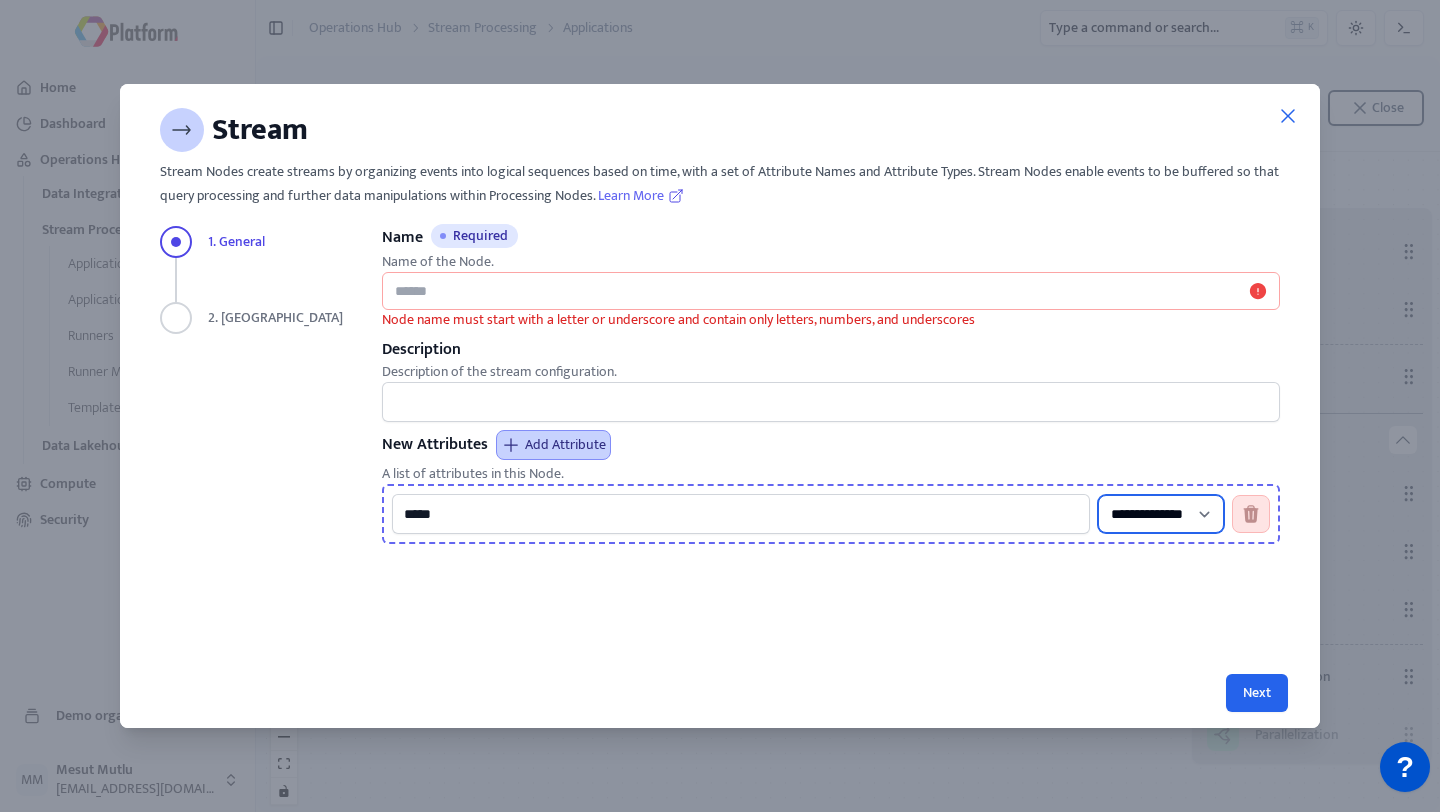 click on "**********" at bounding box center [1161, 514] 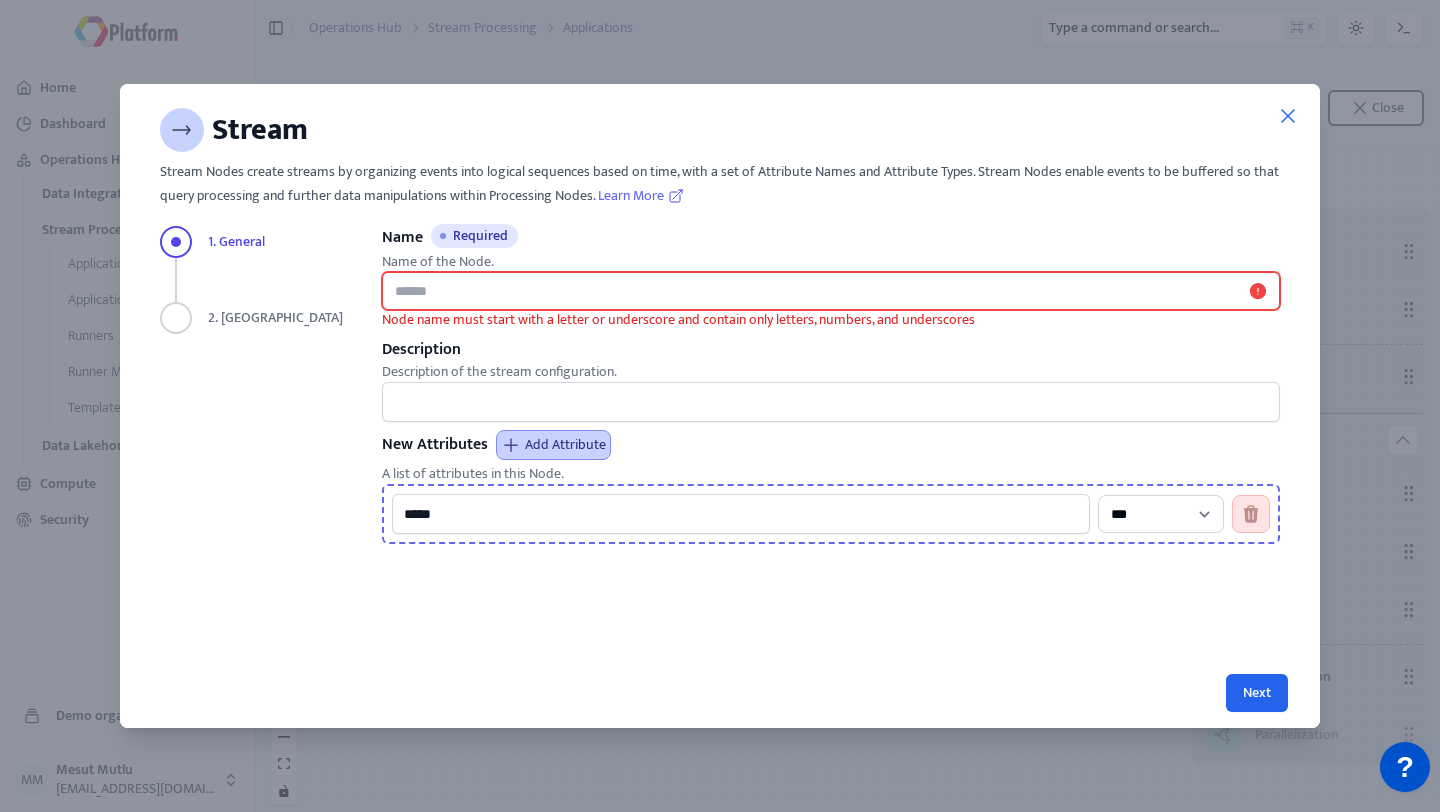 click on "Name   Required" at bounding box center [831, 291] 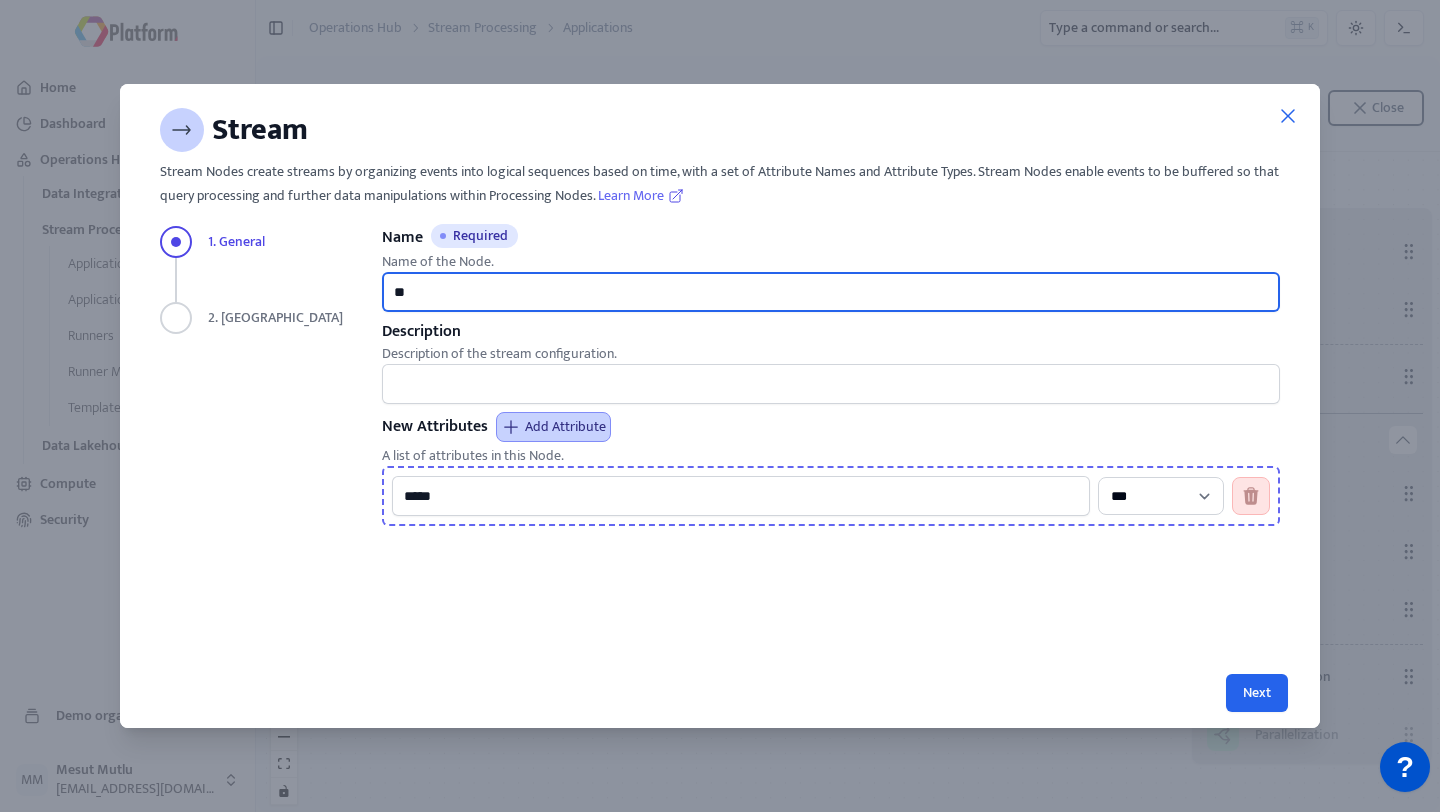 type on "*" 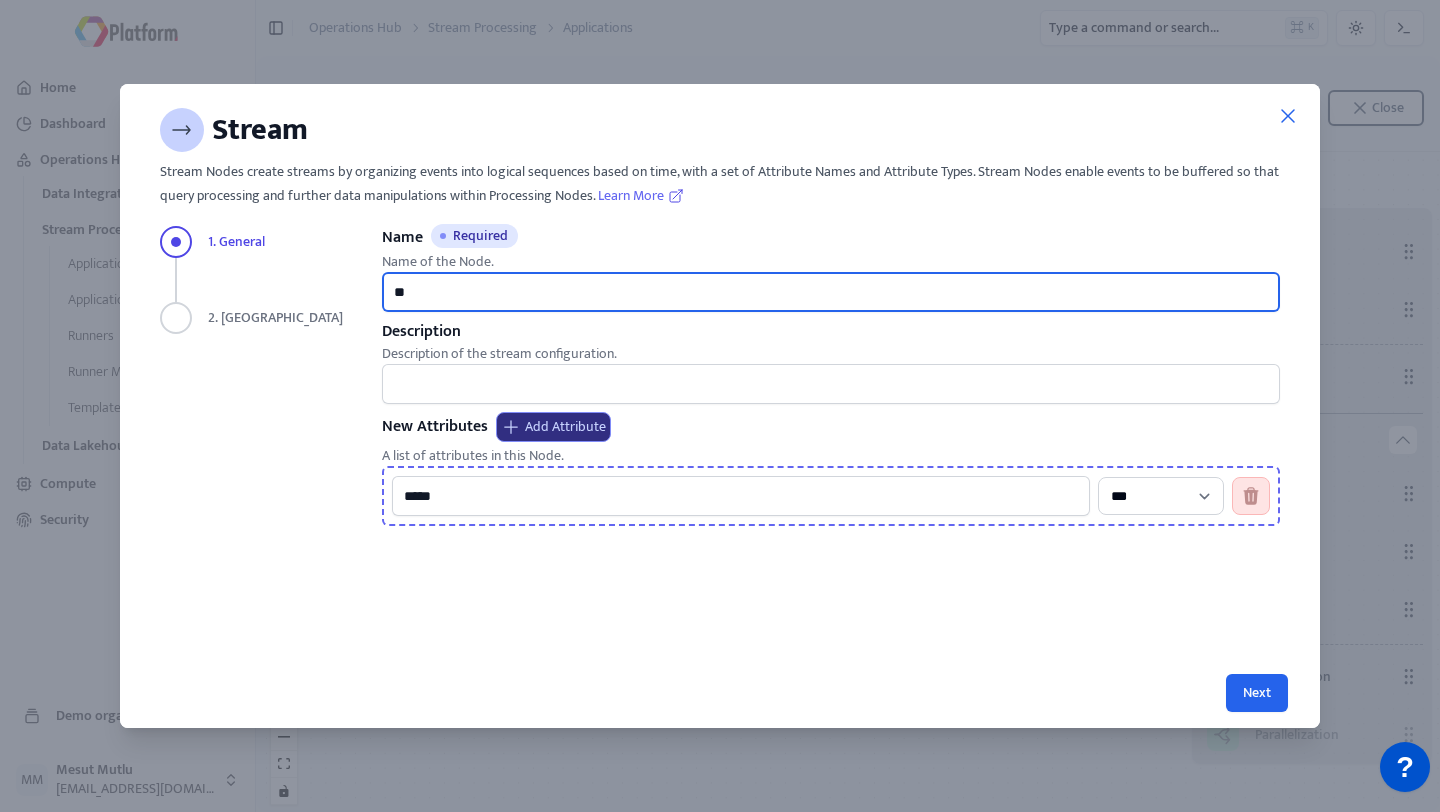 type on "**" 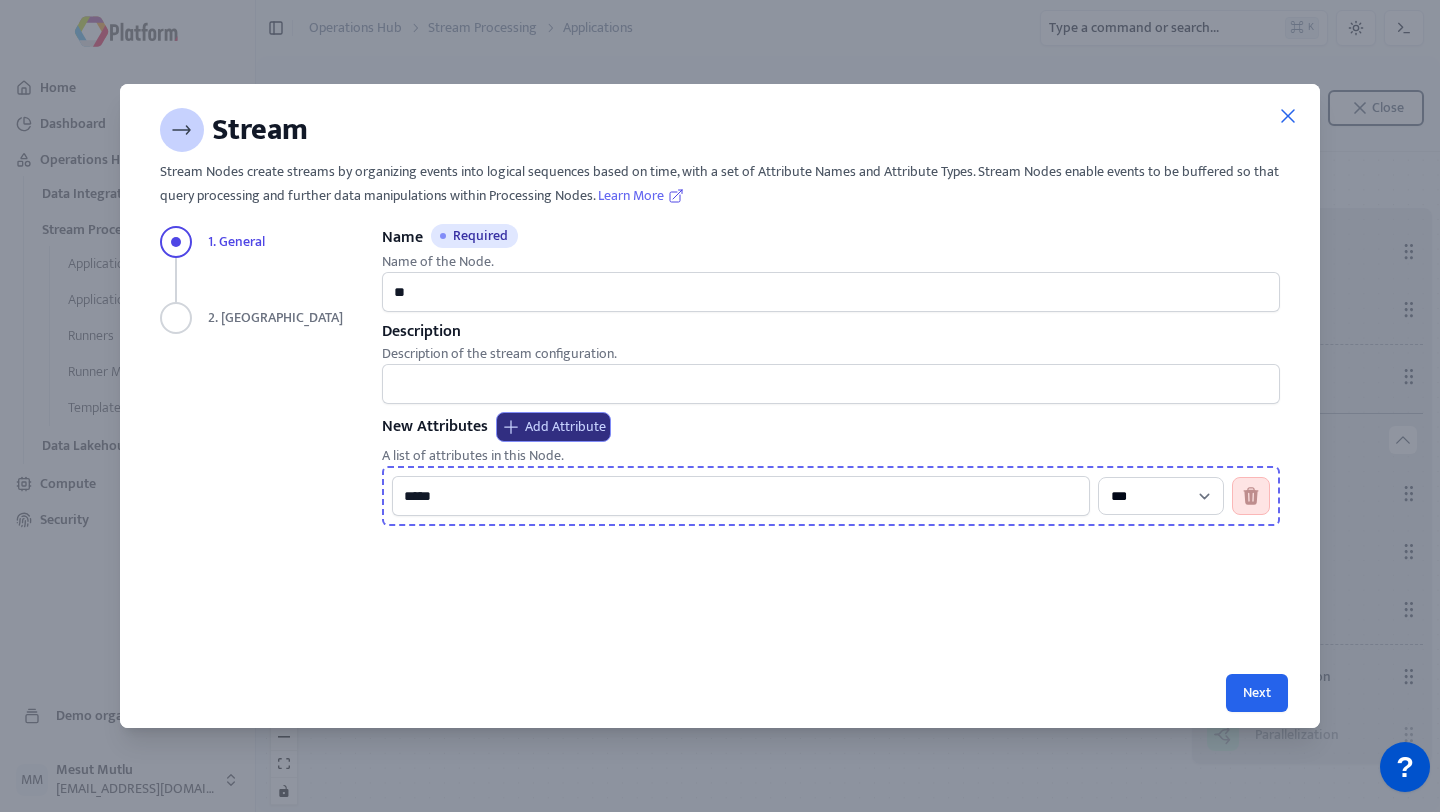 click on "Add Attribute" at bounding box center [553, 427] 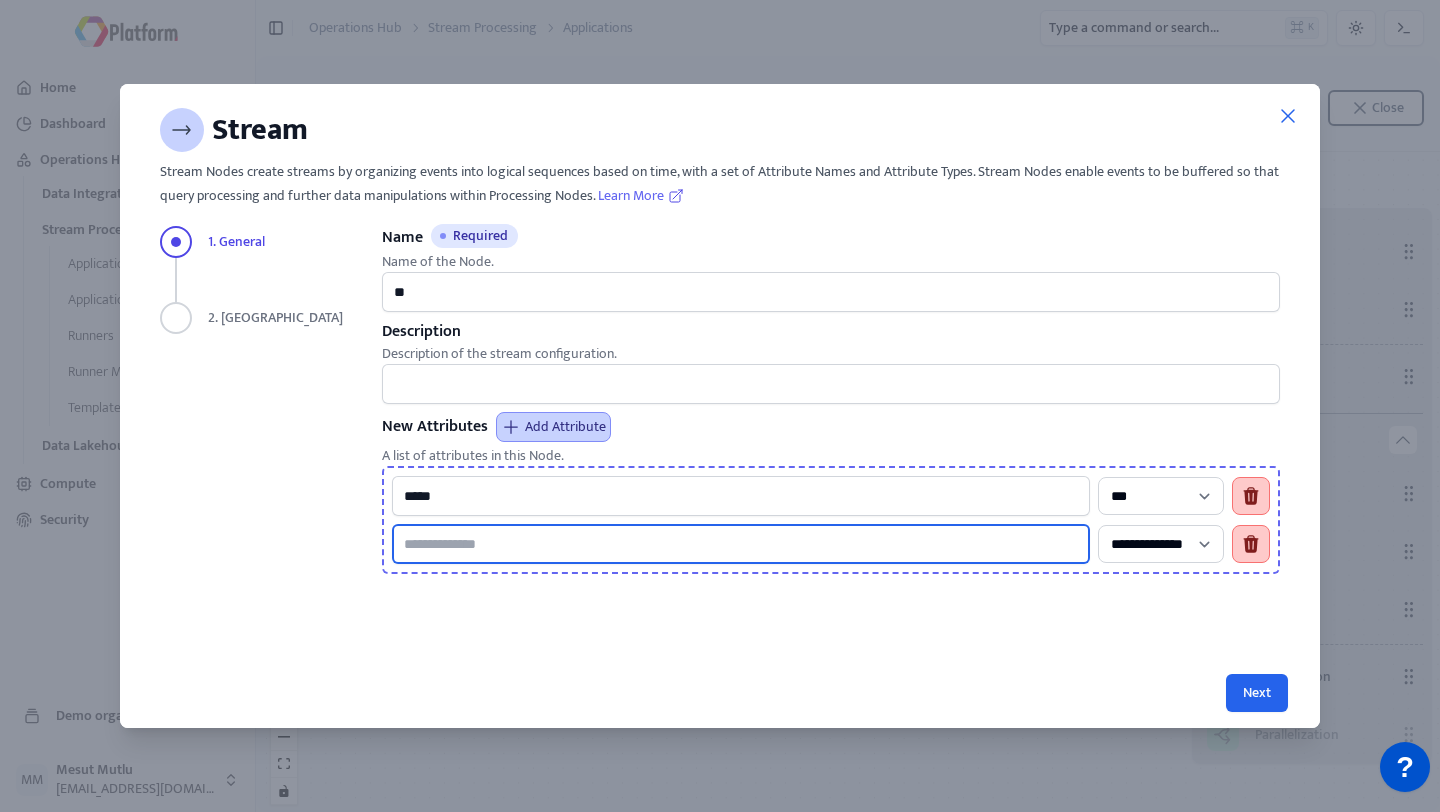 click at bounding box center [741, 544] 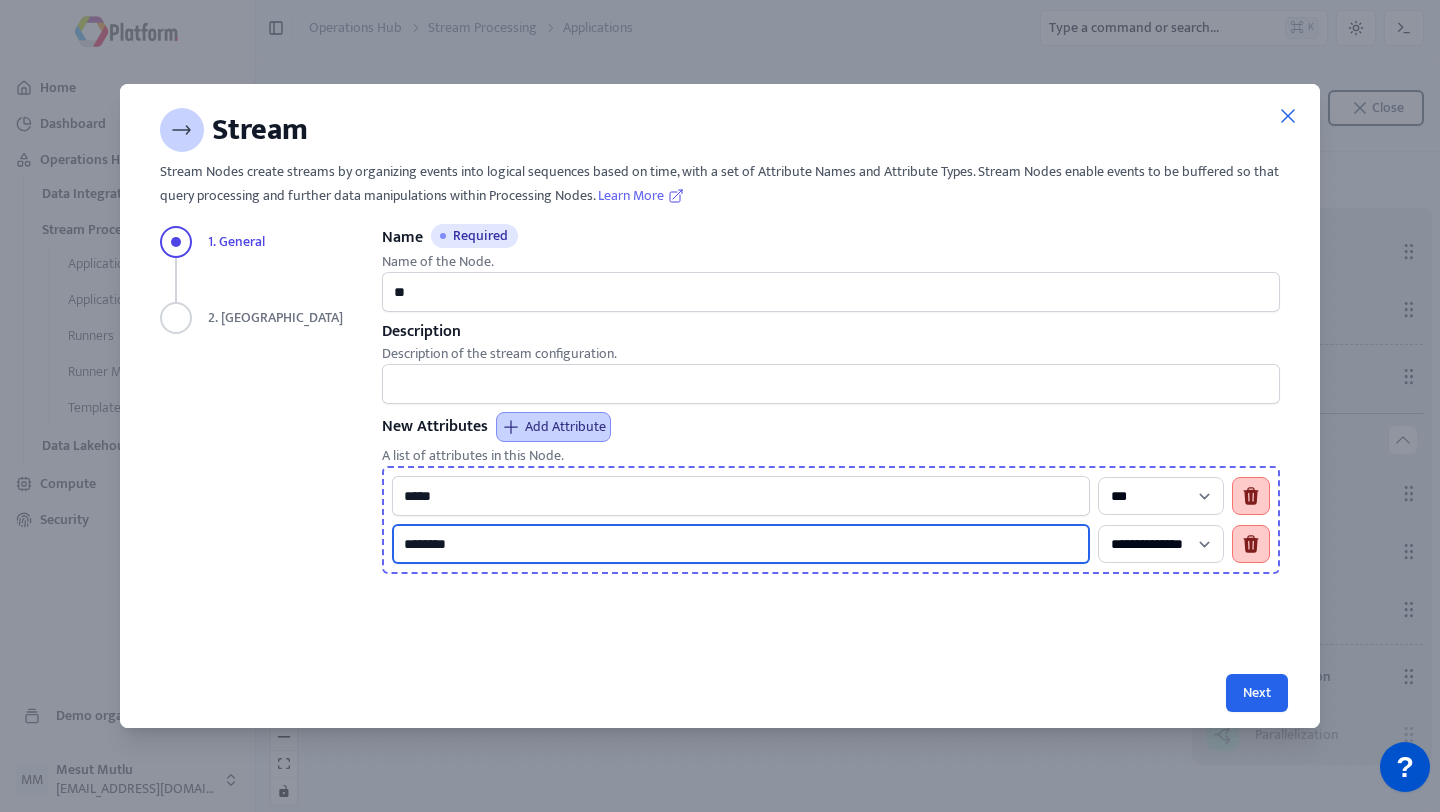 type on "********" 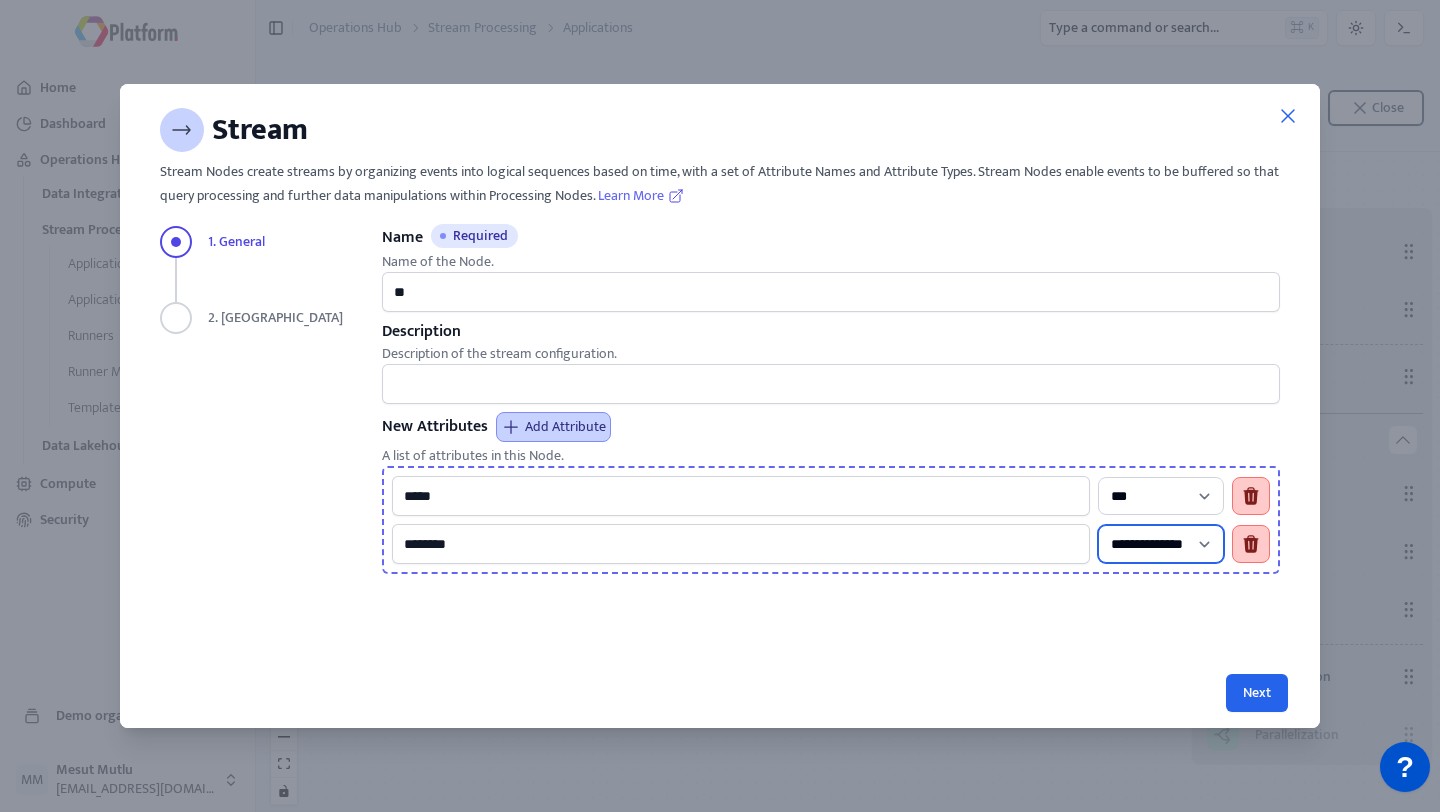 click on "**********" at bounding box center (1161, 544) 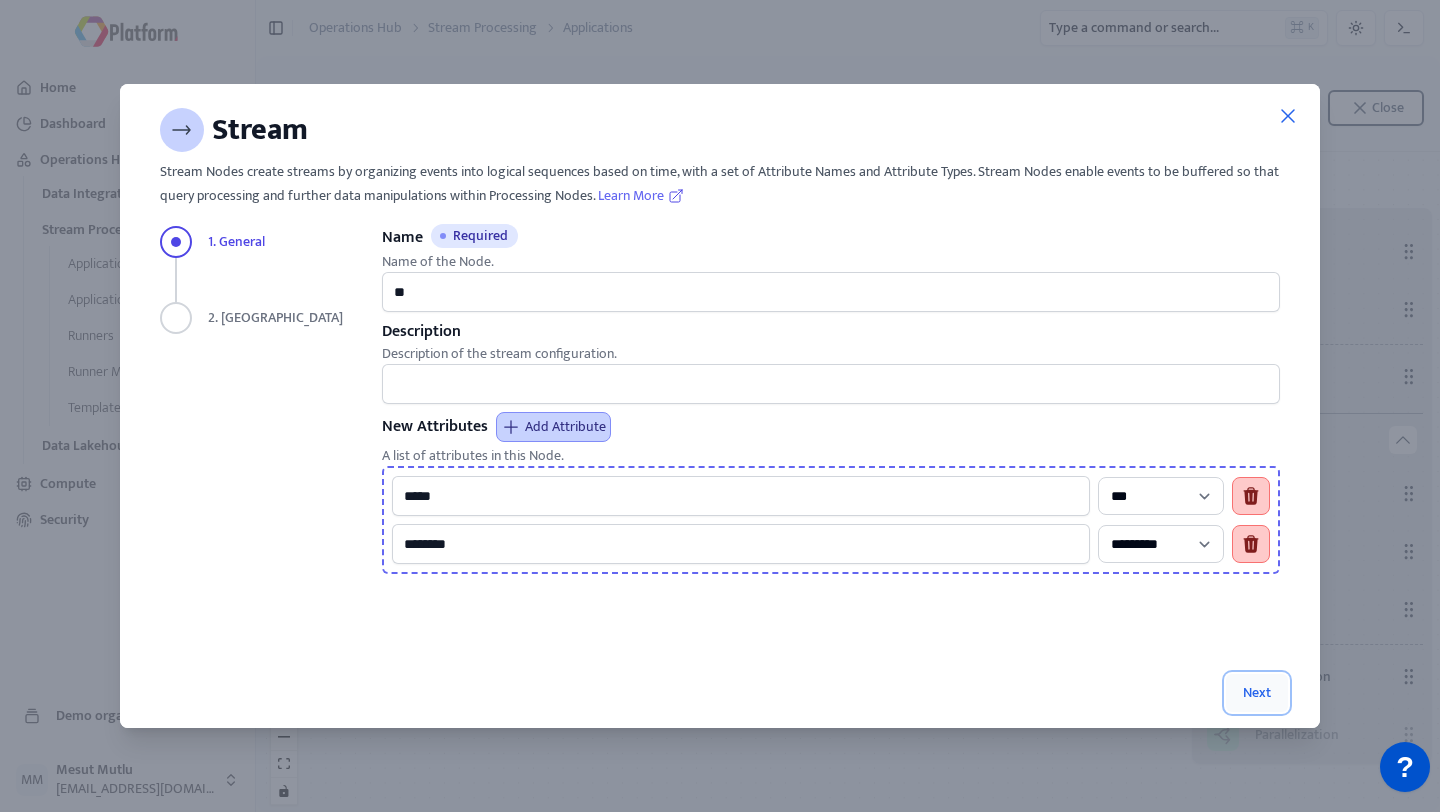 click on "Next" at bounding box center (1257, 693) 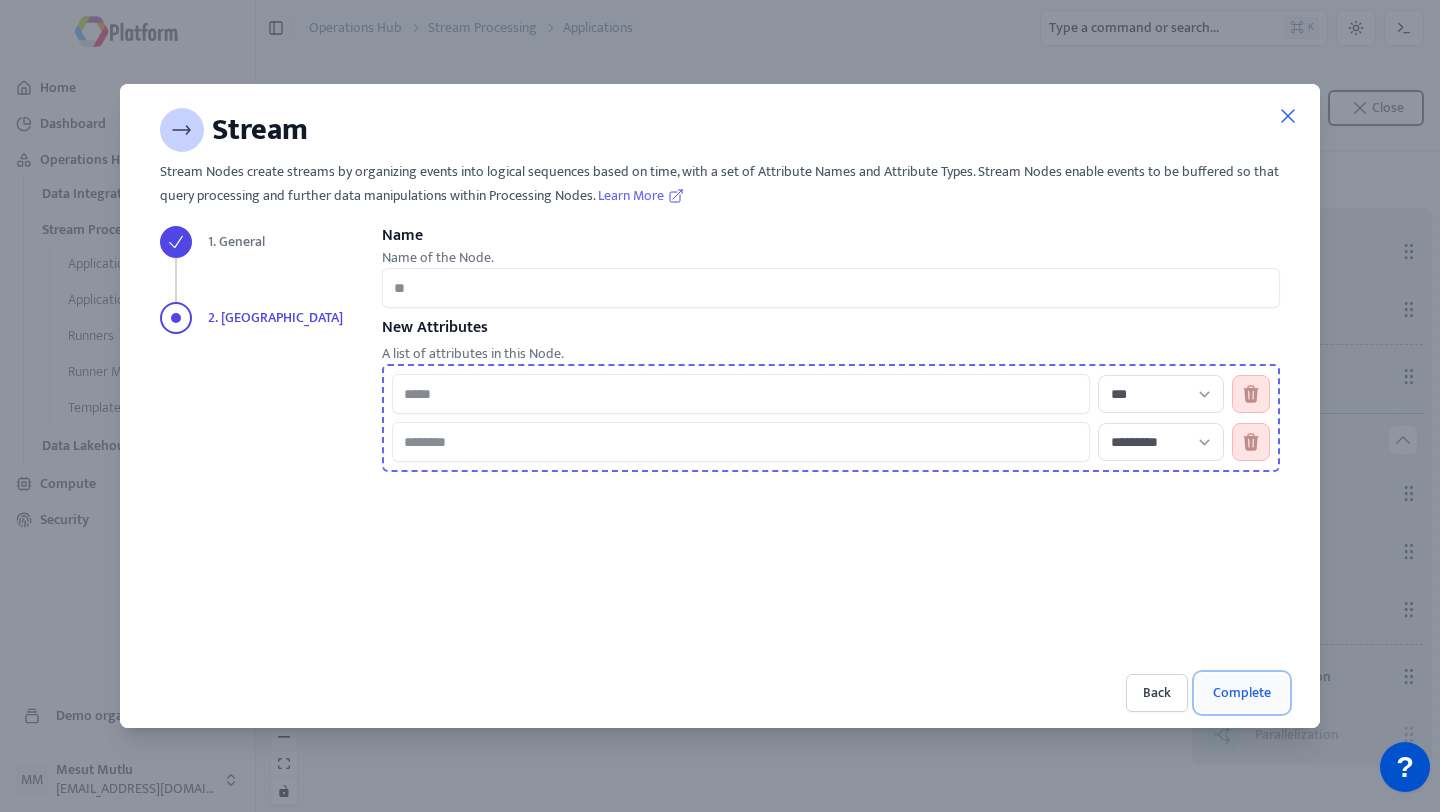 click on "Complete" at bounding box center [1242, 693] 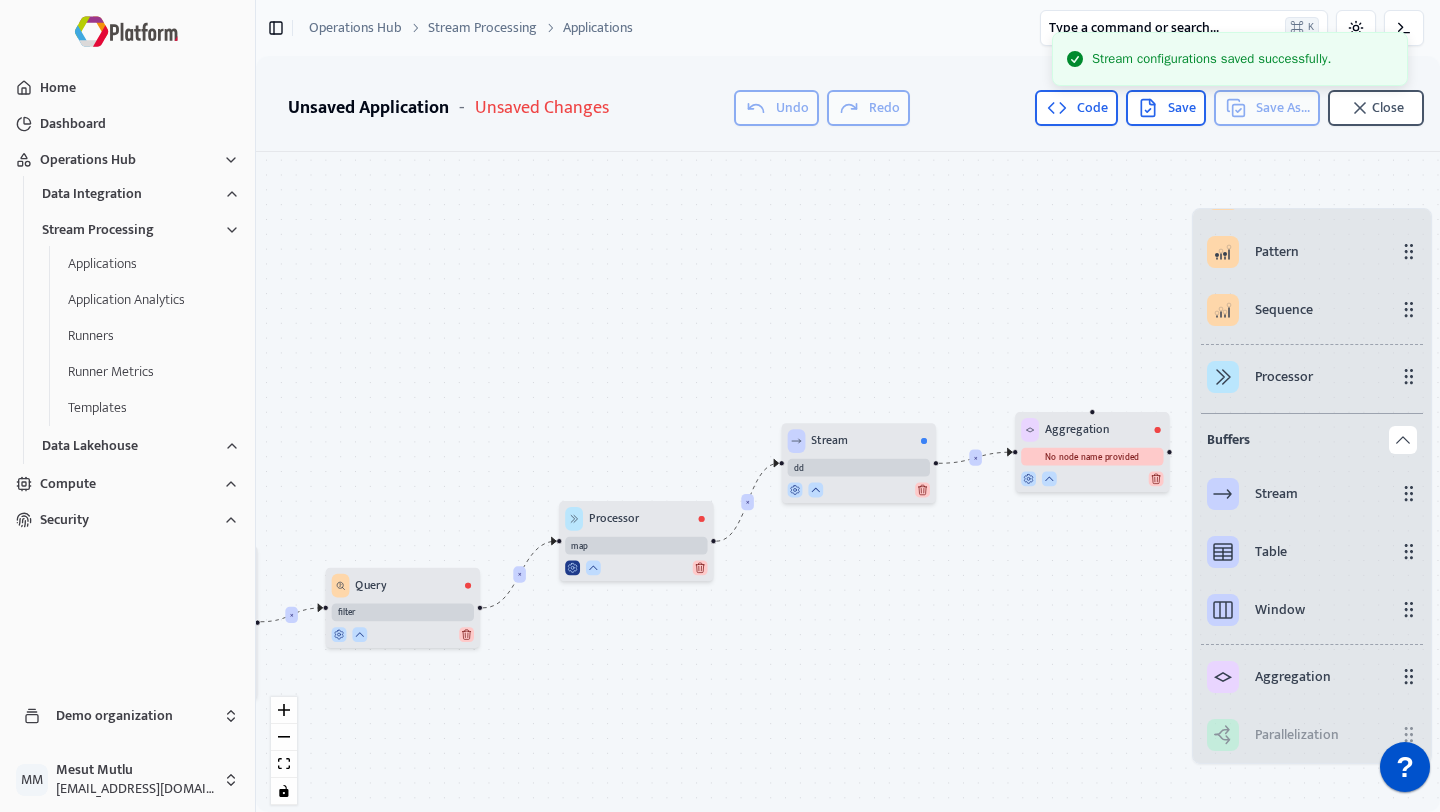 click at bounding box center [572, 567] 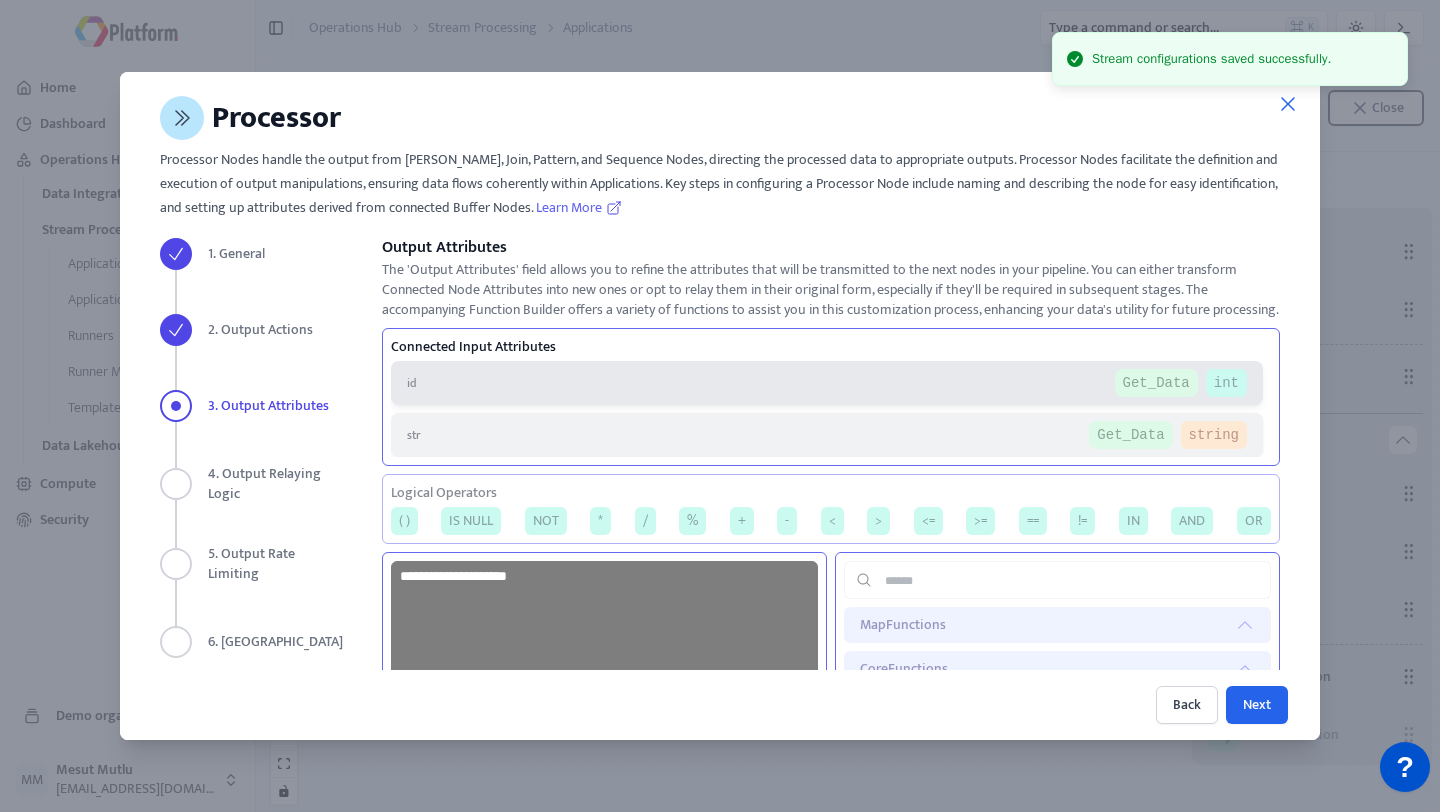 scroll, scrollTop: 305, scrollLeft: 0, axis: vertical 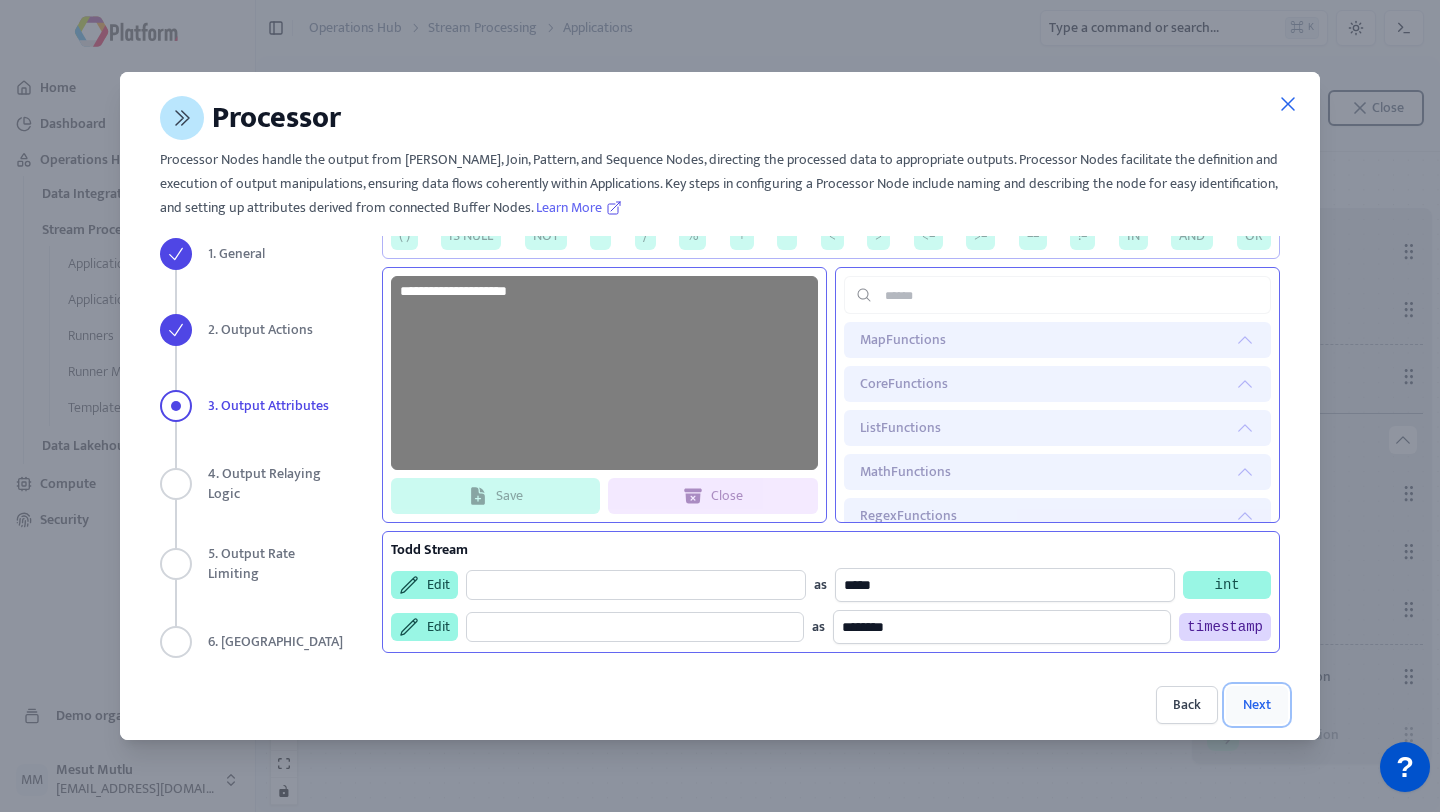 click on "Next" at bounding box center [1257, 705] 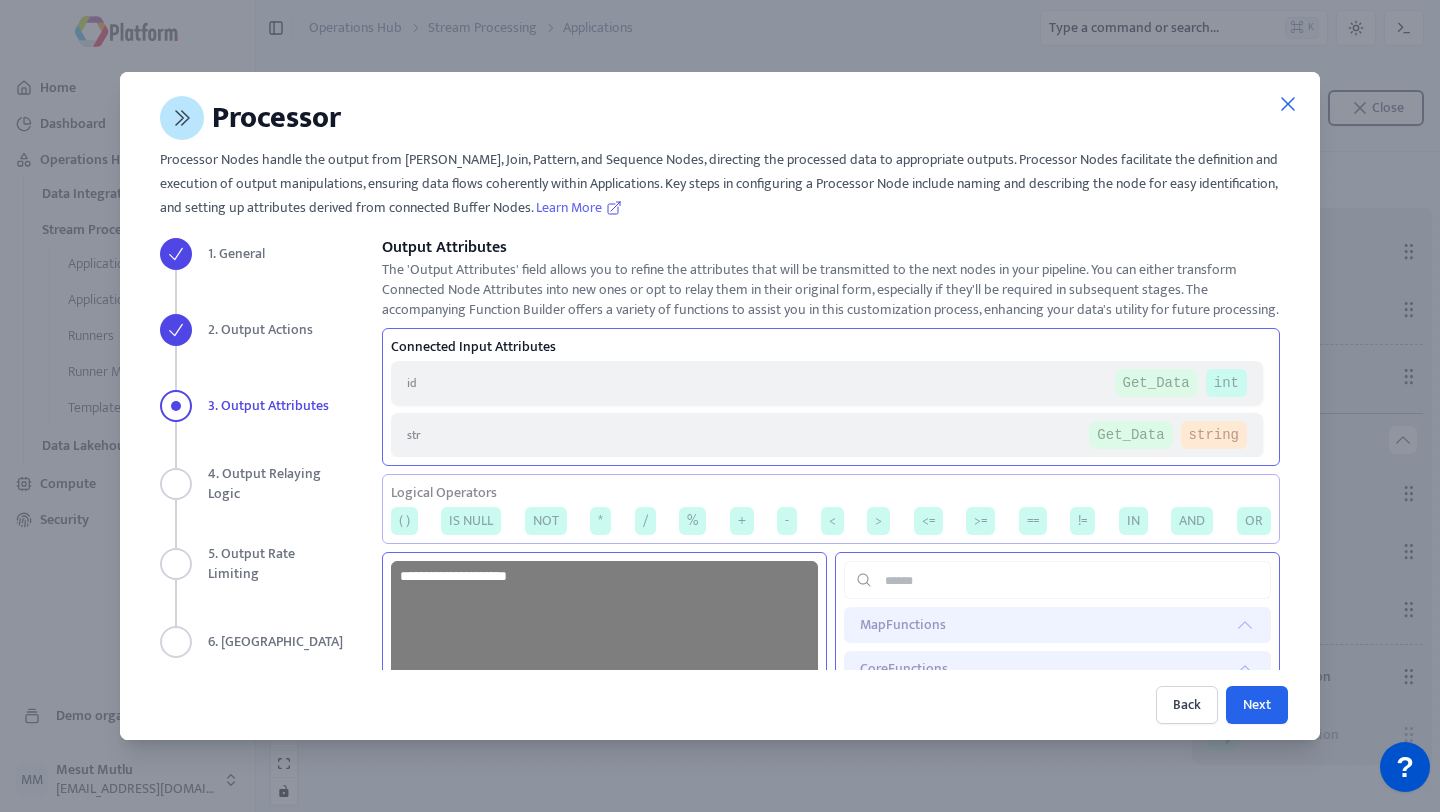 scroll, scrollTop: 305, scrollLeft: 0, axis: vertical 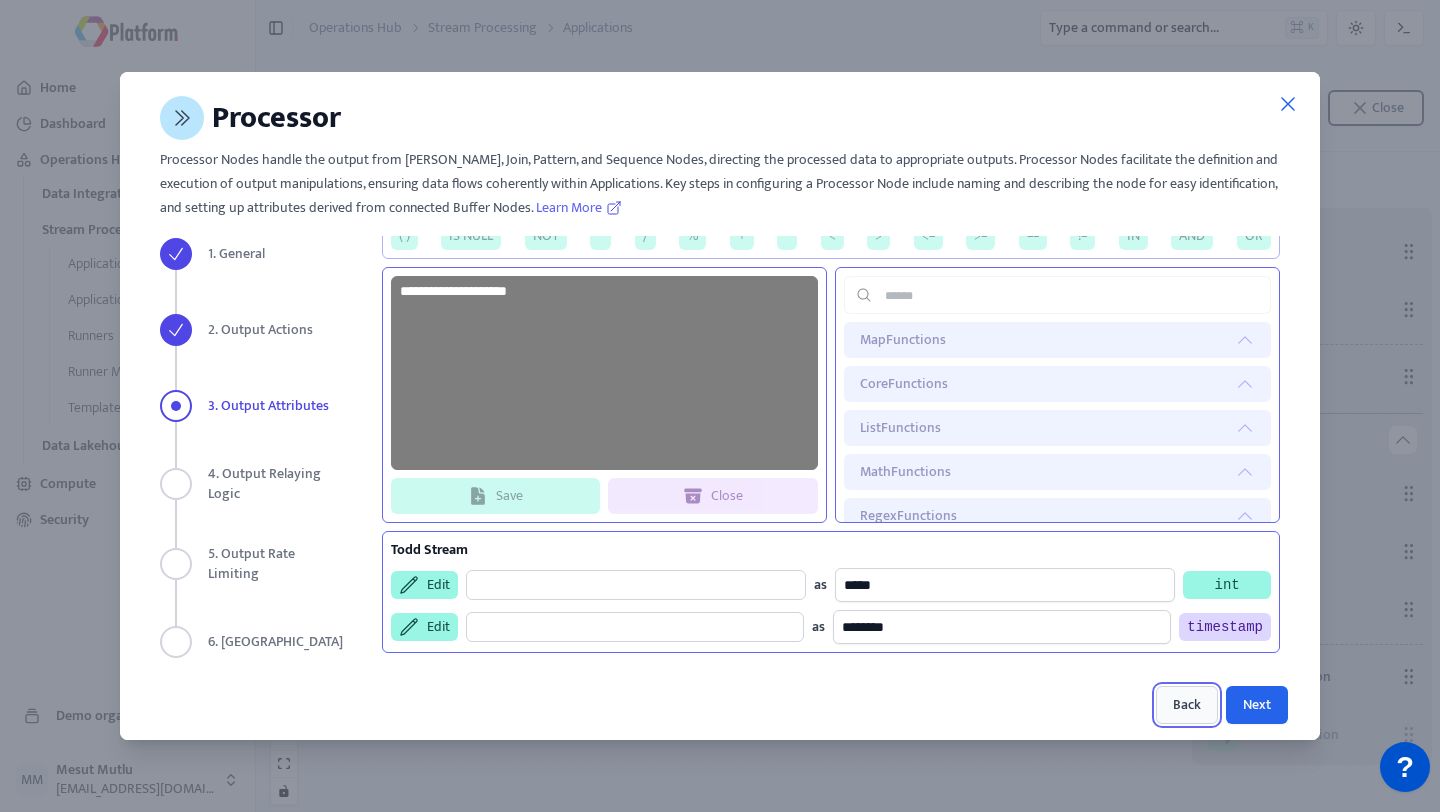 click on "Back" at bounding box center [1187, 705] 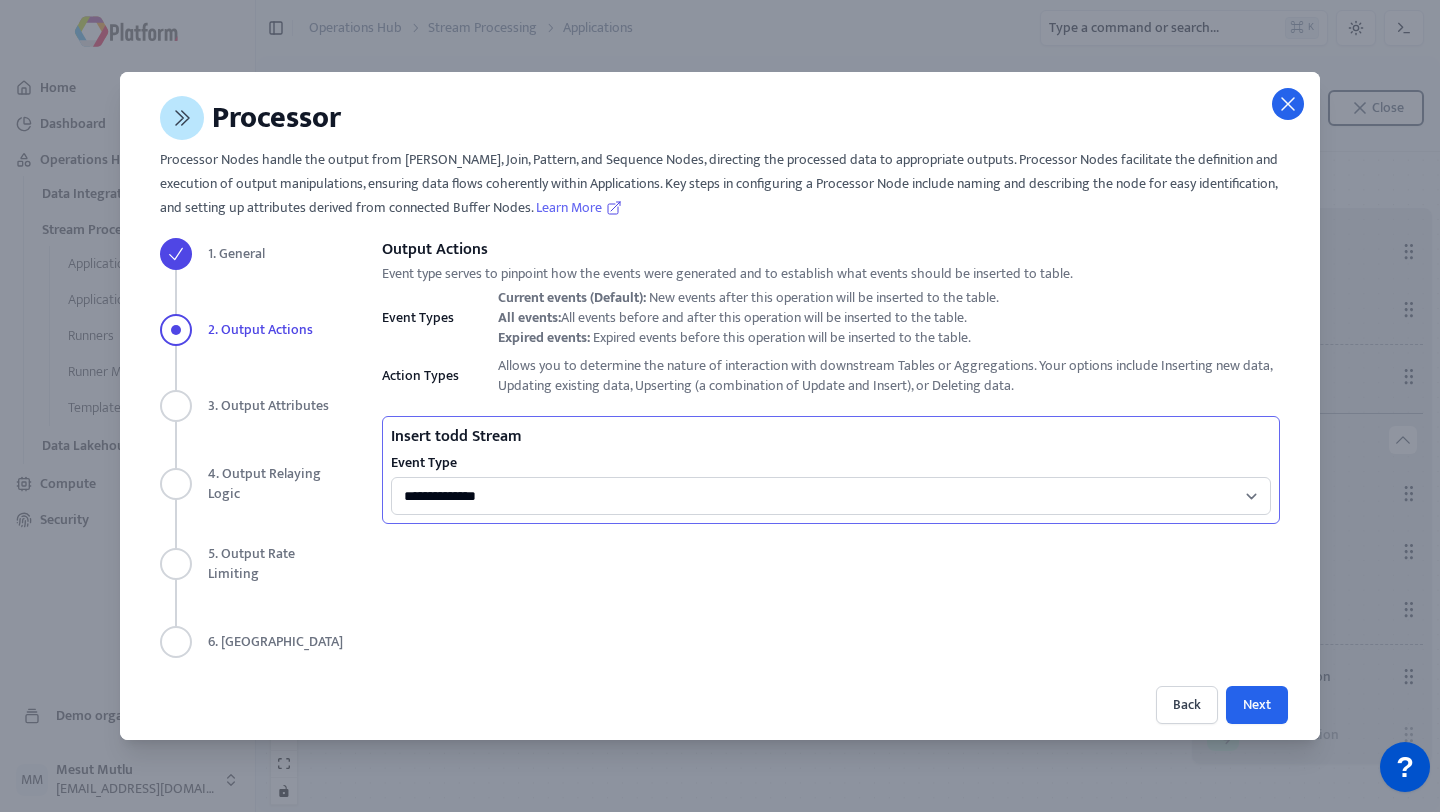 click 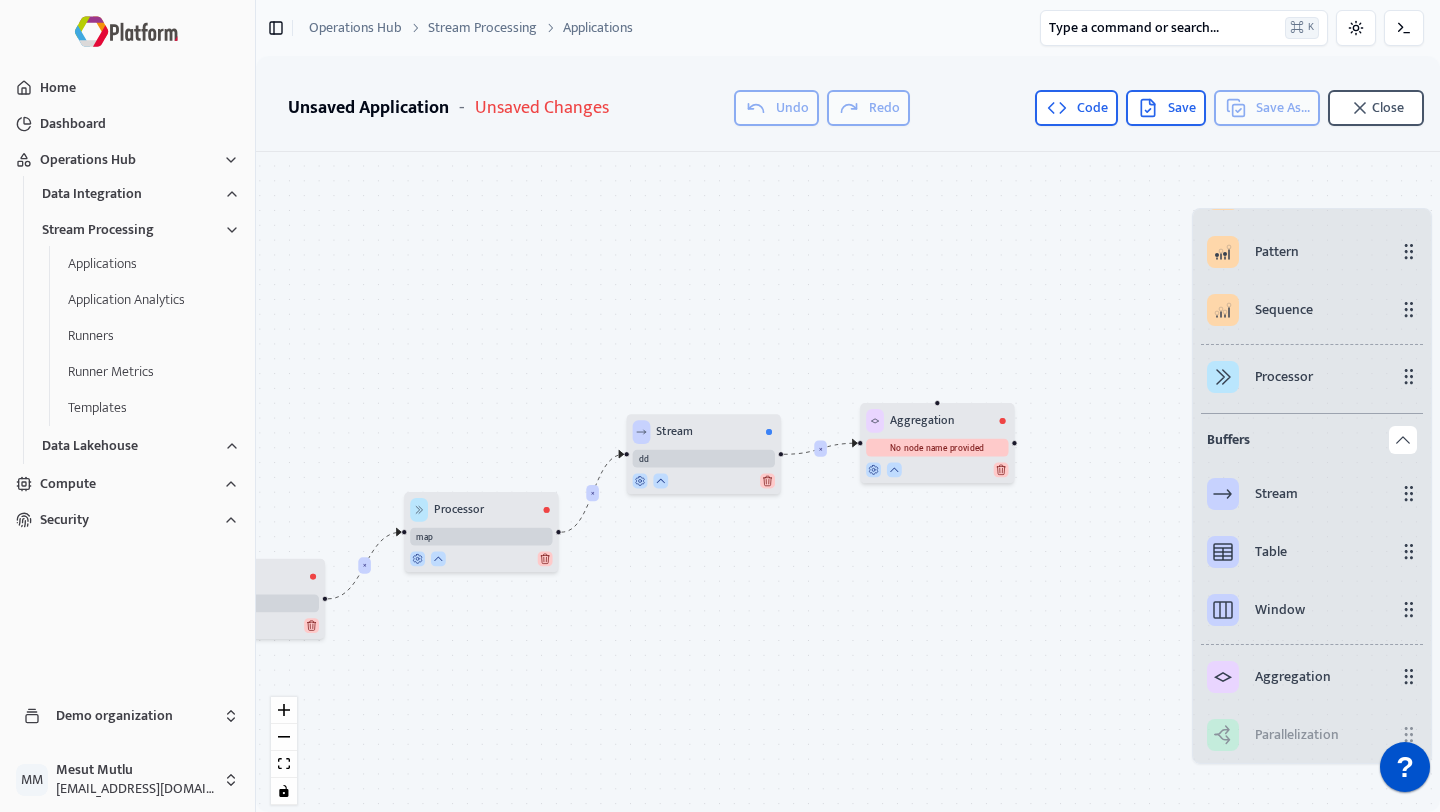 drag, startPoint x: 852, startPoint y: 551, endPoint x: 698, endPoint y: 542, distance: 154.26276 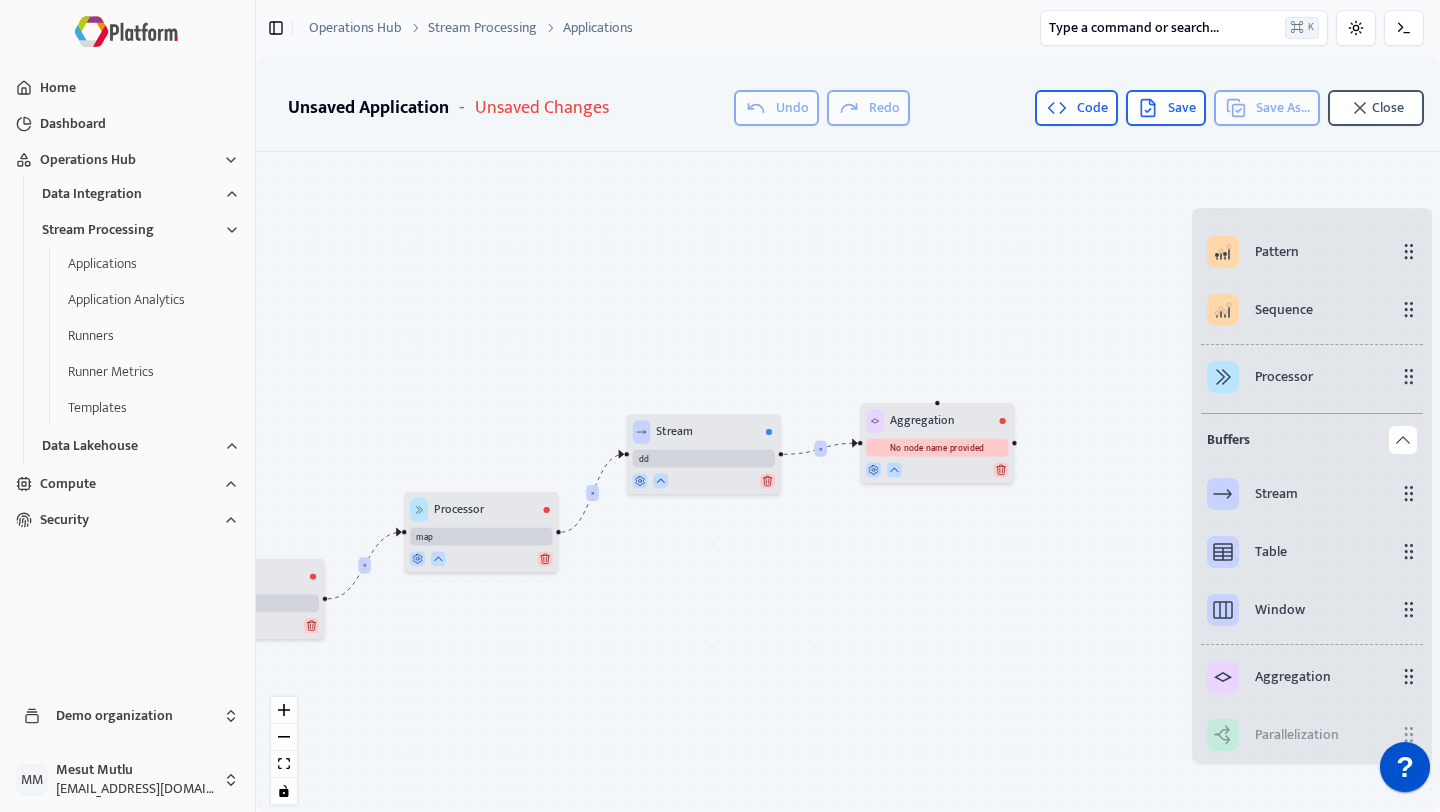 click on "× × × × Source HTTP Get_Data URL will be assigned once you run the Application Query filter Aggregation No node name provided Stream dd Processor map" at bounding box center [848, 486] 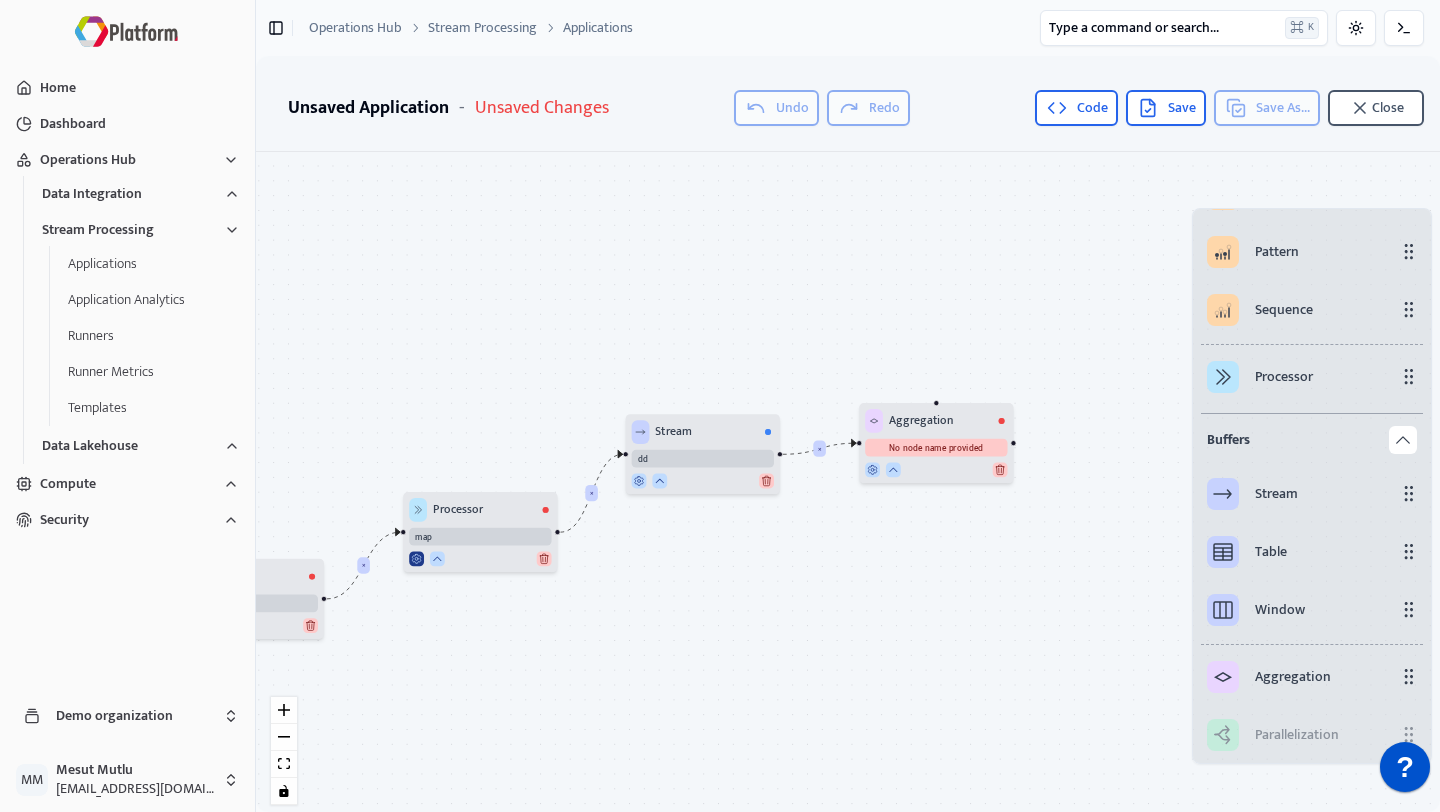 click 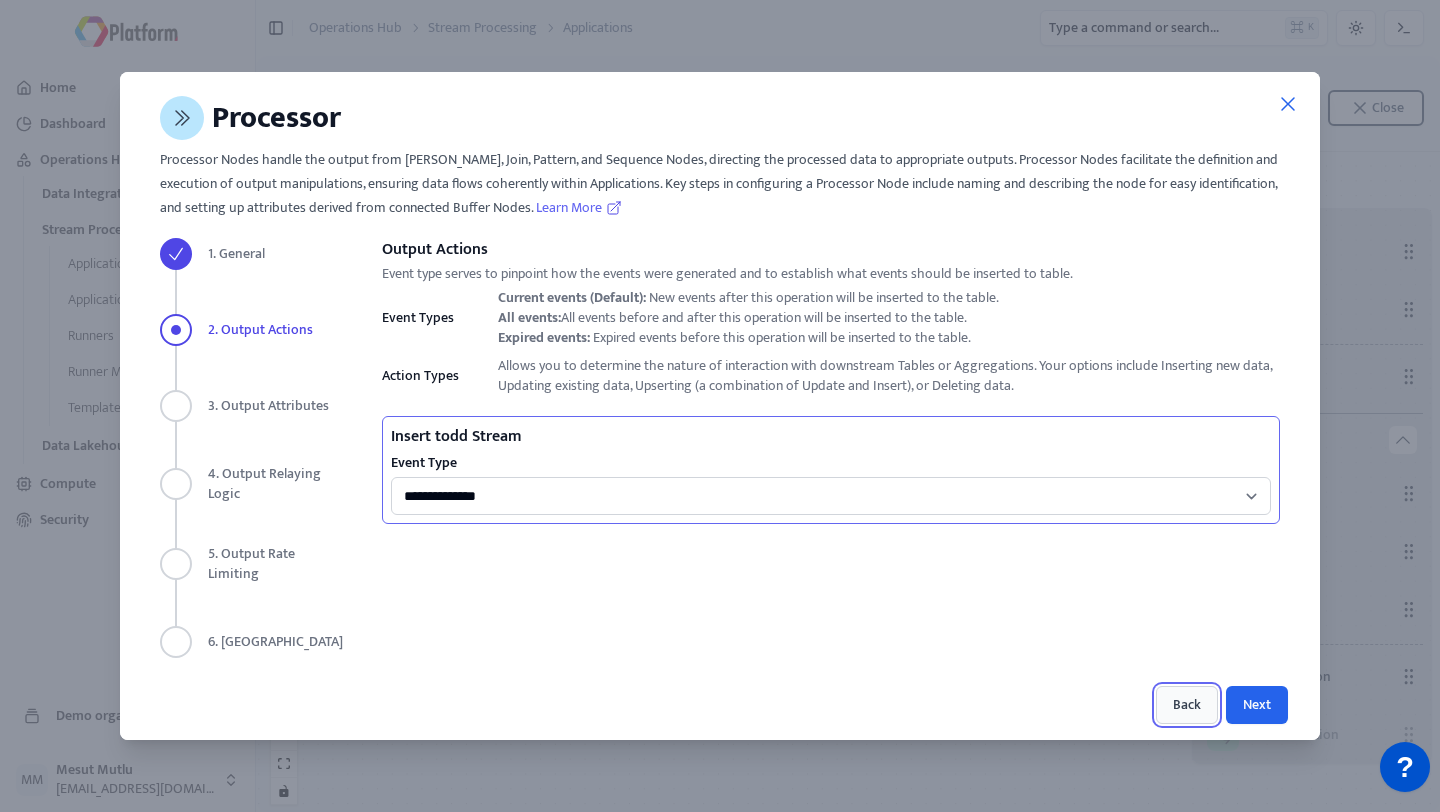 click on "Back" at bounding box center (1187, 705) 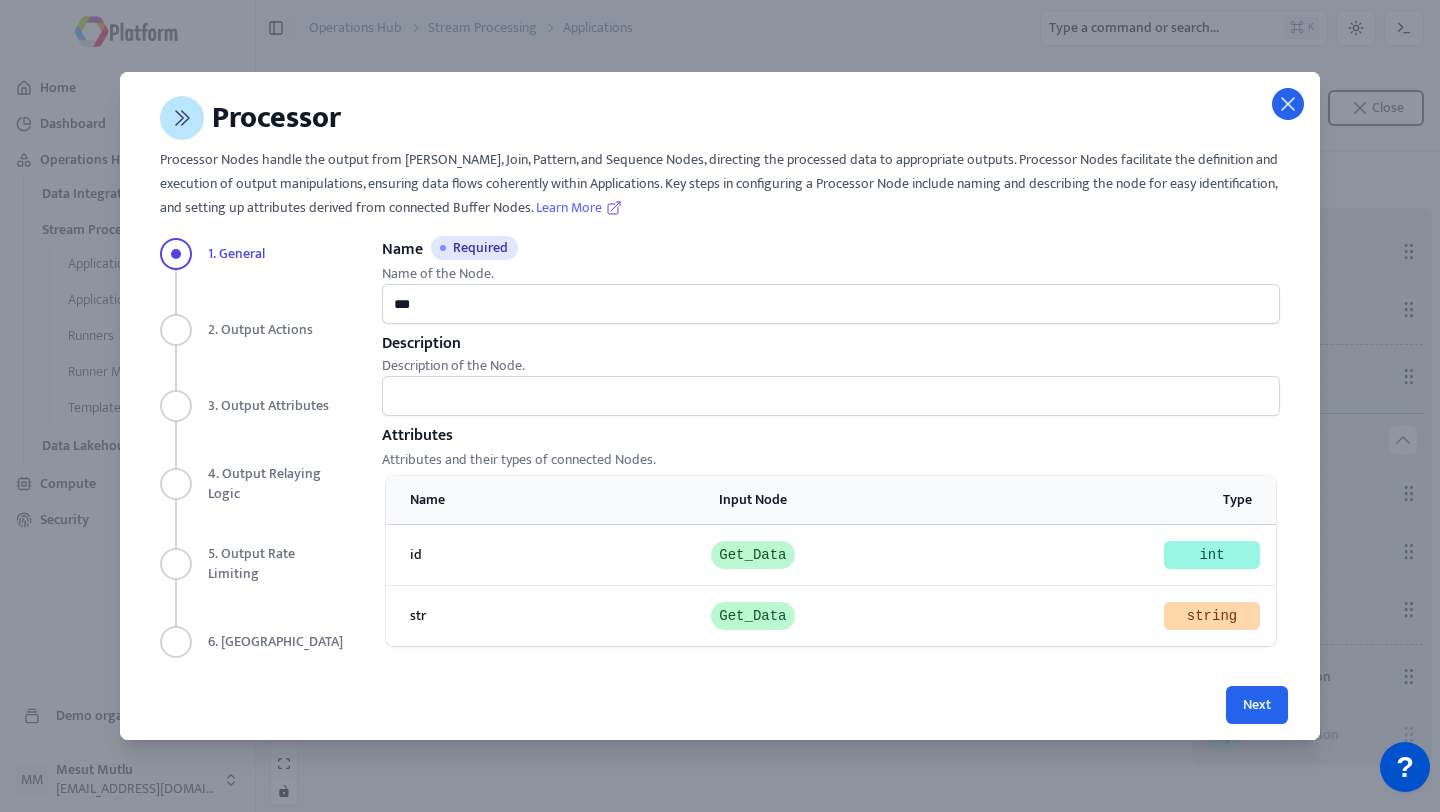 click 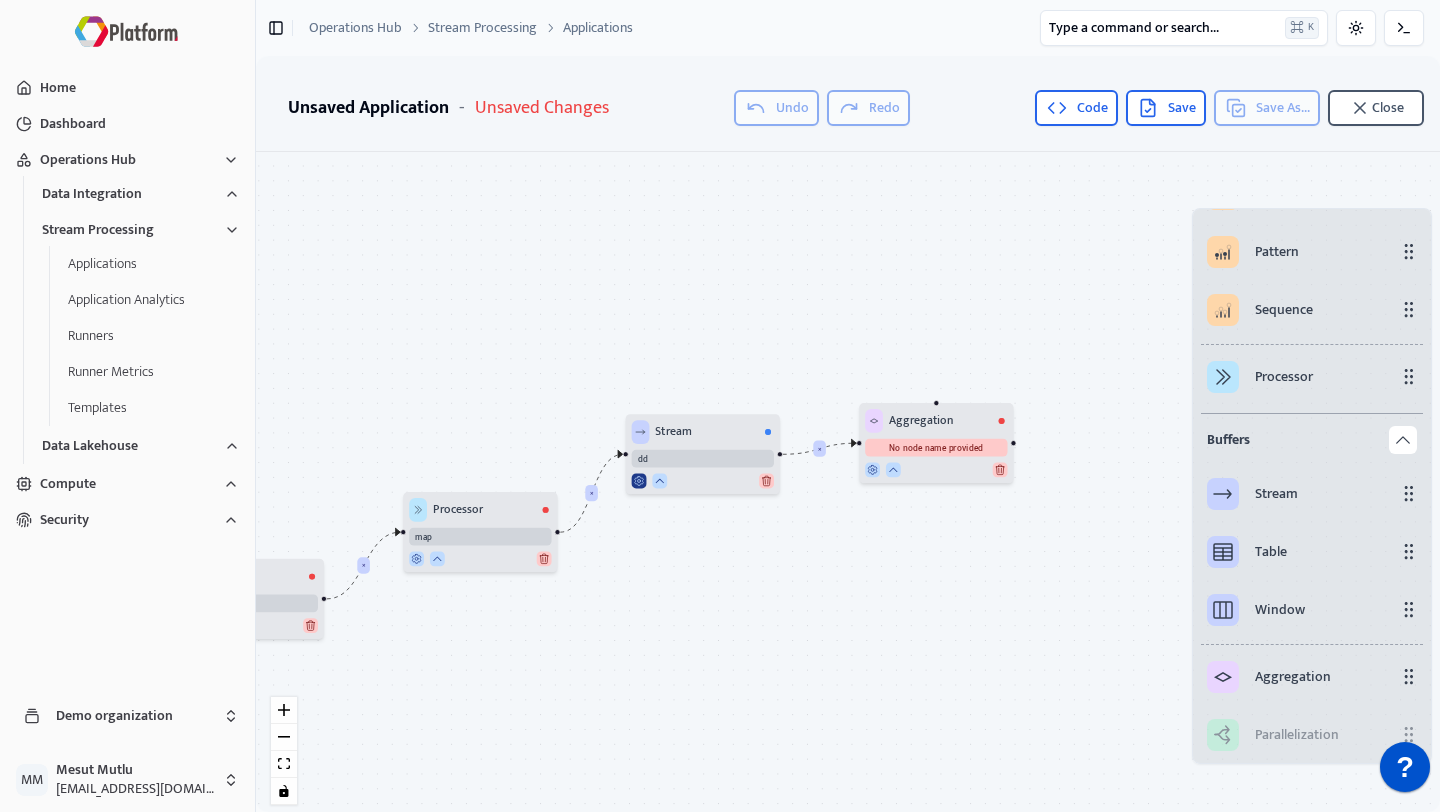click 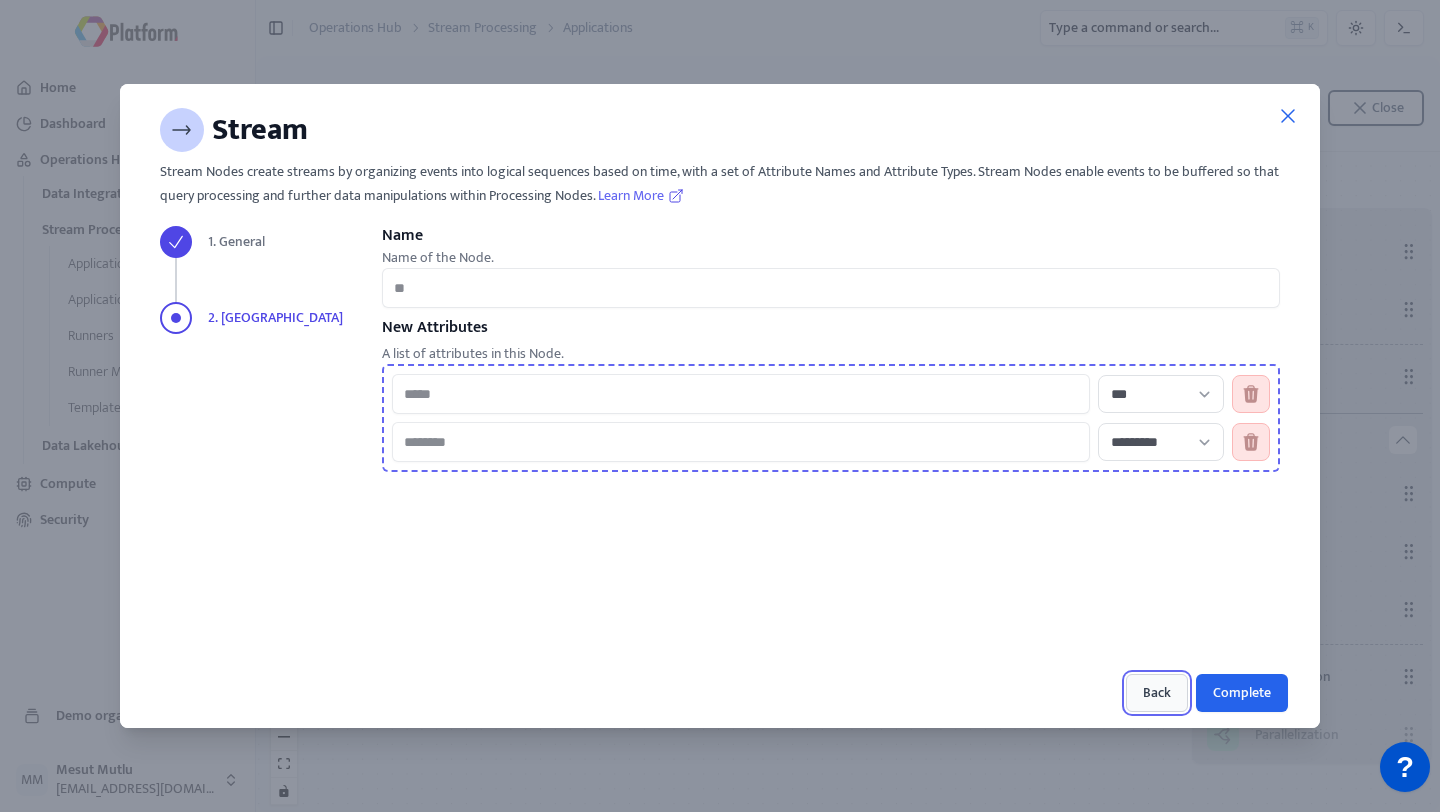 click on "Back" at bounding box center (1157, 693) 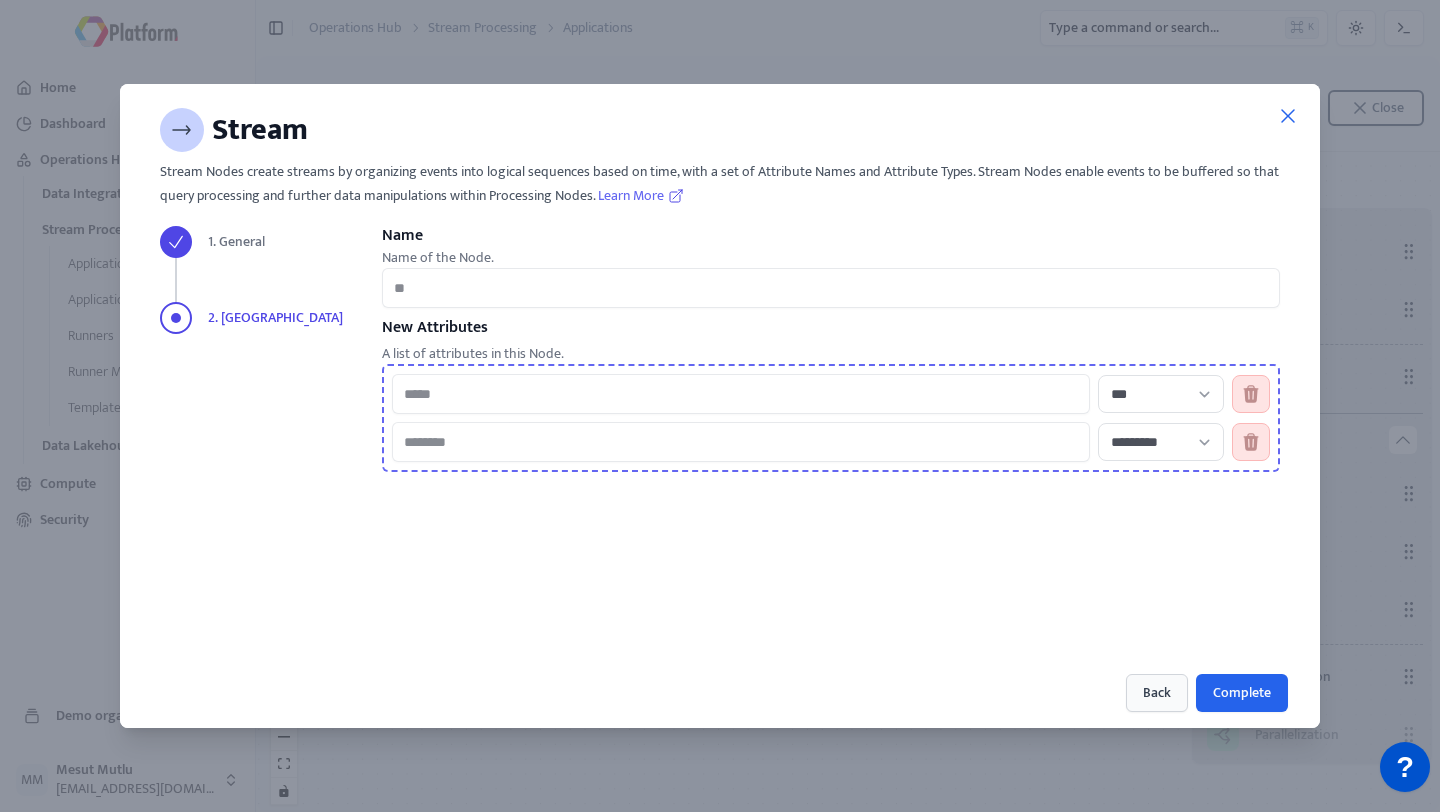 select on "***" 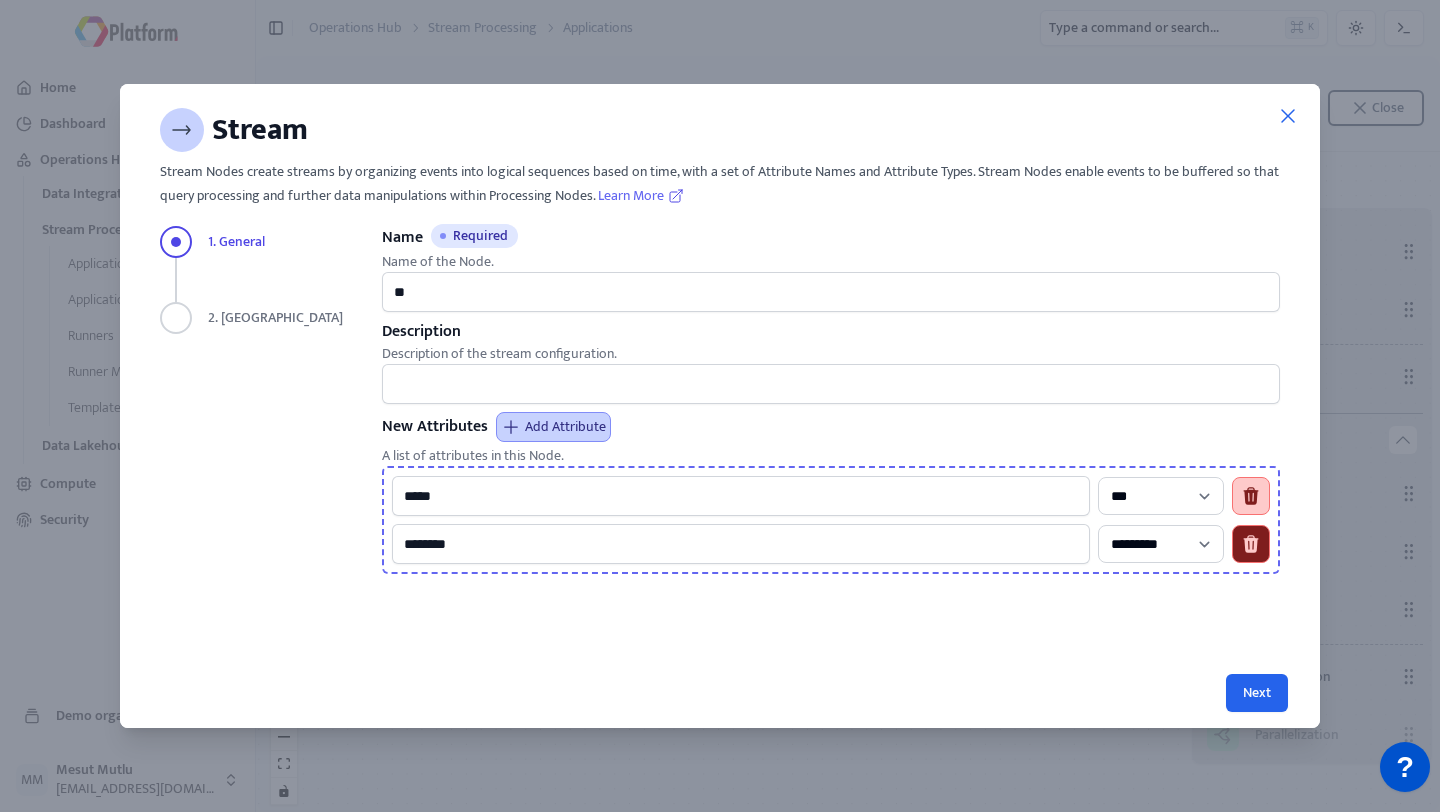 click 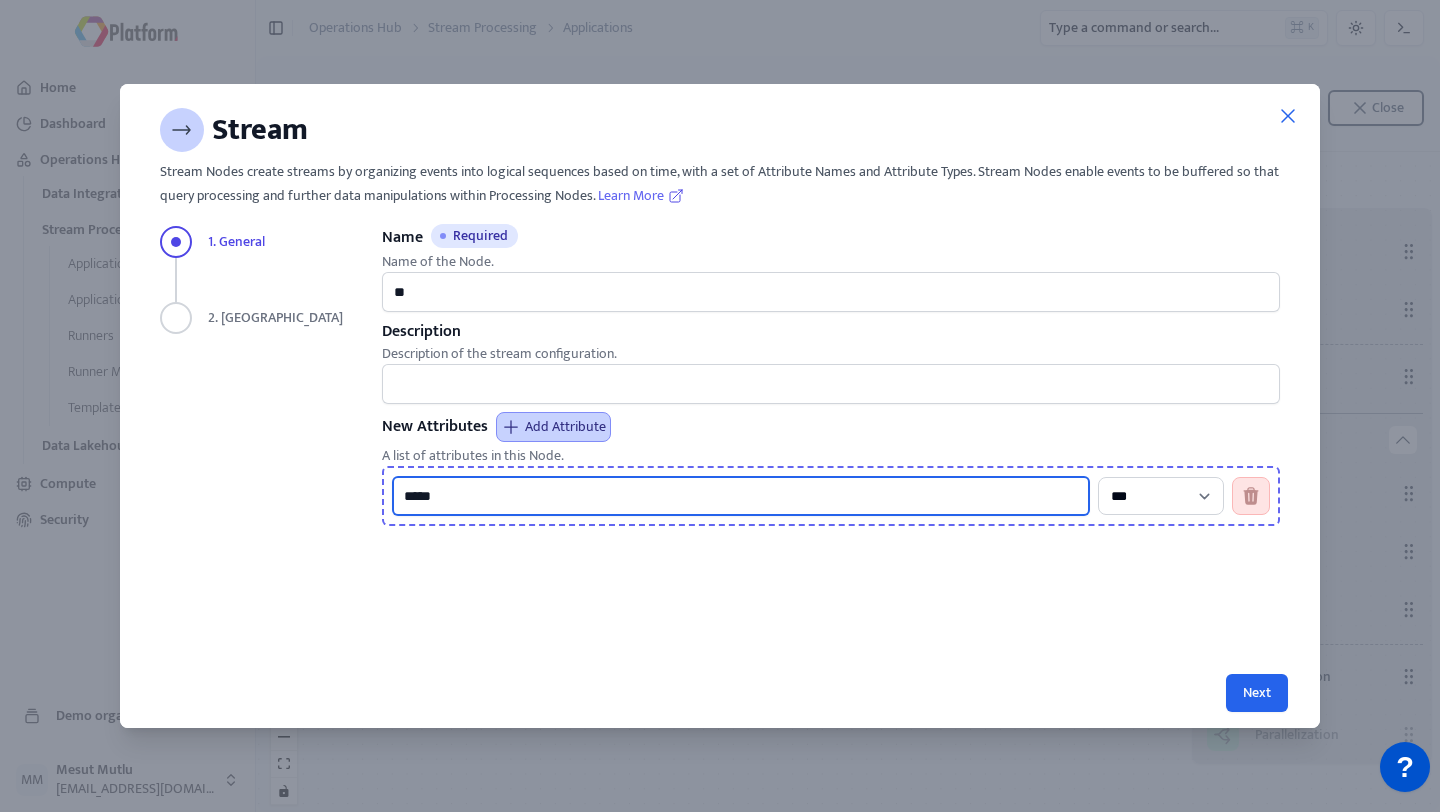 click on "*****" at bounding box center (741, 496) 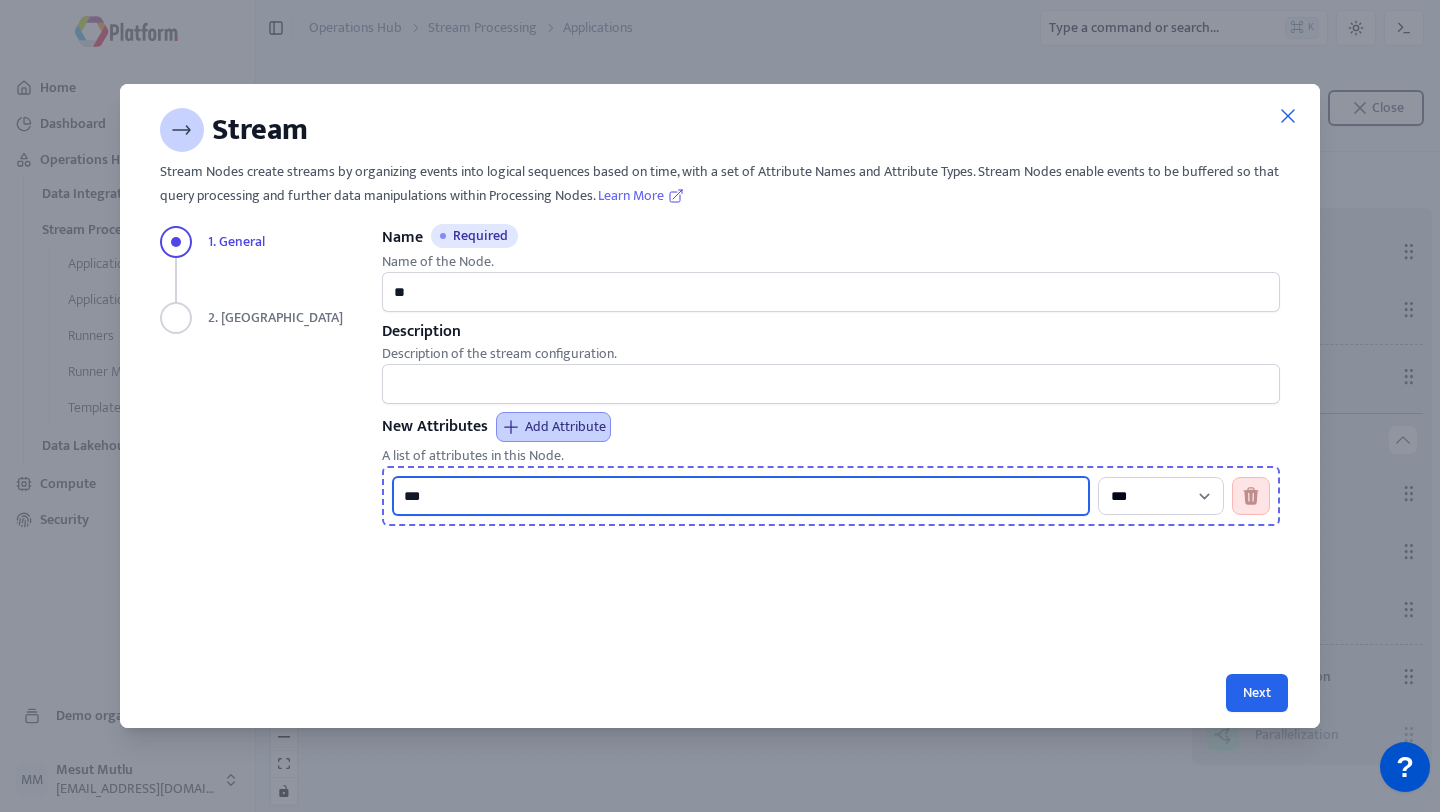 type on "***" 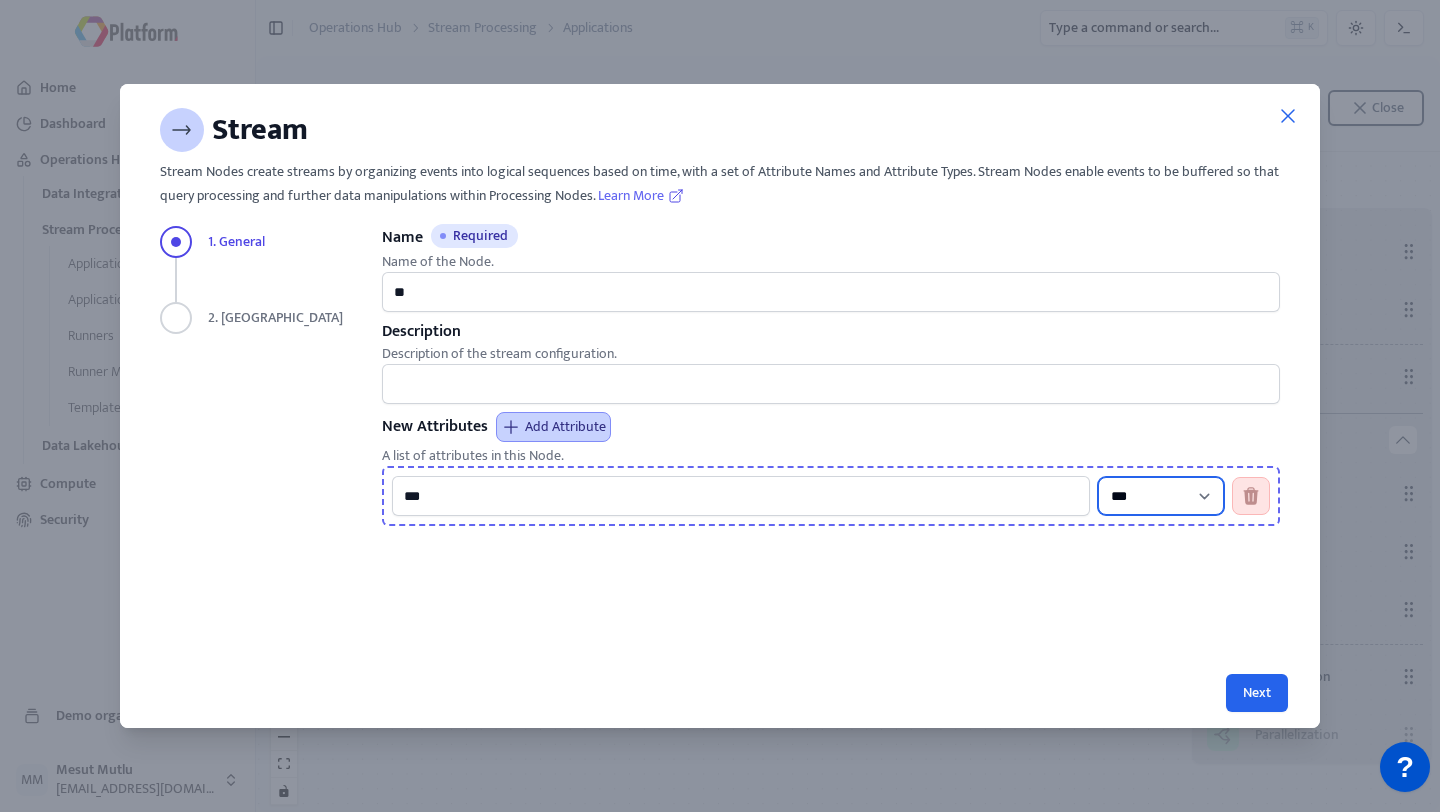 click on "**********" at bounding box center (1161, 496) 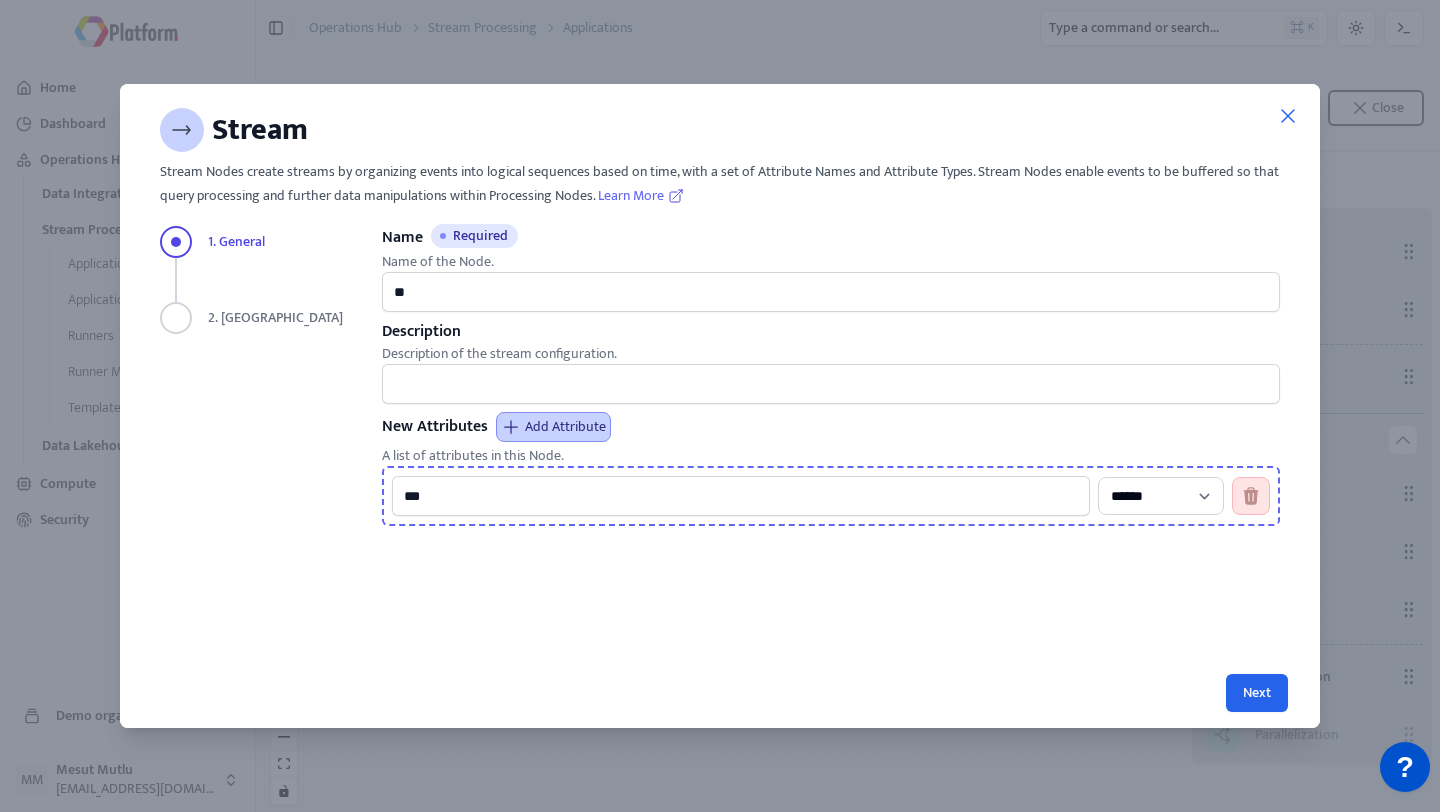 click on "**********" at bounding box center [831, 440] 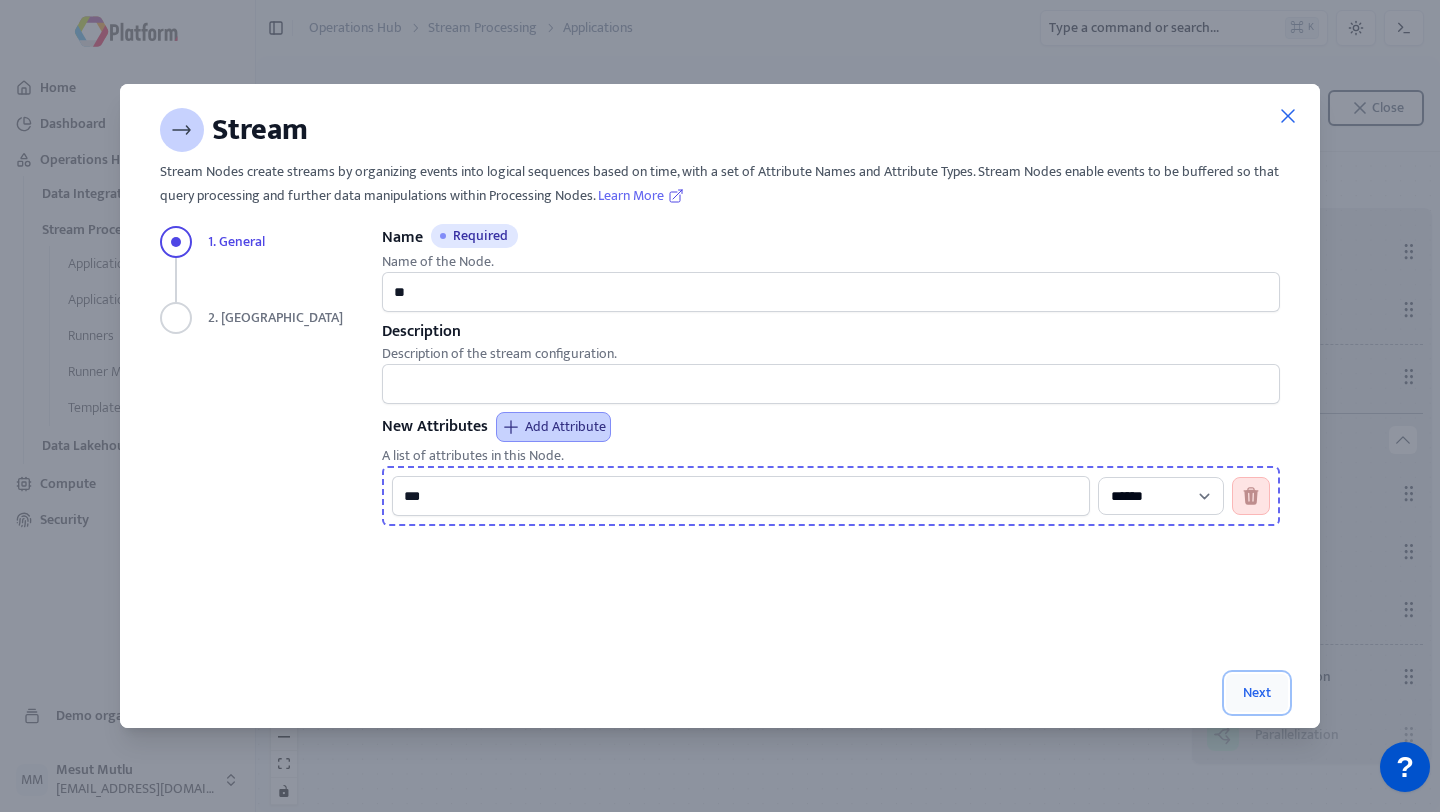 click on "Next" at bounding box center (1257, 693) 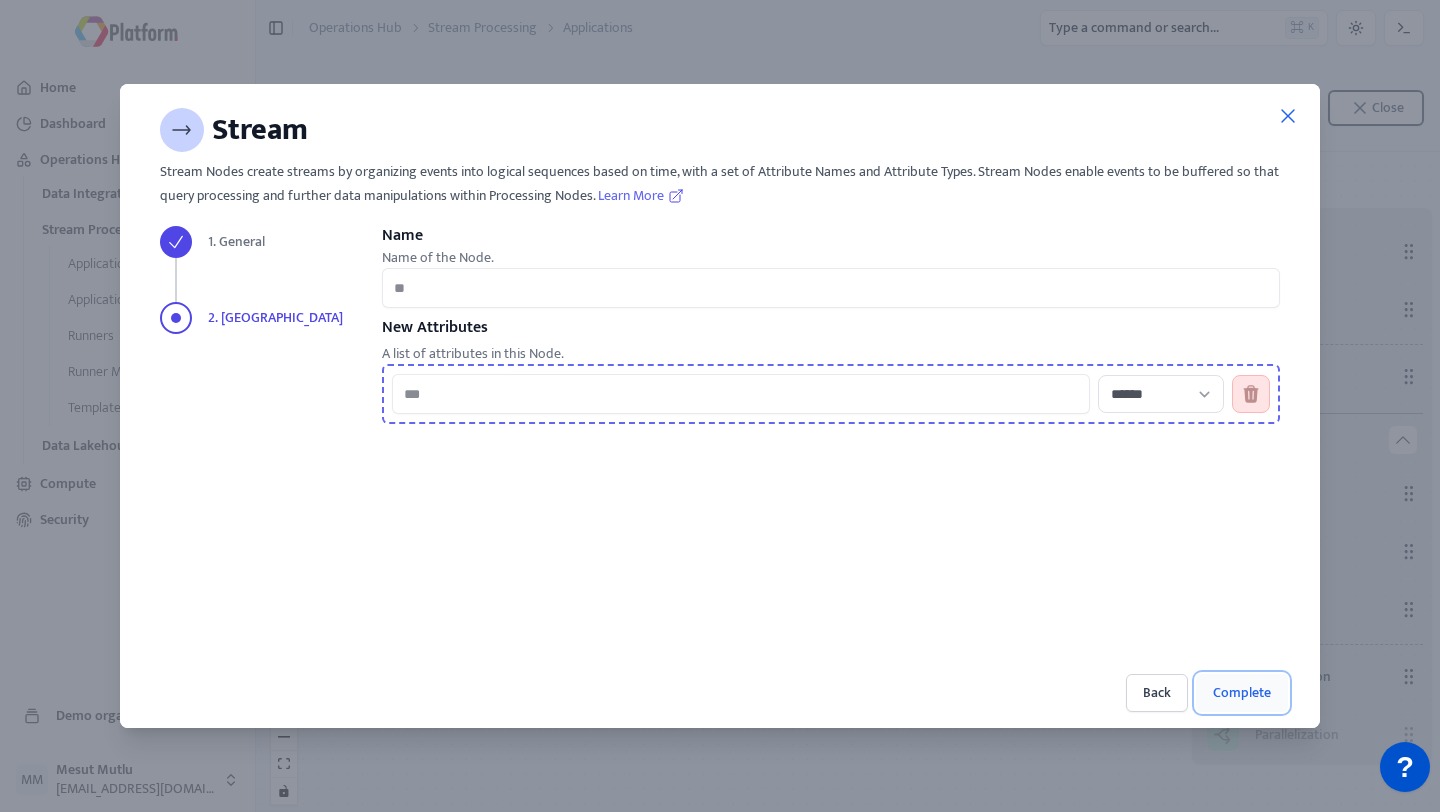 click on "Complete" at bounding box center (1242, 693) 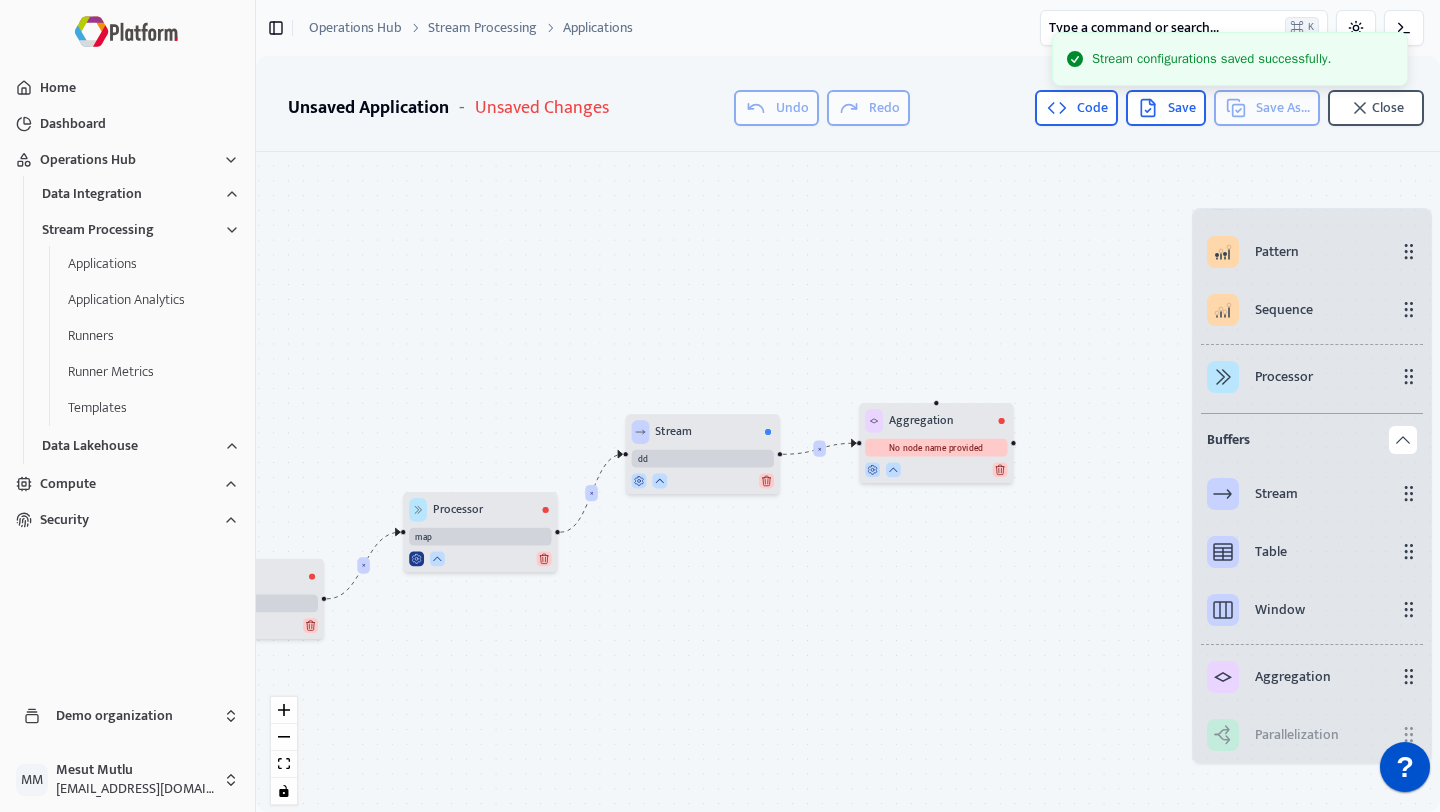 click at bounding box center (416, 558) 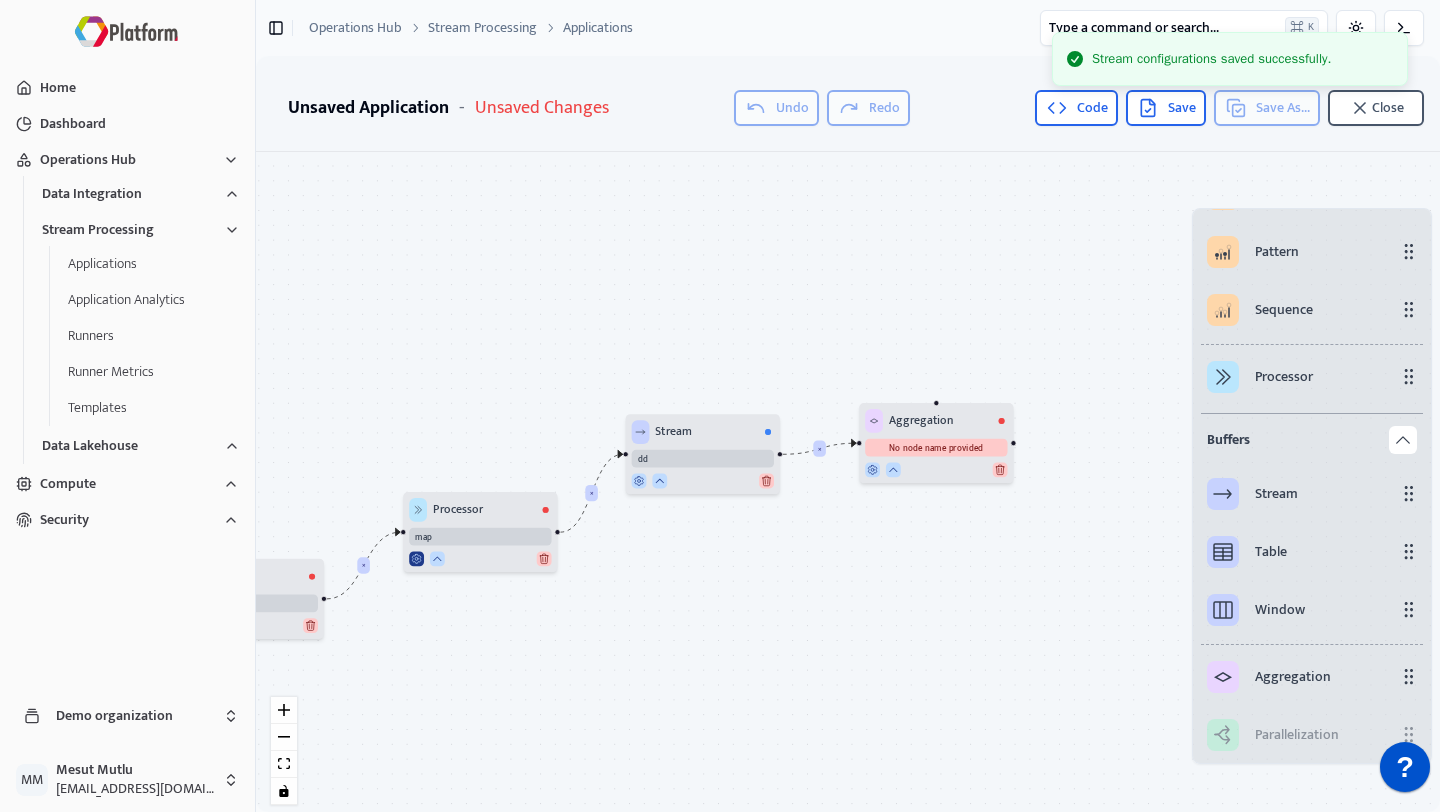 click 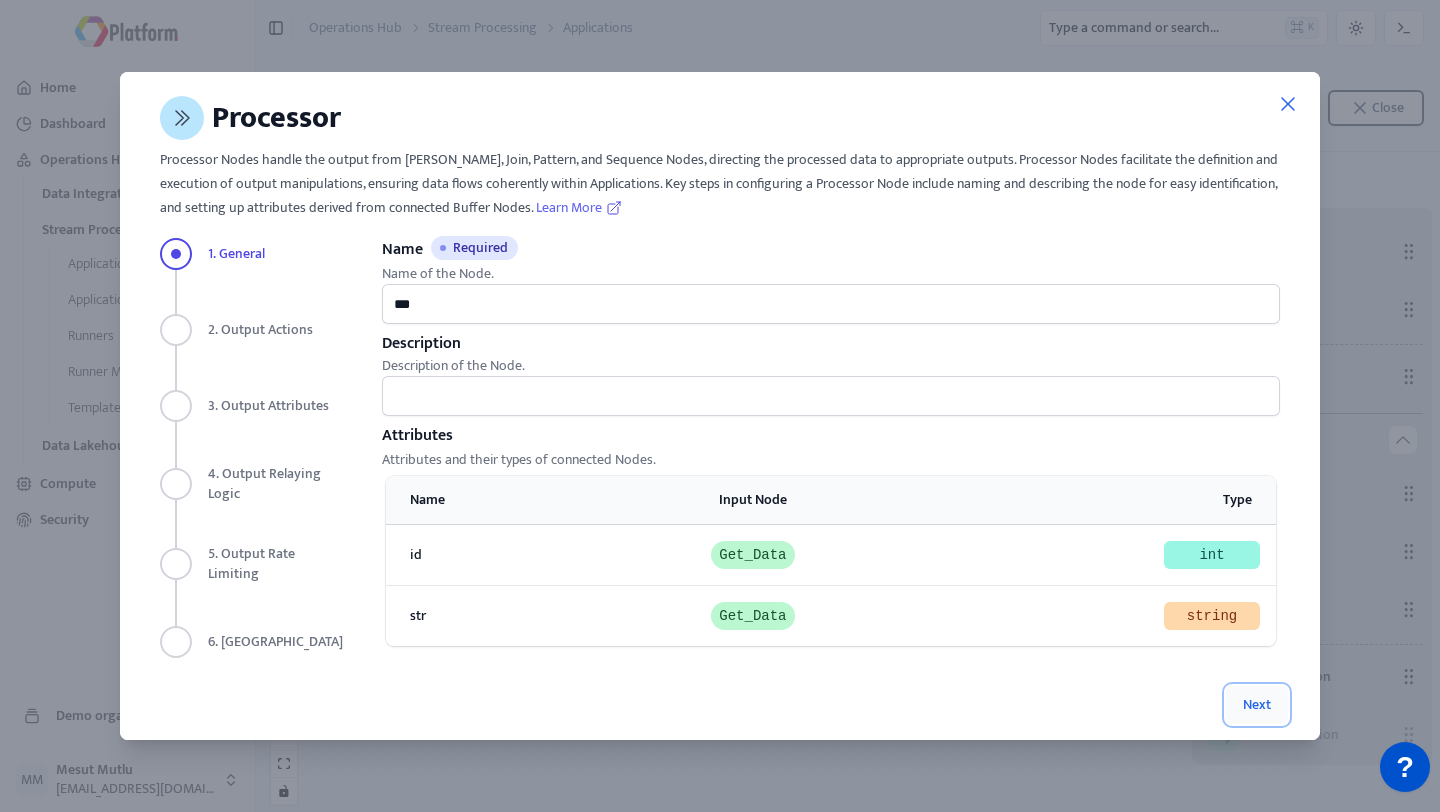 click on "Next" at bounding box center [1257, 705] 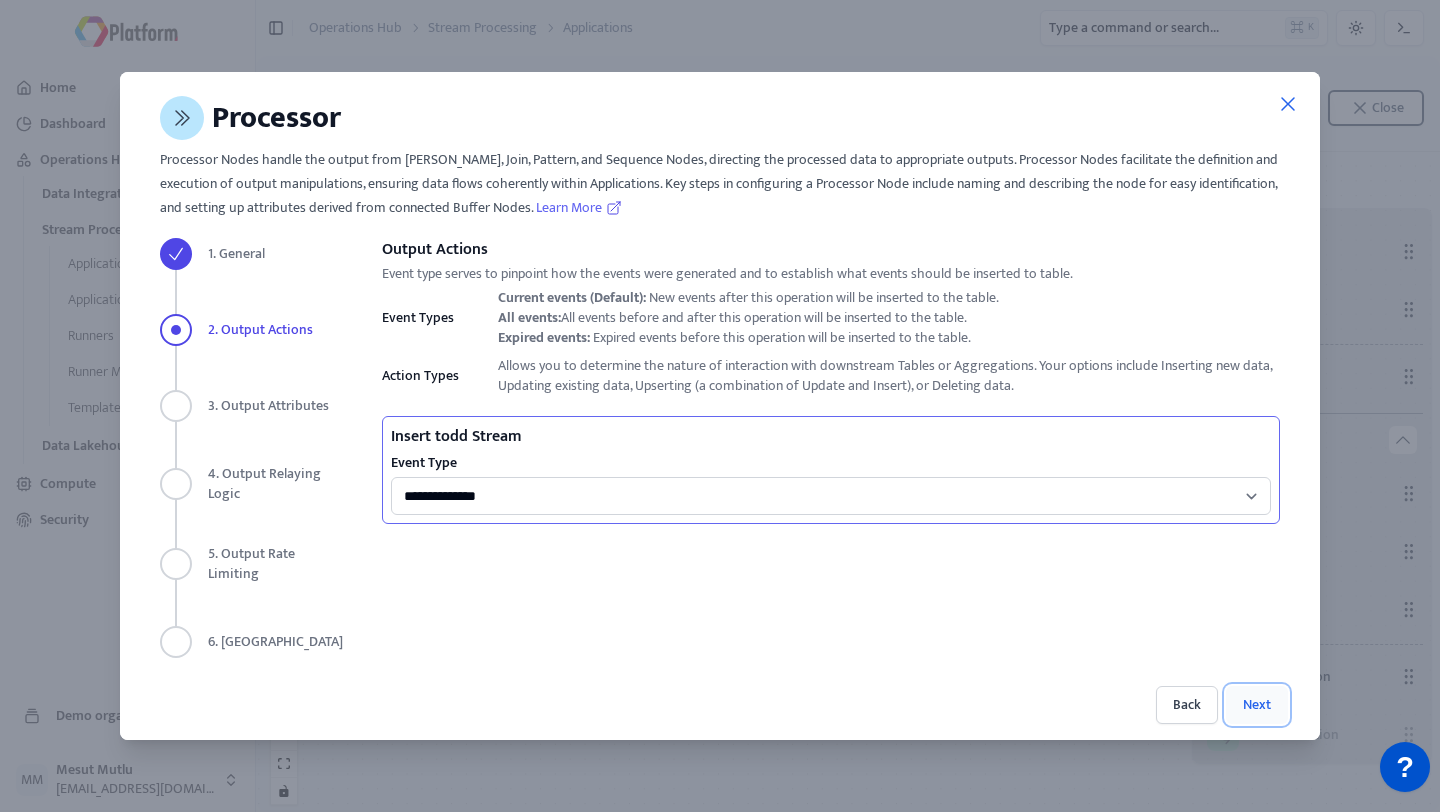 click on "Next" at bounding box center [1257, 705] 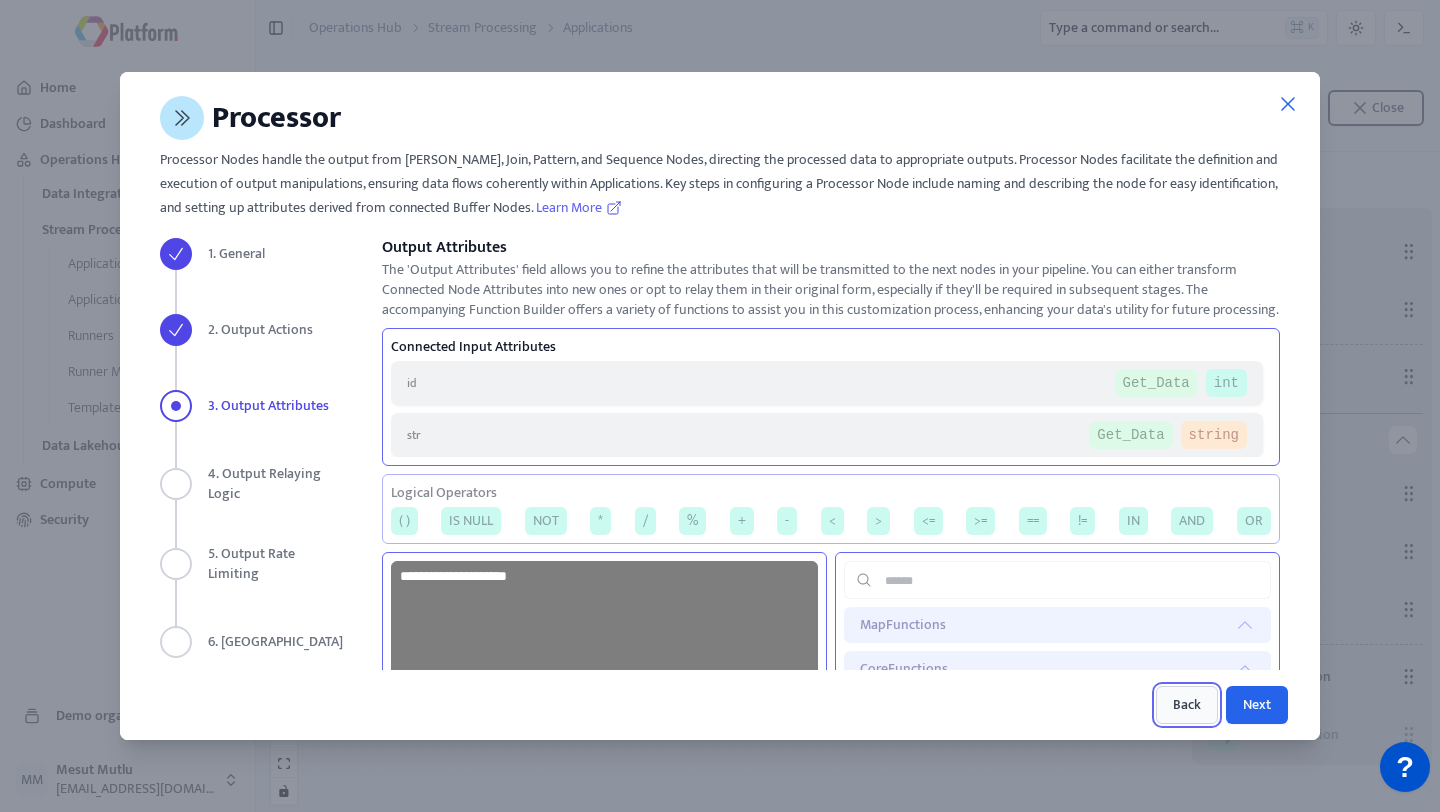 click on "Back" at bounding box center (1187, 705) 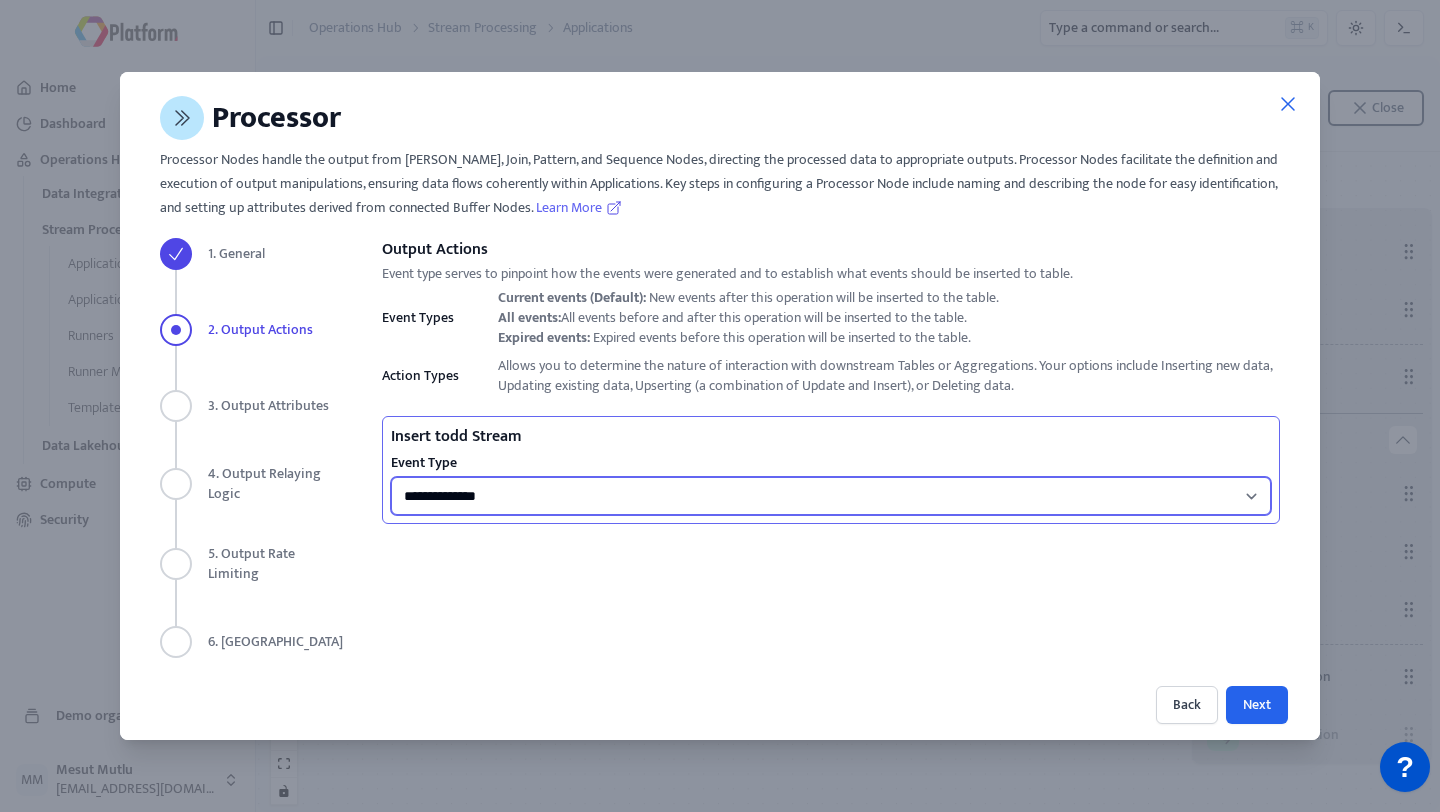 click on "**********" at bounding box center [831, 496] 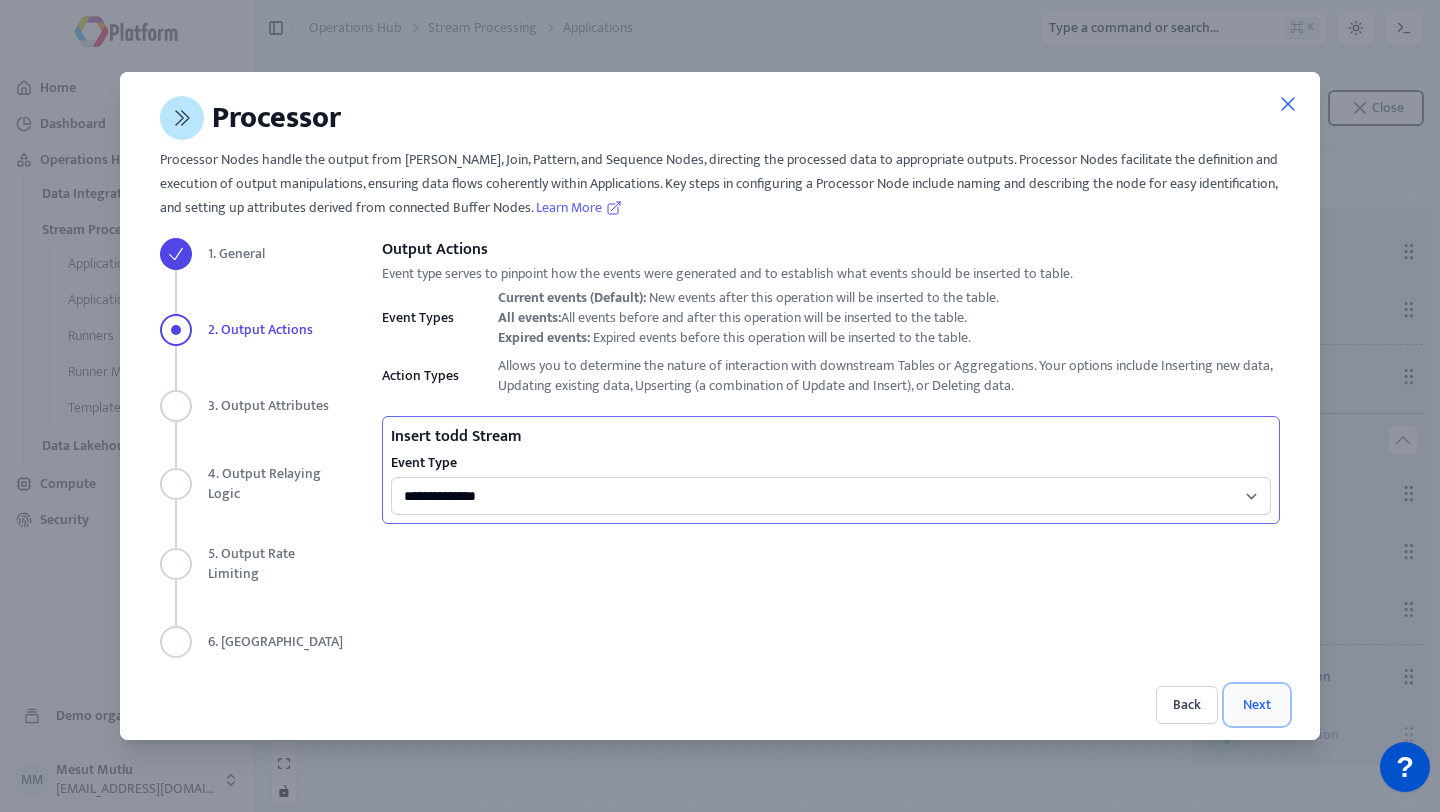 click on "Next" at bounding box center (1257, 705) 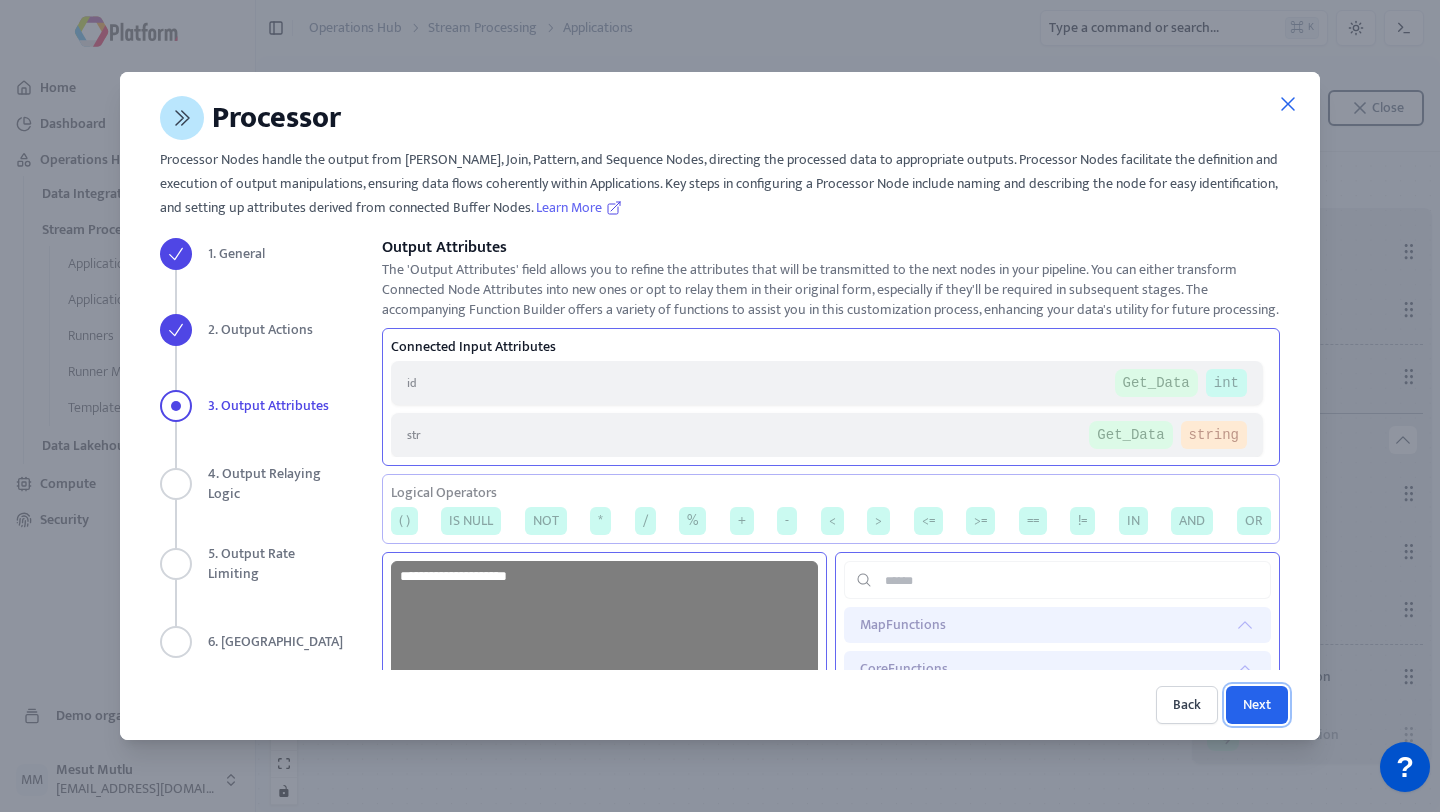 scroll, scrollTop: 263, scrollLeft: 0, axis: vertical 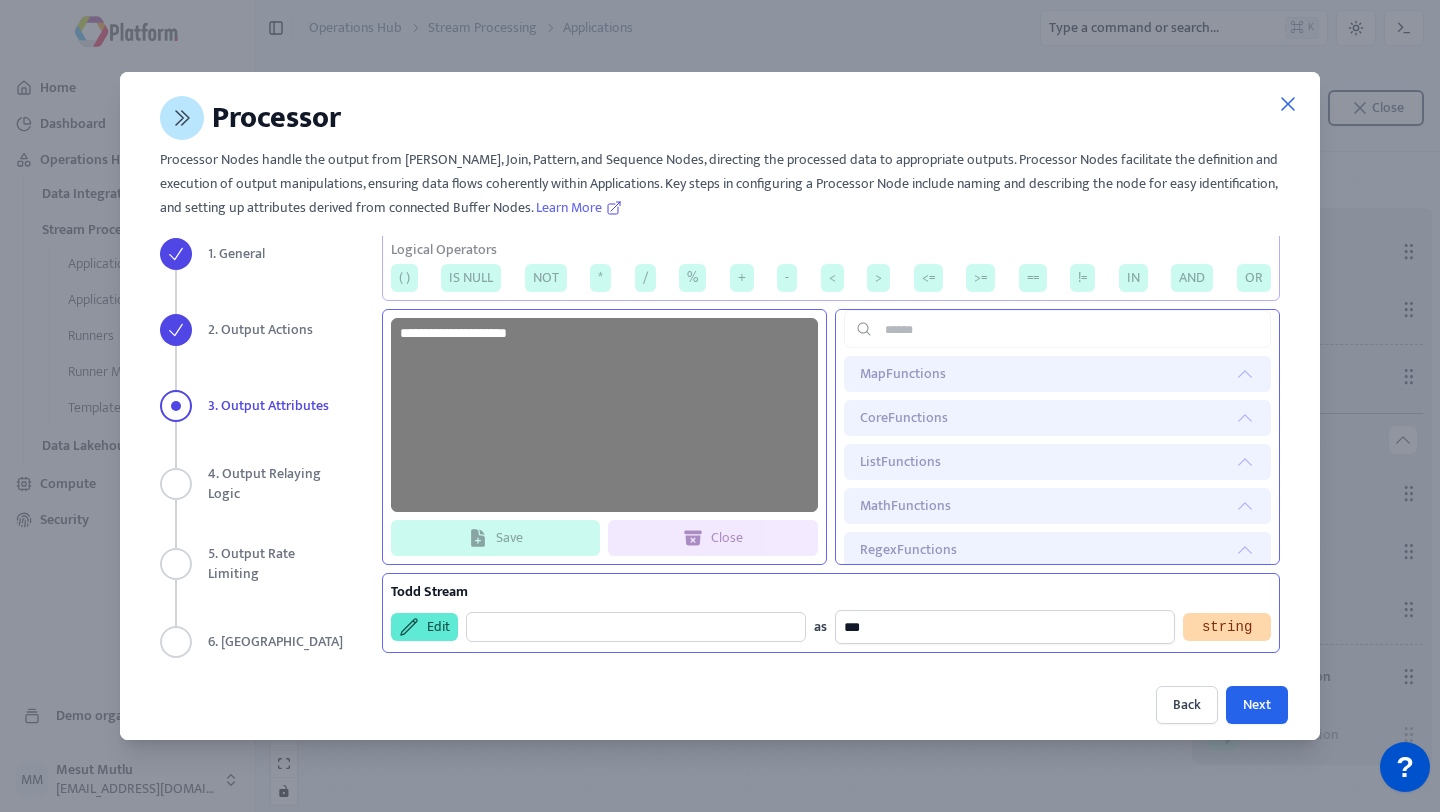 click on "Edit" at bounding box center [424, 627] 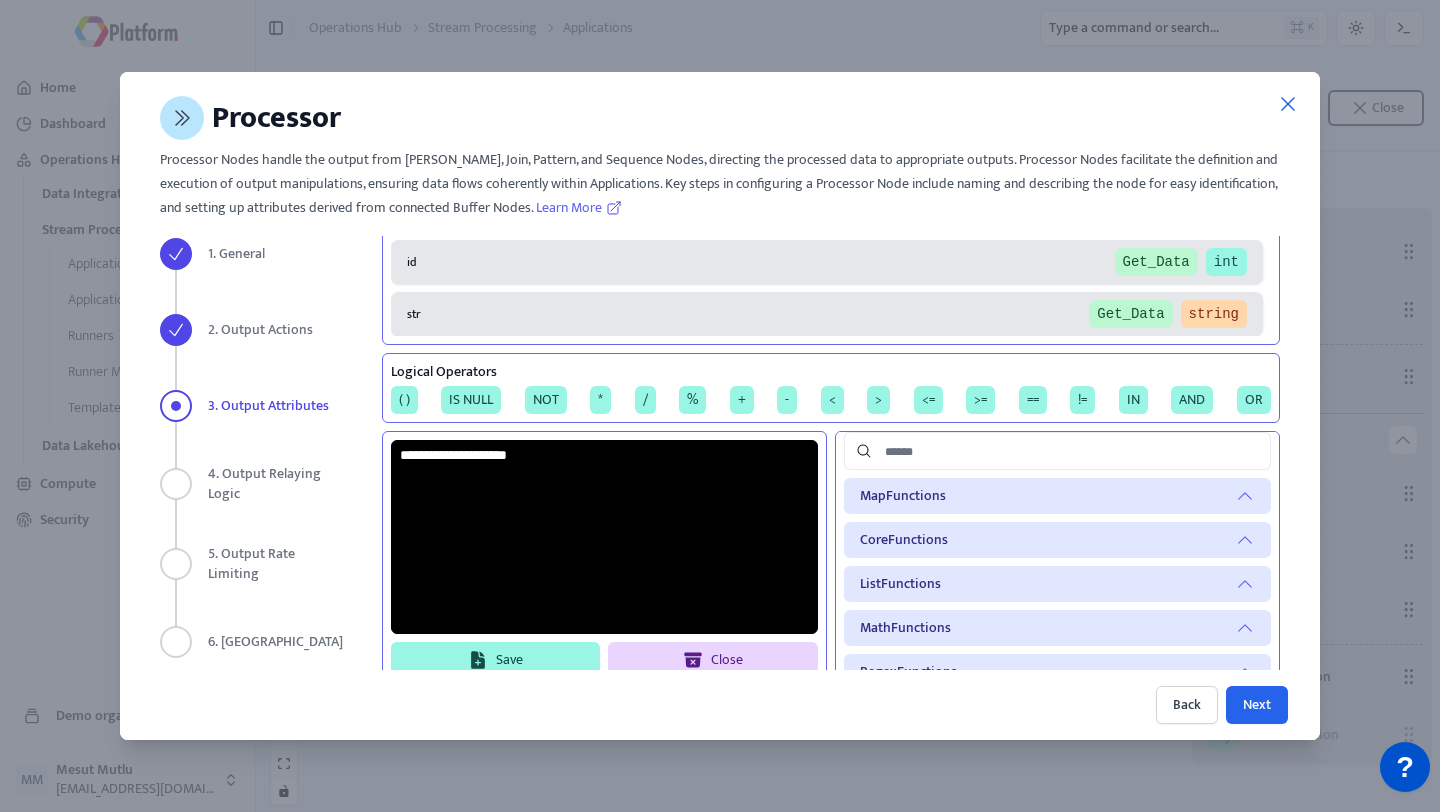 scroll, scrollTop: 0, scrollLeft: 0, axis: both 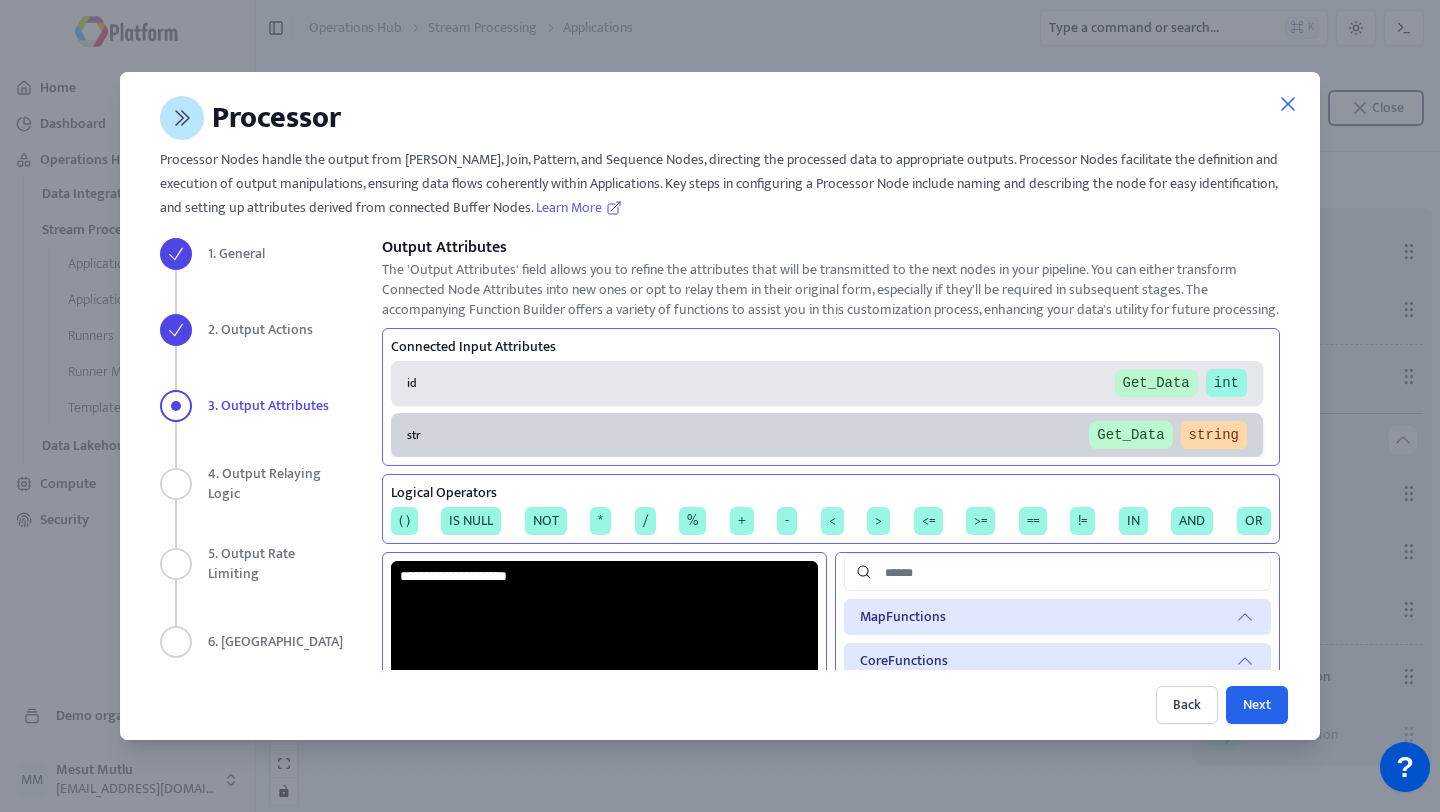 click on "str Get_Data string" at bounding box center [827, 435] 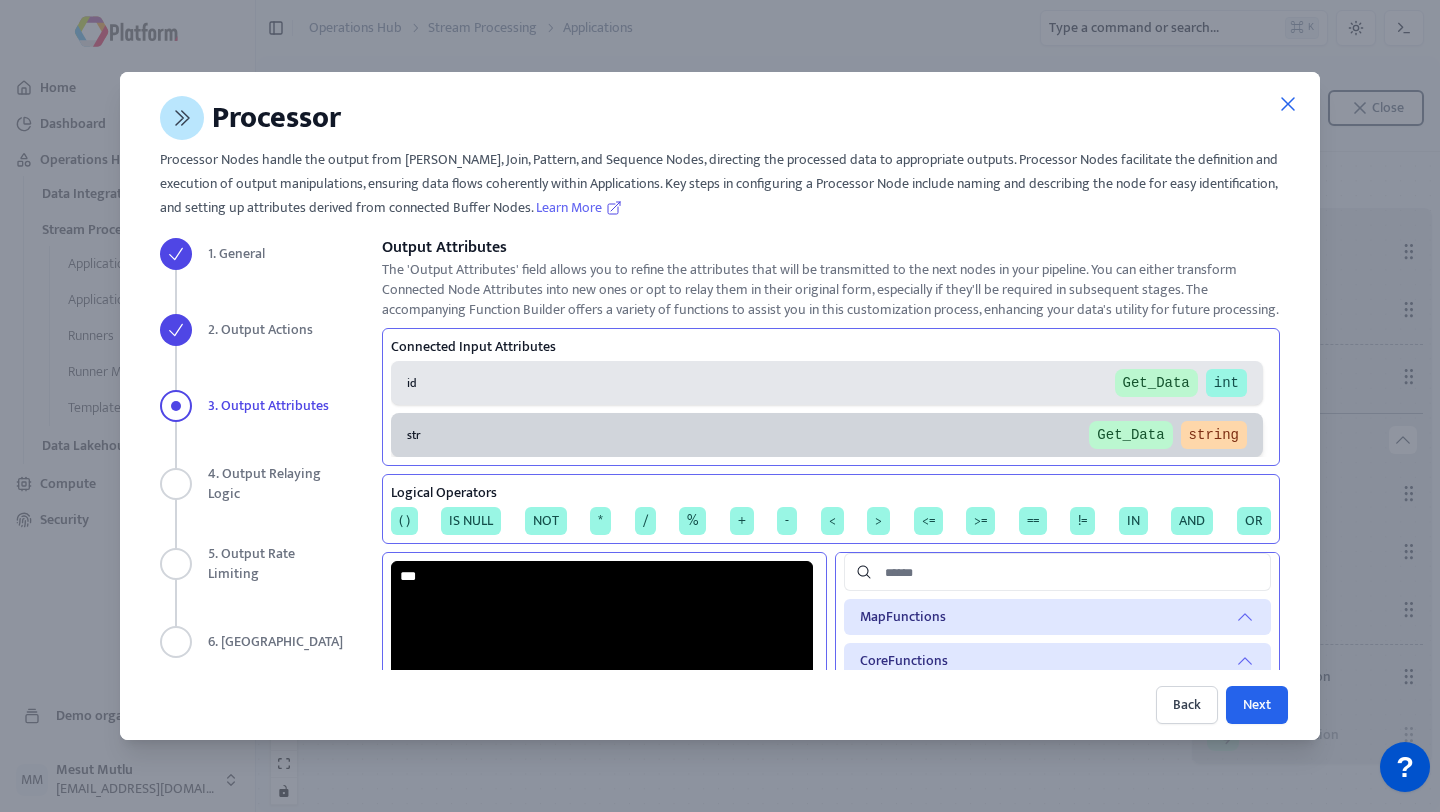 scroll, scrollTop: 263, scrollLeft: 0, axis: vertical 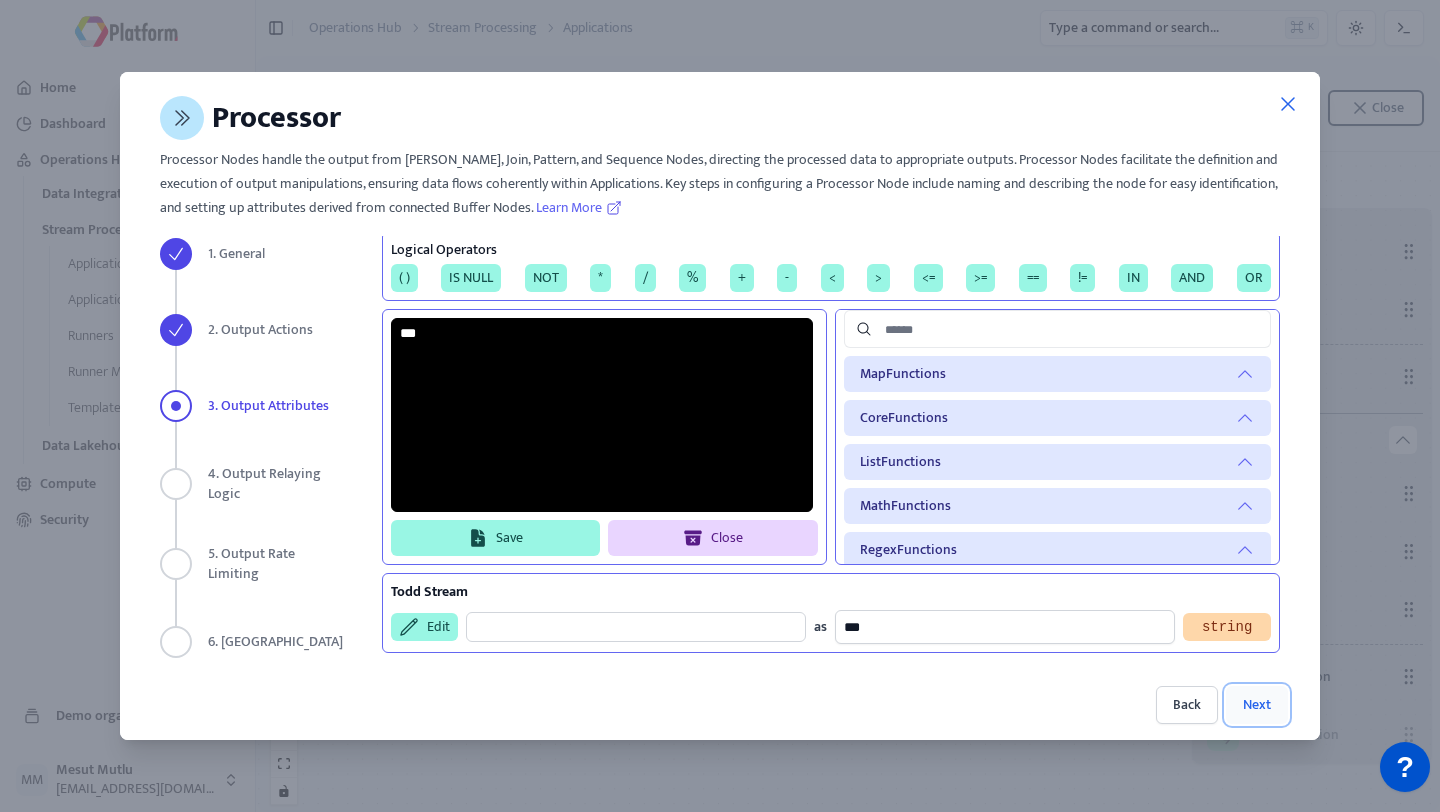 click on "Next" at bounding box center (1257, 705) 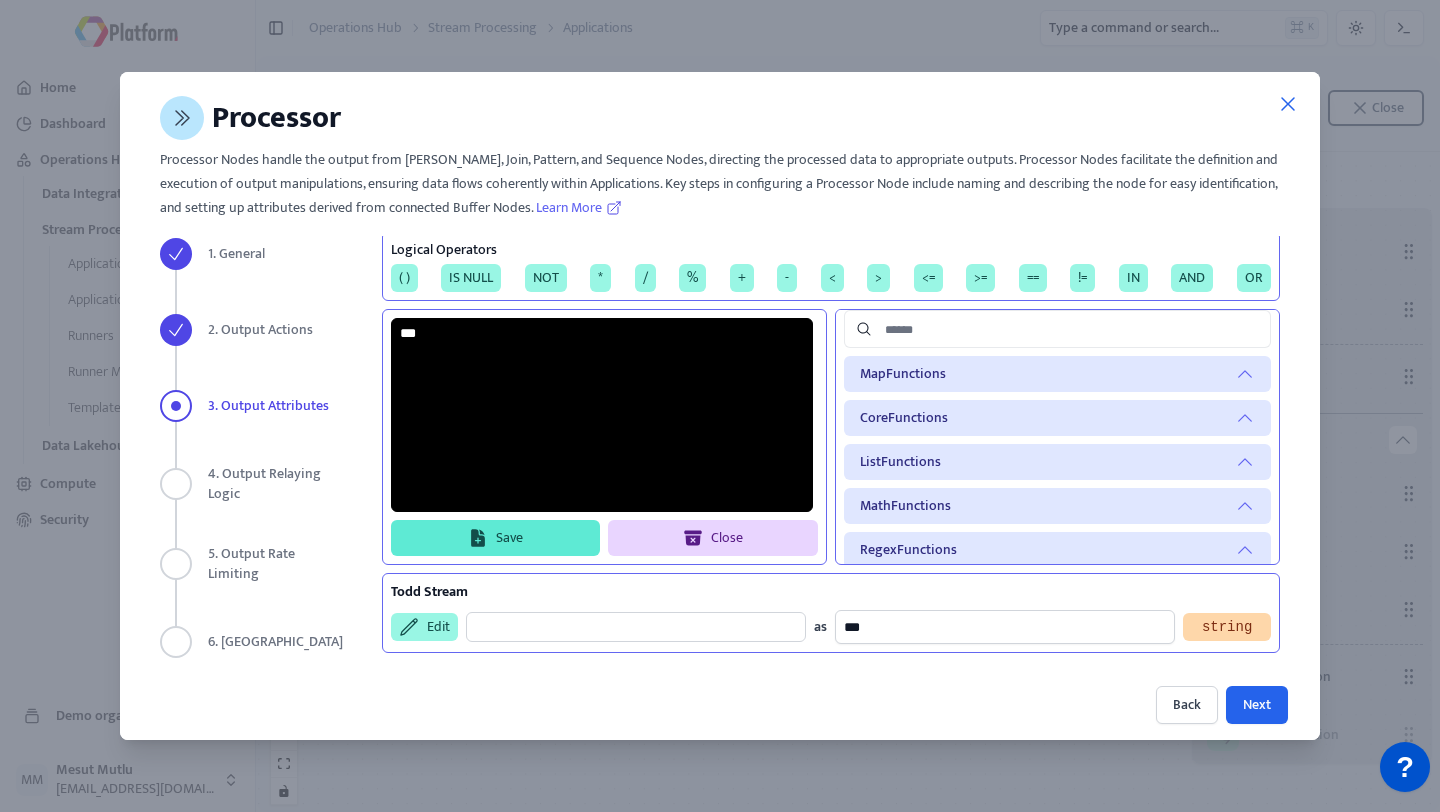 click on "Save" at bounding box center (496, 538) 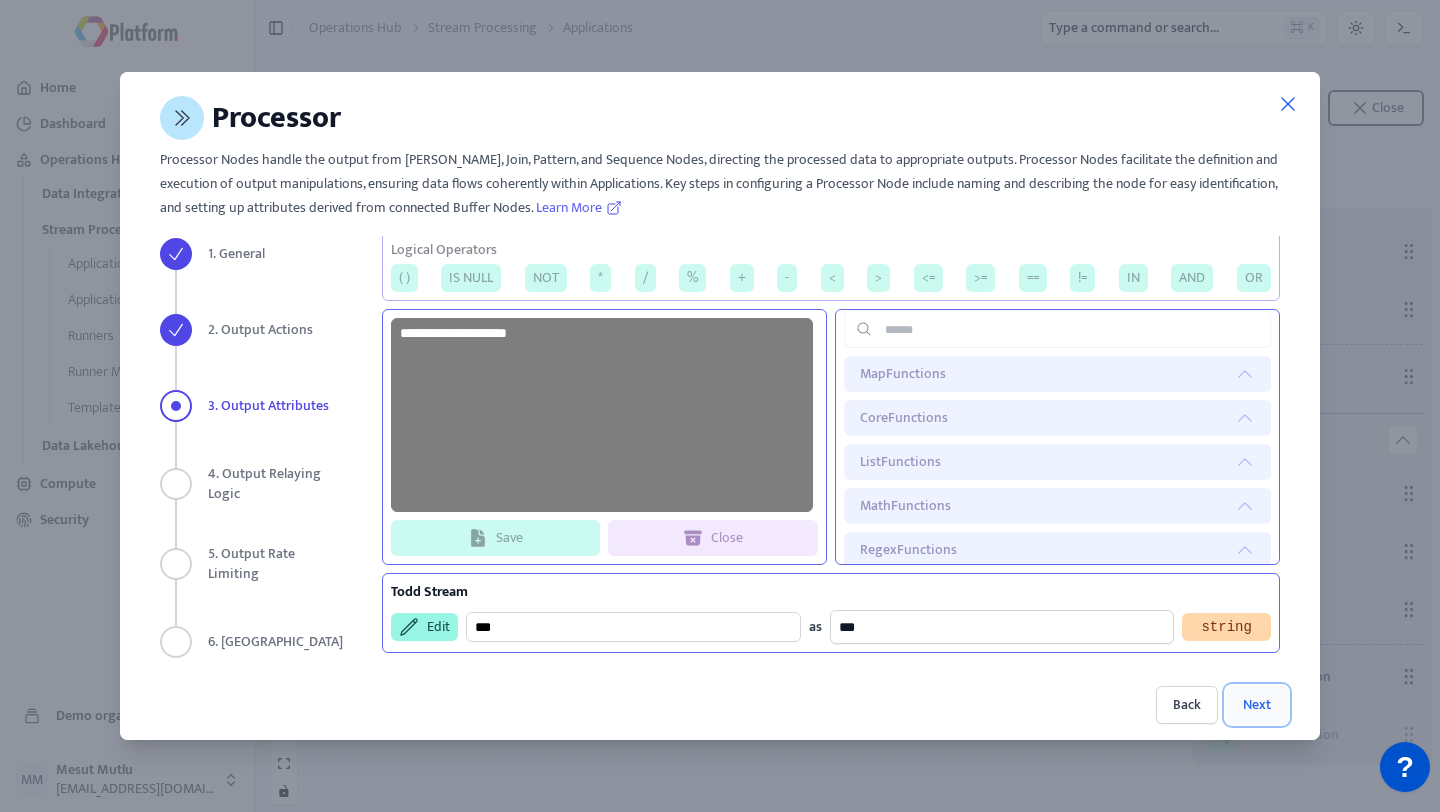 click on "Next" at bounding box center [1257, 705] 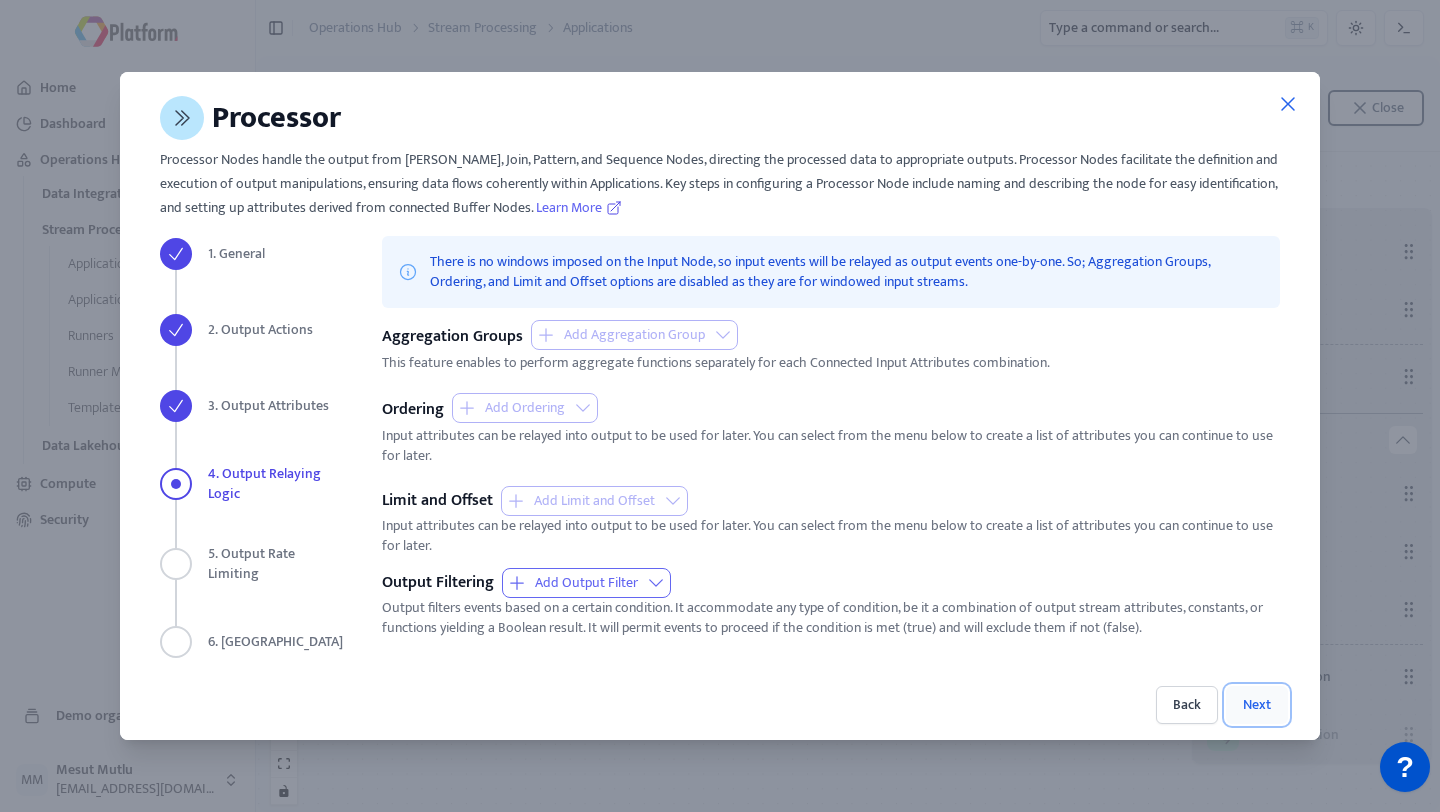 click on "Next" at bounding box center [1257, 705] 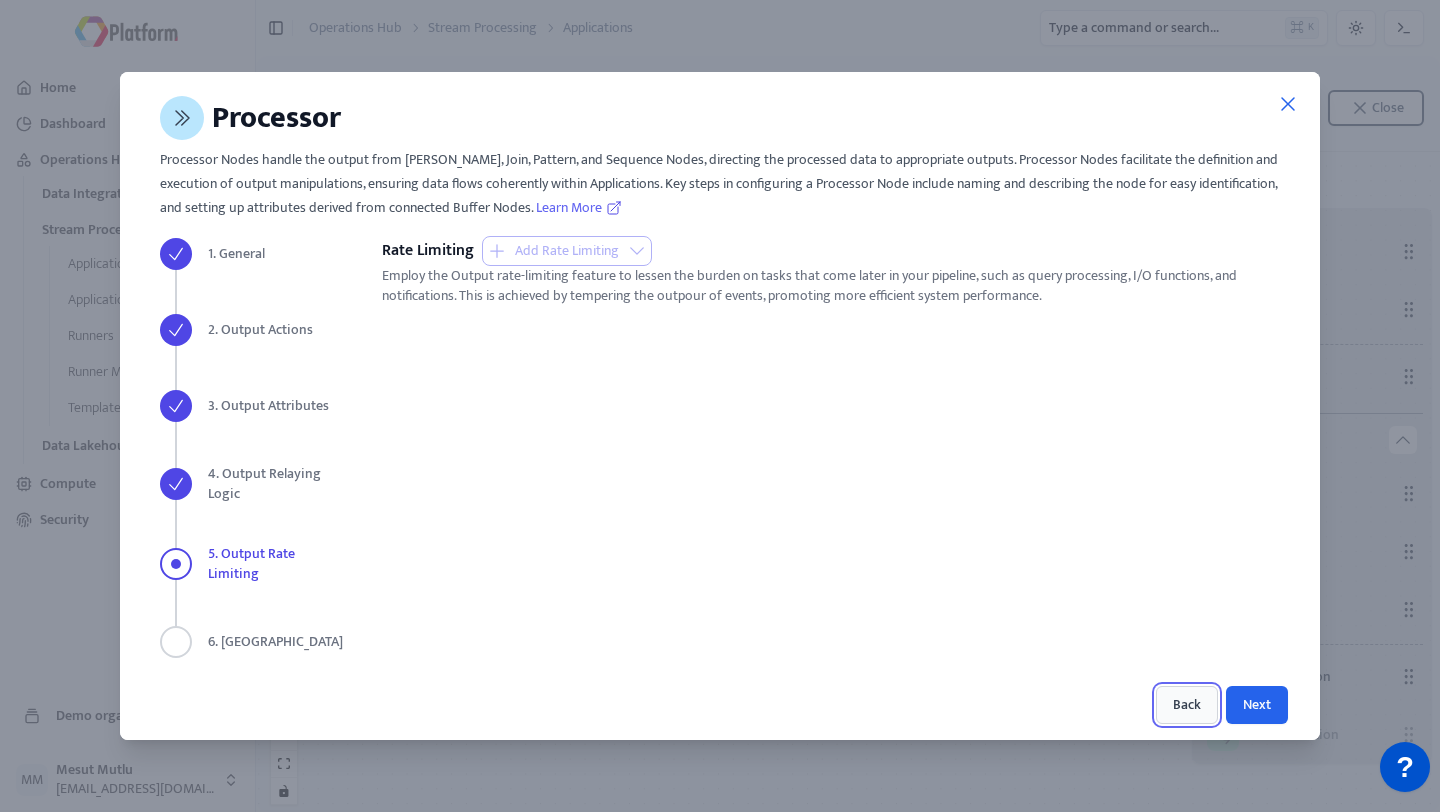 click on "Back" at bounding box center [1187, 705] 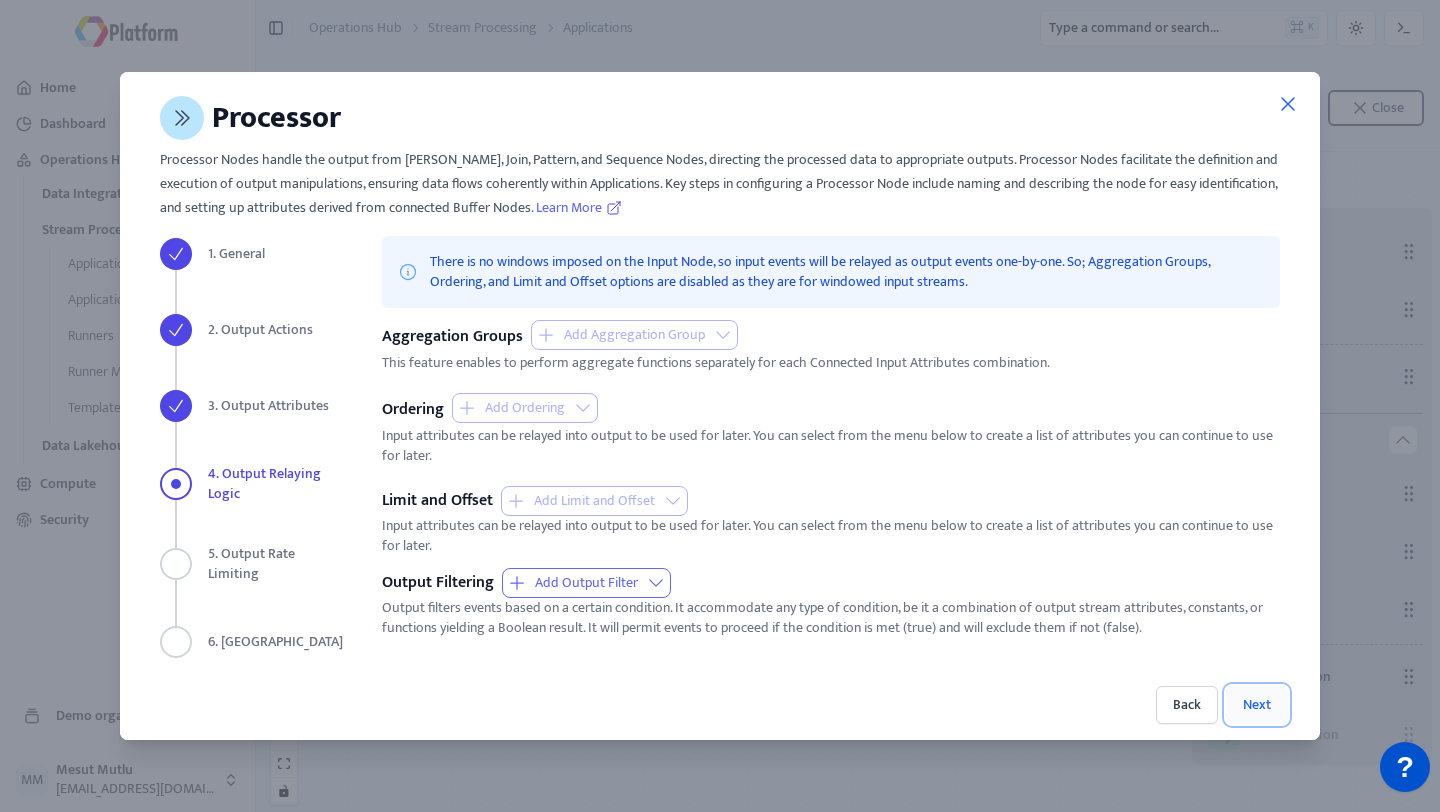 click on "Next" at bounding box center (1257, 705) 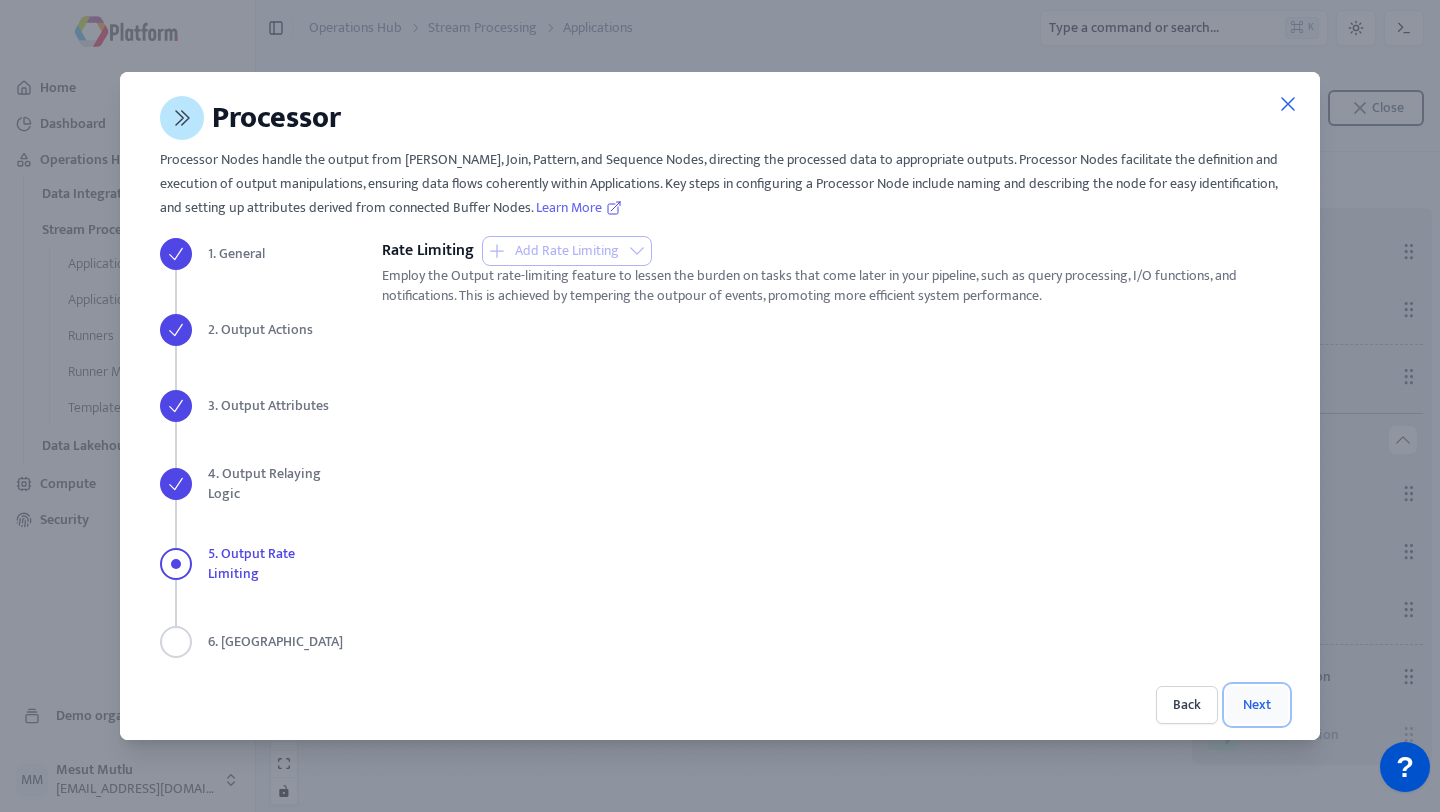 click on "Next" at bounding box center [1257, 705] 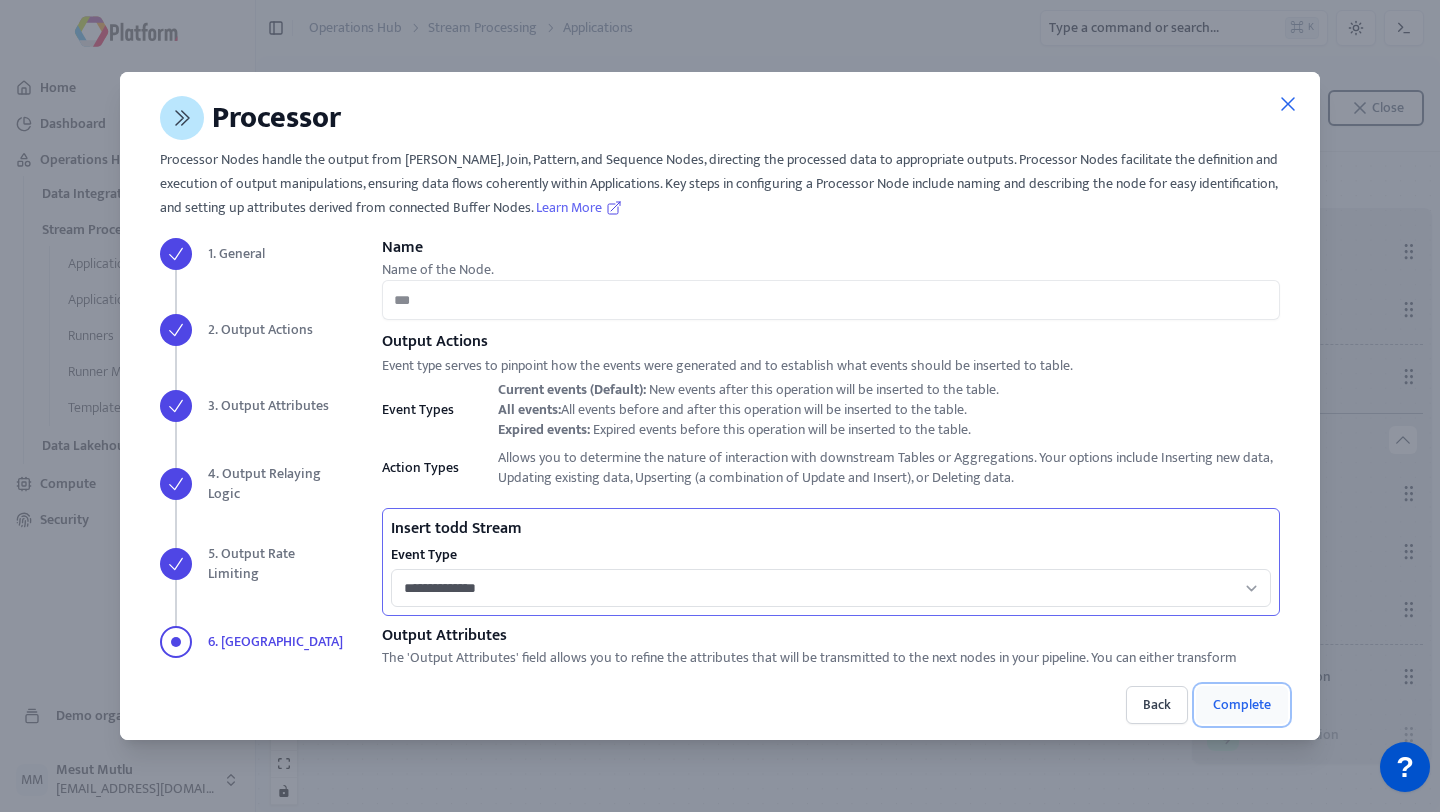 click on "Complete" at bounding box center (1242, 705) 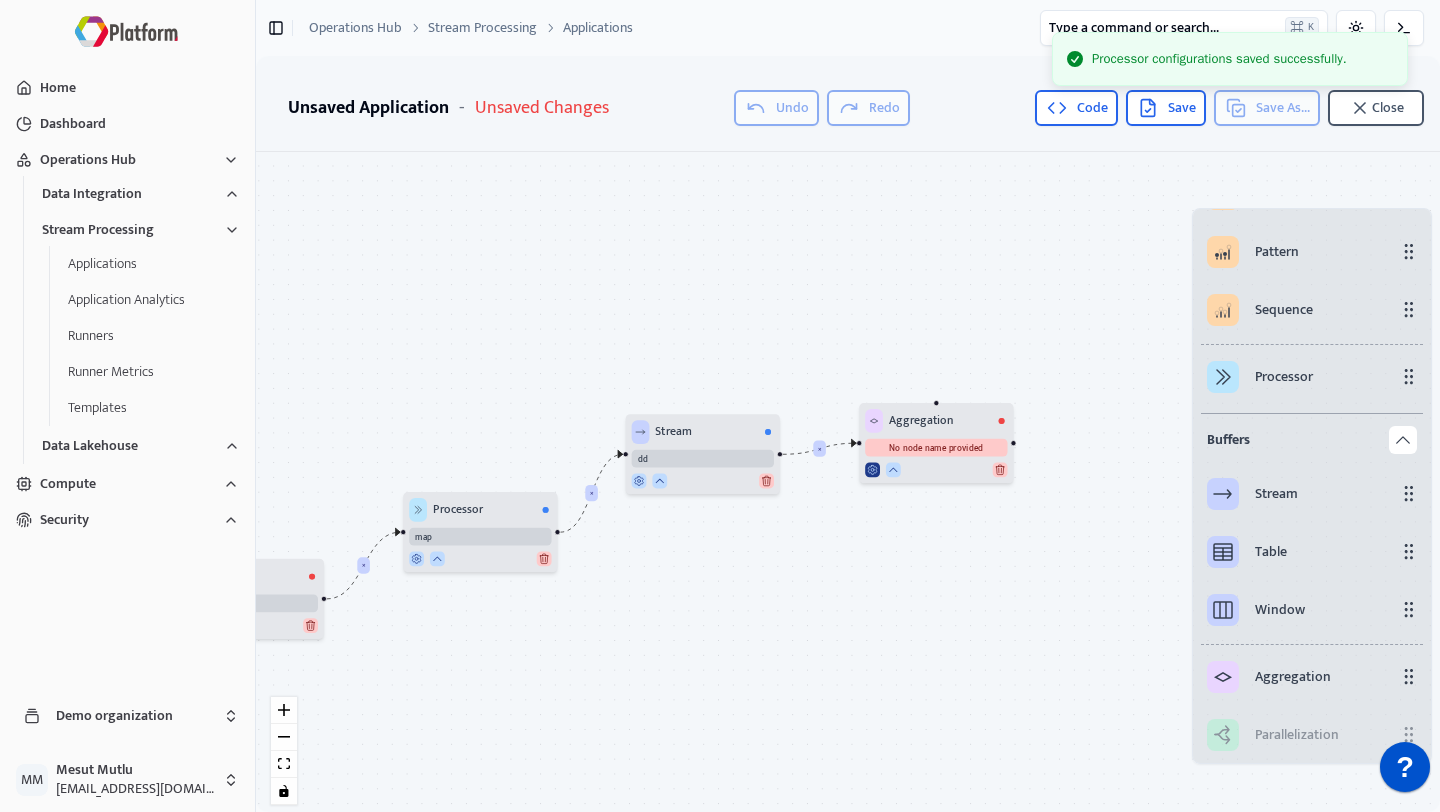 click 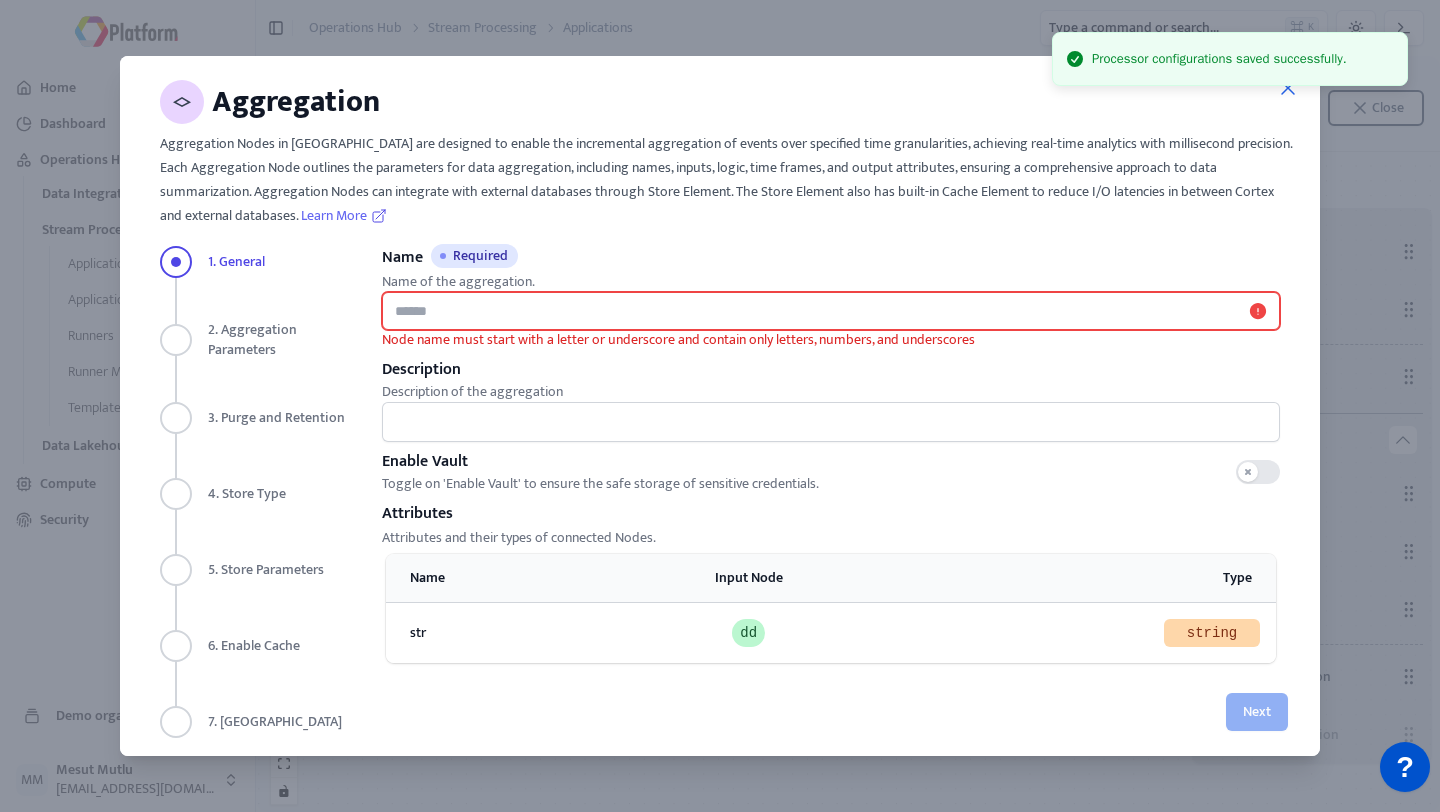 click on "Name   Required" at bounding box center (831, 311) 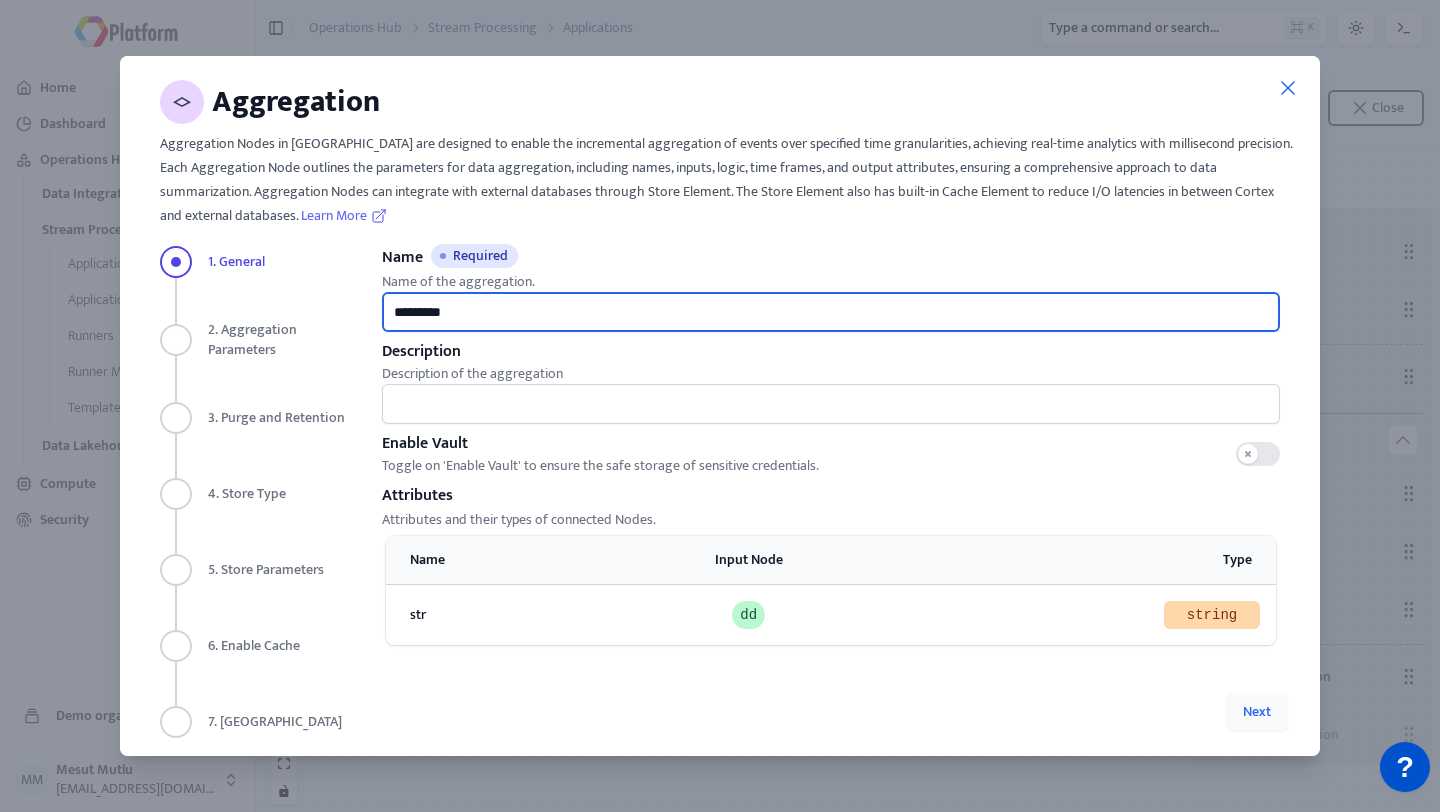 type on "*********" 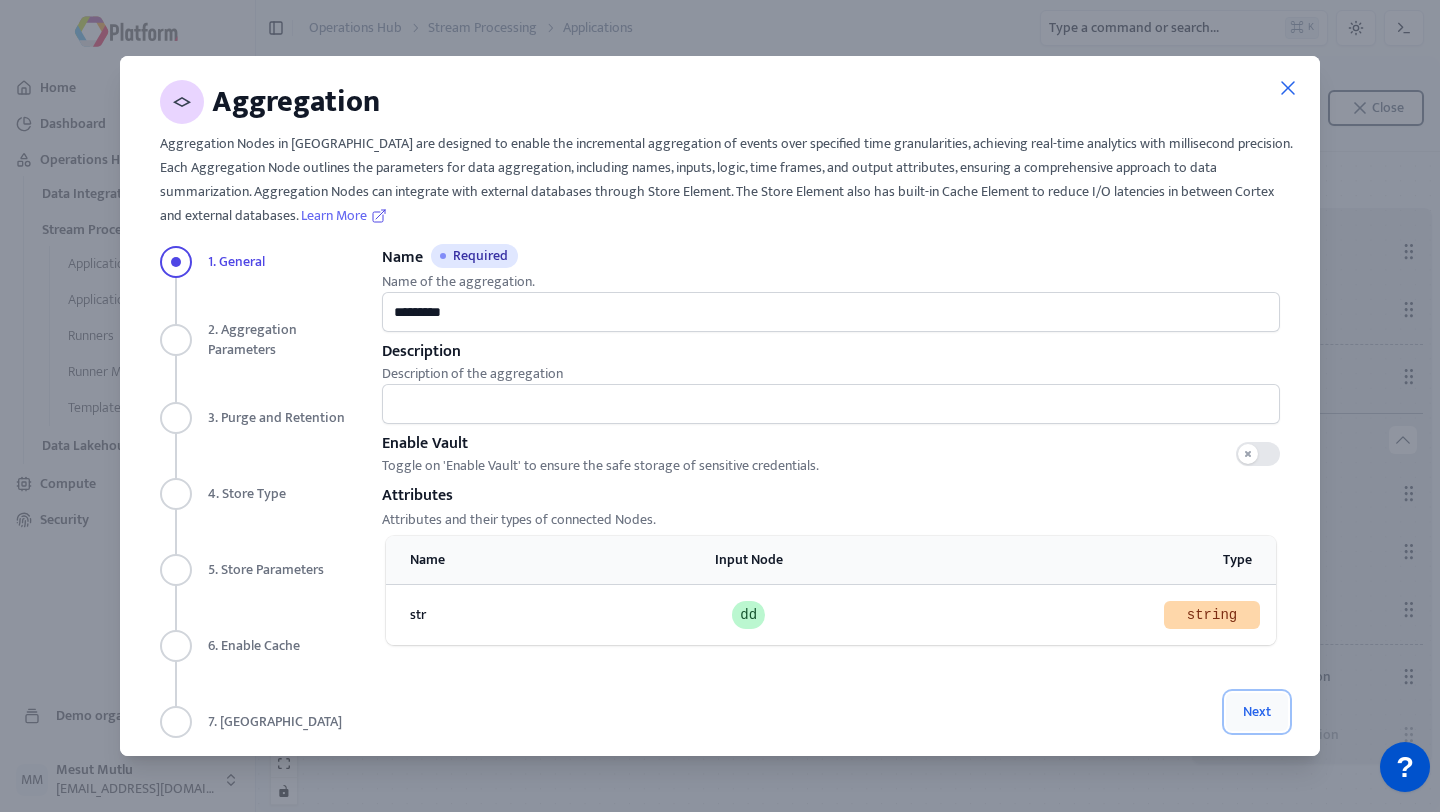 click on "Next" at bounding box center [1257, 712] 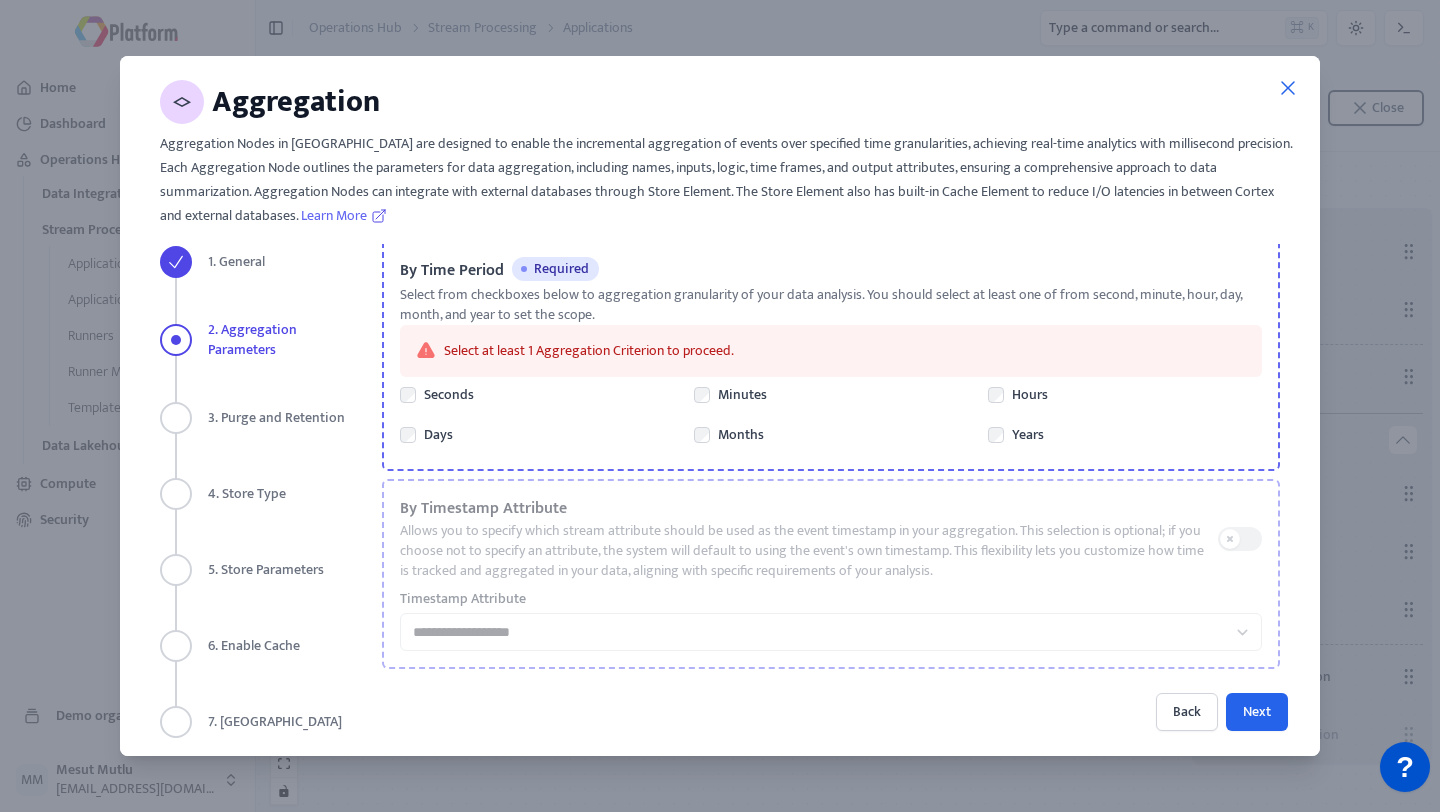 scroll, scrollTop: 654, scrollLeft: 0, axis: vertical 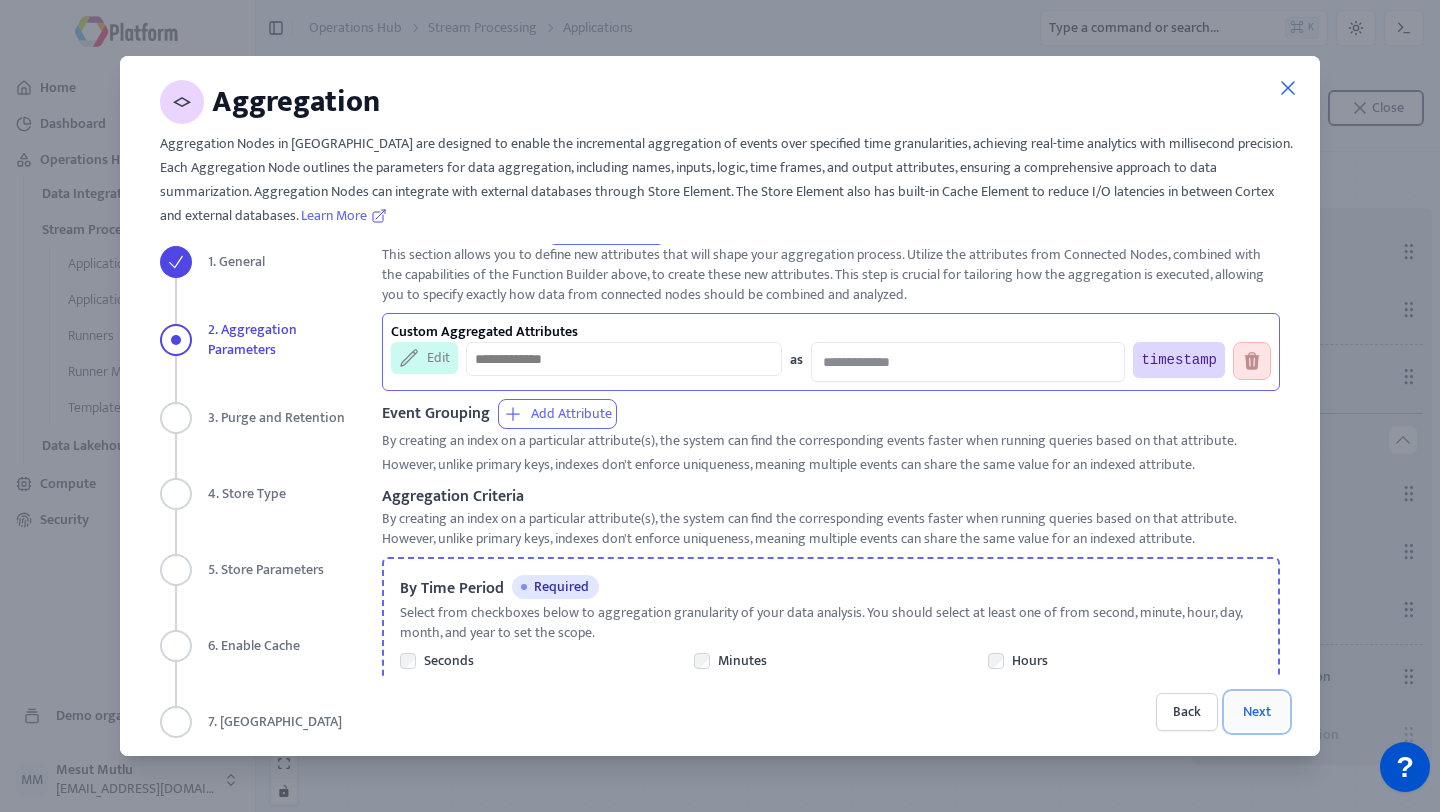 click on "Next" at bounding box center [1257, 712] 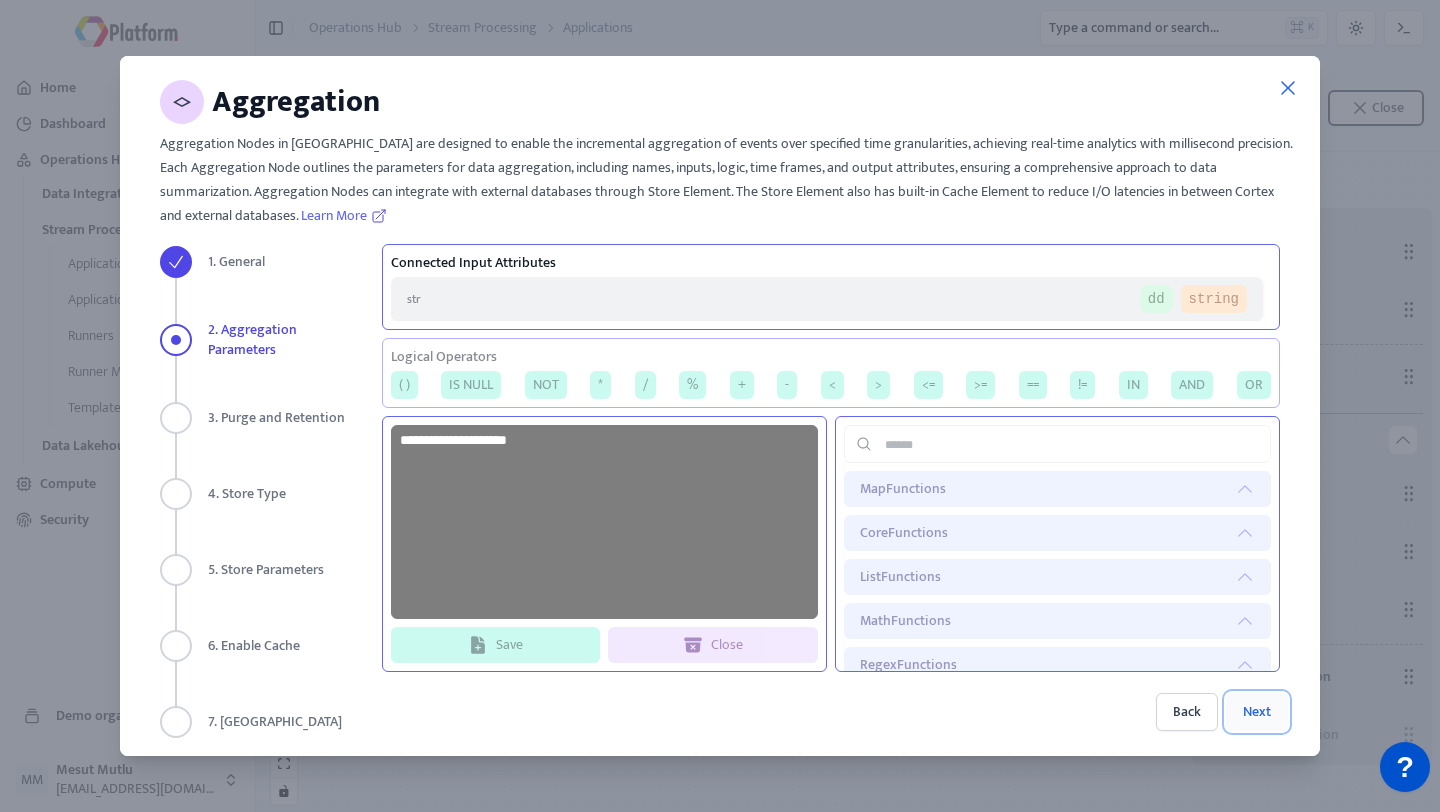 select on "*******" 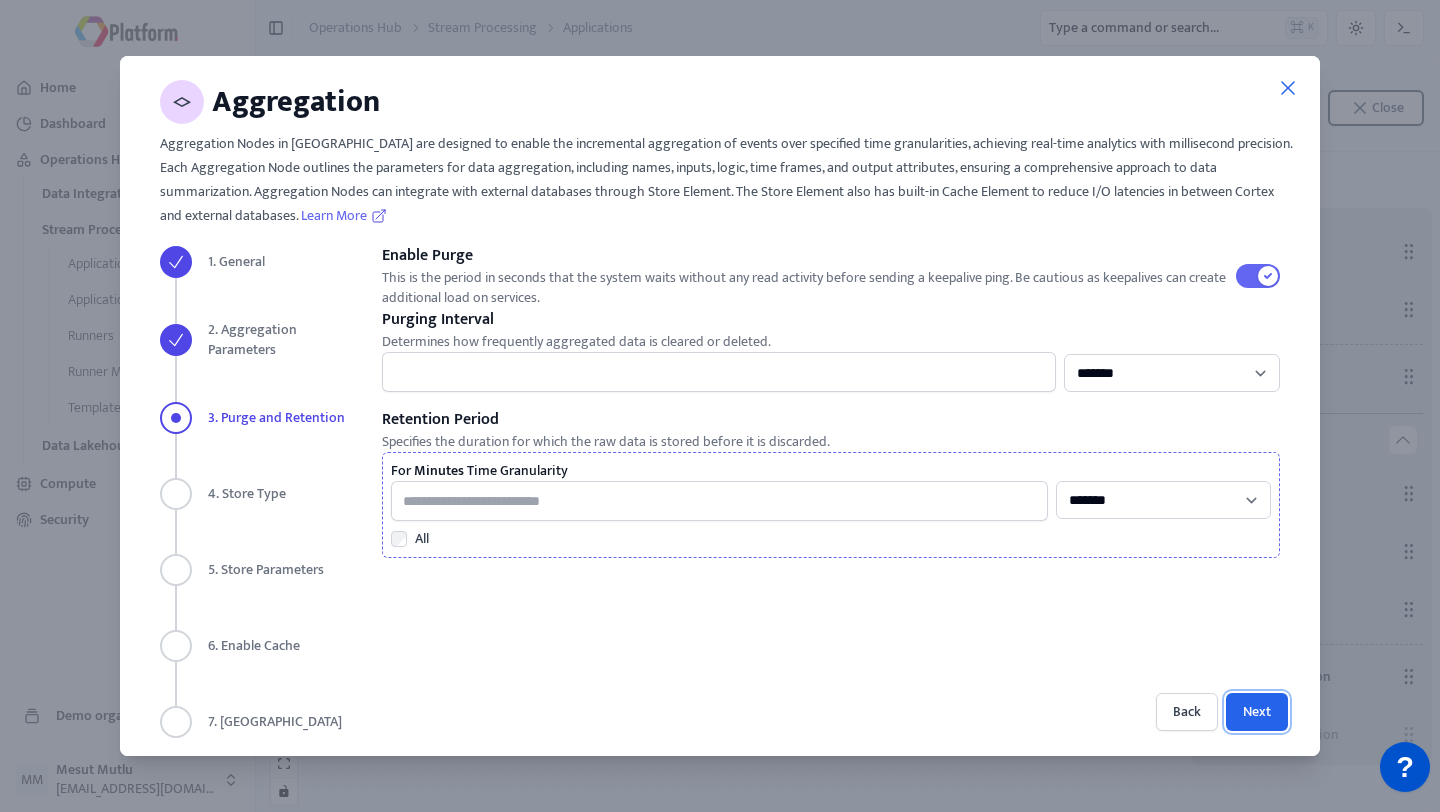 drag, startPoint x: 1272, startPoint y: 712, endPoint x: 1087, endPoint y: 574, distance: 230.80078 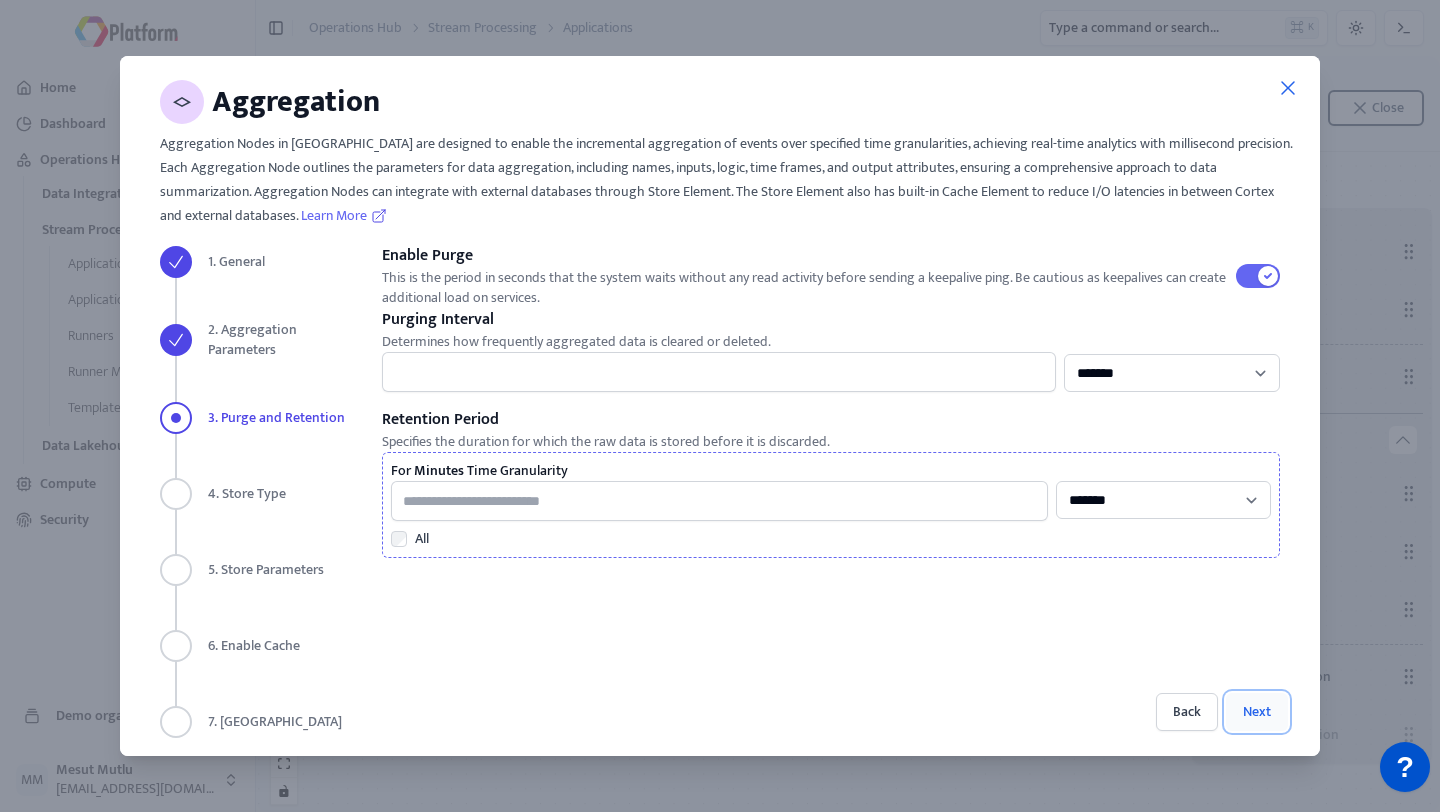 click on "Next" at bounding box center [1257, 712] 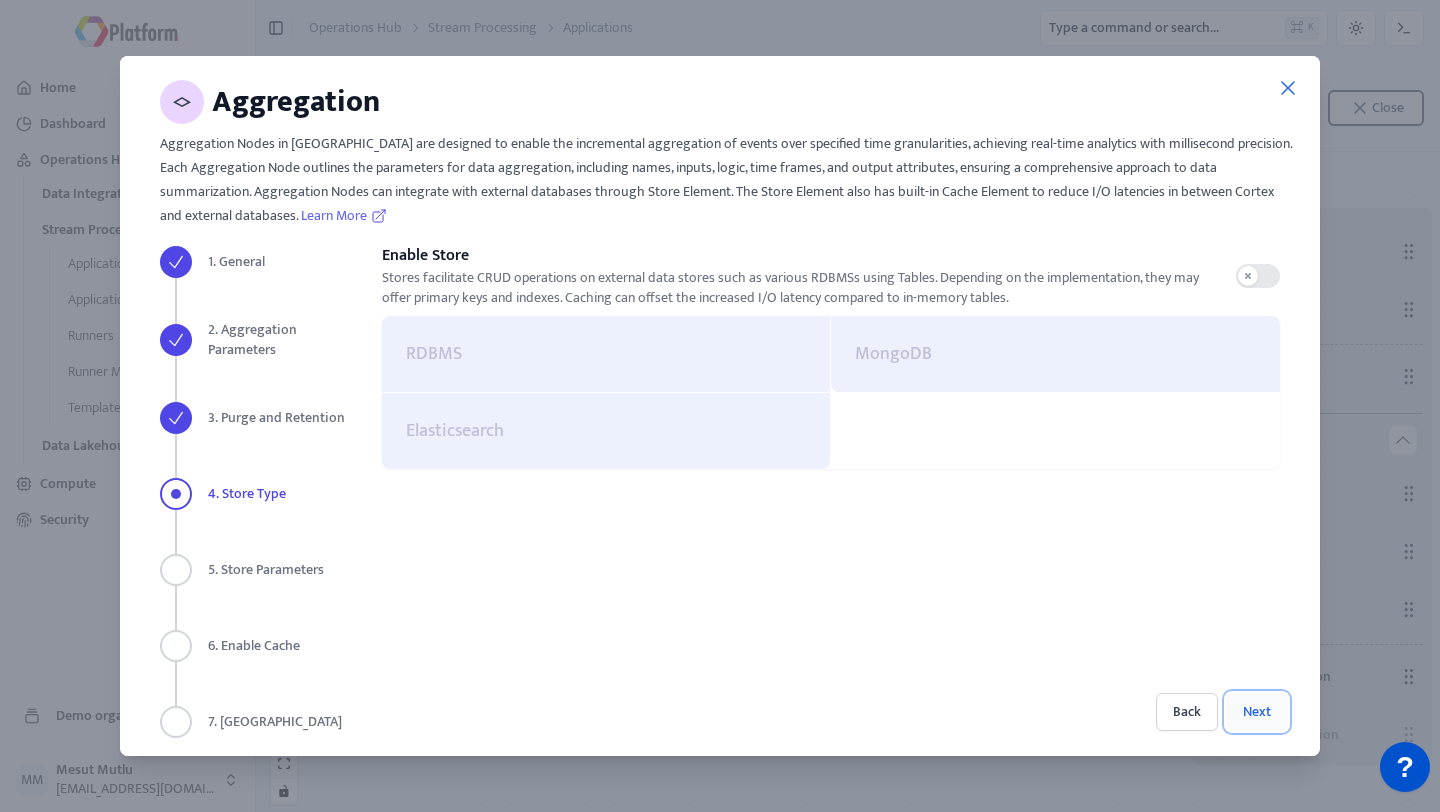 click on "Next" at bounding box center (1257, 712) 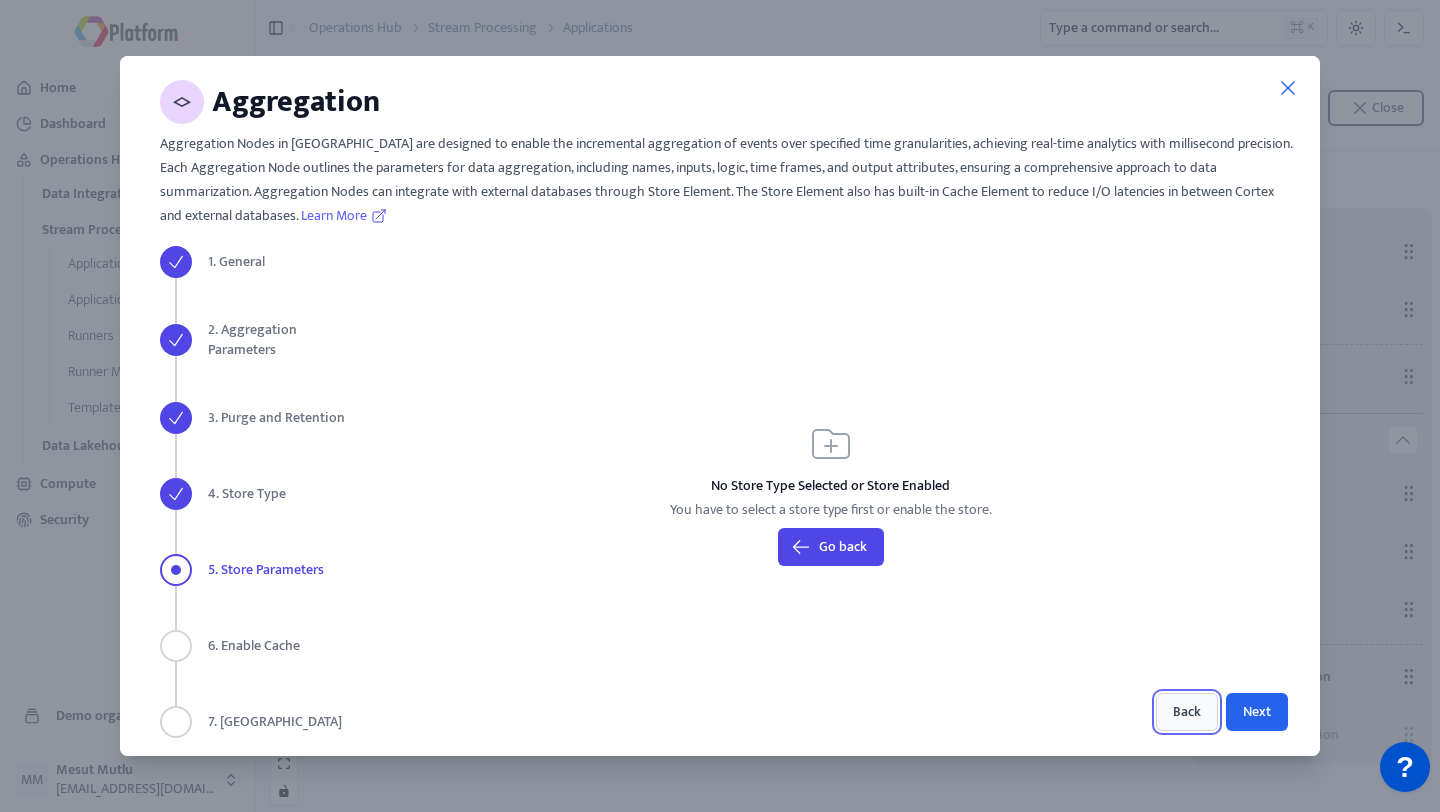click on "Back" at bounding box center [1187, 712] 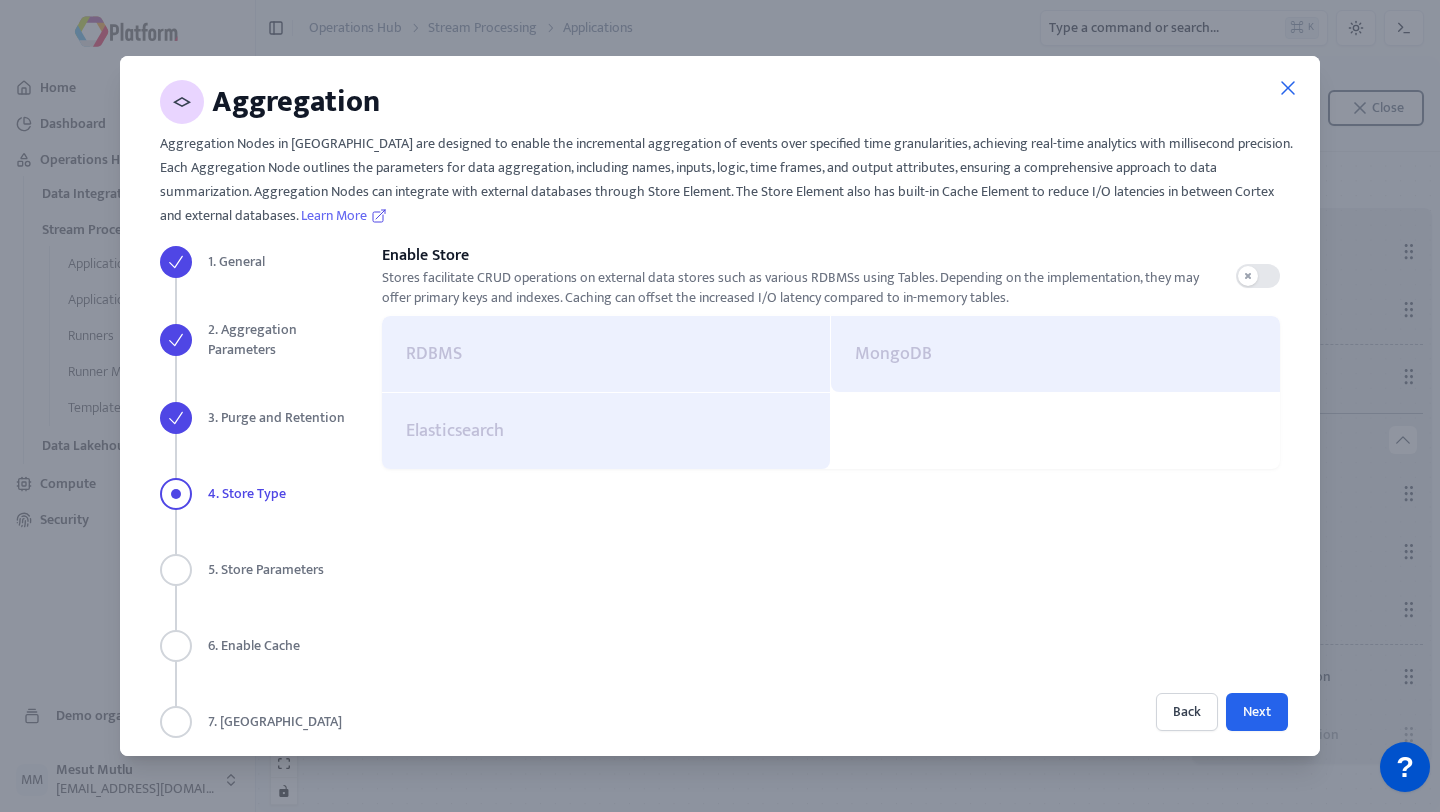 click on "Back Next" at bounding box center (831, 712) 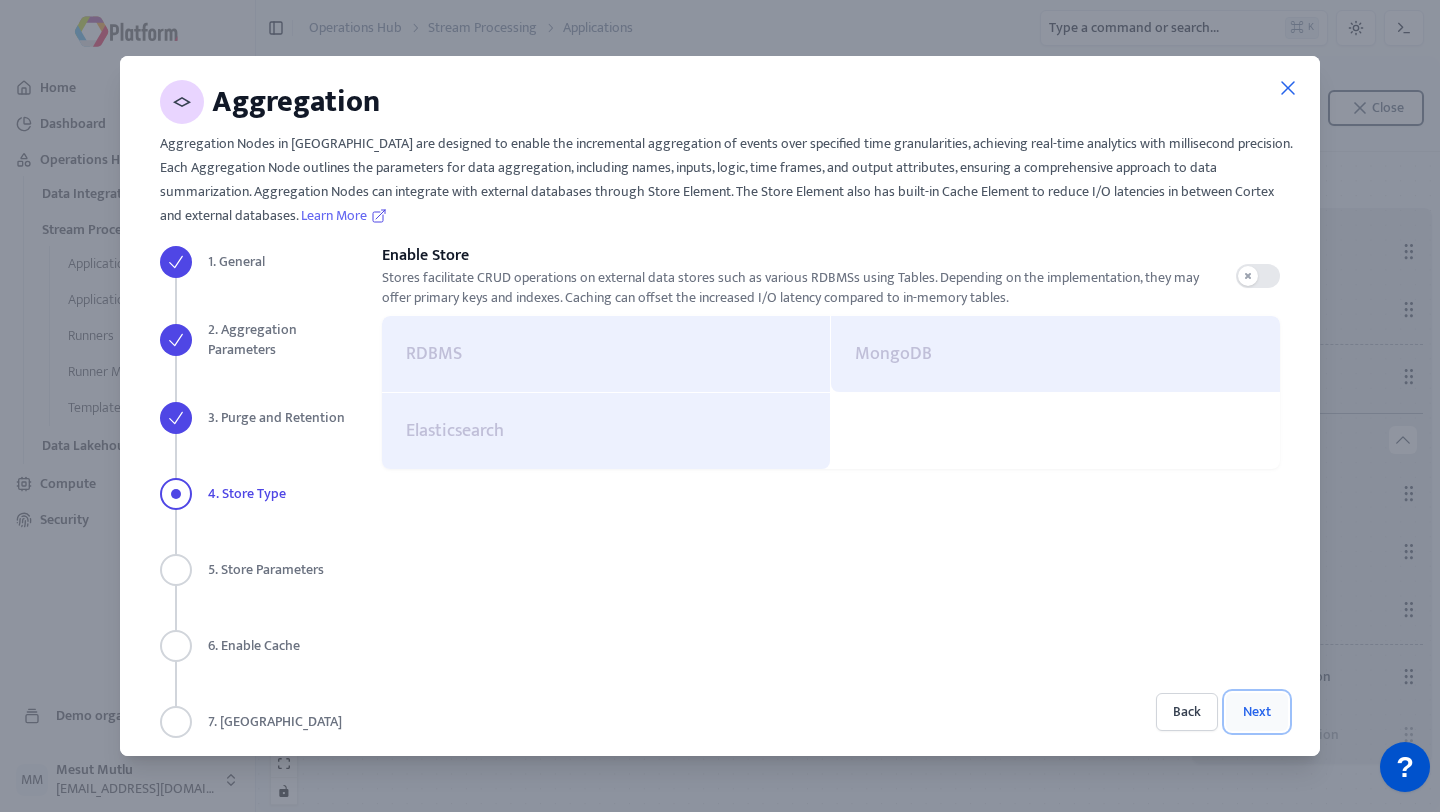 click on "Next" at bounding box center (1257, 712) 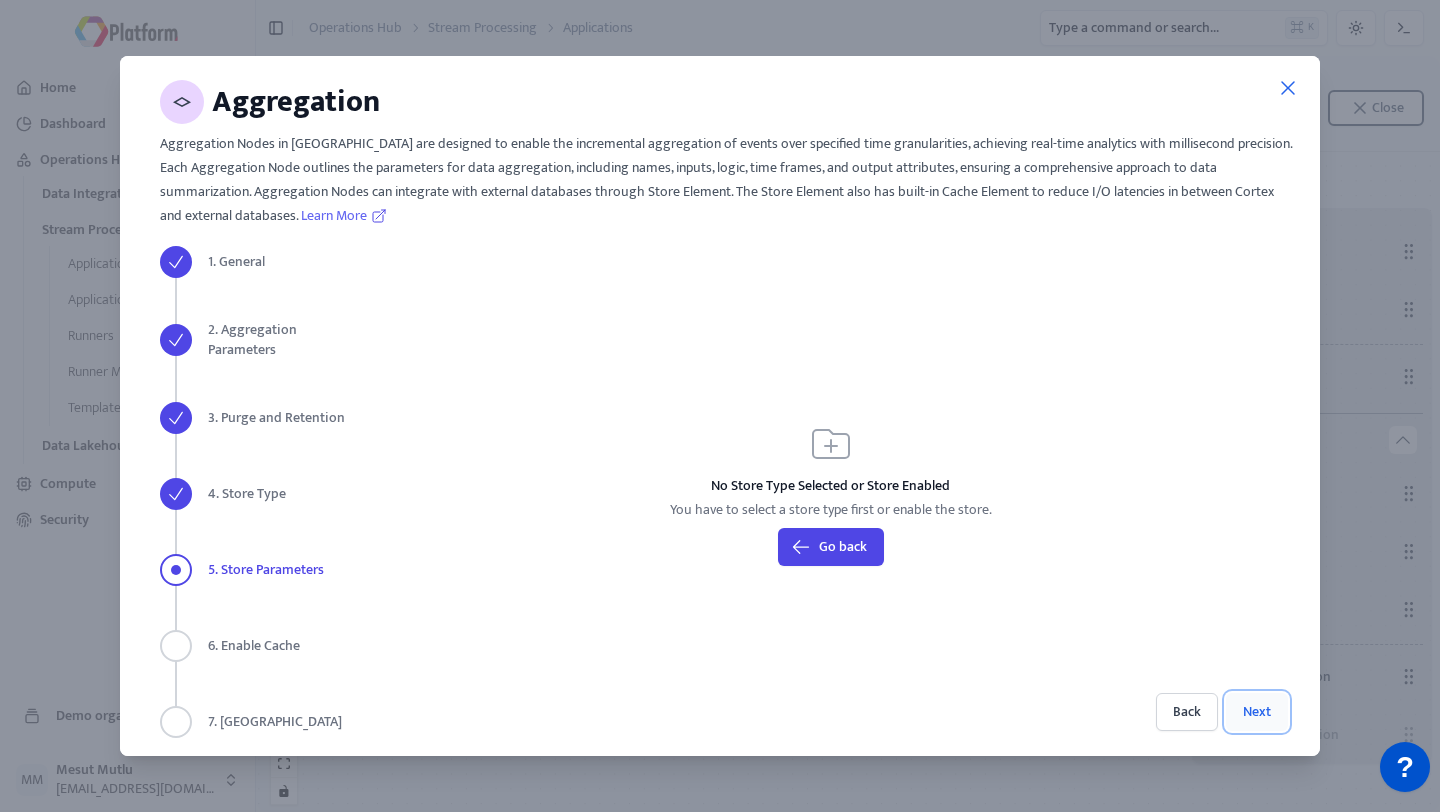click on "Next" at bounding box center [1257, 712] 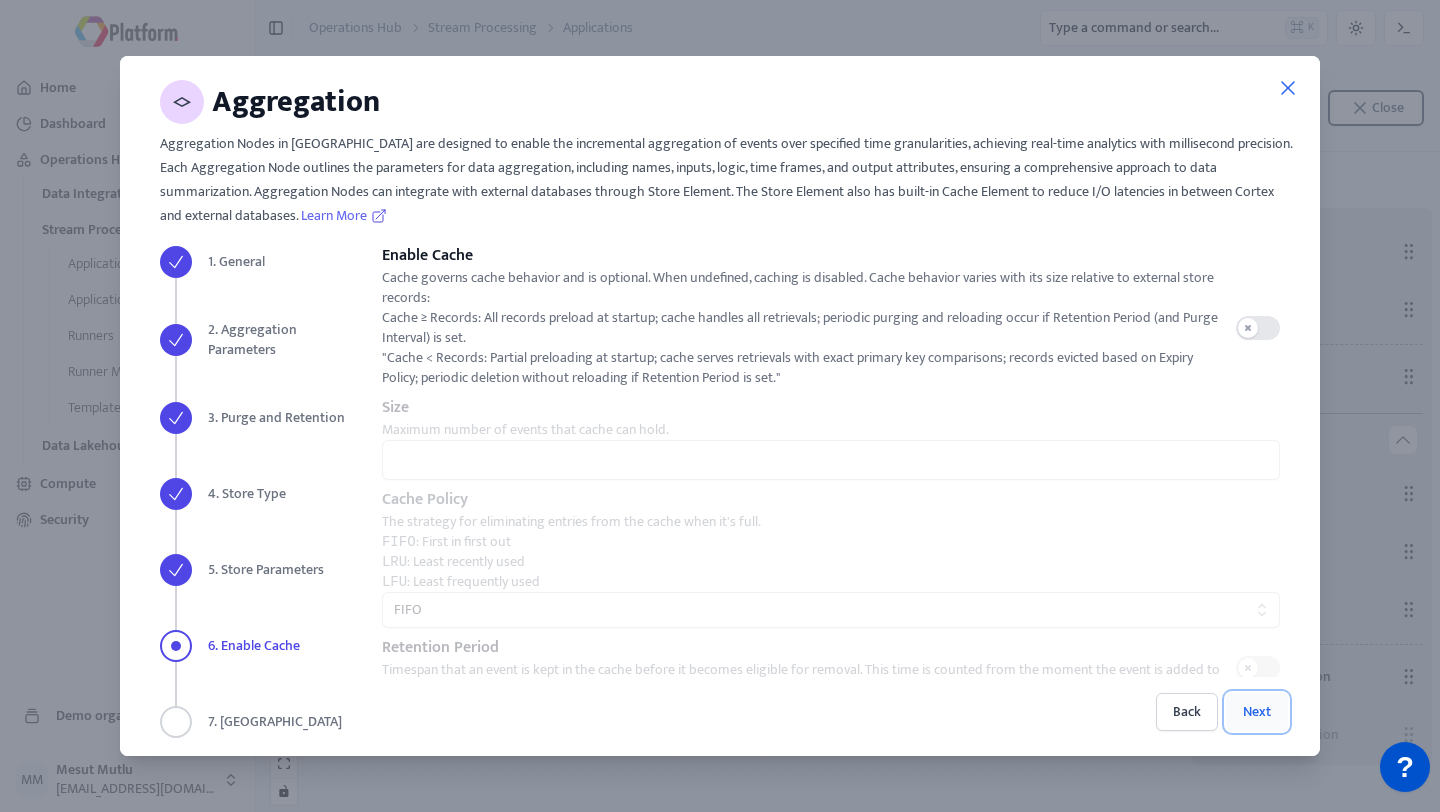 click on "Next" at bounding box center [1257, 712] 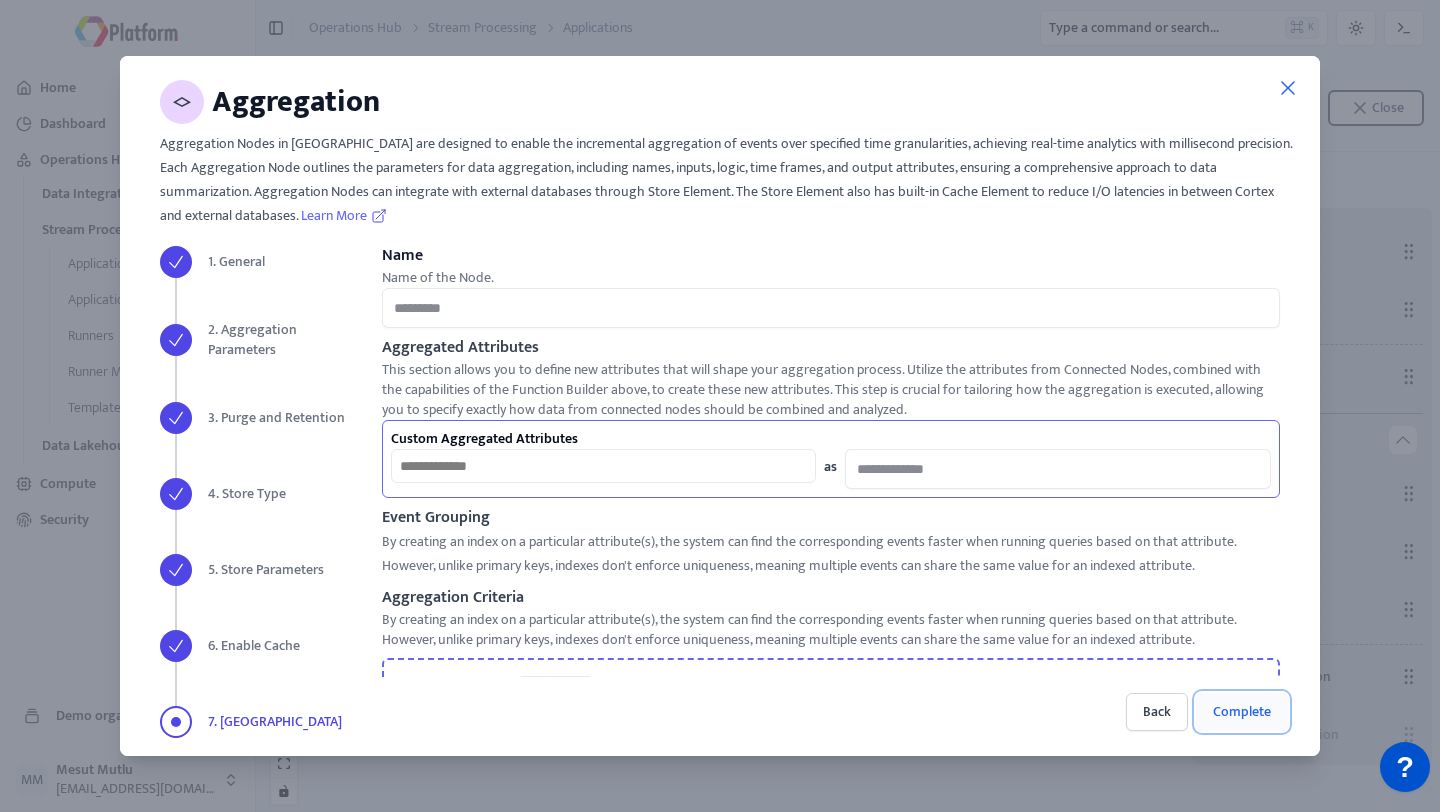 click on "Complete" at bounding box center [1242, 712] 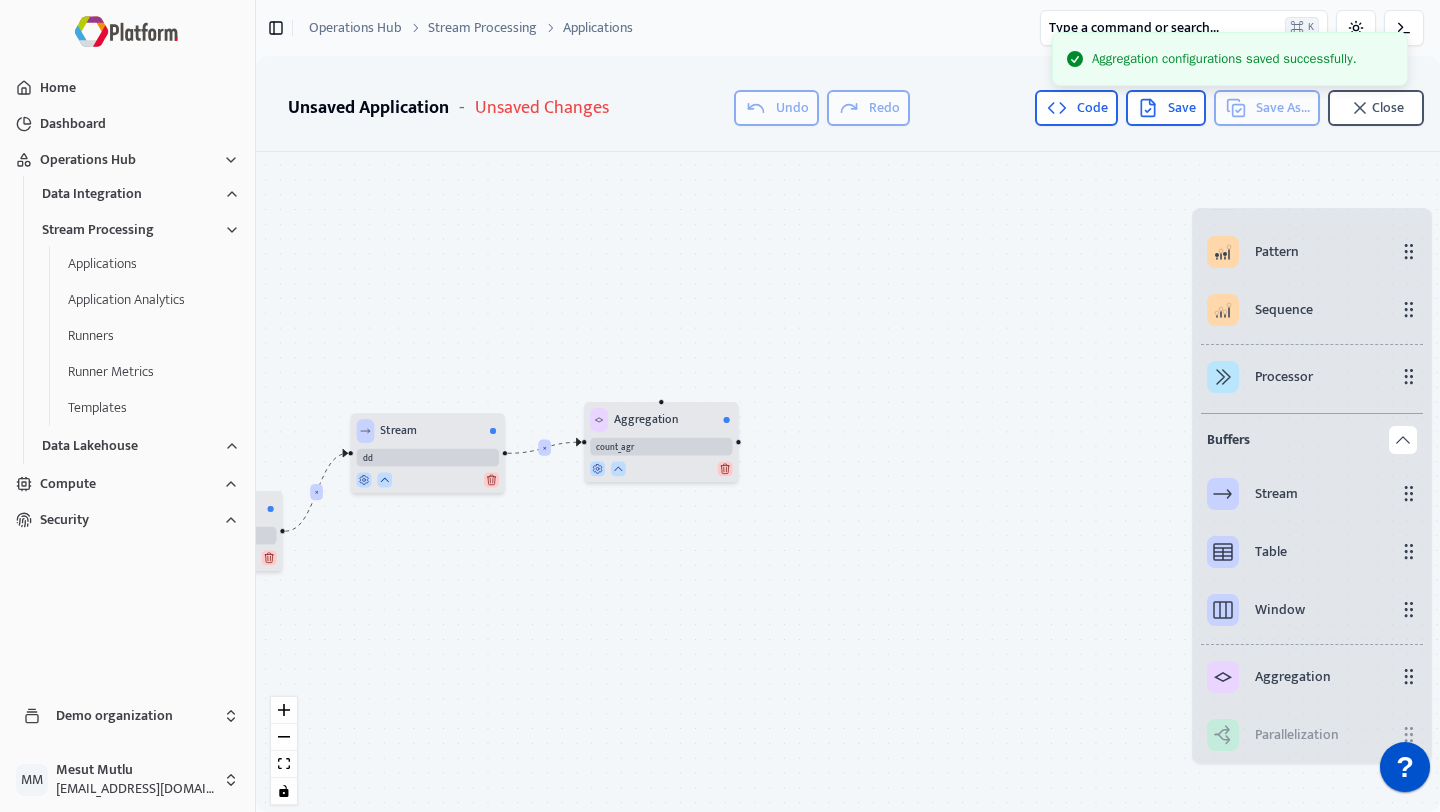 drag, startPoint x: 934, startPoint y: 630, endPoint x: 642, endPoint y: 630, distance: 292 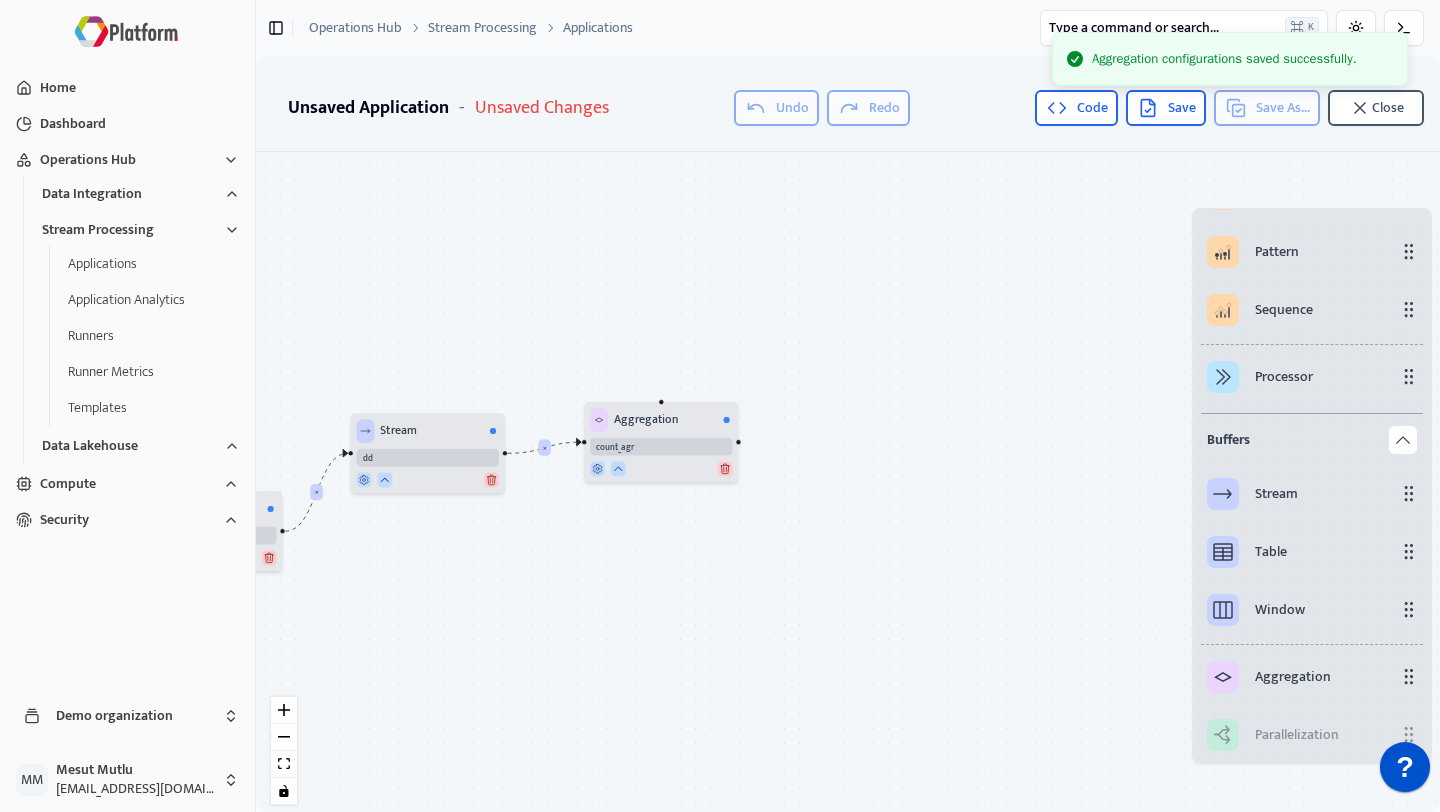 click on "× × × × Source HTTP Get_Data URL will be assigned once you run the Application Query filter Aggregation count_agr Stream dd Processor map" at bounding box center (848, 486) 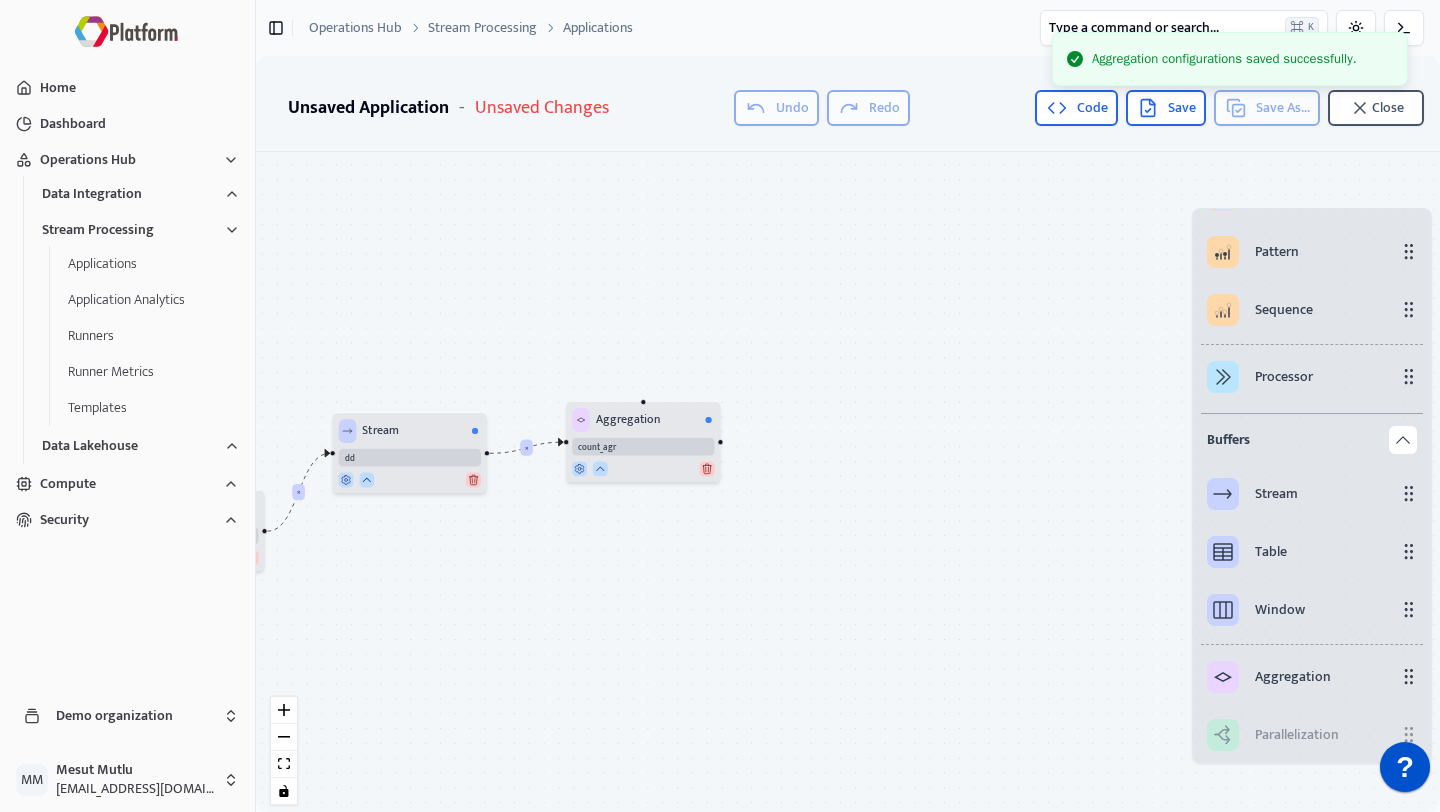 click on "Aggregation count_agr" at bounding box center [643, 442] 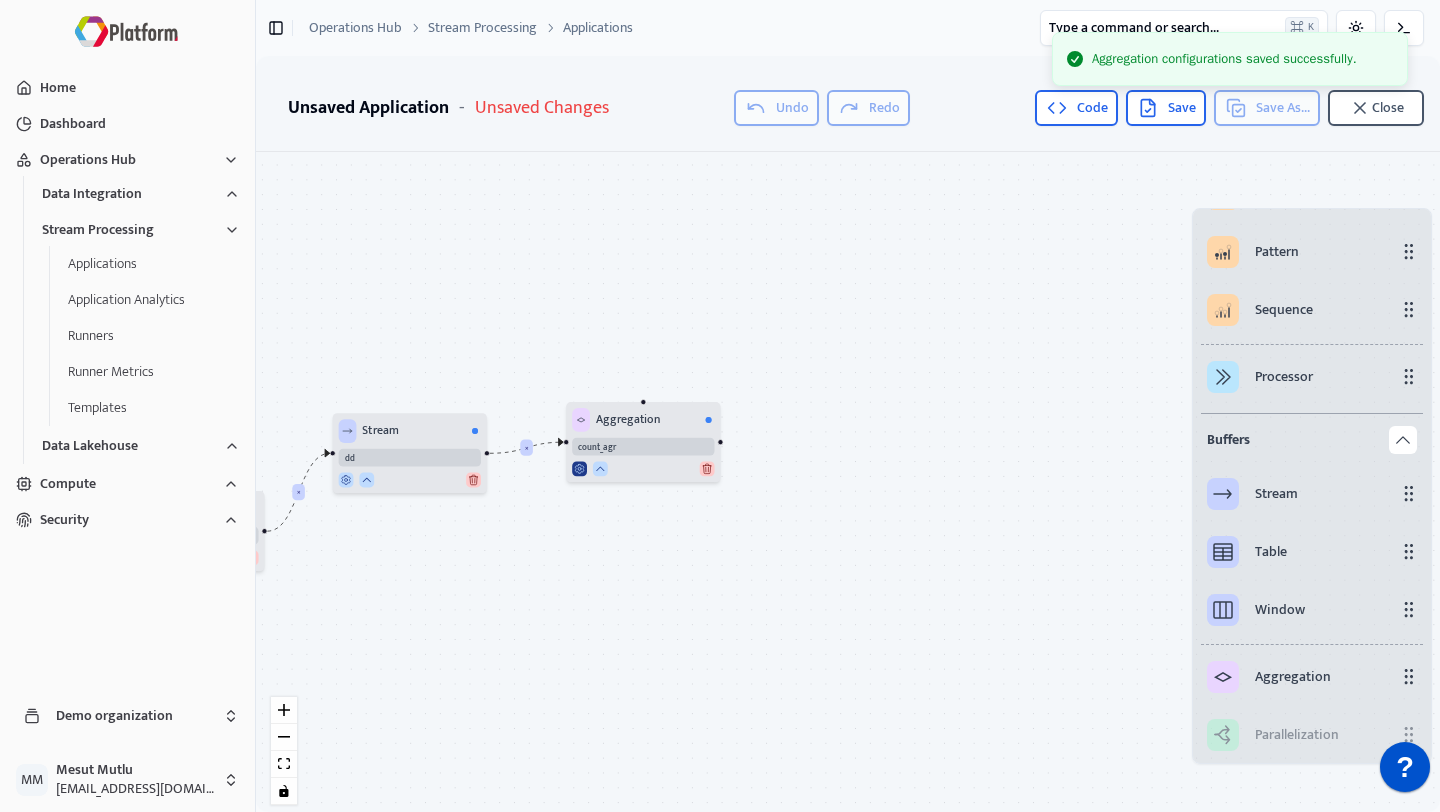 click 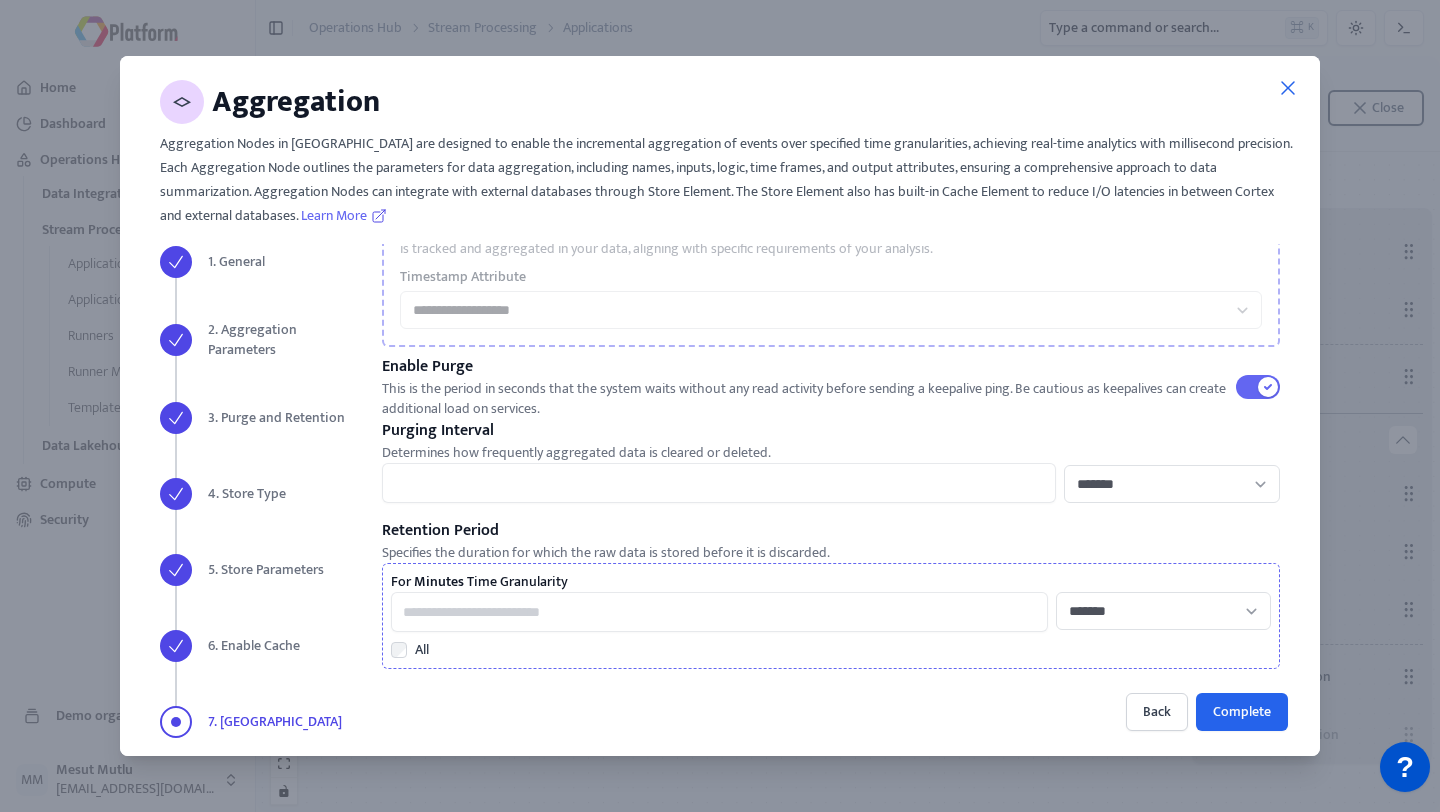 scroll, scrollTop: 425, scrollLeft: 0, axis: vertical 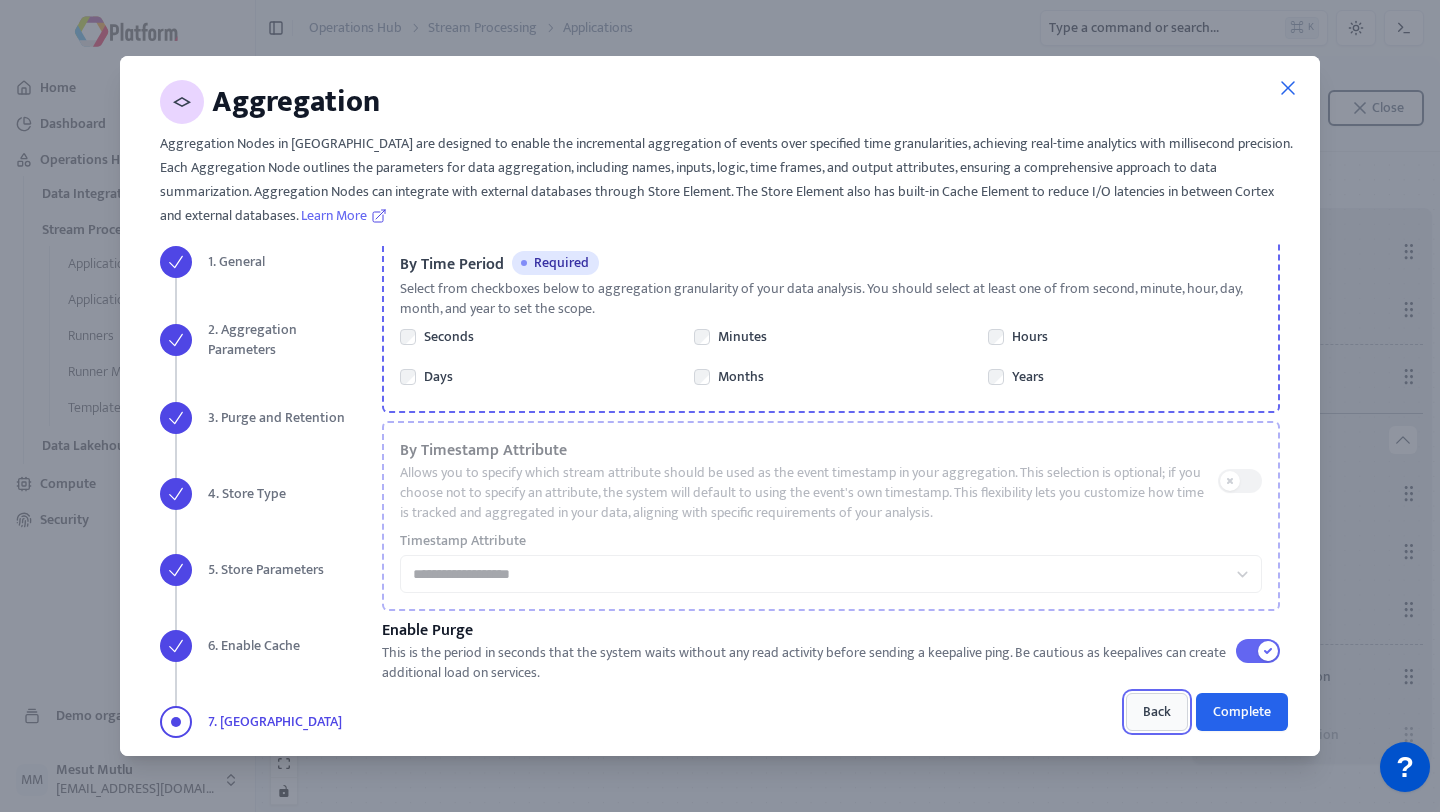 click on "Back" at bounding box center [1157, 712] 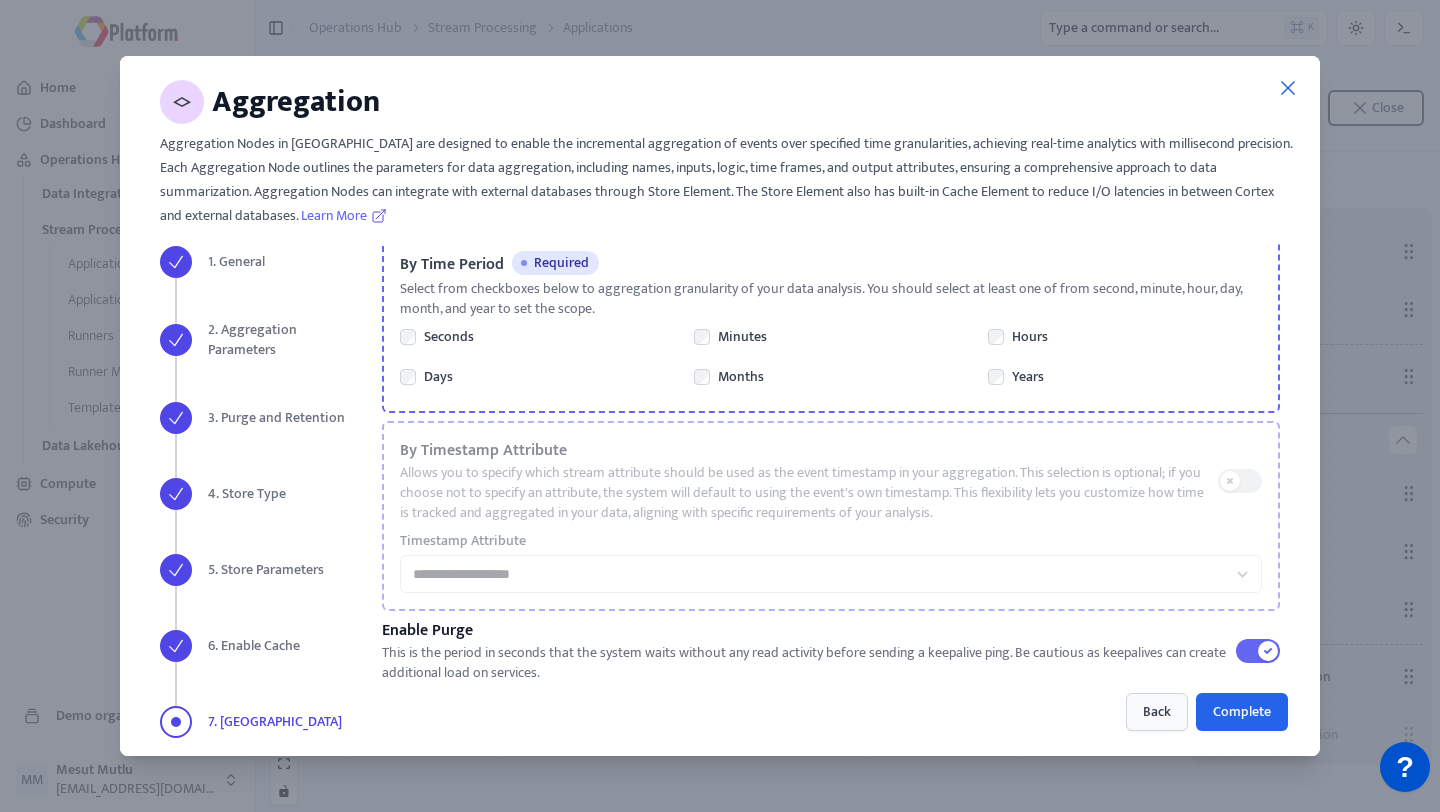 scroll, scrollTop: 124, scrollLeft: 0, axis: vertical 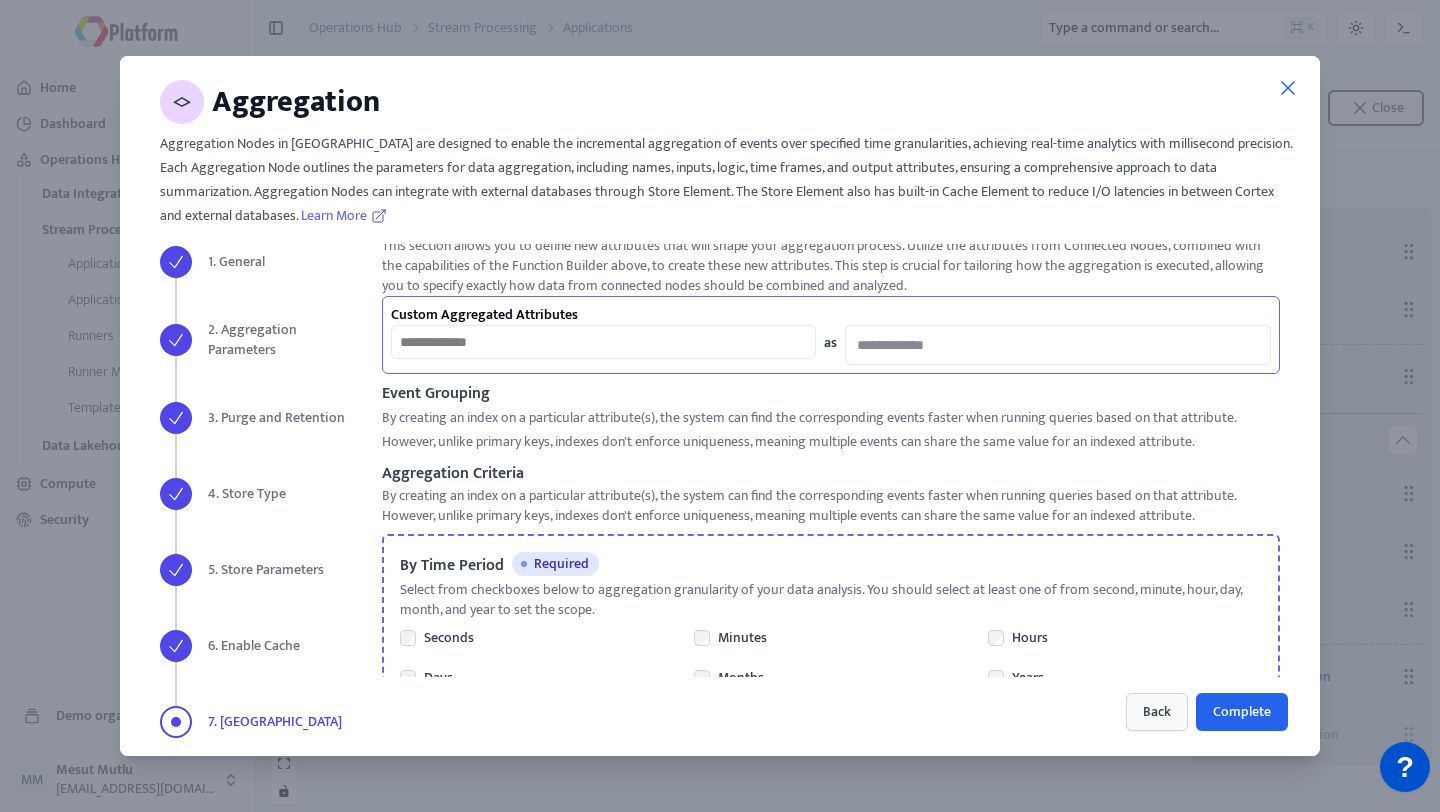 click on "Back Complete" at bounding box center (831, 712) 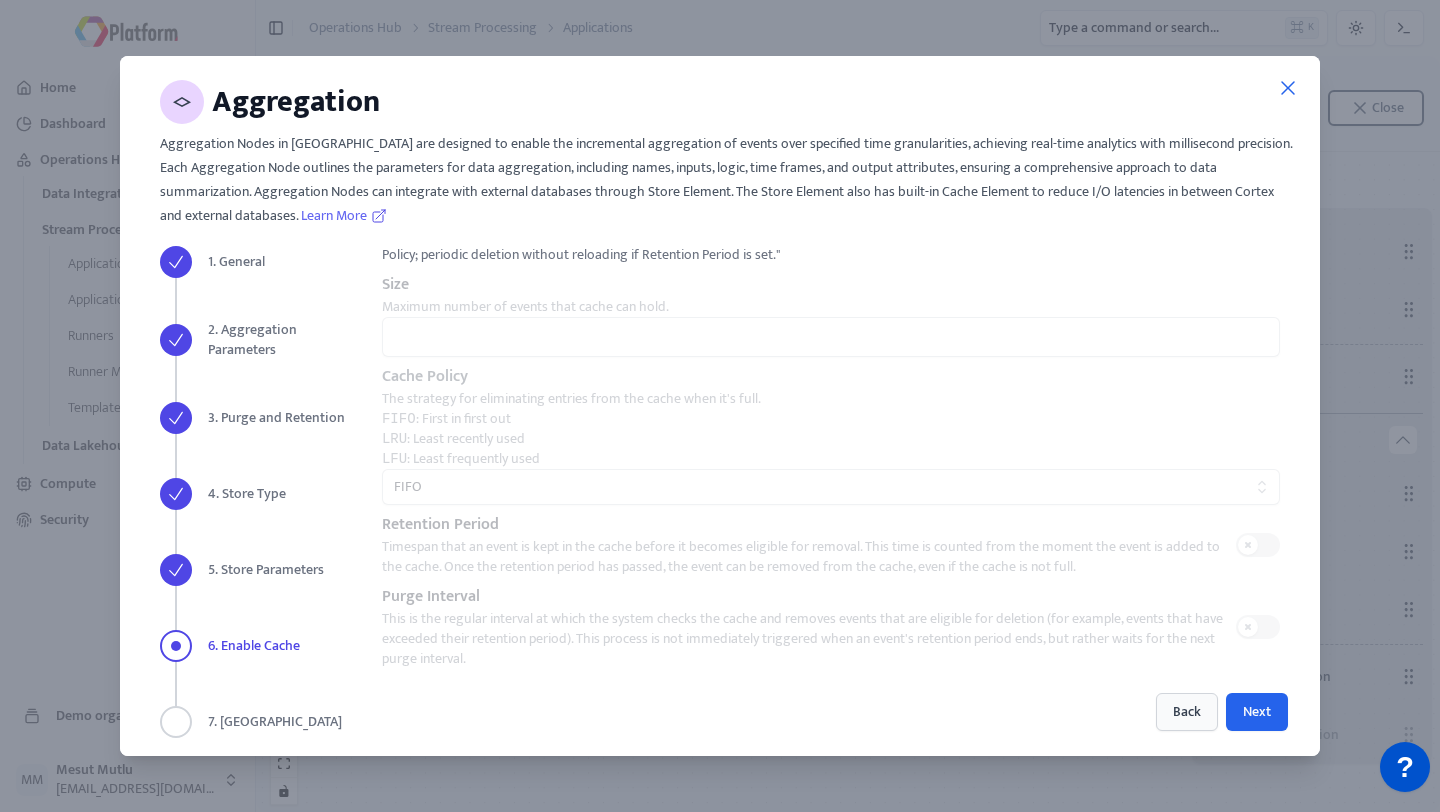 click on "Back Next" at bounding box center (831, 712) 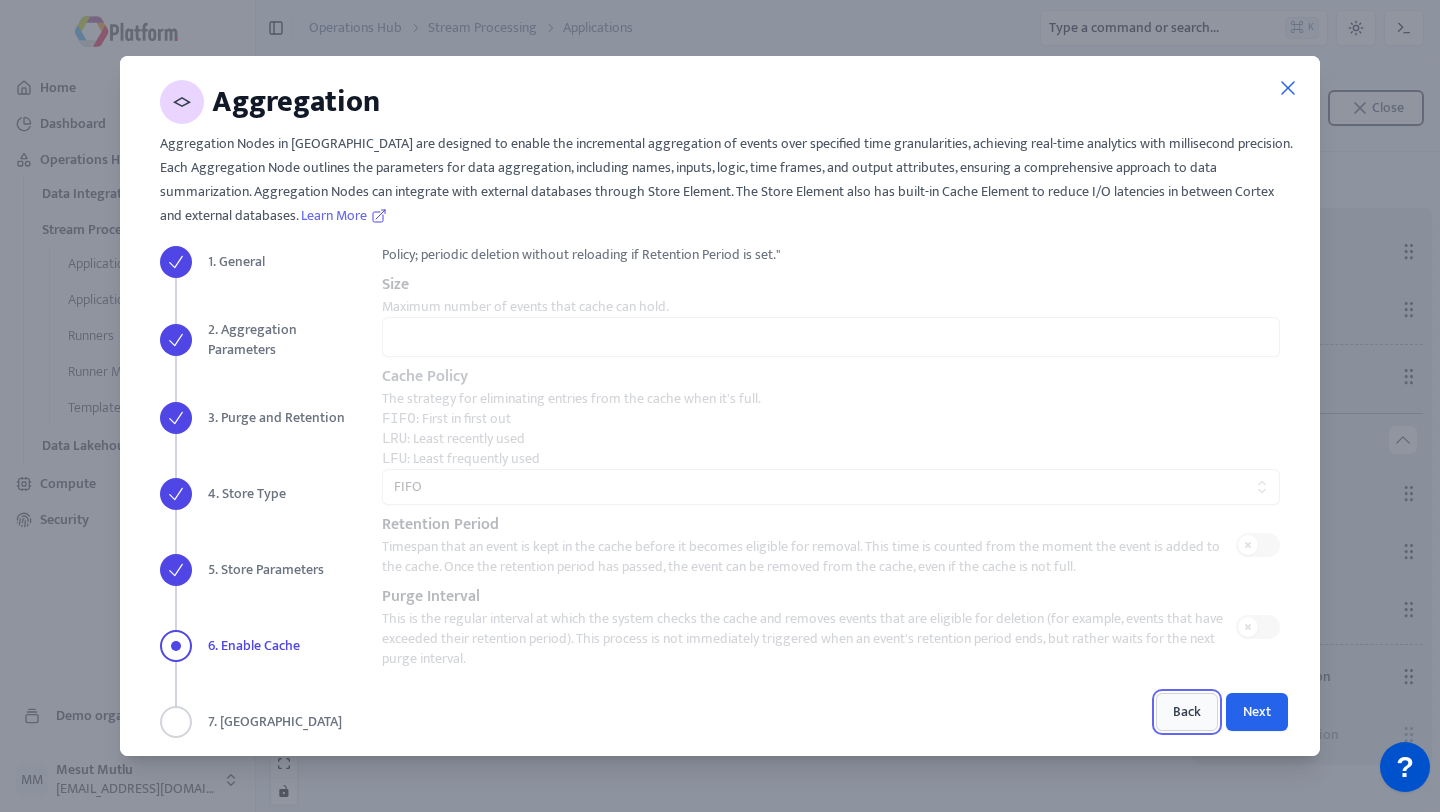 click on "Back" at bounding box center [1187, 712] 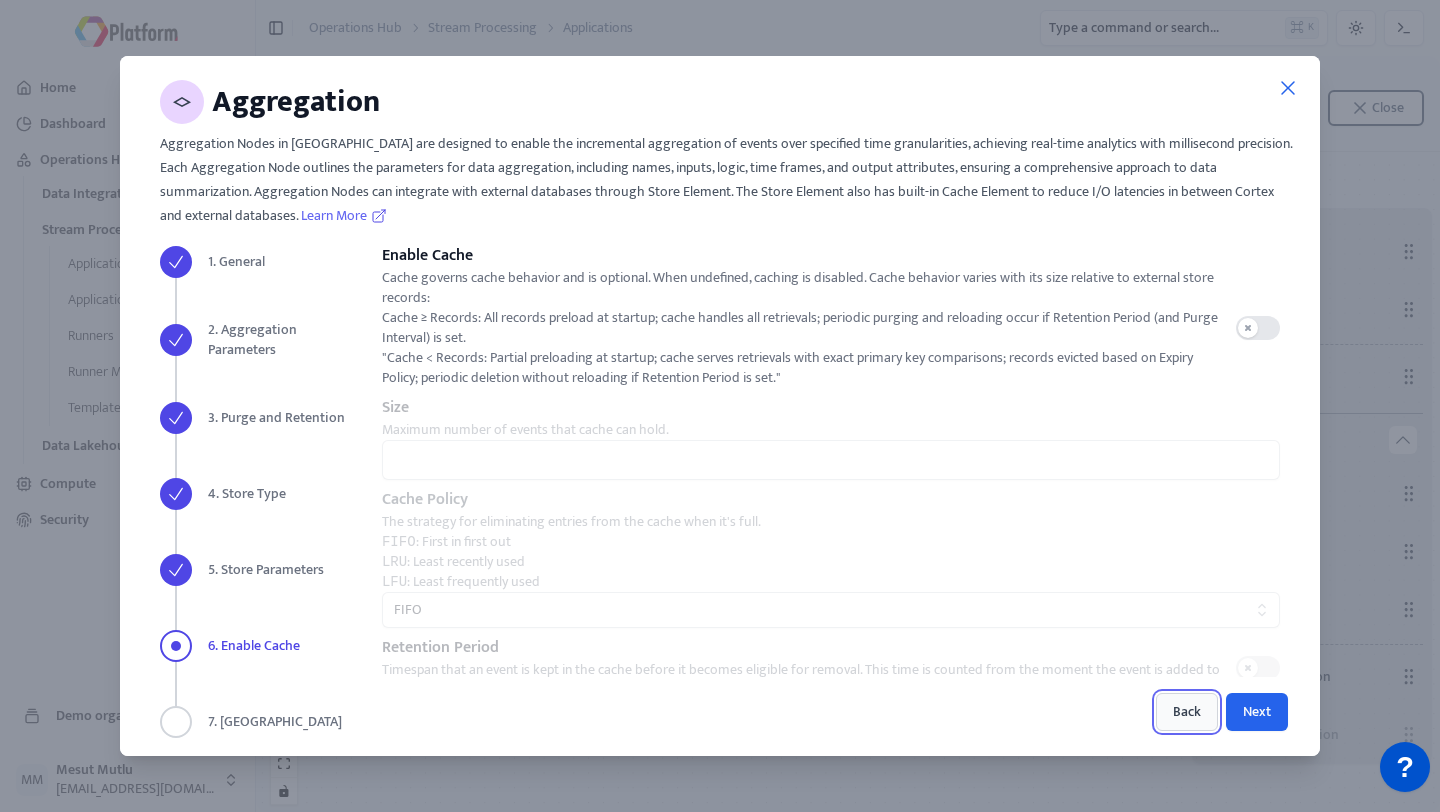 click on "Back" at bounding box center [1187, 712] 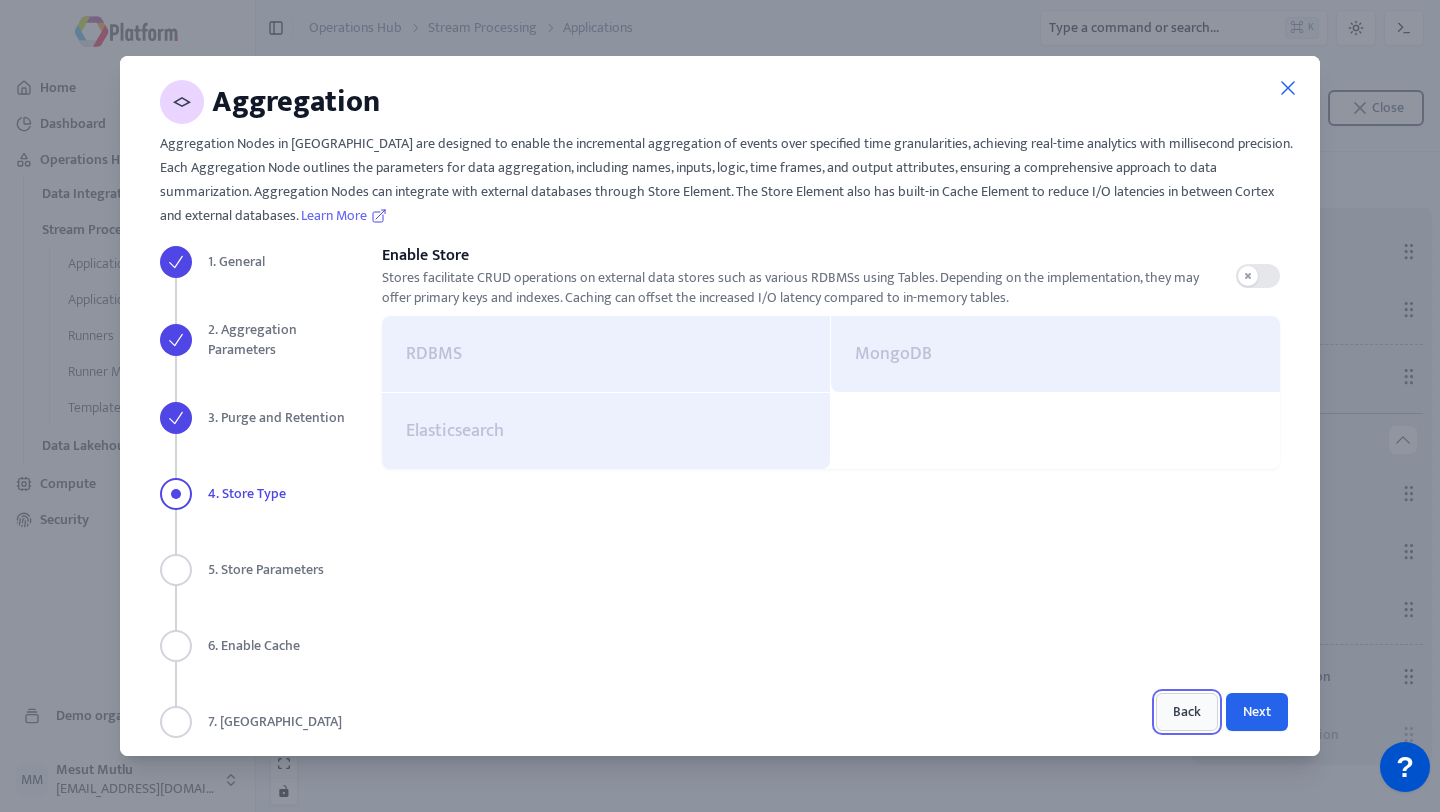 click on "Back" at bounding box center [1187, 712] 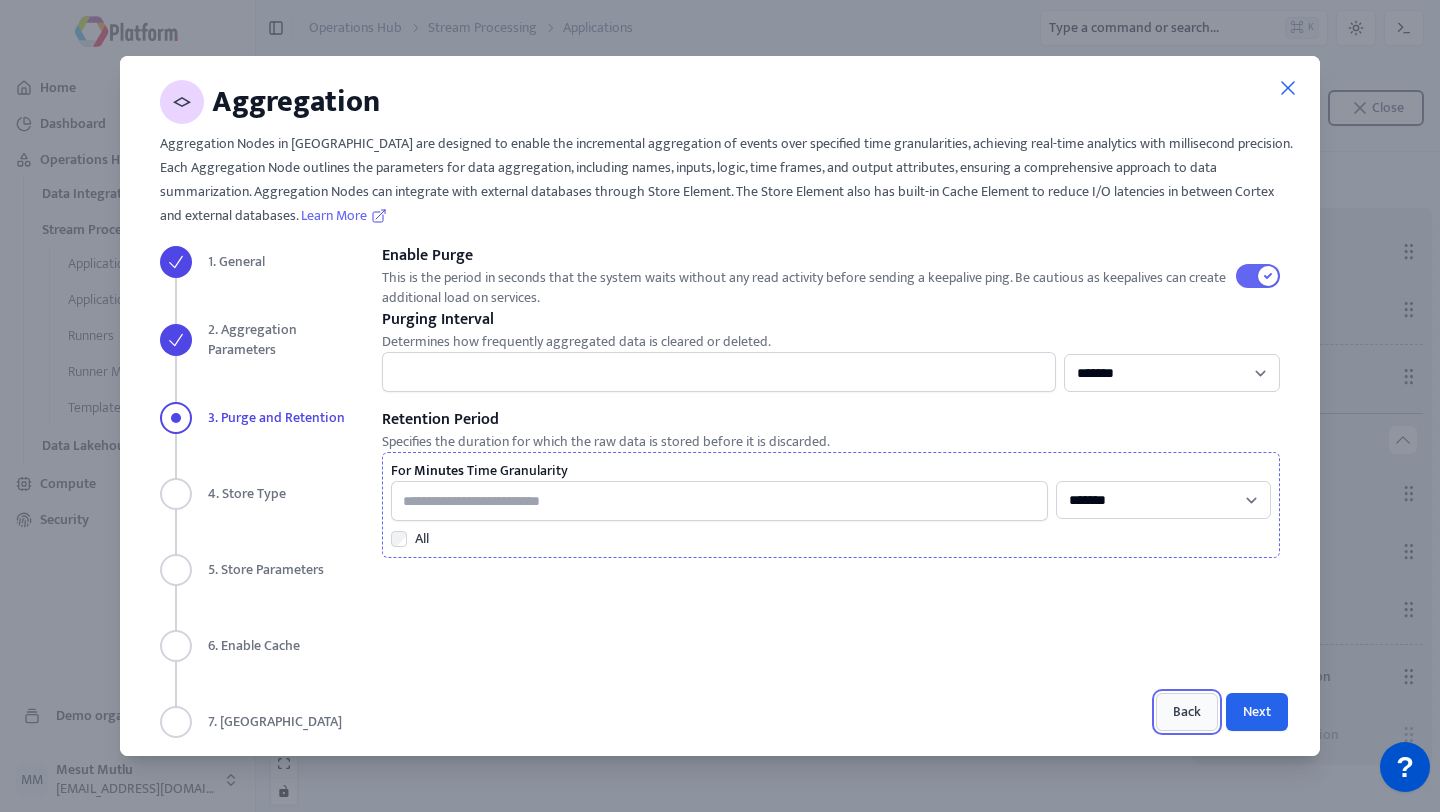 click on "Back" at bounding box center (1187, 712) 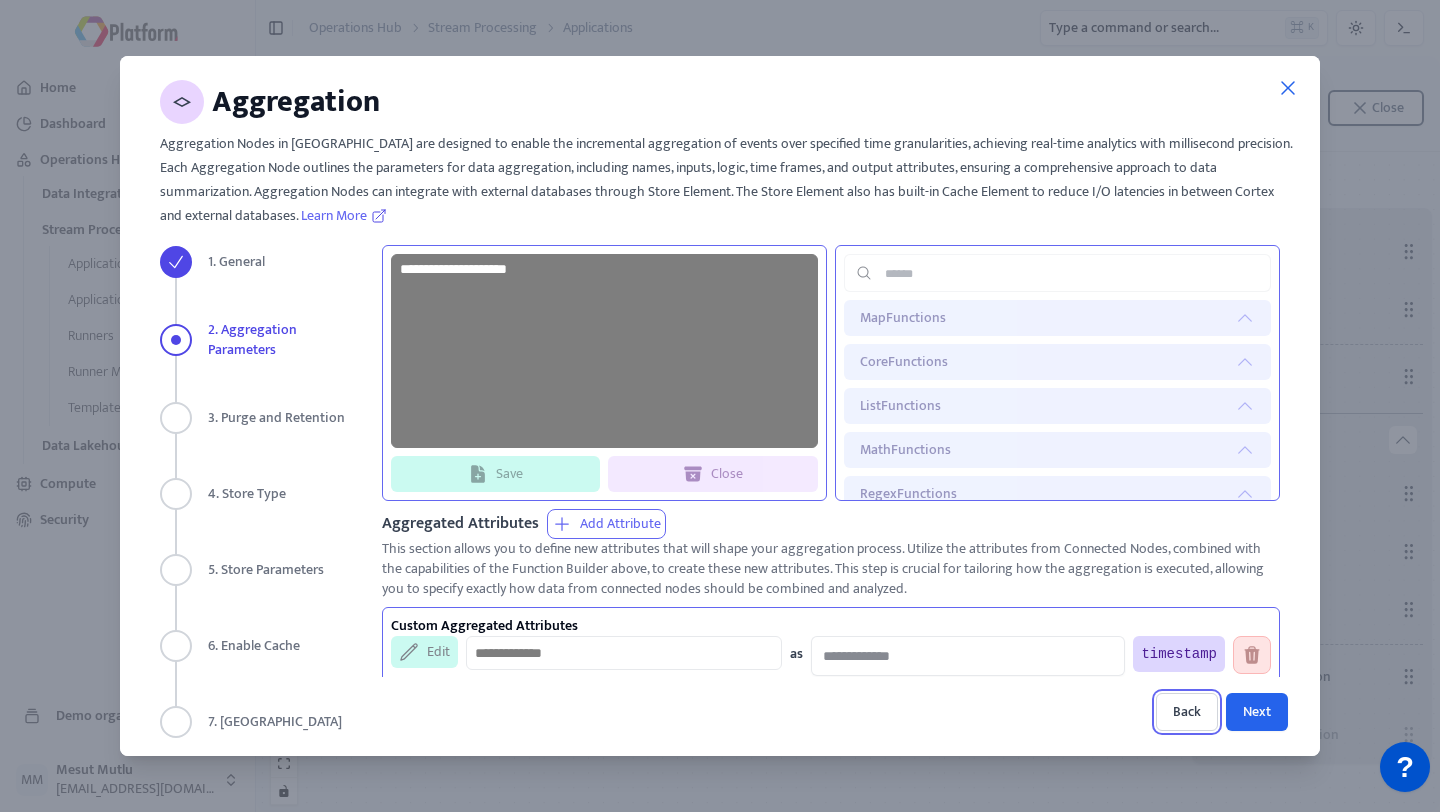 scroll, scrollTop: 229, scrollLeft: 0, axis: vertical 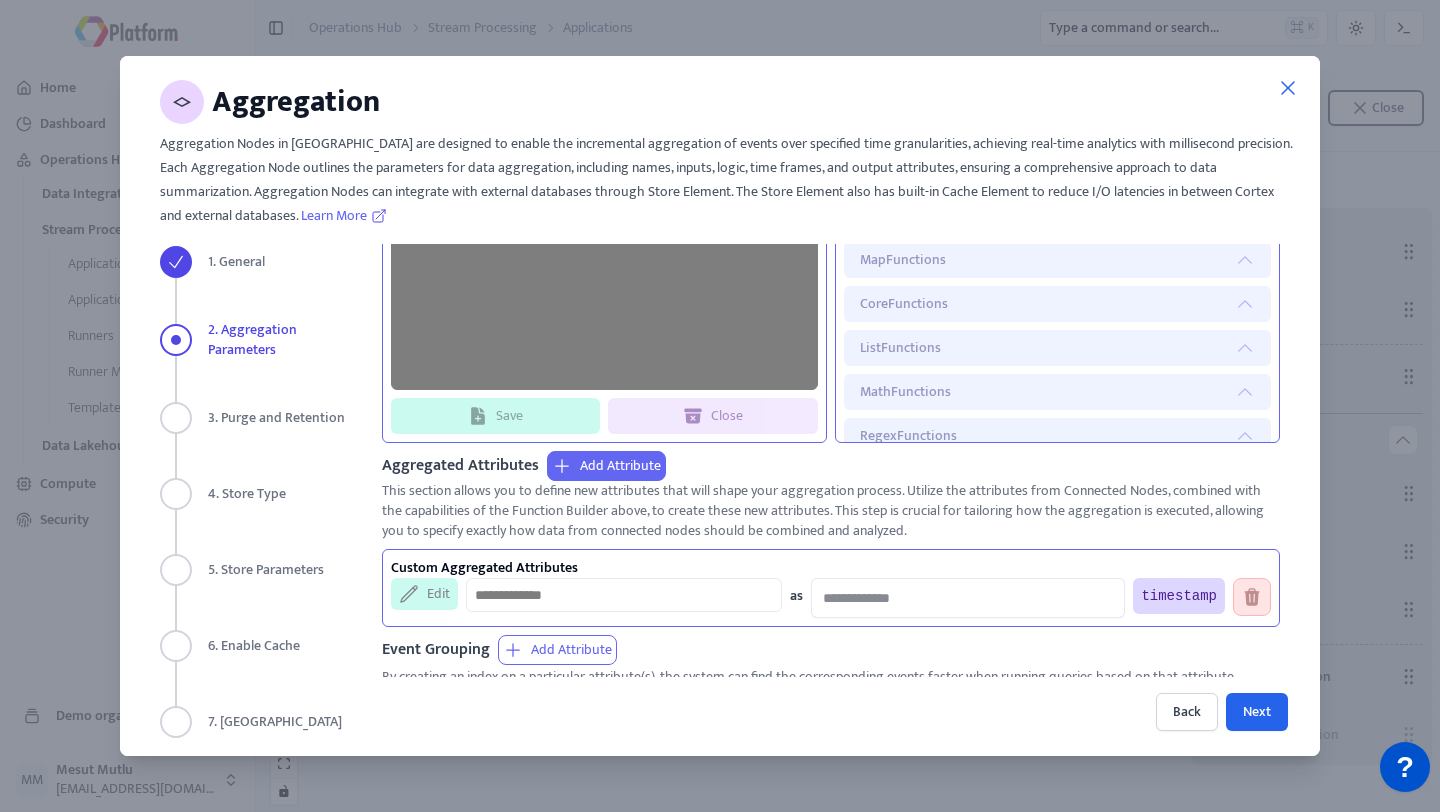 click on "Add Attribute" at bounding box center [606, 466] 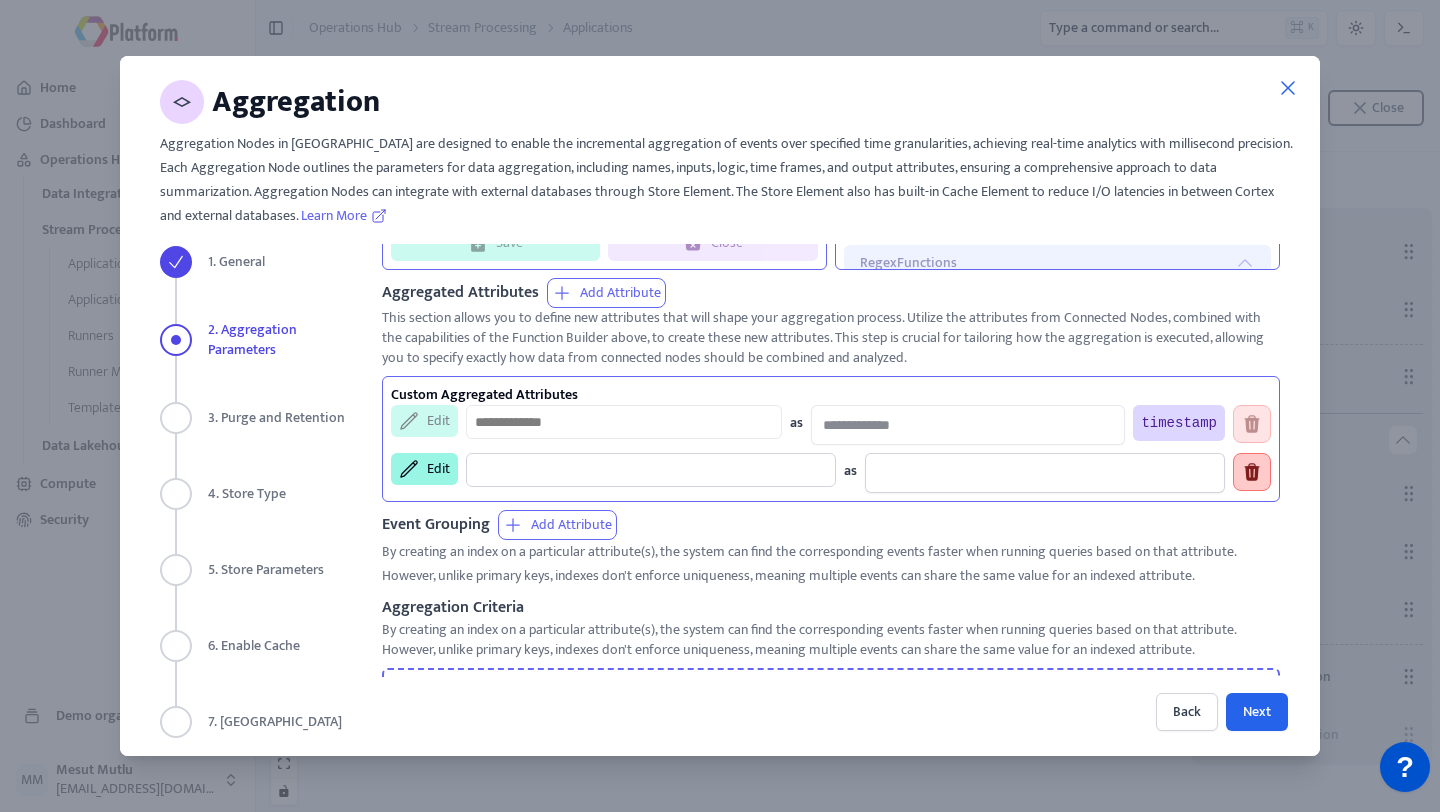 scroll, scrollTop: 412, scrollLeft: 0, axis: vertical 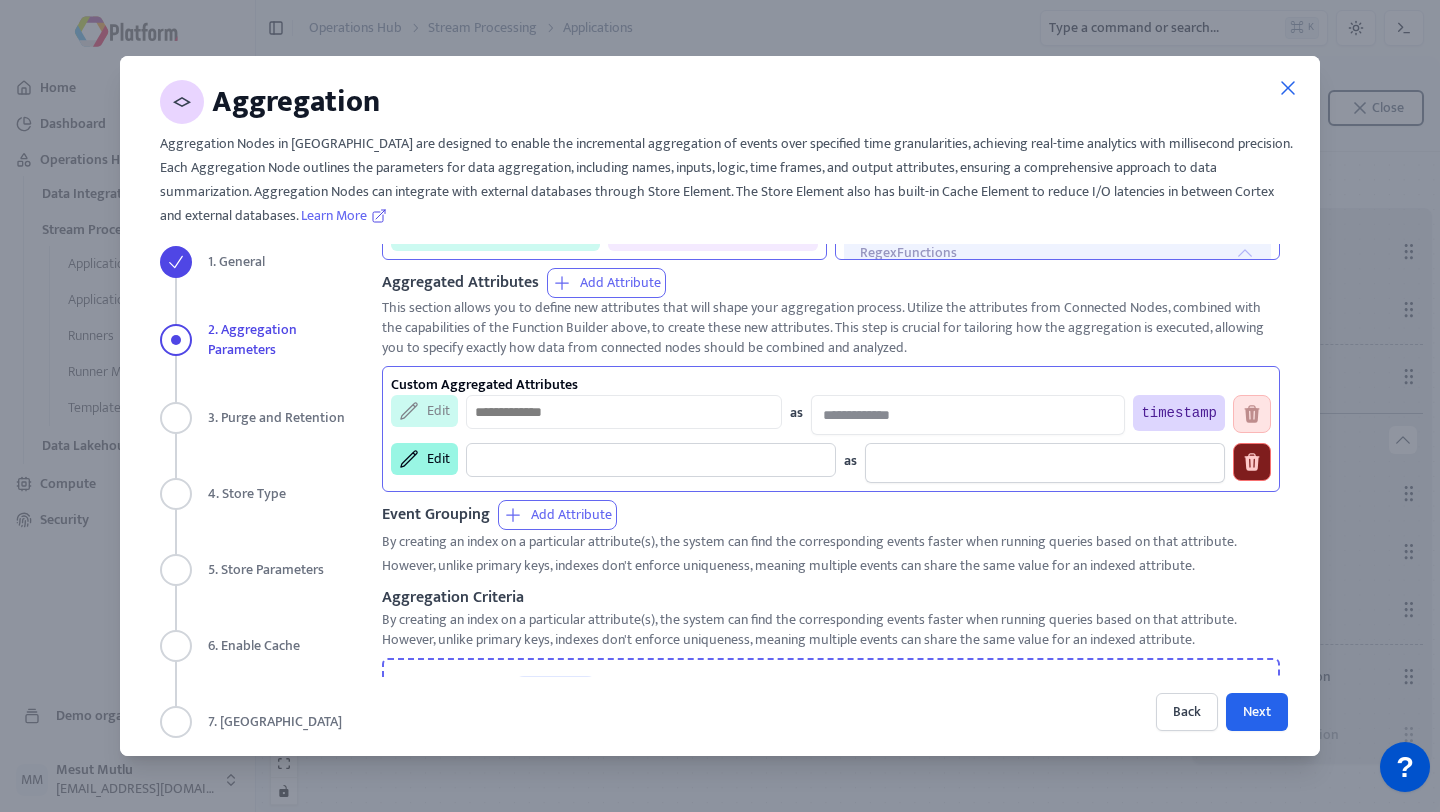 click 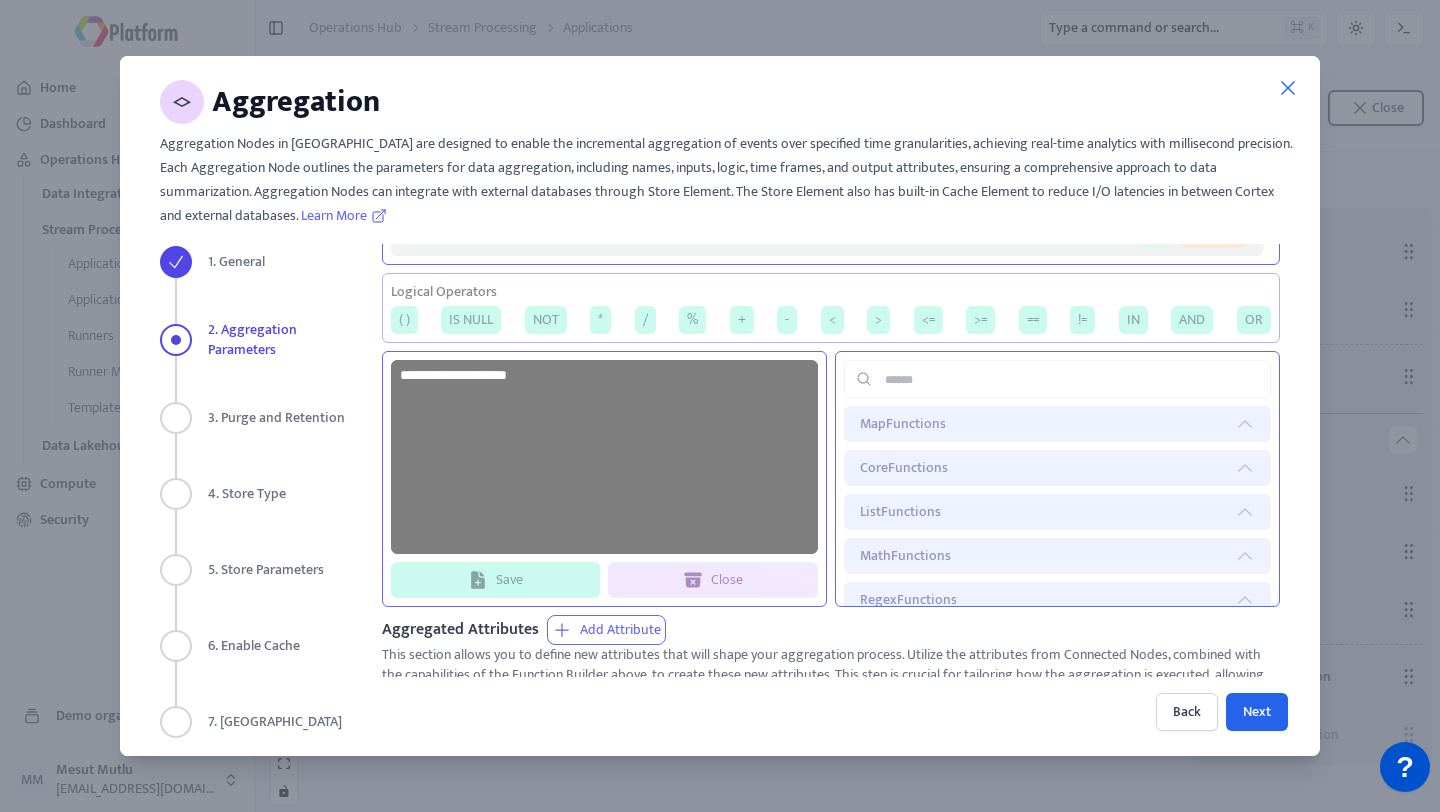 scroll, scrollTop: 0, scrollLeft: 0, axis: both 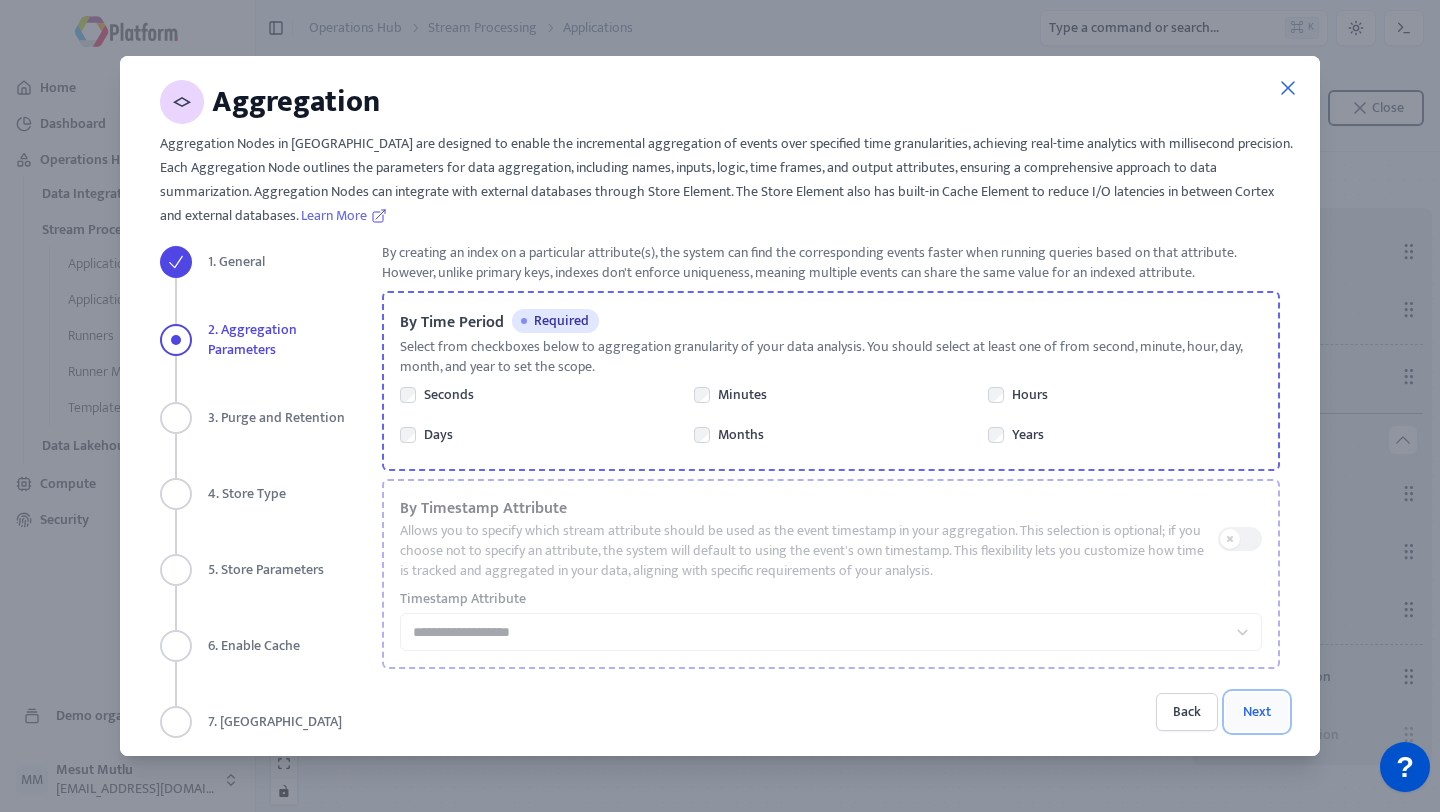click on "Next" at bounding box center (1257, 712) 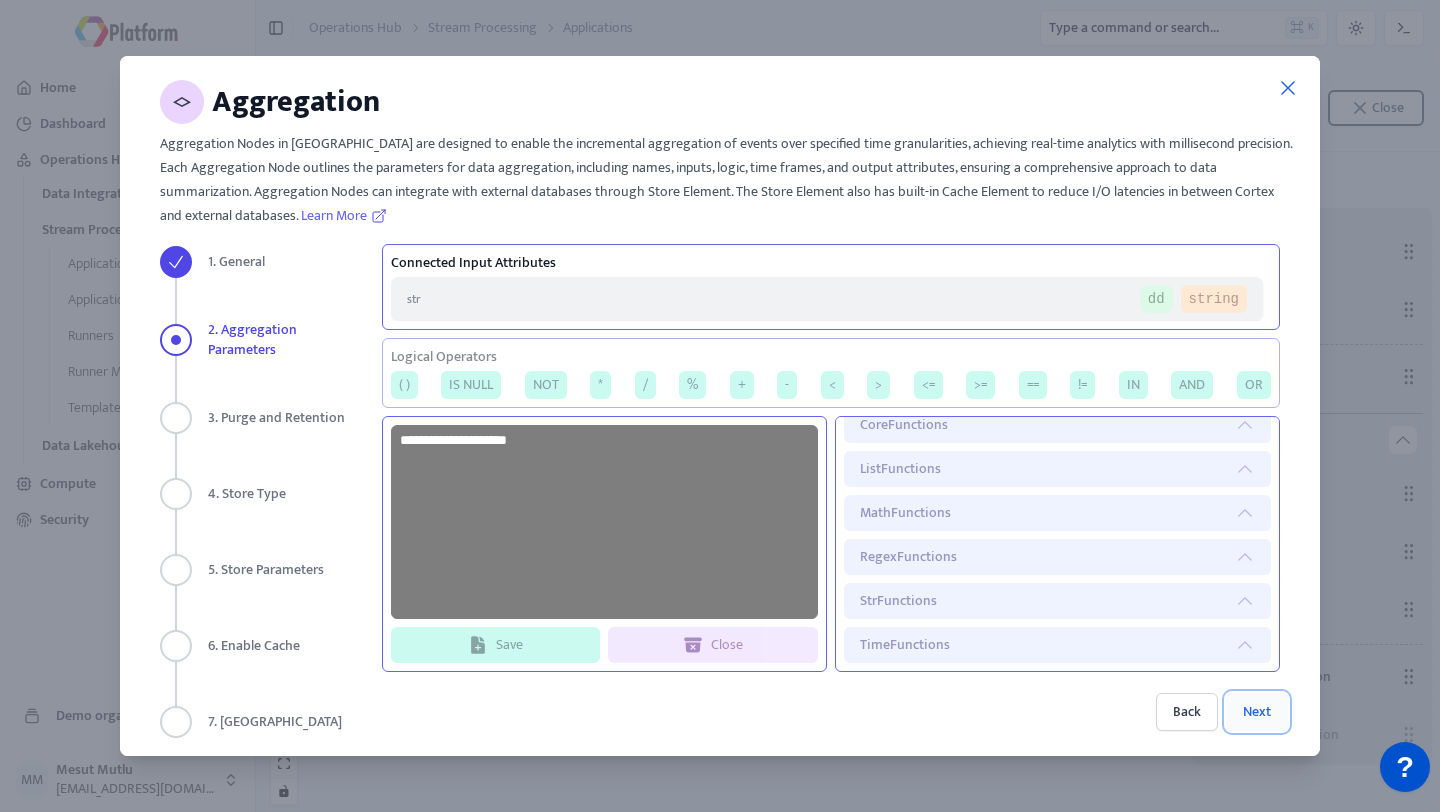 select on "*******" 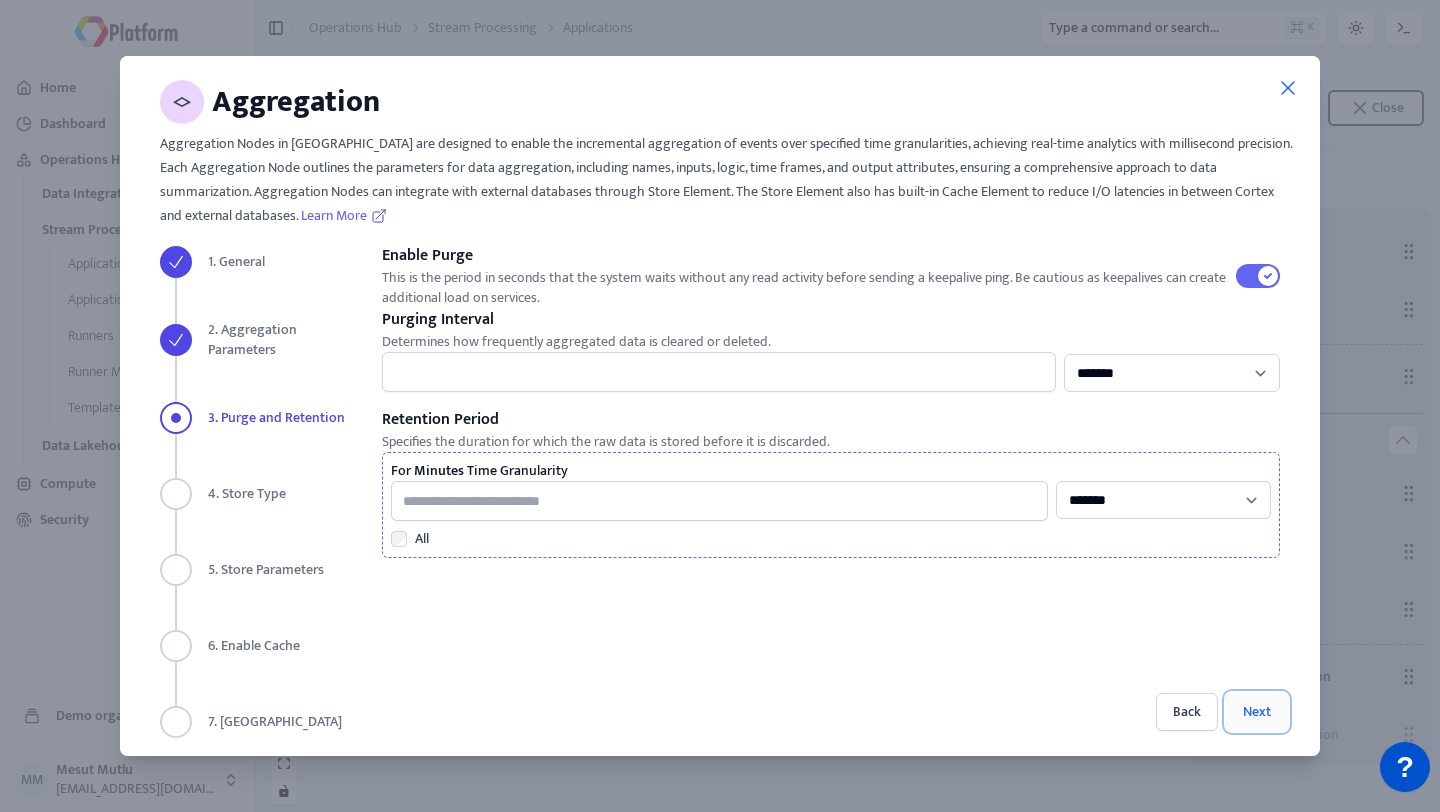 click on "Next" at bounding box center [1257, 712] 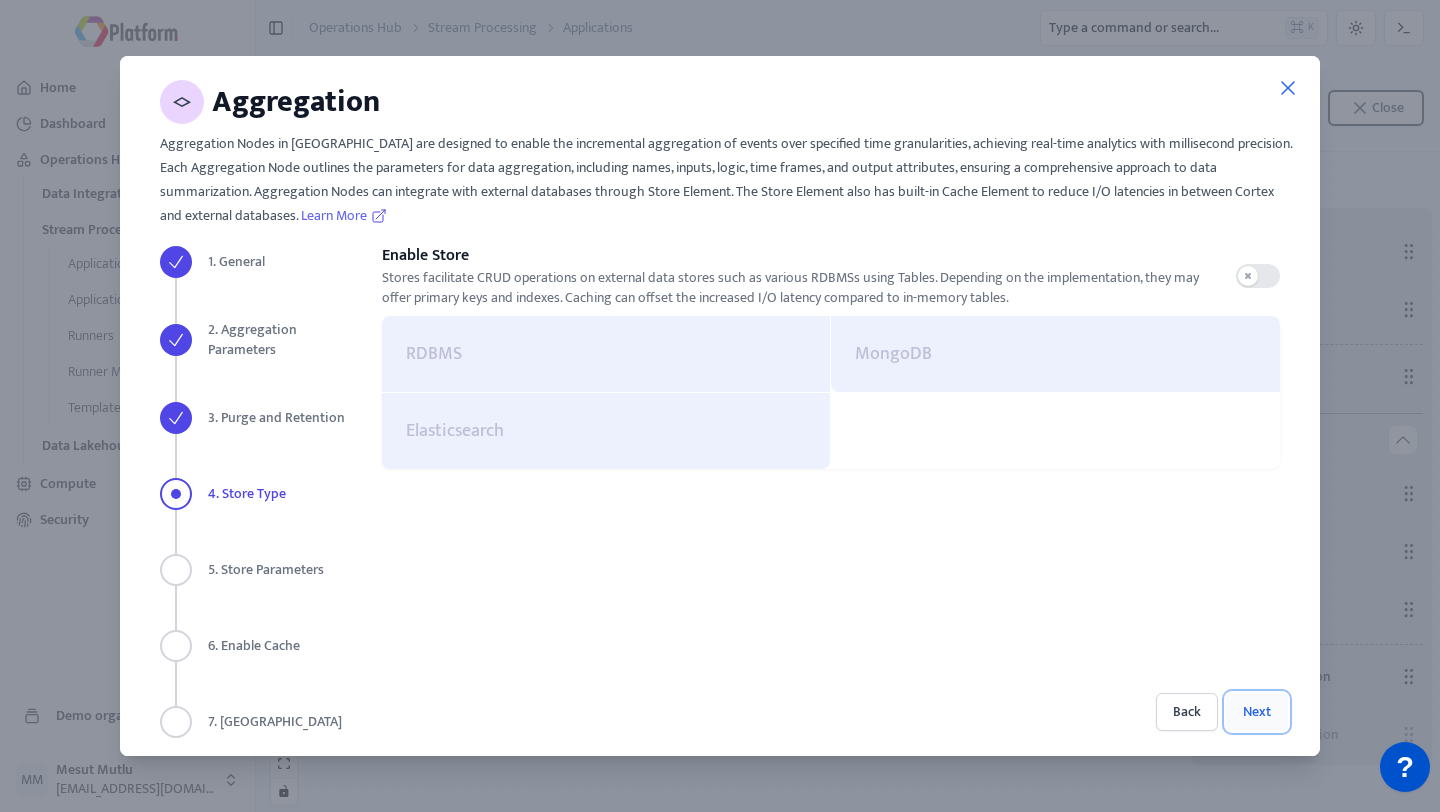 click on "Next" at bounding box center (1257, 712) 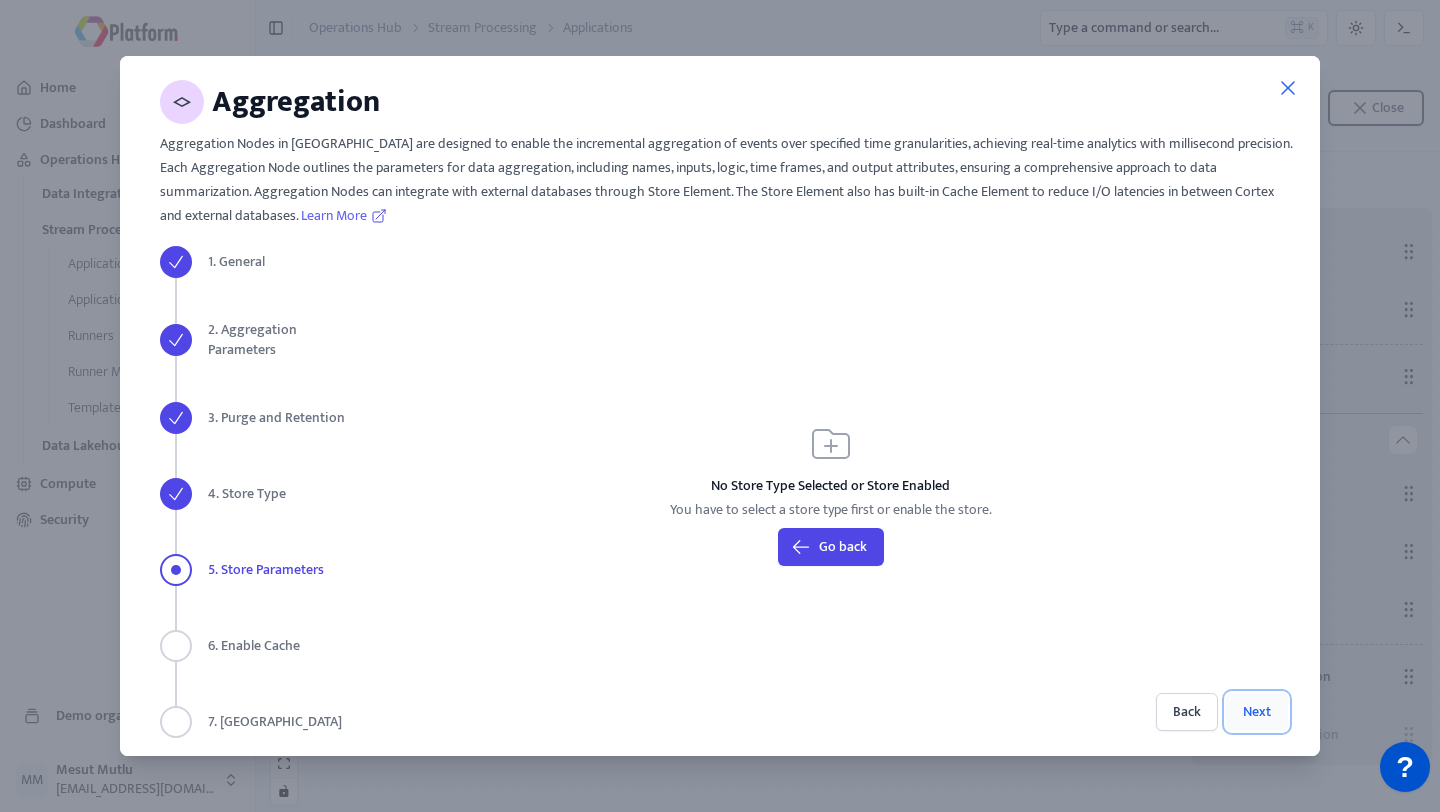 click on "Next" at bounding box center [1257, 712] 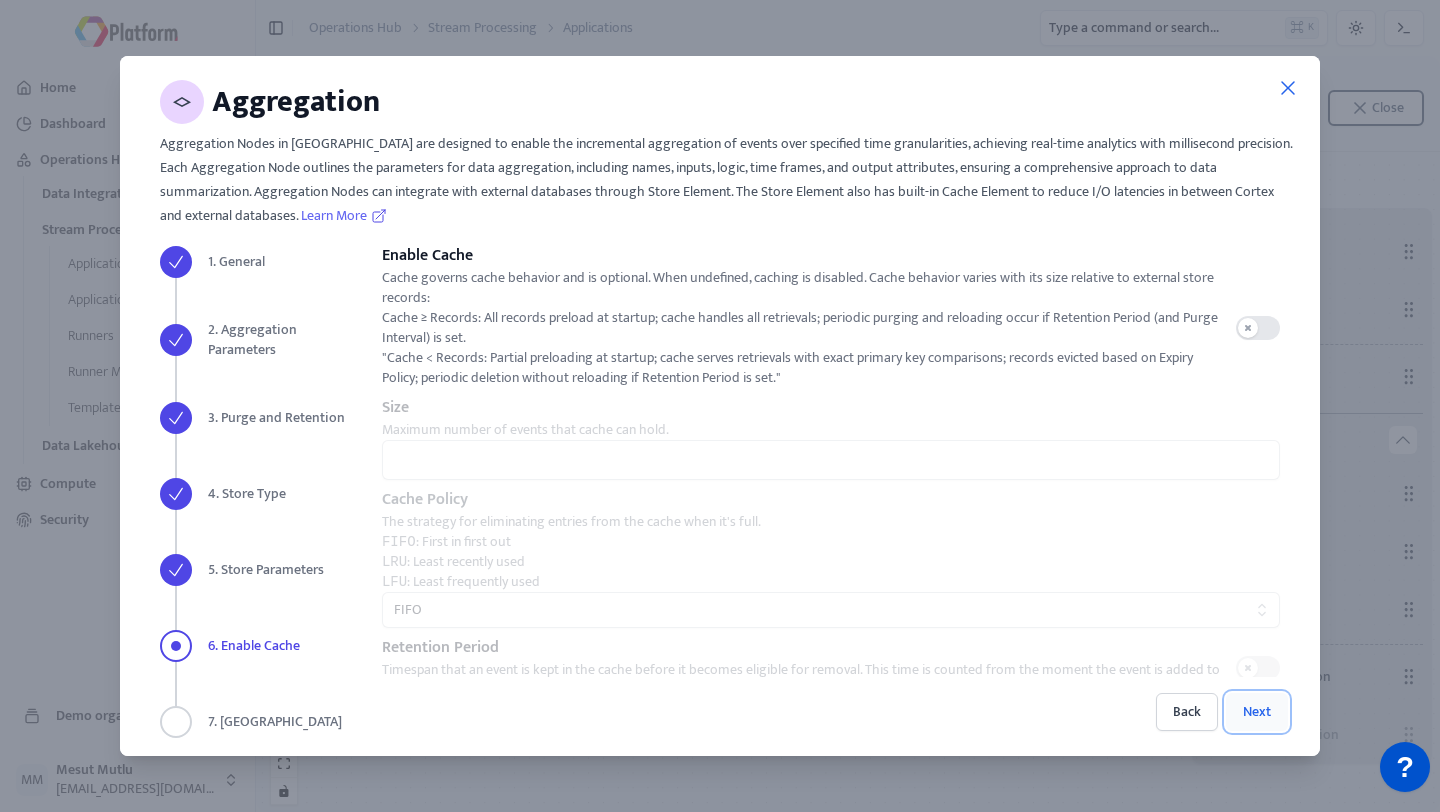 click on "Next" at bounding box center (1257, 712) 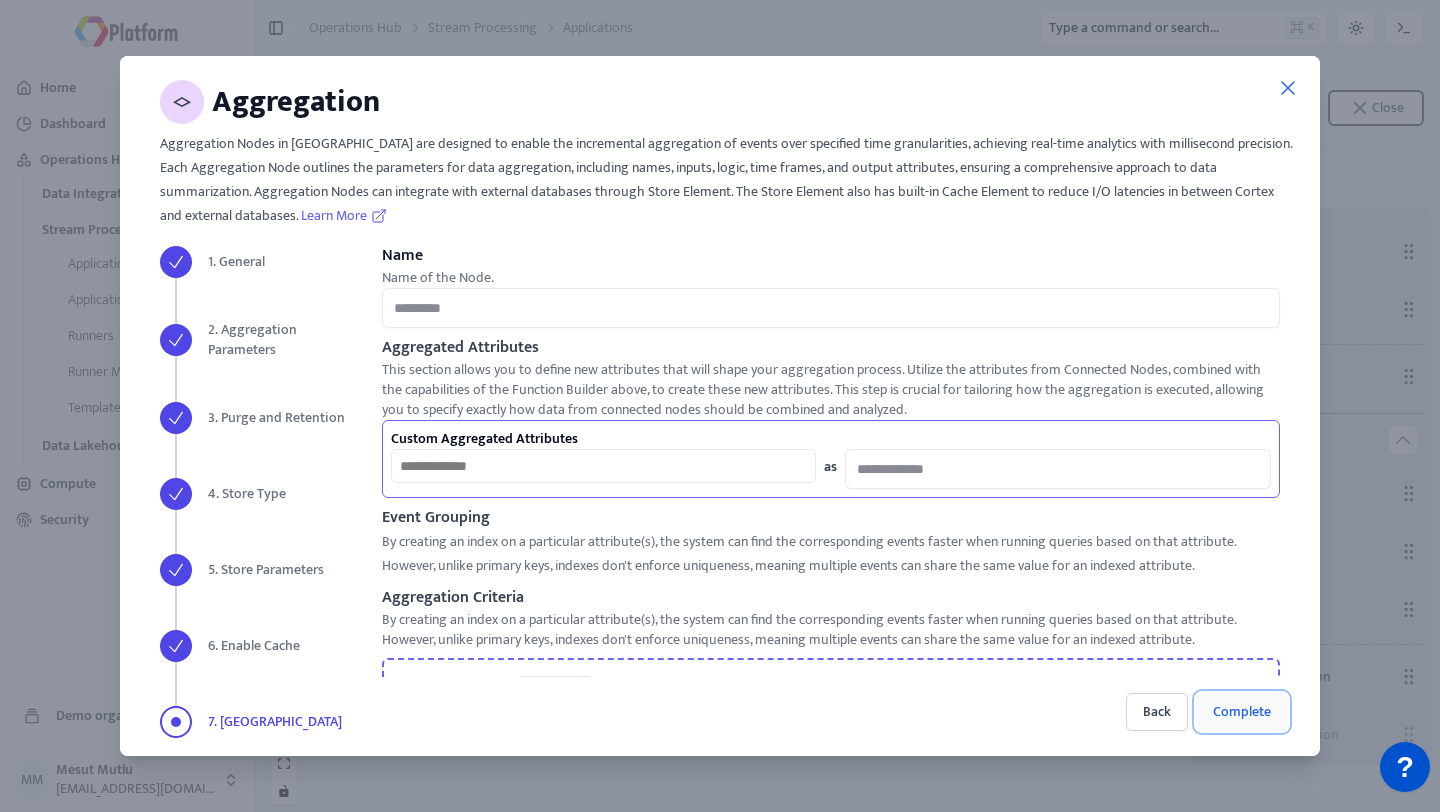click on "Complete" at bounding box center [1242, 712] 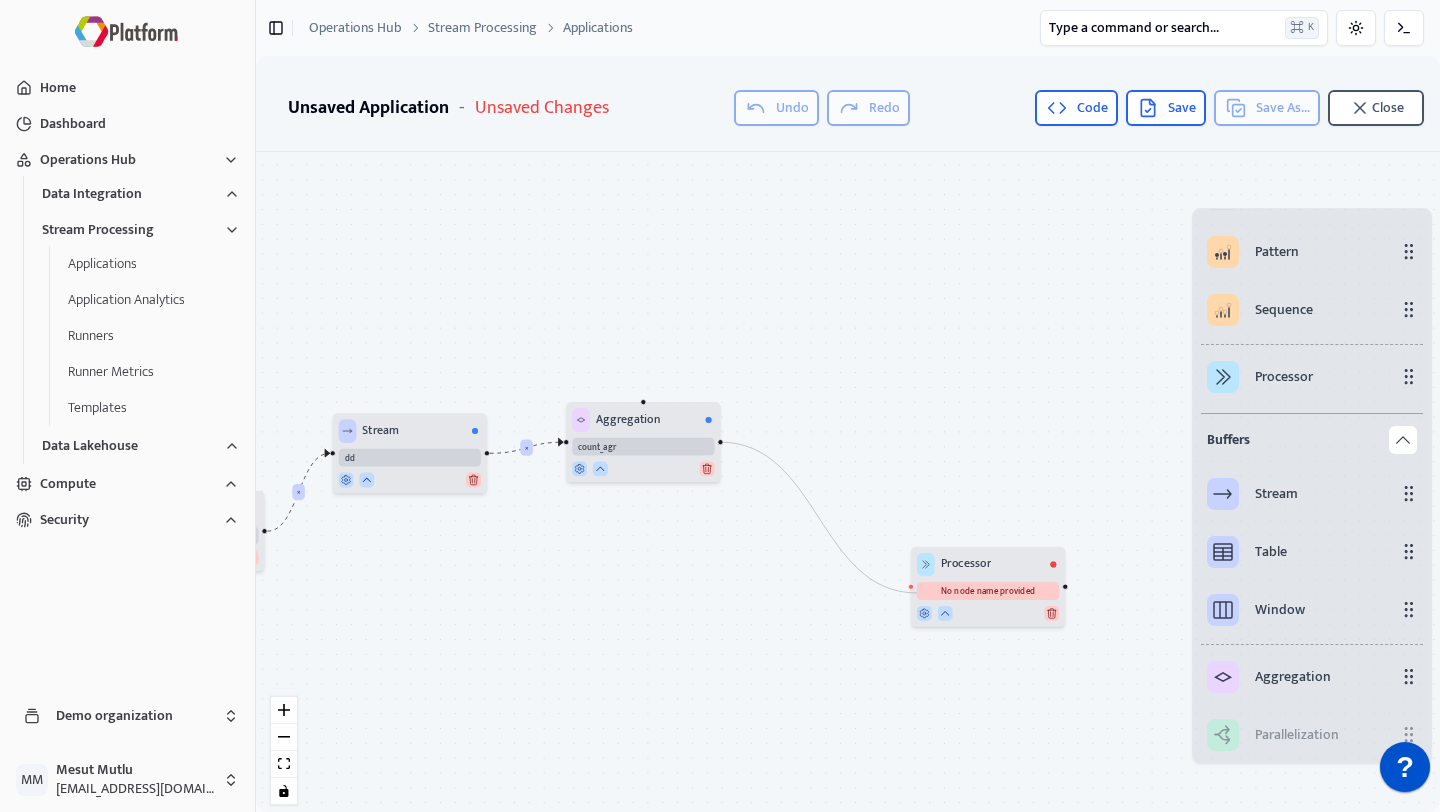 drag, startPoint x: 722, startPoint y: 441, endPoint x: 916, endPoint y: 590, distance: 244.61603 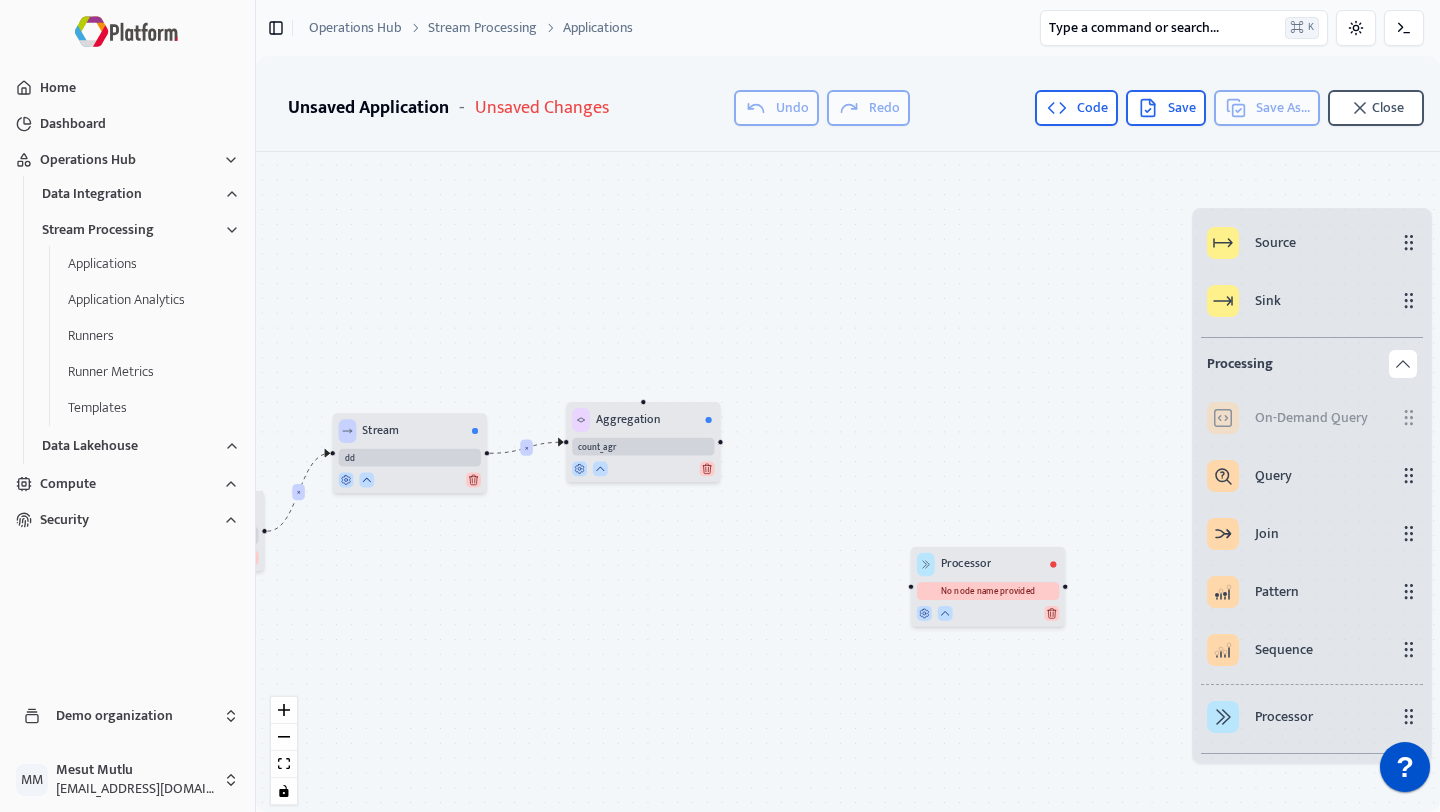 scroll, scrollTop: 0, scrollLeft: 0, axis: both 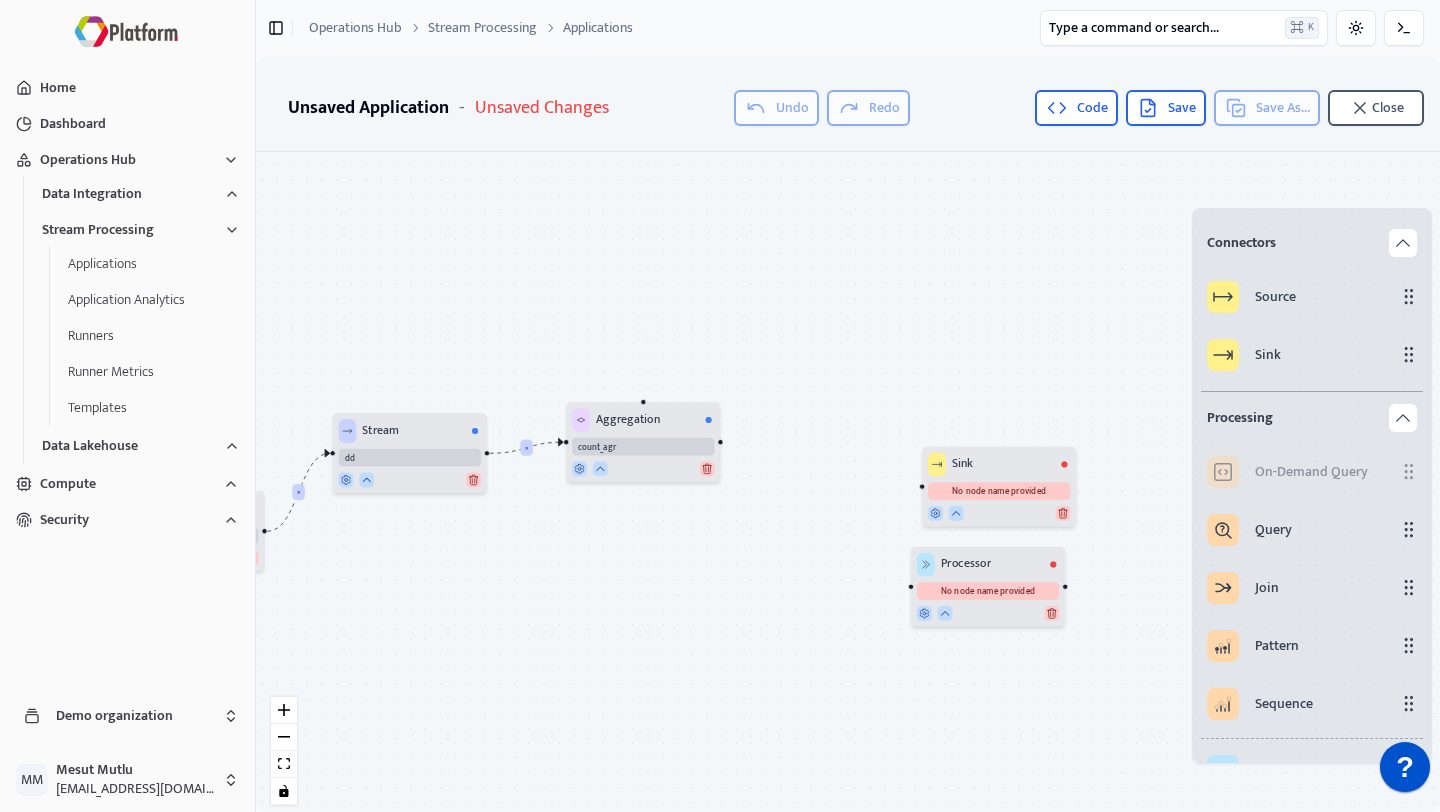 click on "Aggregation count_agr" at bounding box center [643, 442] 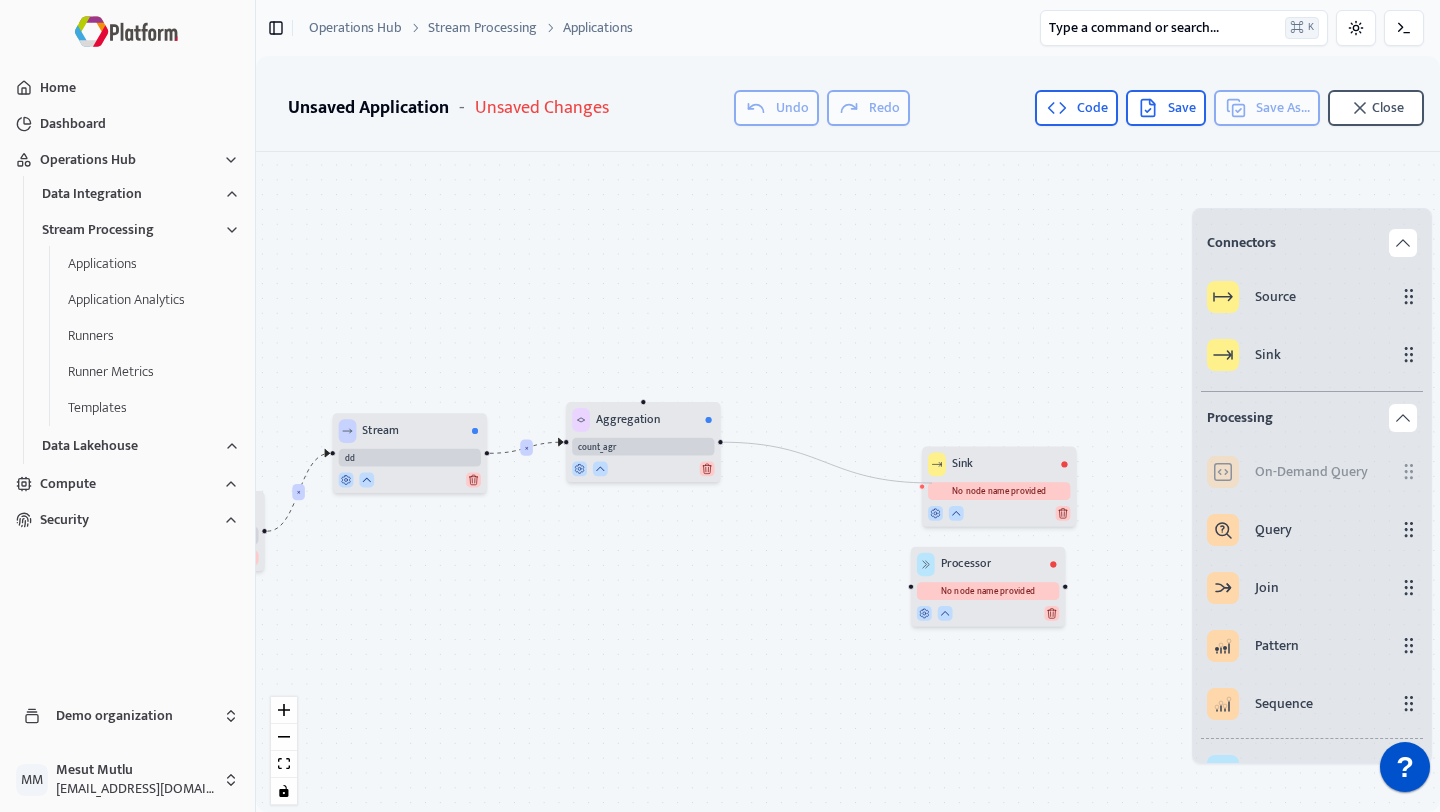 drag, startPoint x: 722, startPoint y: 440, endPoint x: 932, endPoint y: 483, distance: 214.35718 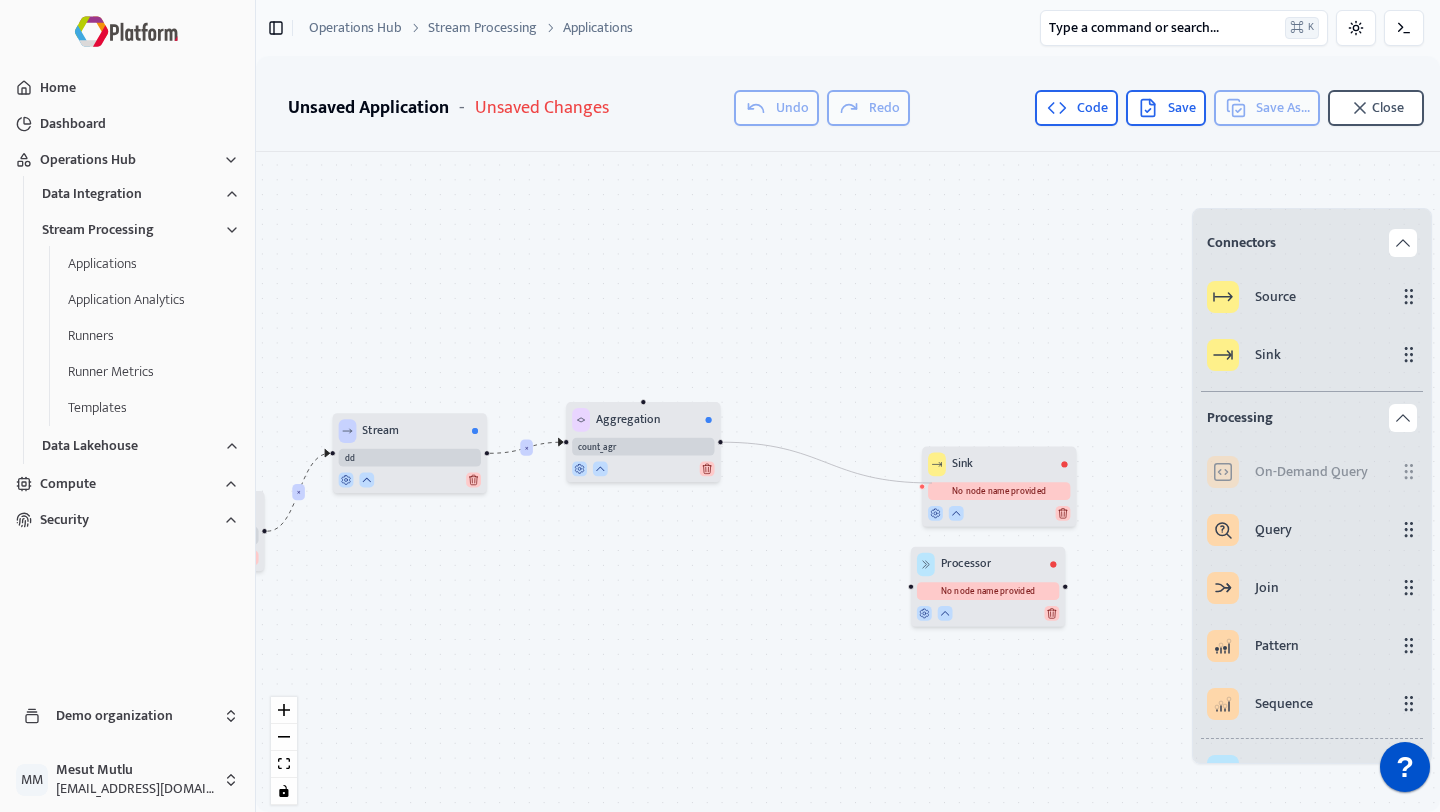 click on "Source HTTP Get_Data URL will be assigned once you run the Application Query filter Aggregation count_agr Stream dd Processor map Processor No node name provided Sink No node name provided" at bounding box center [138, 694] 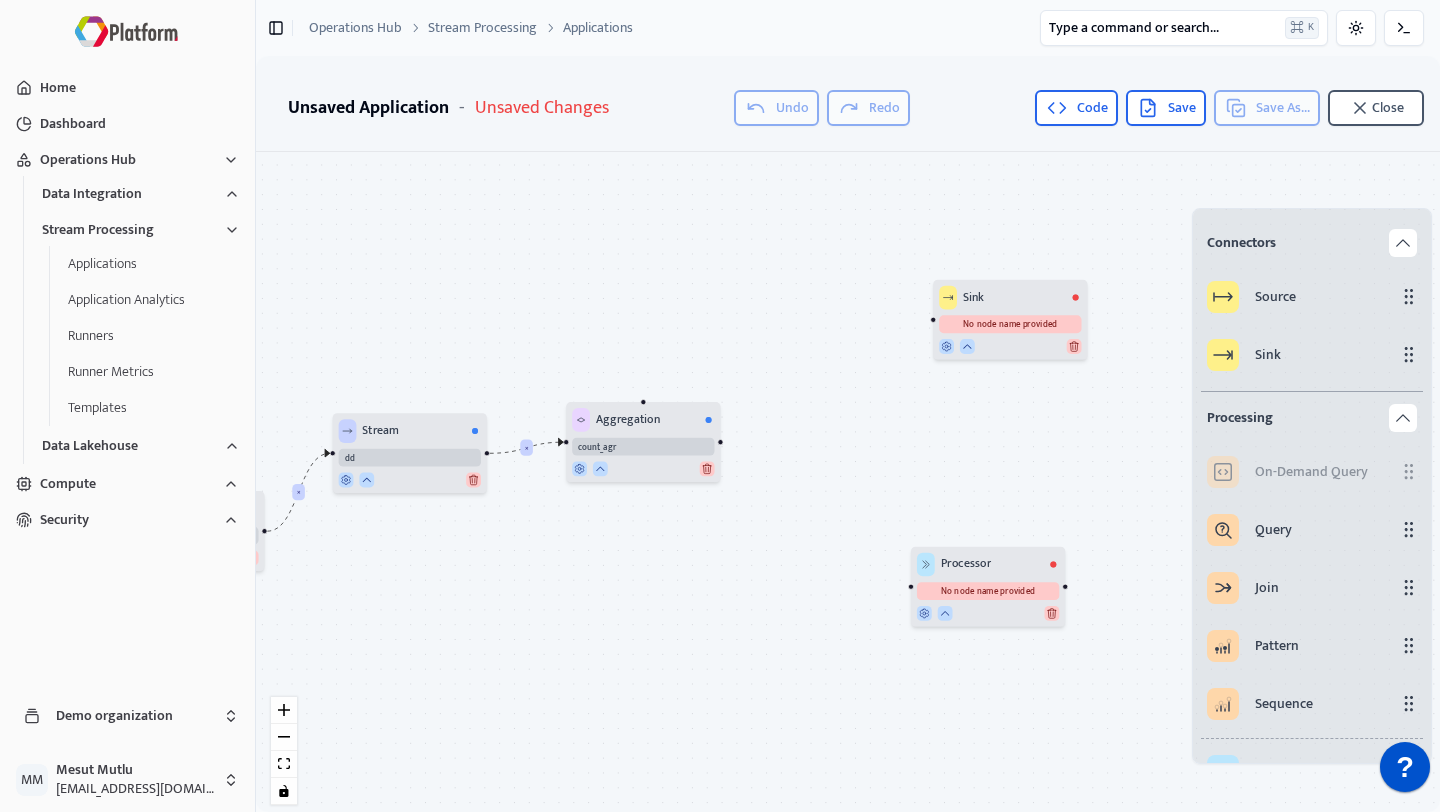 drag, startPoint x: 1012, startPoint y: 475, endPoint x: 1019, endPoint y: 301, distance: 174.14075 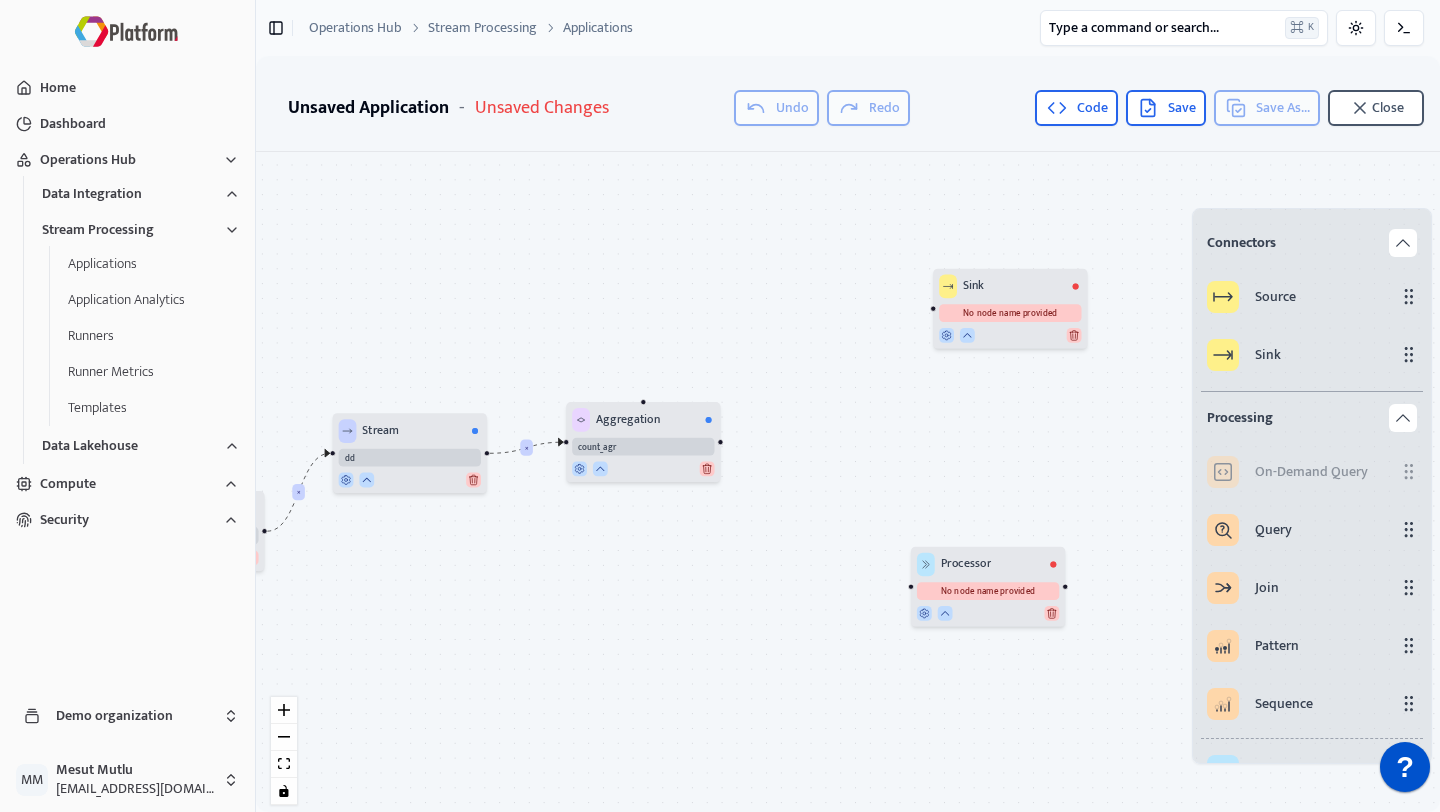 drag, startPoint x: 998, startPoint y: 576, endPoint x: 1033, endPoint y: 511, distance: 73.82411 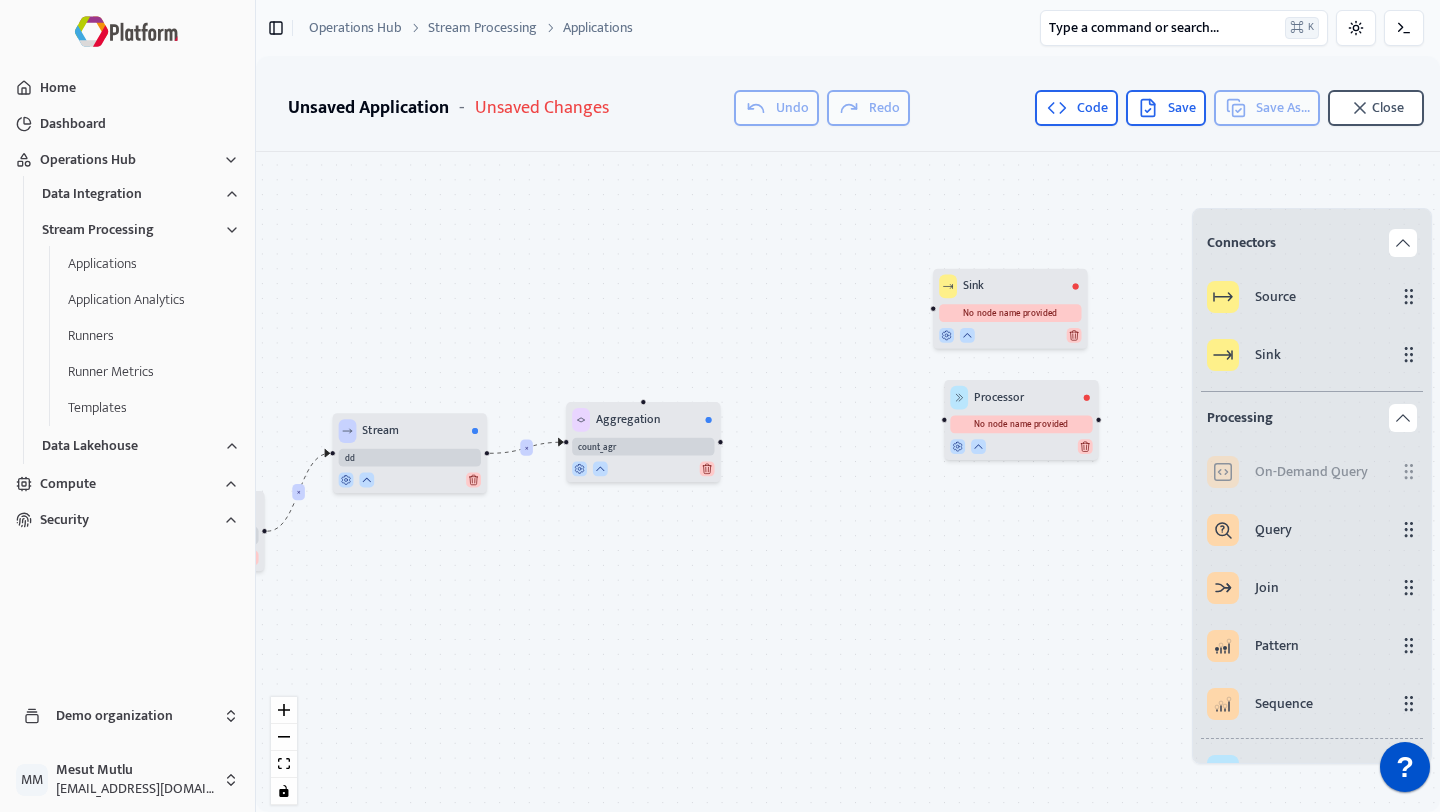 drag, startPoint x: 1015, startPoint y: 506, endPoint x: 1015, endPoint y: 410, distance: 96 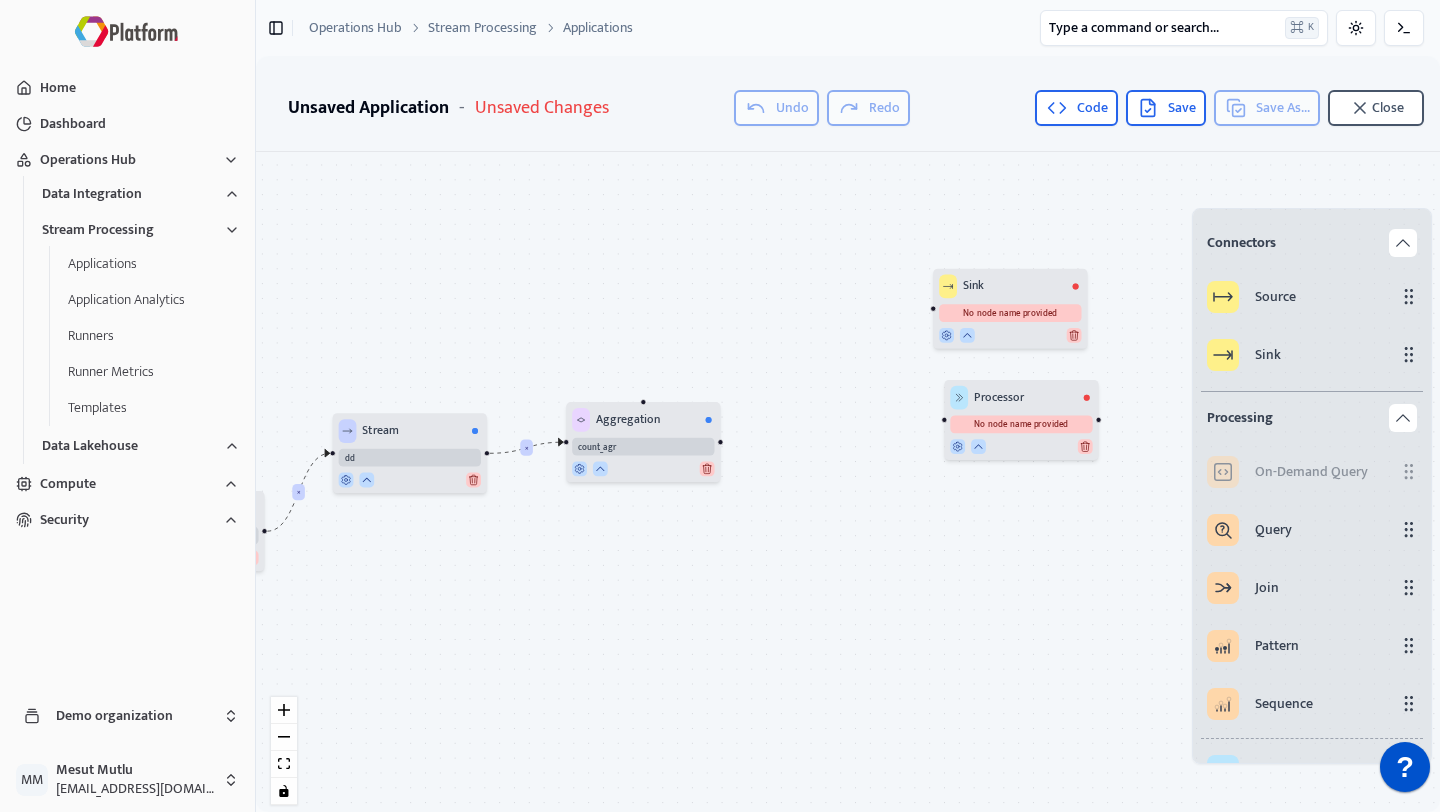 click on "Processor No node name provided" at bounding box center (1021, 420) 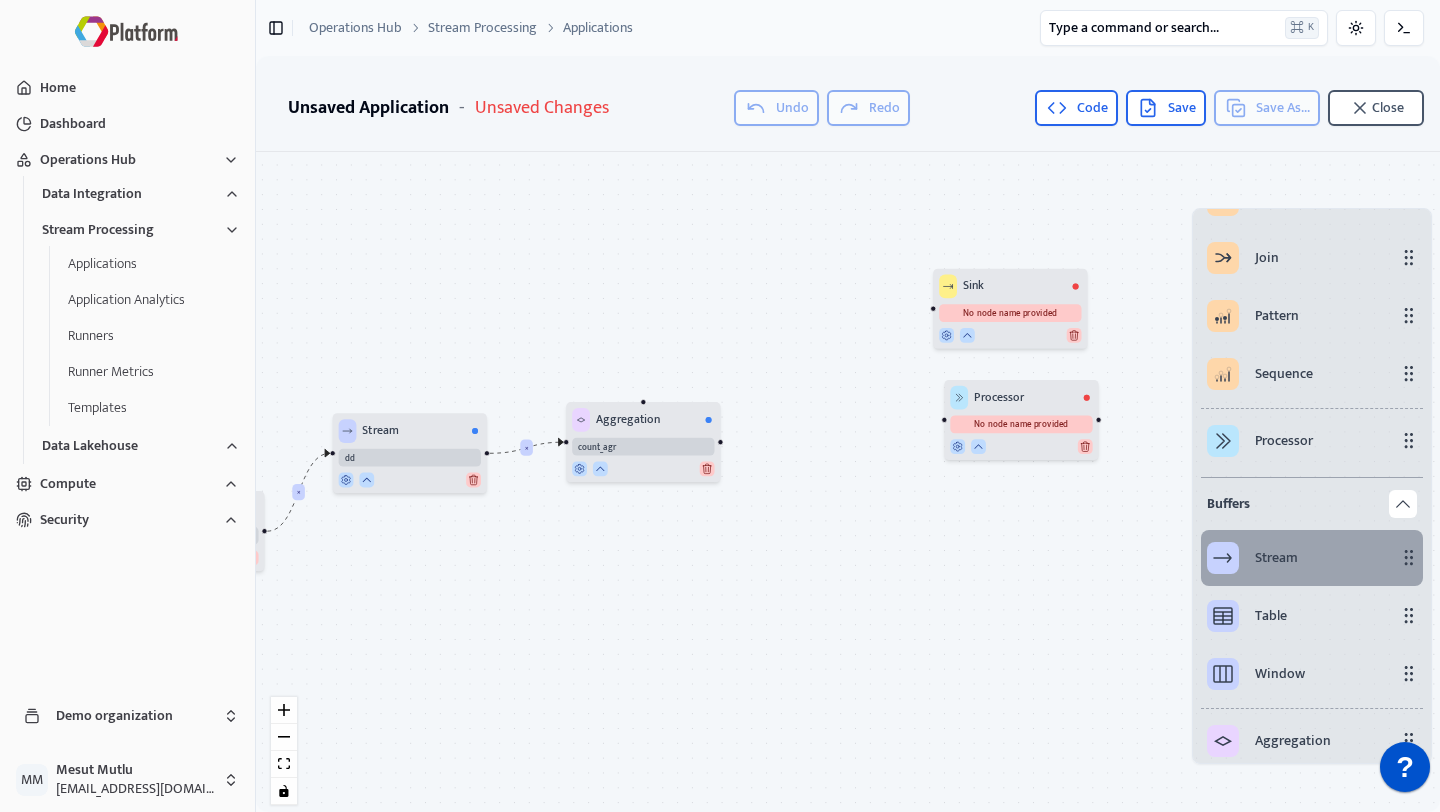 scroll, scrollTop: 369, scrollLeft: 0, axis: vertical 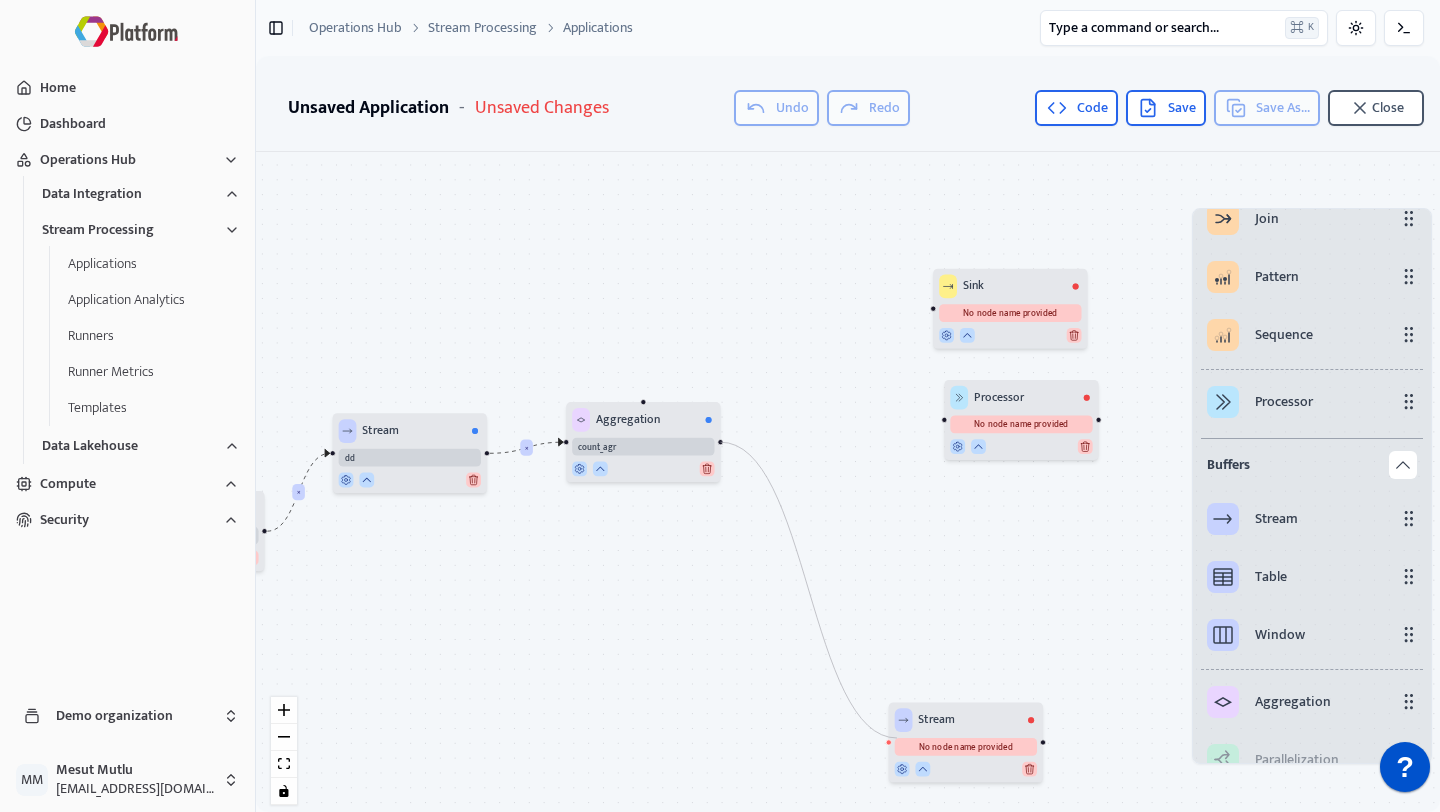 drag, startPoint x: 720, startPoint y: 443, endPoint x: 897, endPoint y: 738, distance: 344.02615 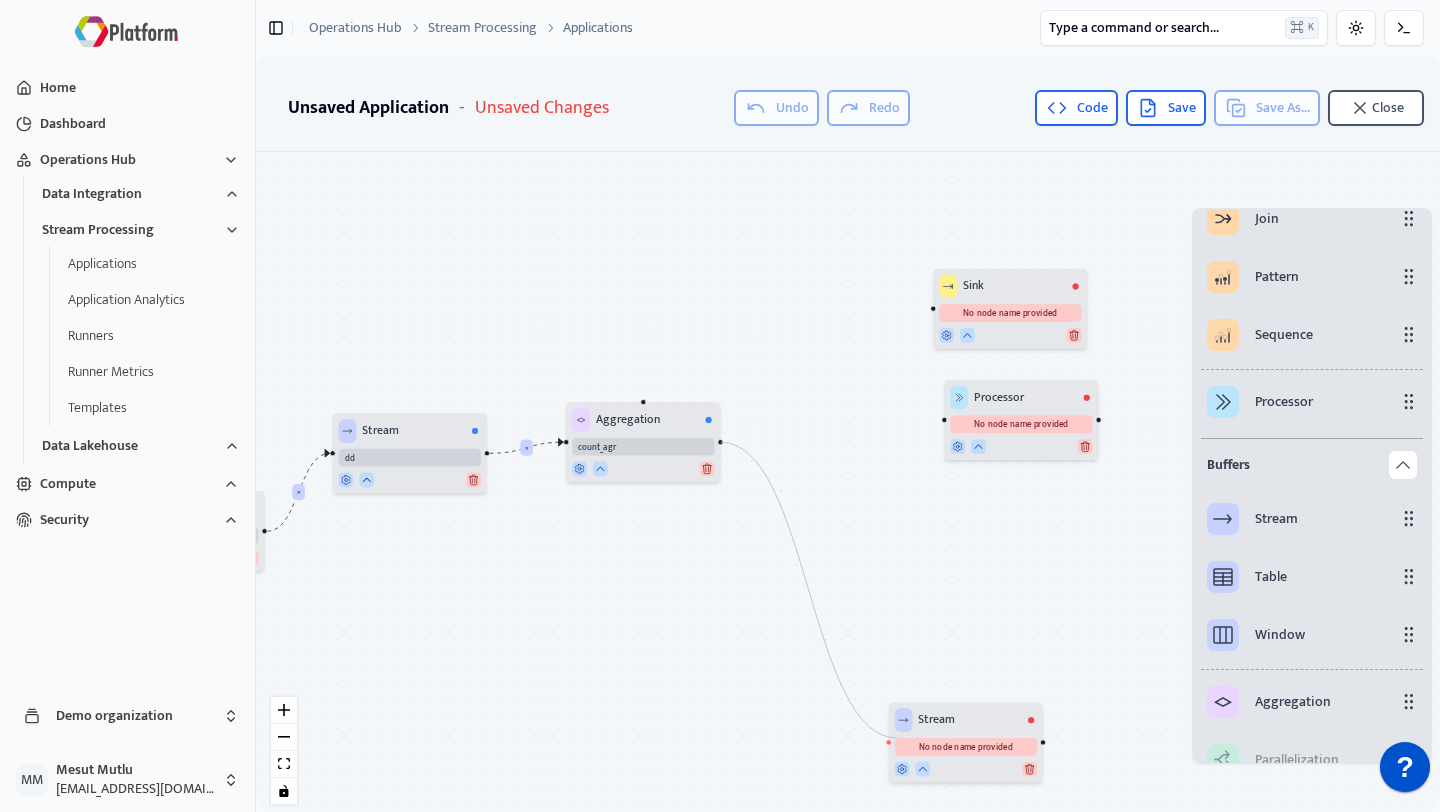 click on "Source HTTP Get_Data URL will be assigned once you run the Application Query filter Aggregation count_agr Stream dd Processor map Processor No node name provided Sink No node name provided Stream No node name provided" at bounding box center (138, 694) 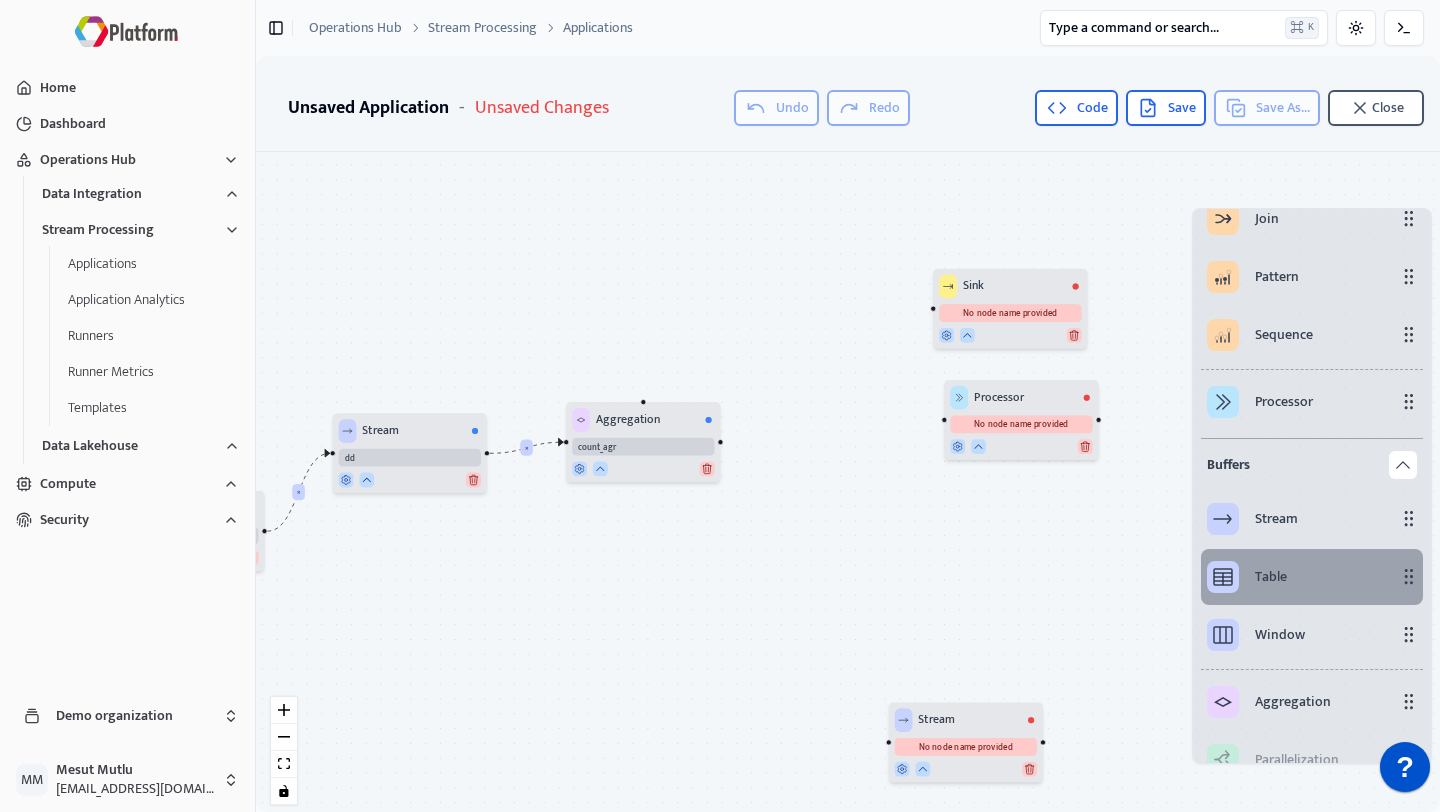 scroll, scrollTop: 78, scrollLeft: 0, axis: vertical 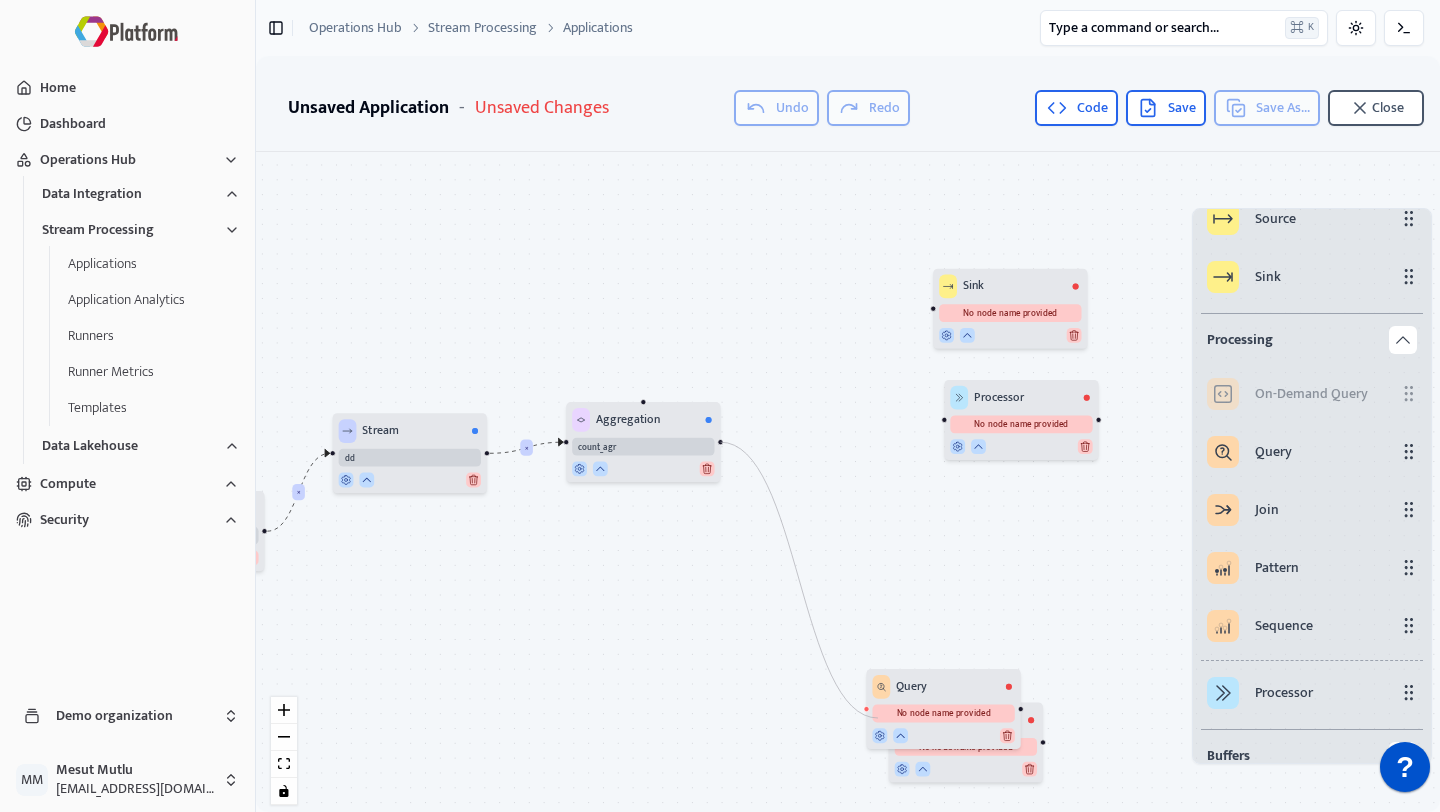 drag, startPoint x: 721, startPoint y: 442, endPoint x: 878, endPoint y: 716, distance: 315.79266 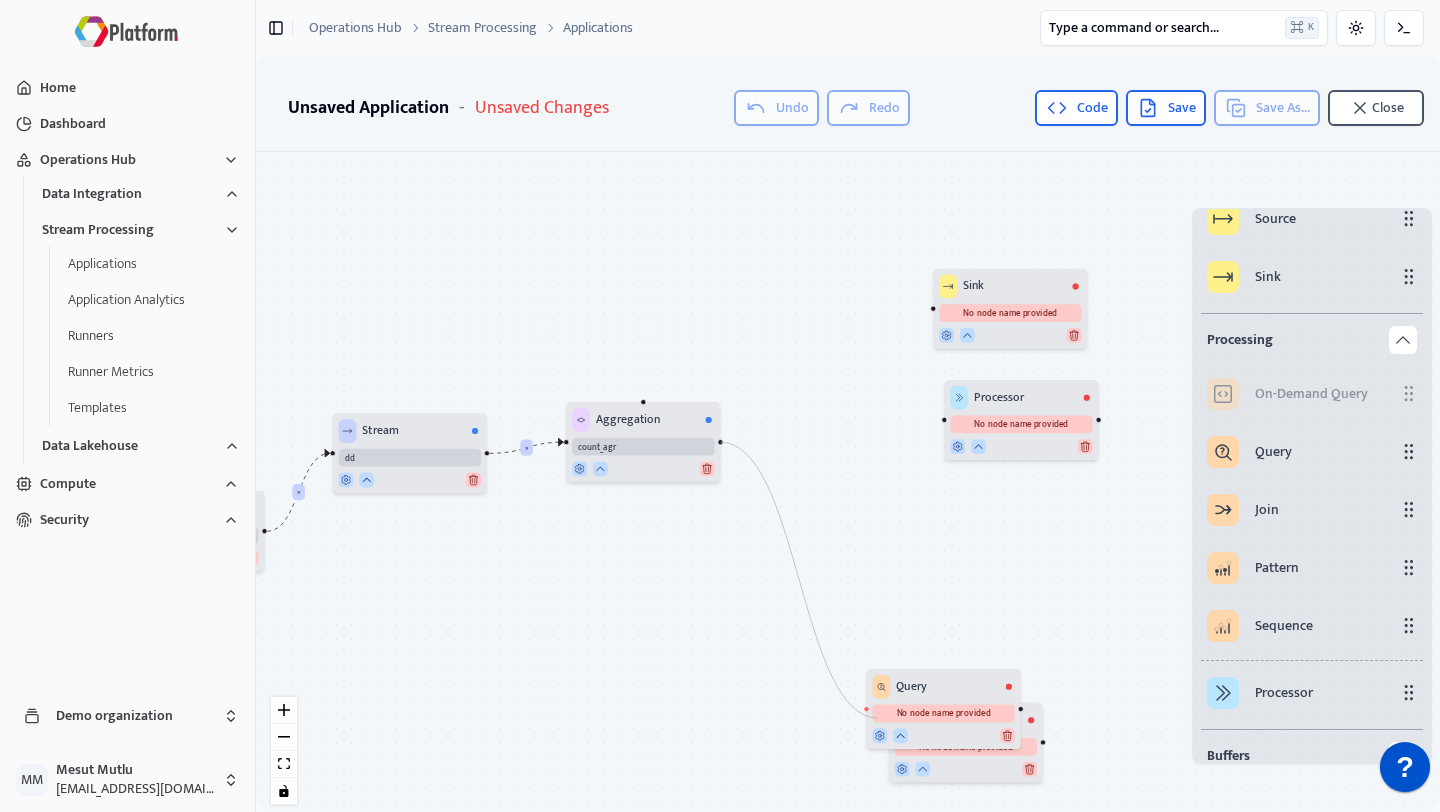 click on "Source HTTP Get_Data URL will be assigned once you run the Application Query filter Aggregation count_agr Stream dd Processor map Processor No node name provided Sink No node name provided Stream No node name provided Query No node name provided" at bounding box center [138, 694] 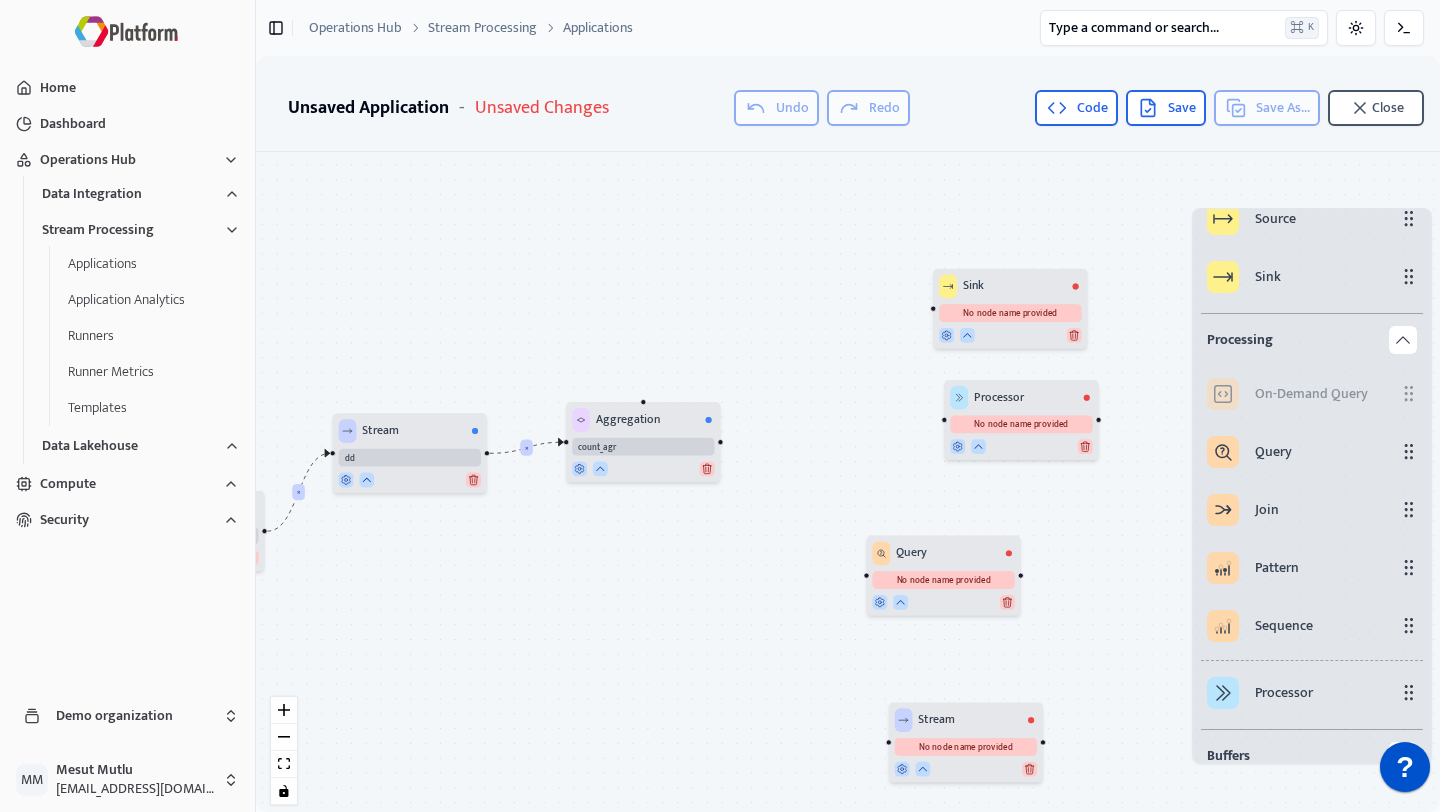 drag, startPoint x: 902, startPoint y: 697, endPoint x: 904, endPoint y: 554, distance: 143.01399 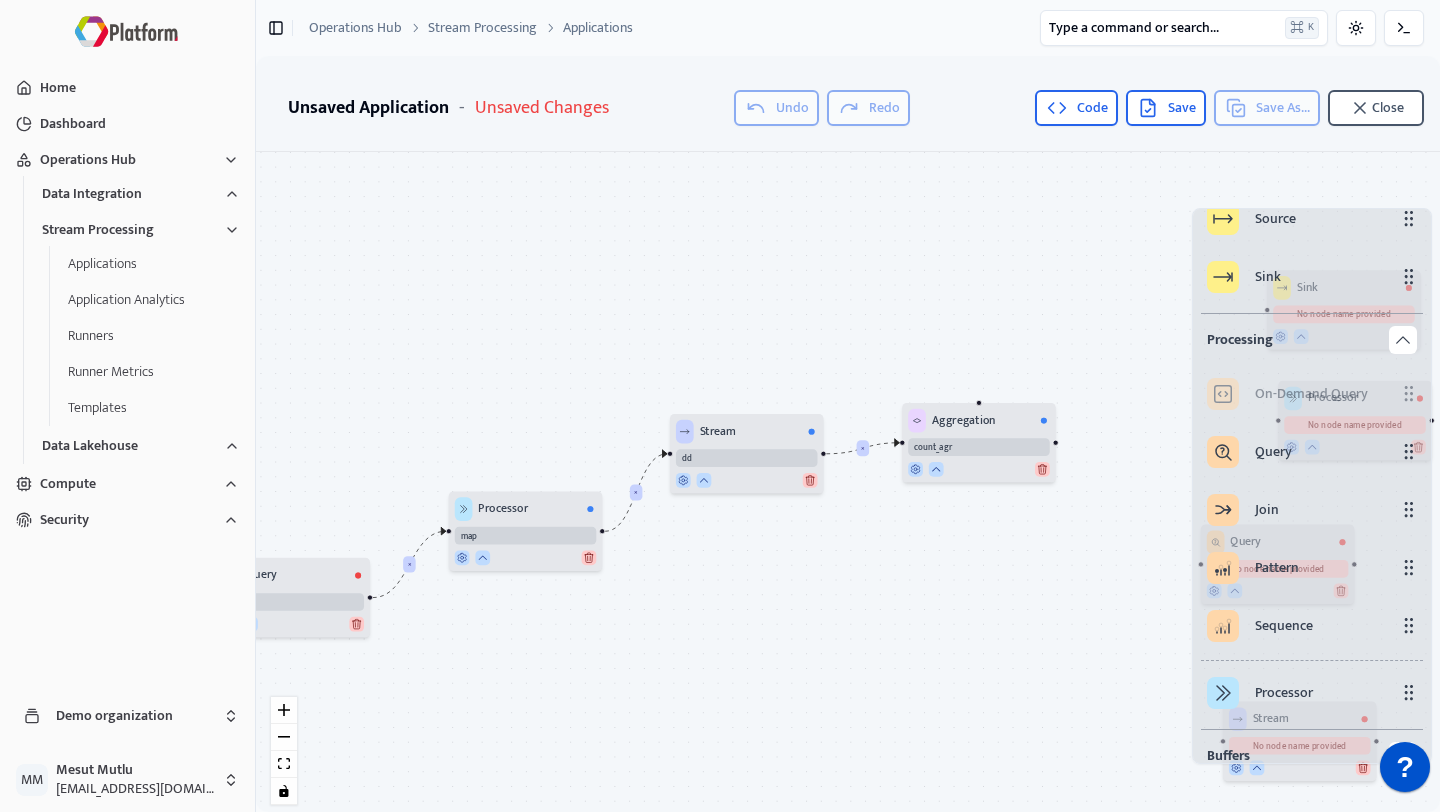 drag, startPoint x: 450, startPoint y: 574, endPoint x: 792, endPoint y: 576, distance: 342.00586 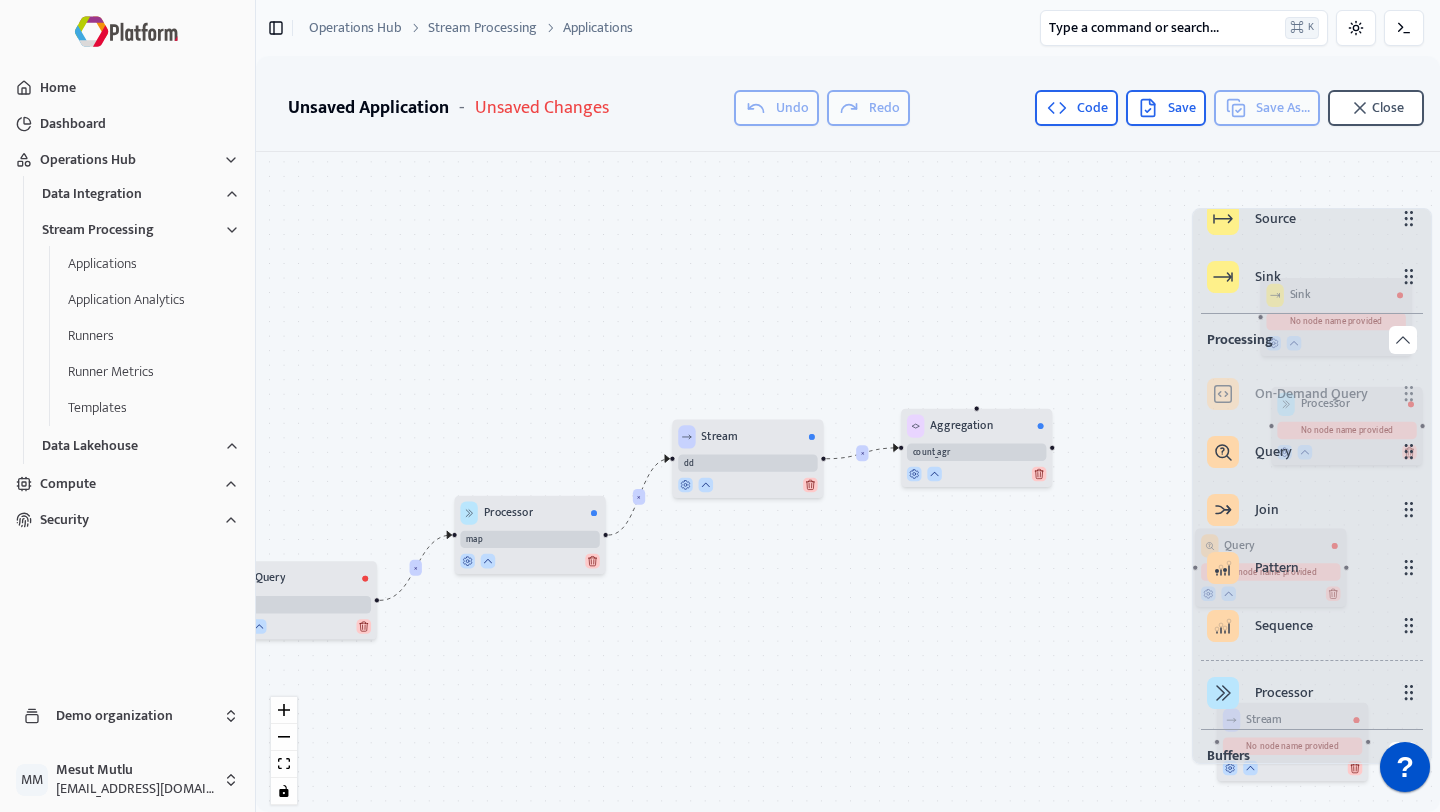 drag, startPoint x: 471, startPoint y: 615, endPoint x: 685, endPoint y: 637, distance: 215.12787 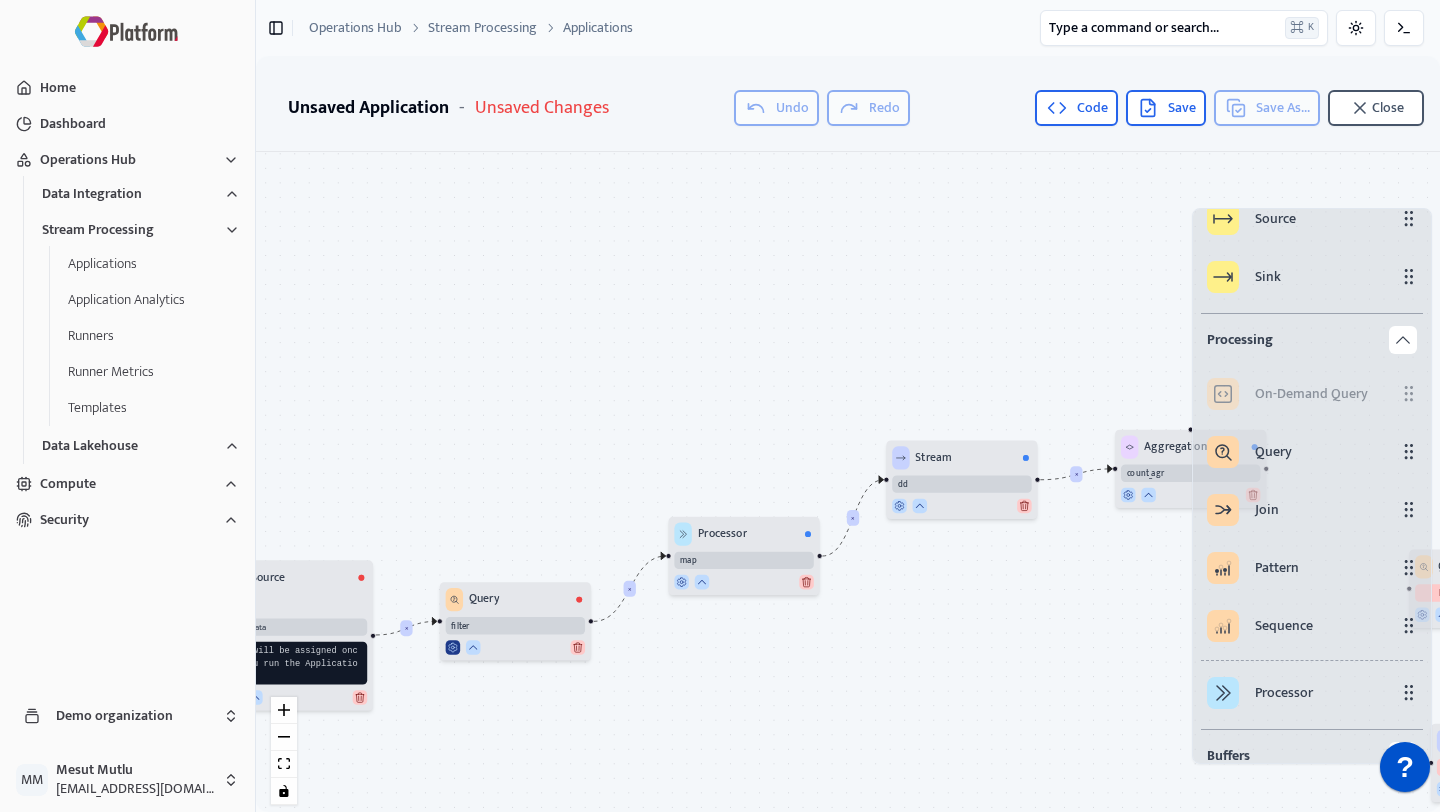 click 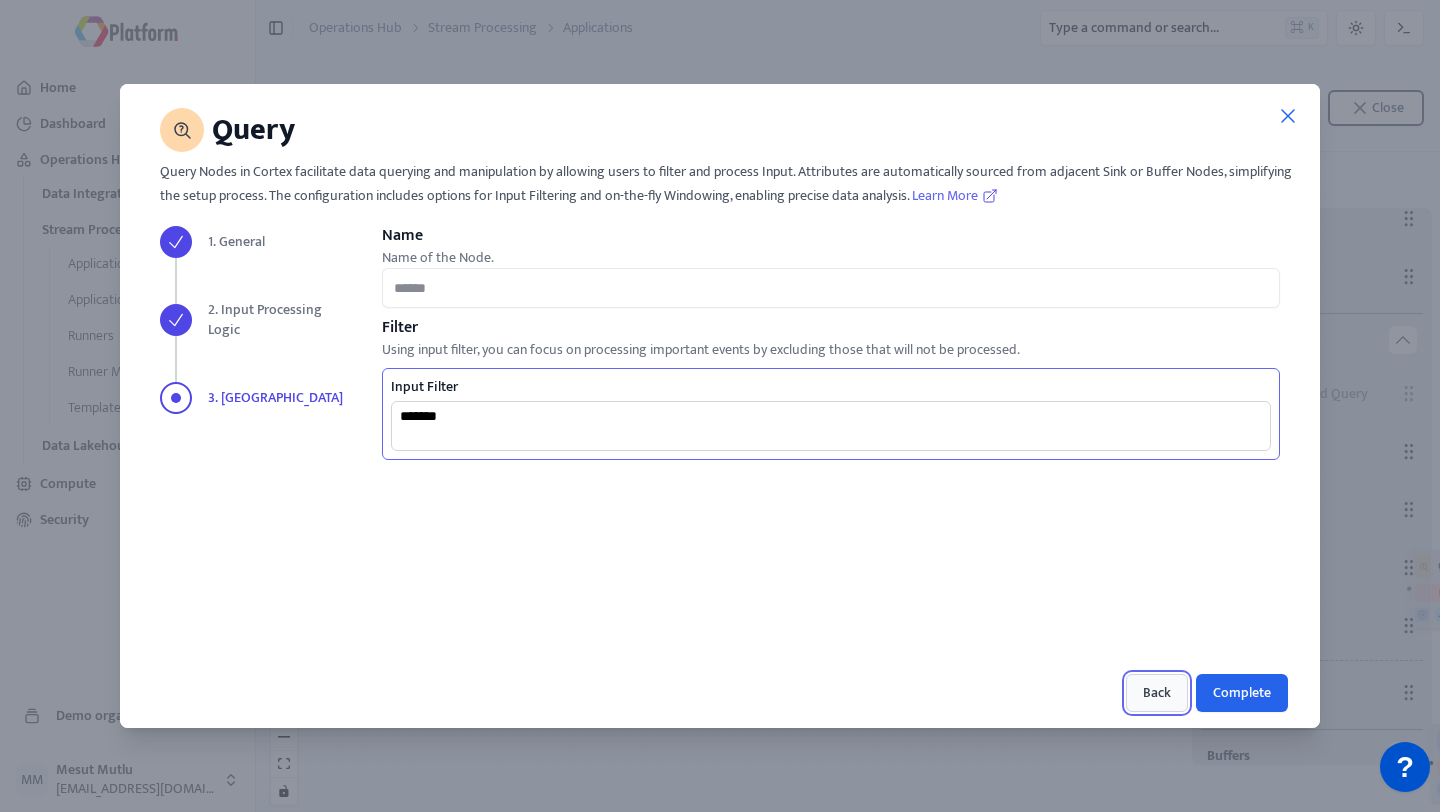 click on "Back" at bounding box center [1157, 693] 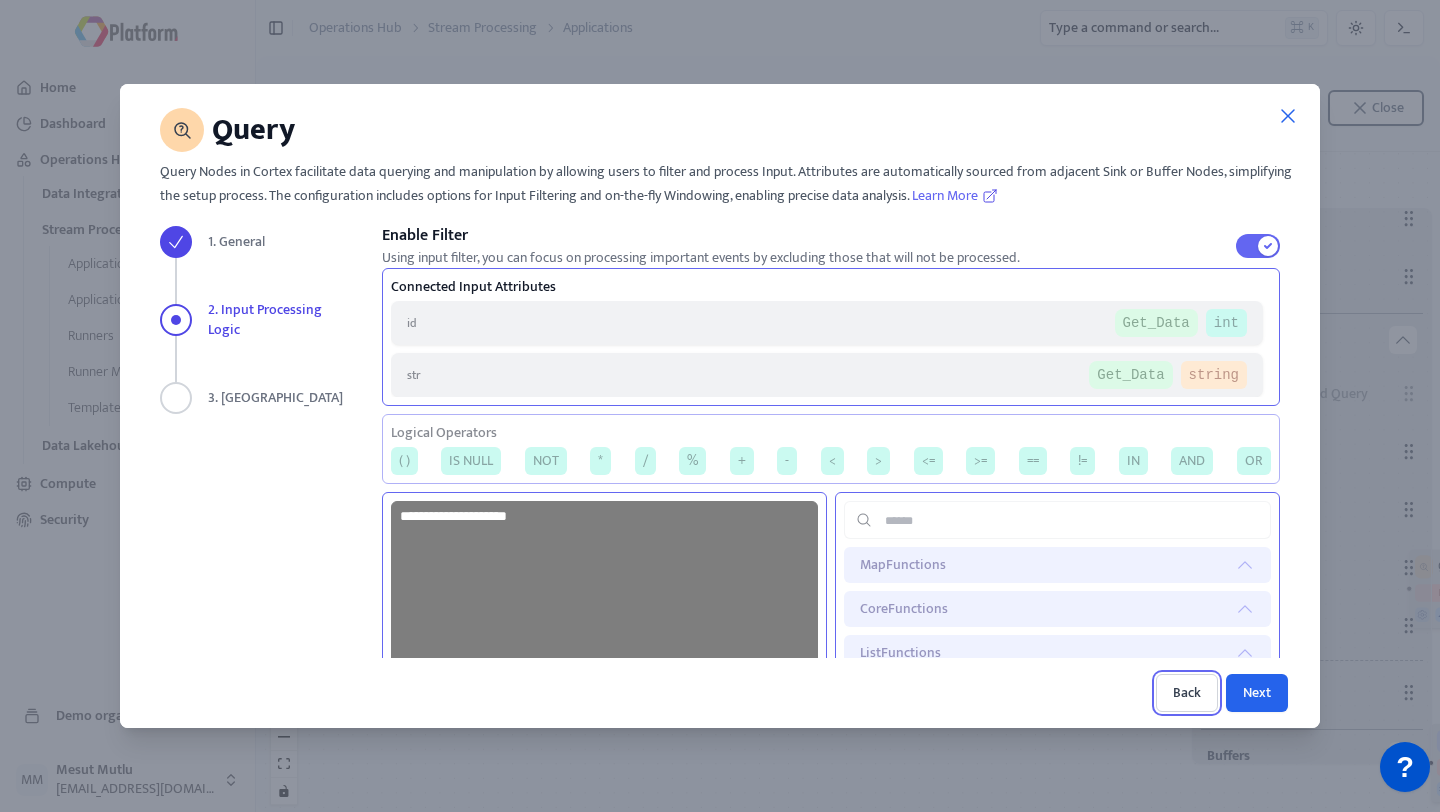 scroll, scrollTop: 297, scrollLeft: 0, axis: vertical 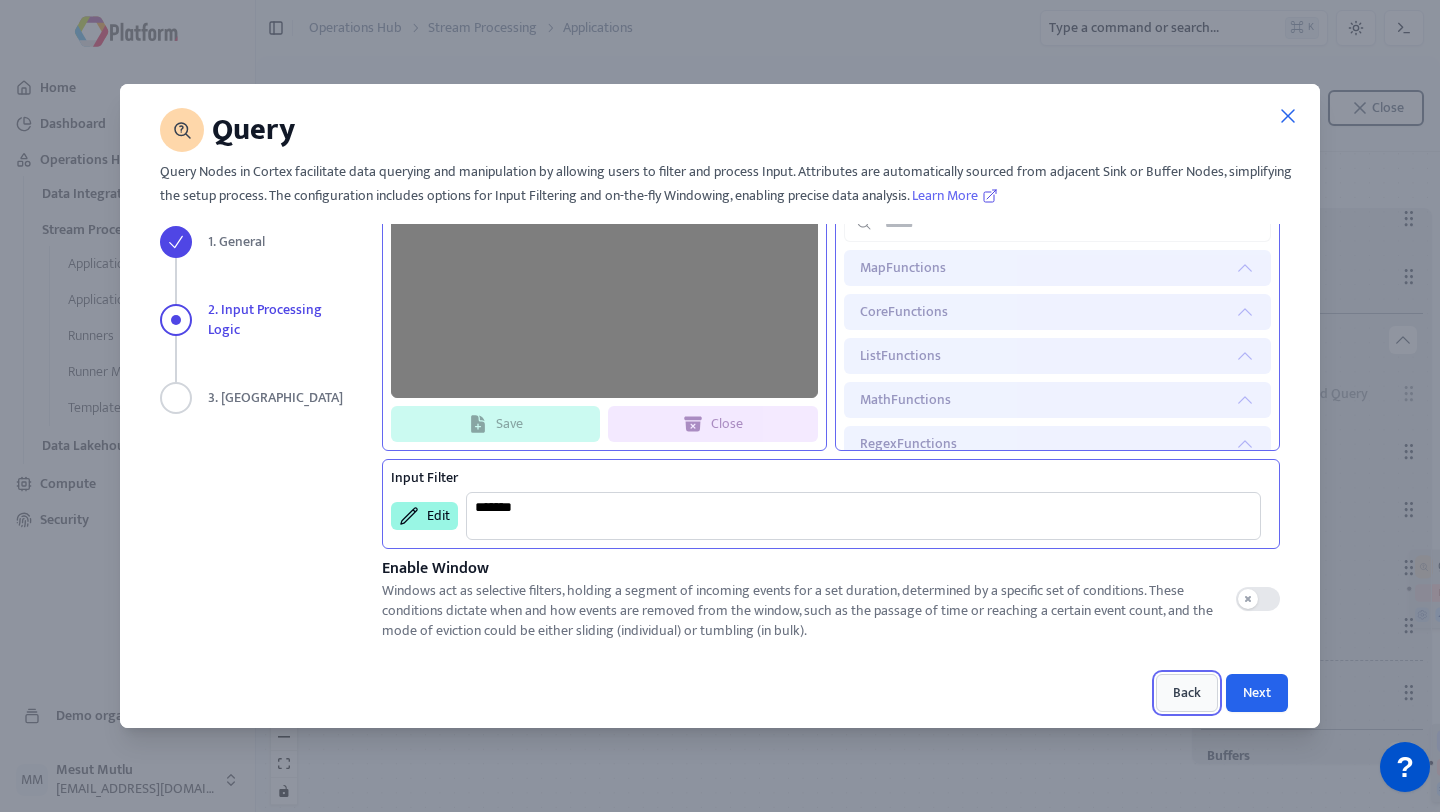 click on "Back" at bounding box center (1187, 693) 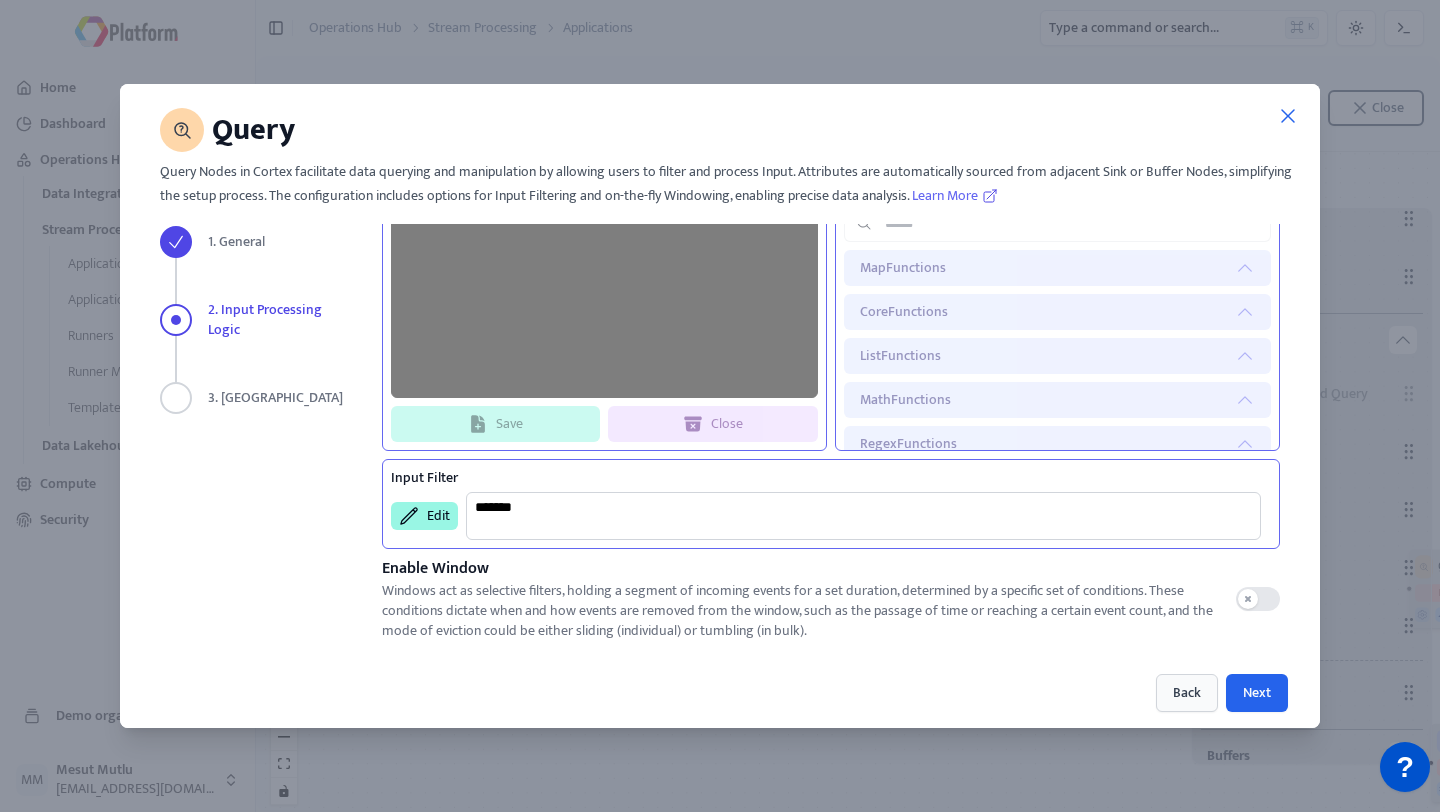 scroll, scrollTop: 0, scrollLeft: 0, axis: both 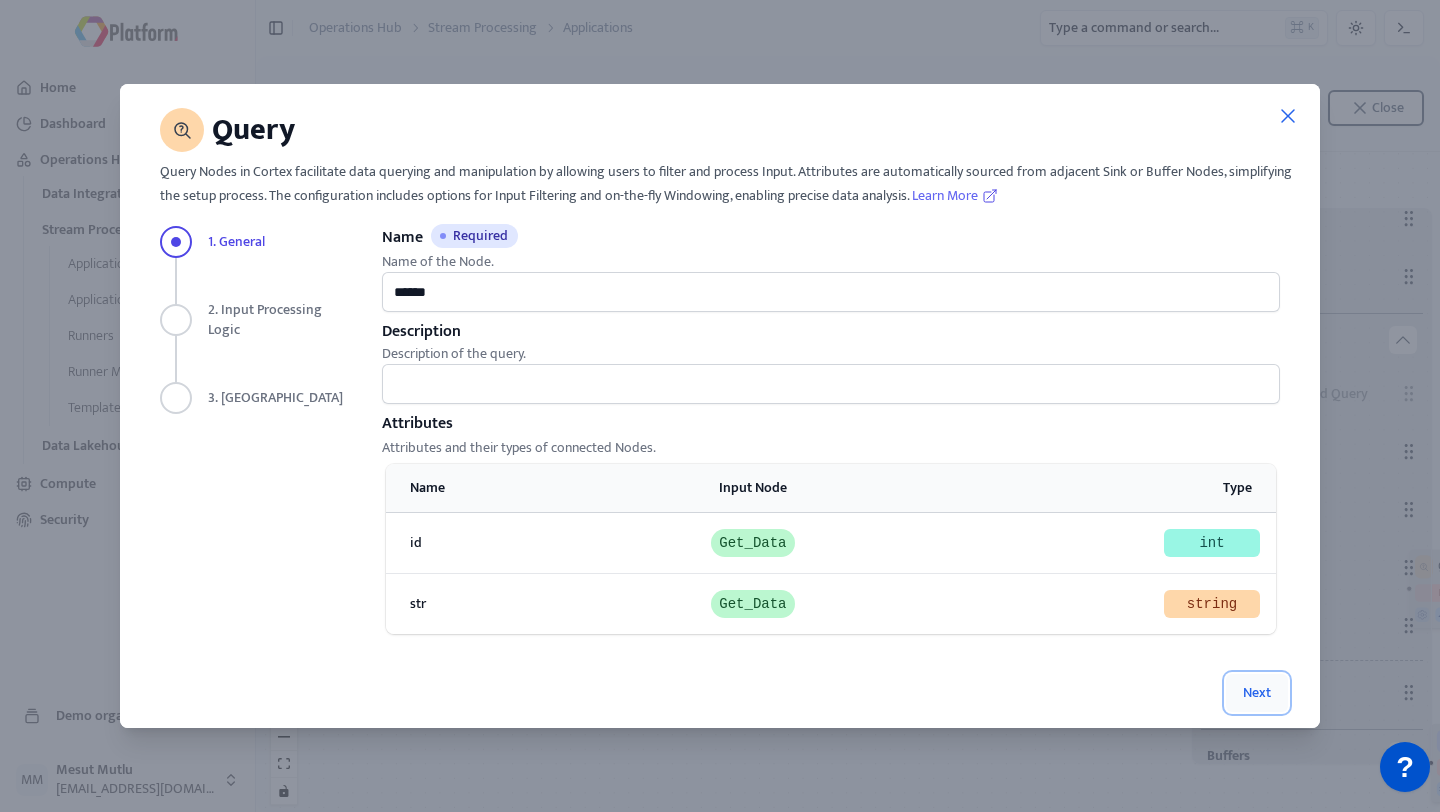 click on "Next" at bounding box center (1257, 693) 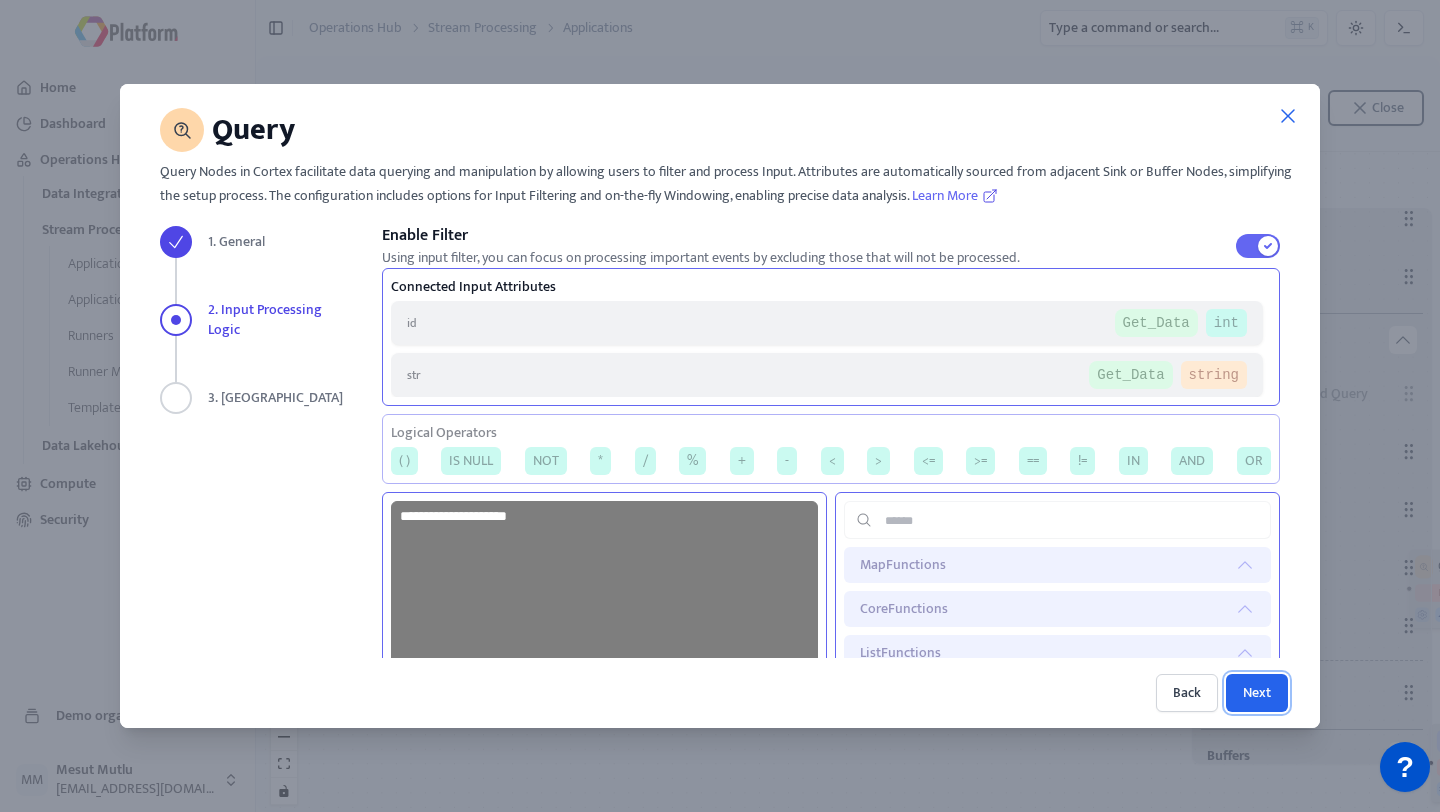 scroll, scrollTop: 108, scrollLeft: 0, axis: vertical 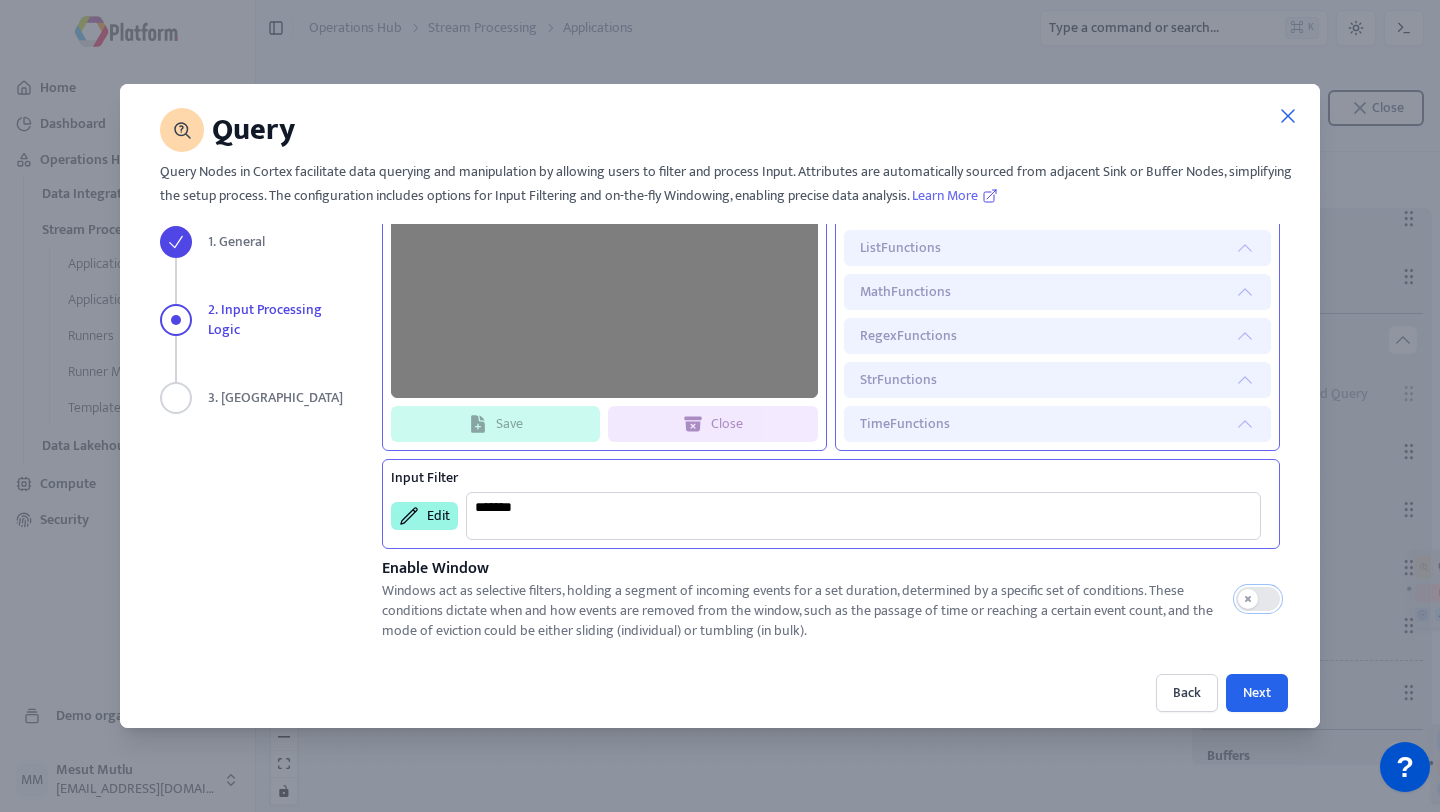 click at bounding box center (1258, 599) 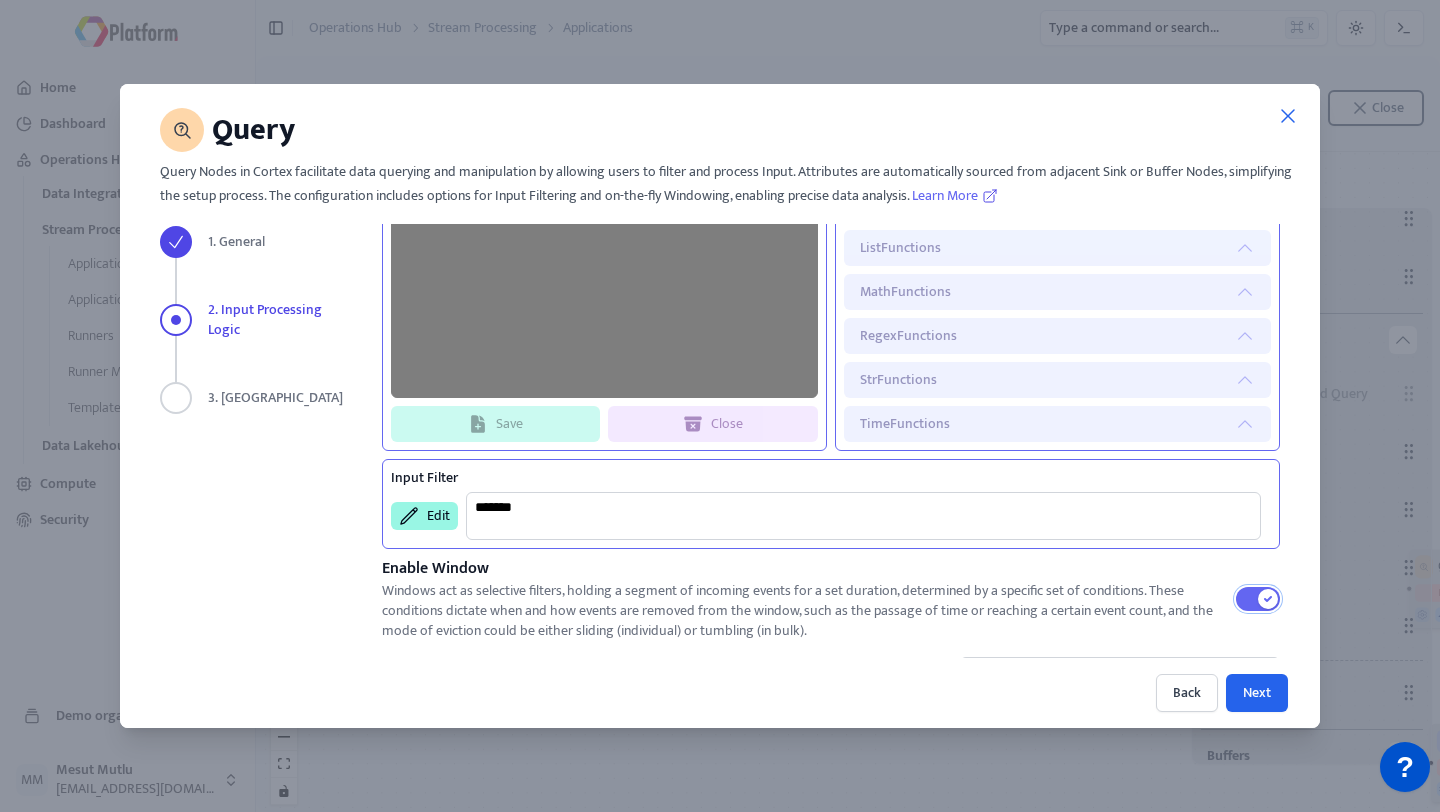 scroll, scrollTop: 473, scrollLeft: 0, axis: vertical 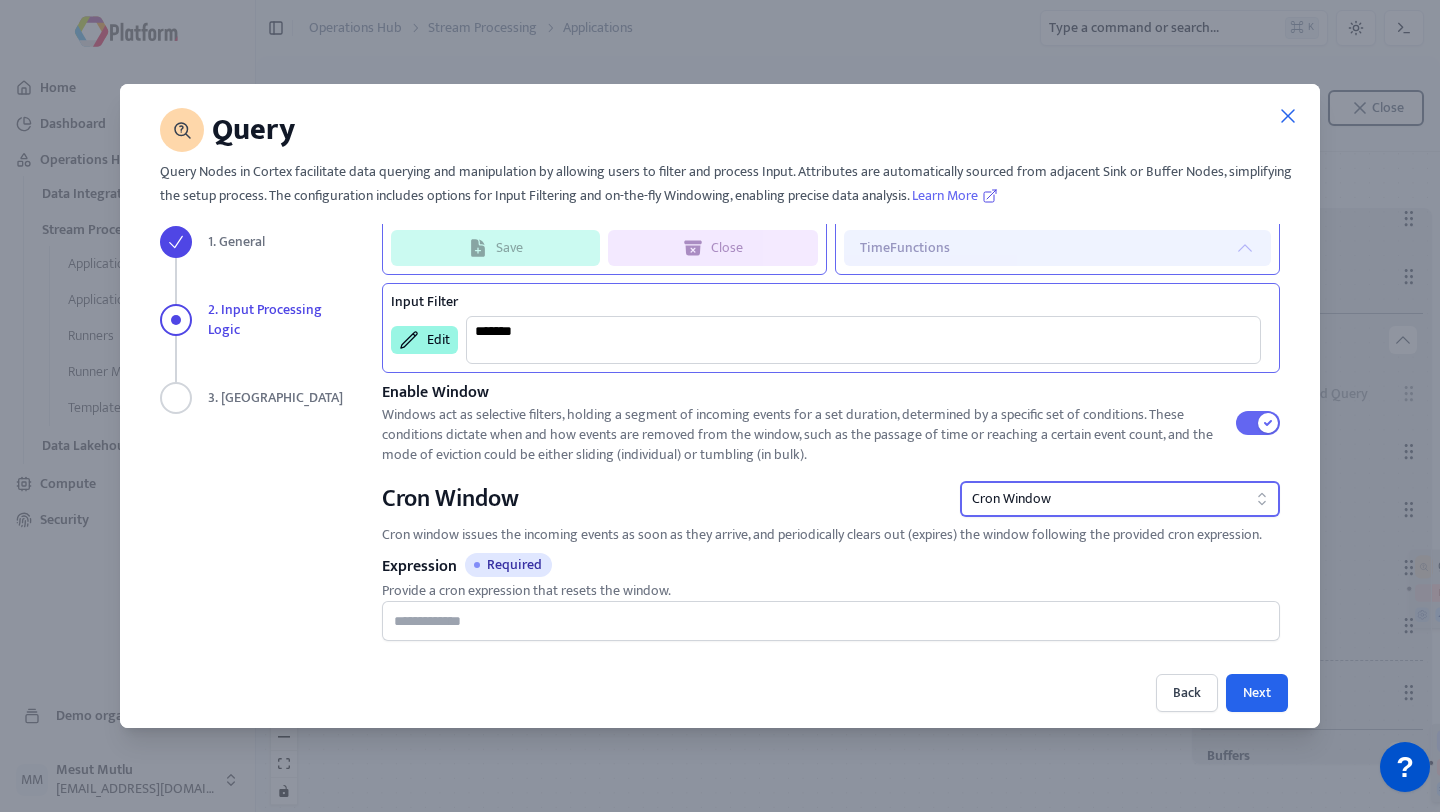 click on "Cron Window" at bounding box center (1011, 499) 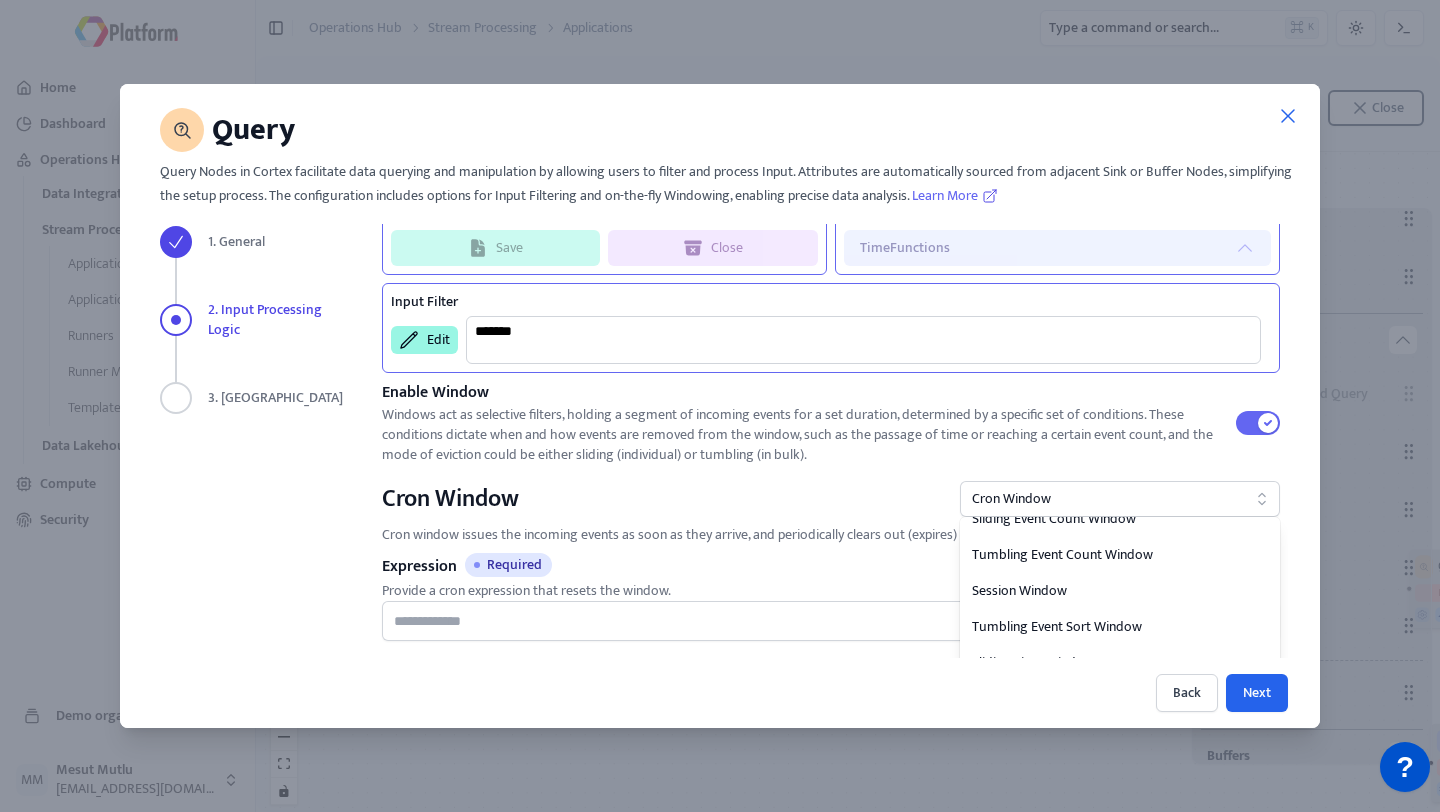 scroll, scrollTop: 180, scrollLeft: 0, axis: vertical 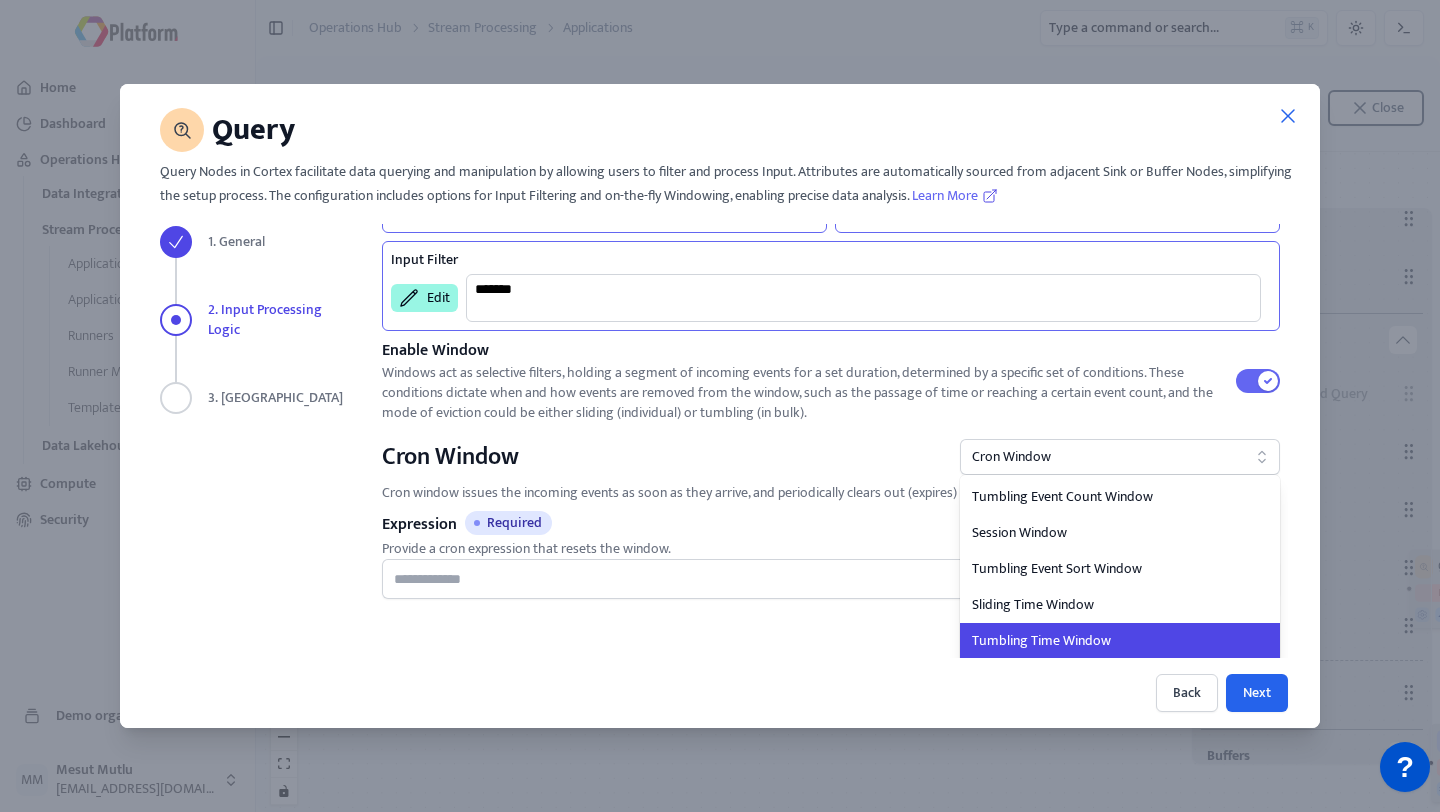 click on "Tumbling Time Window" at bounding box center (1120, 641) 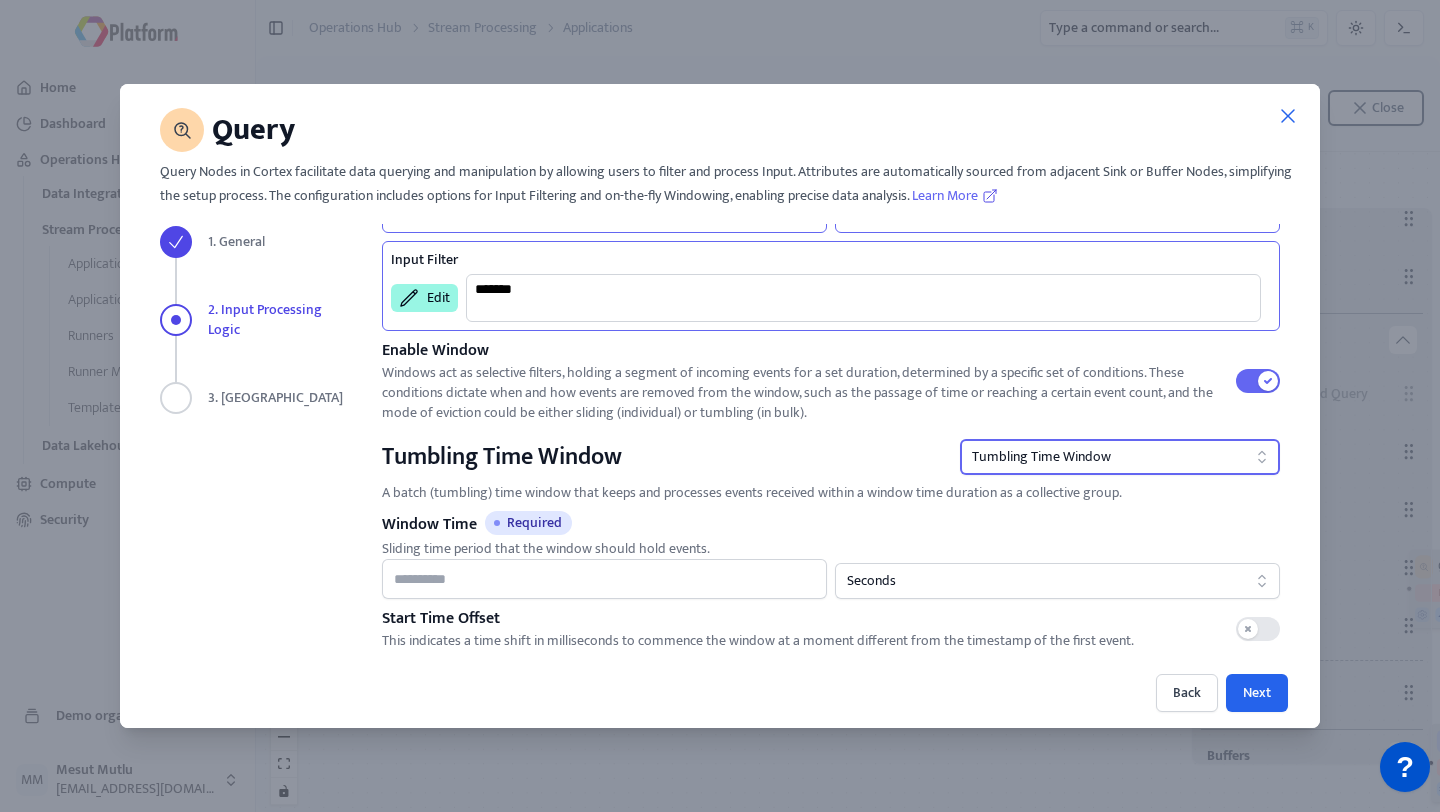 scroll, scrollTop: 517, scrollLeft: 0, axis: vertical 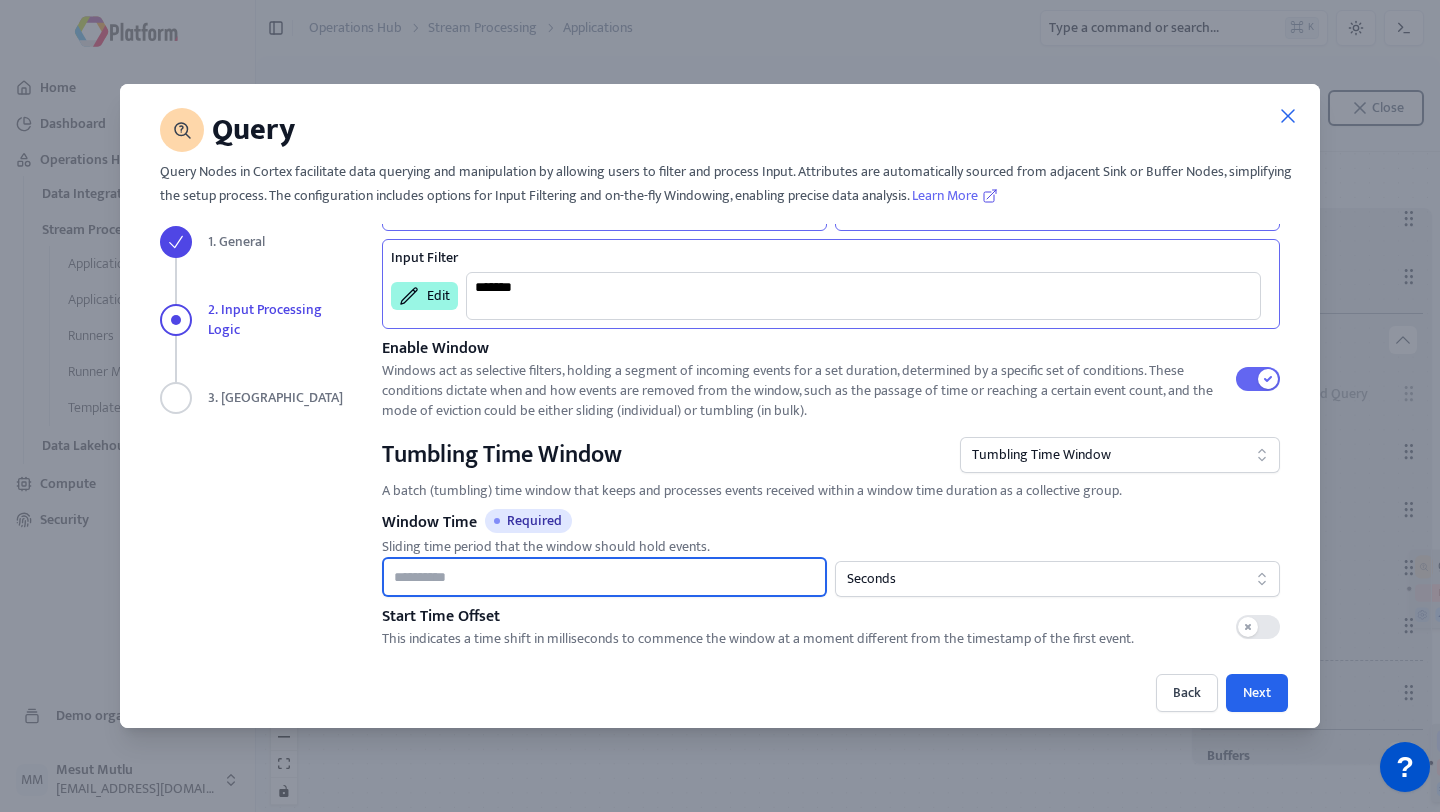 click at bounding box center (604, 577) 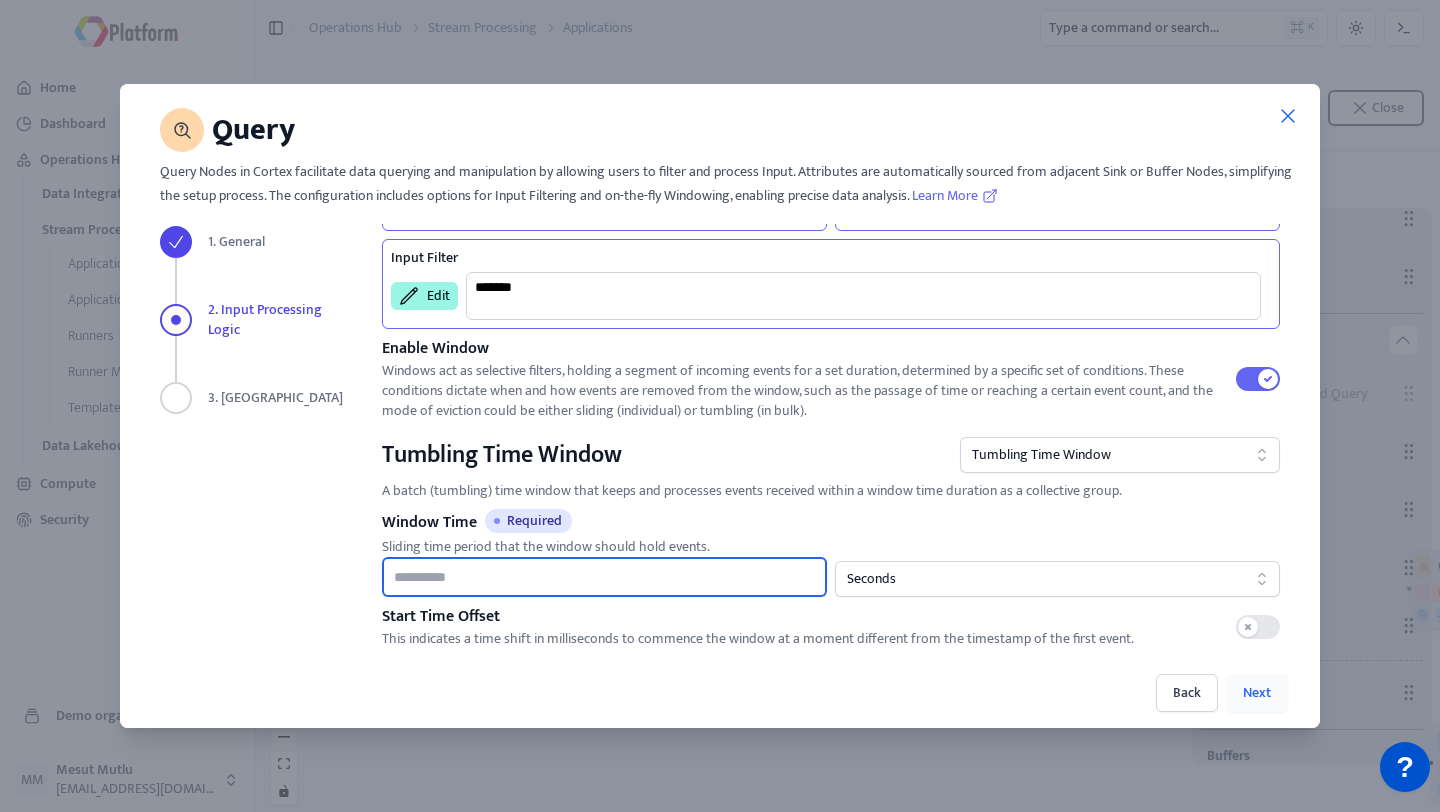 type on "**" 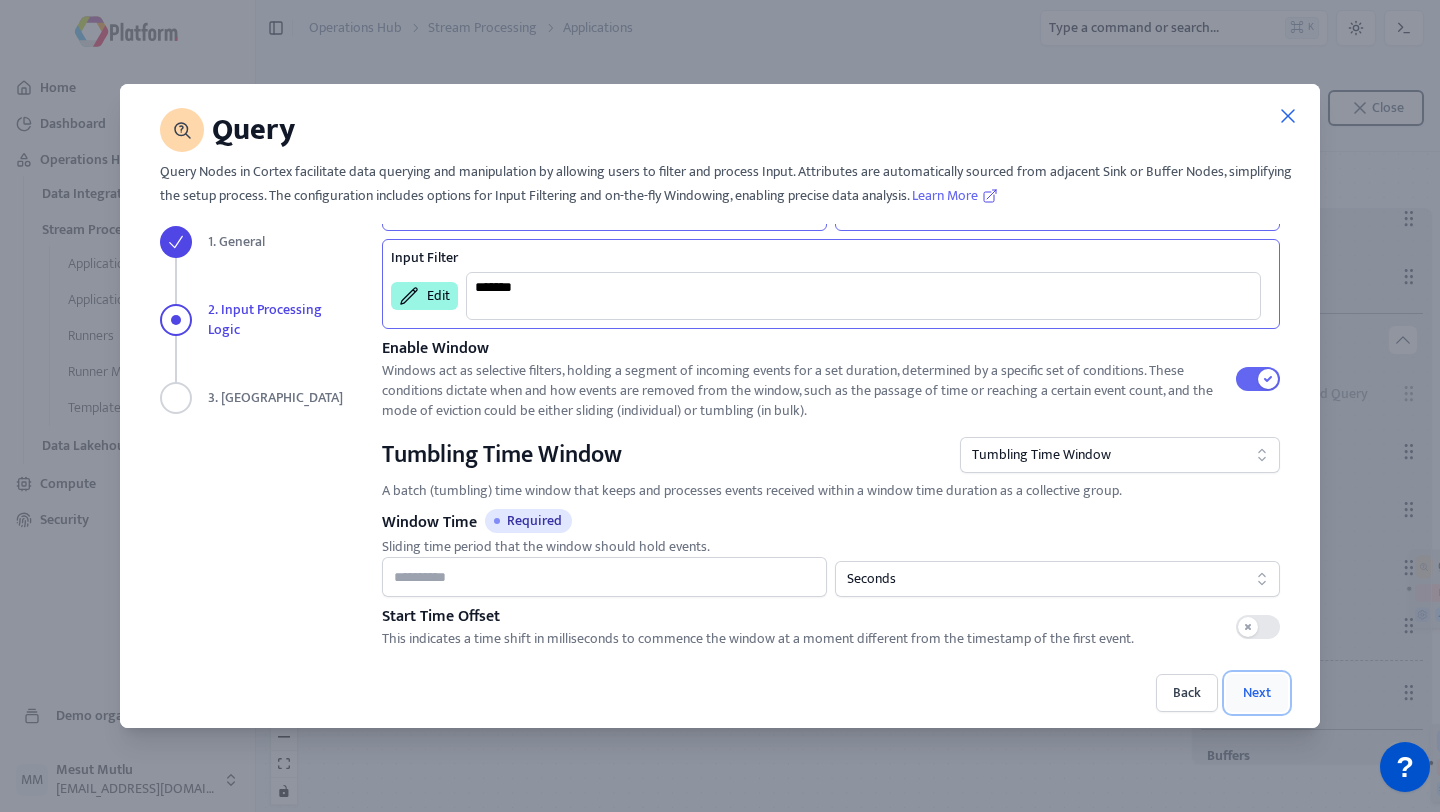 click on "Next" at bounding box center (1257, 693) 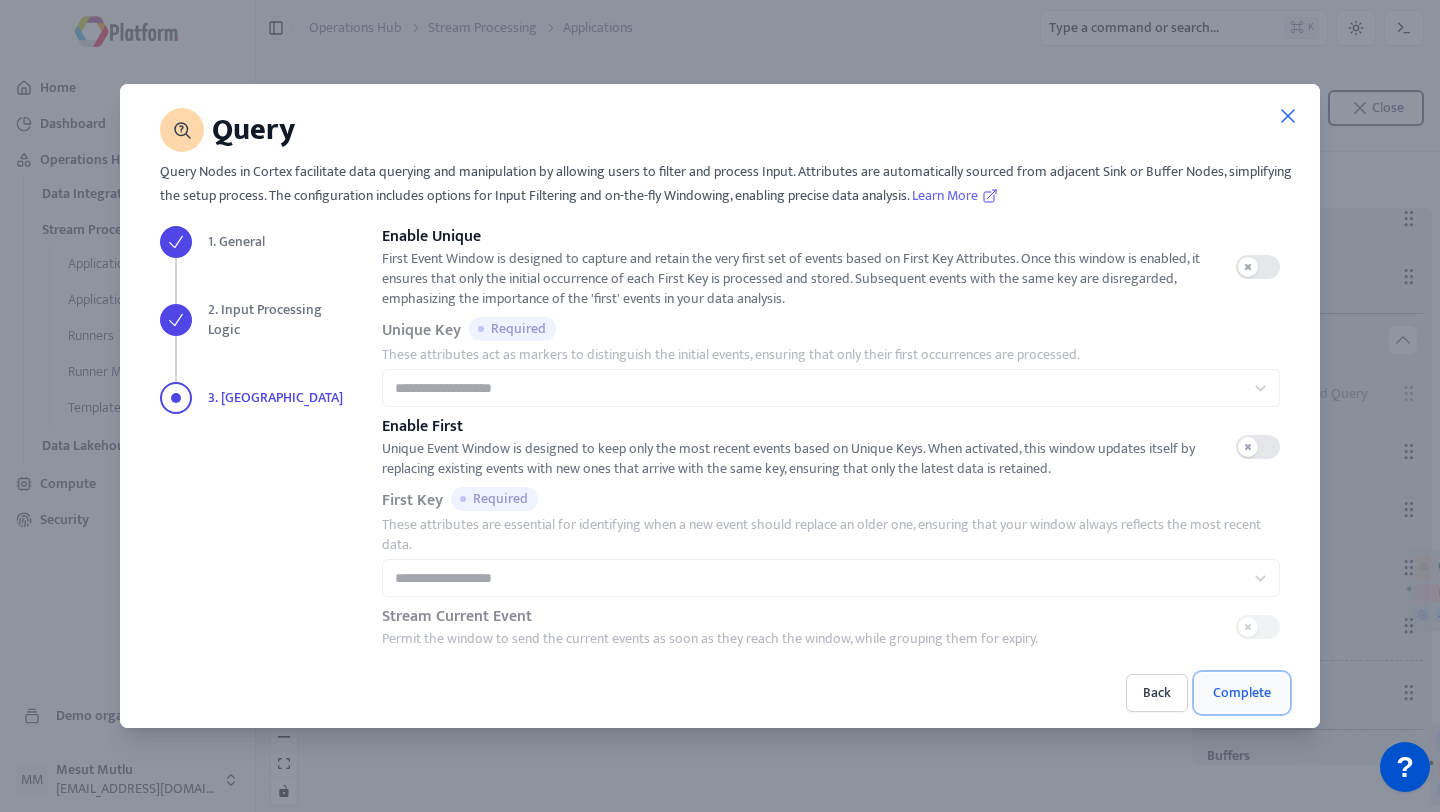 click on "Complete" at bounding box center (1242, 693) 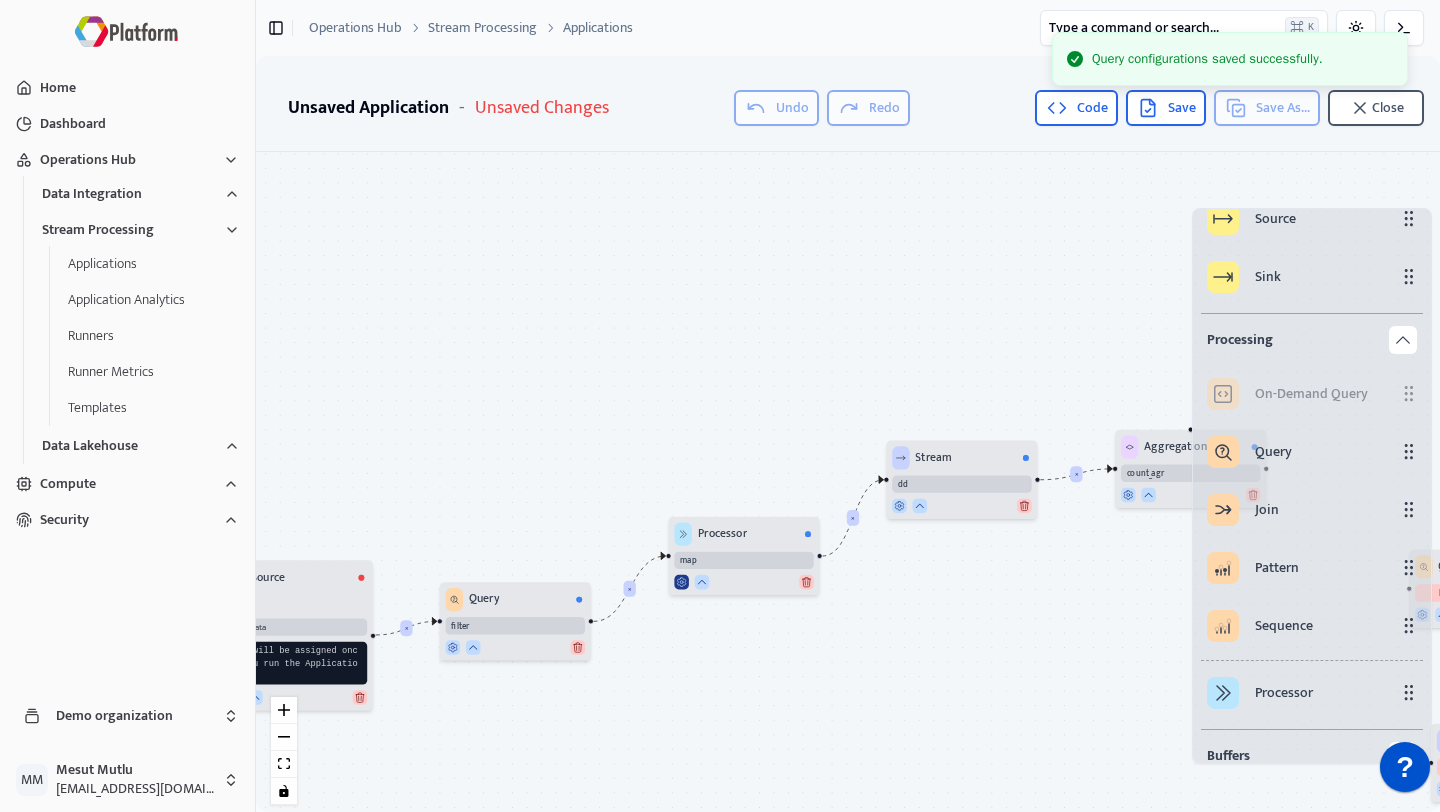 click 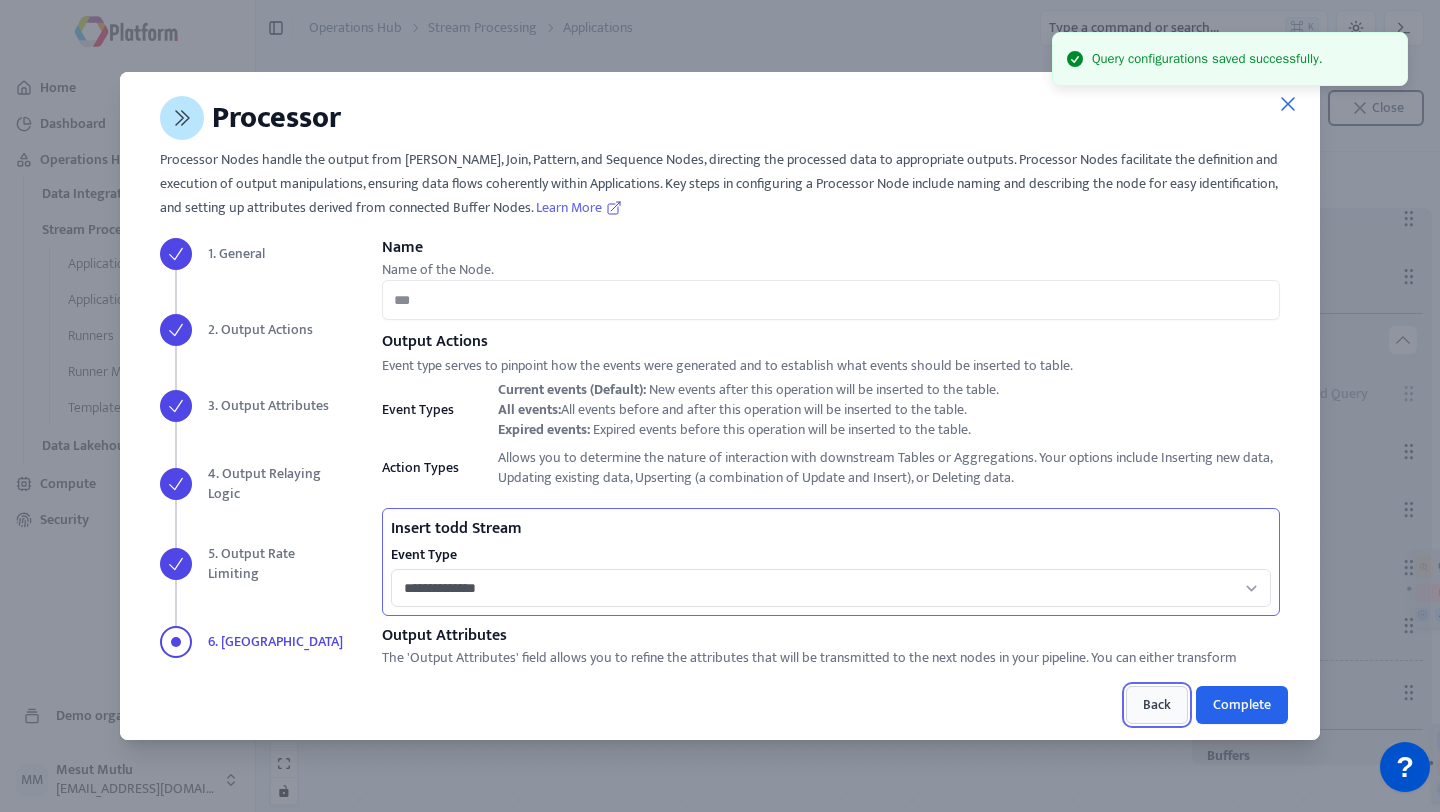 click on "Back" at bounding box center (1157, 705) 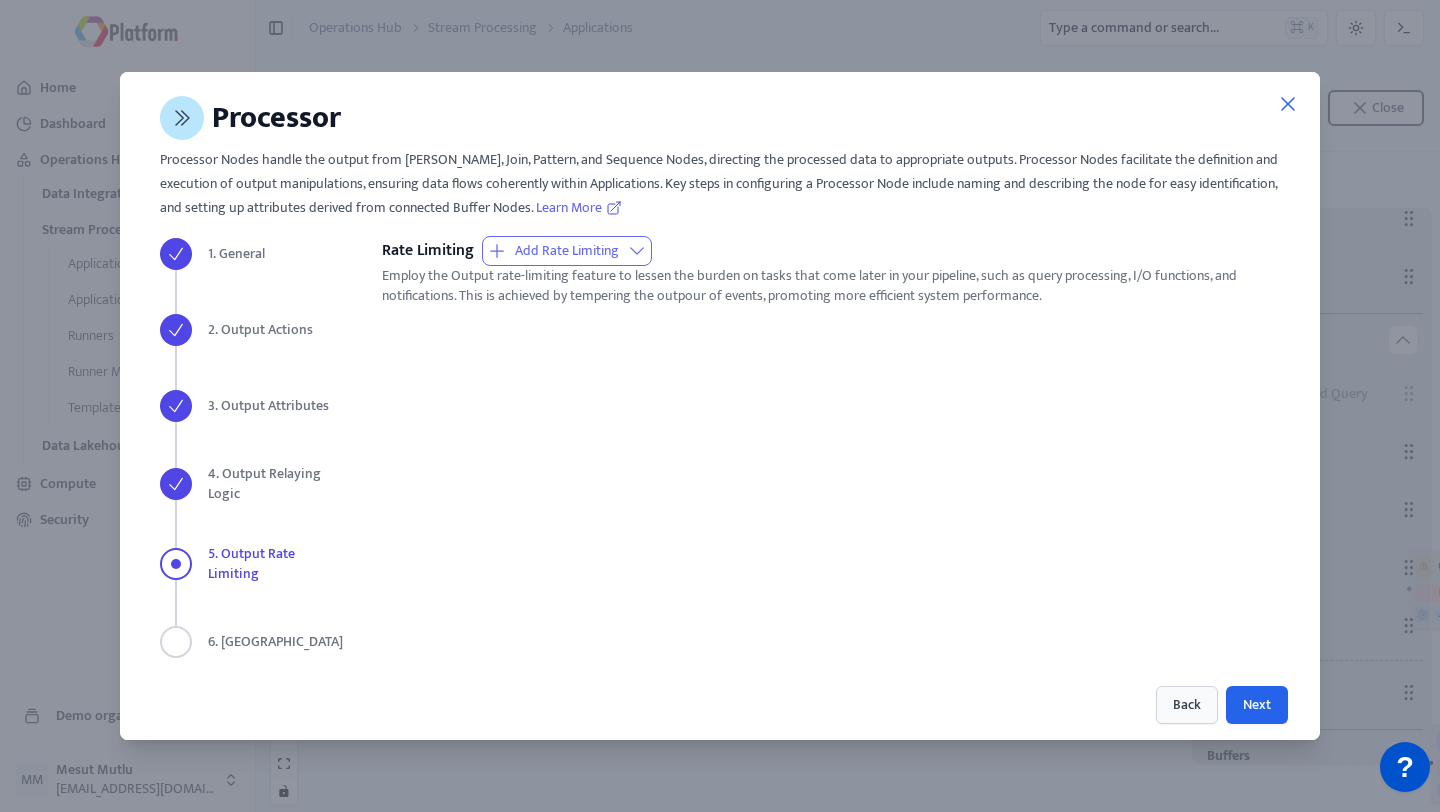 click on "Back Next" at bounding box center [831, 705] 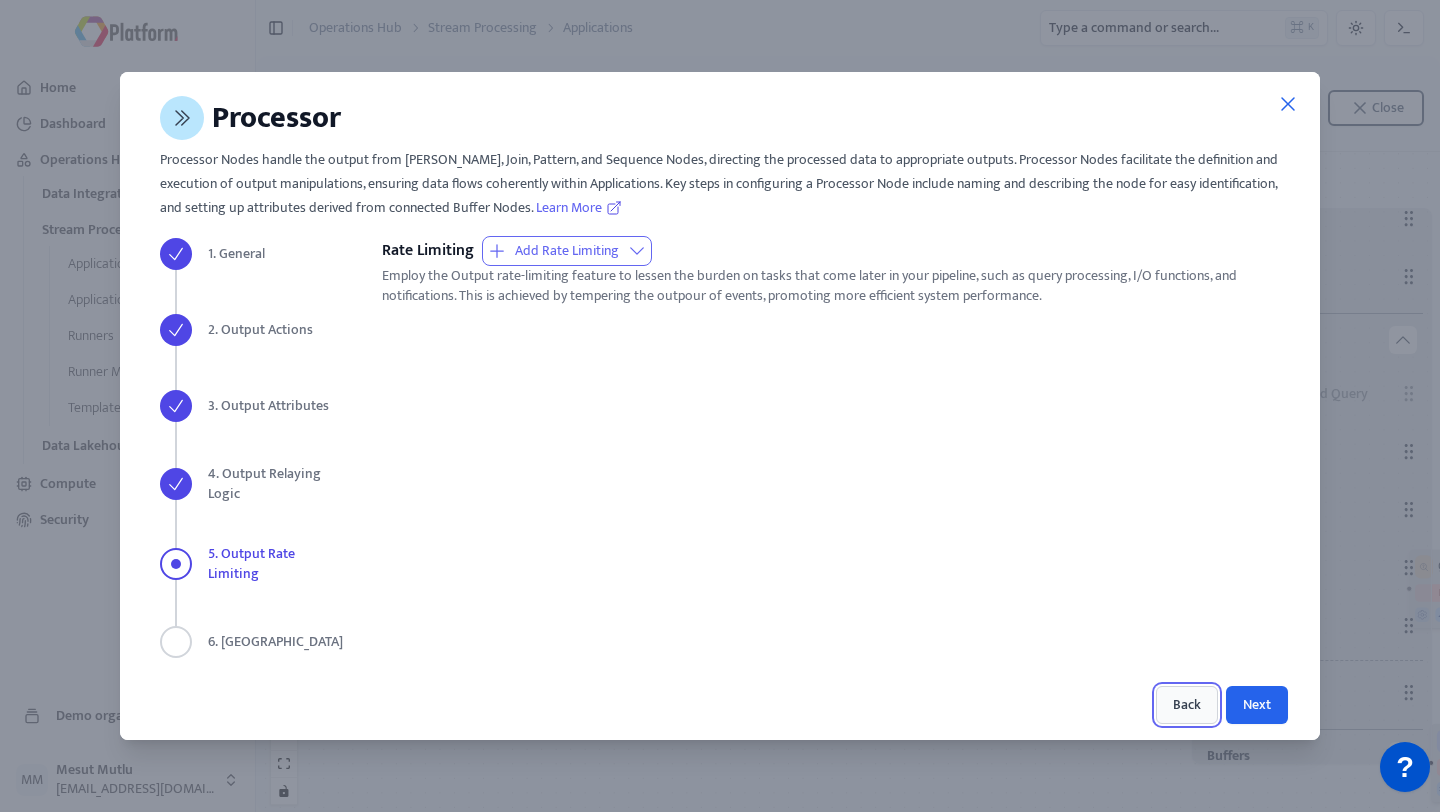 click on "Back" at bounding box center (1187, 705) 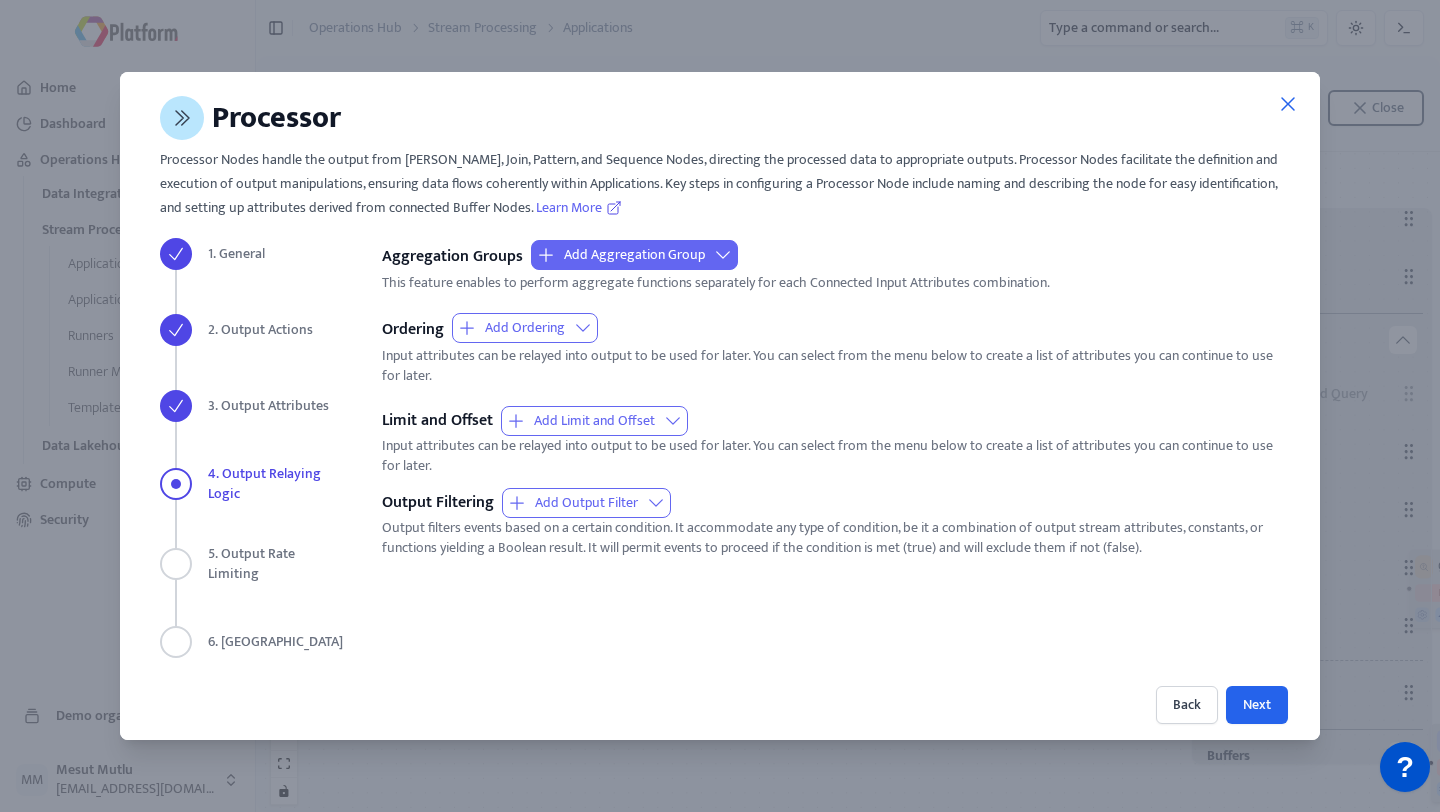 click on "Add Aggregation Group" at bounding box center [634, 255] 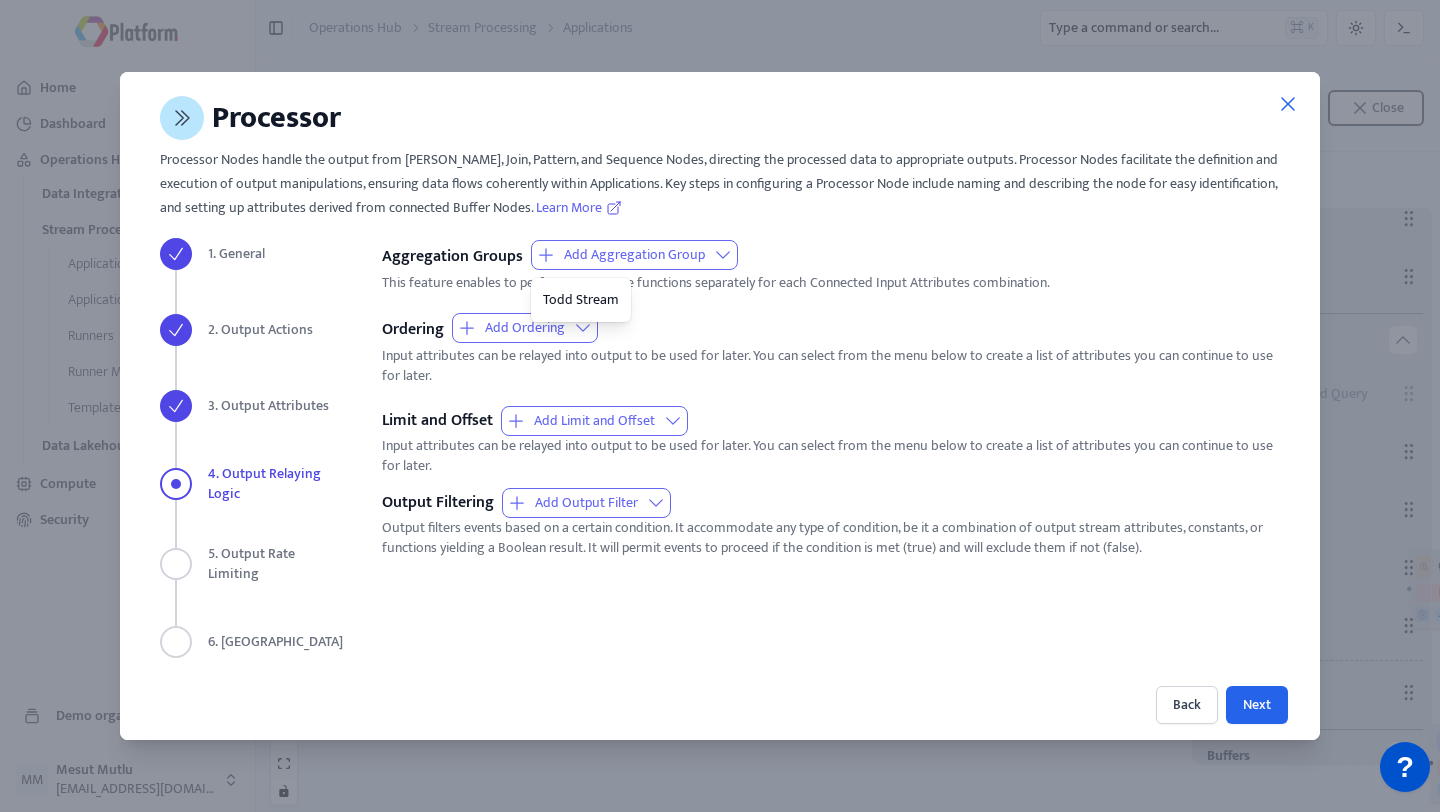 click on "Ordering Add Ordering" at bounding box center [831, 329] 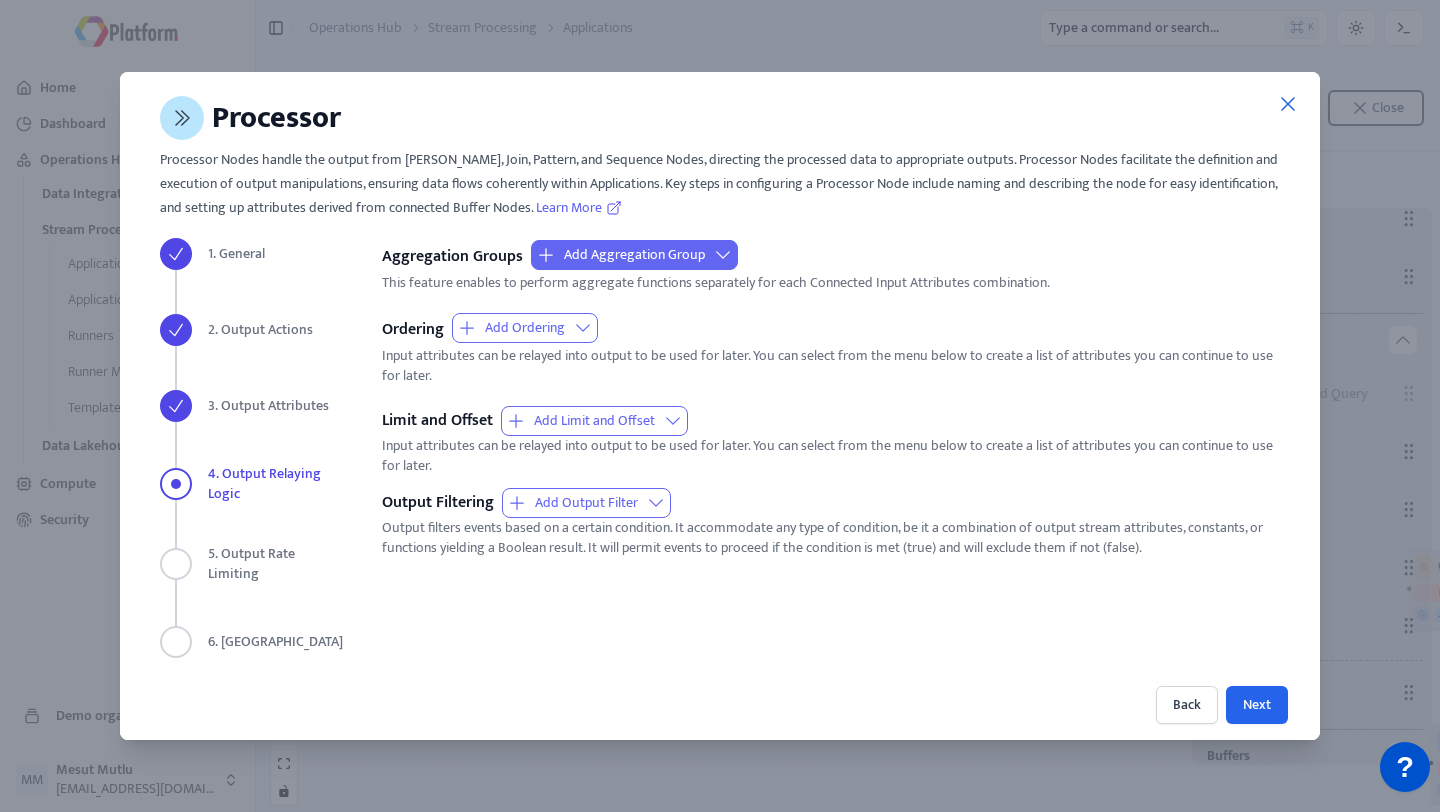 click on "Add Aggregation Group" at bounding box center (634, 255) 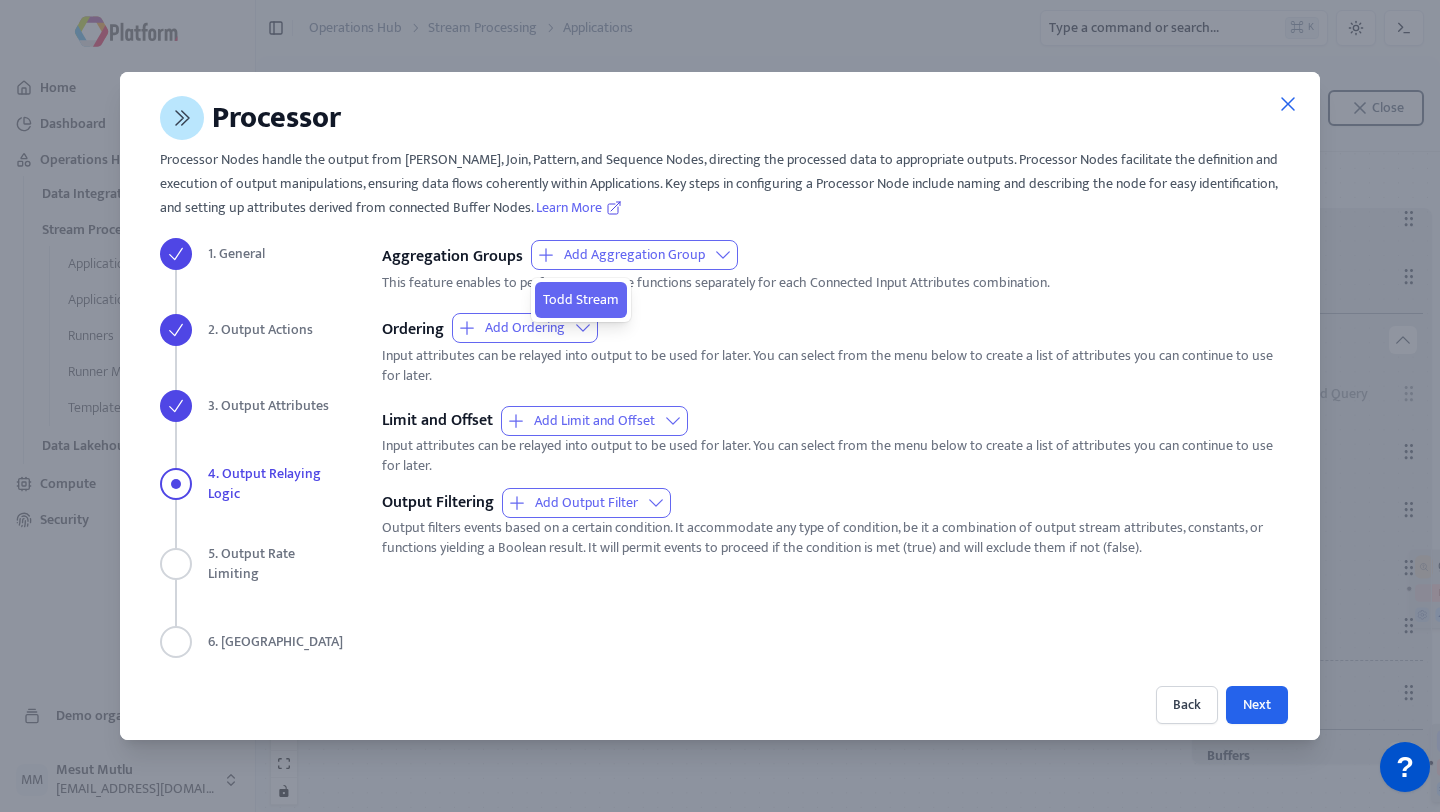 click on "To  dd   Stream" at bounding box center (581, 300) 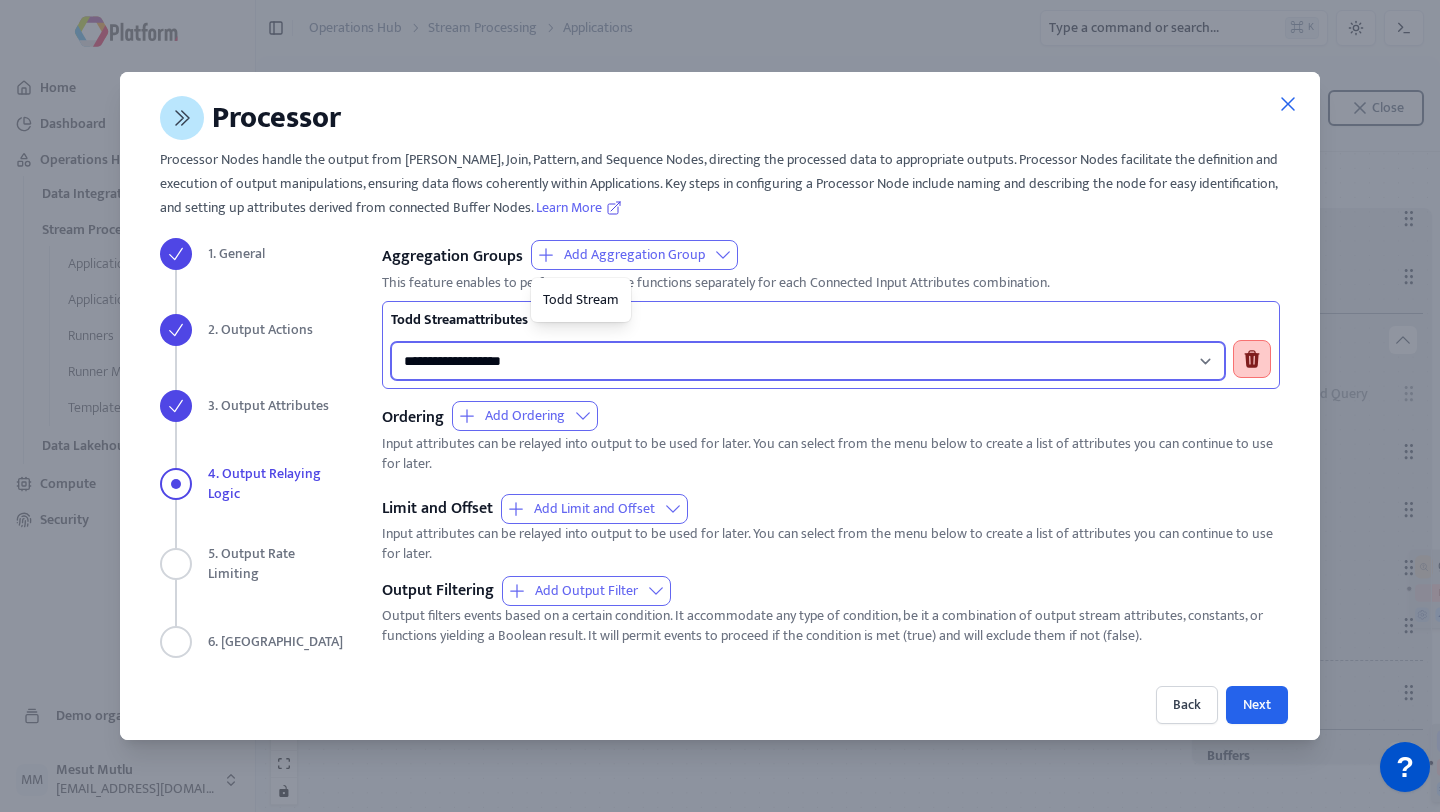 click on "**********" at bounding box center [808, 361] 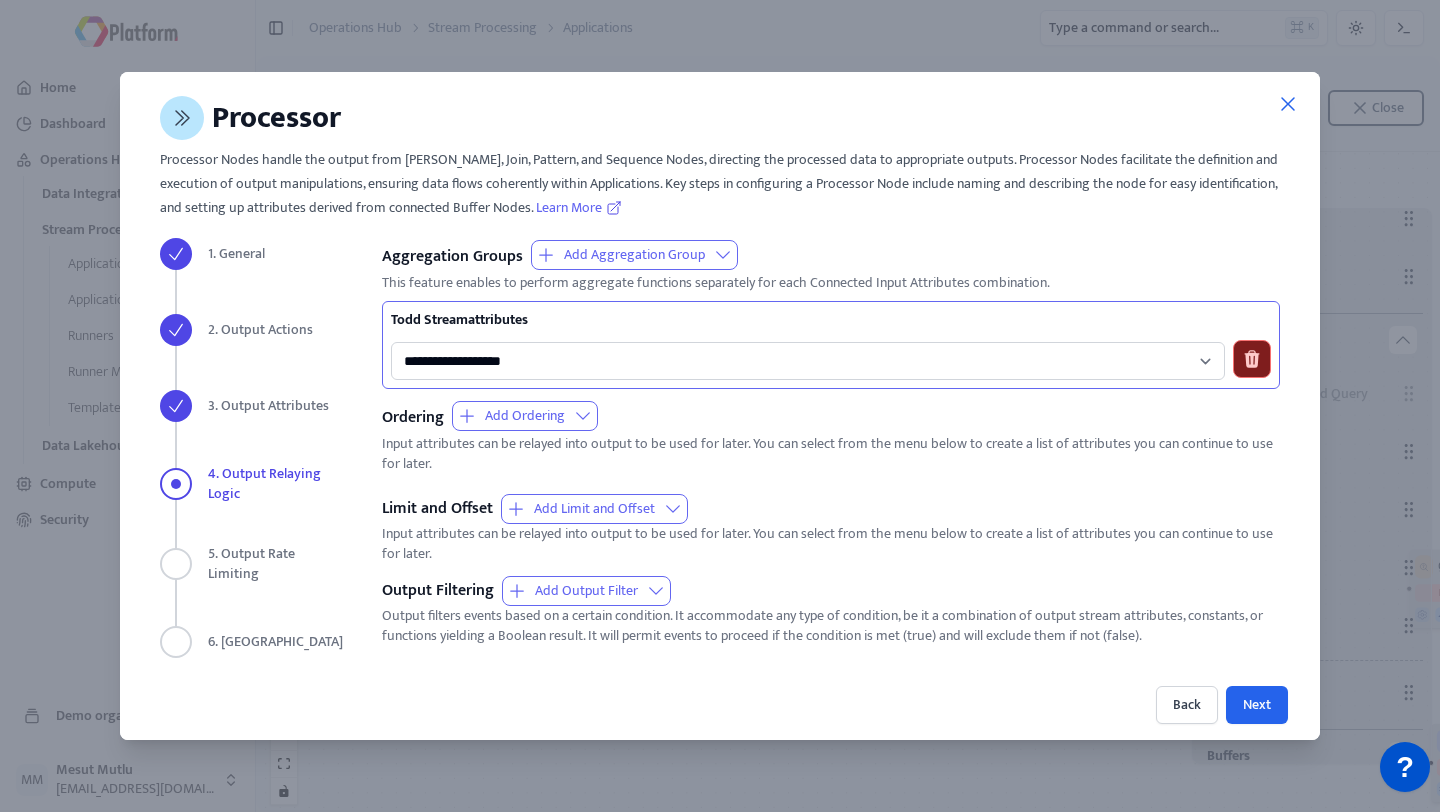 click 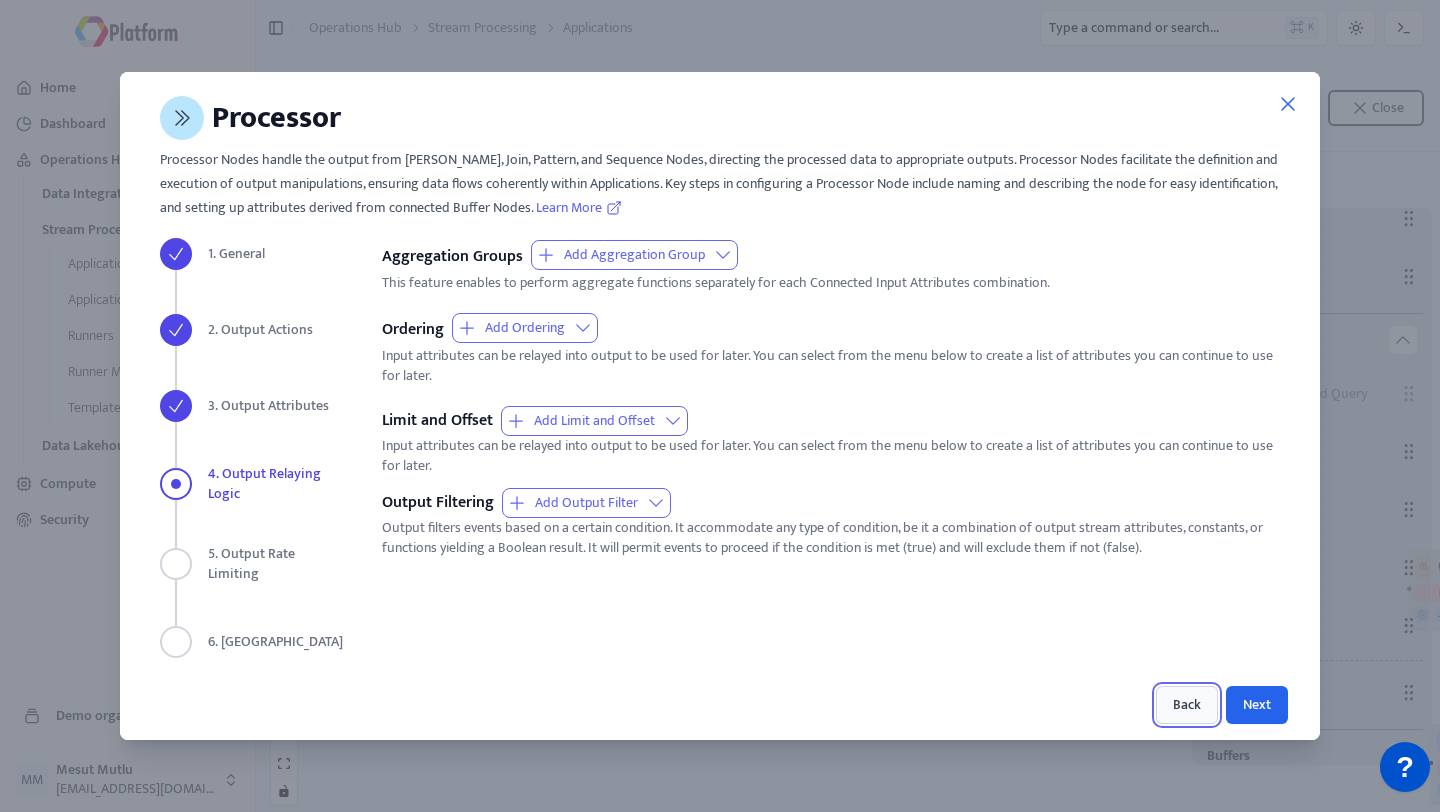 click on "Back" at bounding box center [1187, 705] 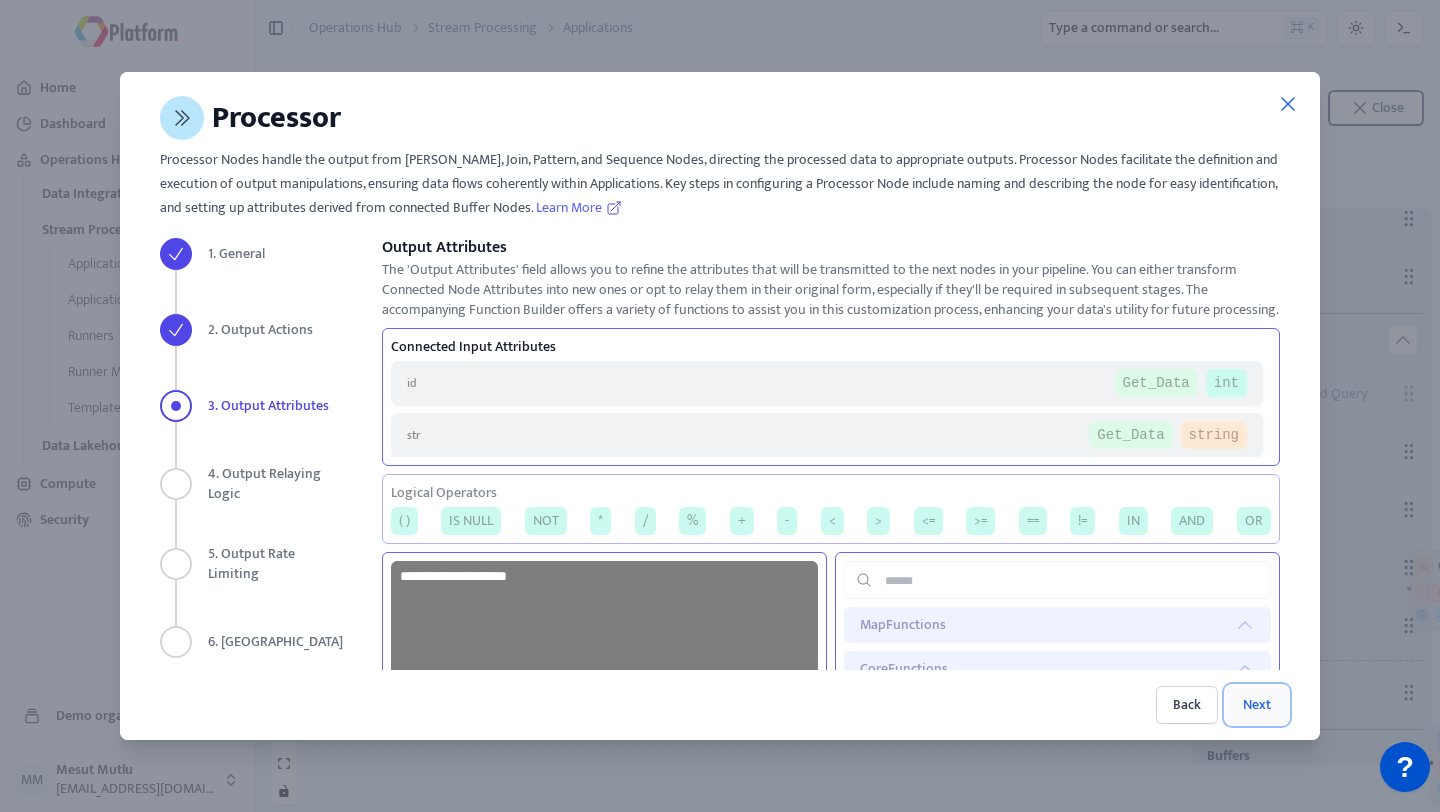 click on "Next" at bounding box center (1257, 705) 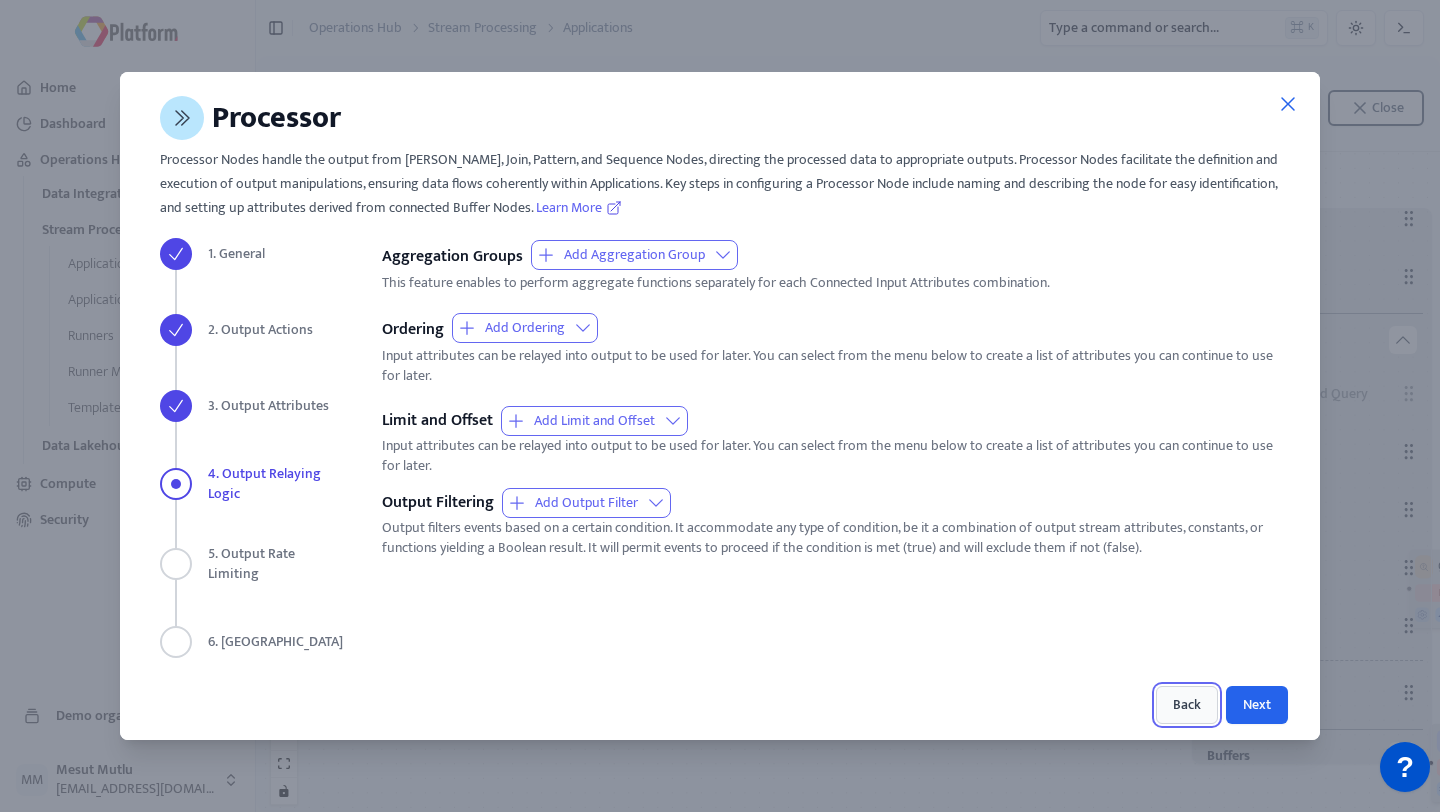 click on "Back" at bounding box center (1187, 705) 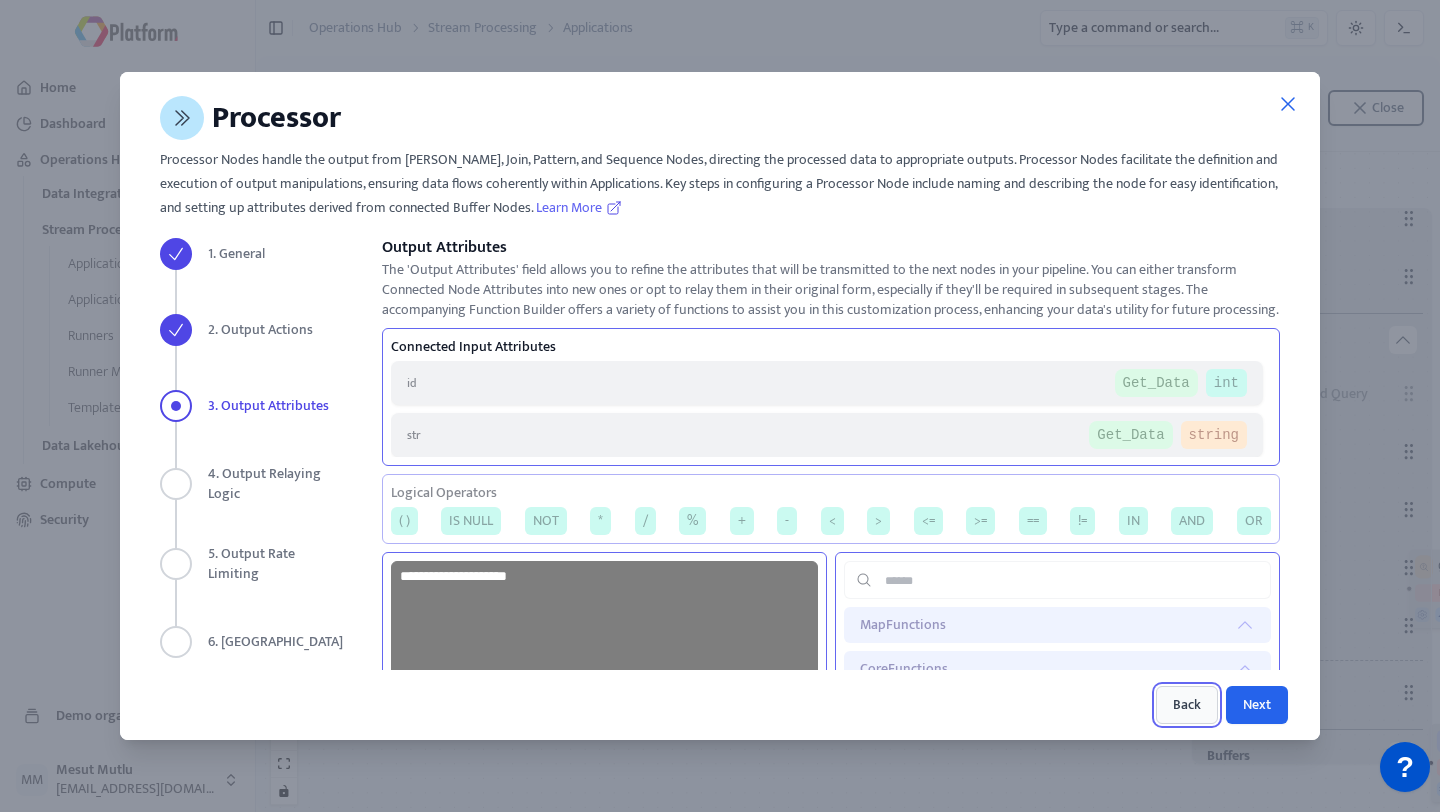 click on "Back" at bounding box center [1187, 705] 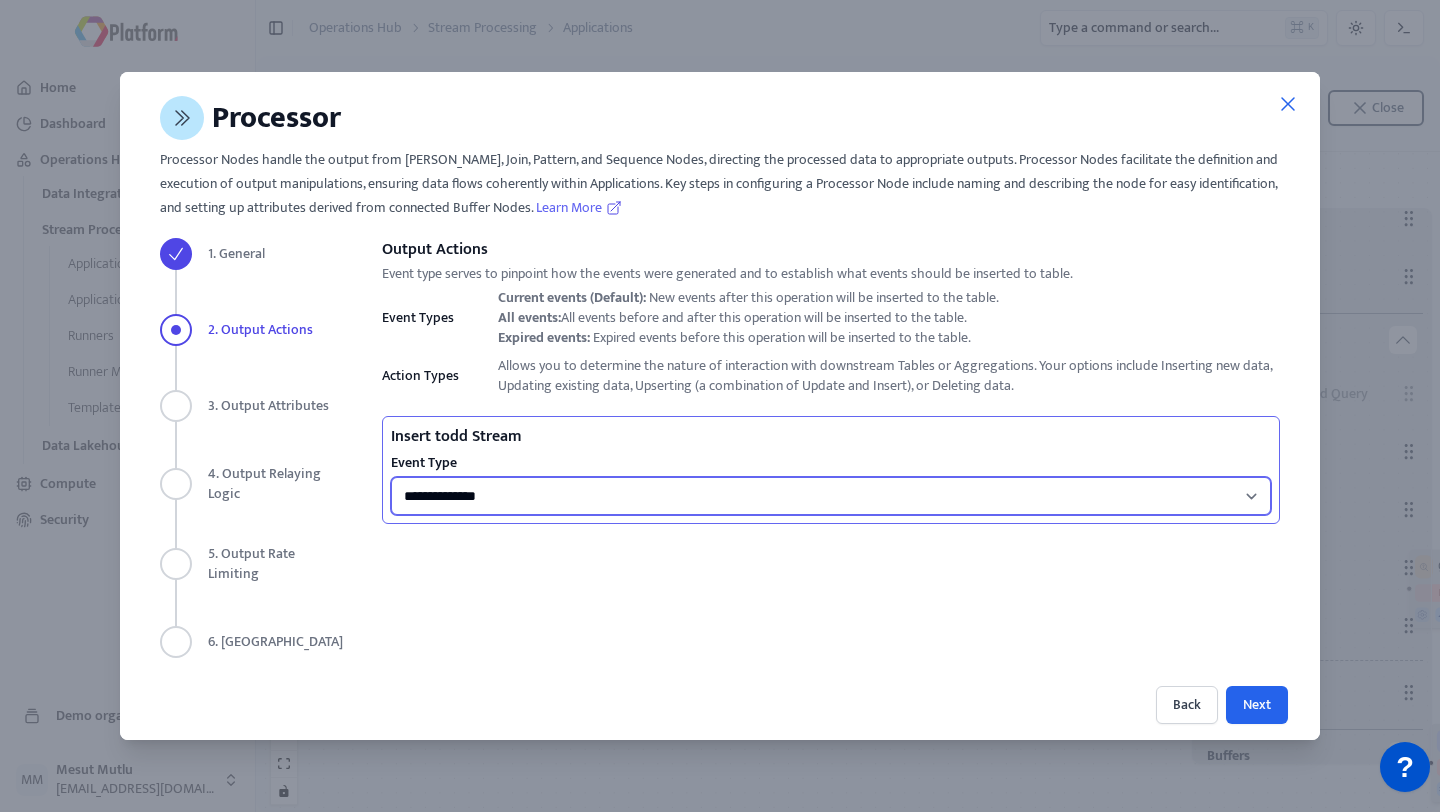 click on "**********" at bounding box center [831, 496] 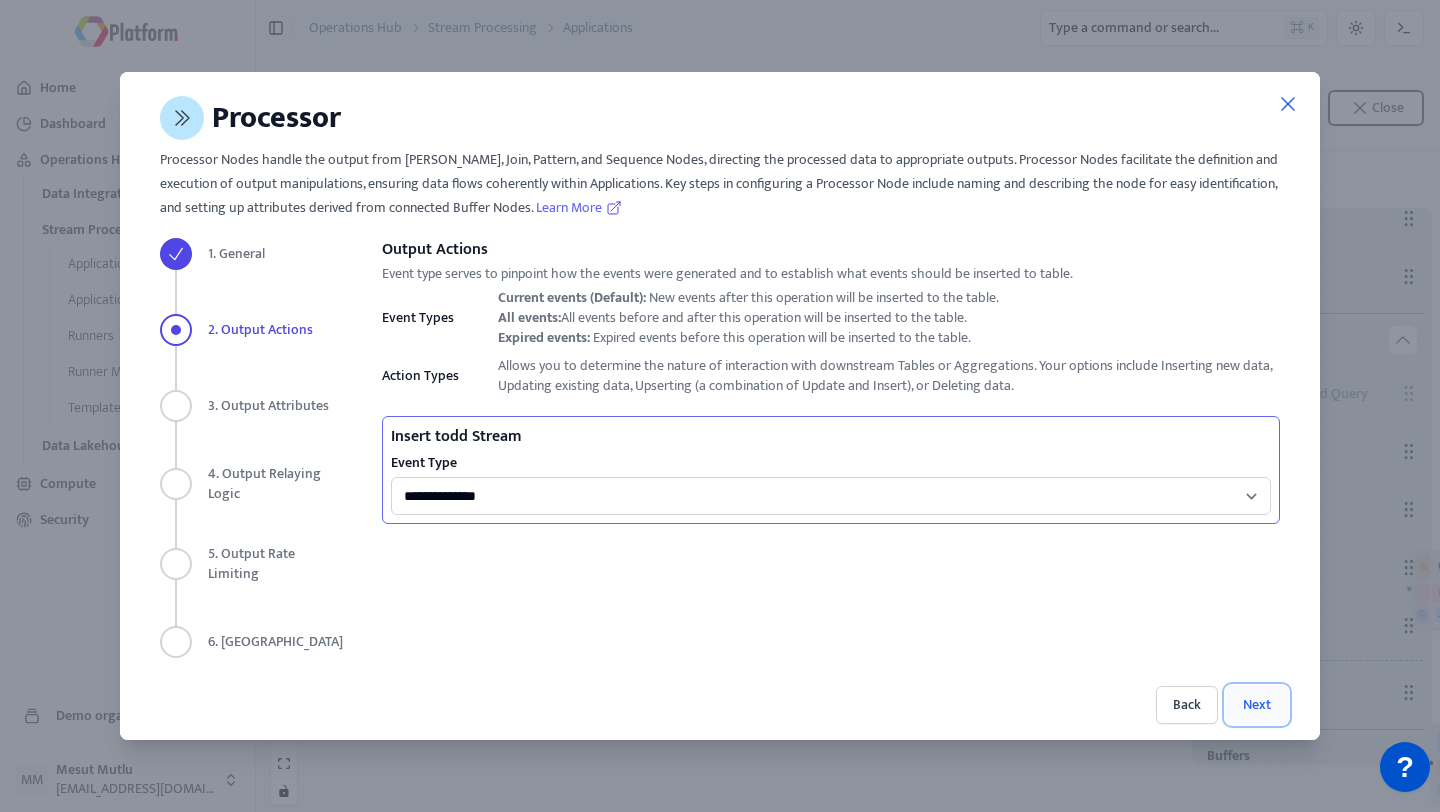 click on "Next" at bounding box center [1257, 705] 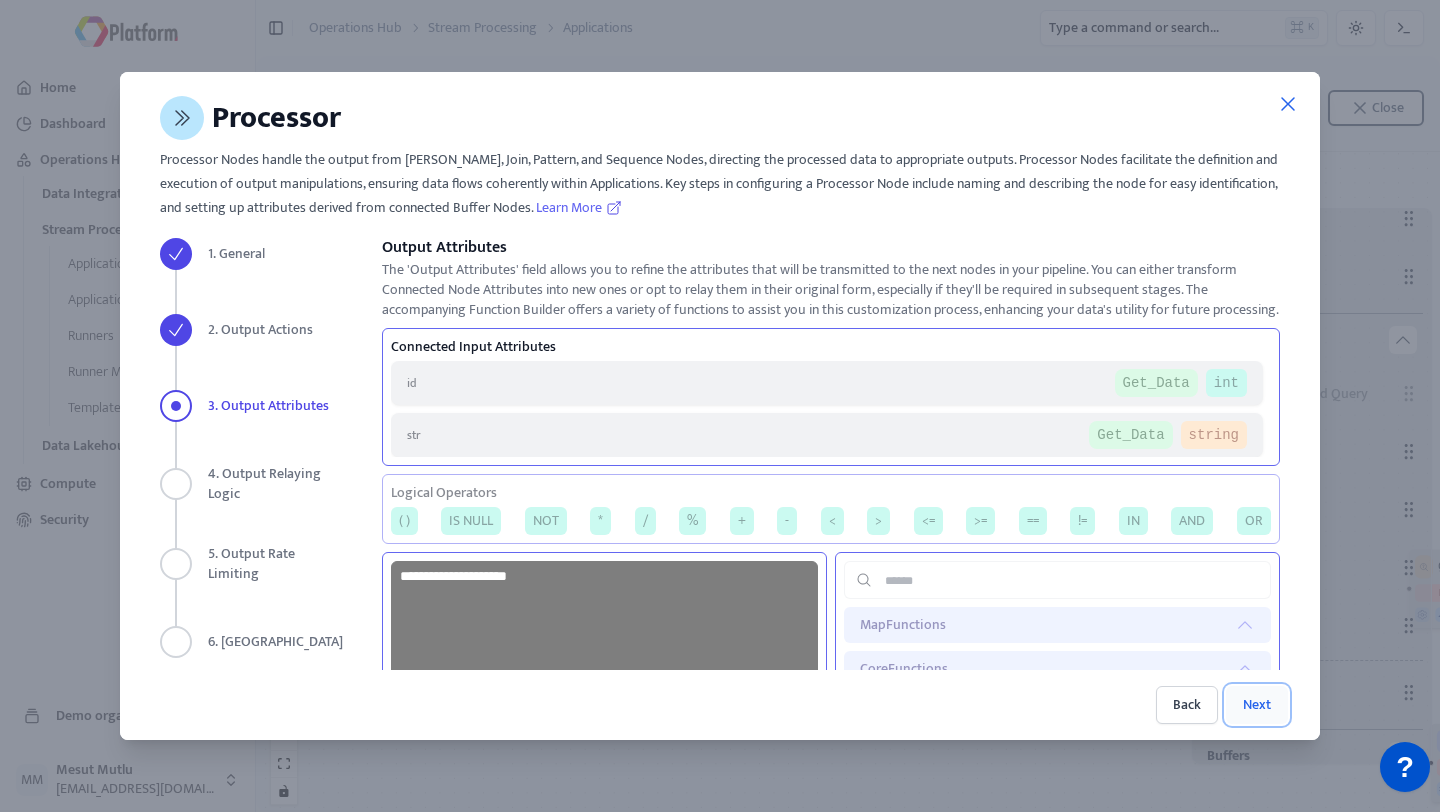 click on "Next" at bounding box center (1257, 705) 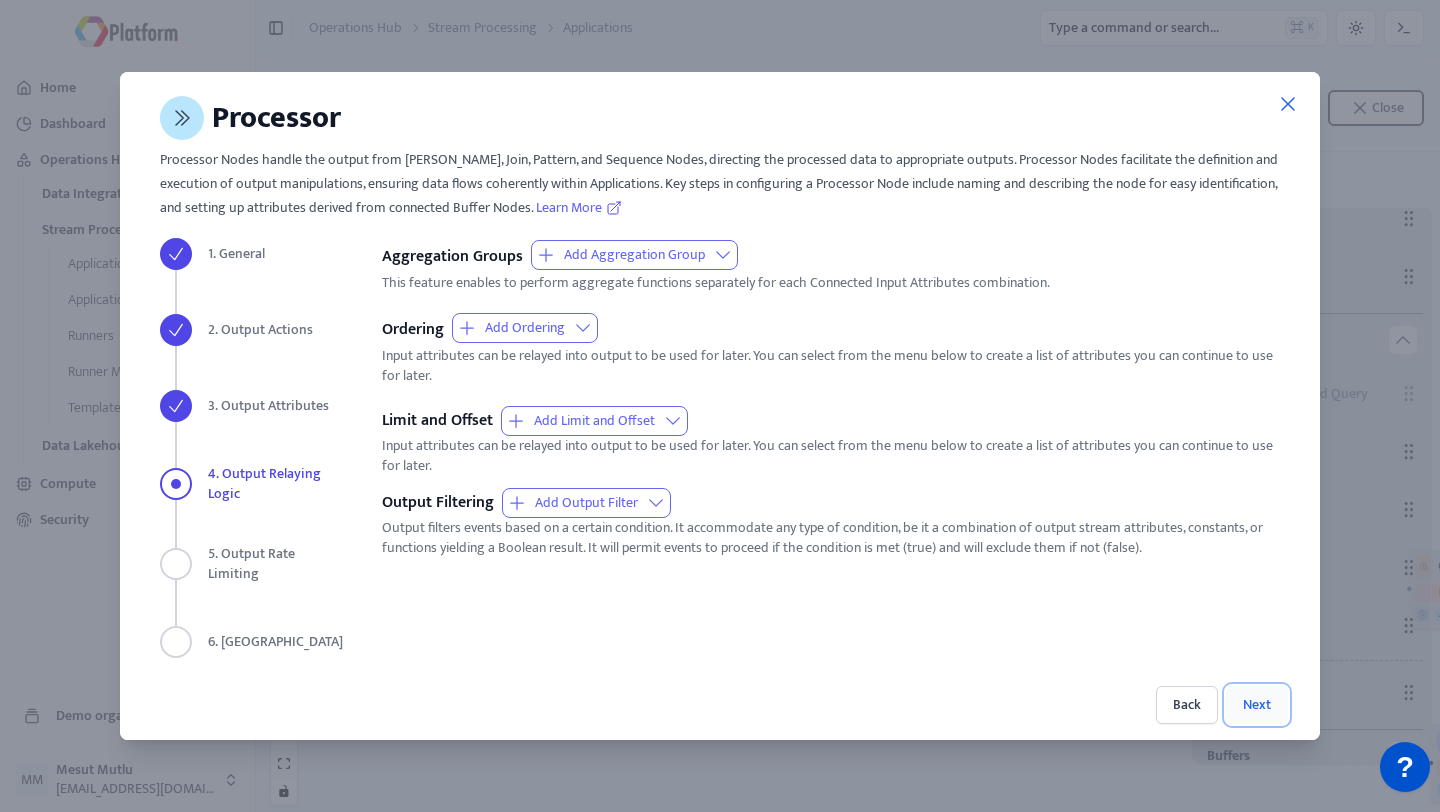click on "Next" at bounding box center [1257, 705] 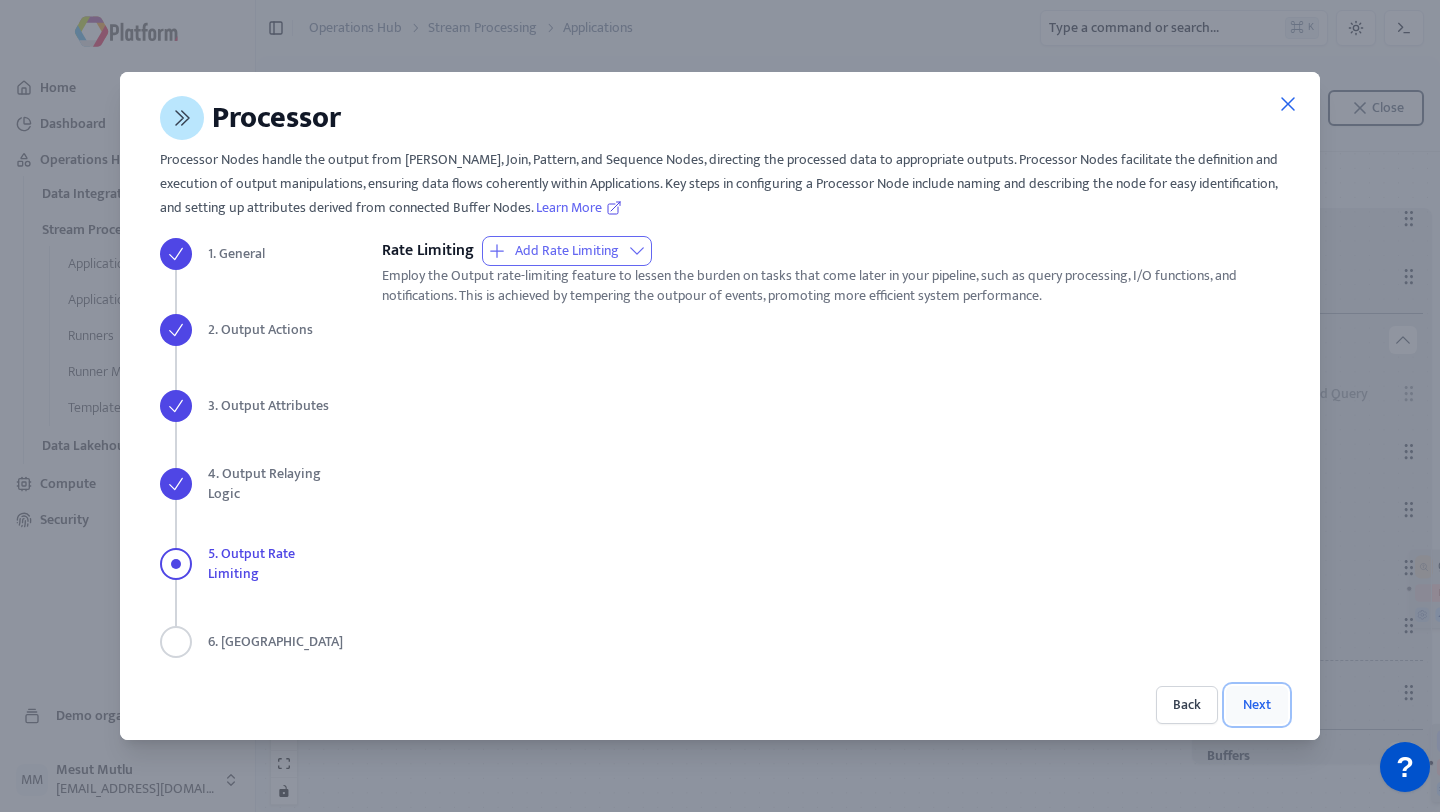 click on "Next" at bounding box center (1257, 705) 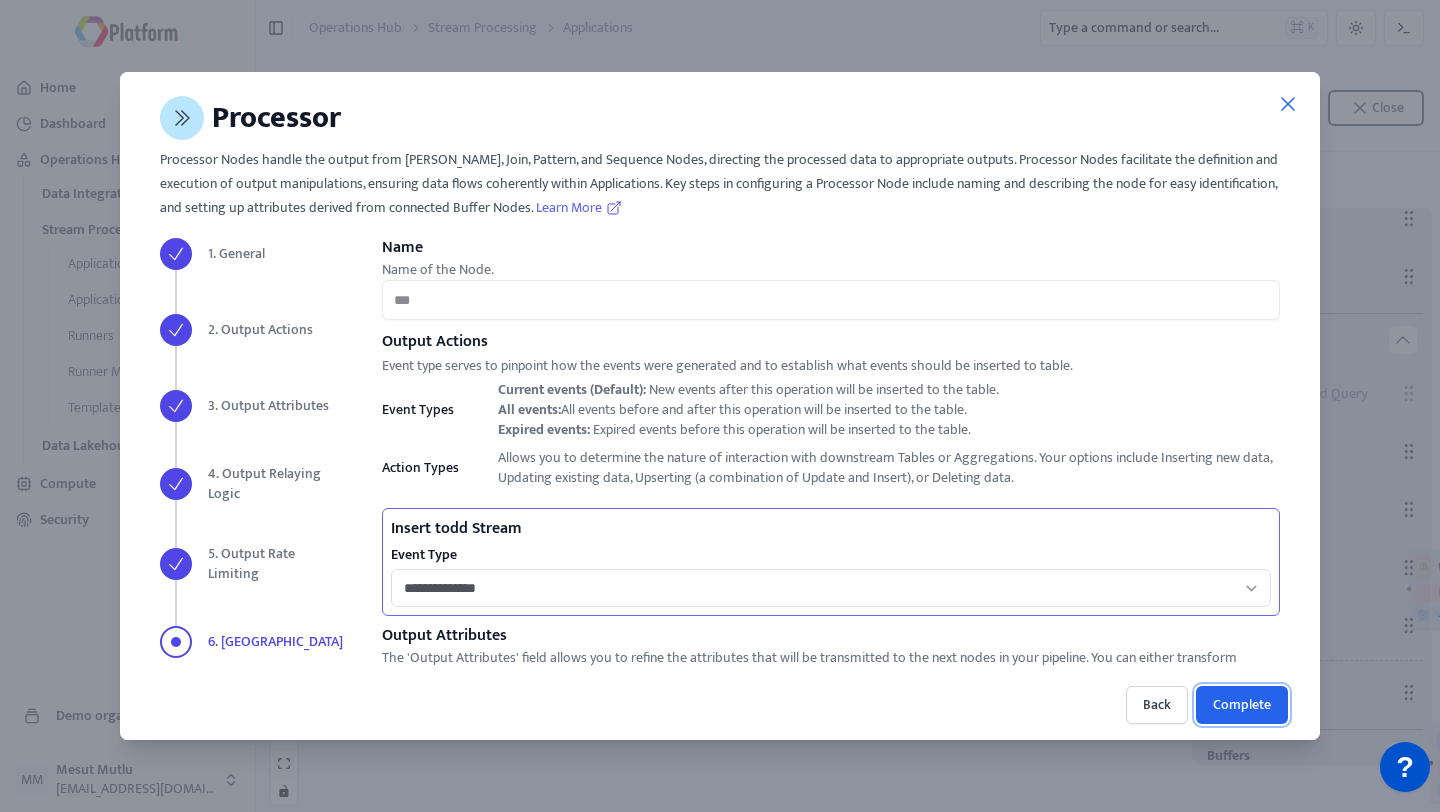 click on "**********" at bounding box center [831, 479] 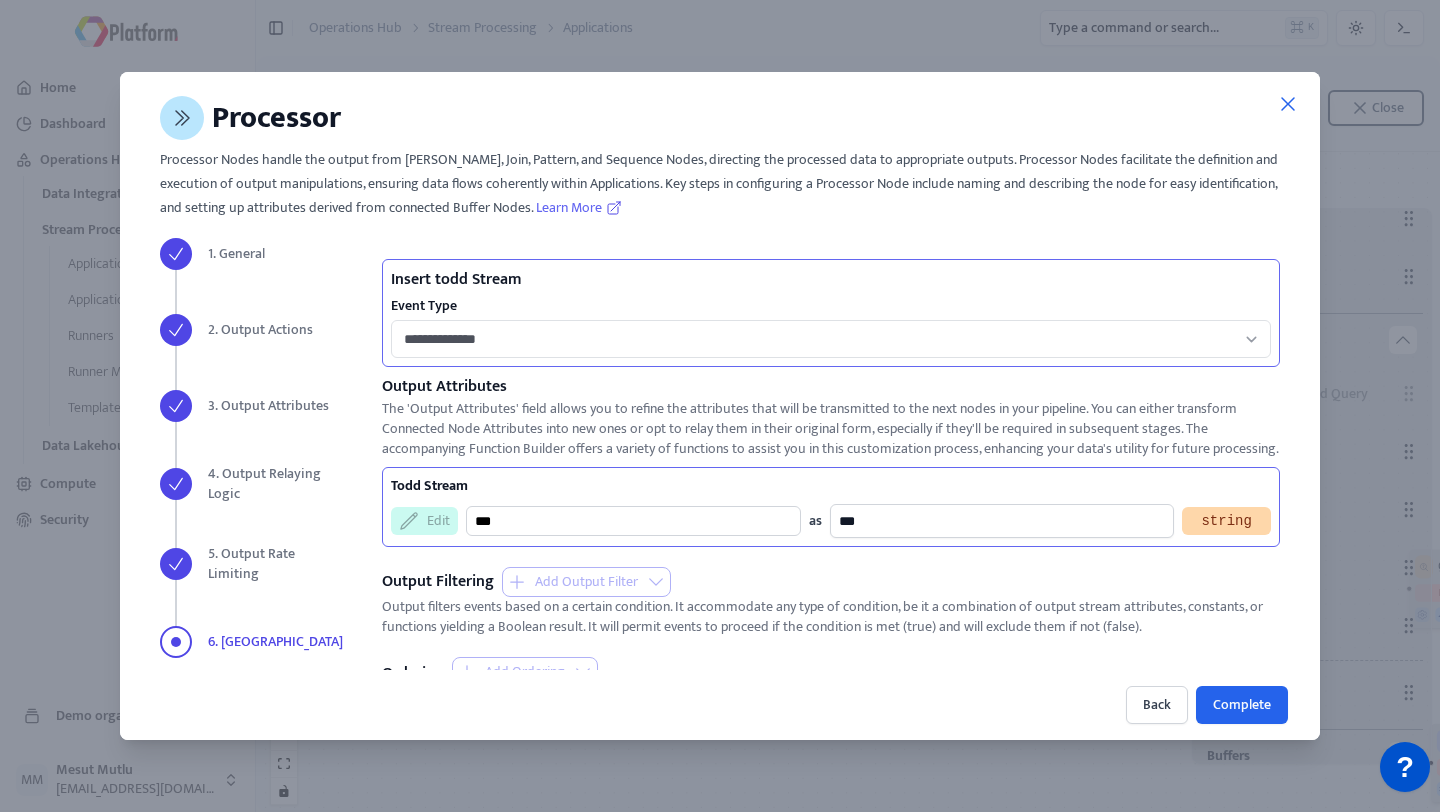 scroll, scrollTop: 505, scrollLeft: 0, axis: vertical 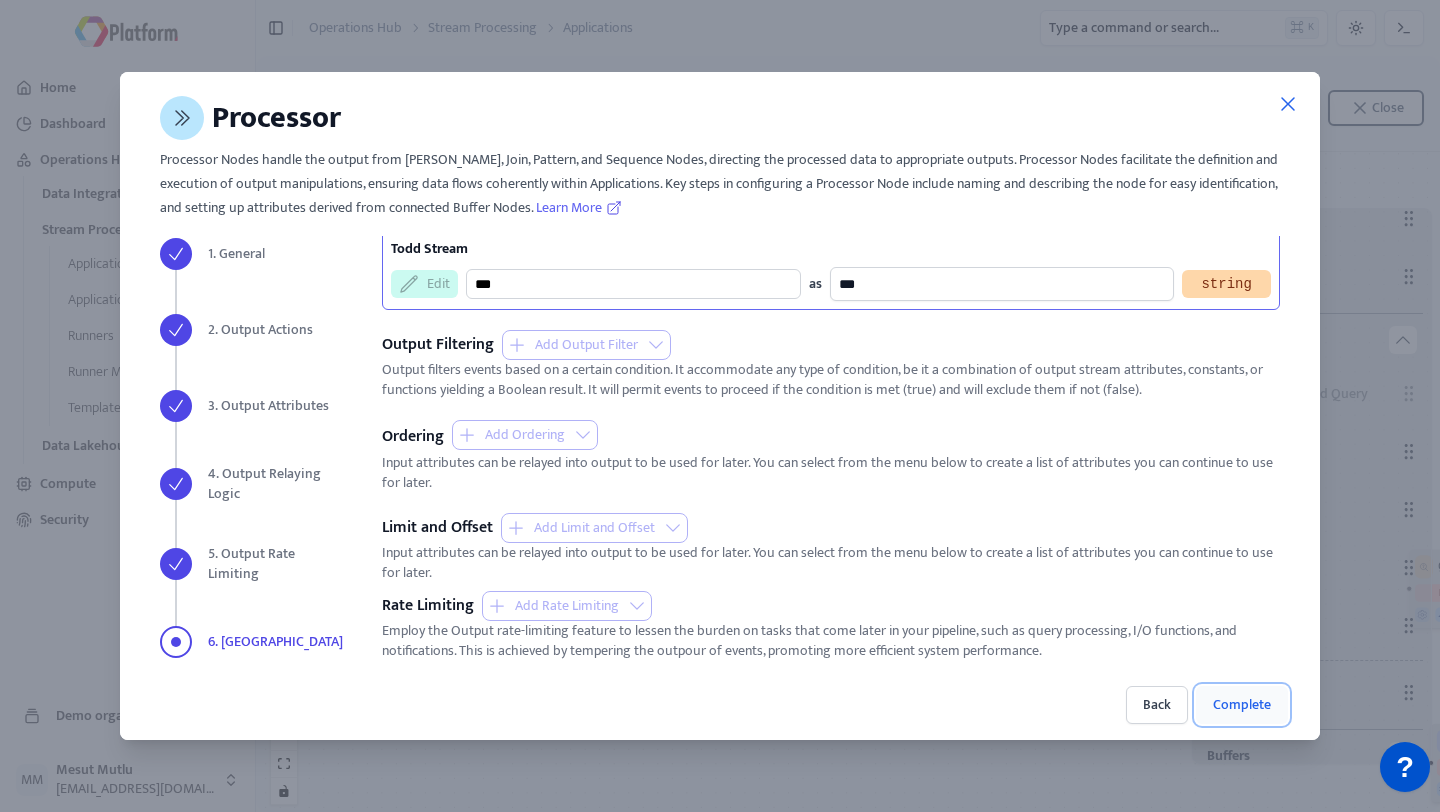 click on "Complete" at bounding box center (1242, 705) 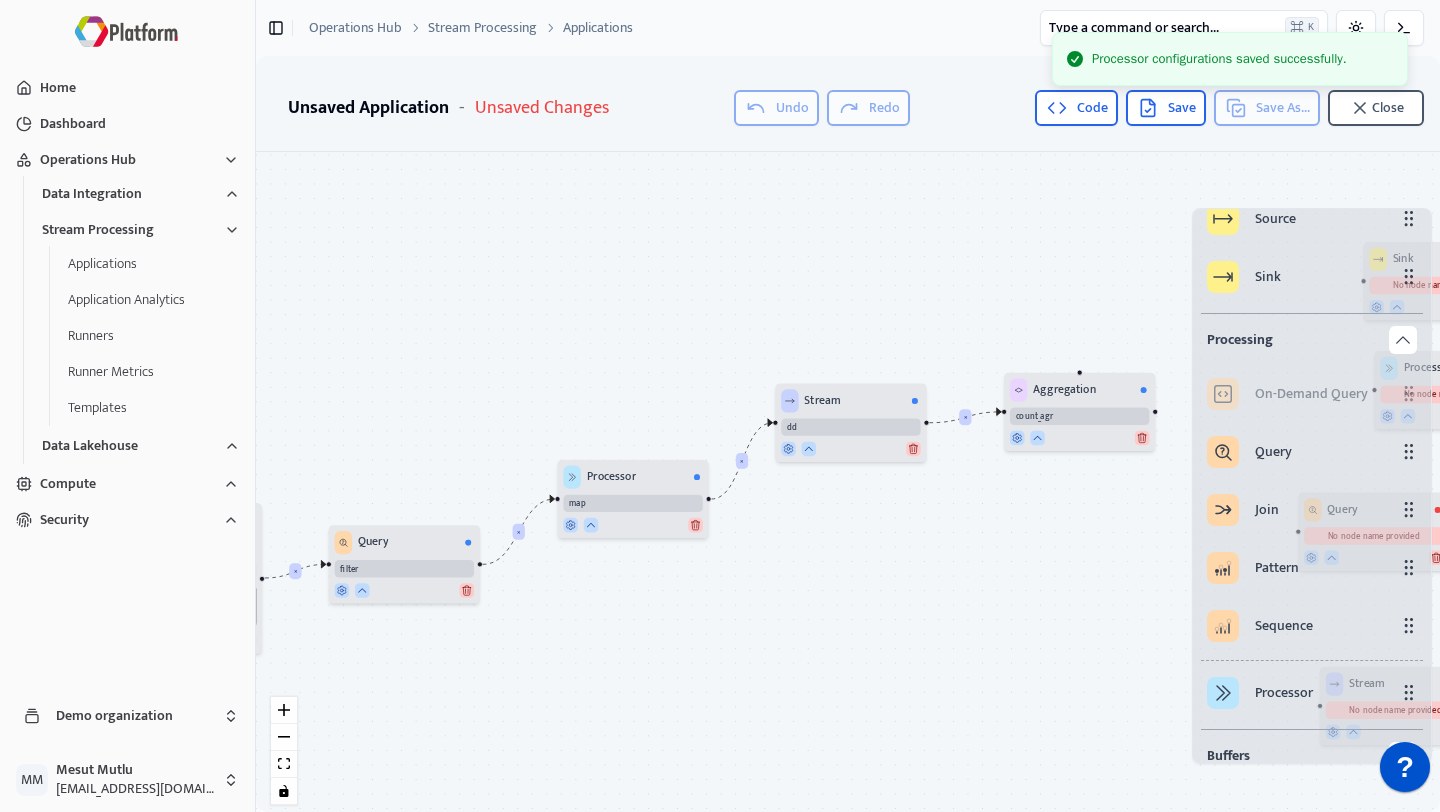 drag, startPoint x: 888, startPoint y: 656, endPoint x: 770, endPoint y: 596, distance: 132.37825 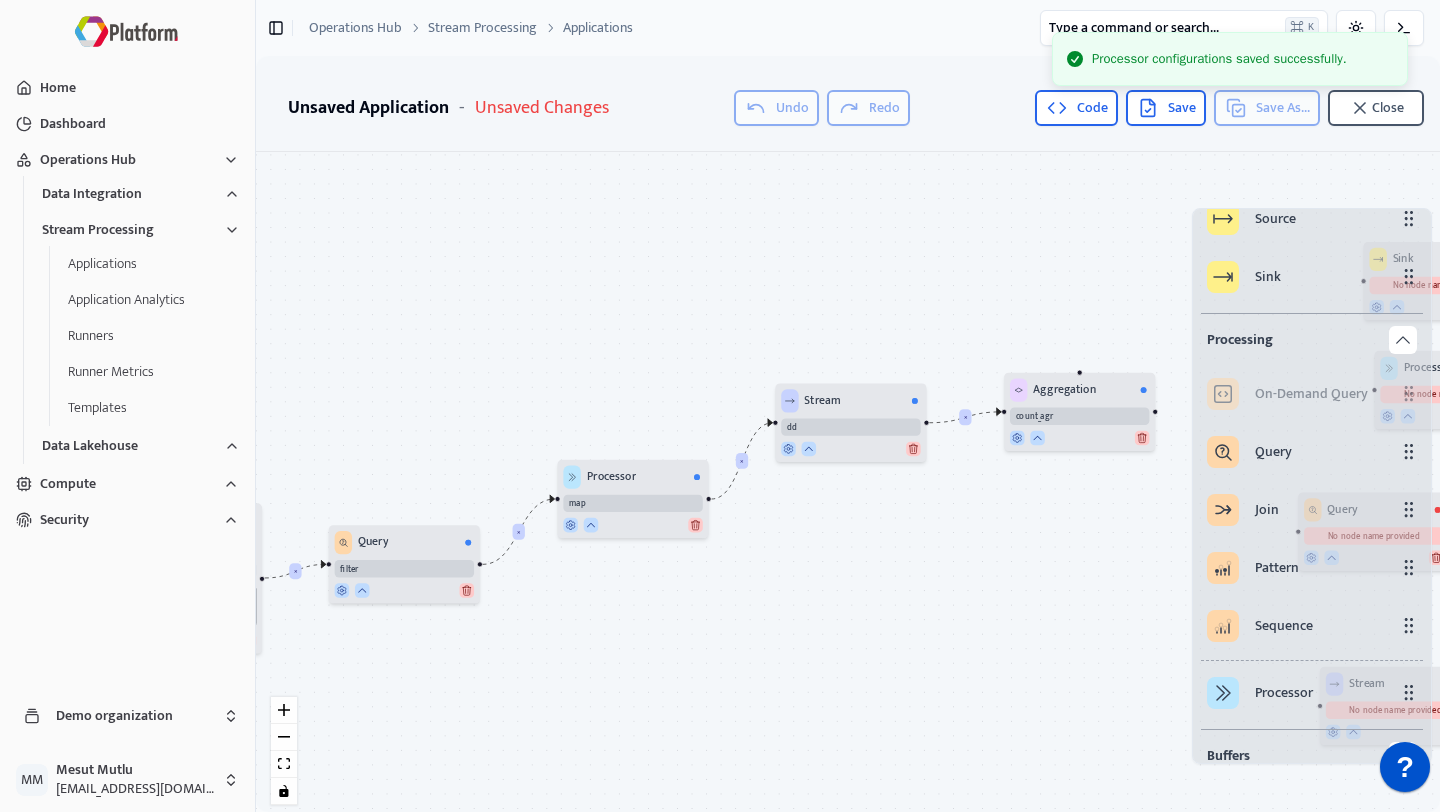 click on "× × × × Source HTTP Get_Data URL will be assigned once you run the Application Query filter Aggregation count_agr Stream dd Processor map Processor No node name provided Sink No node name provided Stream No node name provided Query No node name provided" at bounding box center [848, 486] 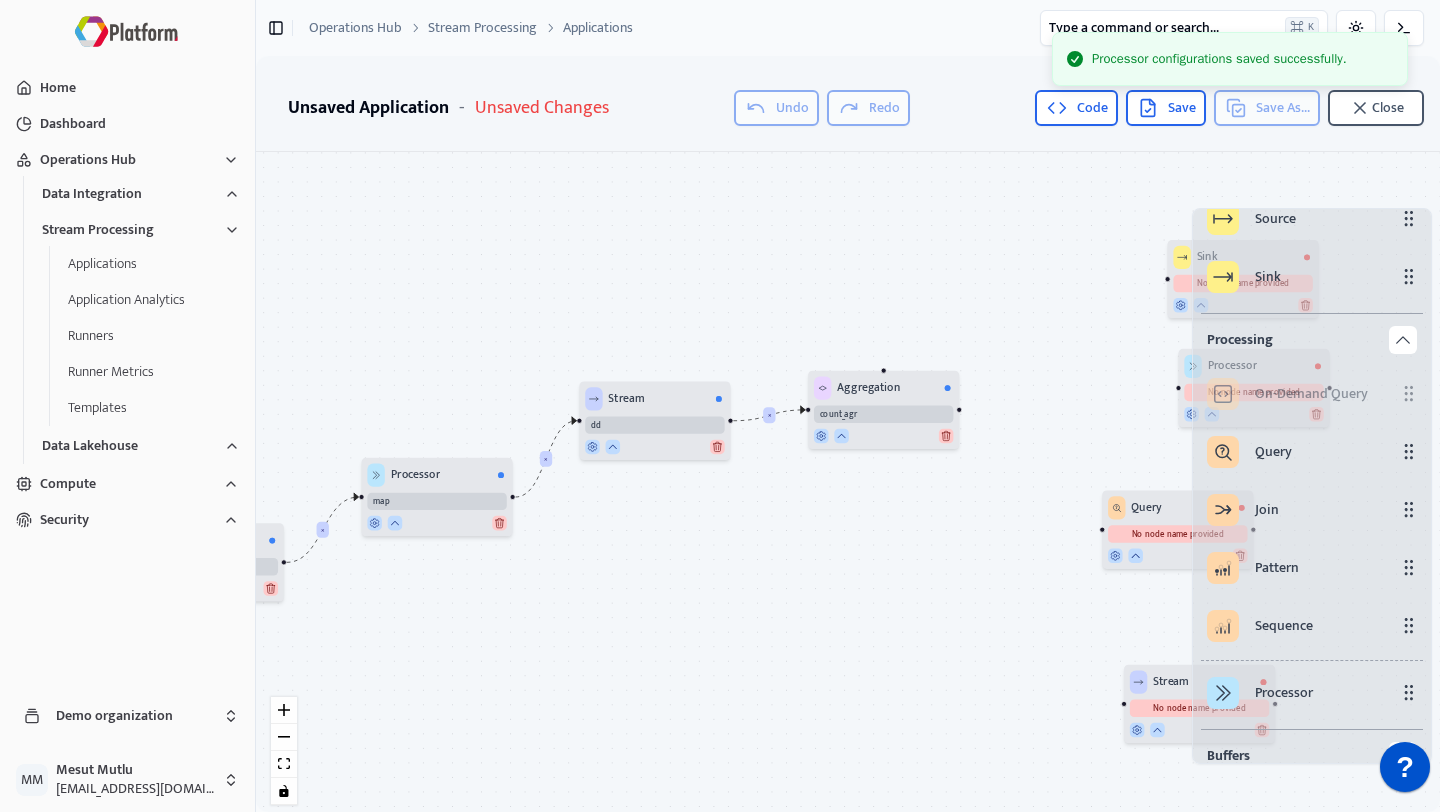 drag, startPoint x: 980, startPoint y: 533, endPoint x: 791, endPoint y: 532, distance: 189.00264 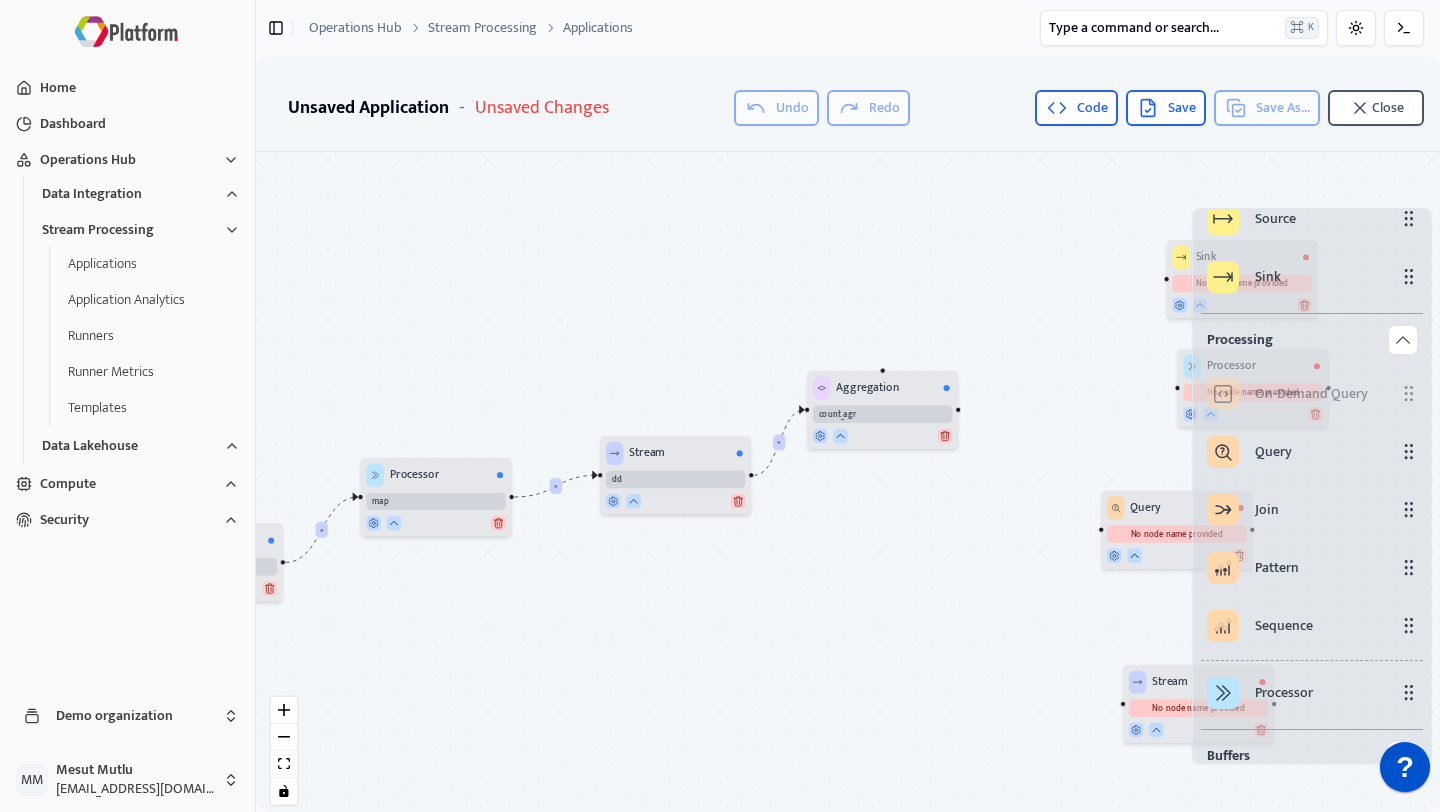drag, startPoint x: 653, startPoint y: 408, endPoint x: 686, endPoint y: 485, distance: 83.773506 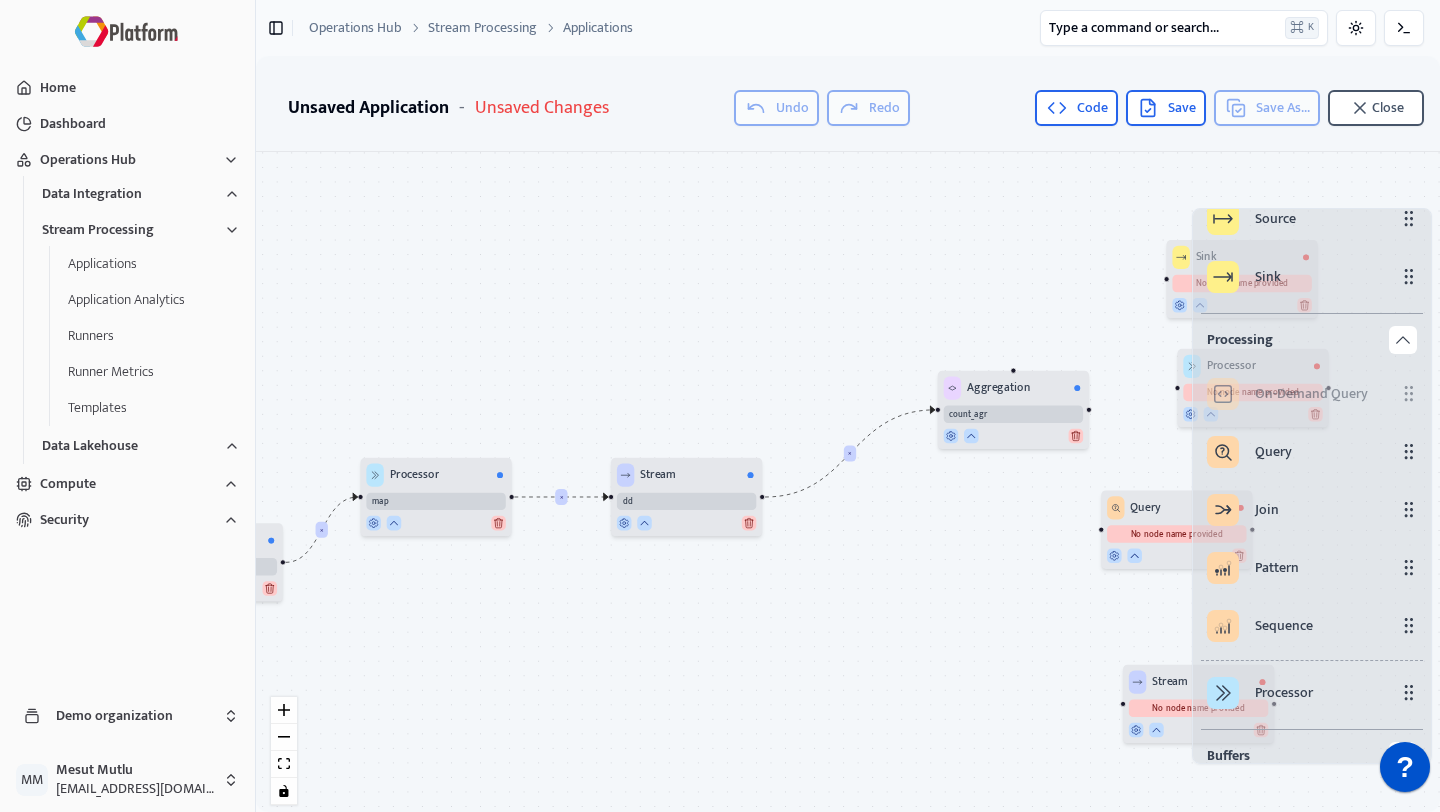 drag, startPoint x: 842, startPoint y: 402, endPoint x: 977, endPoint y: 400, distance: 135.01482 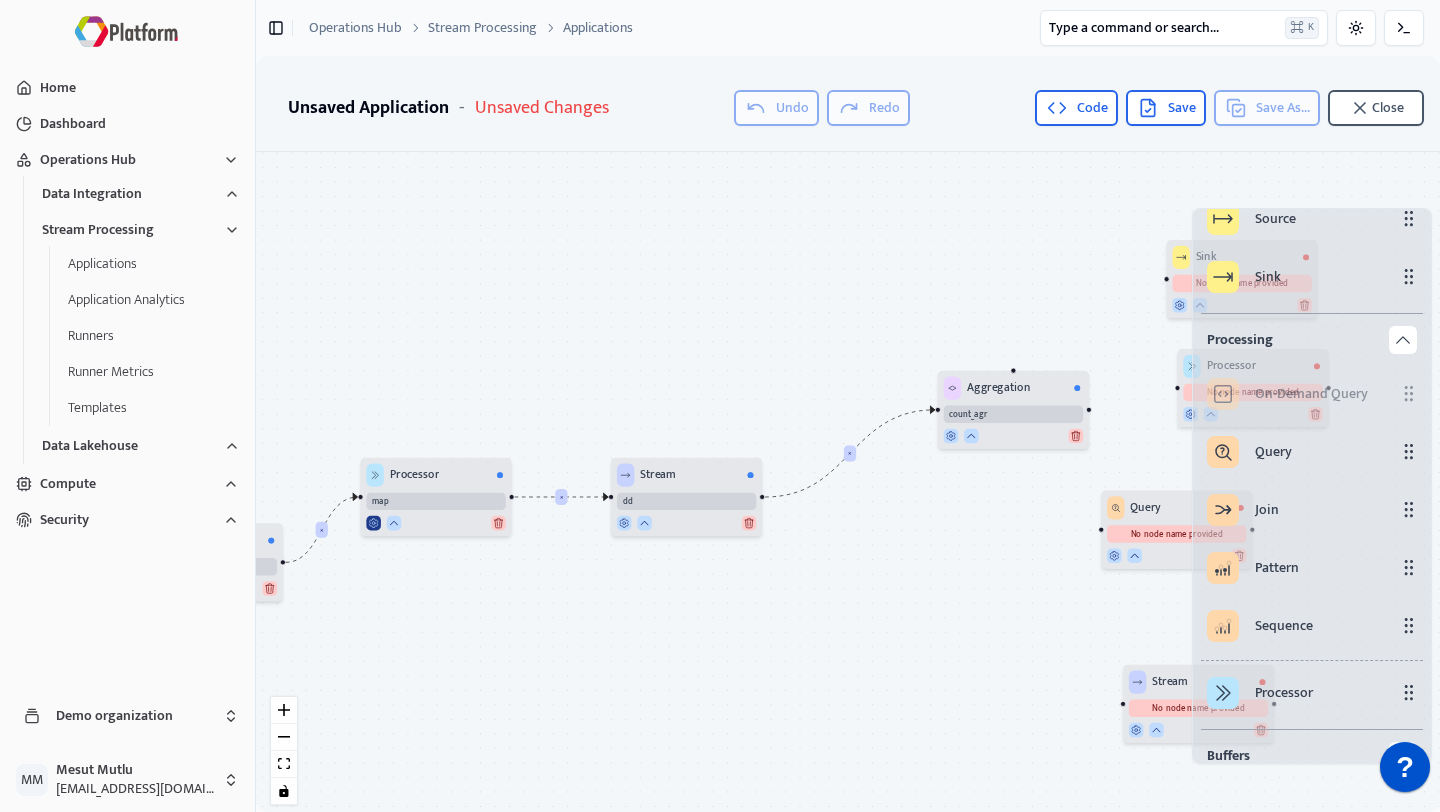 click 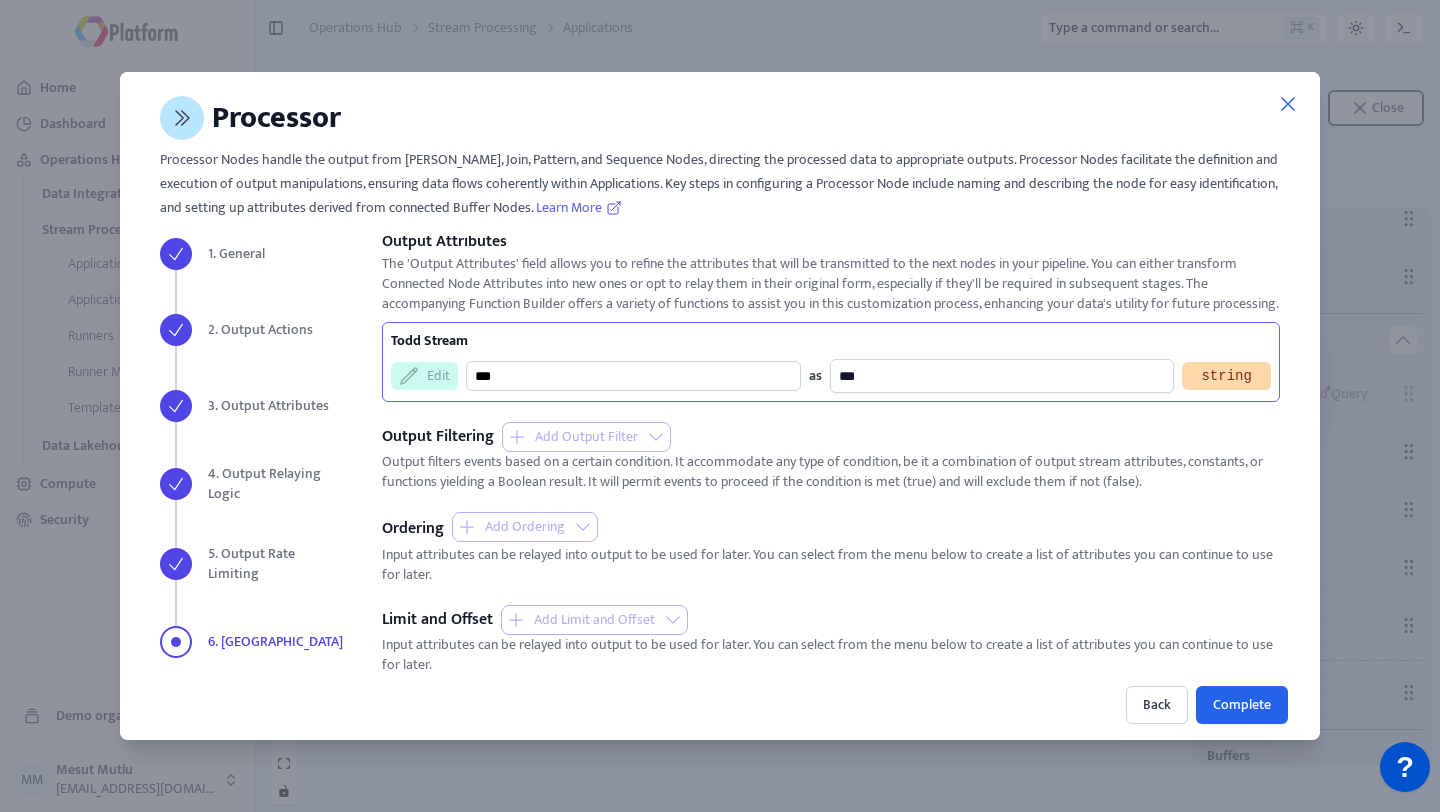 scroll, scrollTop: 378, scrollLeft: 0, axis: vertical 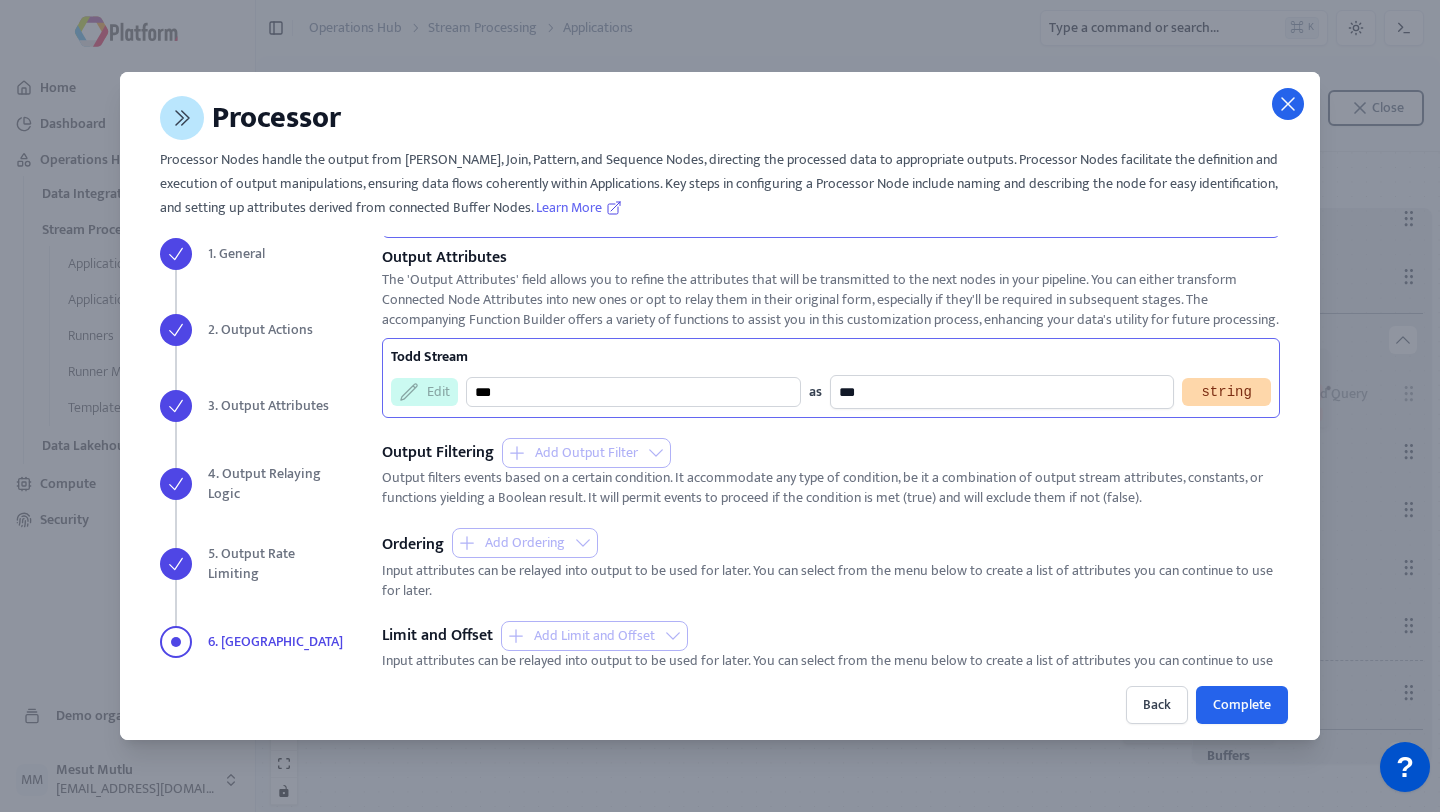 click 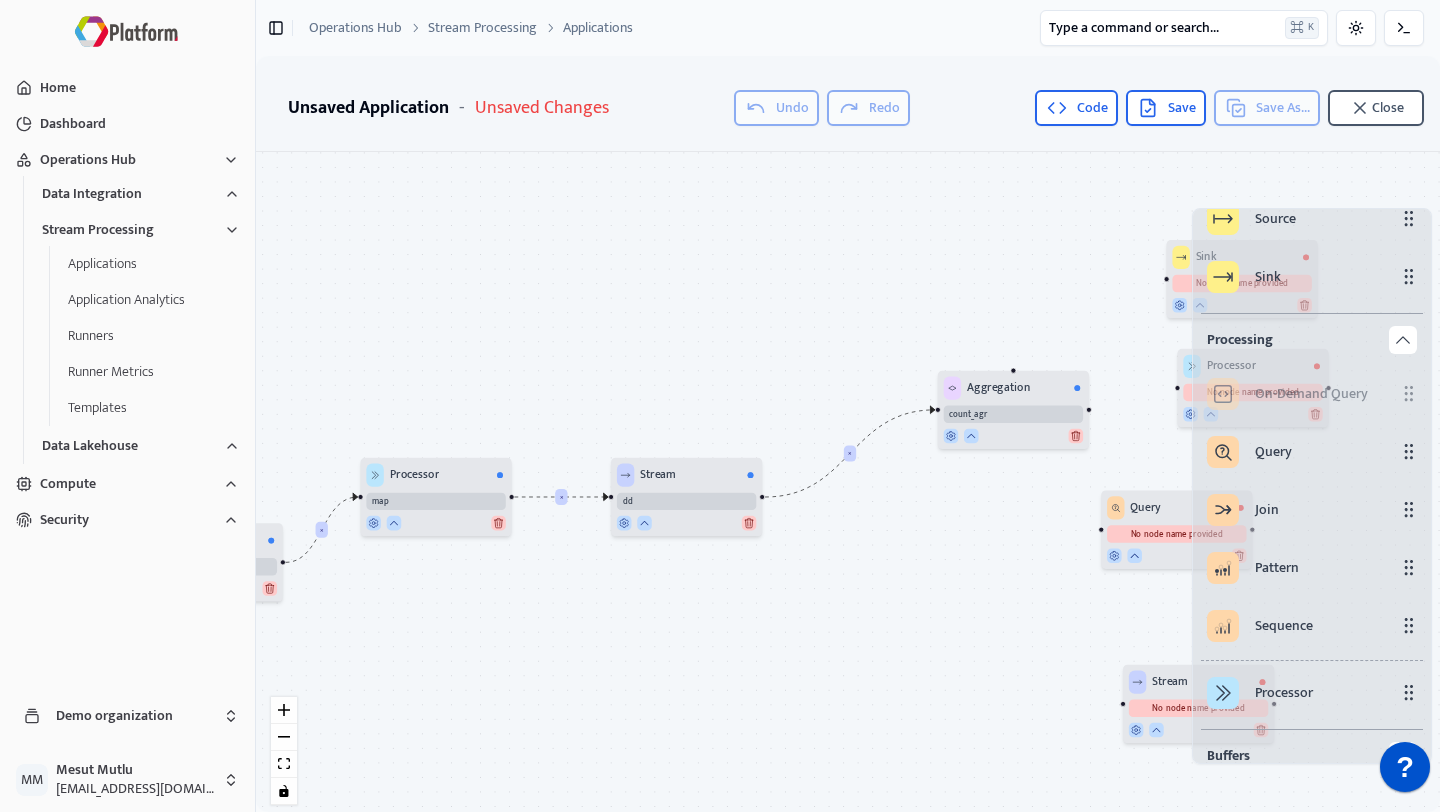 drag, startPoint x: 1154, startPoint y: 502, endPoint x: 1026, endPoint y: 512, distance: 128.39003 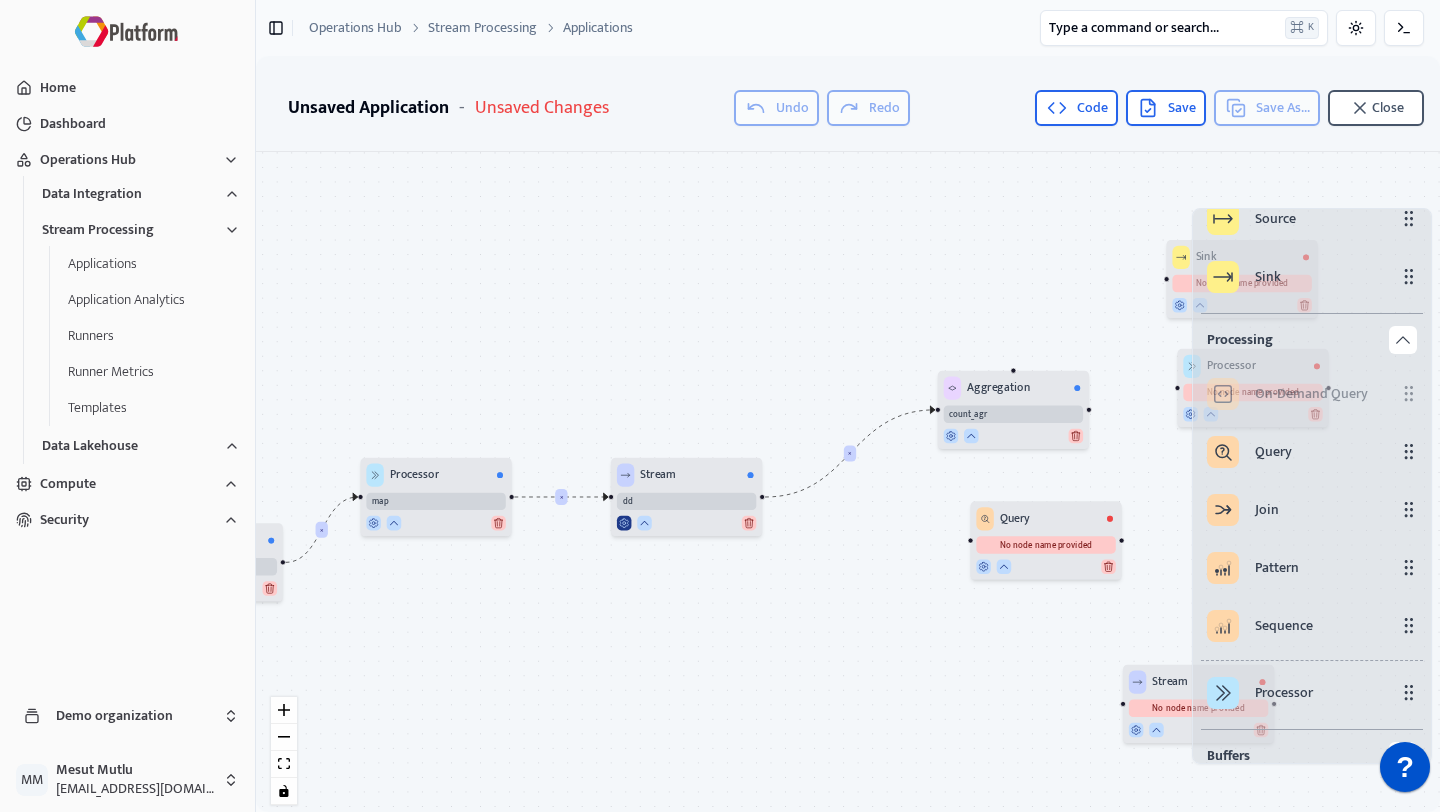 click 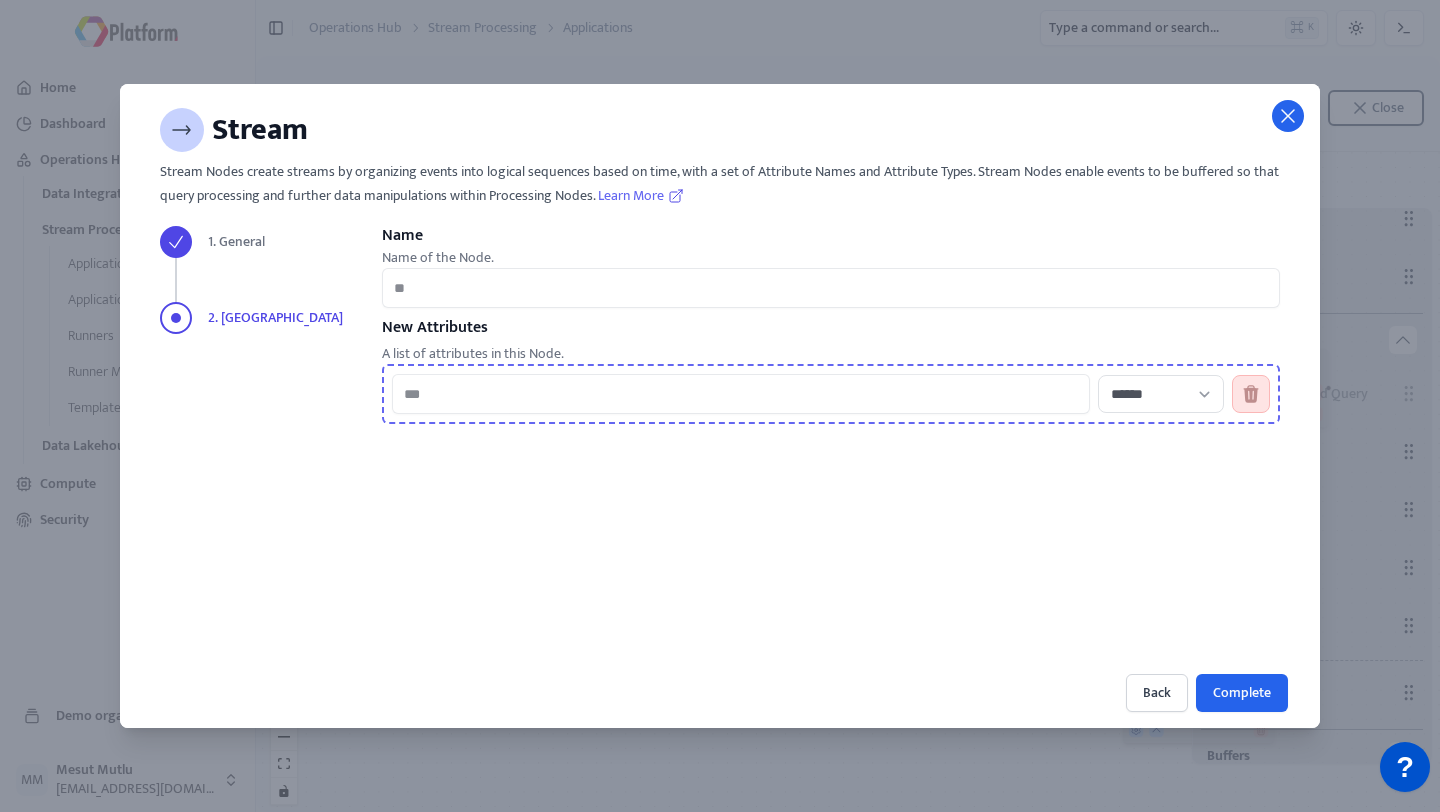 click 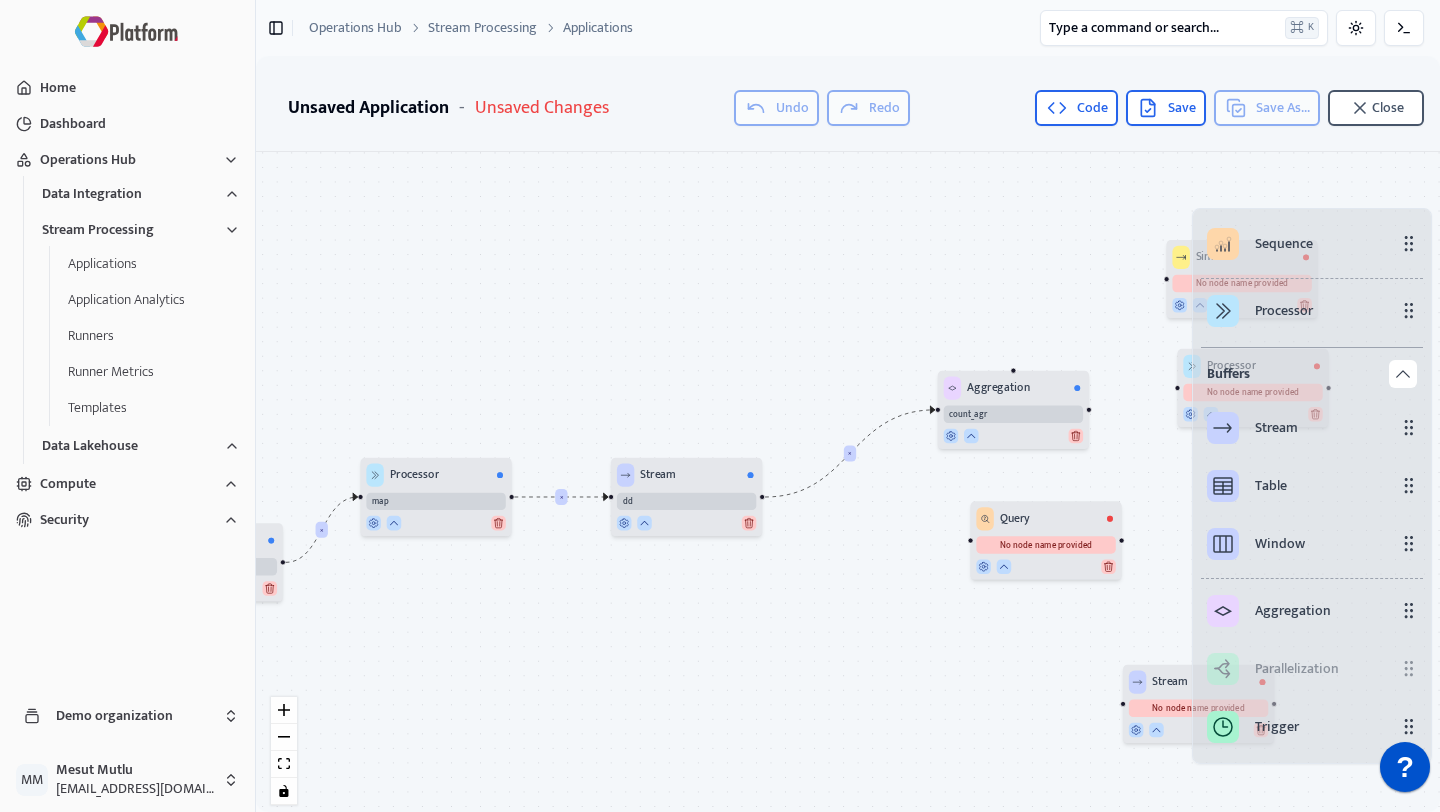 scroll, scrollTop: 325, scrollLeft: 0, axis: vertical 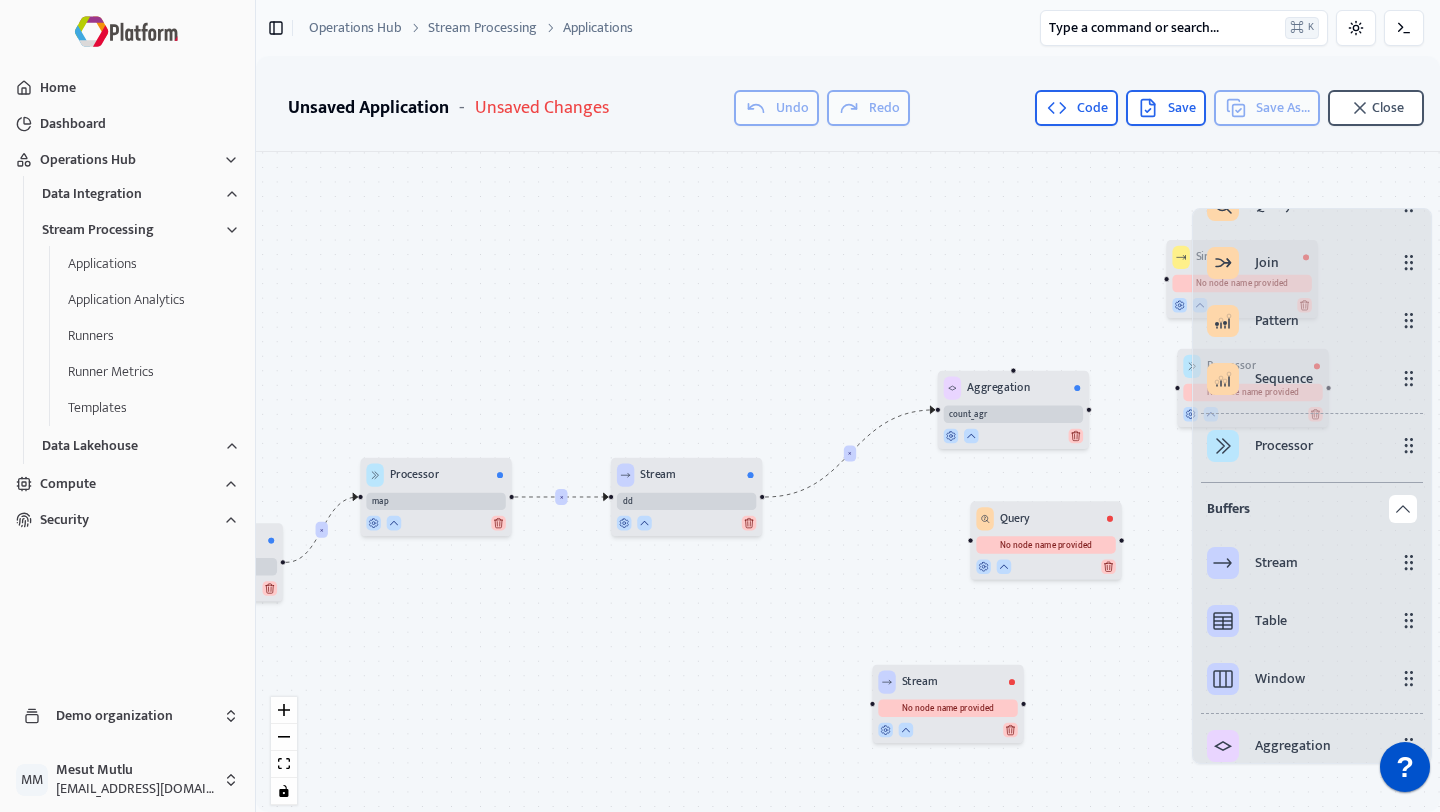 drag, startPoint x: 1172, startPoint y: 685, endPoint x: 925, endPoint y: 685, distance: 247 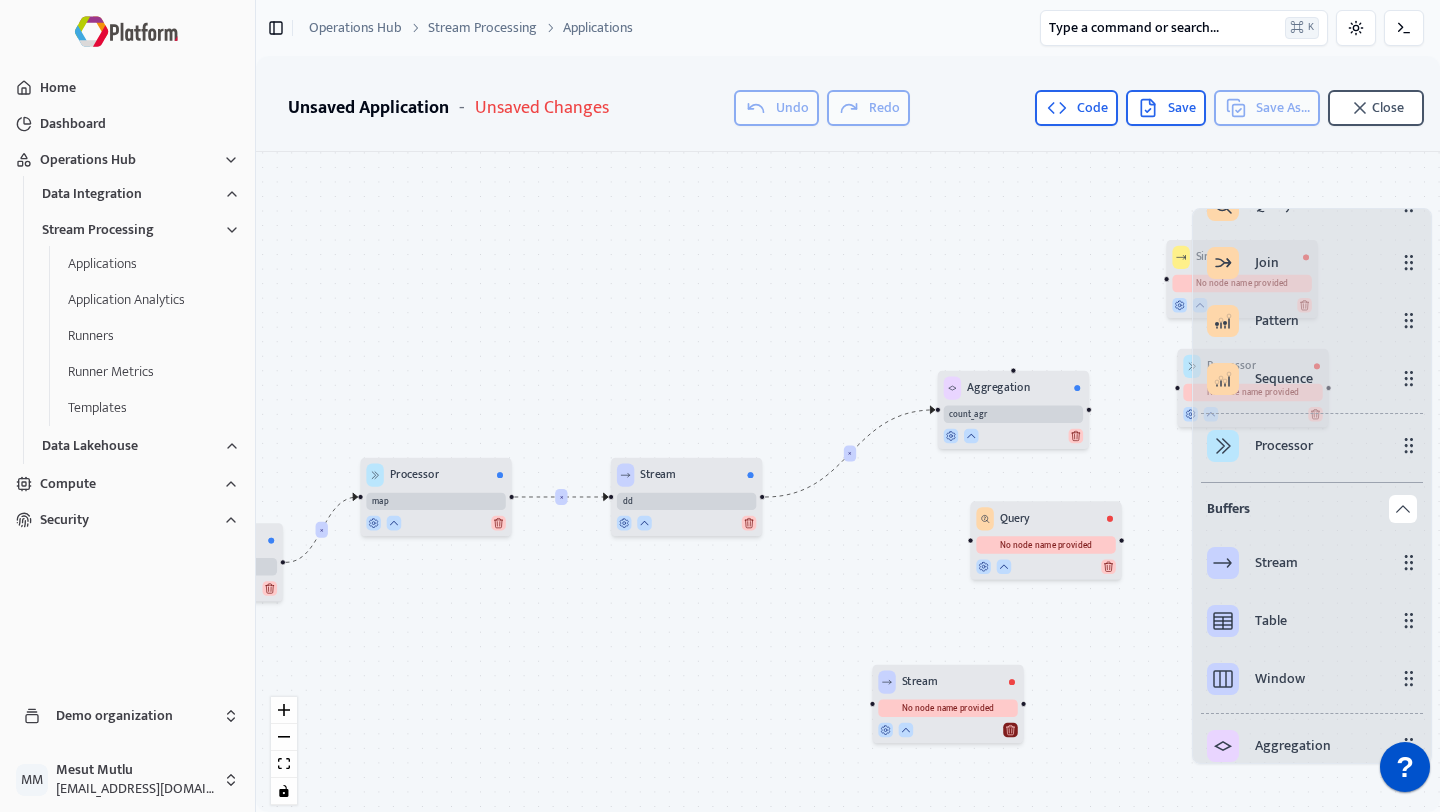 click 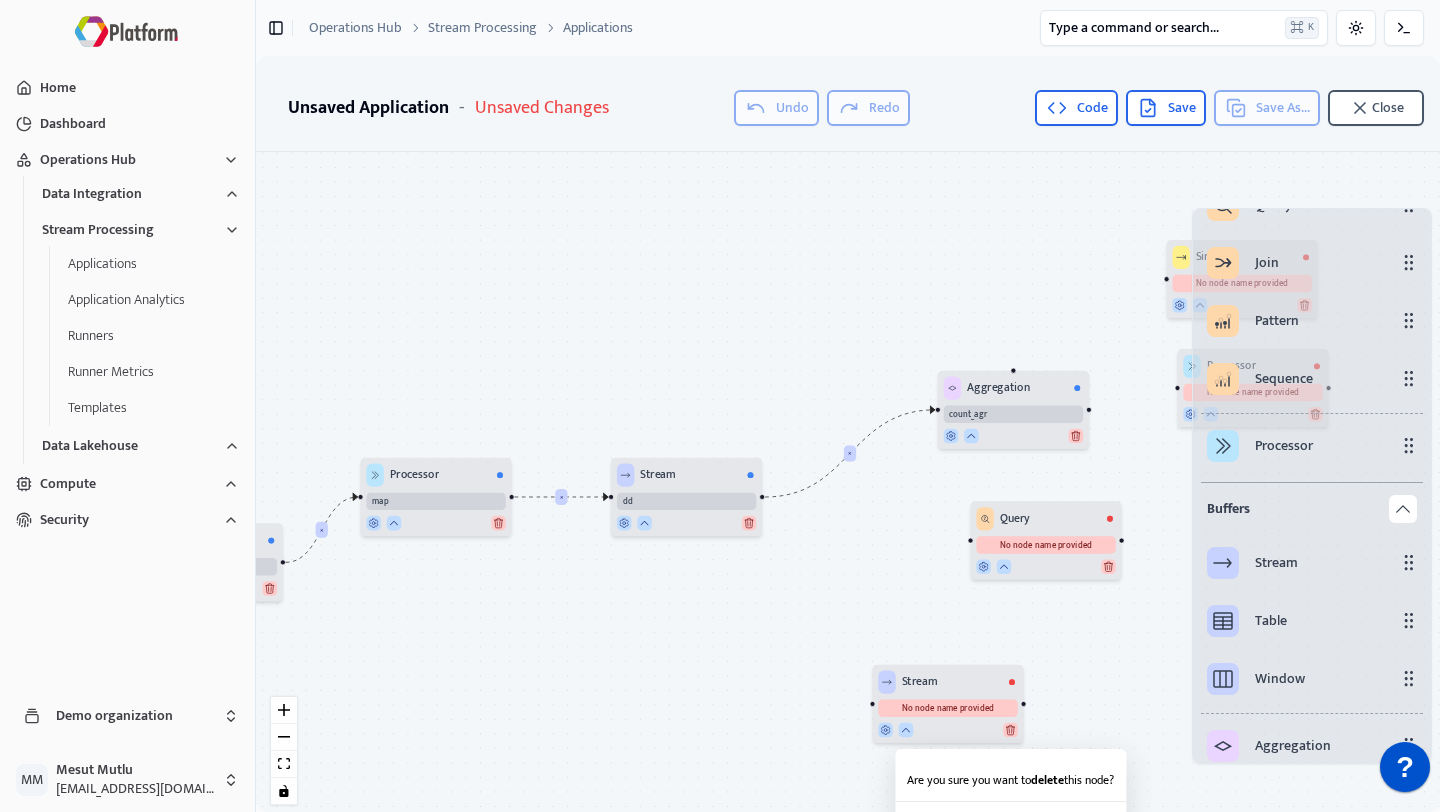 click on "× × × × Source HTTP Get_Data URL will be assigned once you run the Application Query filter Aggregation count_agr Stream dd Processor map Processor No node name provided Sink No node name provided Stream No node name provided Query No node name provided" at bounding box center (848, 486) 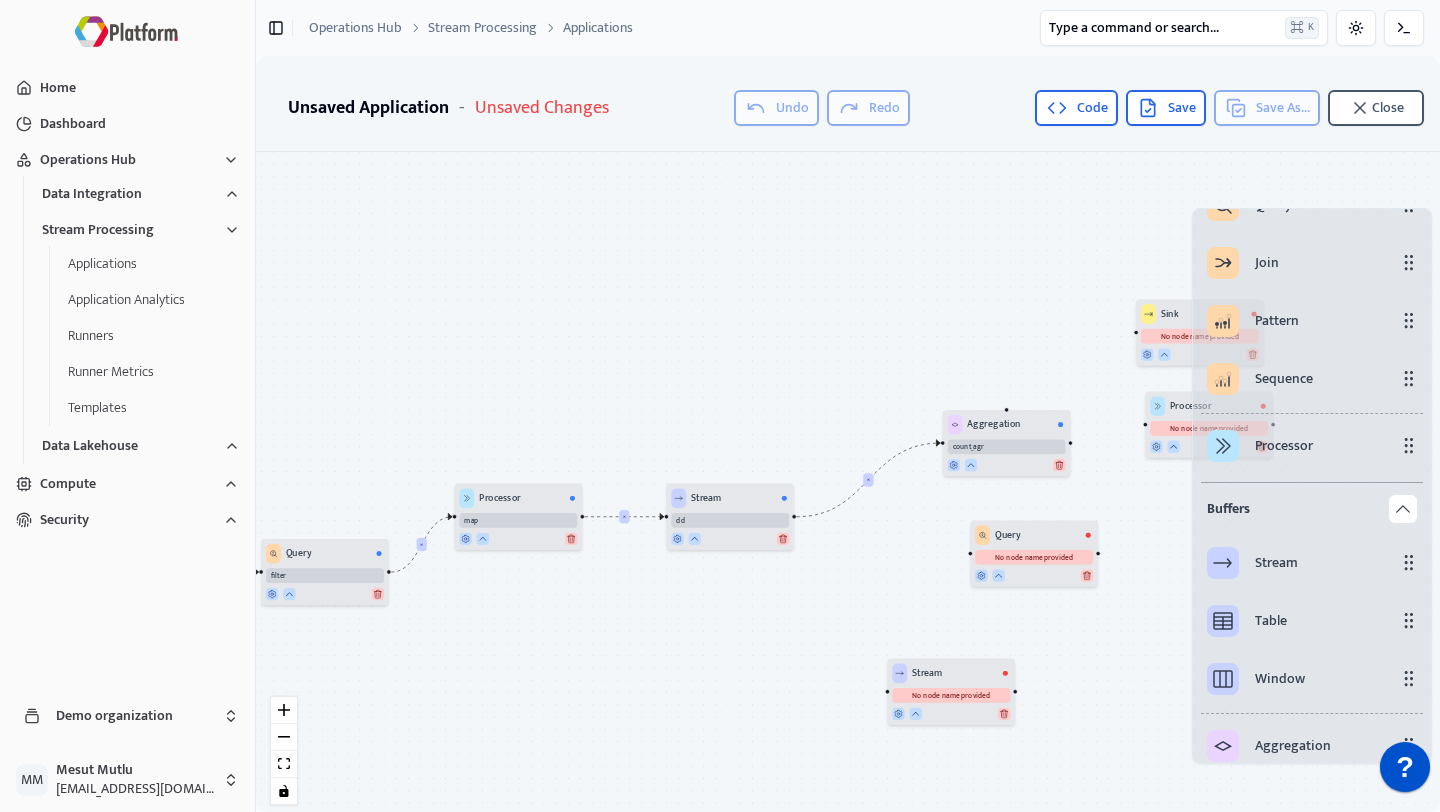 drag, startPoint x: 708, startPoint y: 626, endPoint x: 790, endPoint y: 626, distance: 82 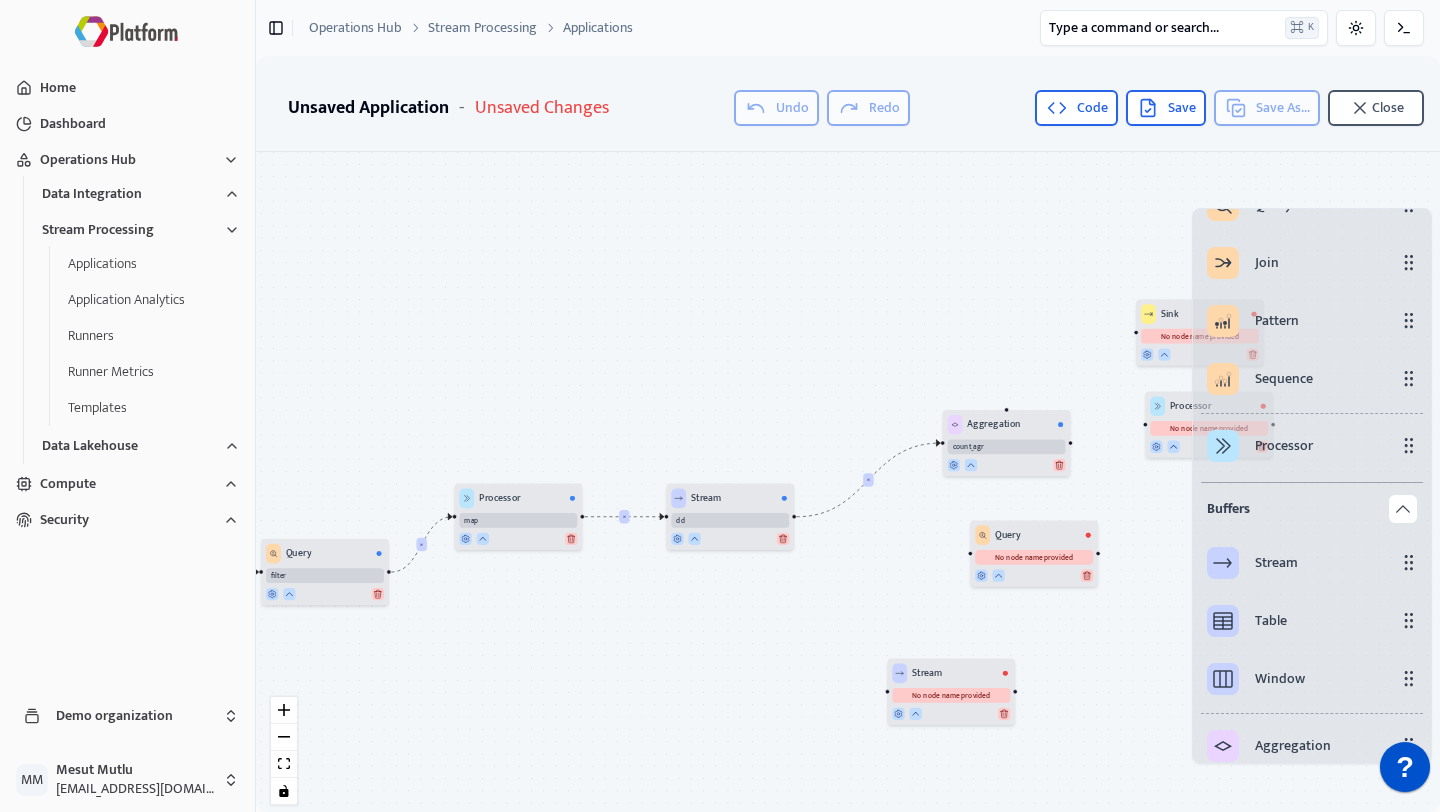 click on "× × × × Source HTTP Get_Data URL will be assigned once you run the Application Query filter Aggregation count_agr Stream dd Processor map Processor No node name provided Sink No node name provided Stream No node name provided Query No node name provided" at bounding box center (848, 486) 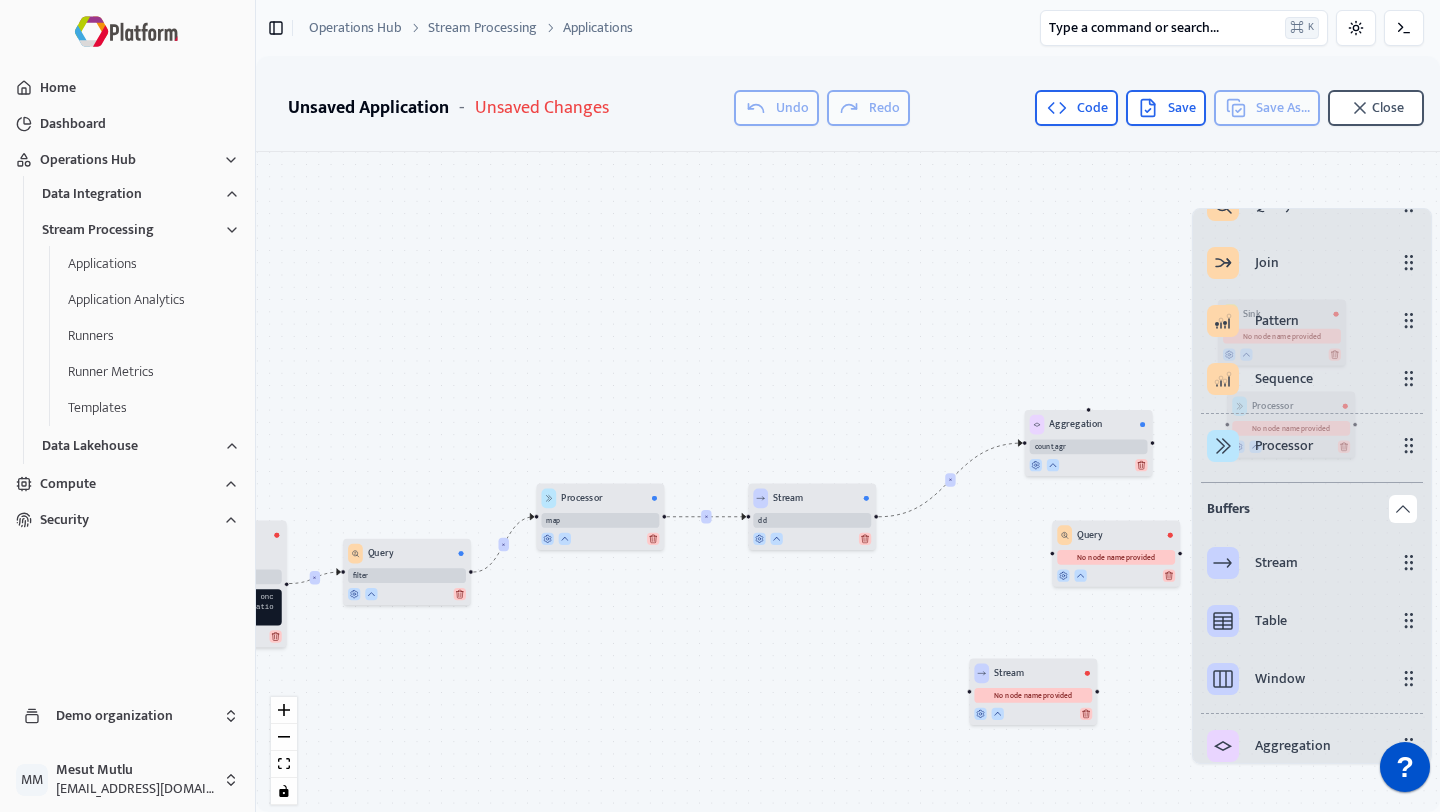 click on "Processor map" at bounding box center (601, 517) 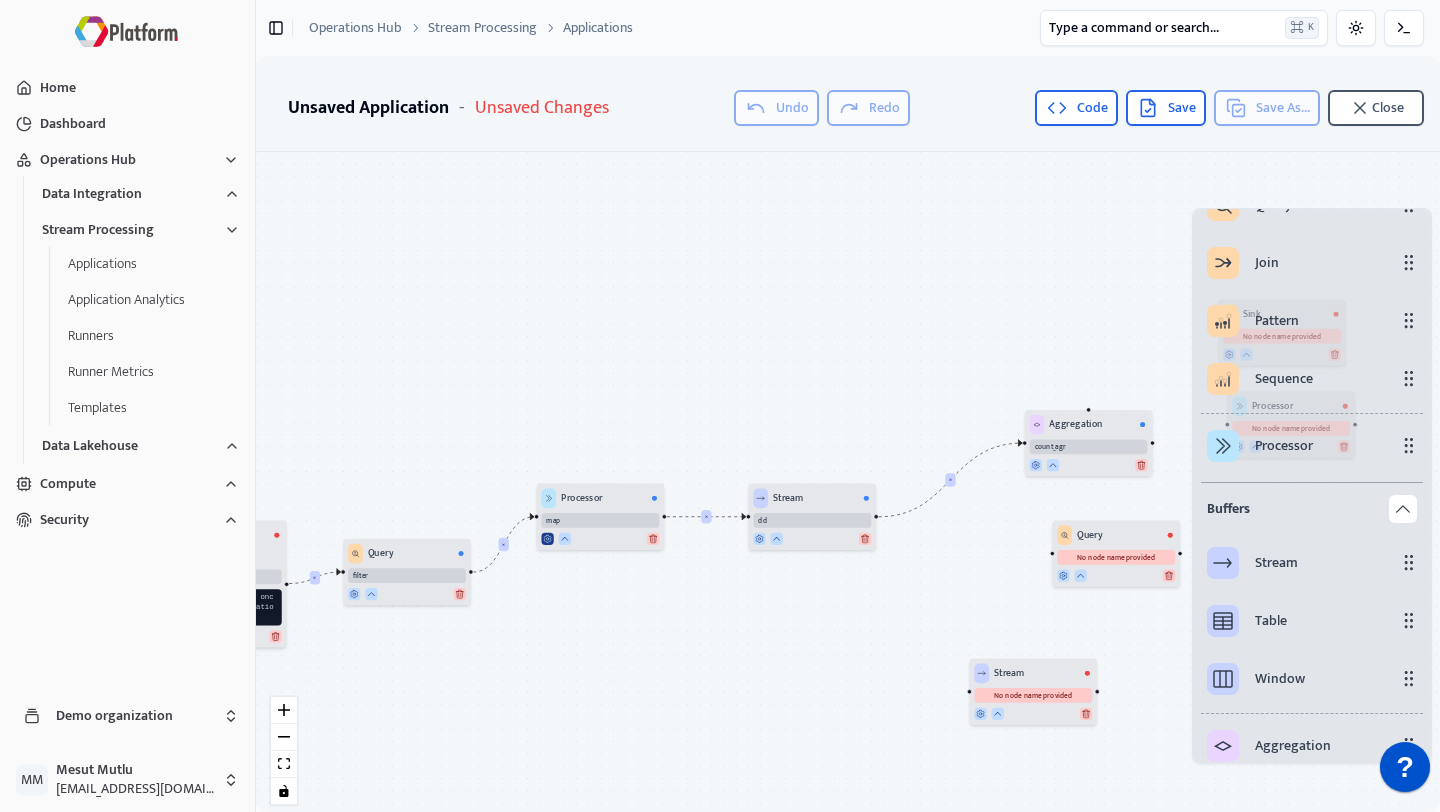 click 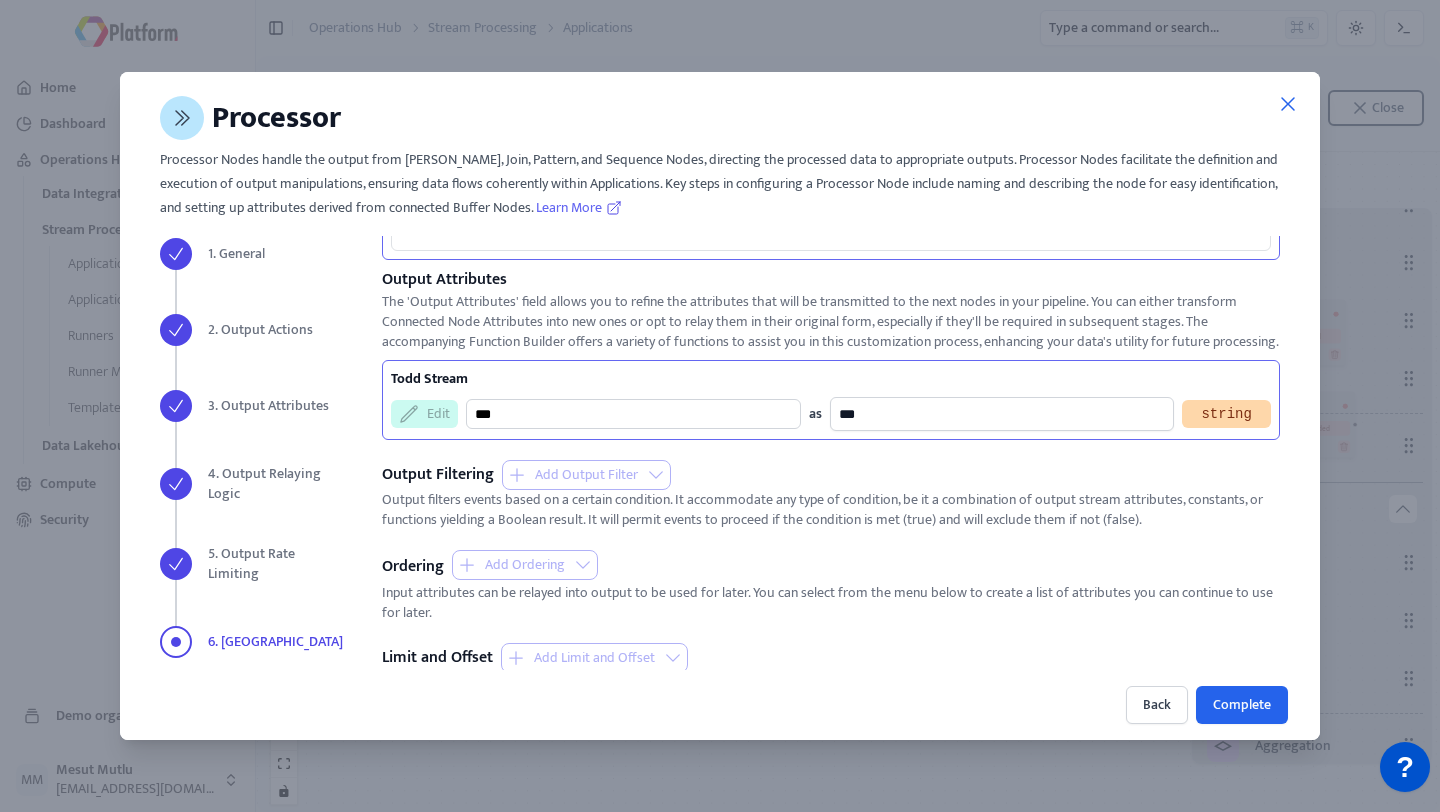 scroll, scrollTop: 505, scrollLeft: 0, axis: vertical 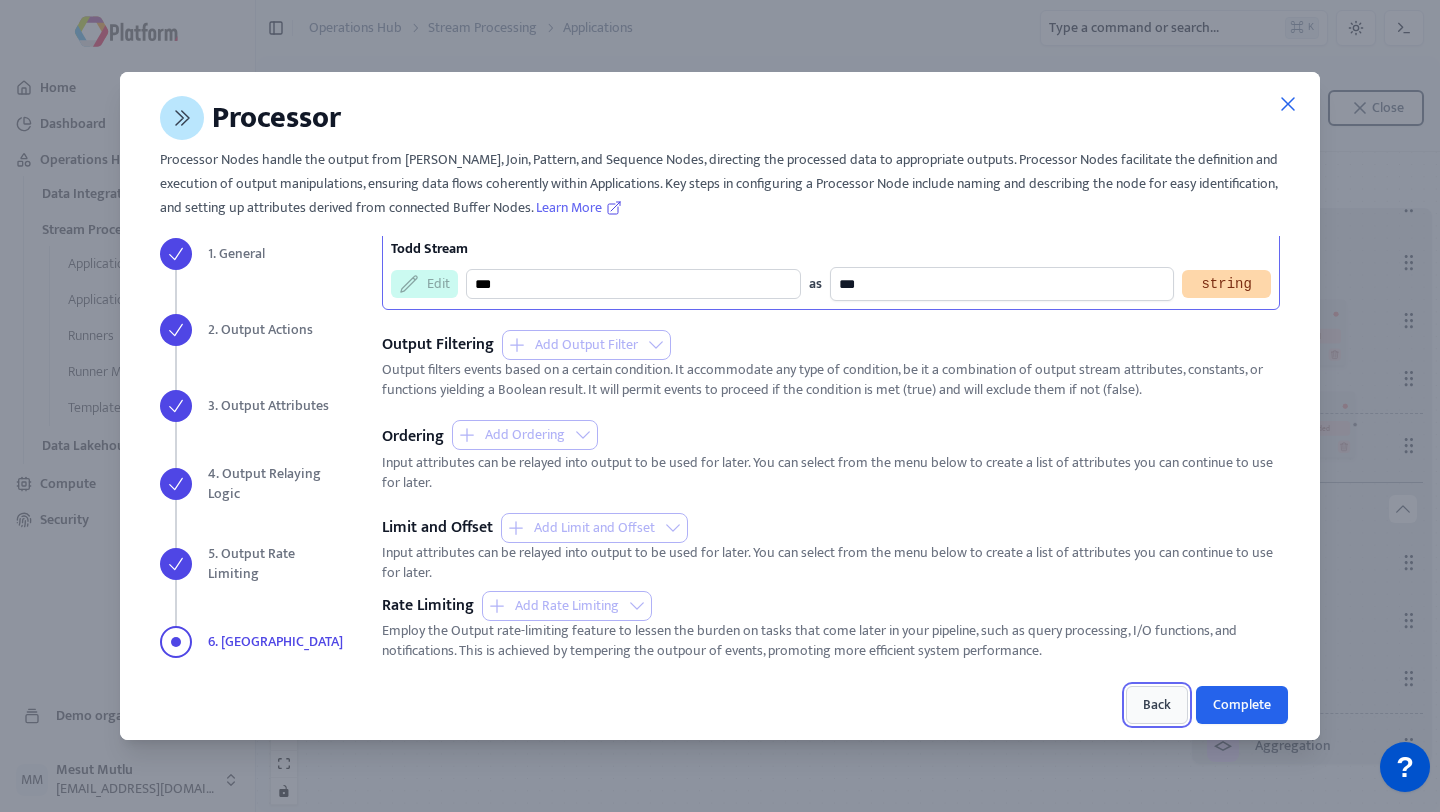 click on "Back" at bounding box center (1157, 705) 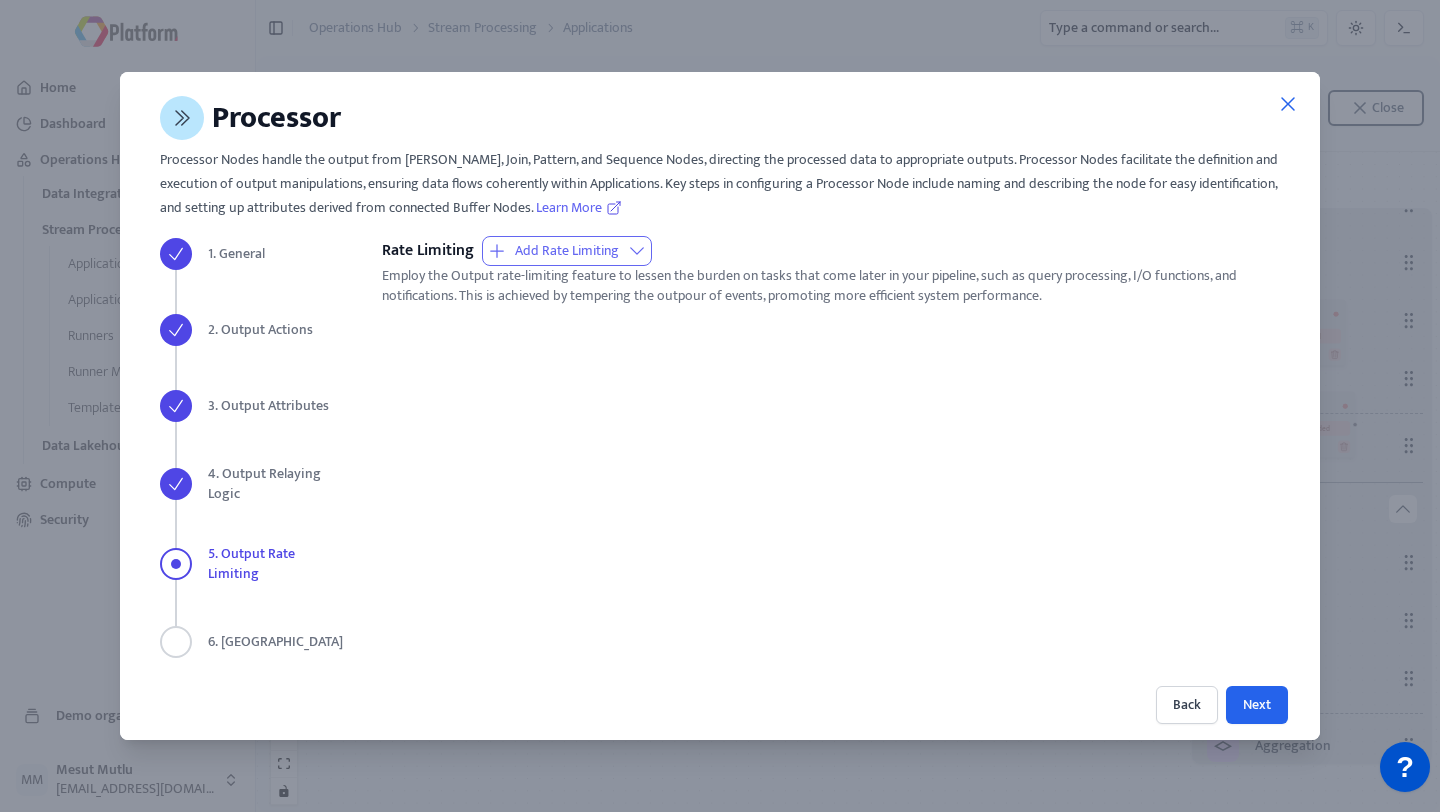 click on "Back Next" at bounding box center [831, 705] 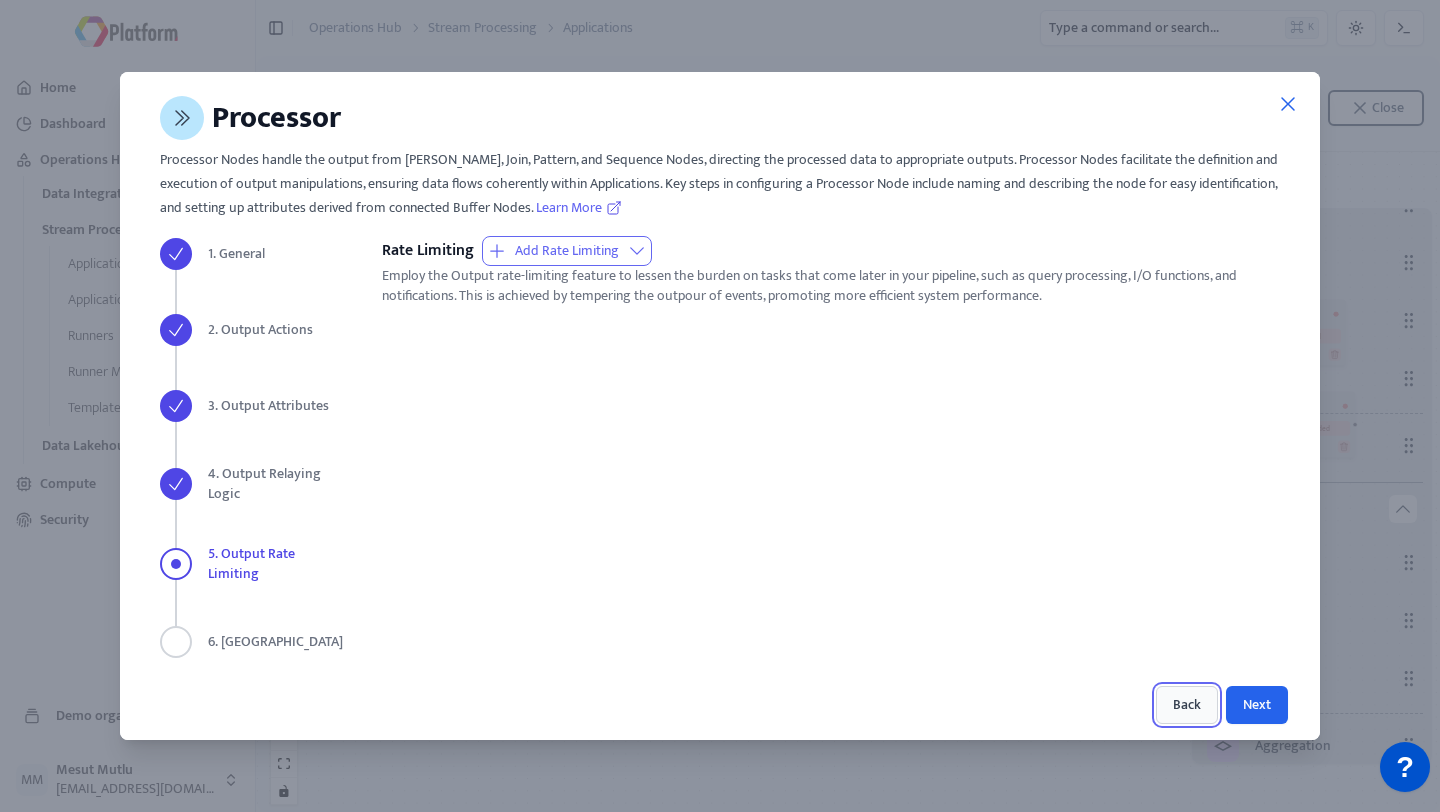 click on "Back" at bounding box center [1187, 705] 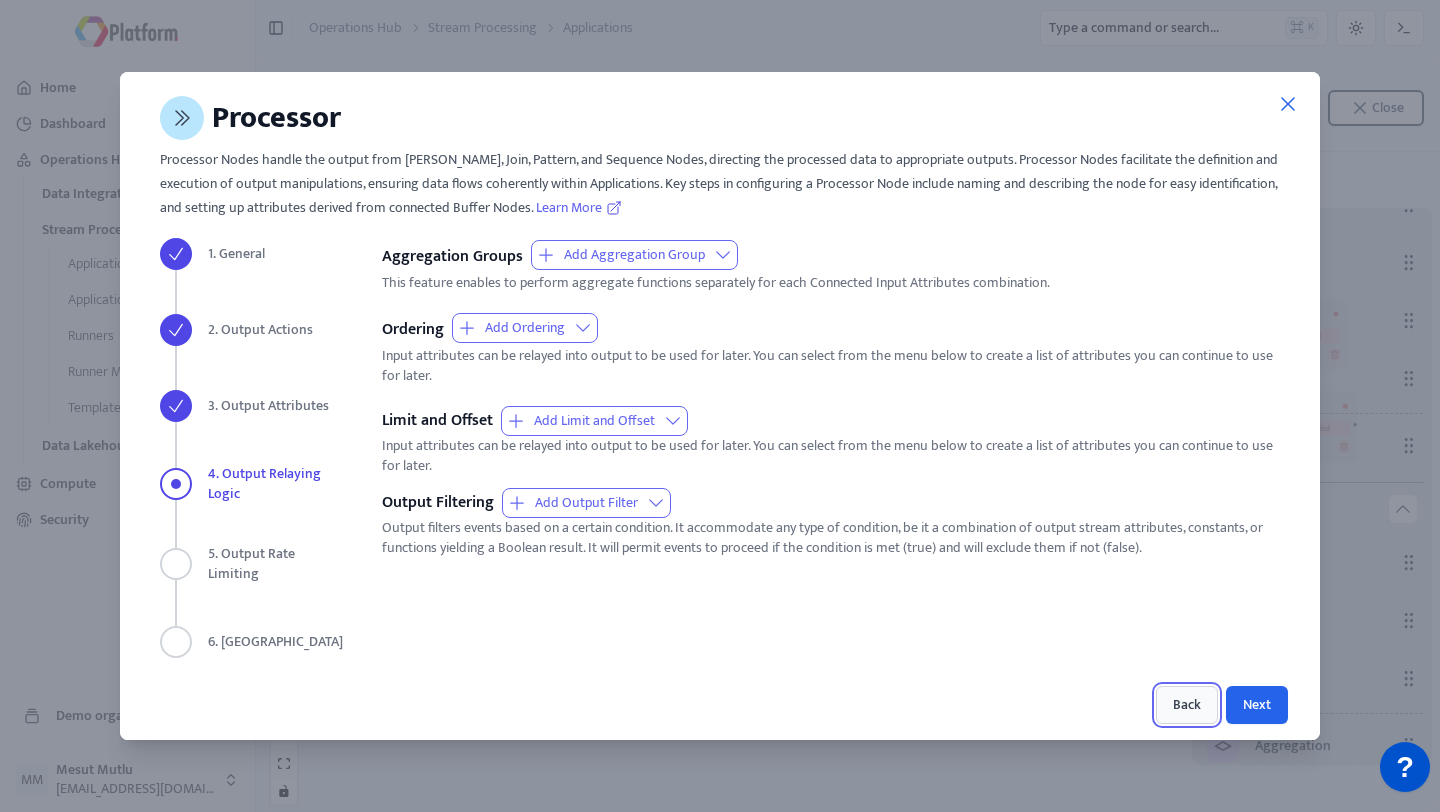click on "Back" at bounding box center (1187, 705) 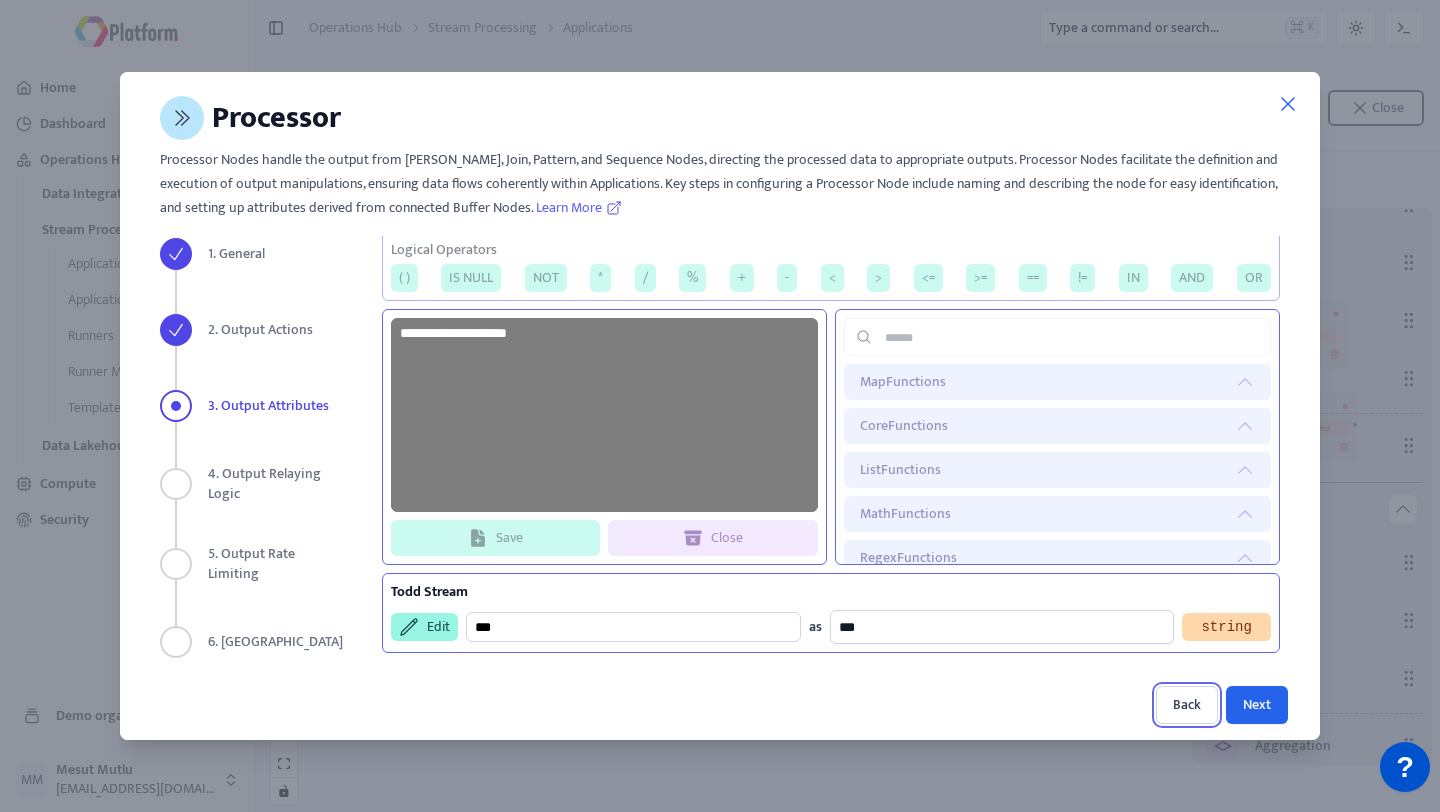 scroll, scrollTop: 0, scrollLeft: 0, axis: both 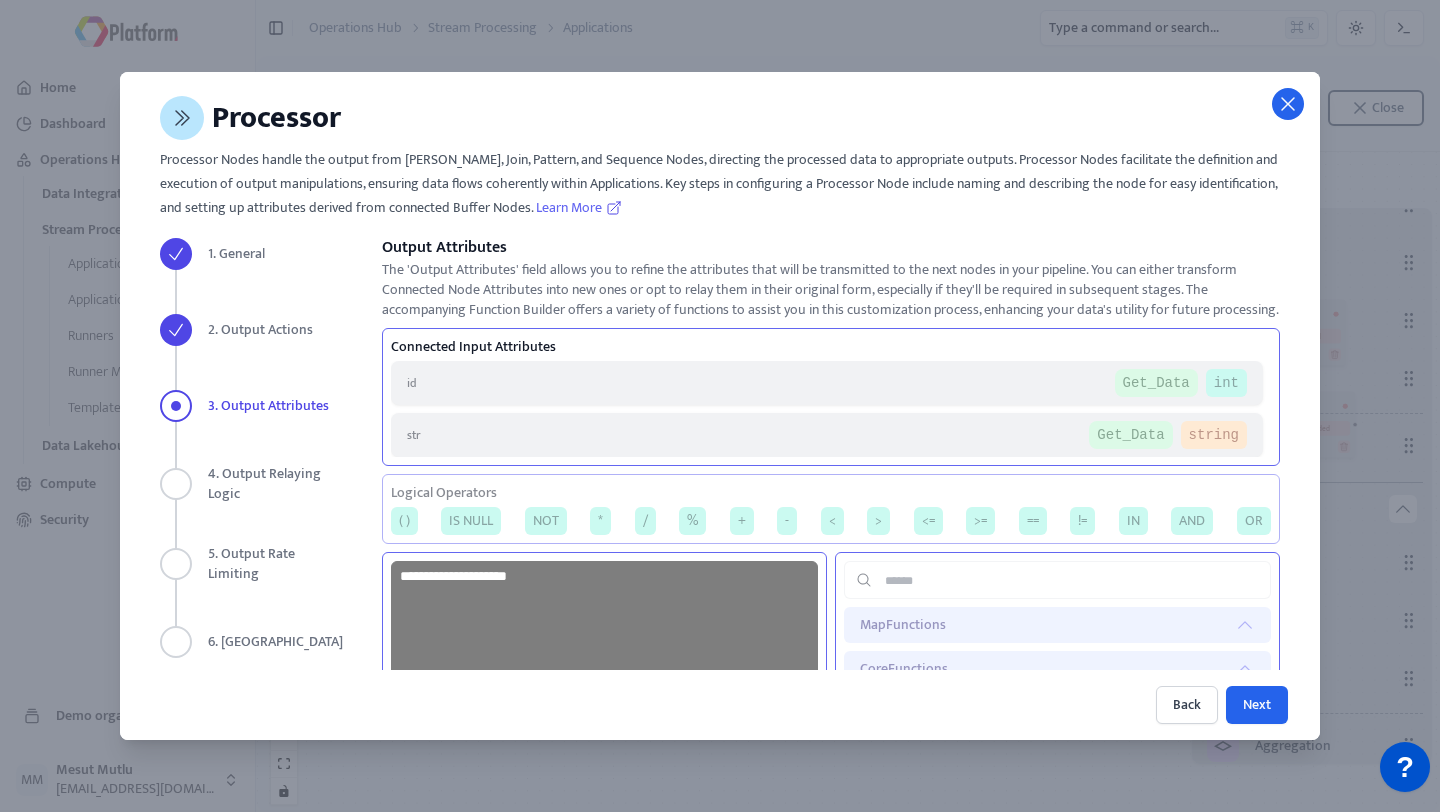 click 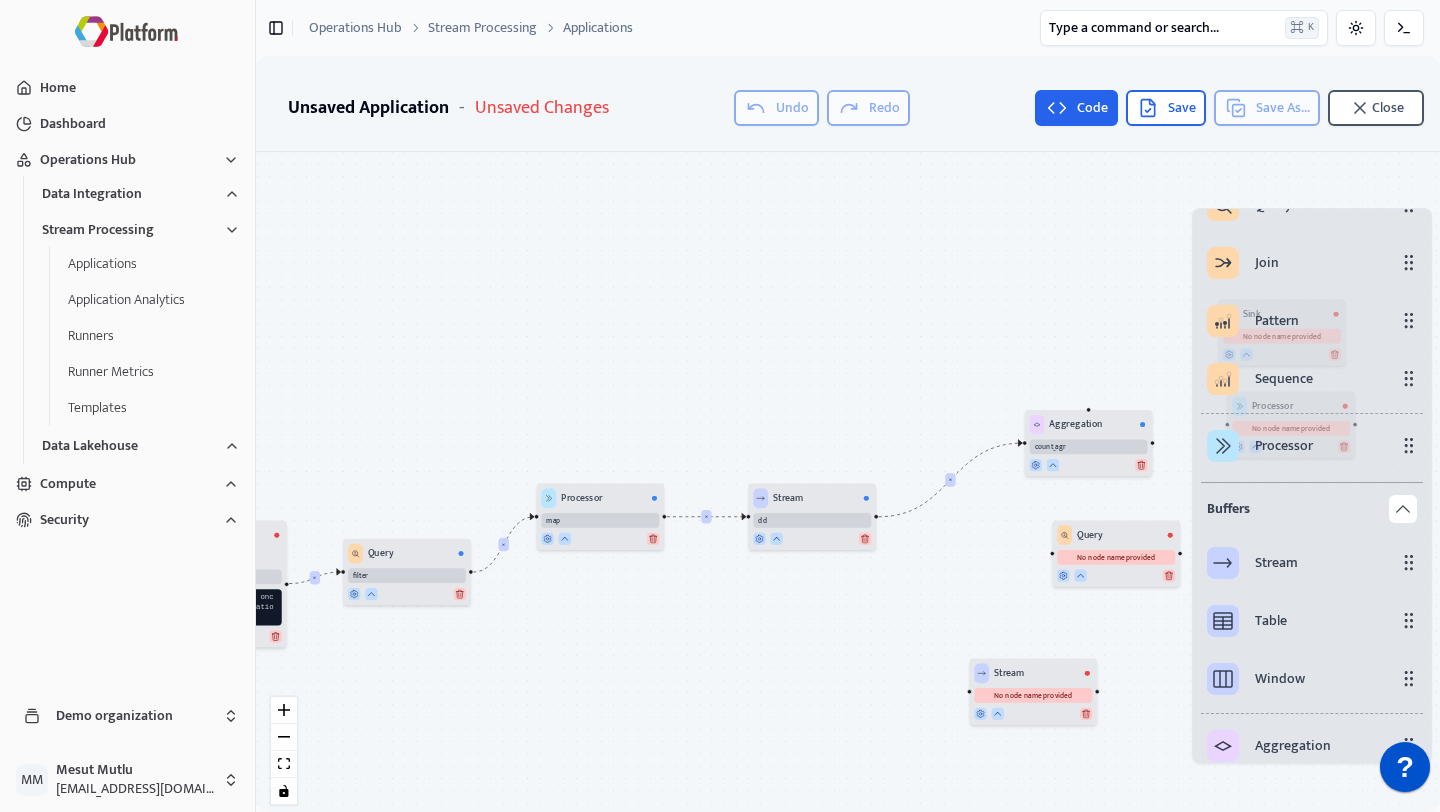 click on "Code" at bounding box center (1076, 108) 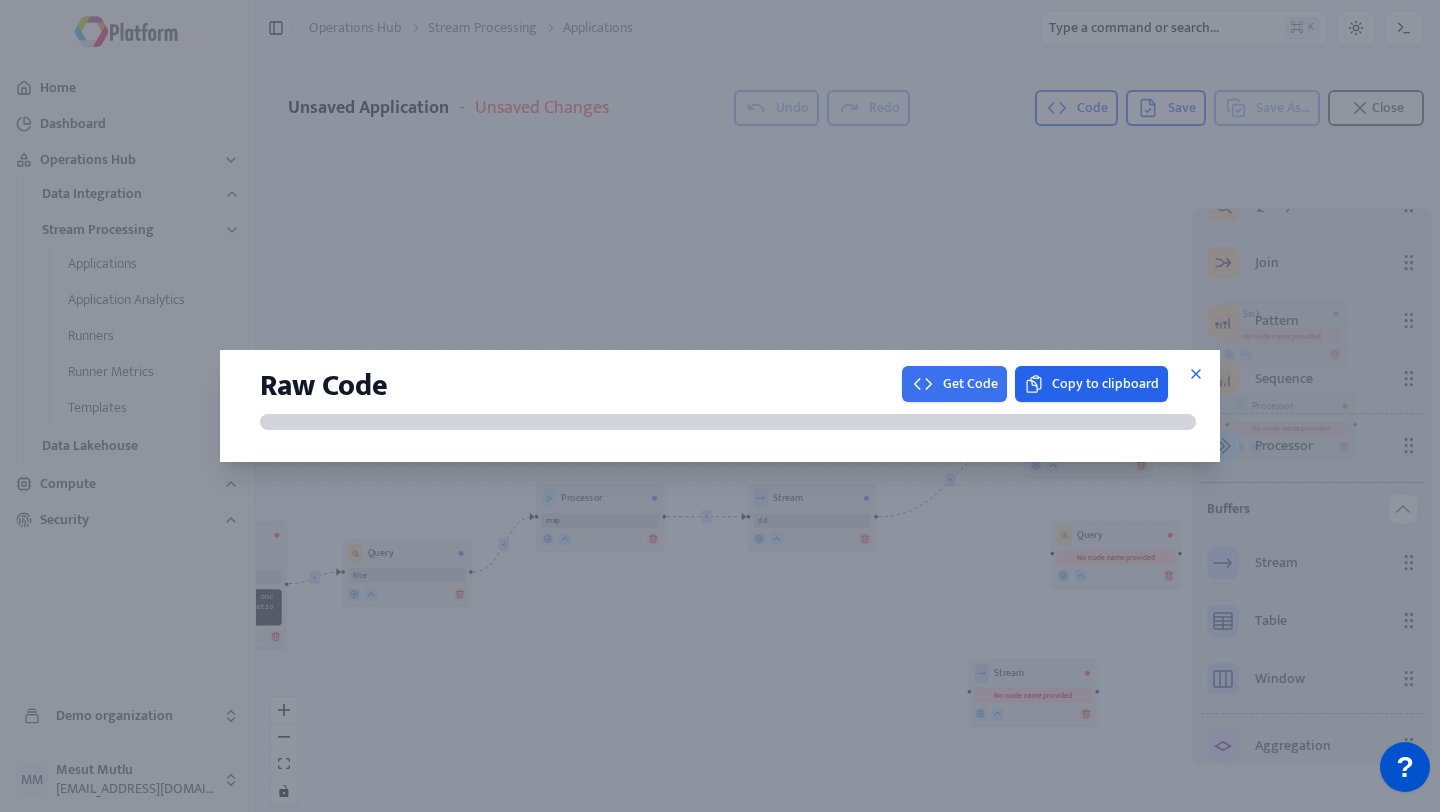 click on "Get Code" at bounding box center [954, 384] 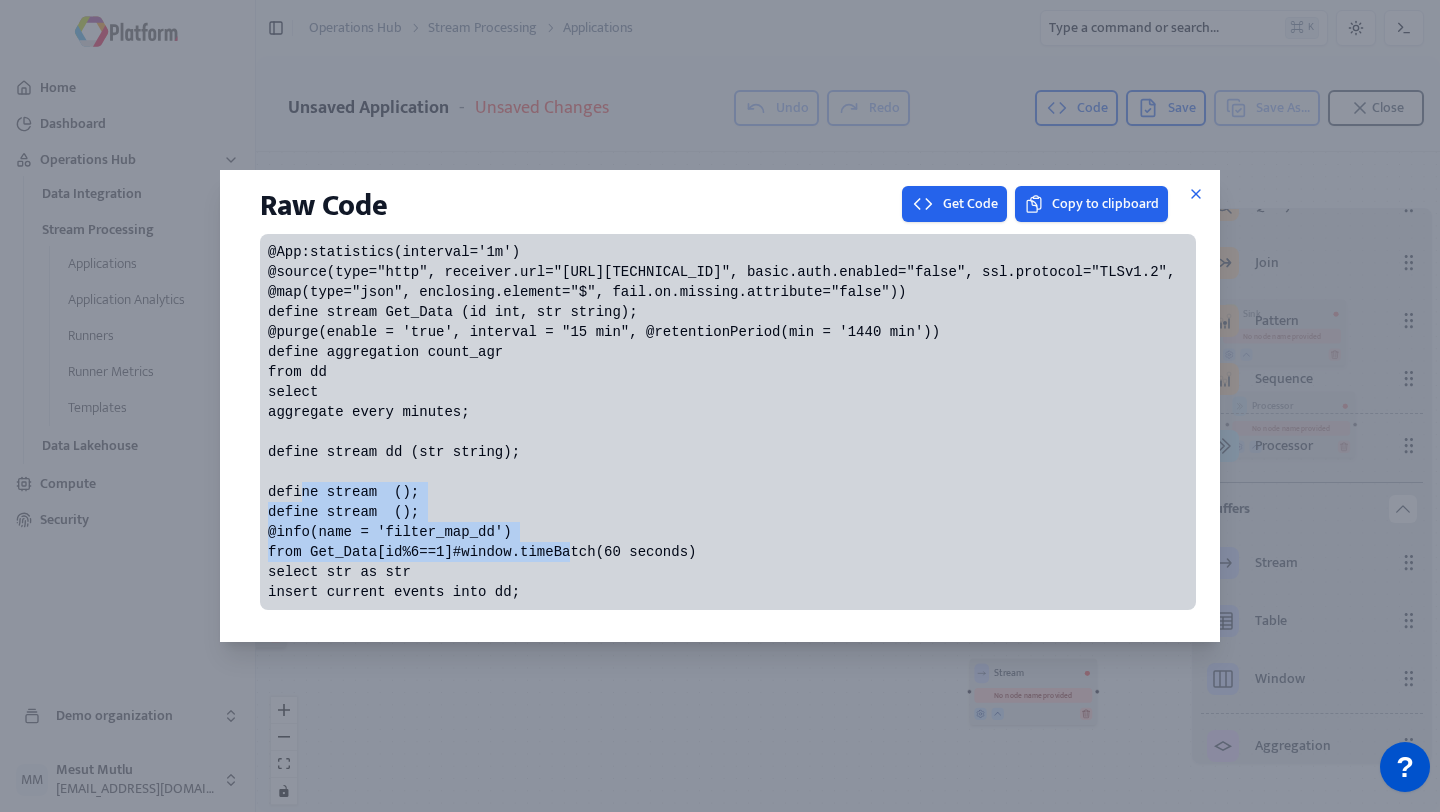 drag, startPoint x: 426, startPoint y: 401, endPoint x: 430, endPoint y: 503, distance: 102.0784 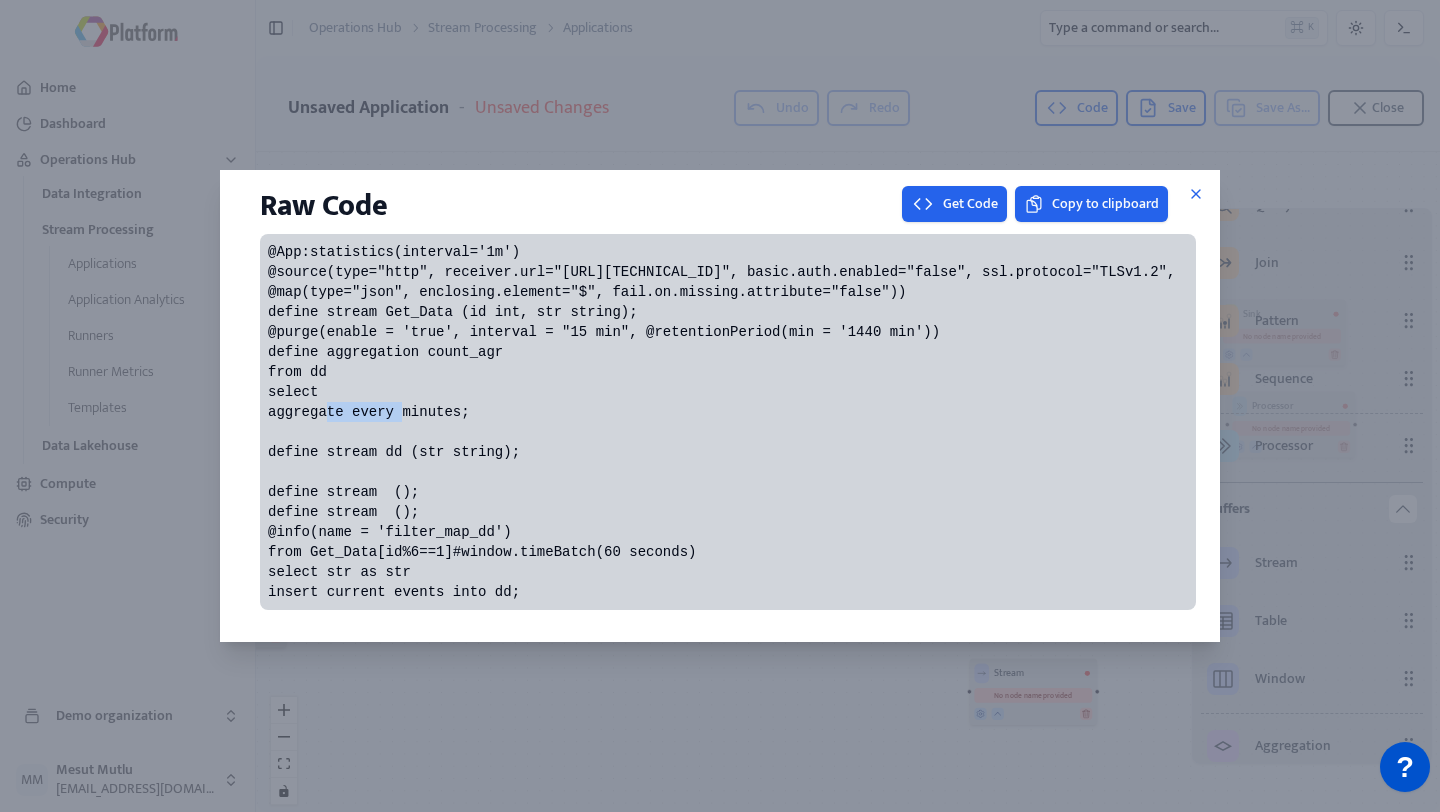 drag, startPoint x: 318, startPoint y: 319, endPoint x: 348, endPoint y: 356, distance: 47.63402 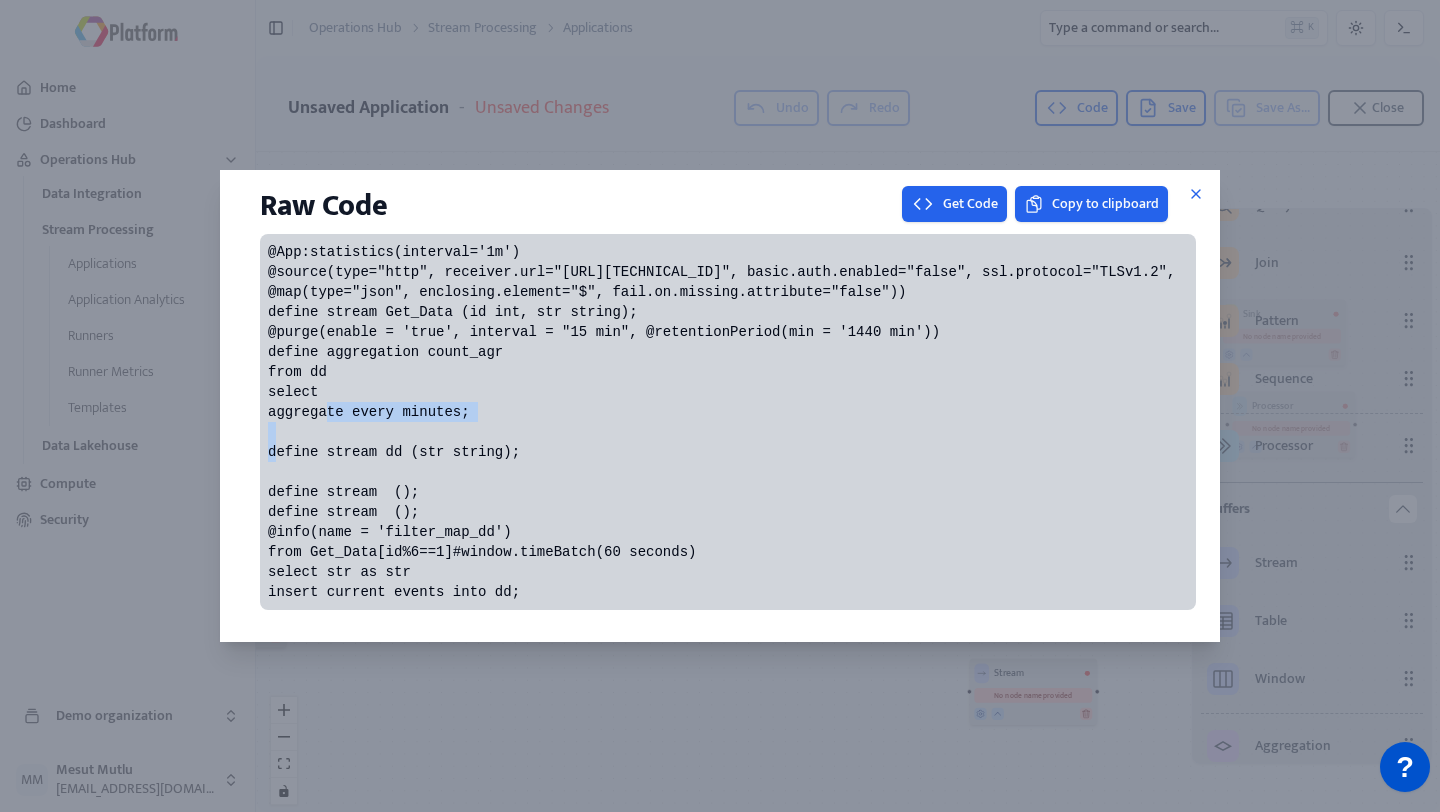 click on "@App:statistics(interval='1m')
@source(type="http", receiver.url="[URL][TECHNICAL_ID]", basic.auth.enabled="false", ssl.protocol="TLSv1.2", @map(type="json", enclosing.element="$", fail.on.missing.attribute="false"))
define stream Get_Data (id int, str string);
@purge(enable = 'true', interval = "15 min", @retentionPeriod(min = '1440 min'))
define aggregation count_agr
from dd
select
aggregate every minutes;
define stream dd (str string);
define stream  ();
define stream  ();
@info(name = 'filter_map_dd')
from Get_Data[id%6==1]#window.timeBatch(60 seconds)
select str as str
insert current events into dd;" at bounding box center [728, 422] 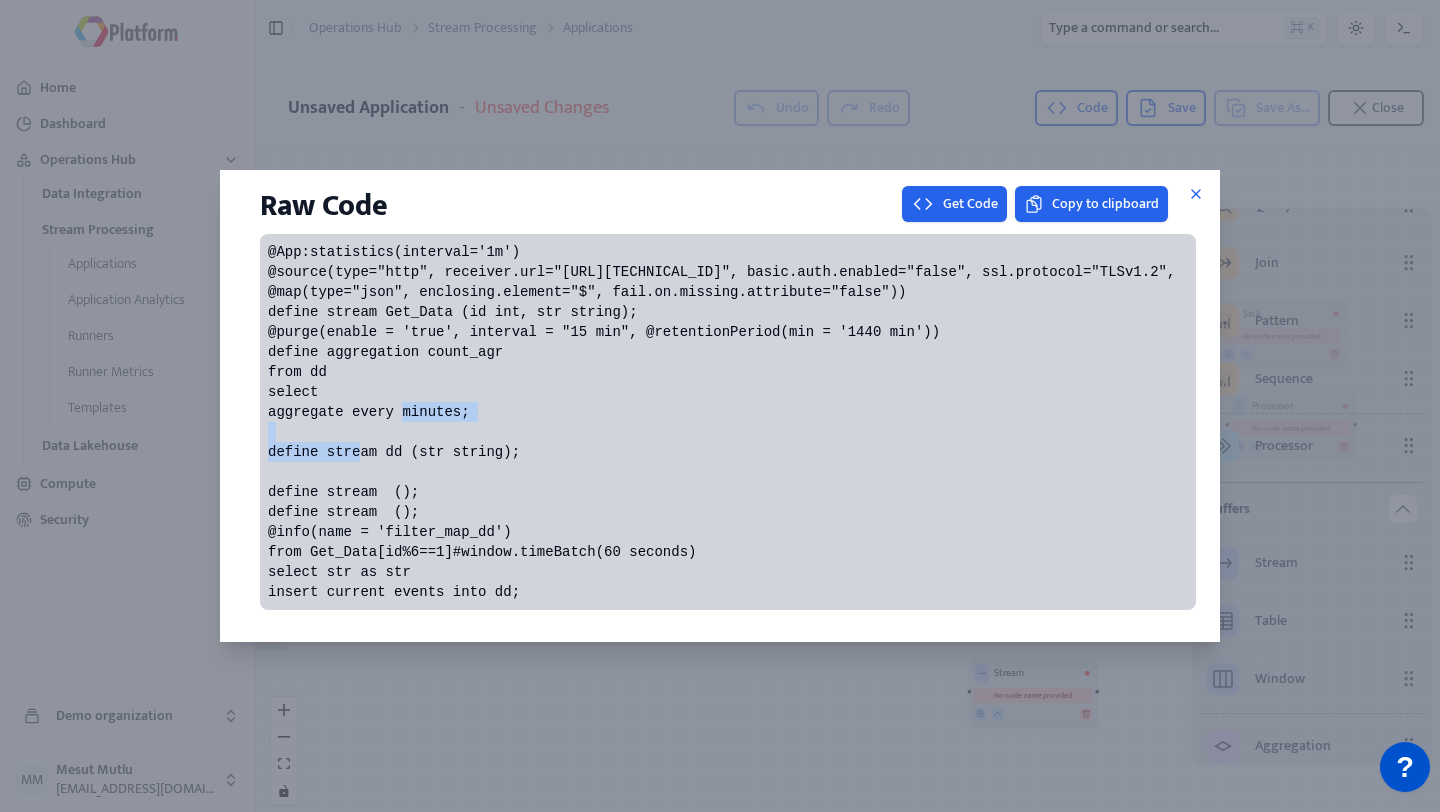 drag, startPoint x: 438, startPoint y: 358, endPoint x: 317, endPoint y: 333, distance: 123.55566 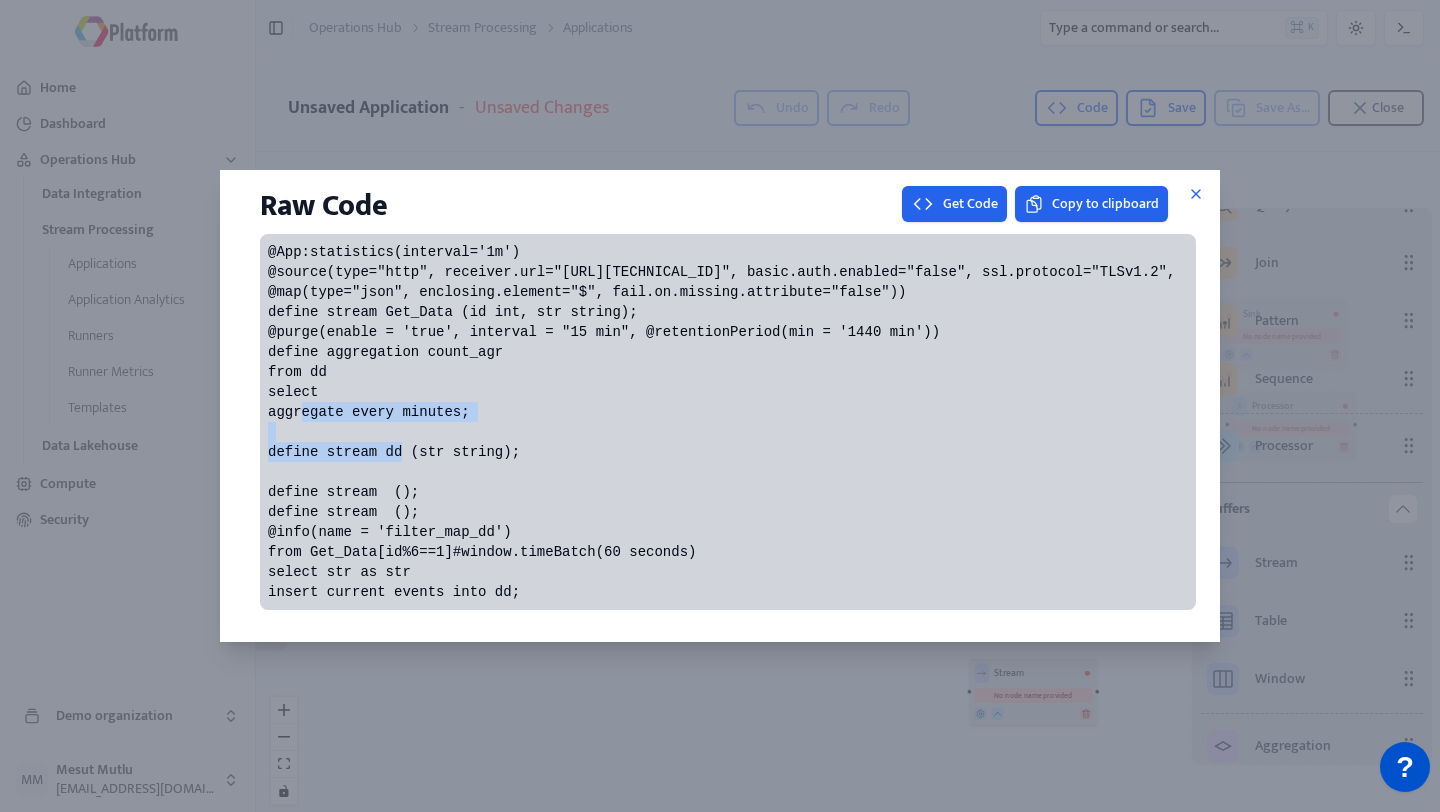 drag, startPoint x: 297, startPoint y: 318, endPoint x: 506, endPoint y: 397, distance: 223.43231 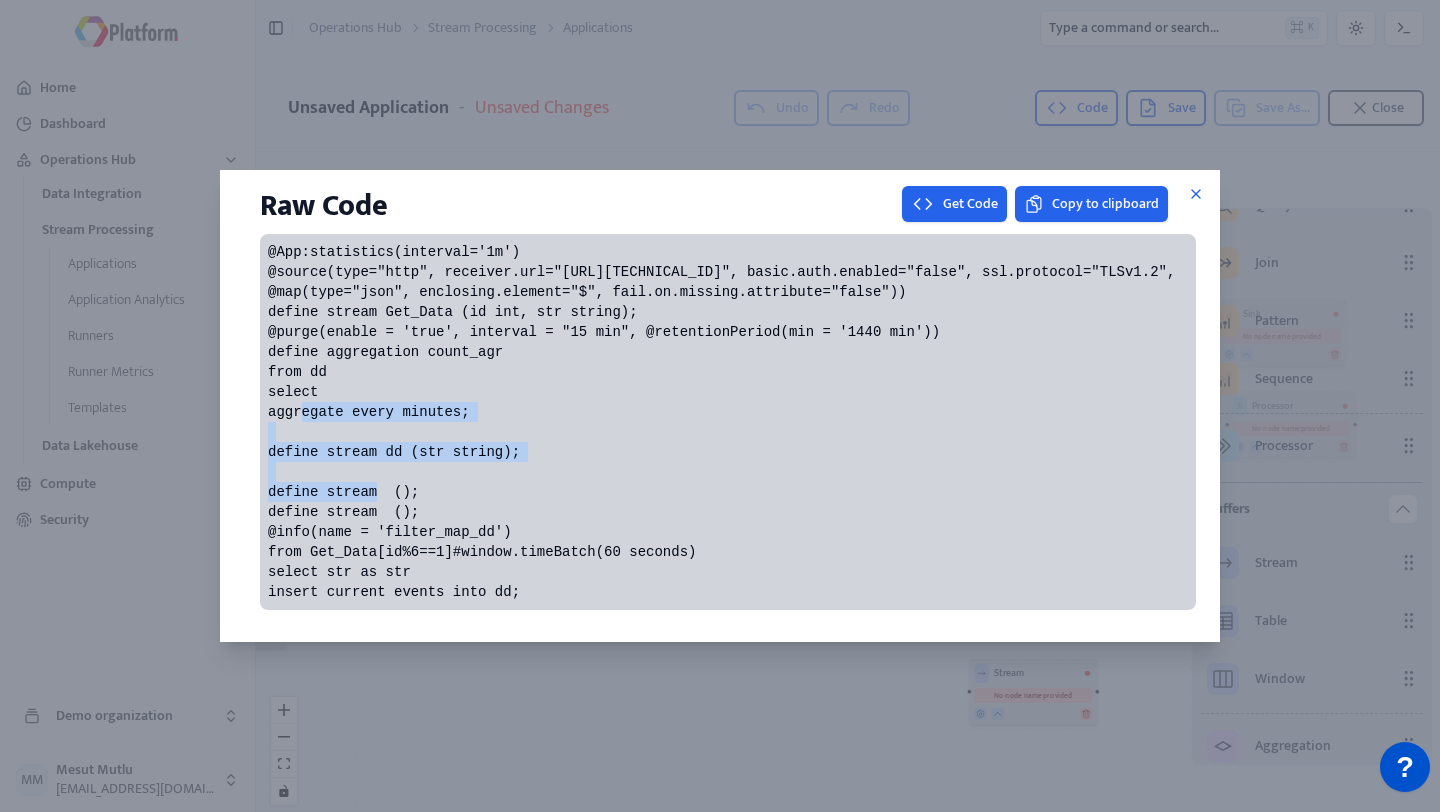 click on "@App:statistics(interval='1m')
@source(type="http", receiver.url="[URL][TECHNICAL_ID]", basic.auth.enabled="false", ssl.protocol="TLSv1.2", @map(type="json", enclosing.element="$", fail.on.missing.attribute="false"))
define stream Get_Data (id int, str string);
@purge(enable = 'true', interval = "15 min", @retentionPeriod(min = '1440 min'))
define aggregation count_agr
from dd
select
aggregate every minutes;
define stream dd (str string);
define stream  ();
define stream  ();
@info(name = 'filter_map_dd')
from Get_Data[id%6==1]#window.timeBatch(60 seconds)
select str as str
insert current events into dd;" at bounding box center (726, 422) 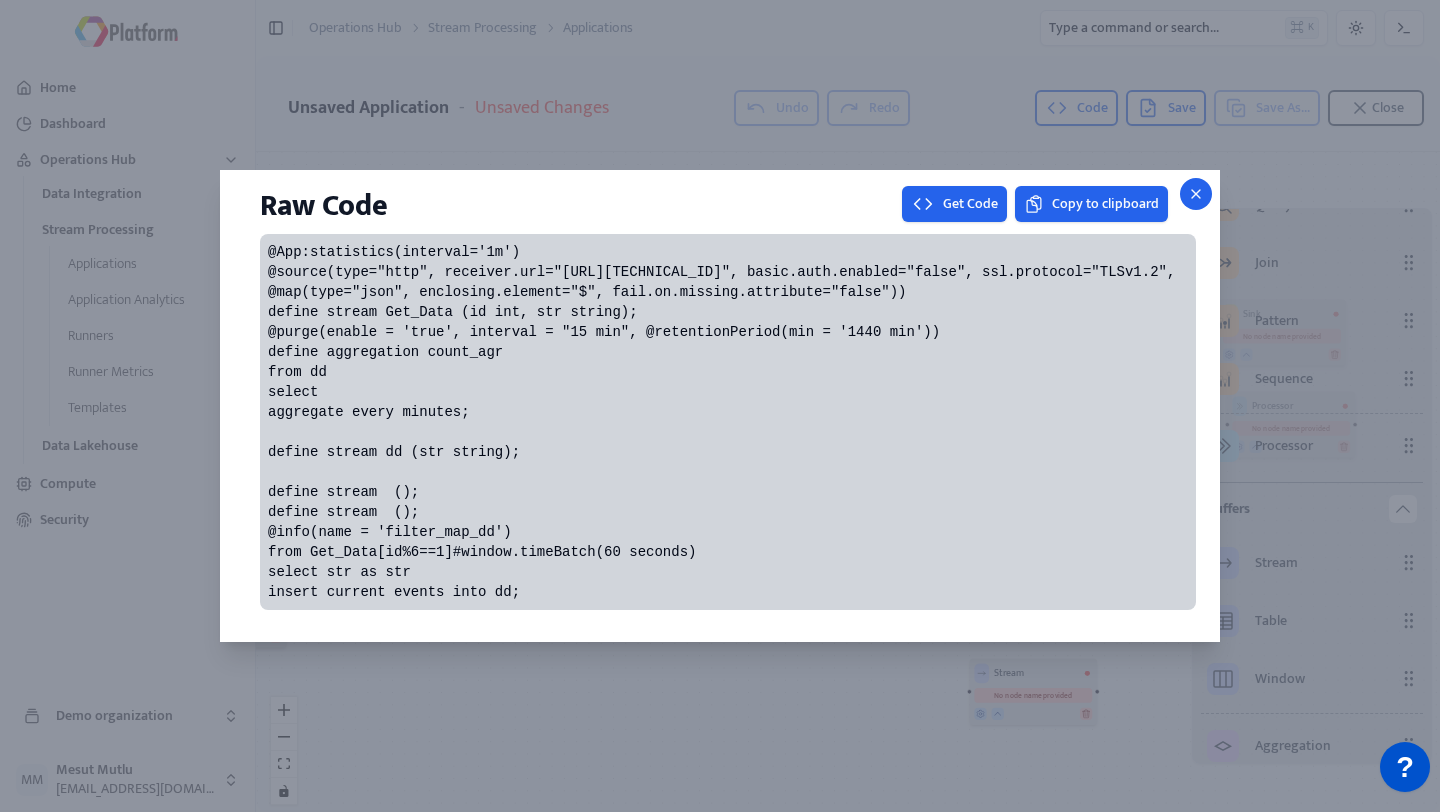 click 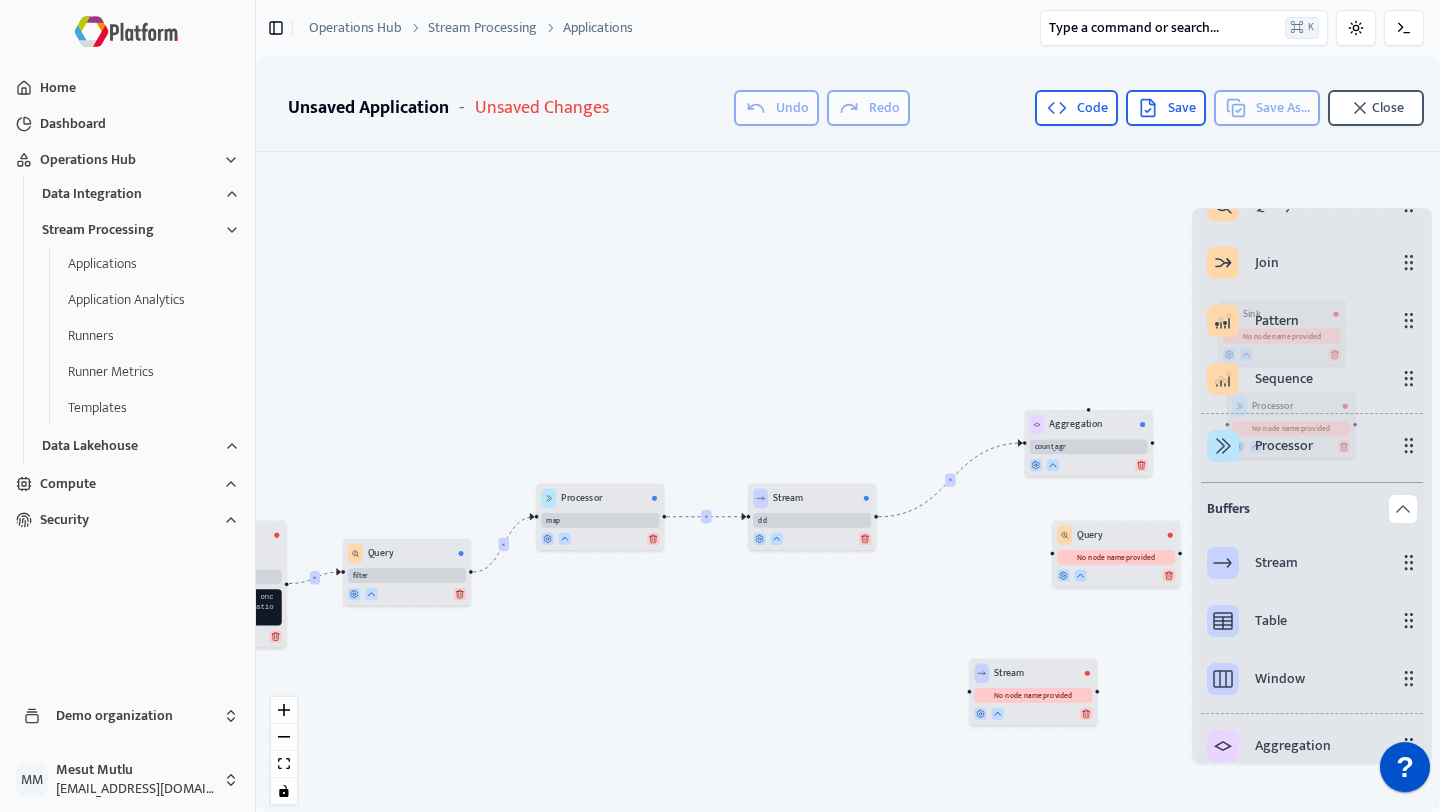 click at bounding box center [1089, 465] 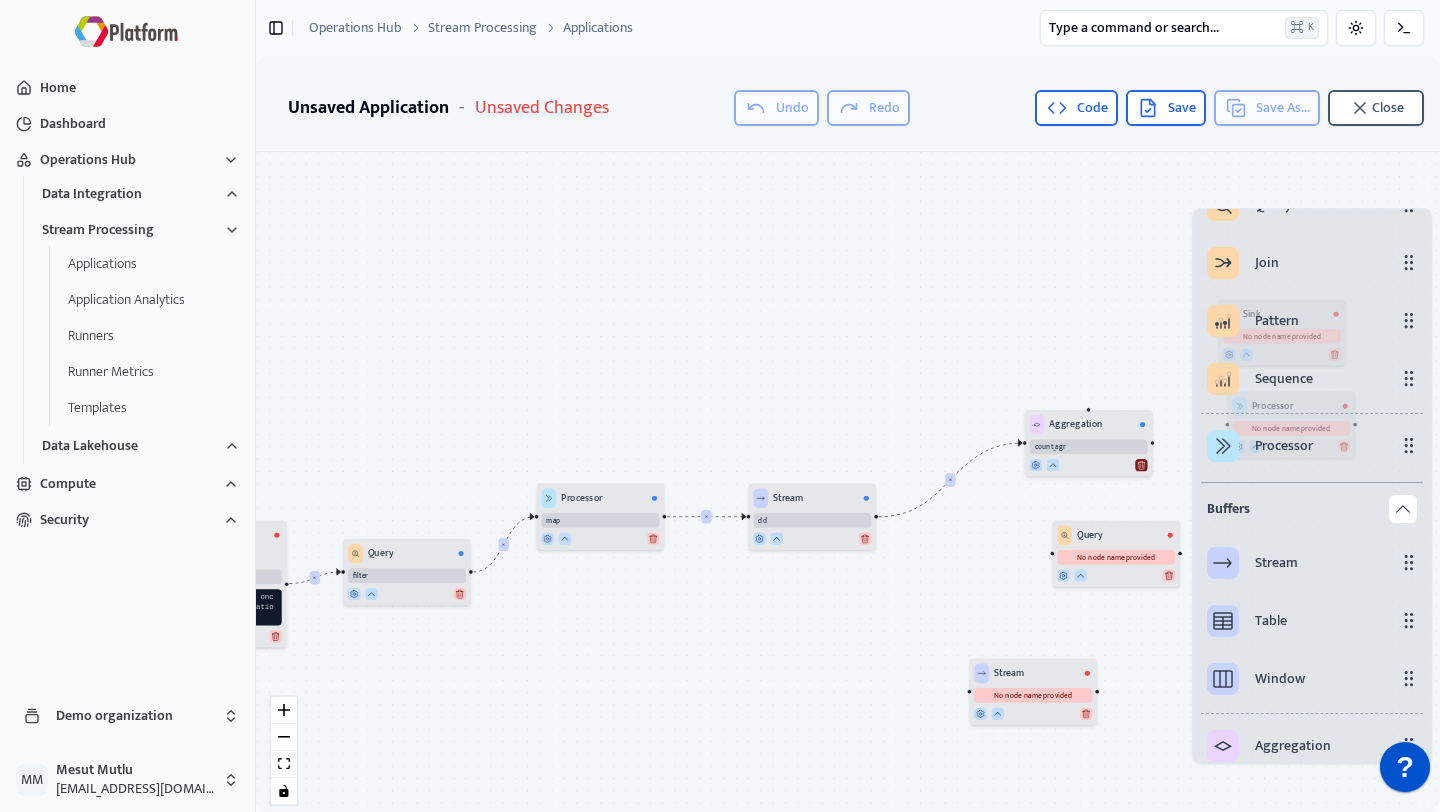 click 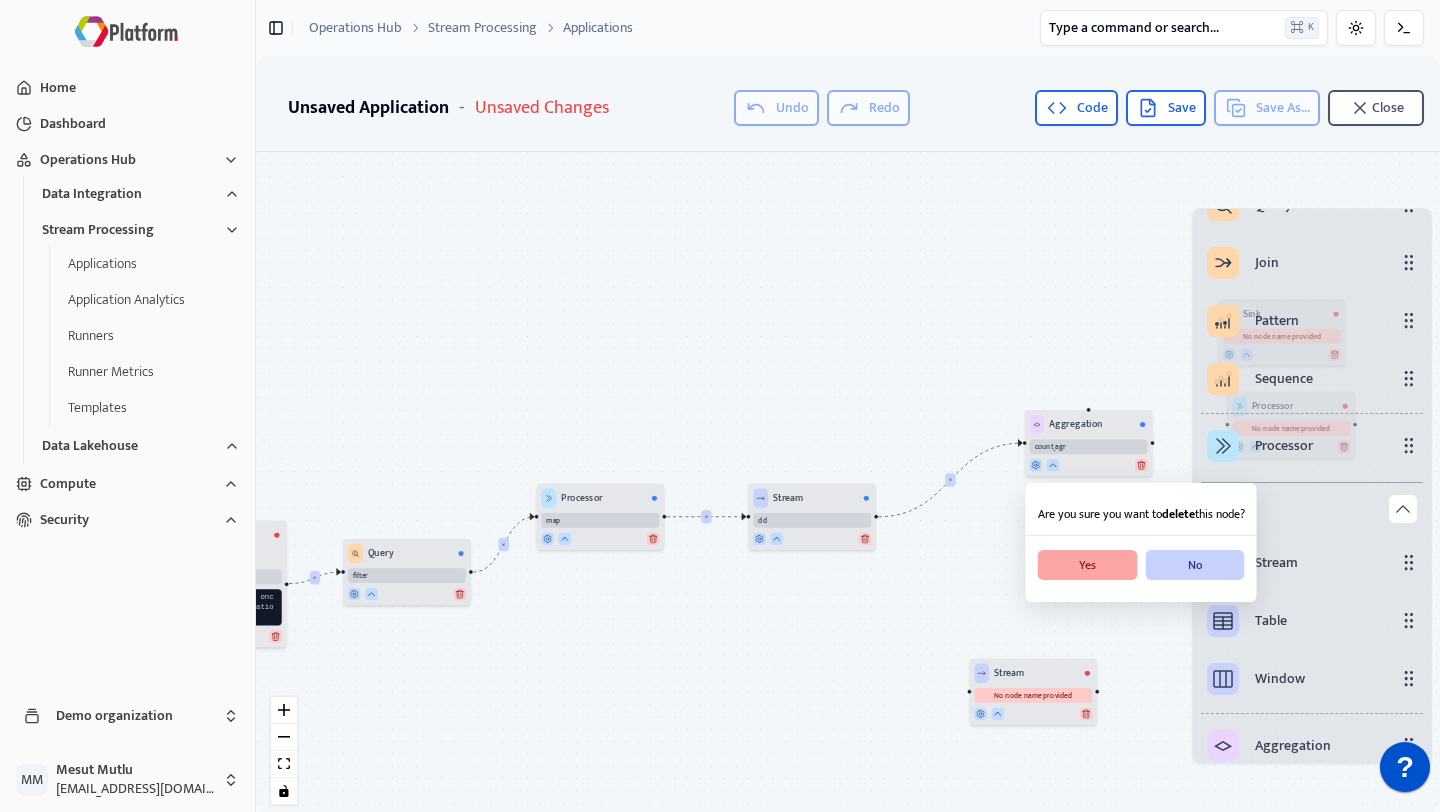 click on "Yes" at bounding box center [1088, 565] 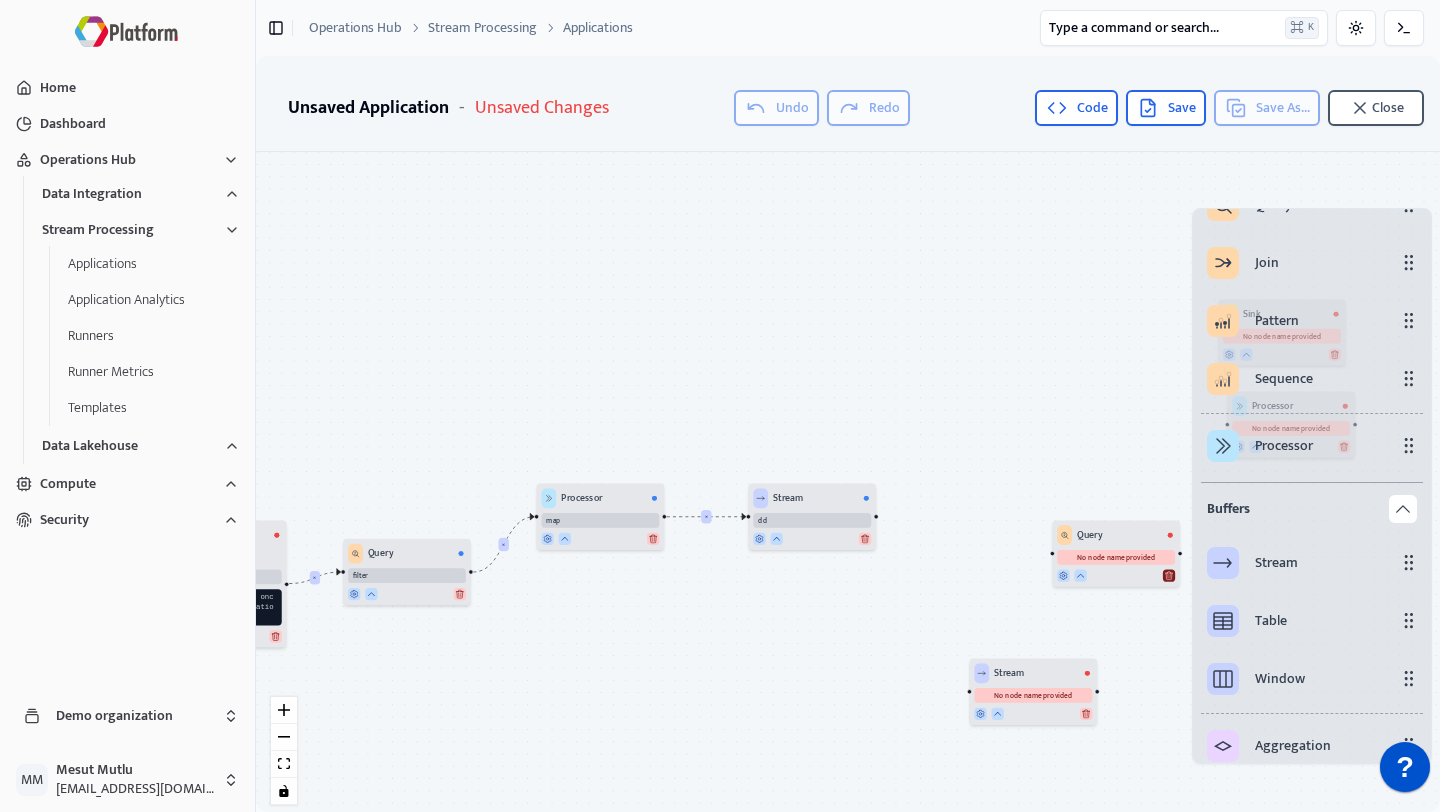click 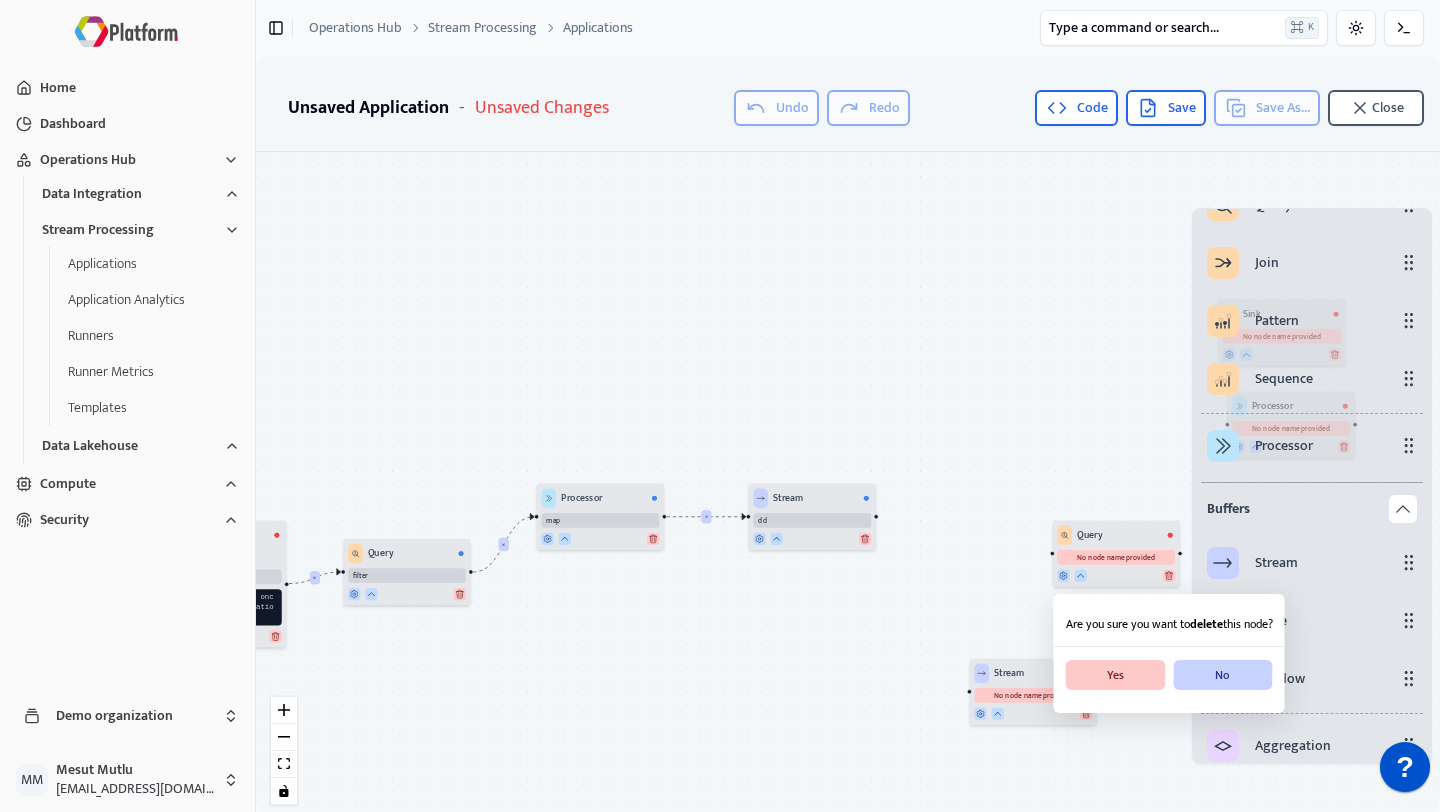 click on "Yes No" at bounding box center [1169, 675] 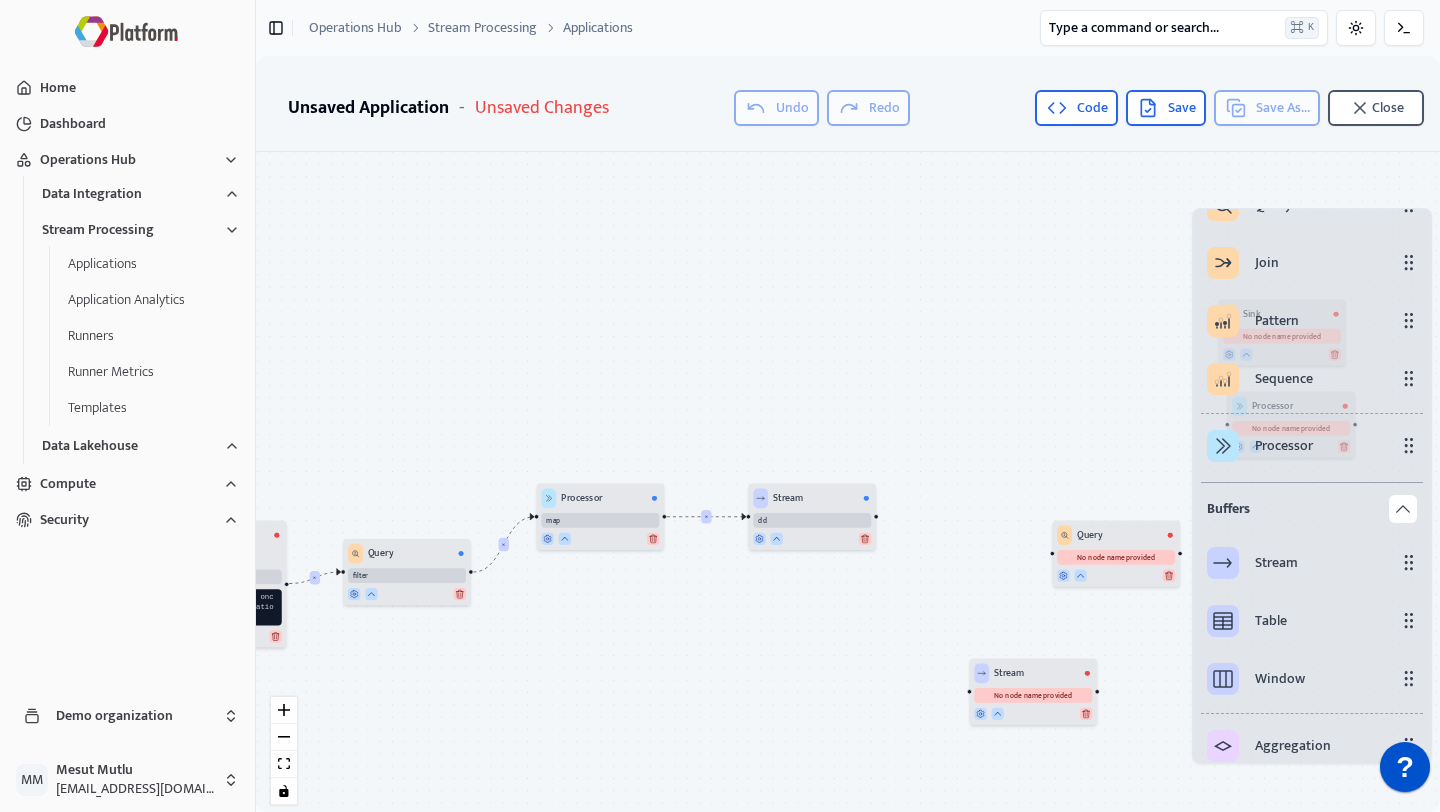 click on "× × × Source HTTP Get_Data URL will be assigned once you run the Application Query filter Stream dd Processor map Processor No node name provided Sink No node name provided Stream No node name provided Query No node name provided" at bounding box center [848, 486] 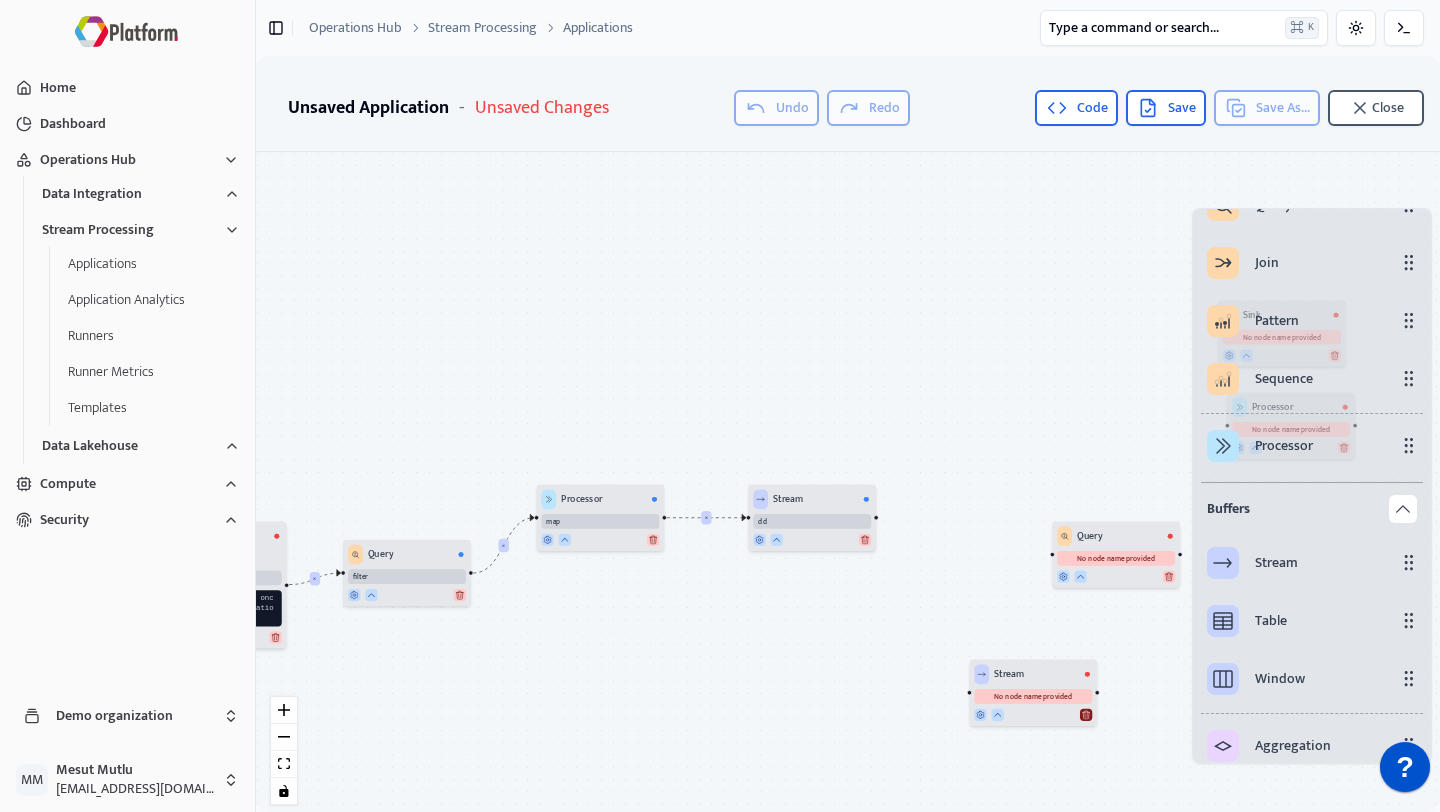 click 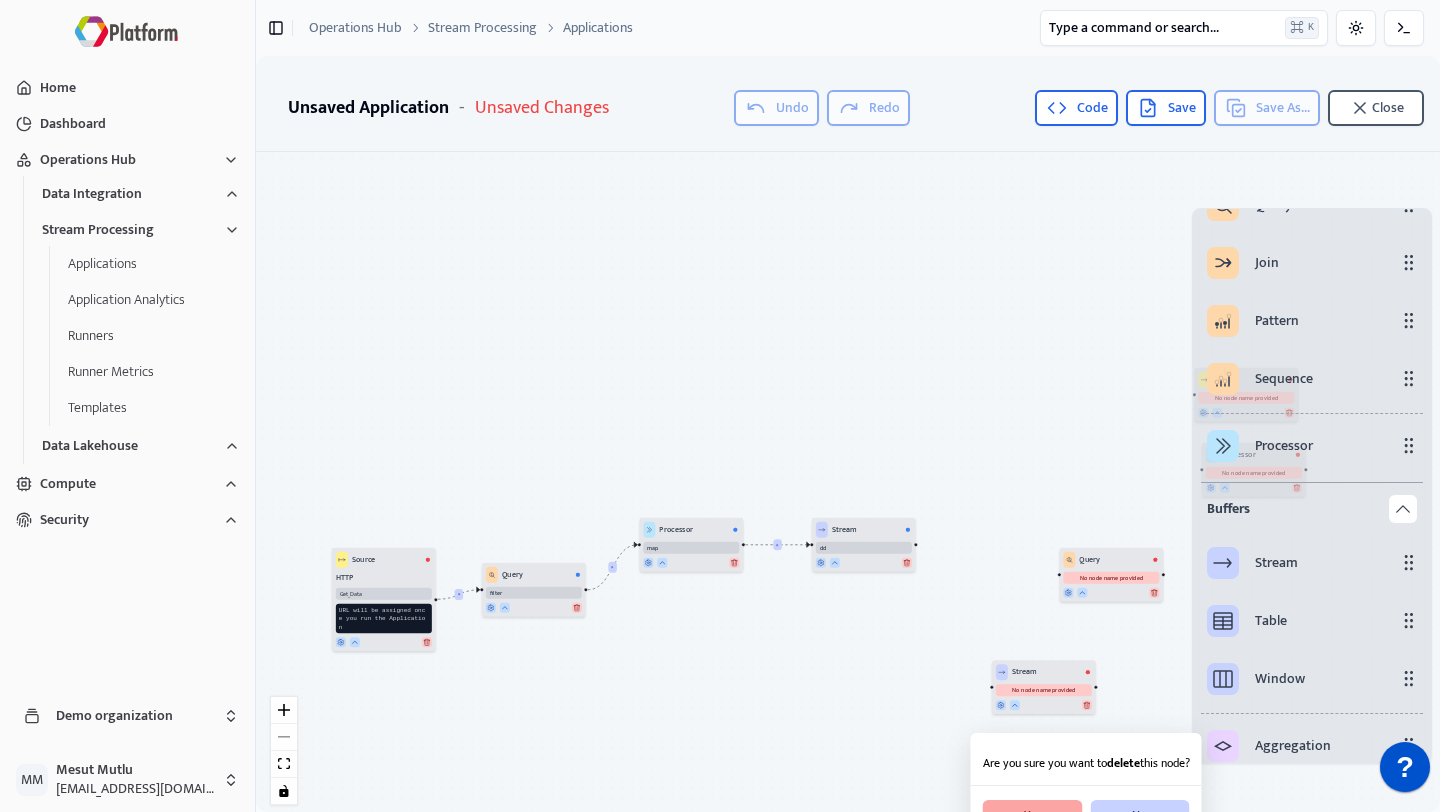 click on "Yes" at bounding box center (1033, 815) 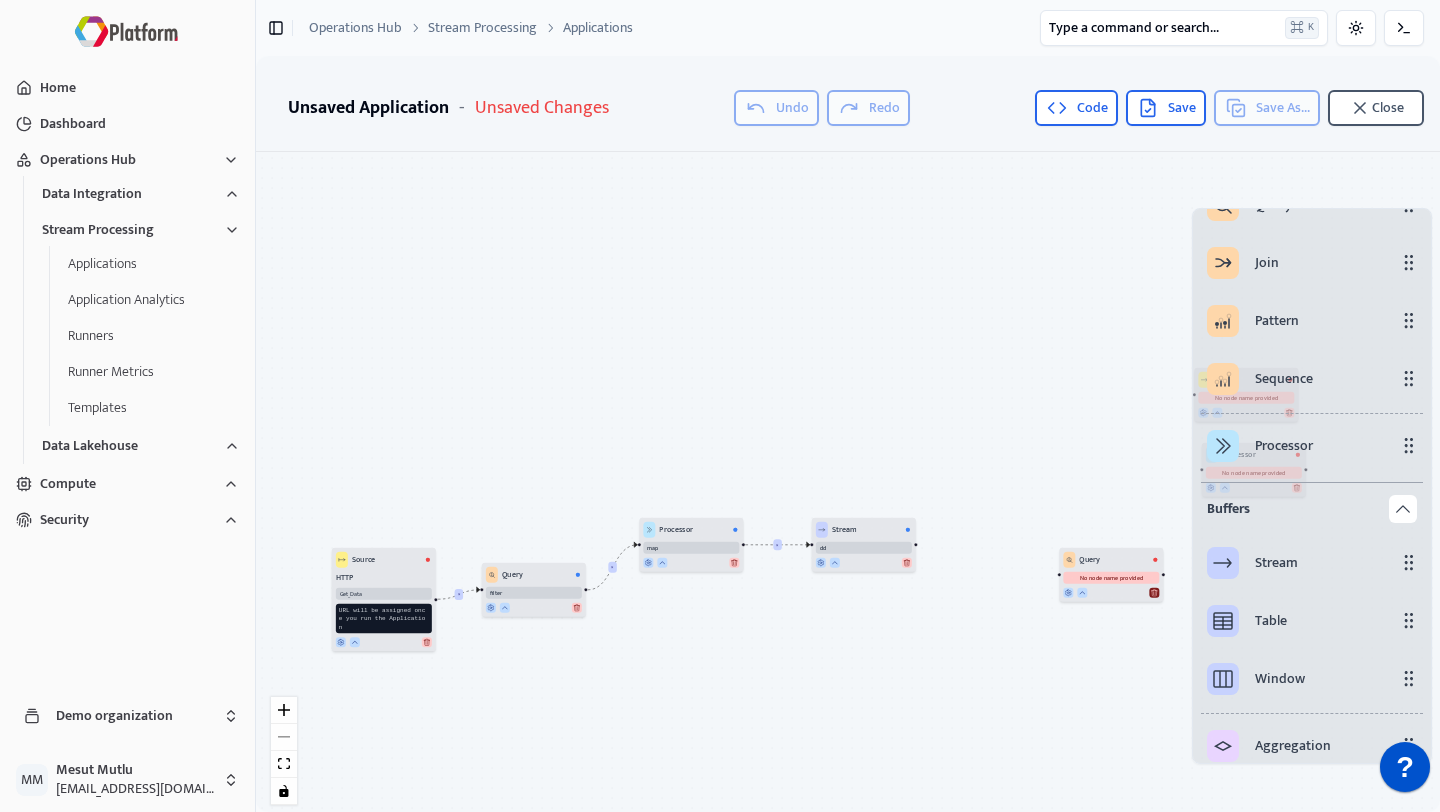 click 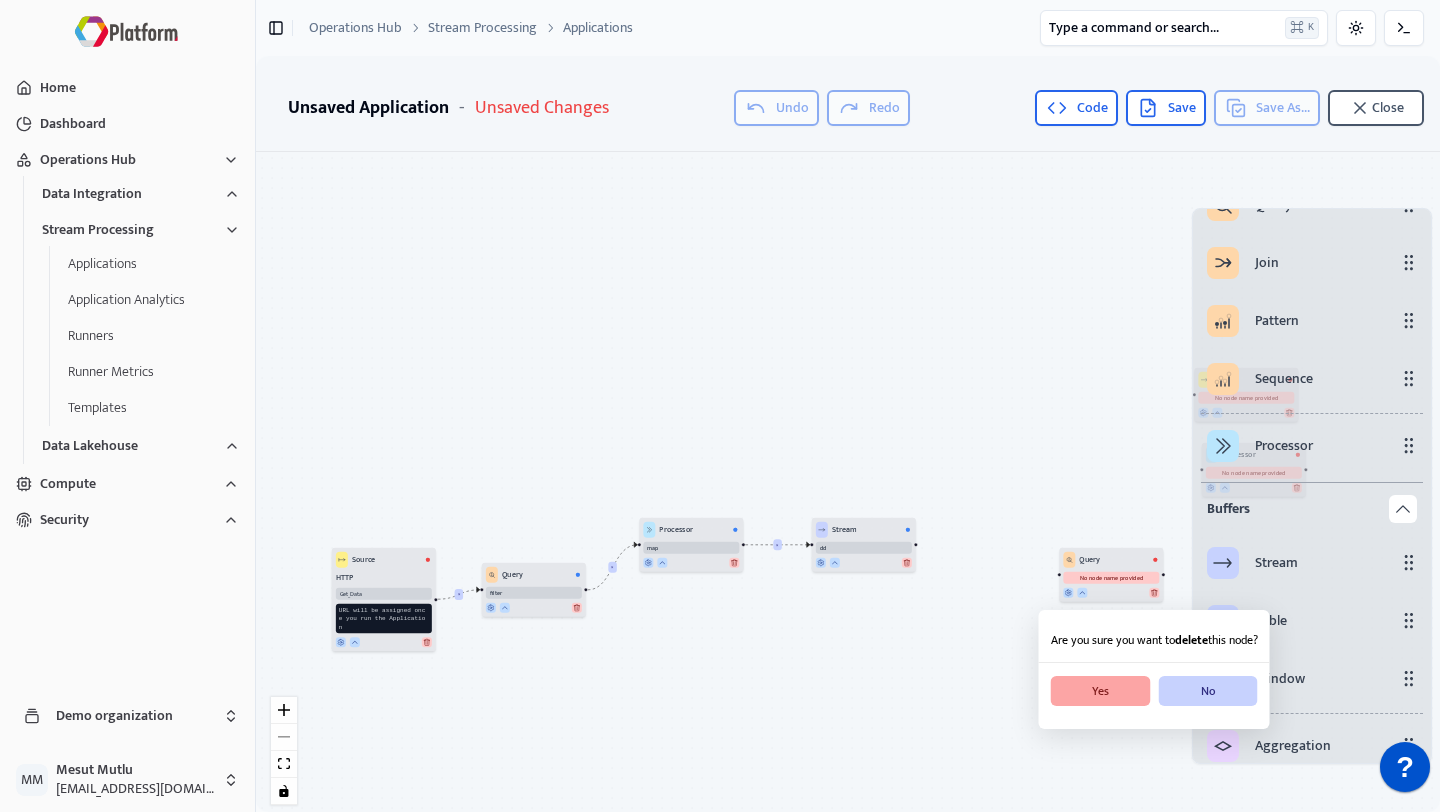 click on "Yes" at bounding box center [1101, 691] 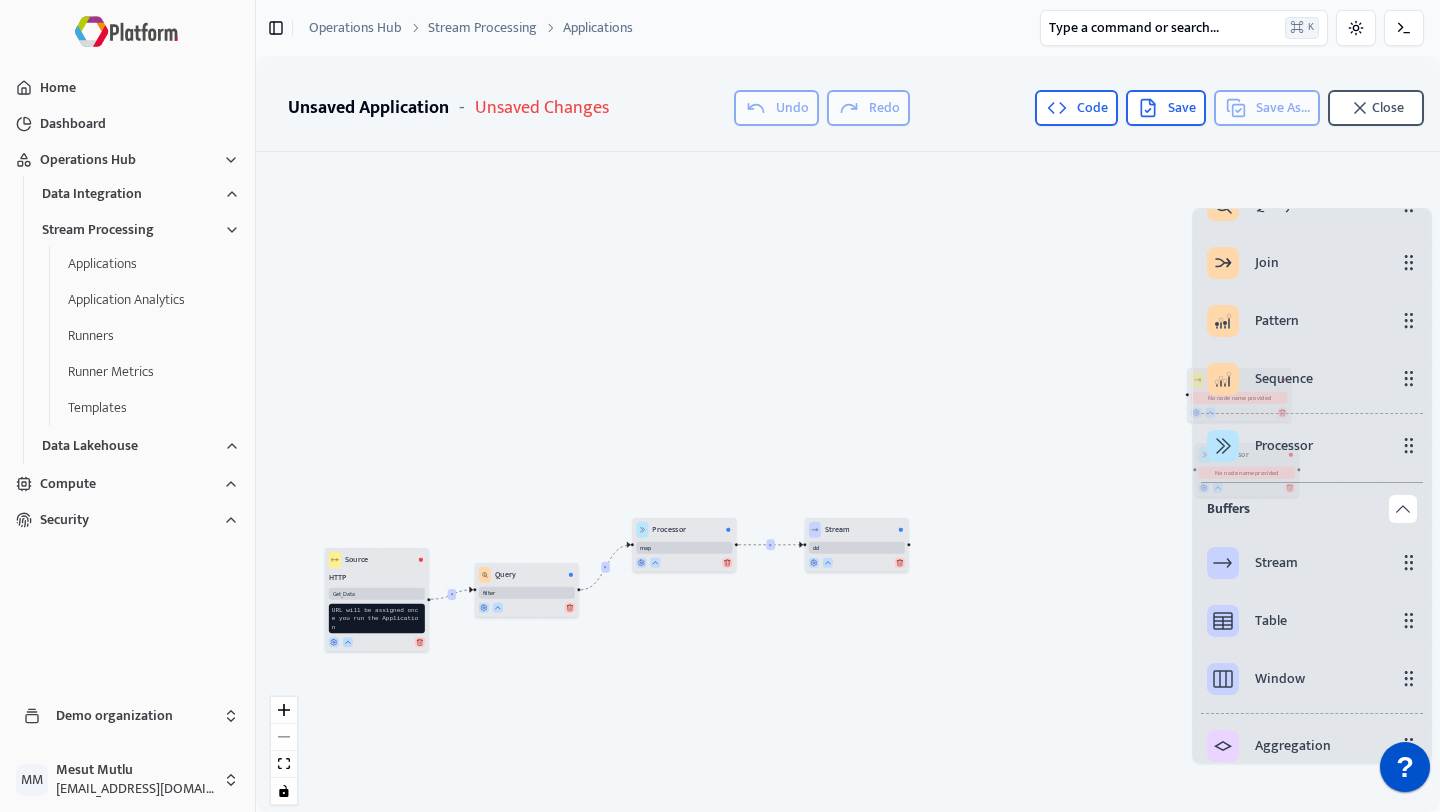 drag, startPoint x: 1089, startPoint y: 679, endPoint x: 832, endPoint y: 679, distance: 257 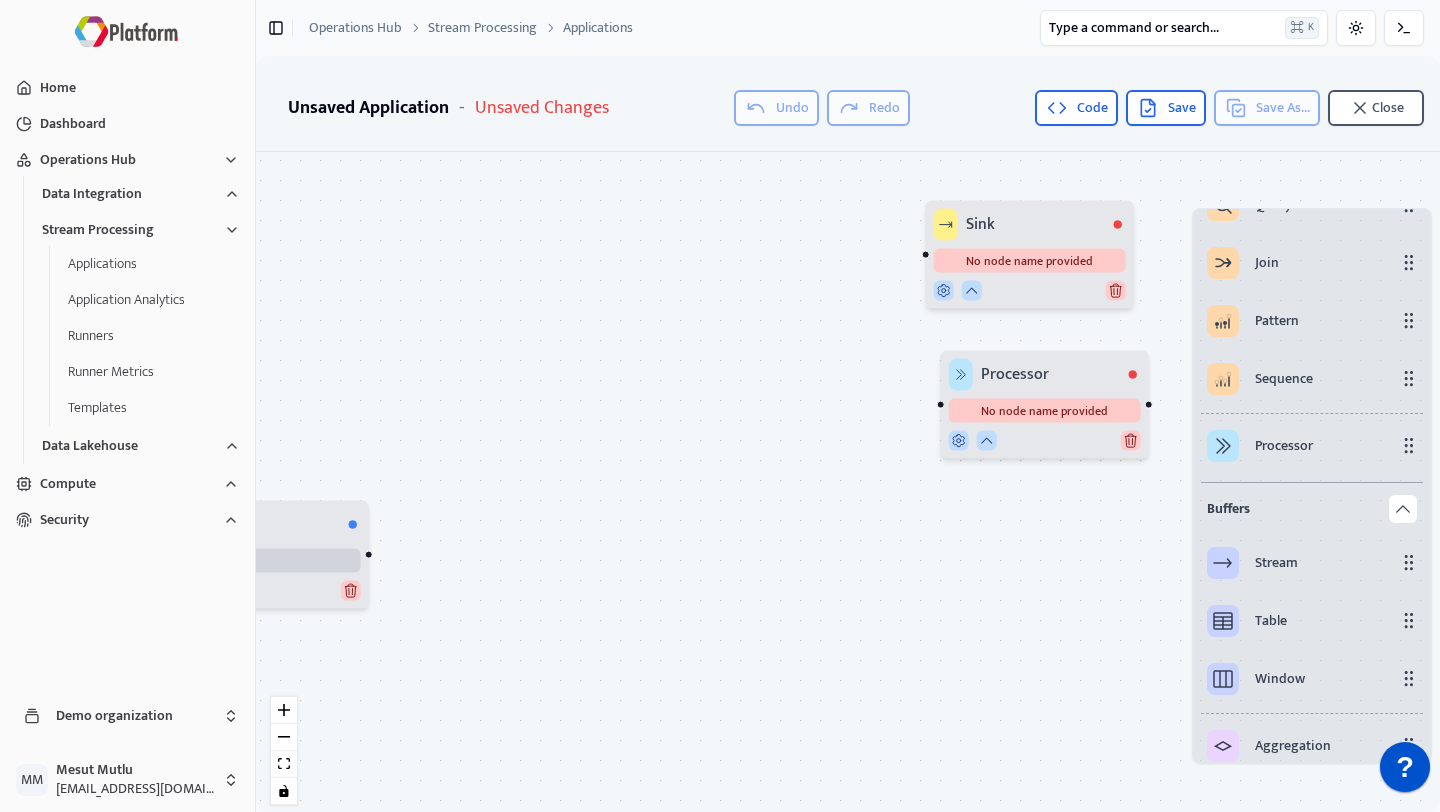 drag, startPoint x: 910, startPoint y: 419, endPoint x: 788, endPoint y: 568, distance: 192.57466 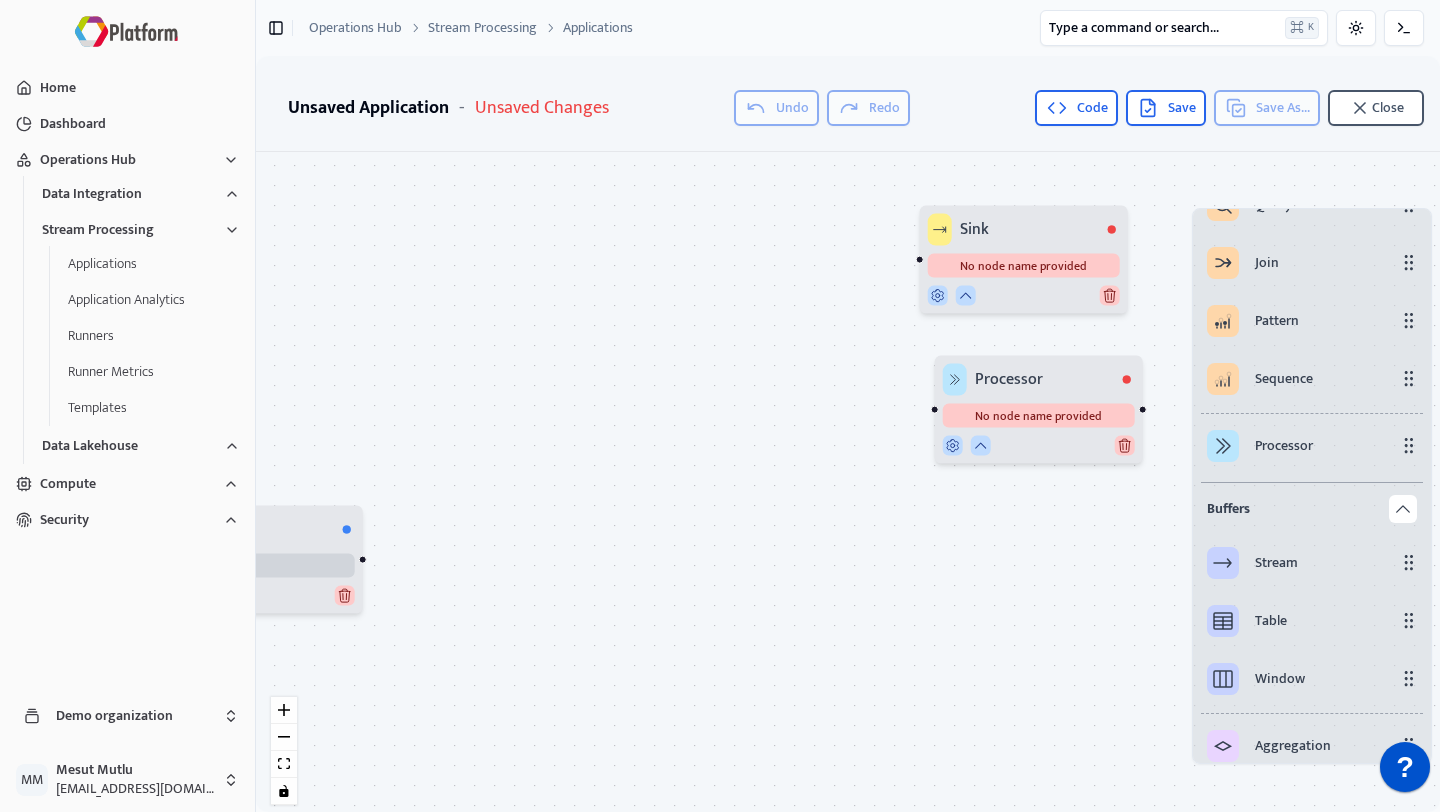 click on "Processor No node name provided" at bounding box center (1039, 410) 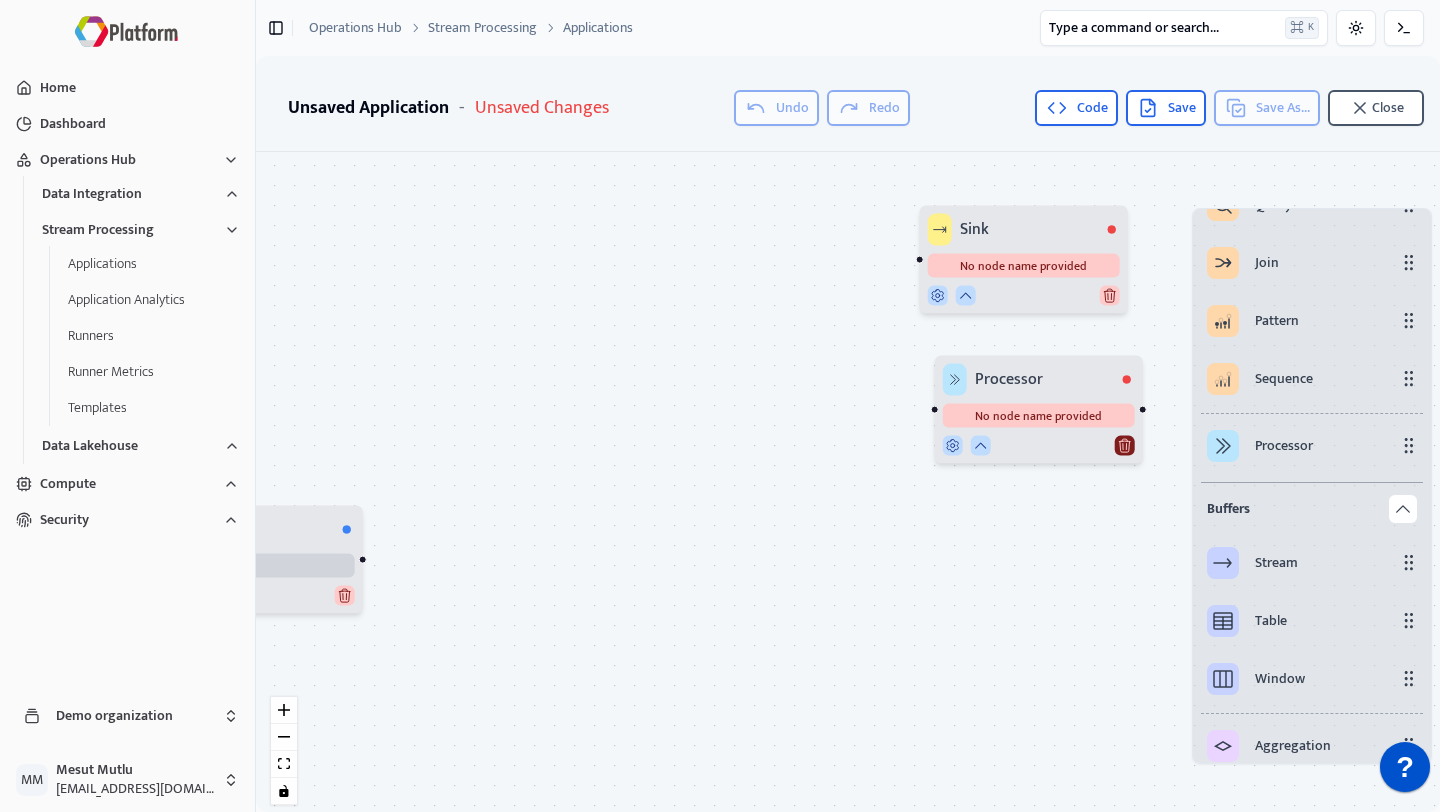 click 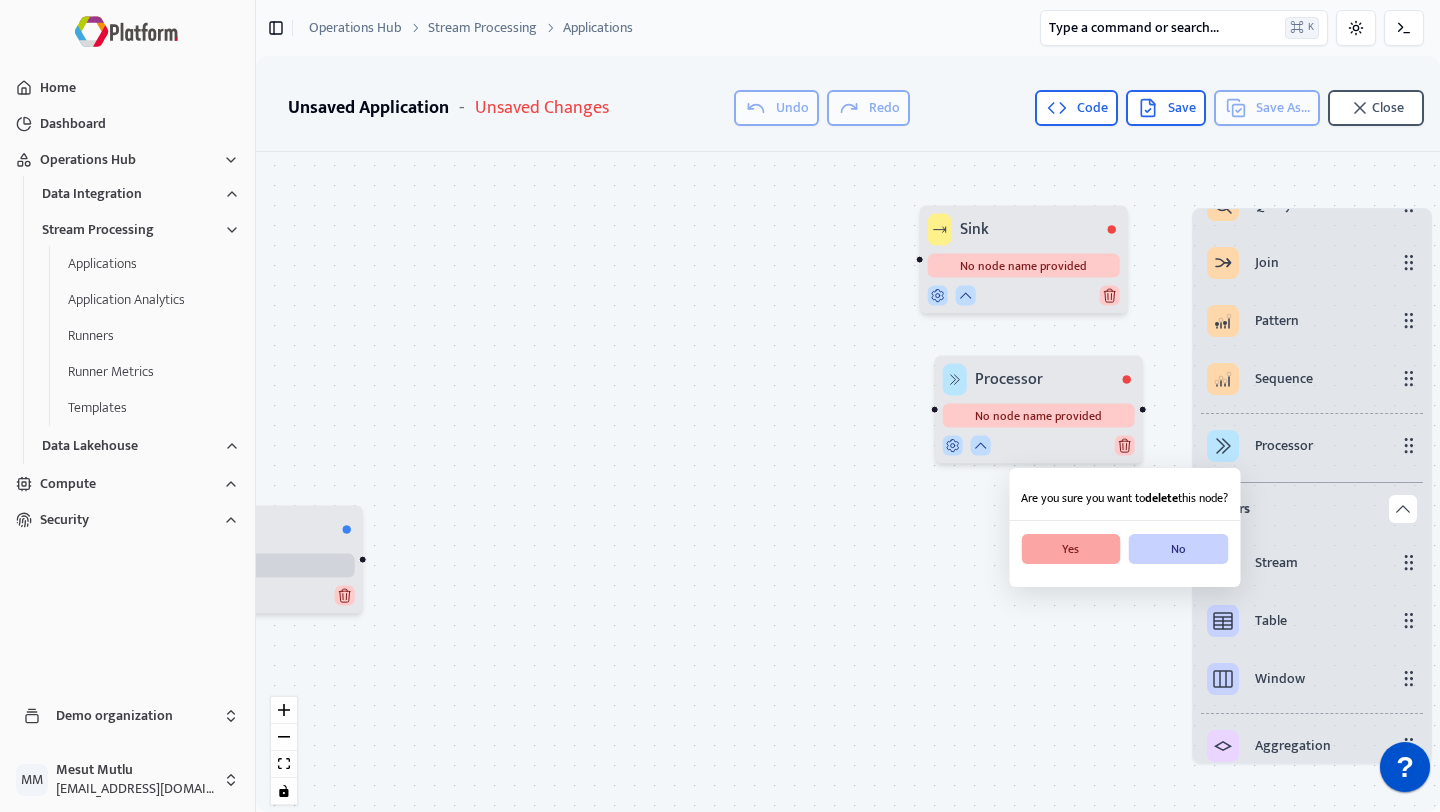 click on "Yes" at bounding box center [1071, 549] 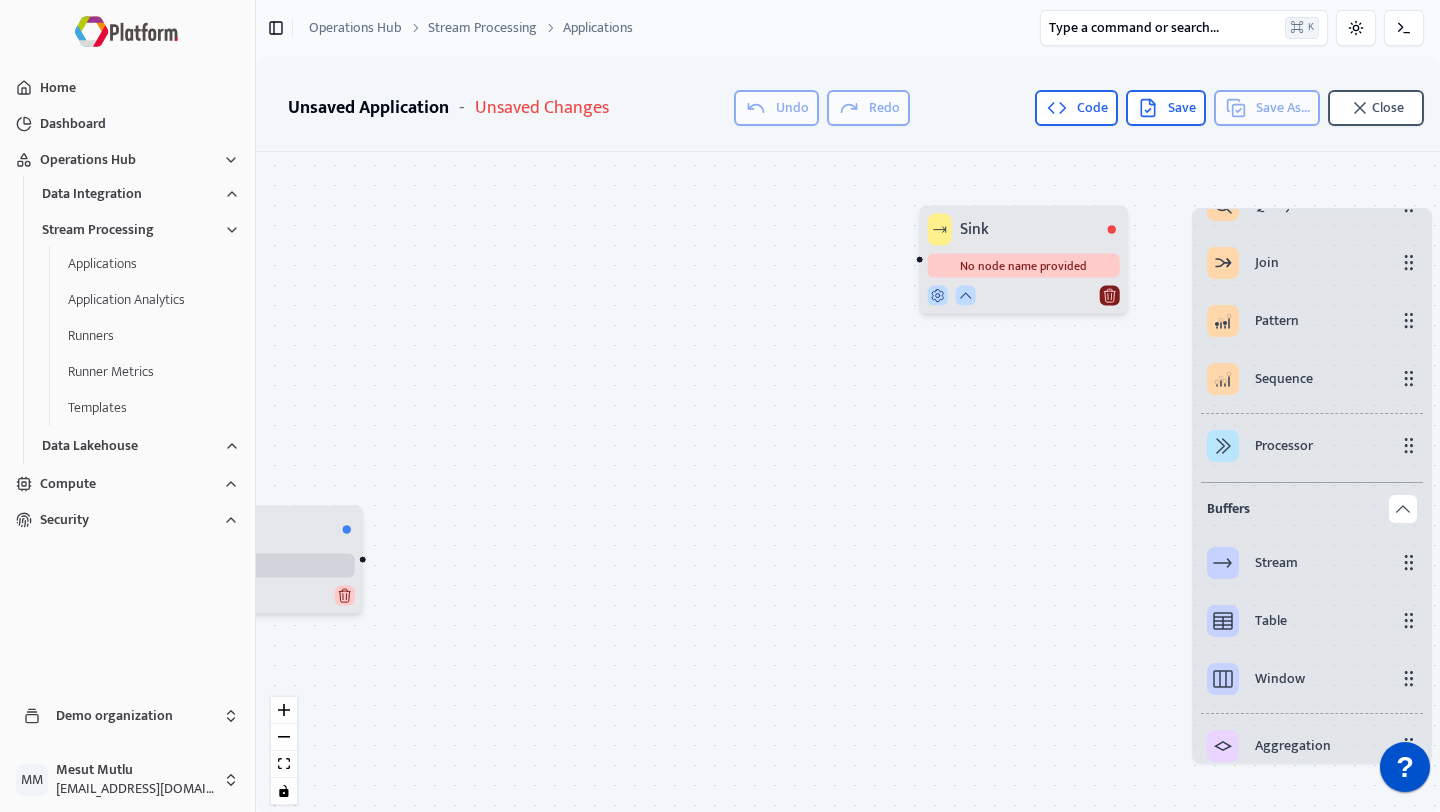 click 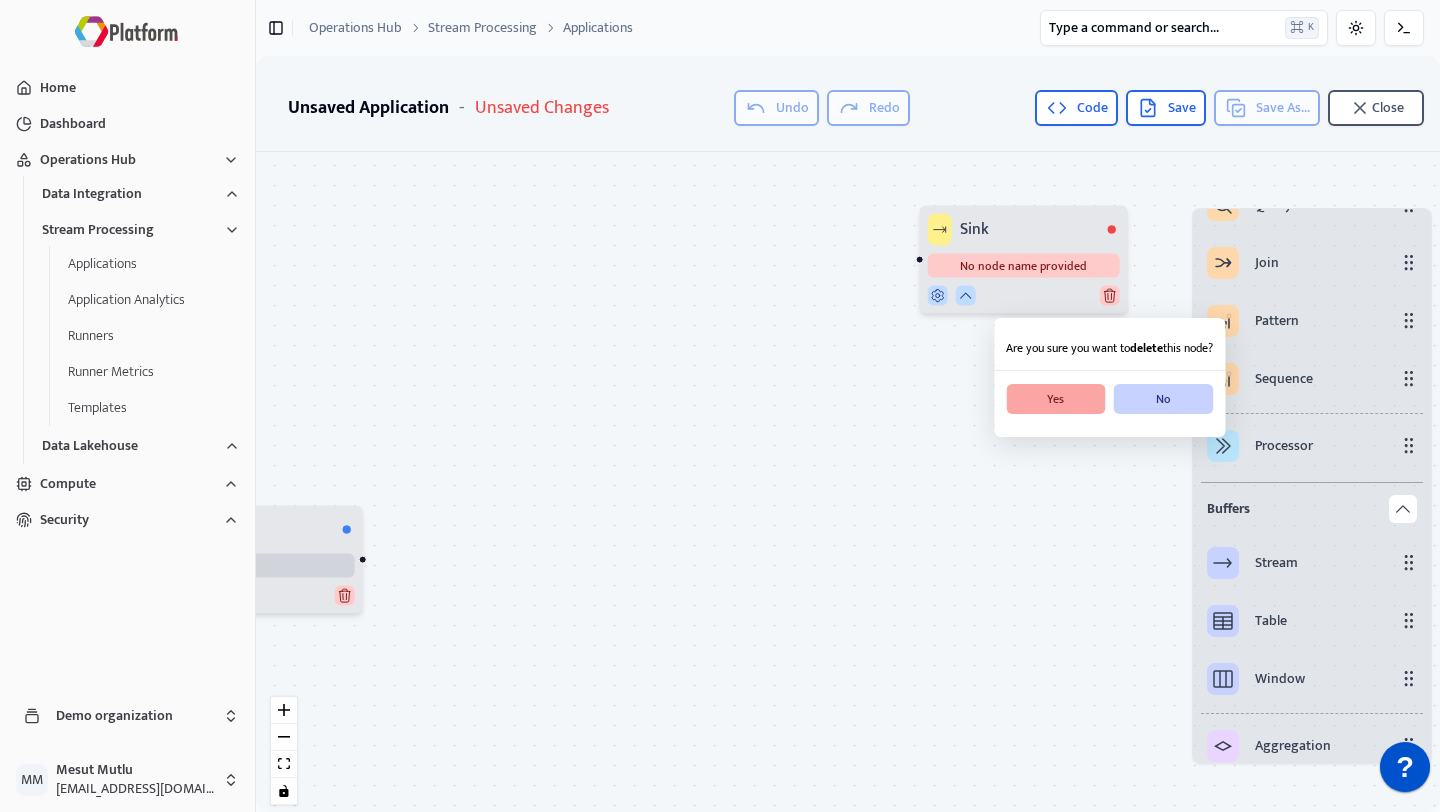 click on "Yes" at bounding box center [1056, 399] 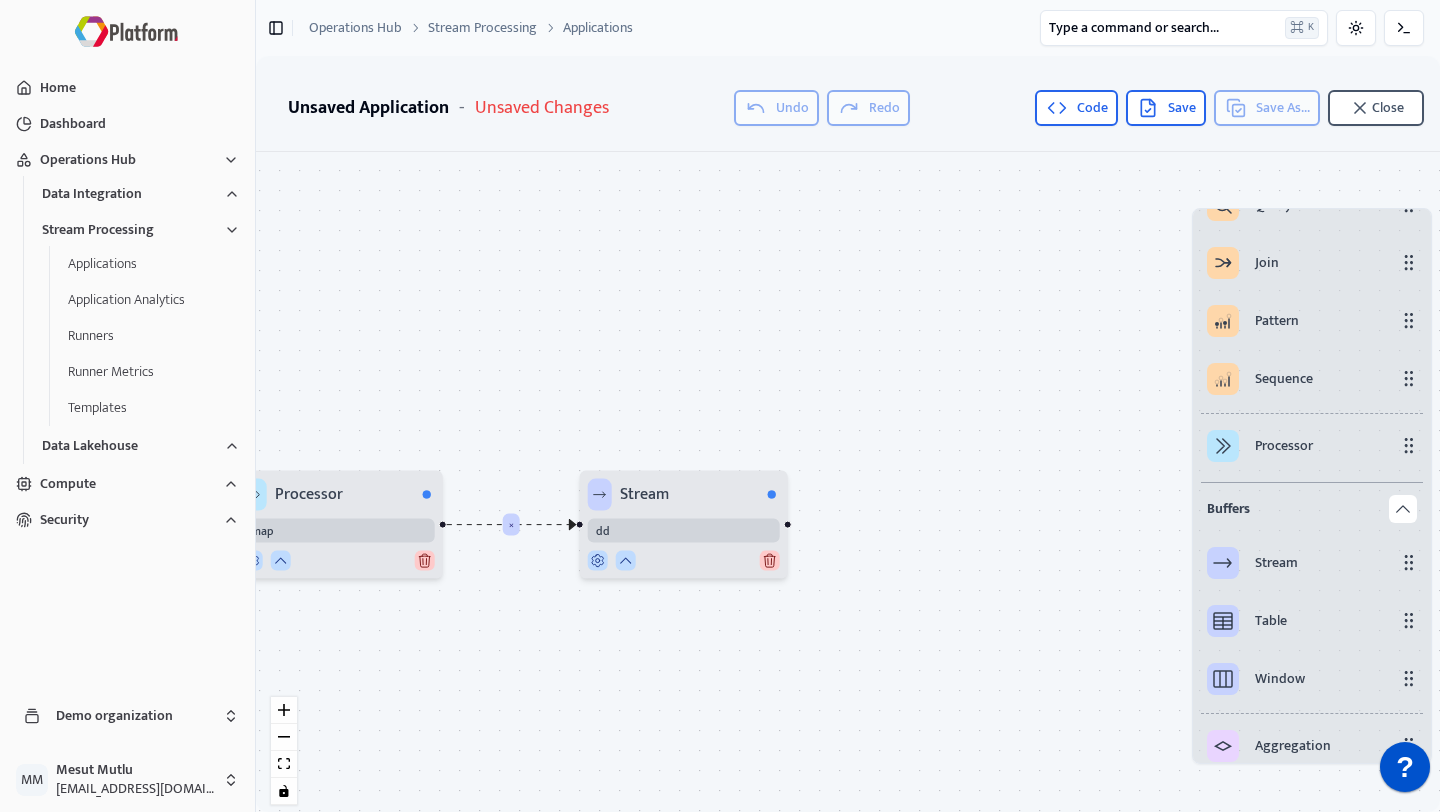 drag, startPoint x: 597, startPoint y: 538, endPoint x: 1059, endPoint y: 501, distance: 463.47925 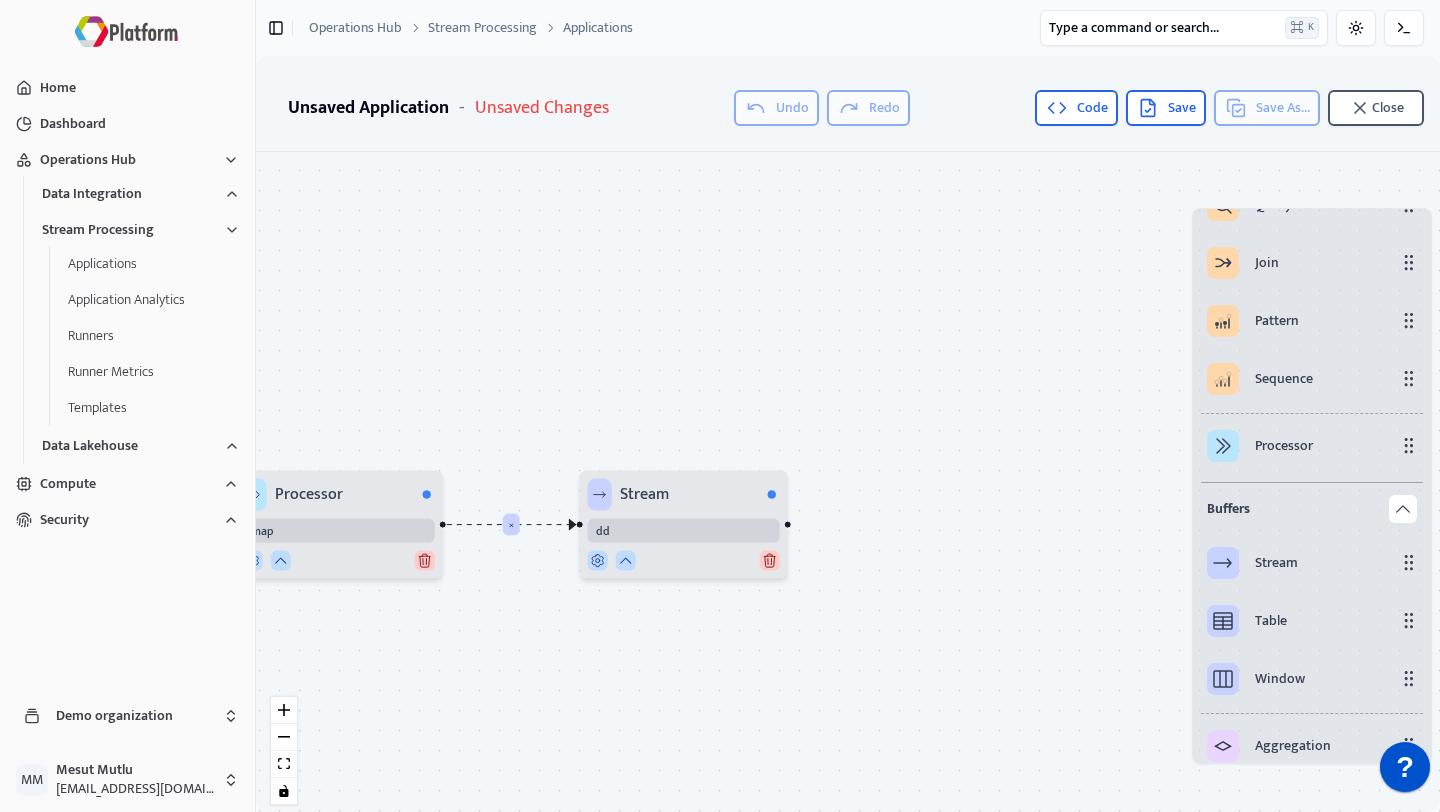 click on "× × × Source HTTP Get_Data URL will be assigned once you run the Application Query filter Stream dd Processor map" at bounding box center [848, 486] 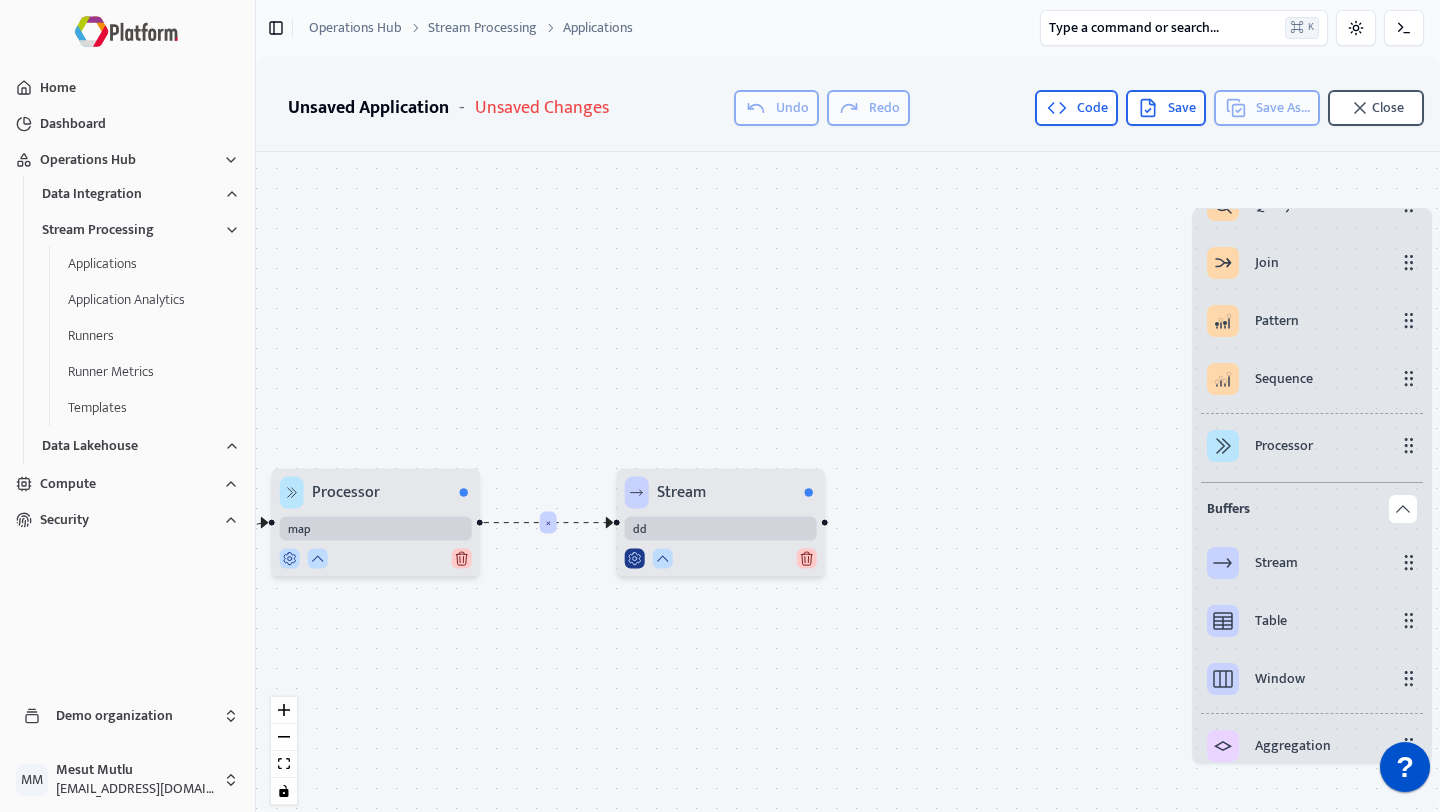 click 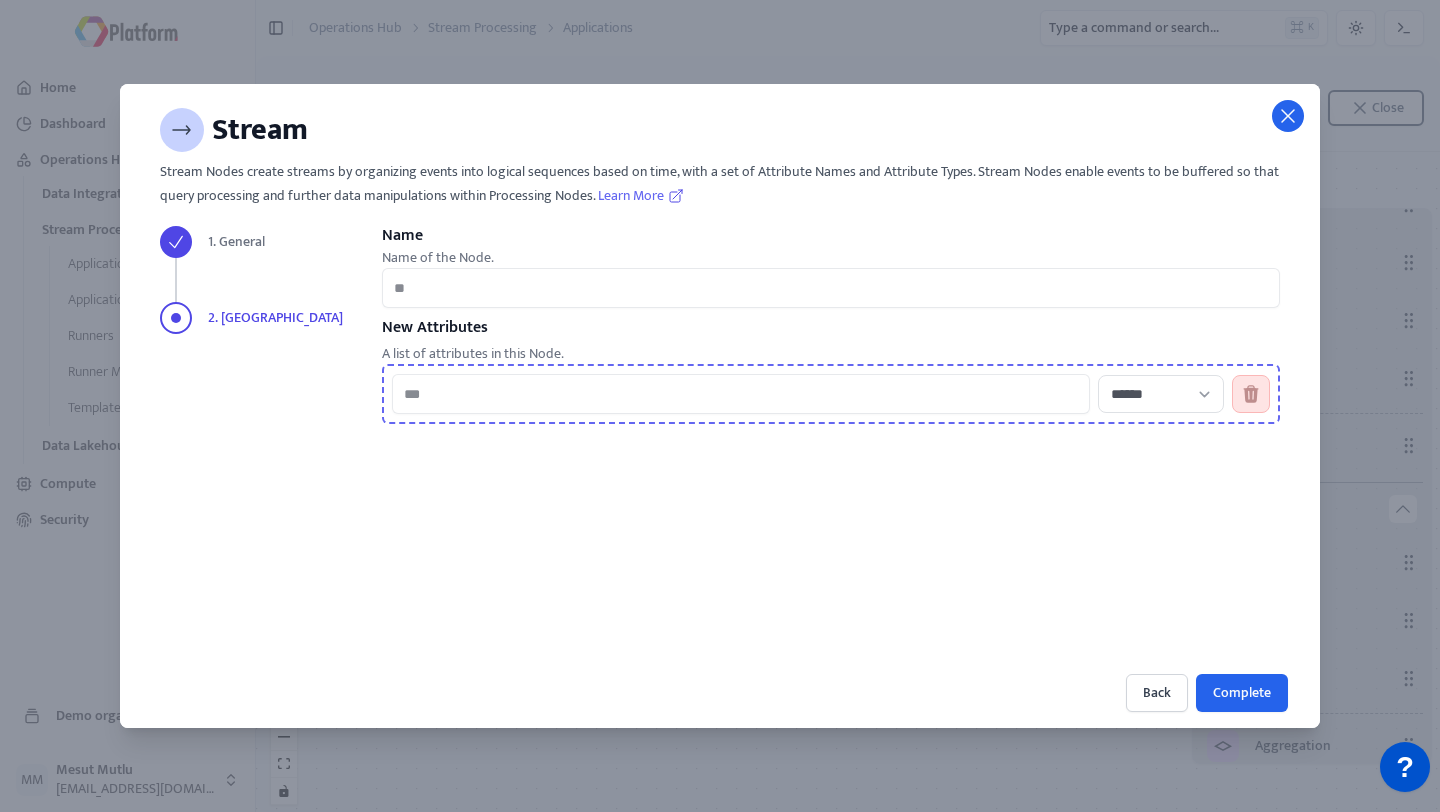 click 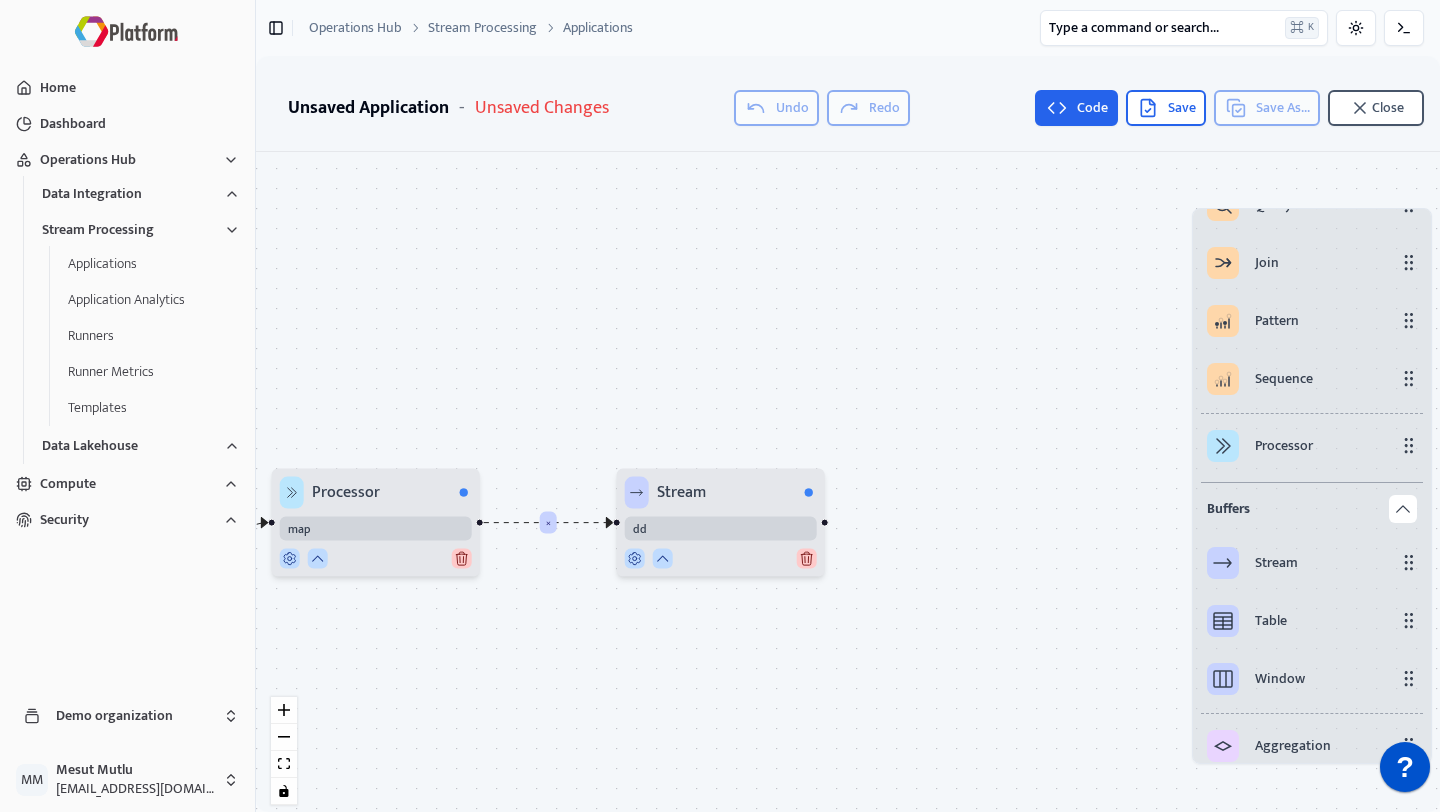 click on "Code" at bounding box center [1076, 108] 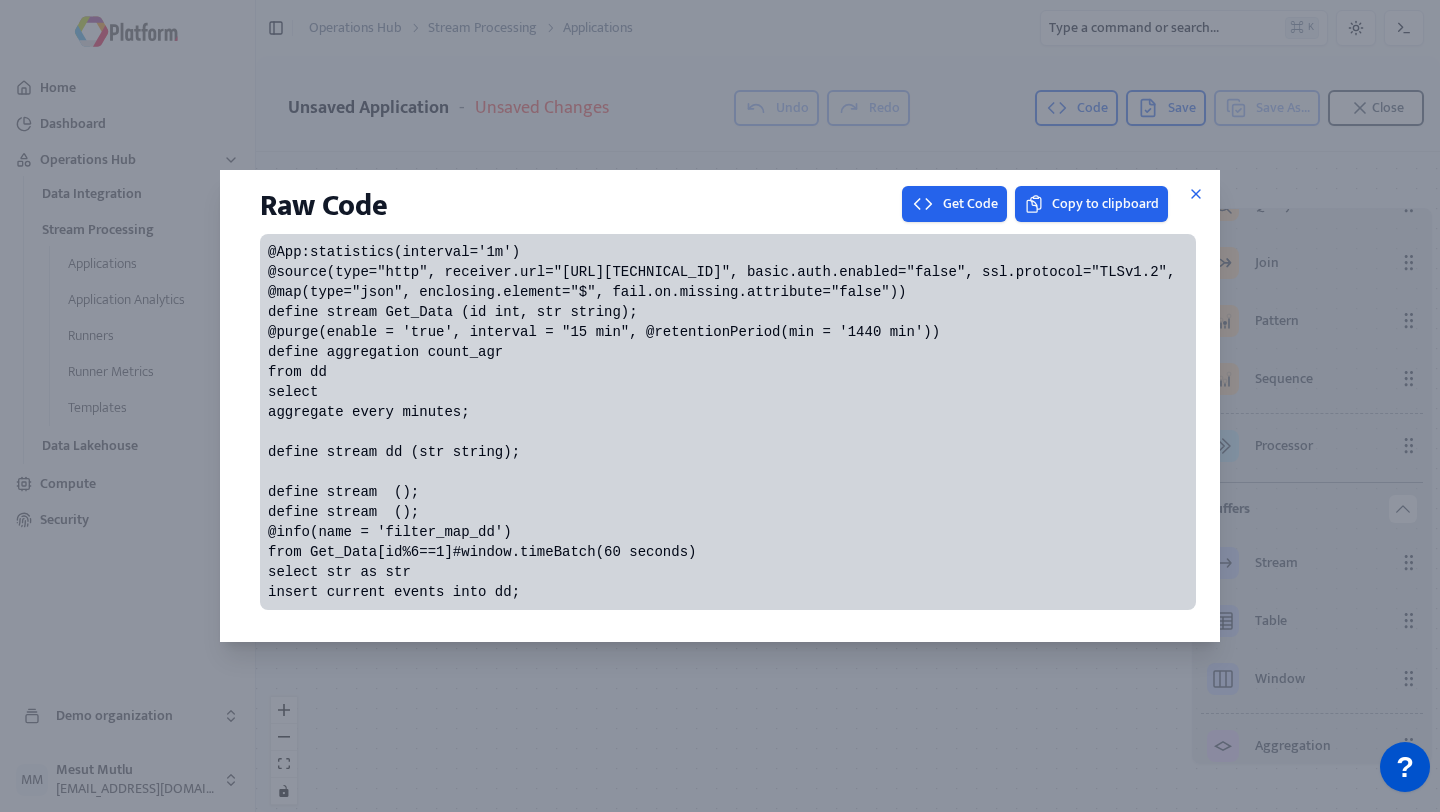 click on "Raw Code Get Code Copy to clipboard @App:statistics(interval='1m')
@source(type="http", receiver.url="[URL][TECHNICAL_ID]", basic.auth.enabled="false", ssl.protocol="TLSv1.2", @map(type="json", enclosing.element="$", fail.on.missing.attribute="false"))
define stream Get_Data (id int, str string);
@purge(enable = 'true', interval = "15 min", @retentionPeriod(min = '1440 min'))
define aggregation count_agr
from dd
select
aggregate every minutes;
define stream dd (str string);
define stream  ();
define stream  ();
@info(name = 'filter_map_dd')
from Get_Data[id%6==1]#window.timeBatch(60 seconds)
select str as str
insert current events into dd;" at bounding box center (728, 410) 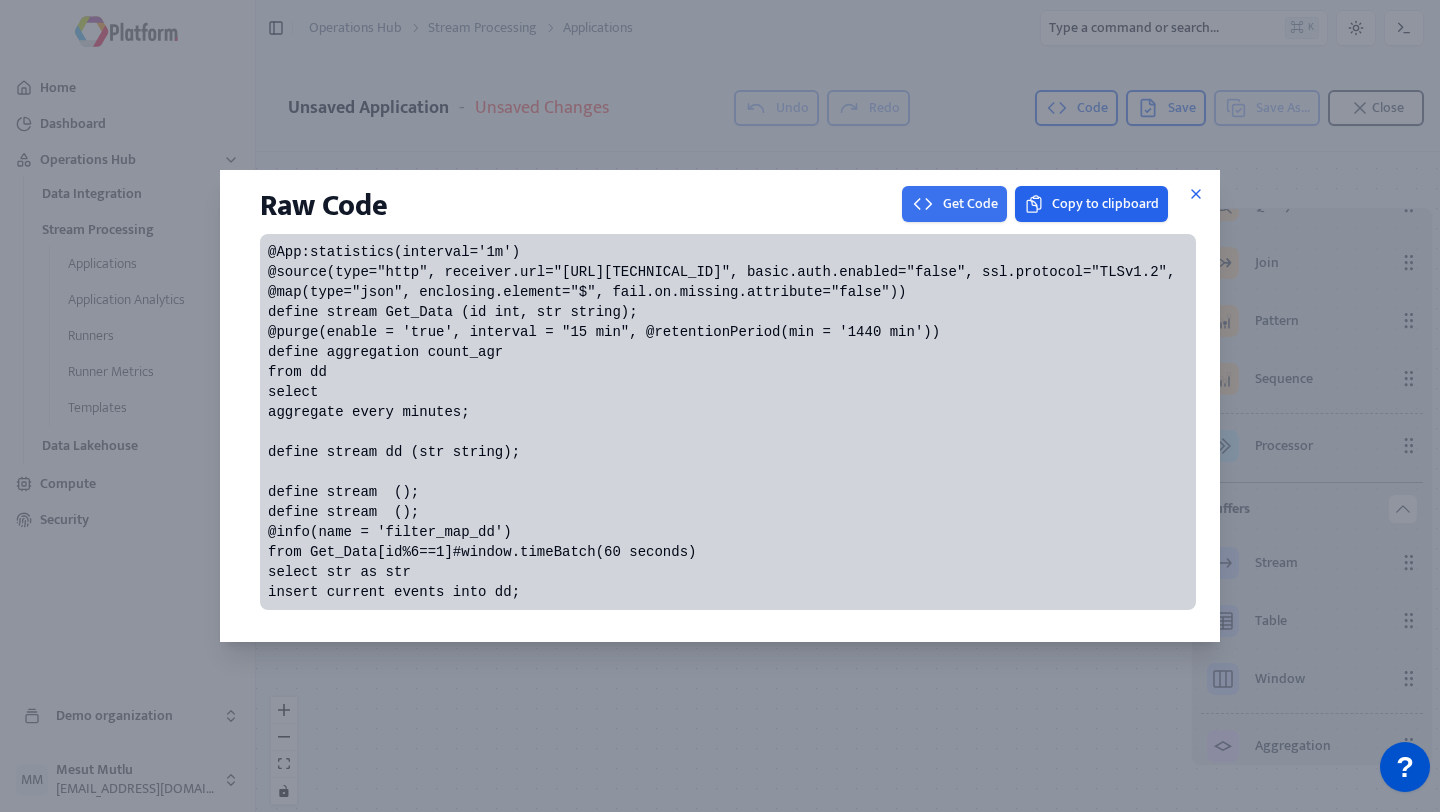 click on "Get Code" at bounding box center [954, 204] 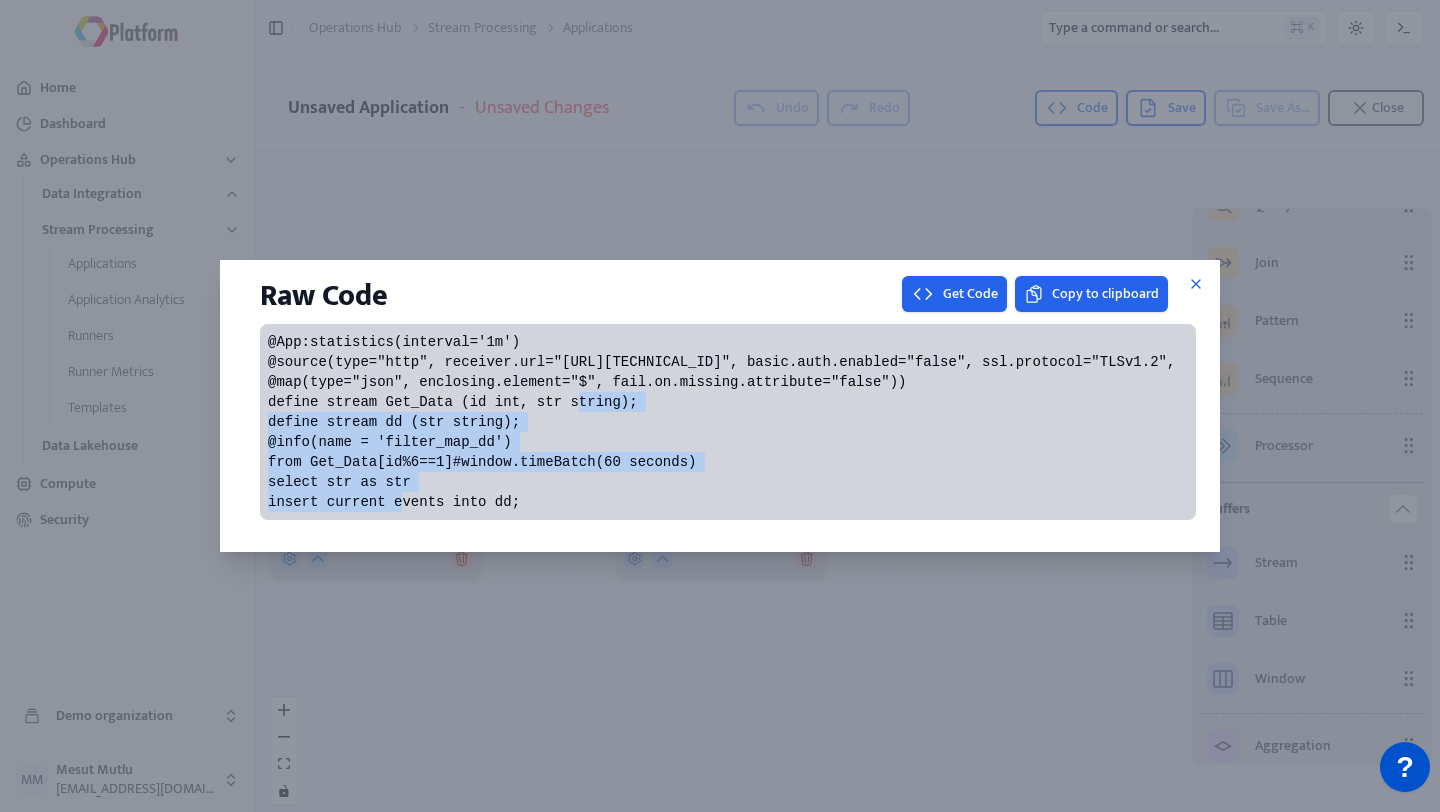 drag, startPoint x: 440, startPoint y: 365, endPoint x: 443, endPoint y: 447, distance: 82.05486 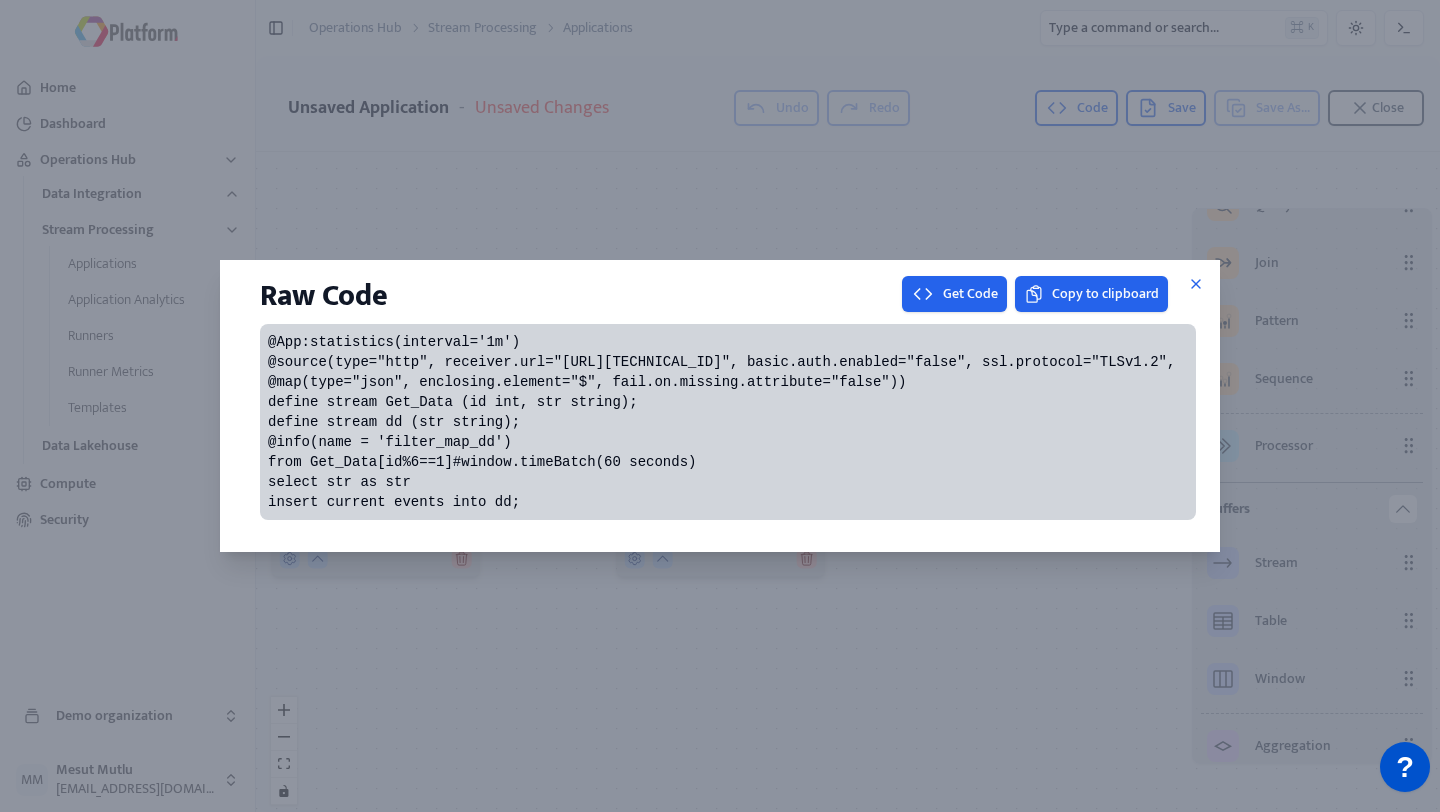 click on "@App:statistics(interval='1m')
@source(type="http", receiver.url="[URL][TECHNICAL_ID]", basic.auth.enabled="false", ssl.protocol="TLSv1.2", @map(type="json", enclosing.element="$", fail.on.missing.attribute="false"))
define stream Get_Data (id int, str string);
define stream dd (str string);
@info(name = 'filter_map_dd')
from Get_Data[id%6==1]#window.timeBatch(60 seconds)
select str as str
insert current events into dd;" at bounding box center (726, 422) 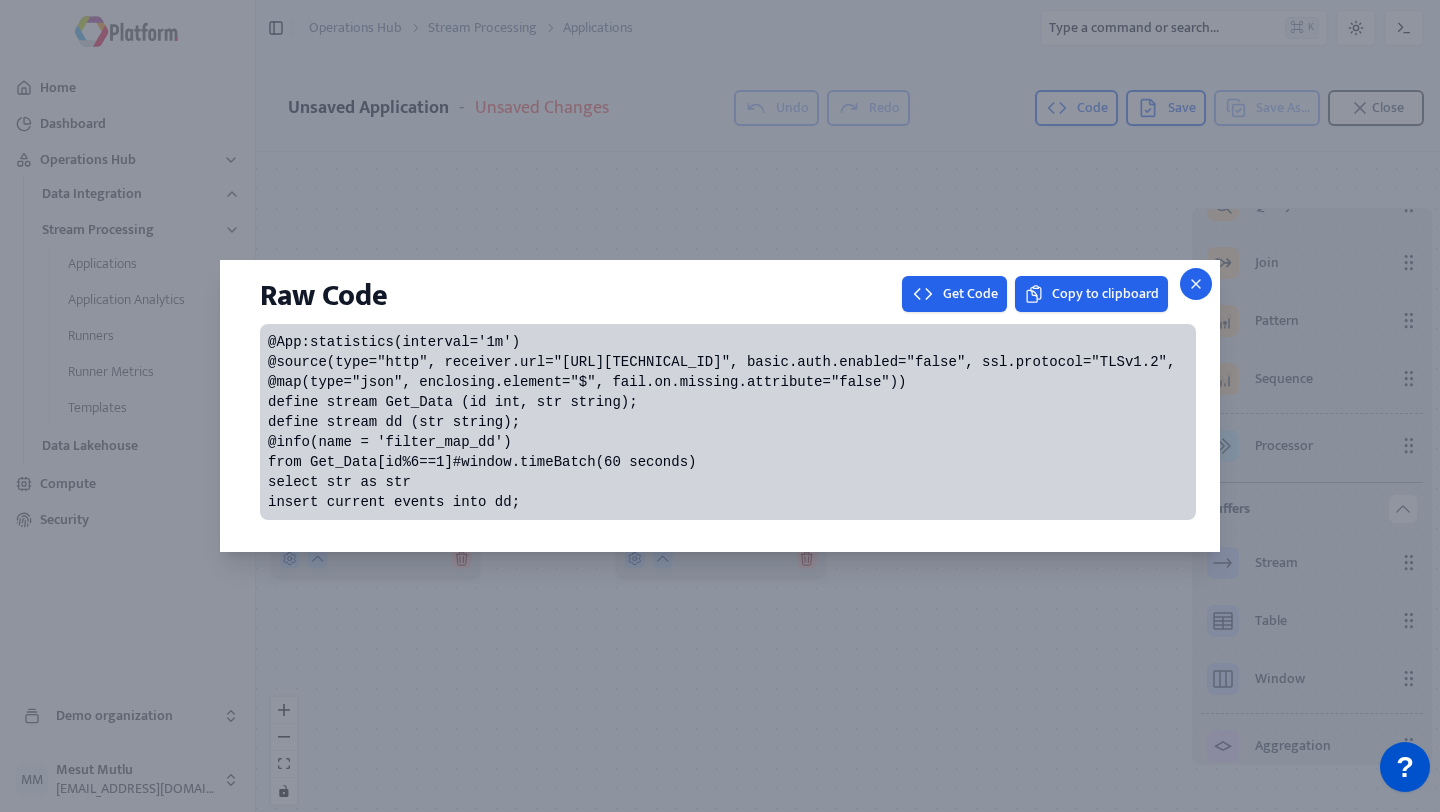 click 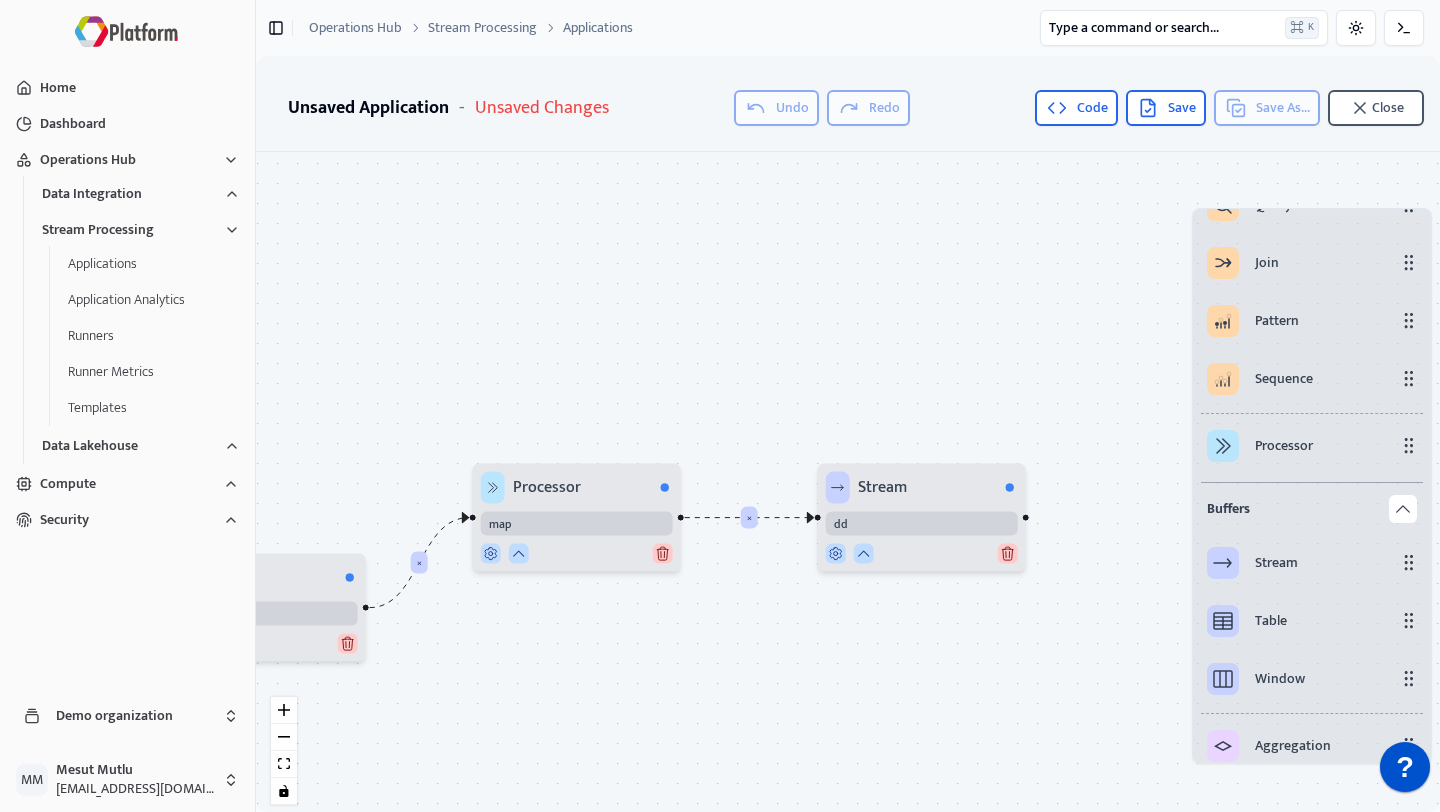 drag, startPoint x: 434, startPoint y: 630, endPoint x: 635, endPoint y: 625, distance: 201.06218 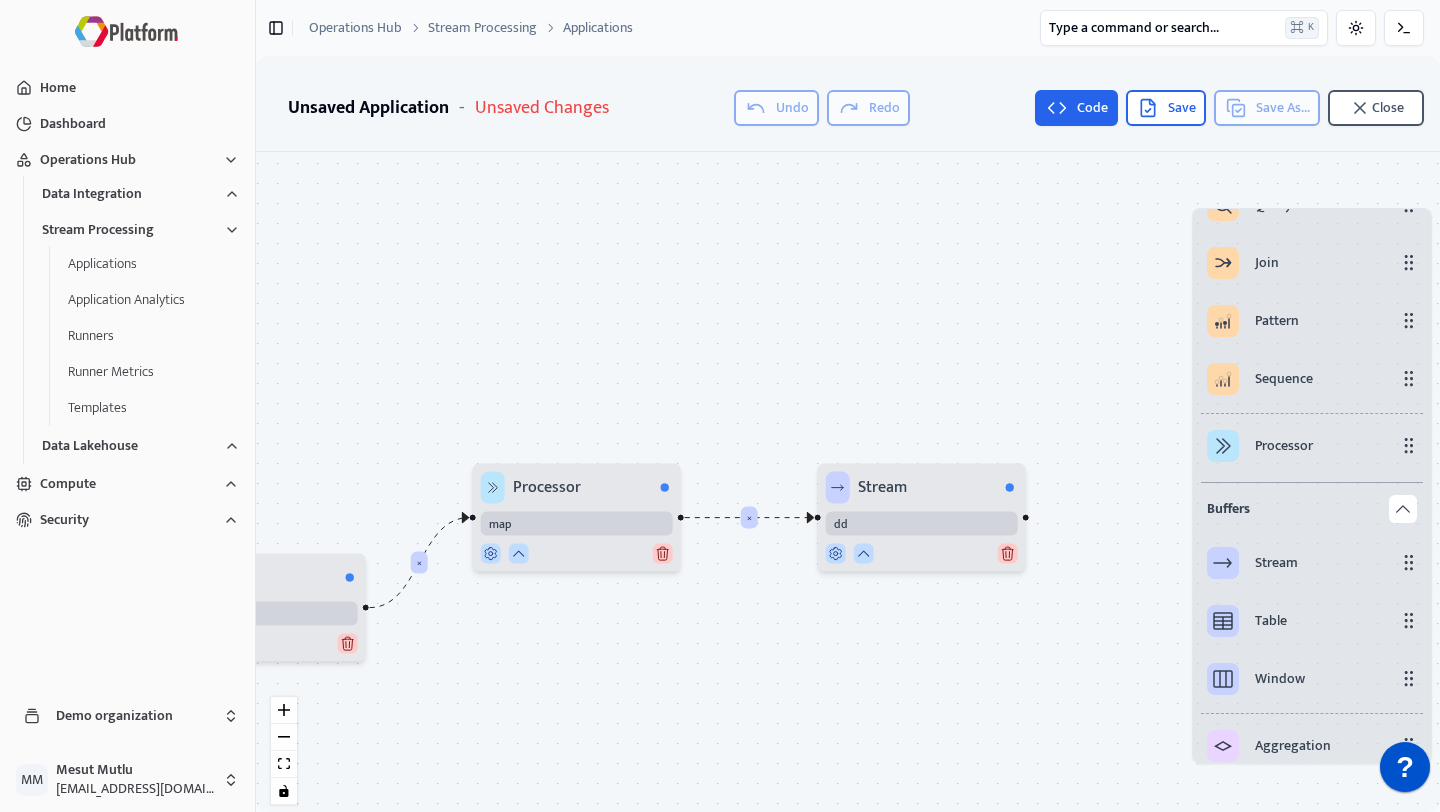 click on "Code" at bounding box center [1076, 108] 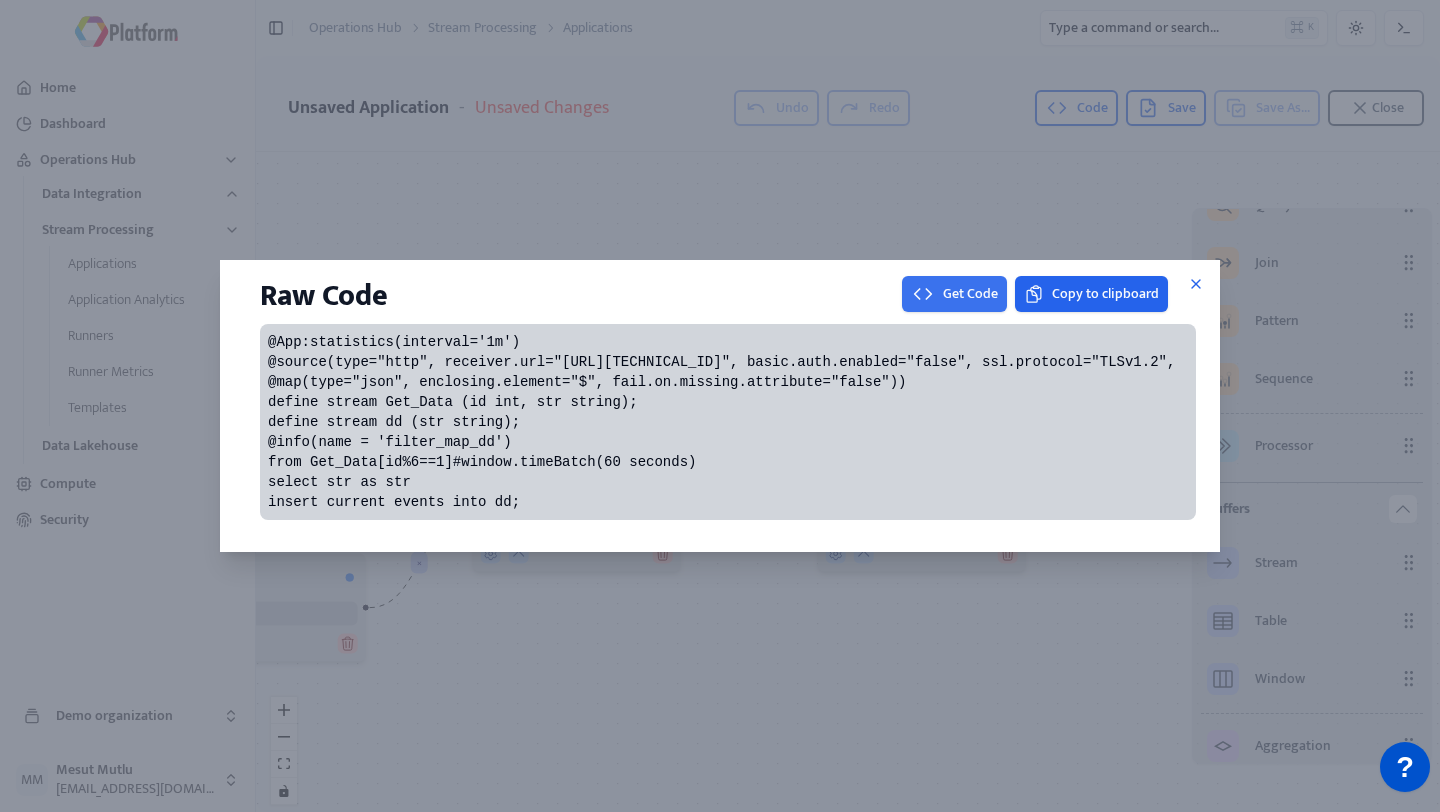 click on "Get Code" at bounding box center (954, 294) 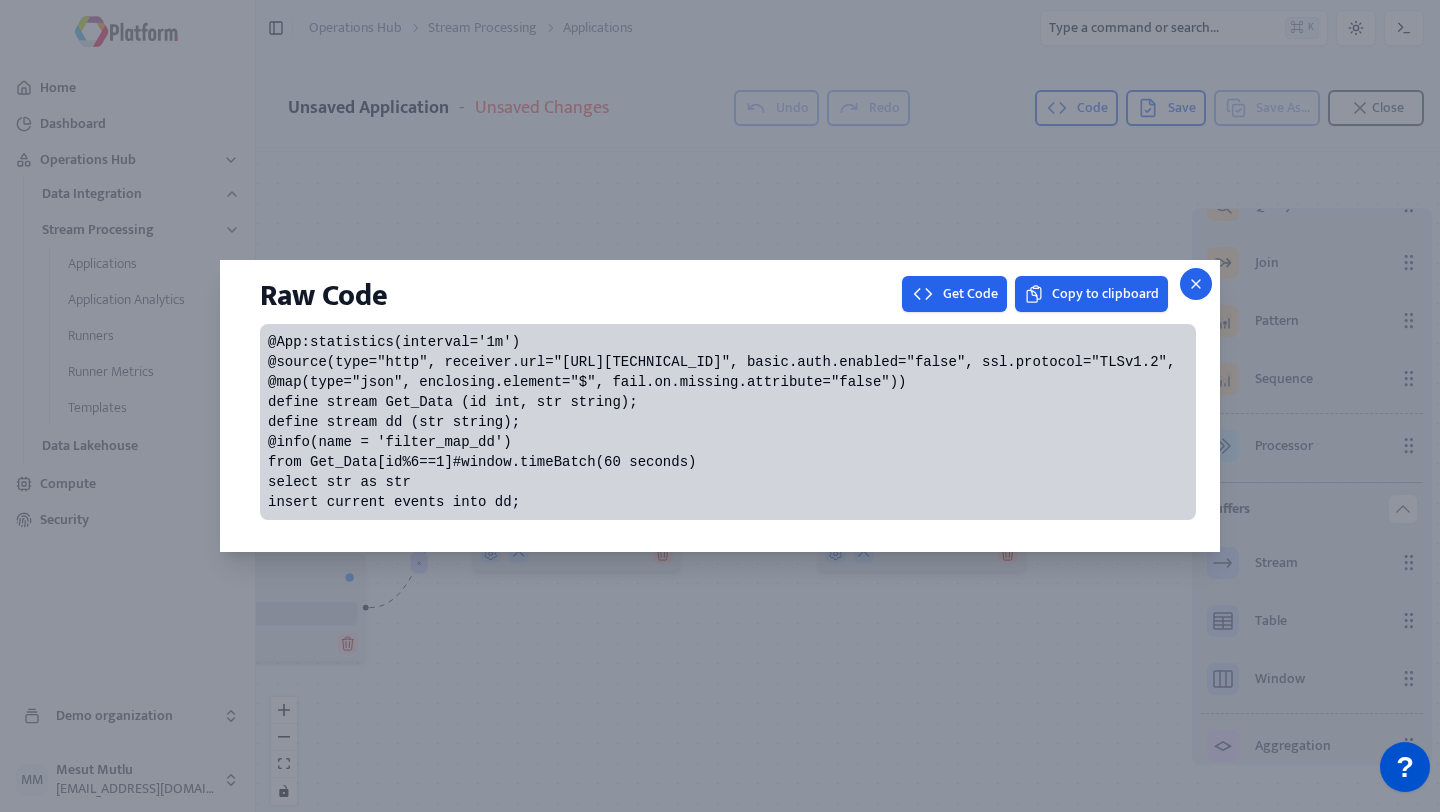 click 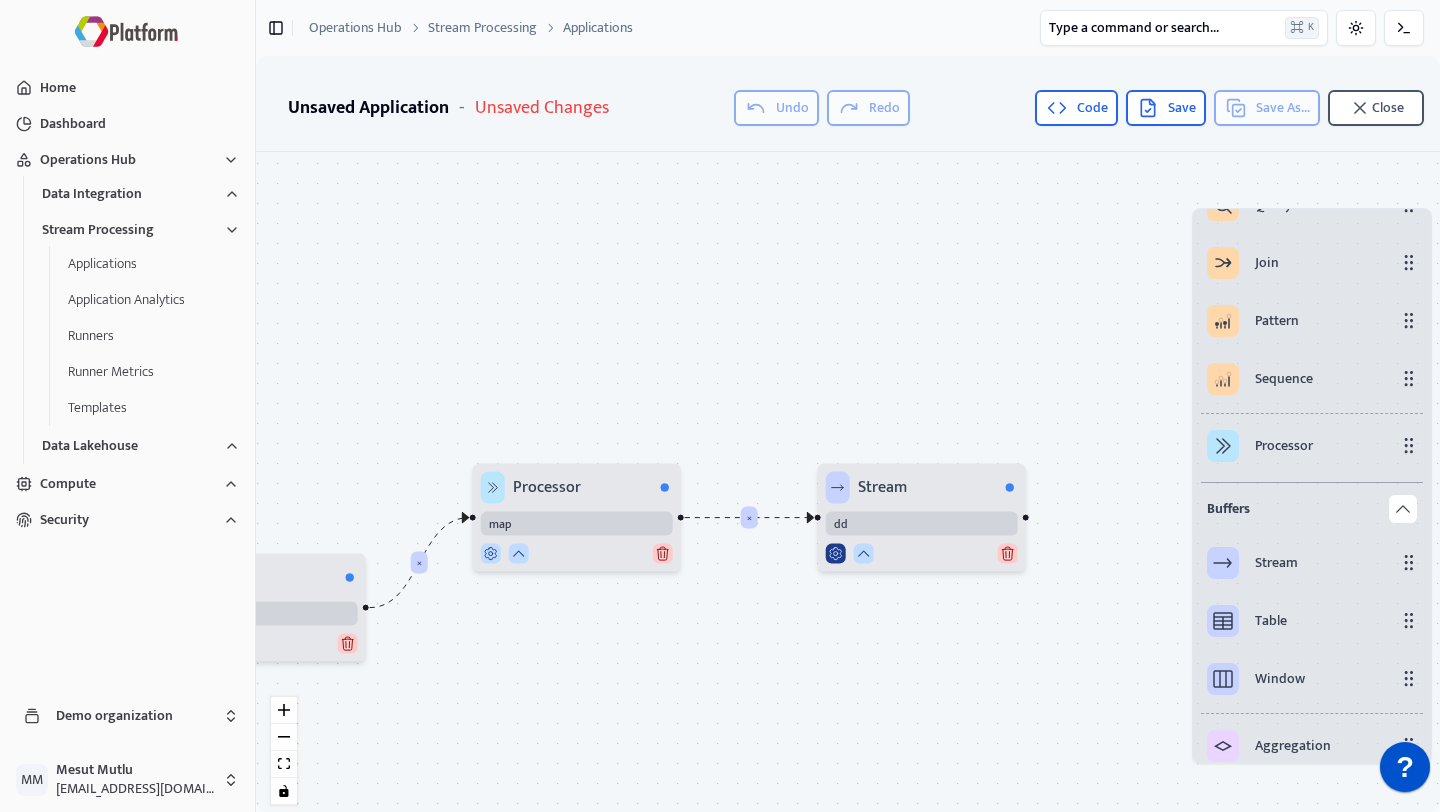 click 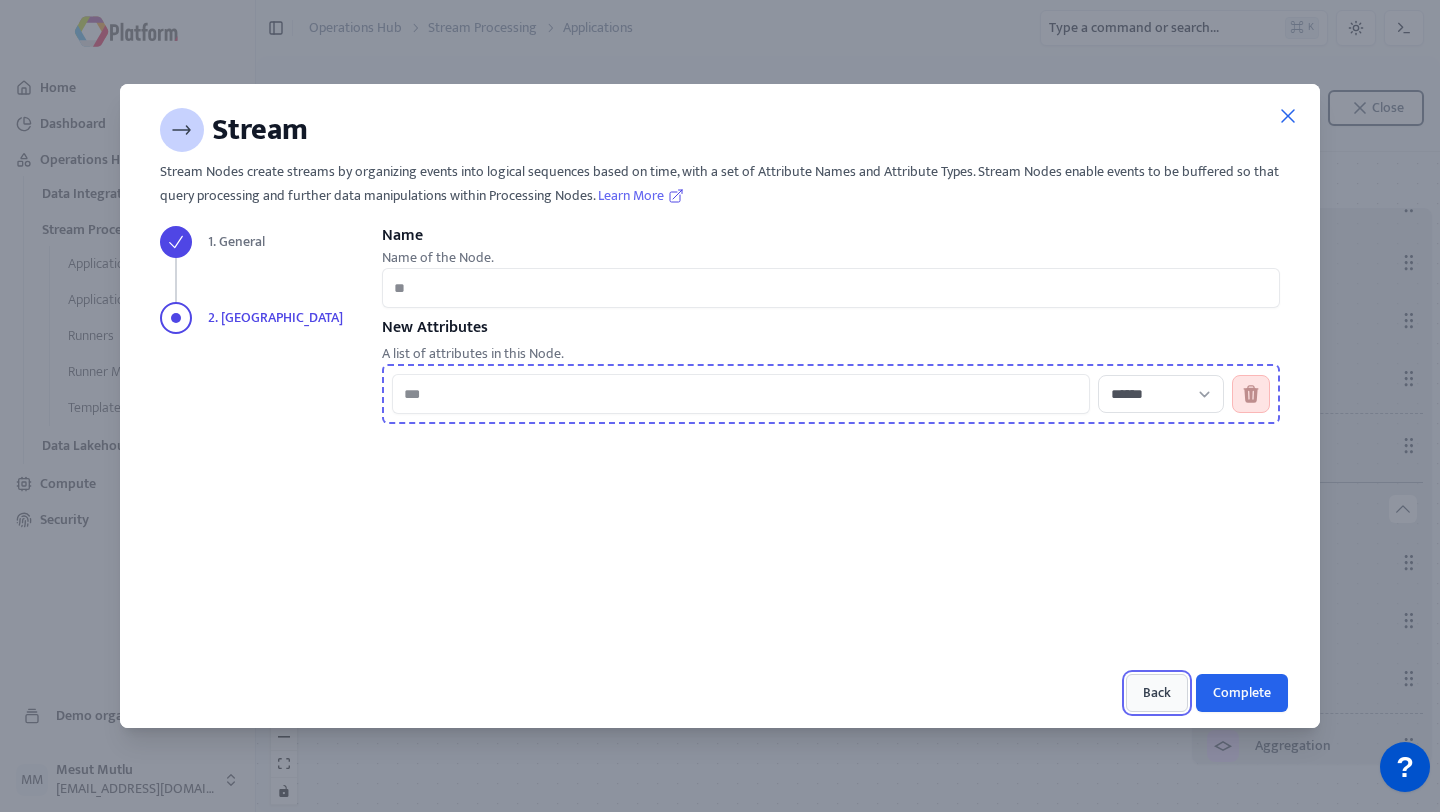 click on "Back" at bounding box center [1157, 693] 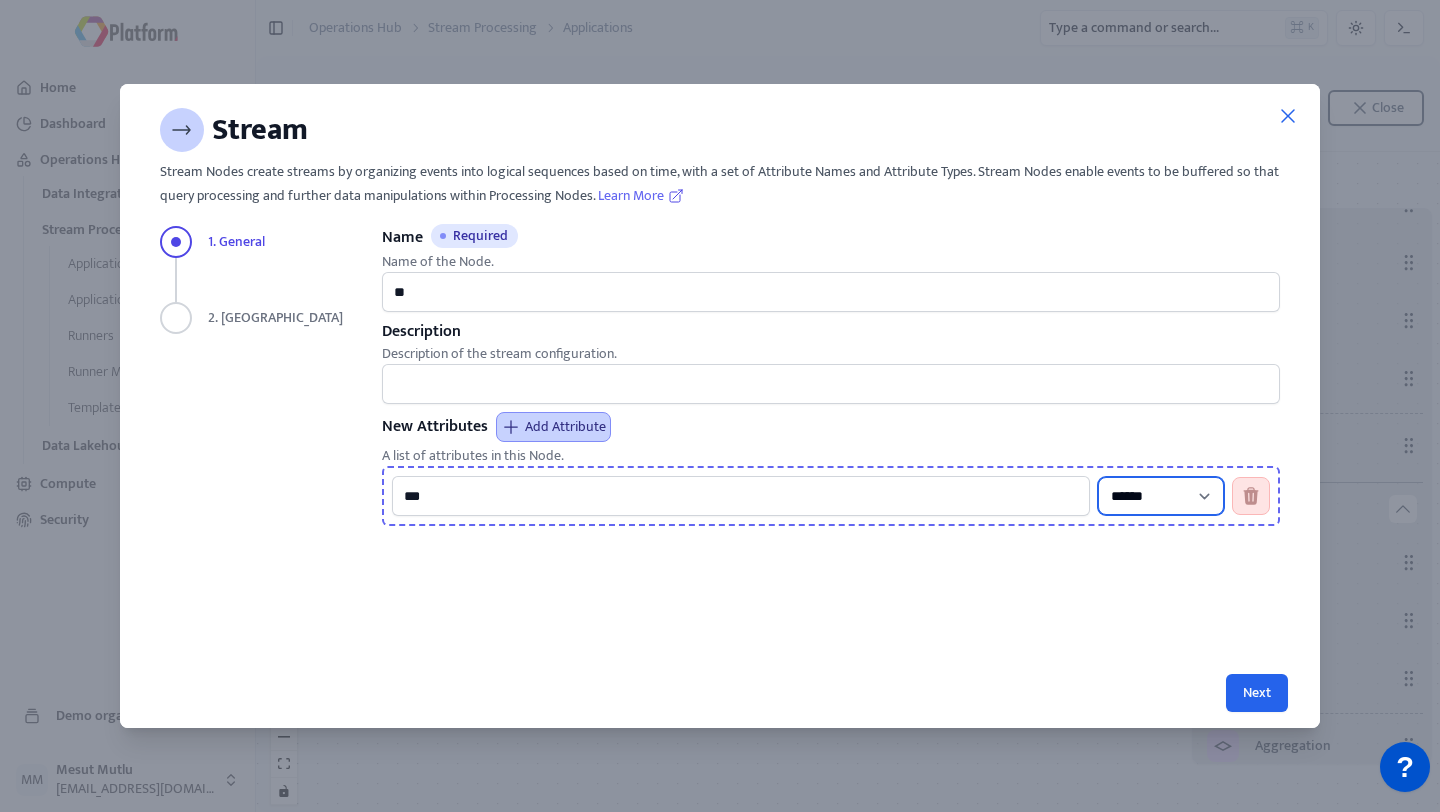click on "**********" at bounding box center [1161, 496] 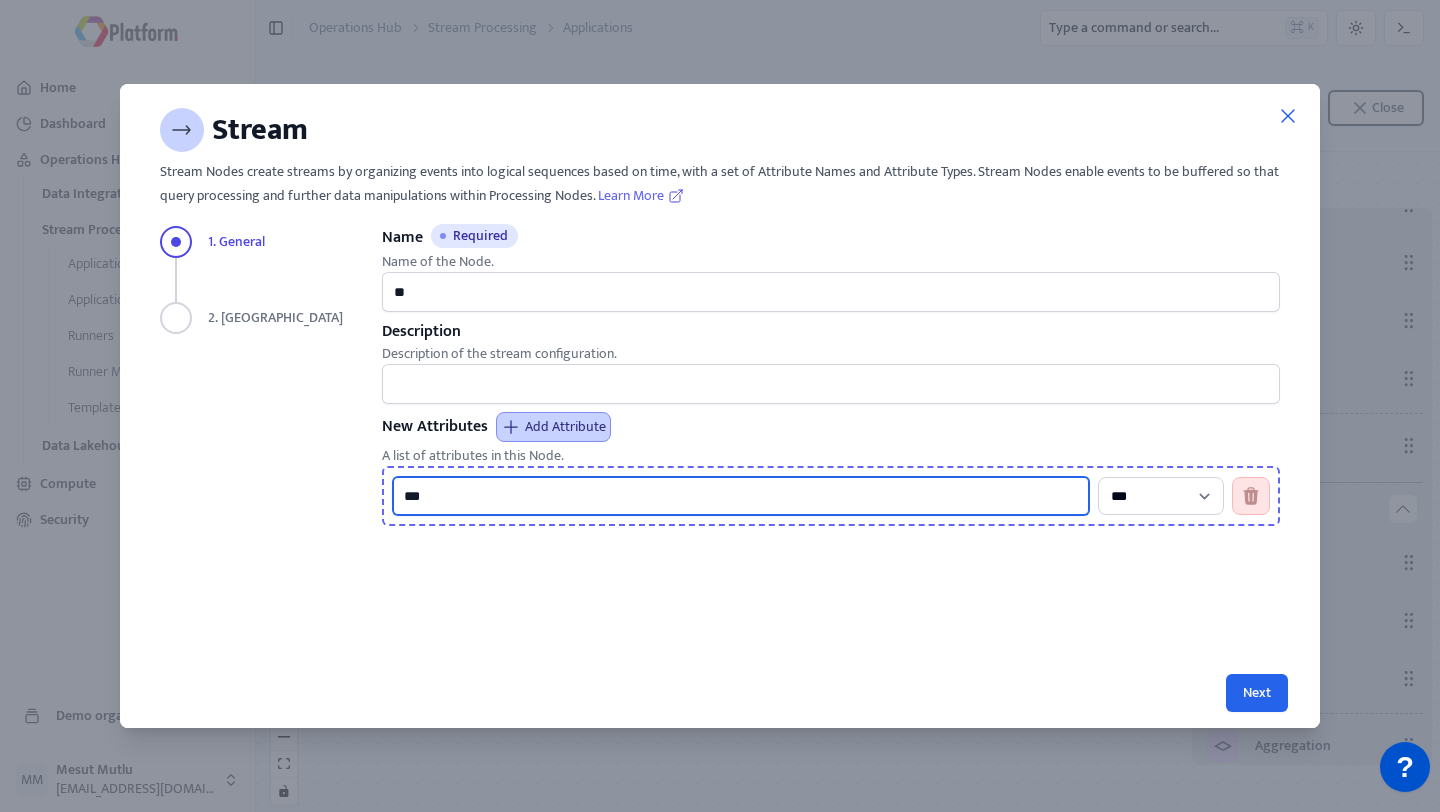 click on "***" at bounding box center [741, 496] 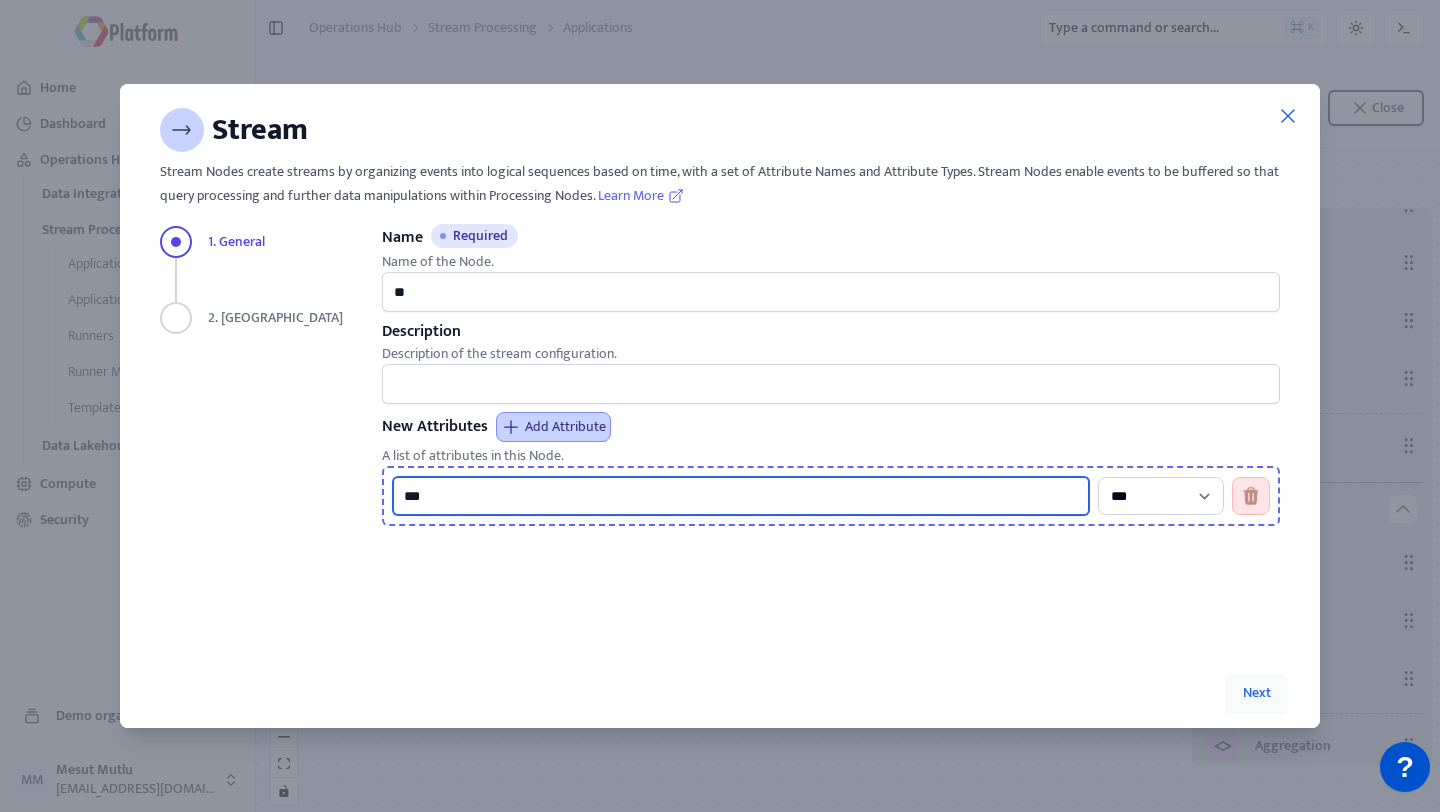 type on "***" 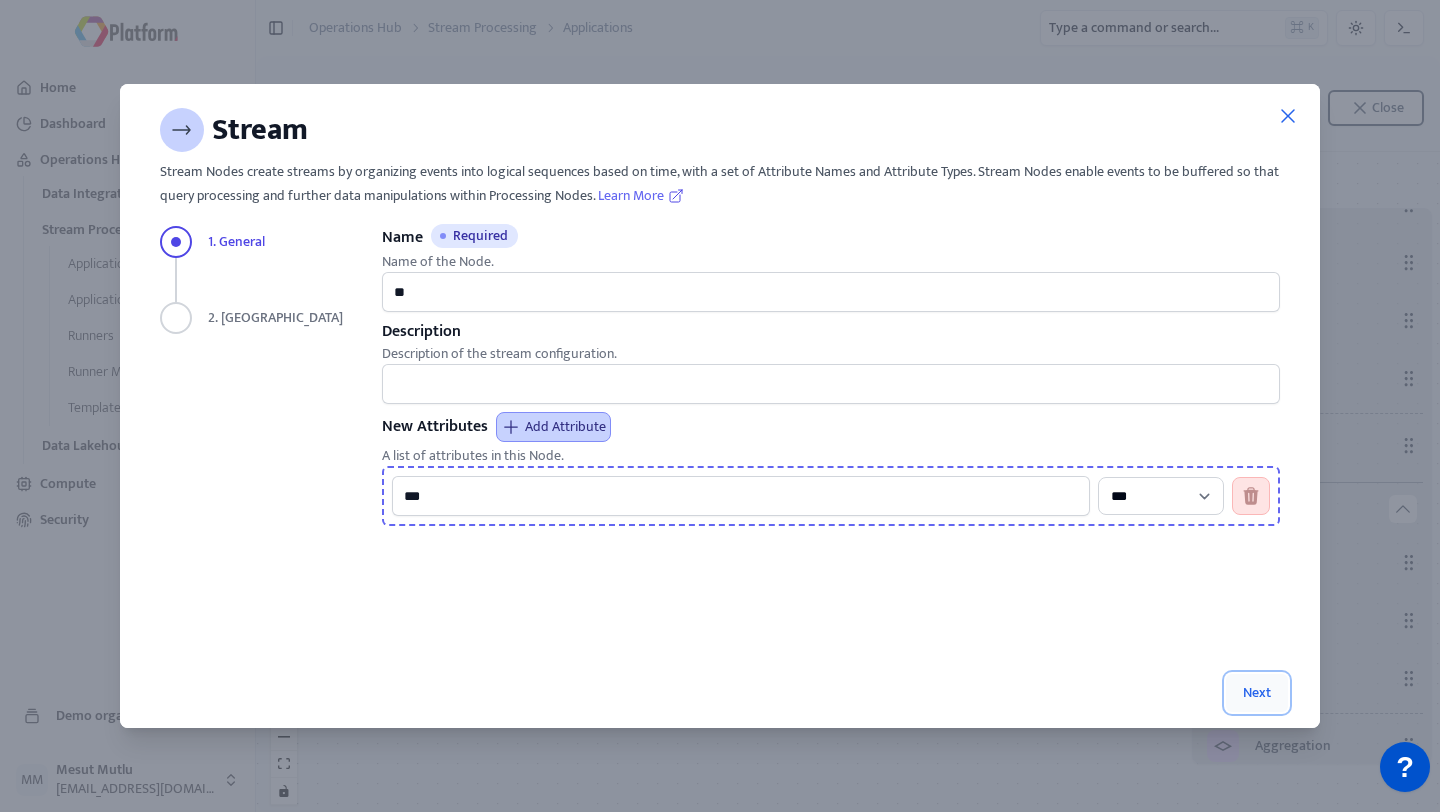 click on "Next" at bounding box center [1257, 693] 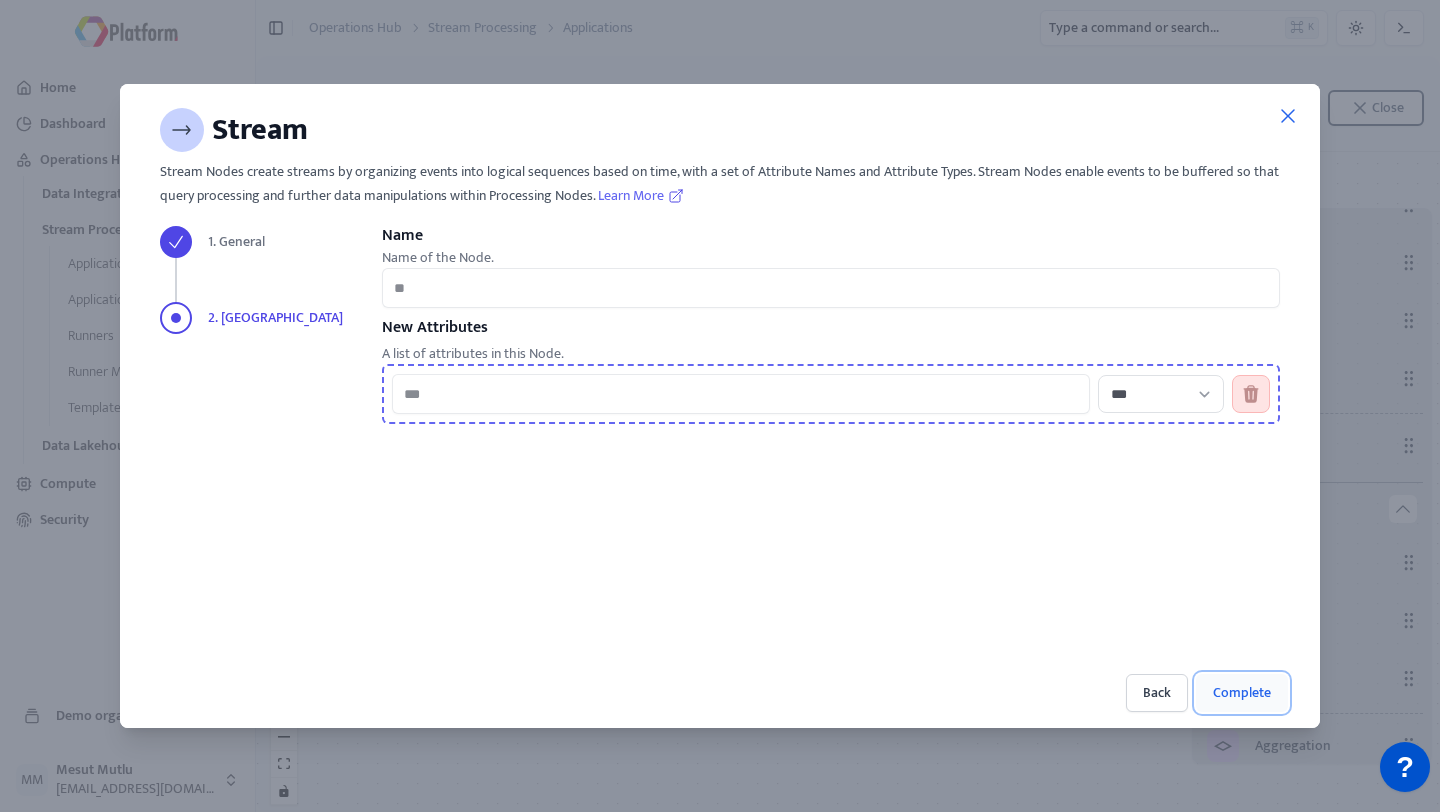 click on "Complete" at bounding box center [1242, 693] 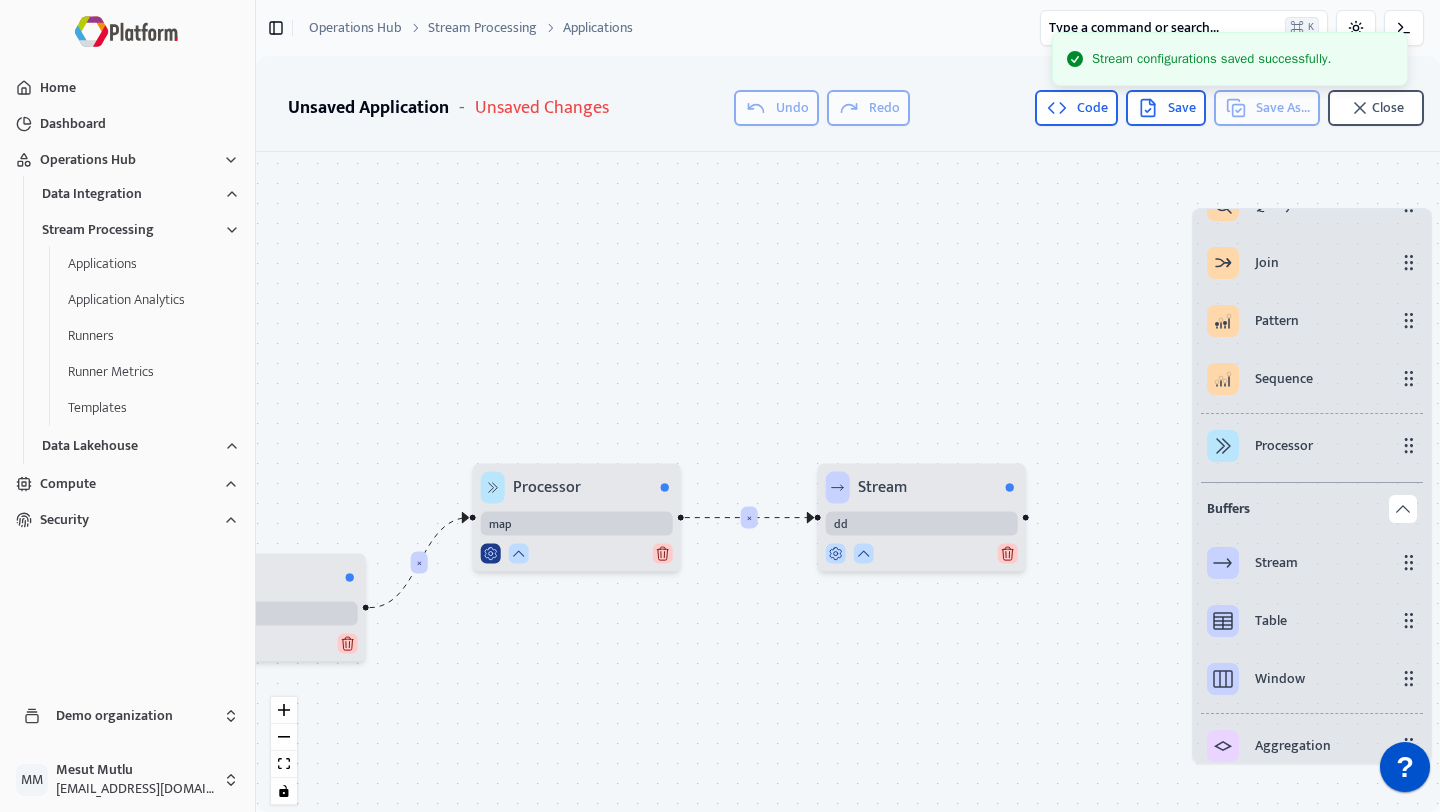click 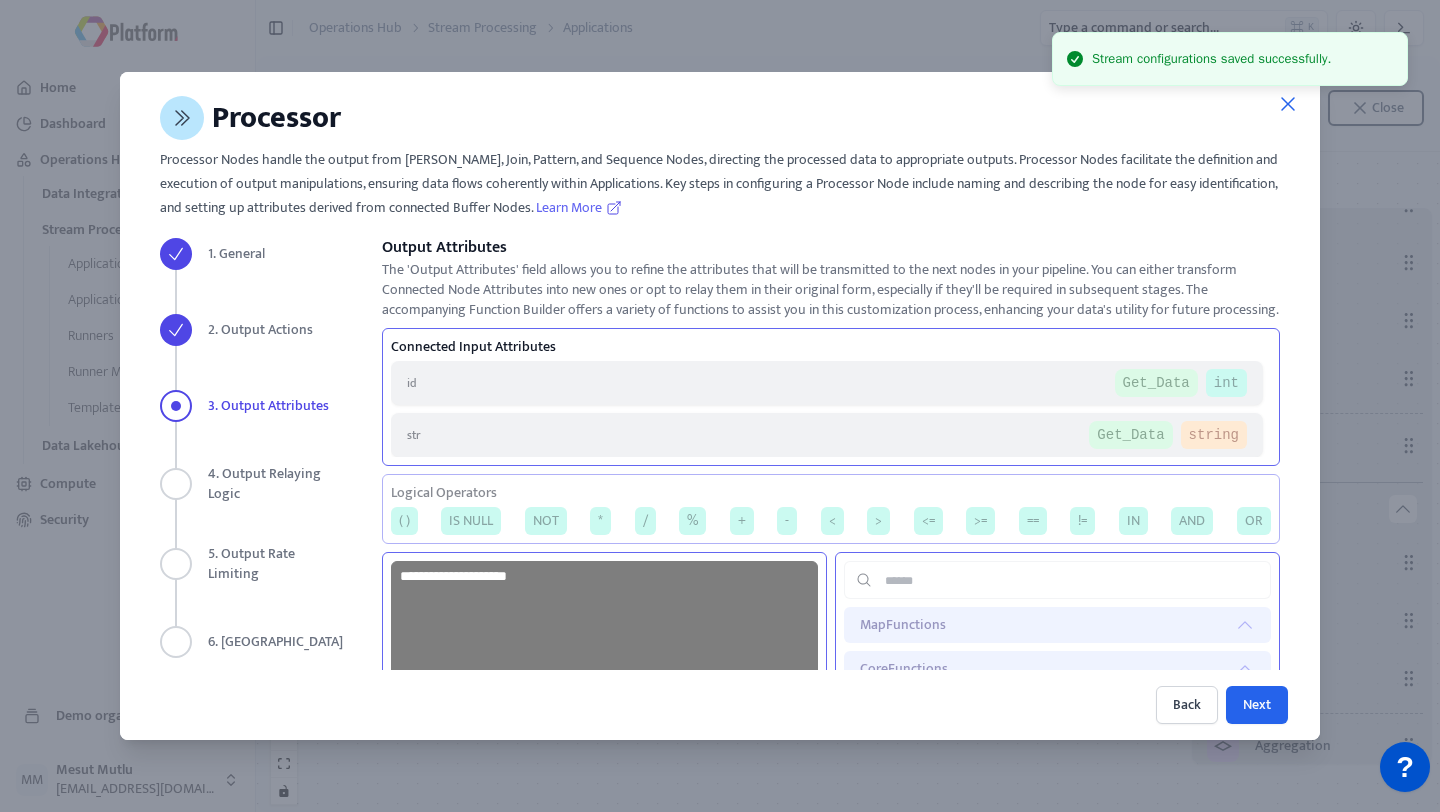 scroll, scrollTop: 263, scrollLeft: 0, axis: vertical 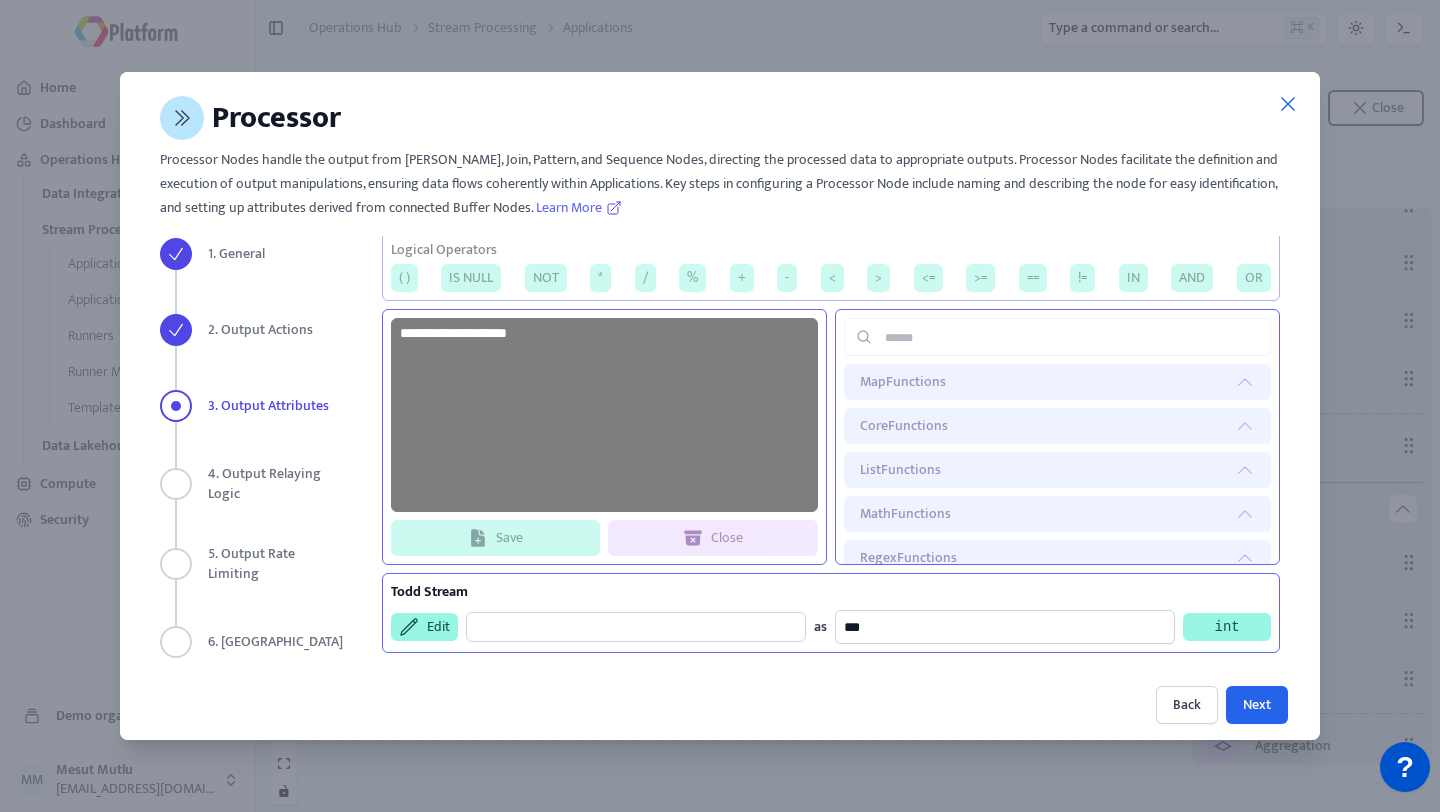 click on "To  dd   Stream Edit as *** int" at bounding box center (831, 613) 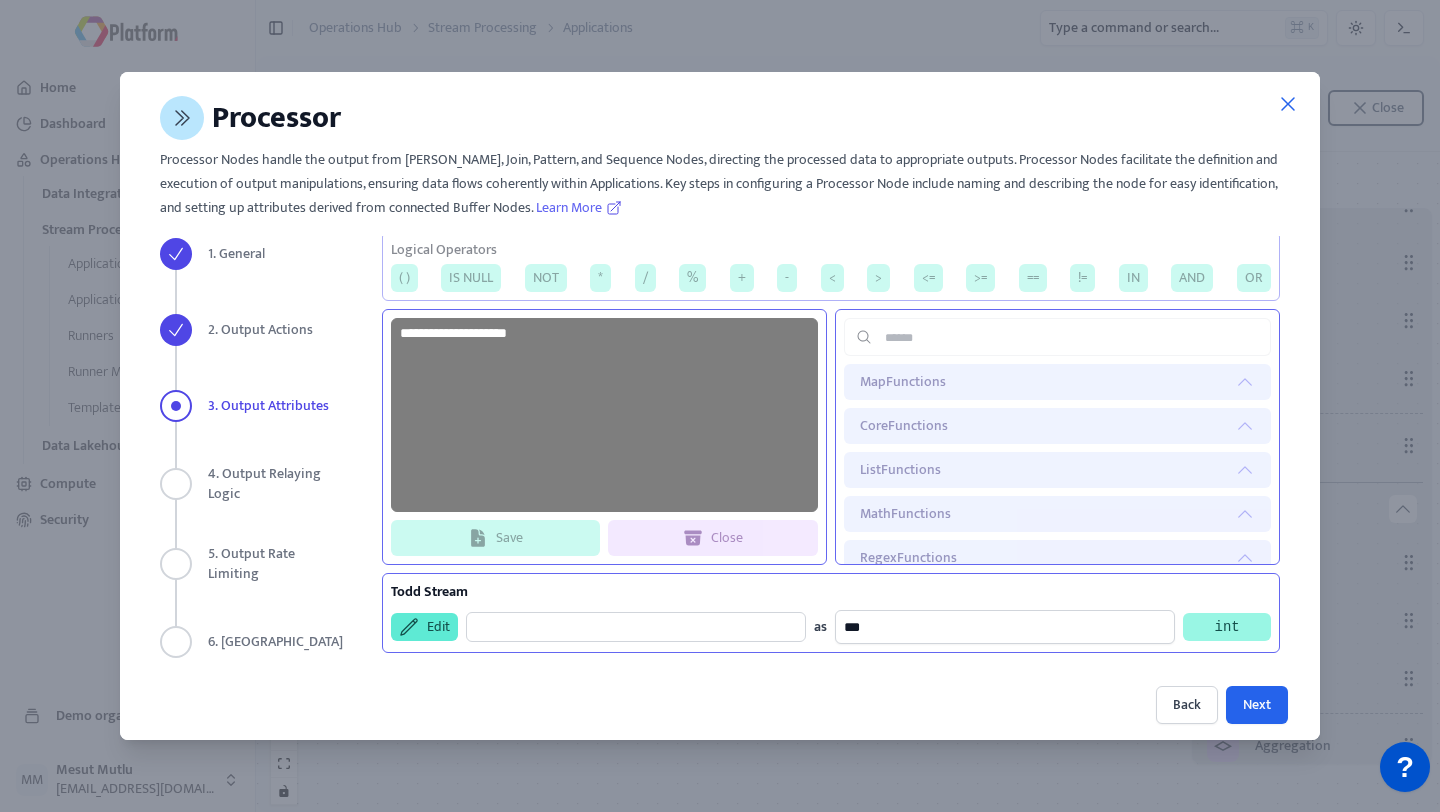 click on "Edit" at bounding box center (424, 627) 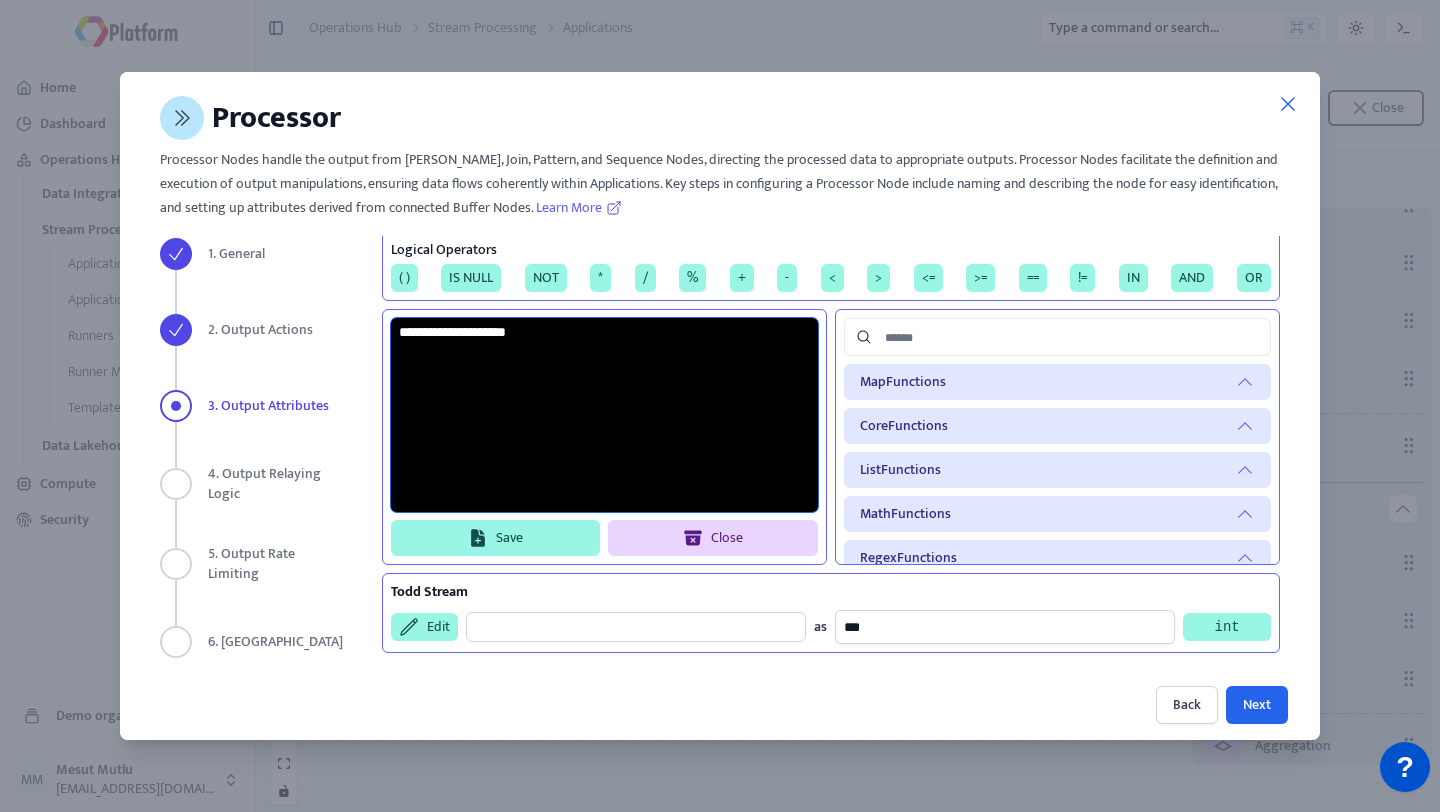 click at bounding box center [604, 415] 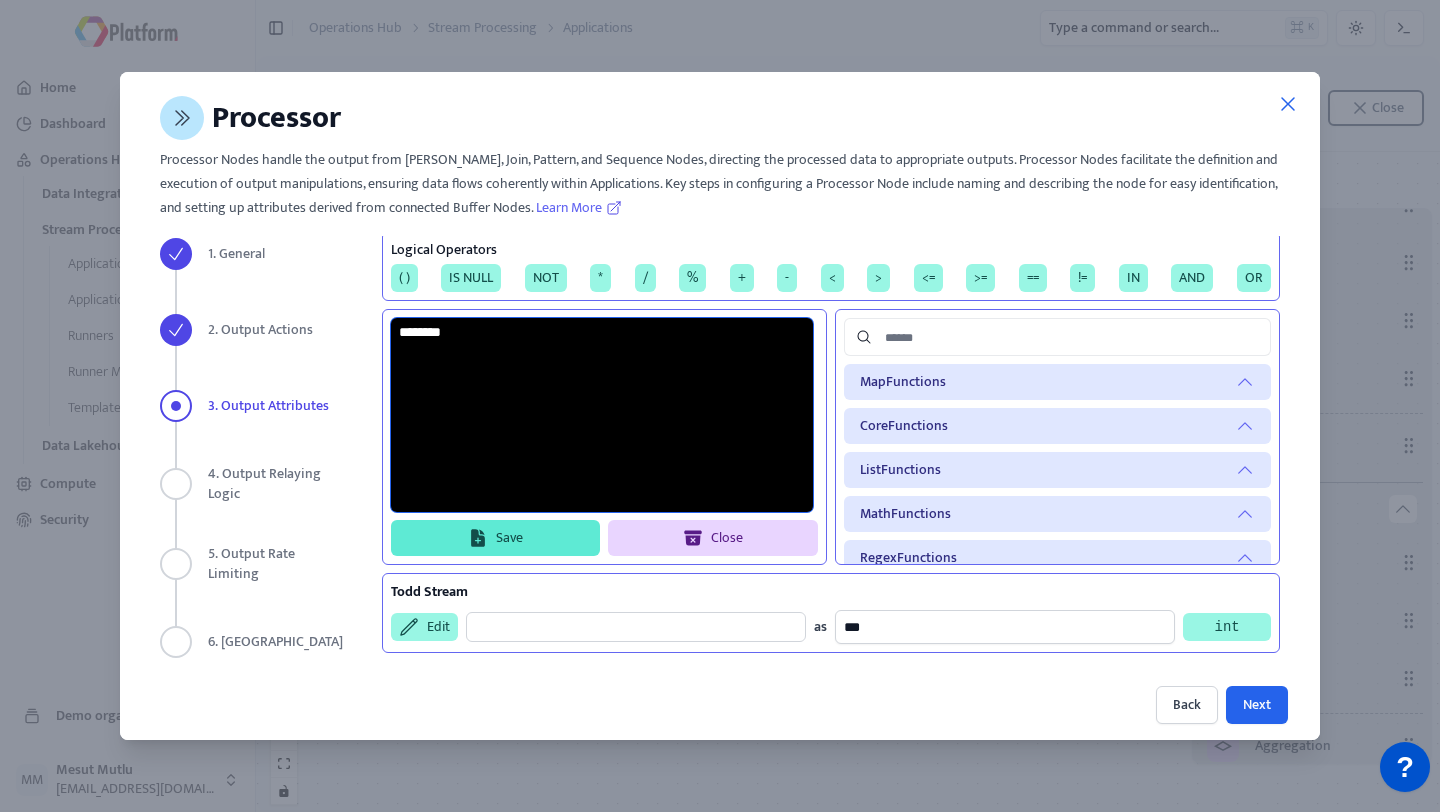 type on "********" 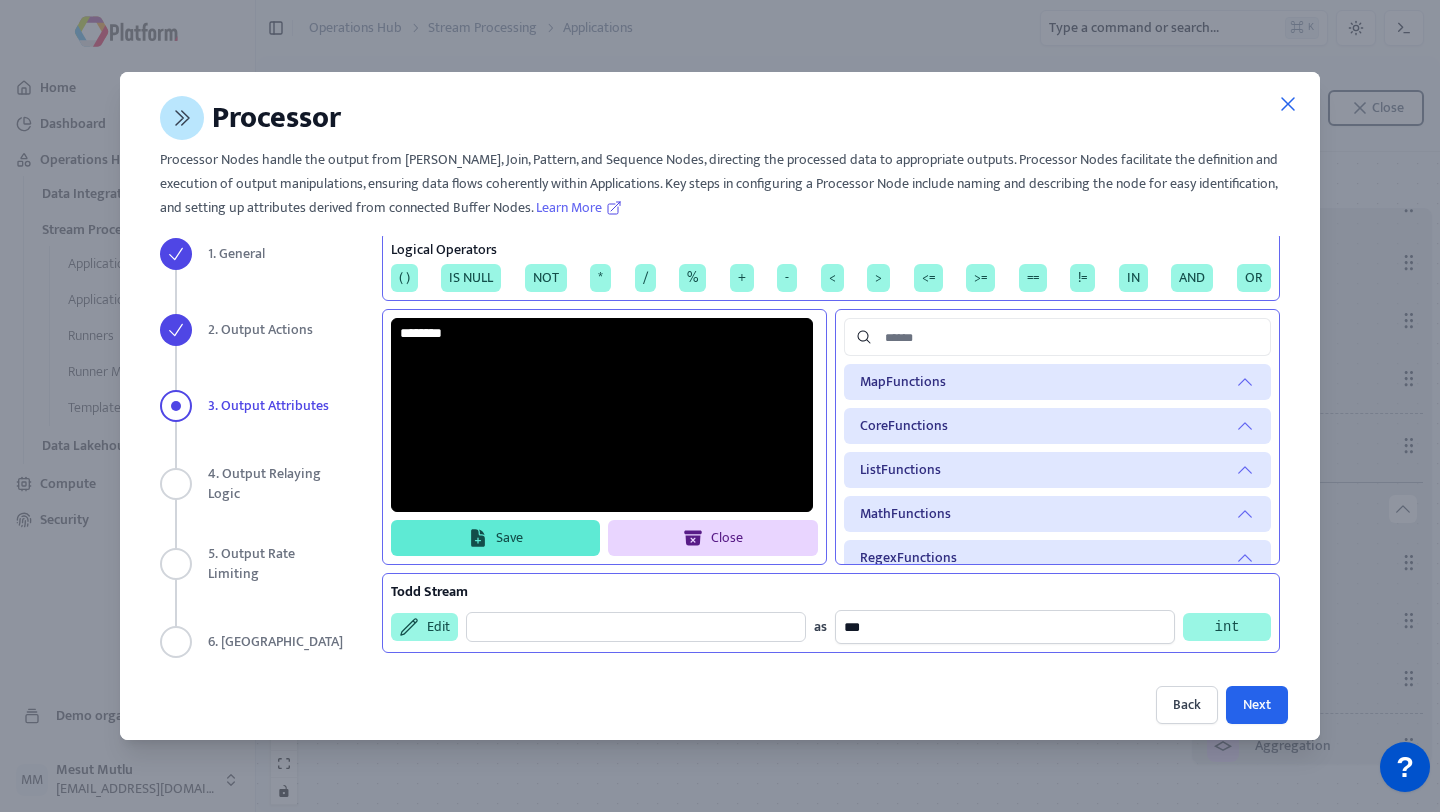 click on "Save" at bounding box center (496, 538) 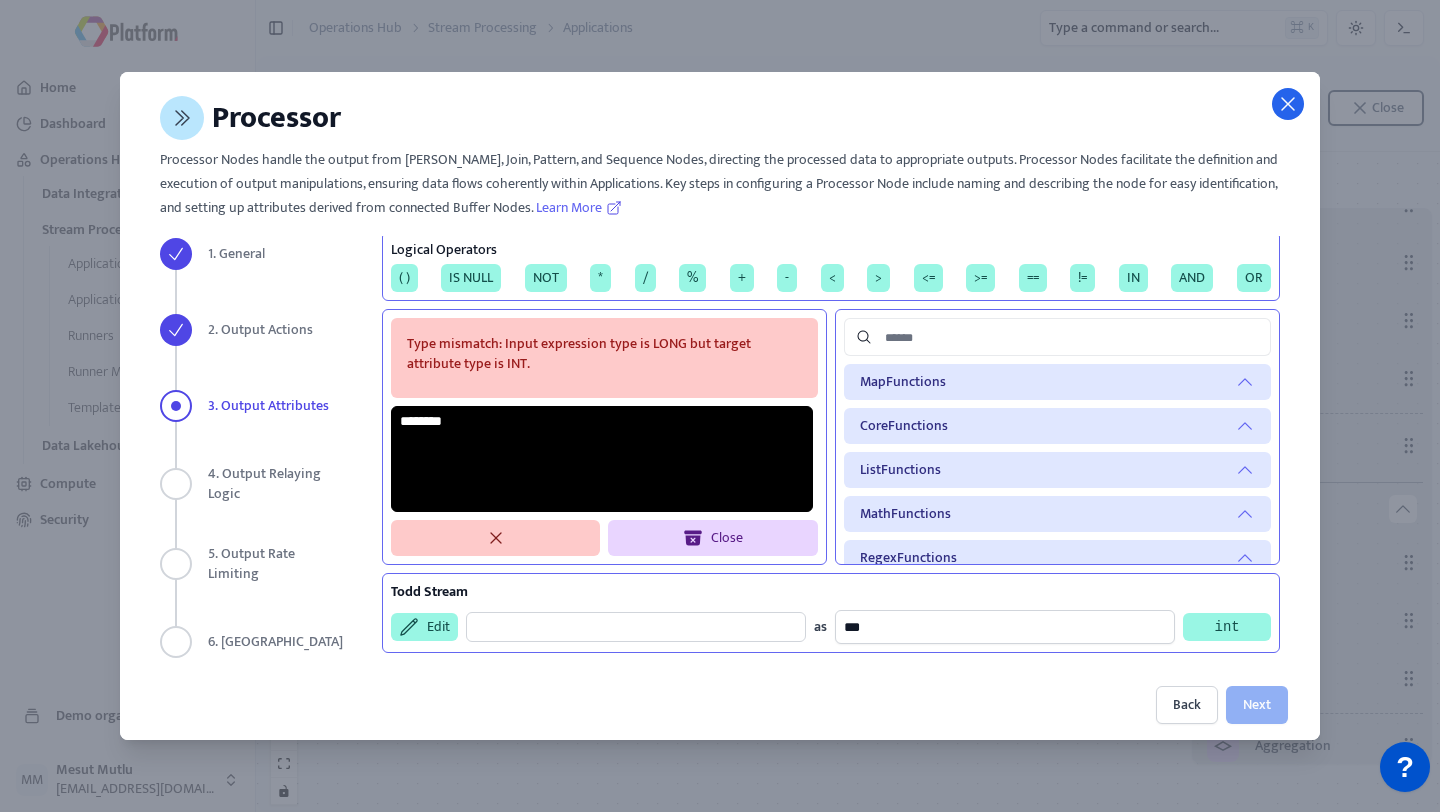 click 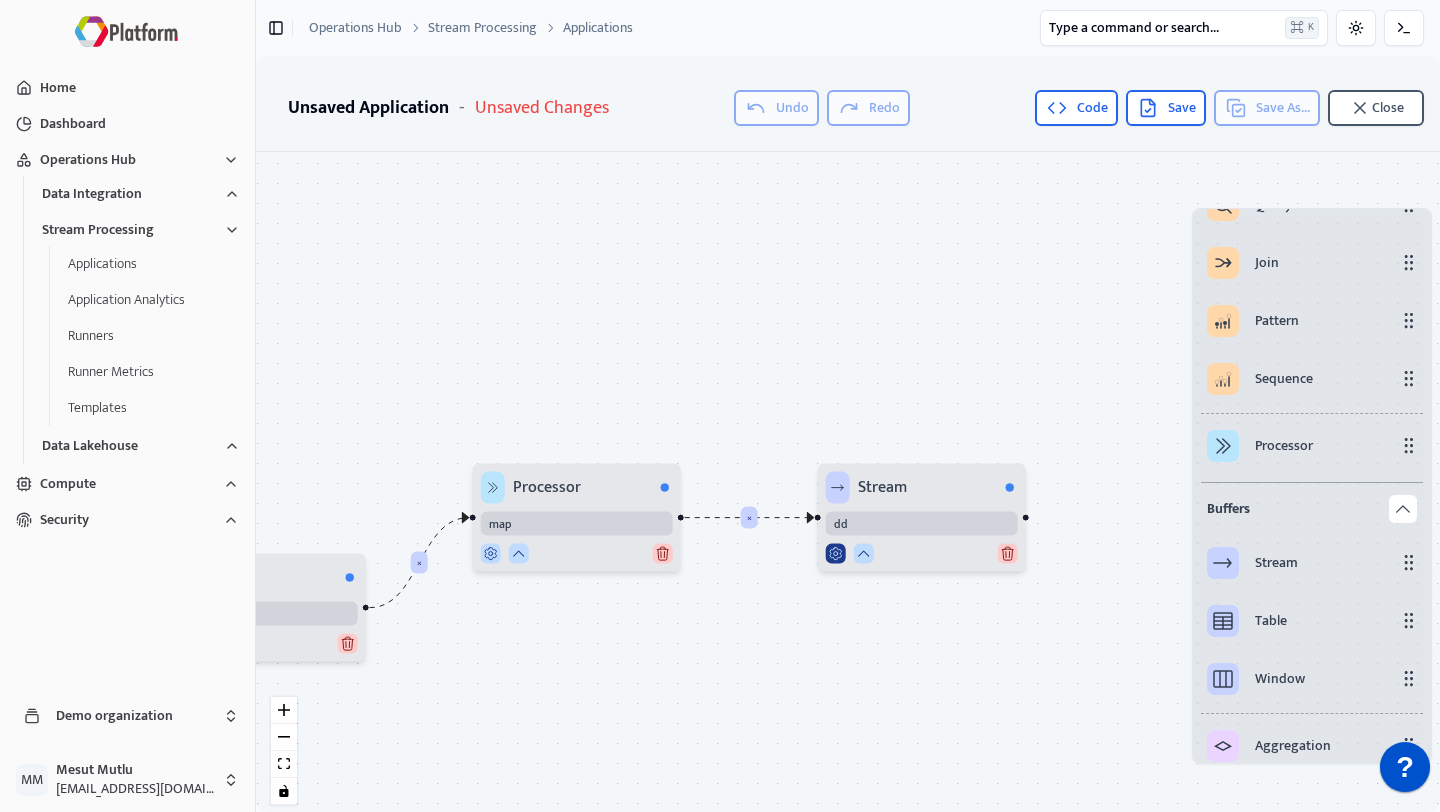 click 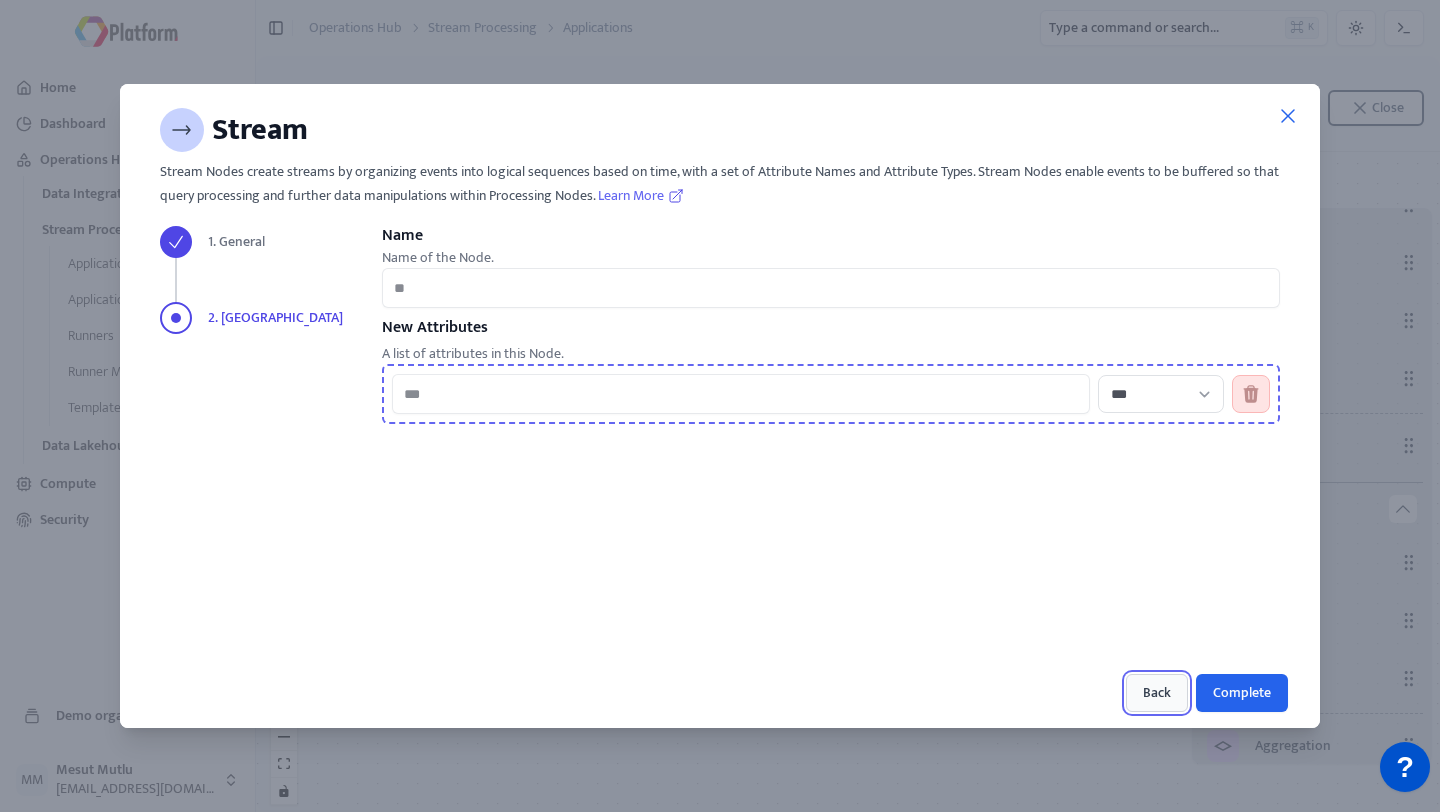 click on "Back" at bounding box center [1157, 693] 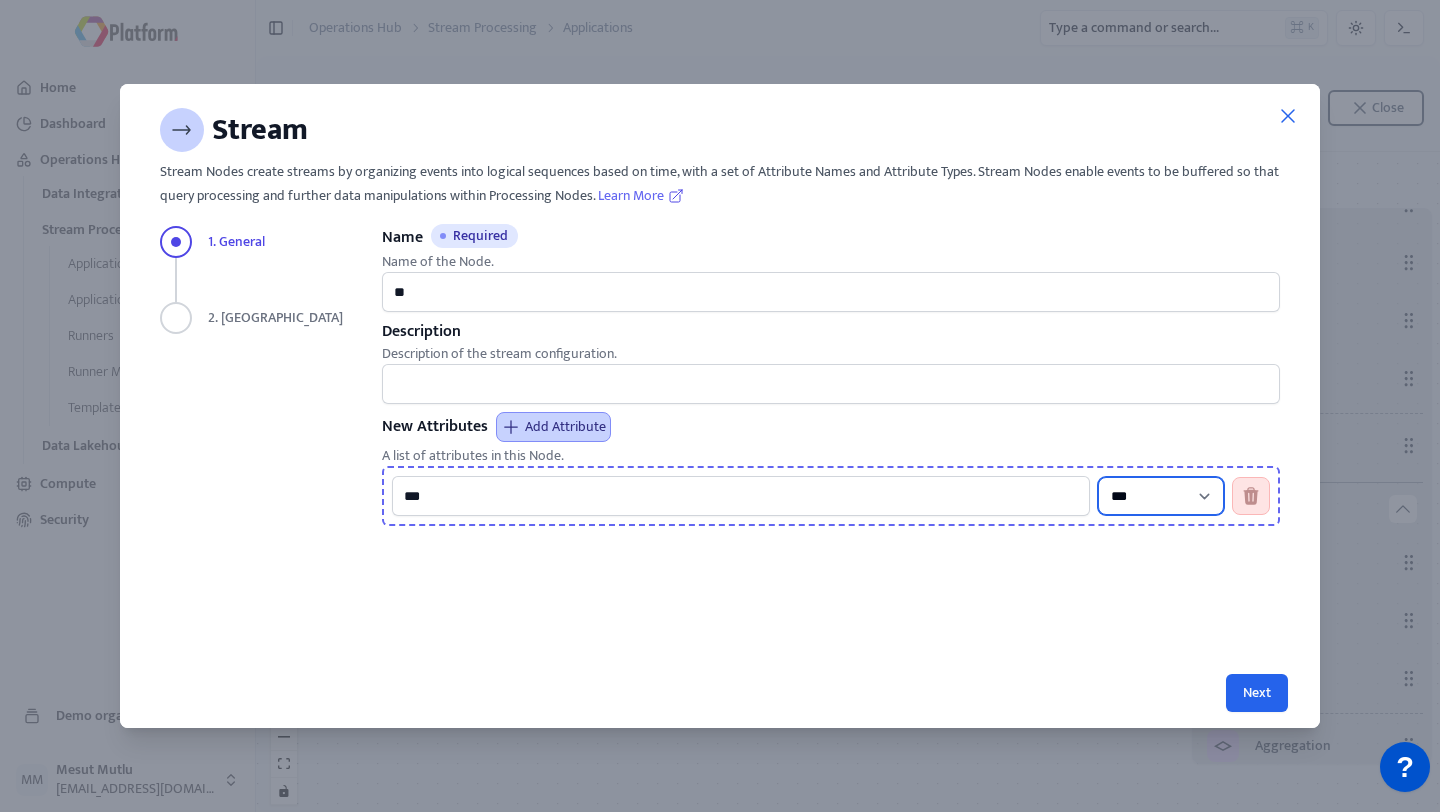 click on "**********" at bounding box center [1161, 496] 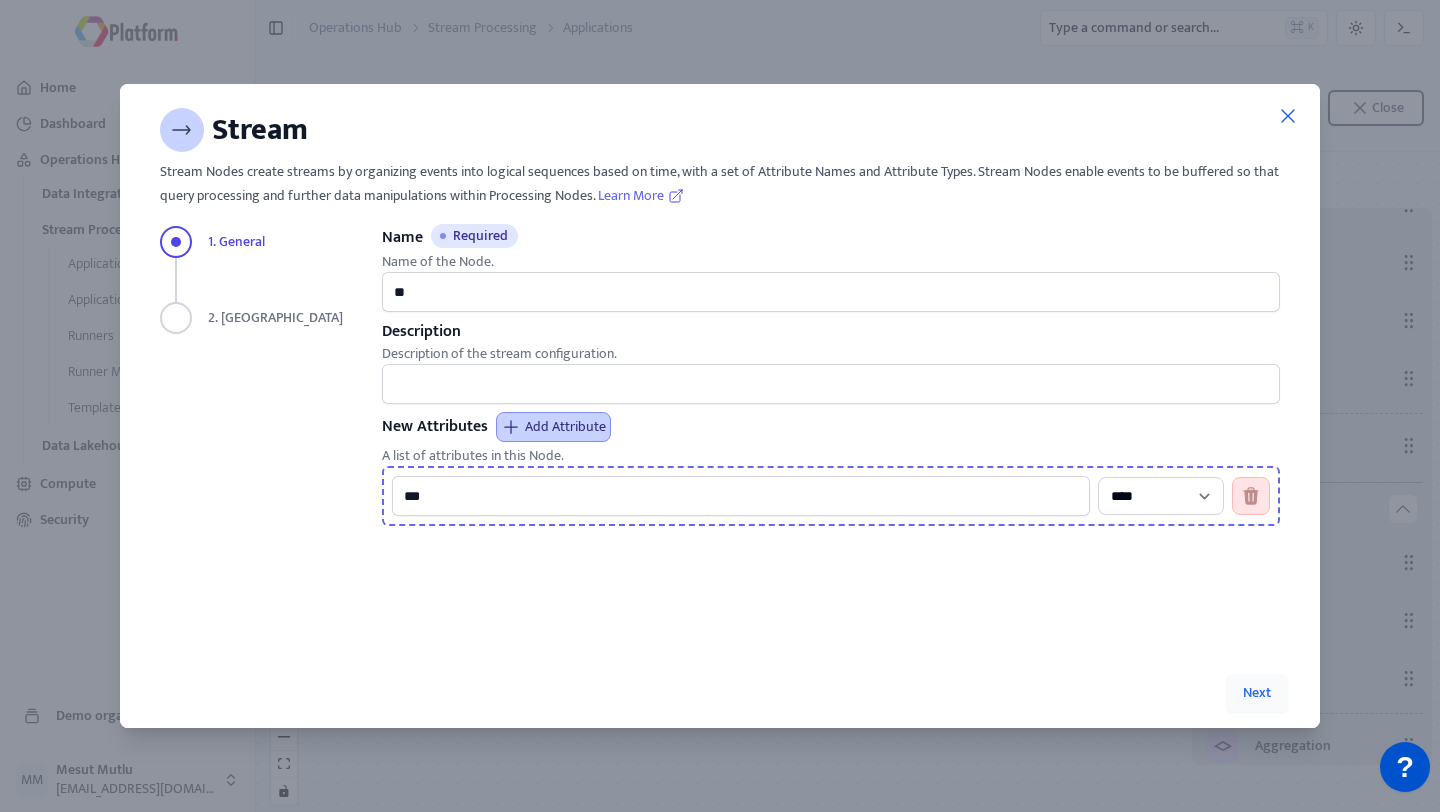 click on "**********" at bounding box center [831, 467] 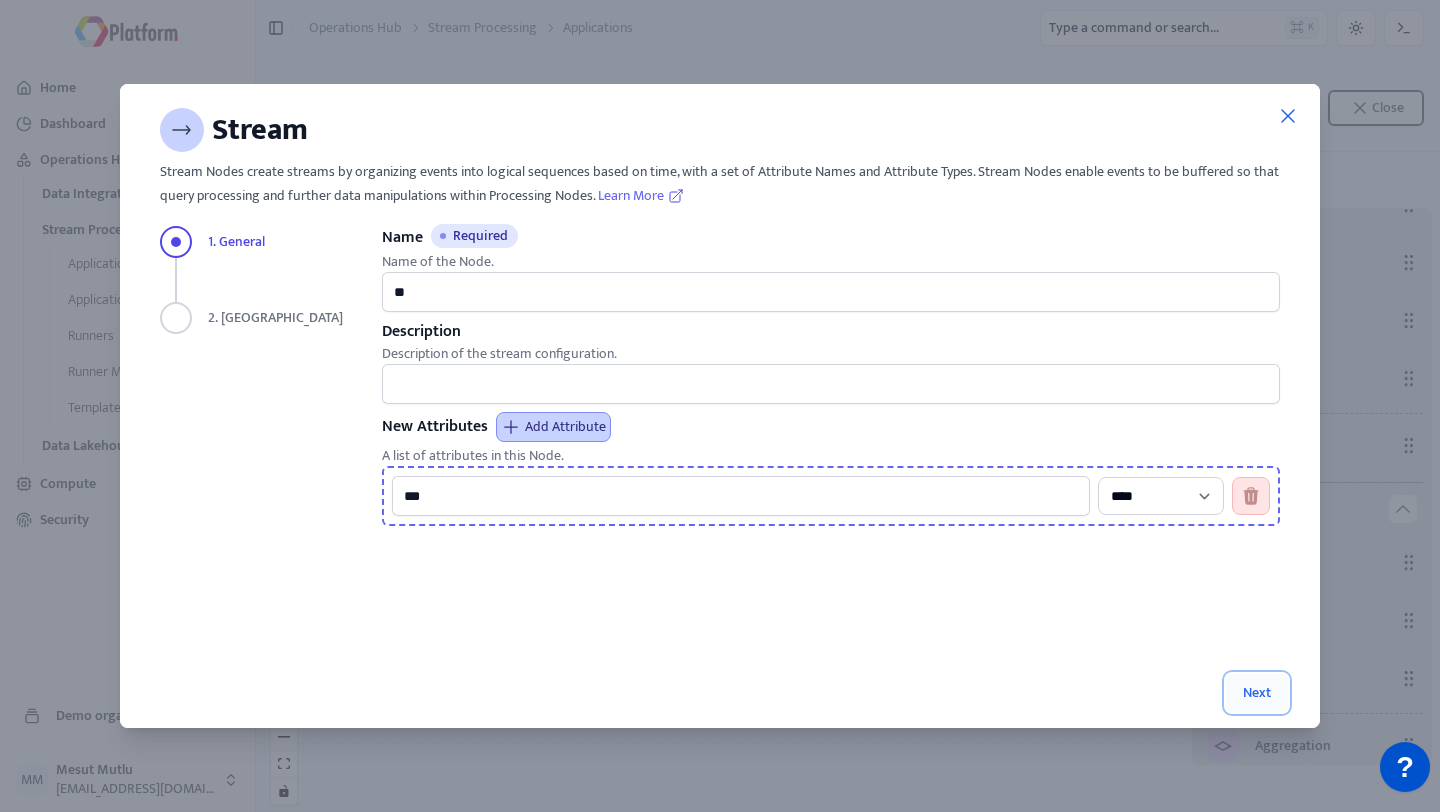 click on "Next" at bounding box center (1257, 693) 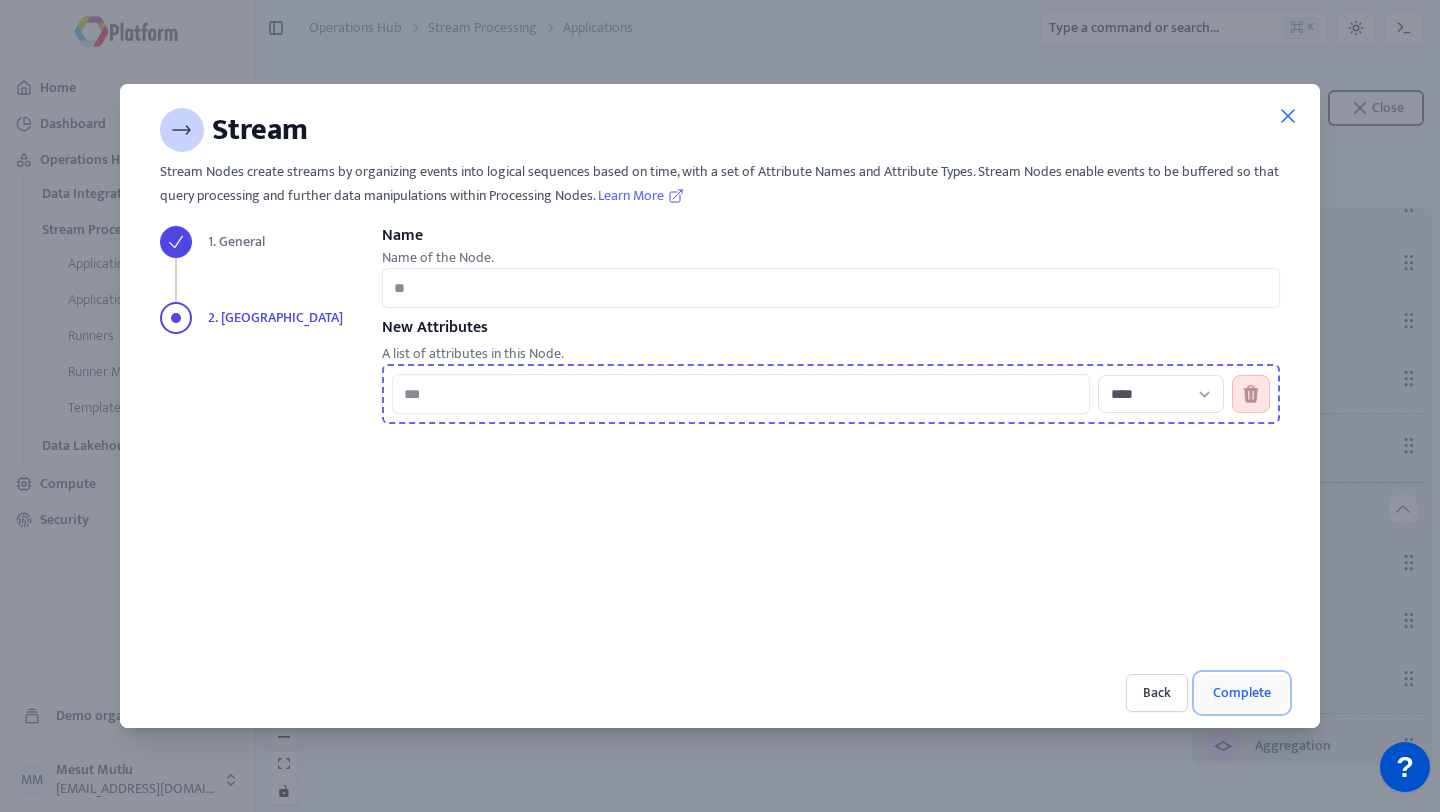 click on "Complete" at bounding box center (1242, 693) 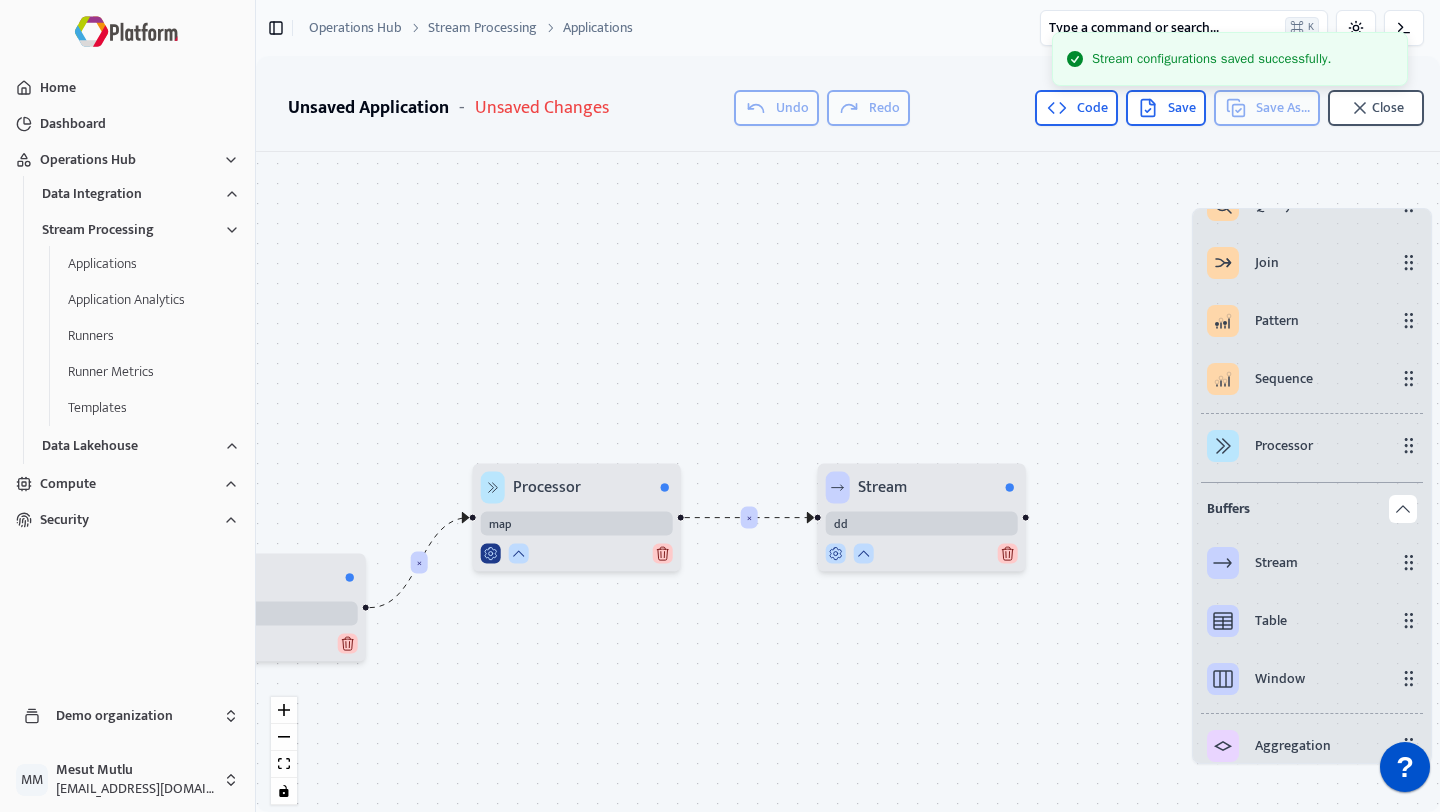 click 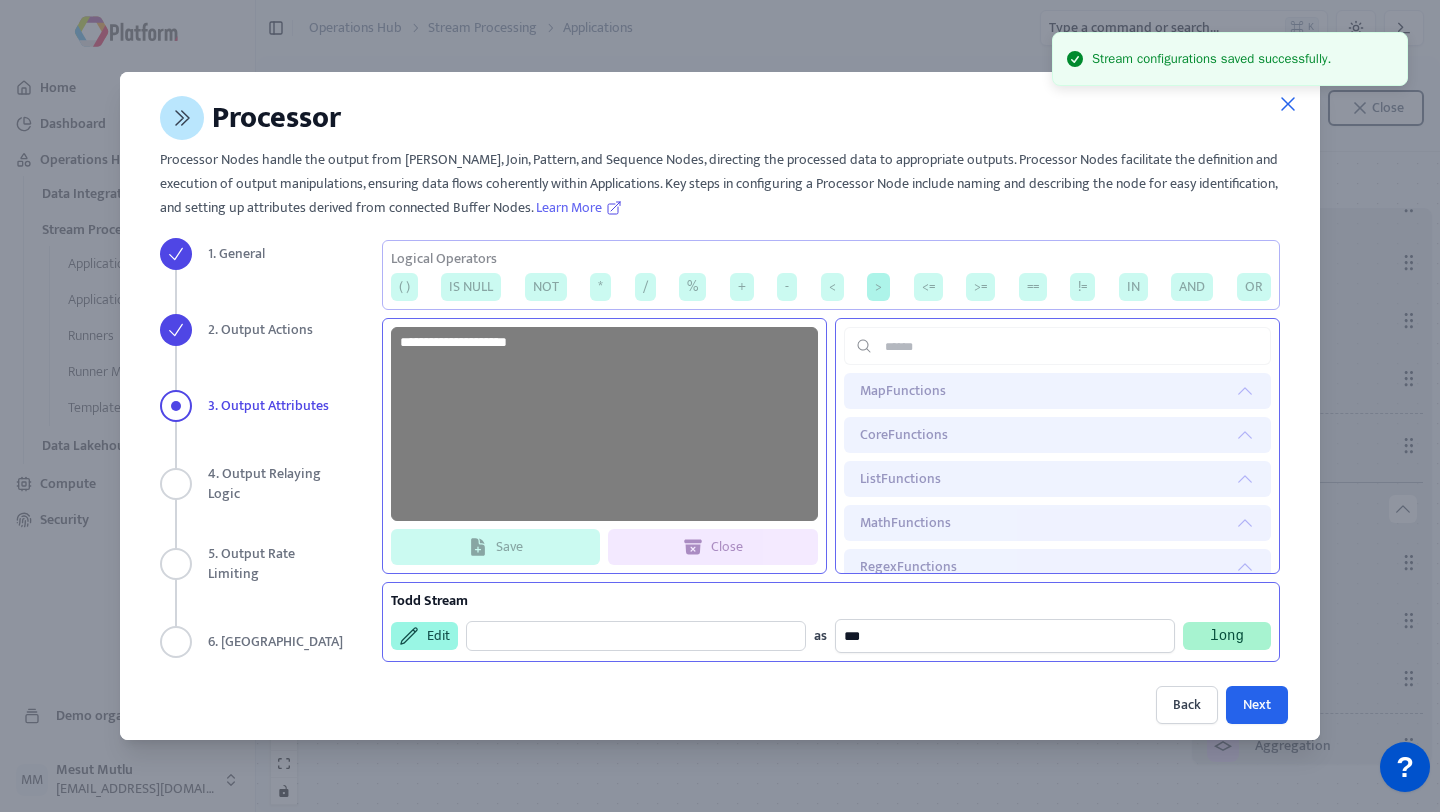 scroll, scrollTop: 263, scrollLeft: 0, axis: vertical 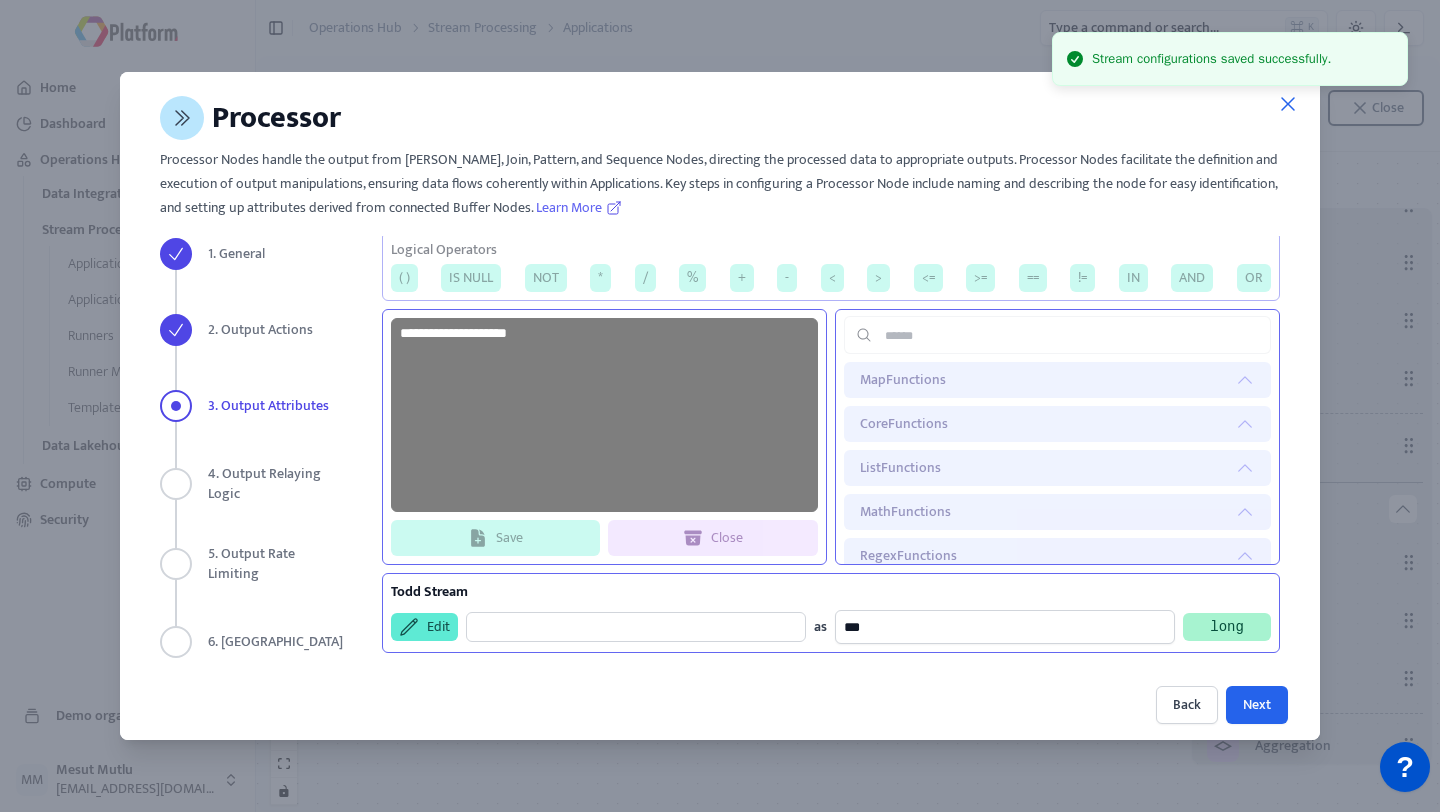 click on "Edit" at bounding box center (424, 627) 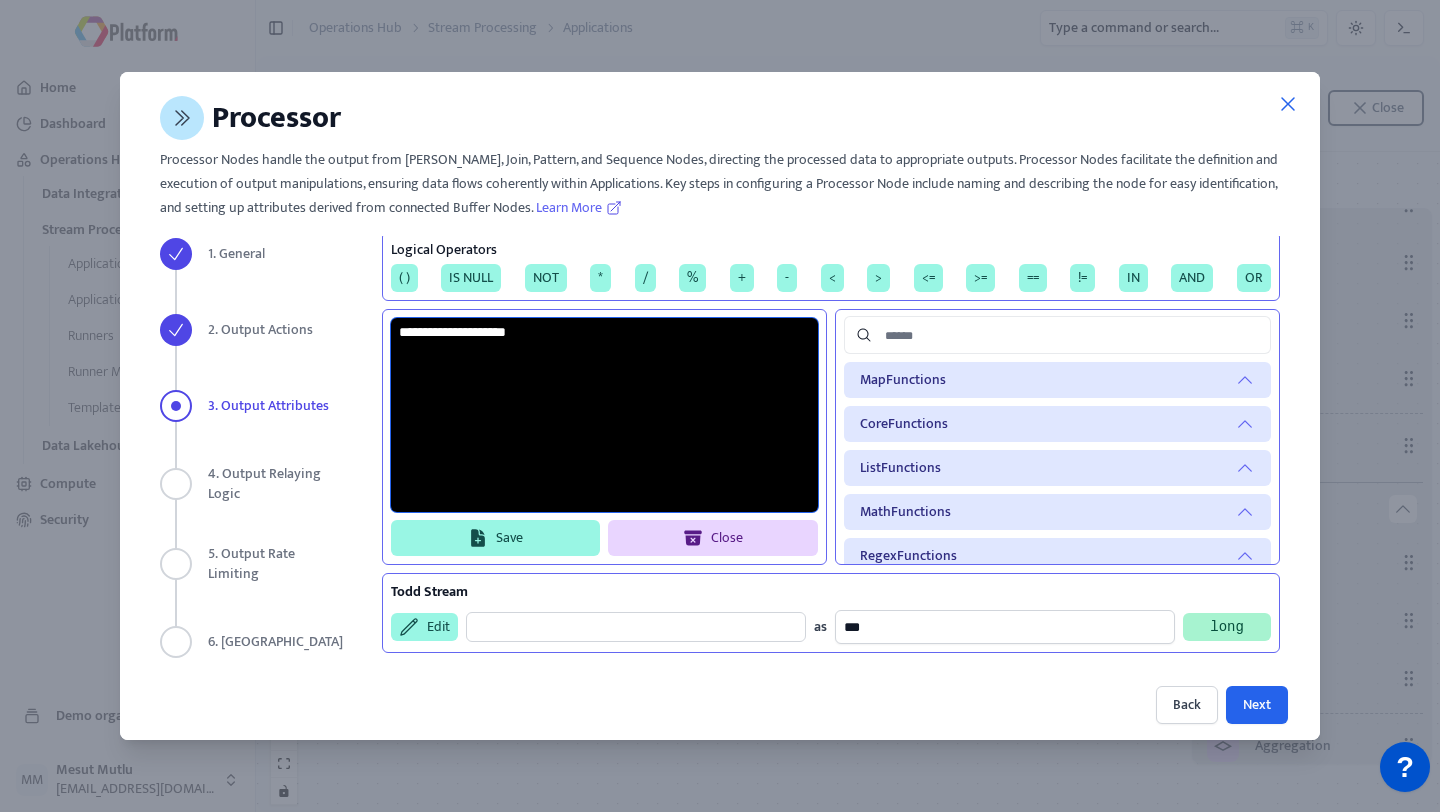 click at bounding box center [604, 415] 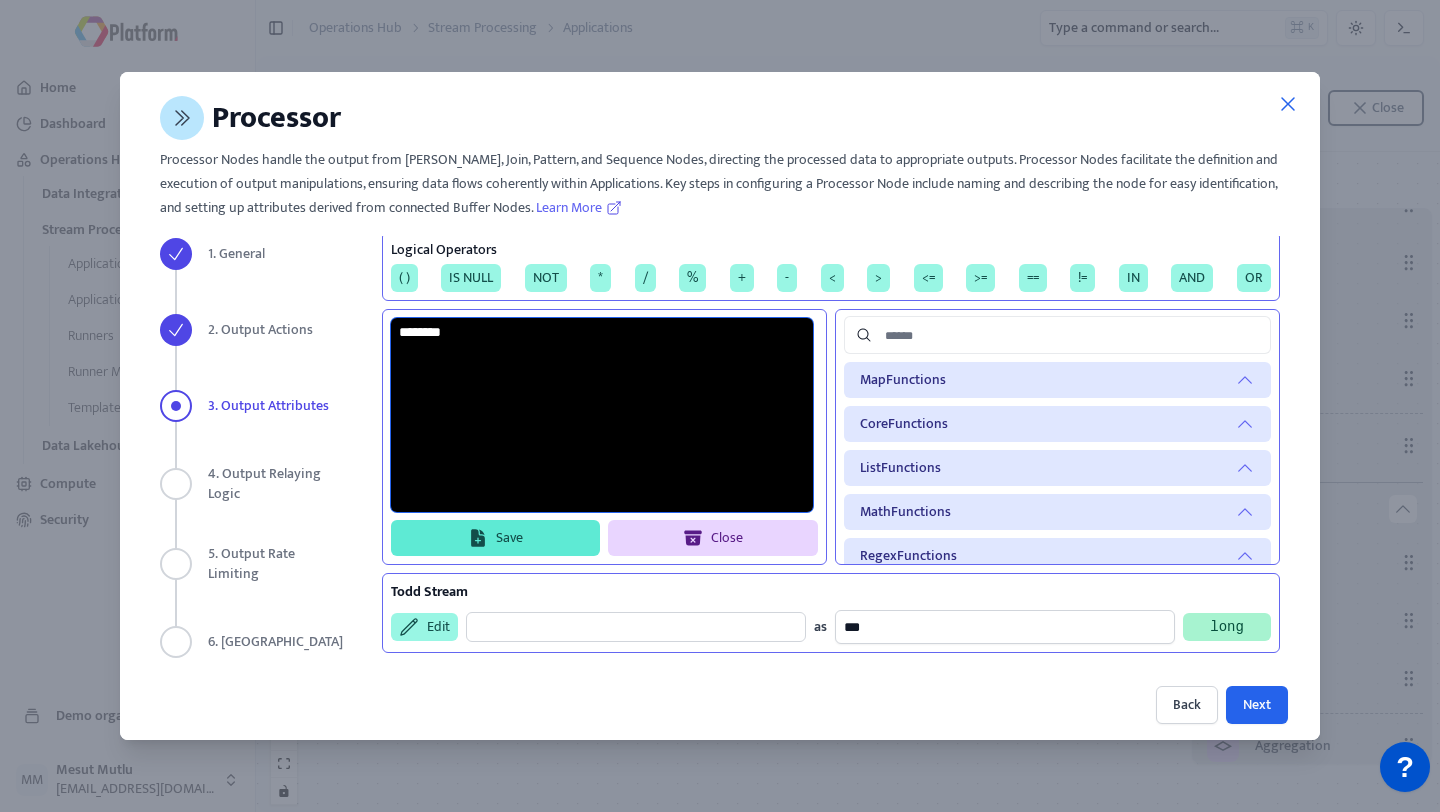 type on "********" 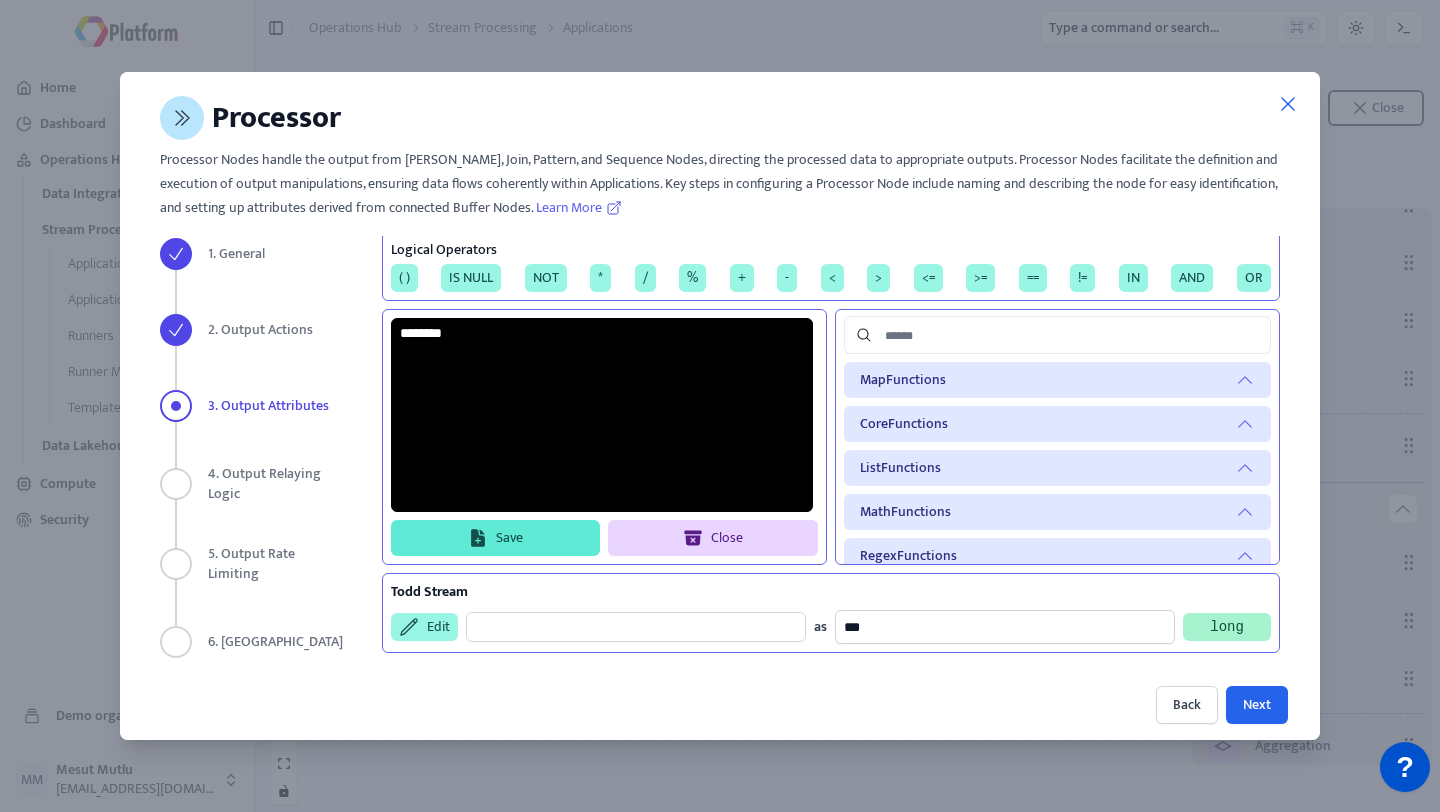 click on "Save" at bounding box center [496, 538] 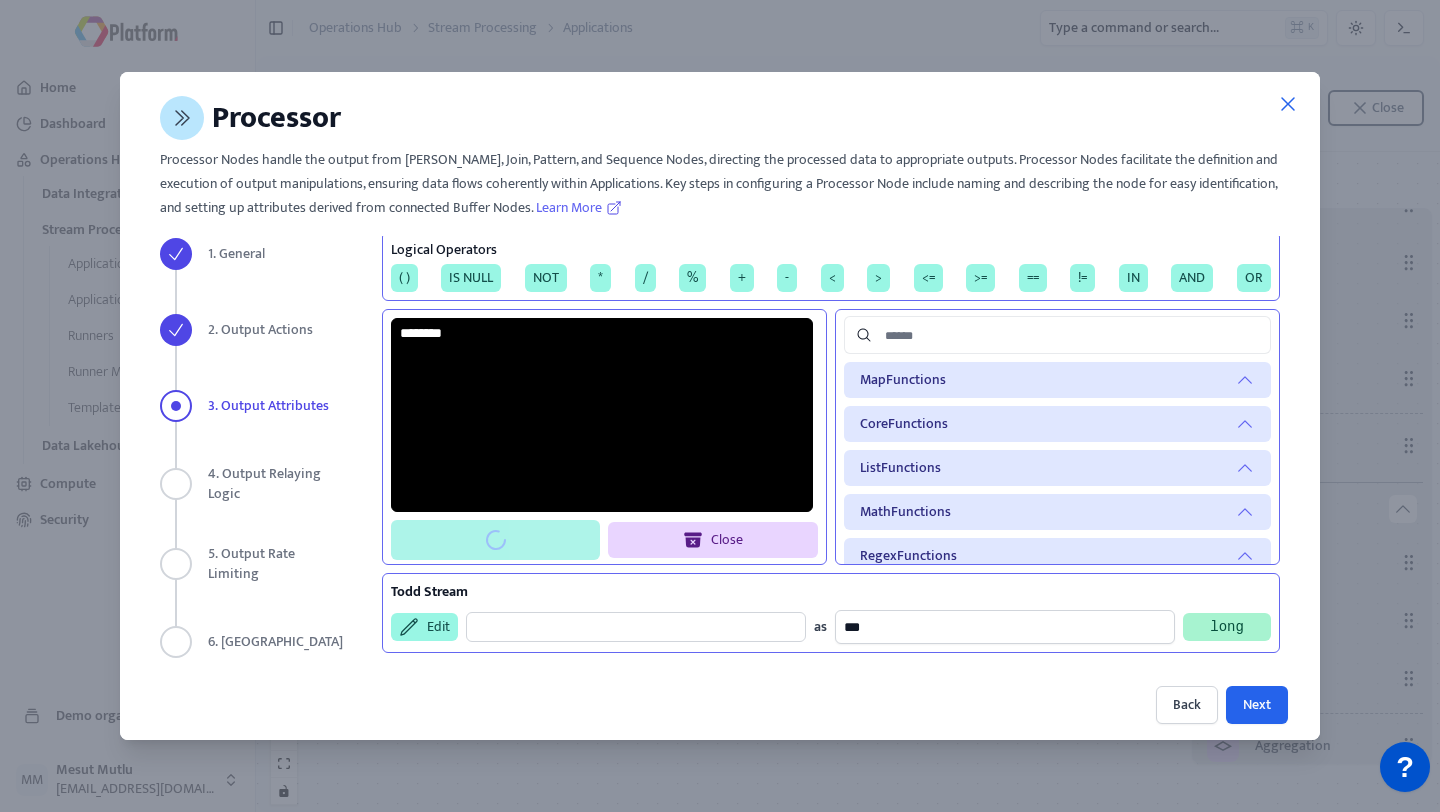 type 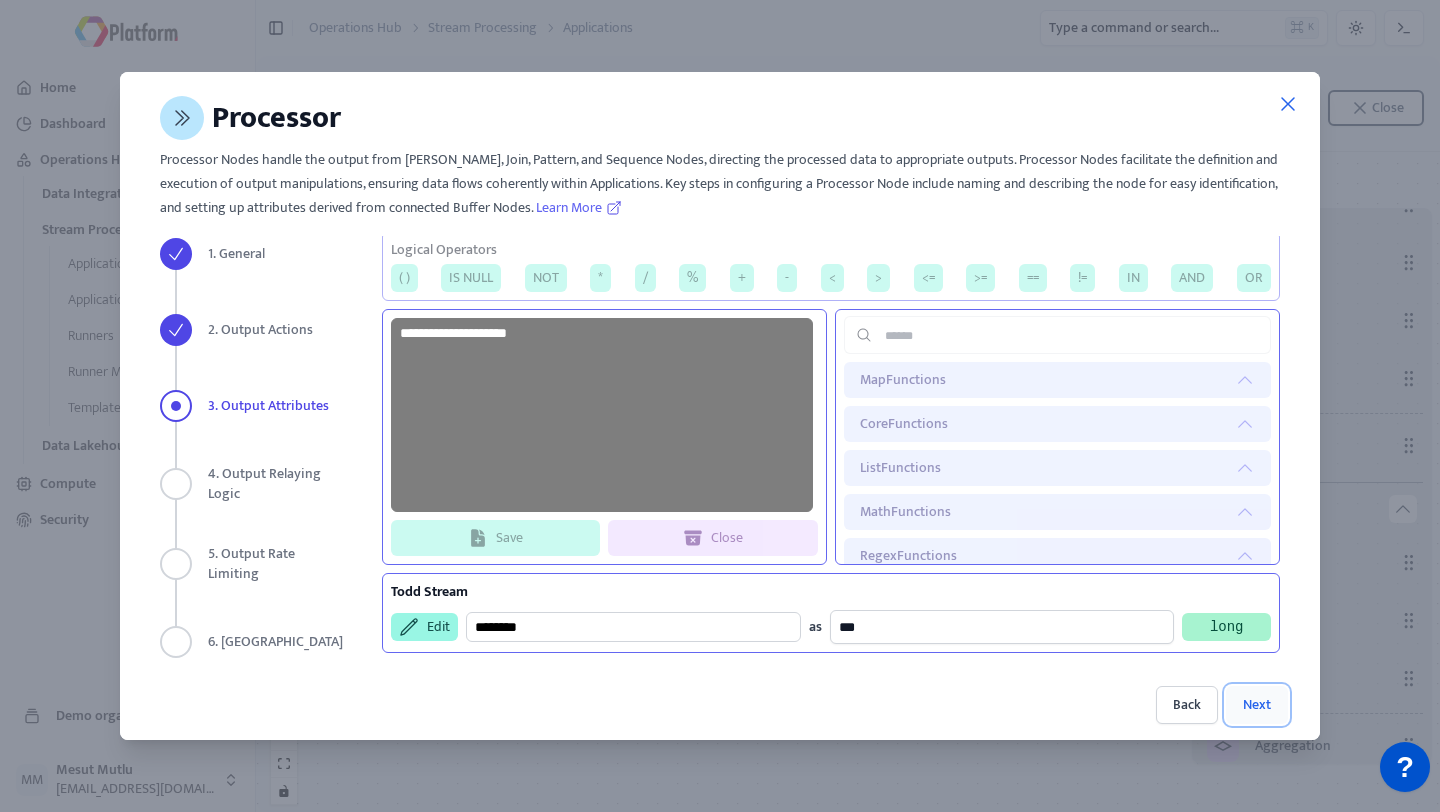 click on "Next" at bounding box center (1257, 705) 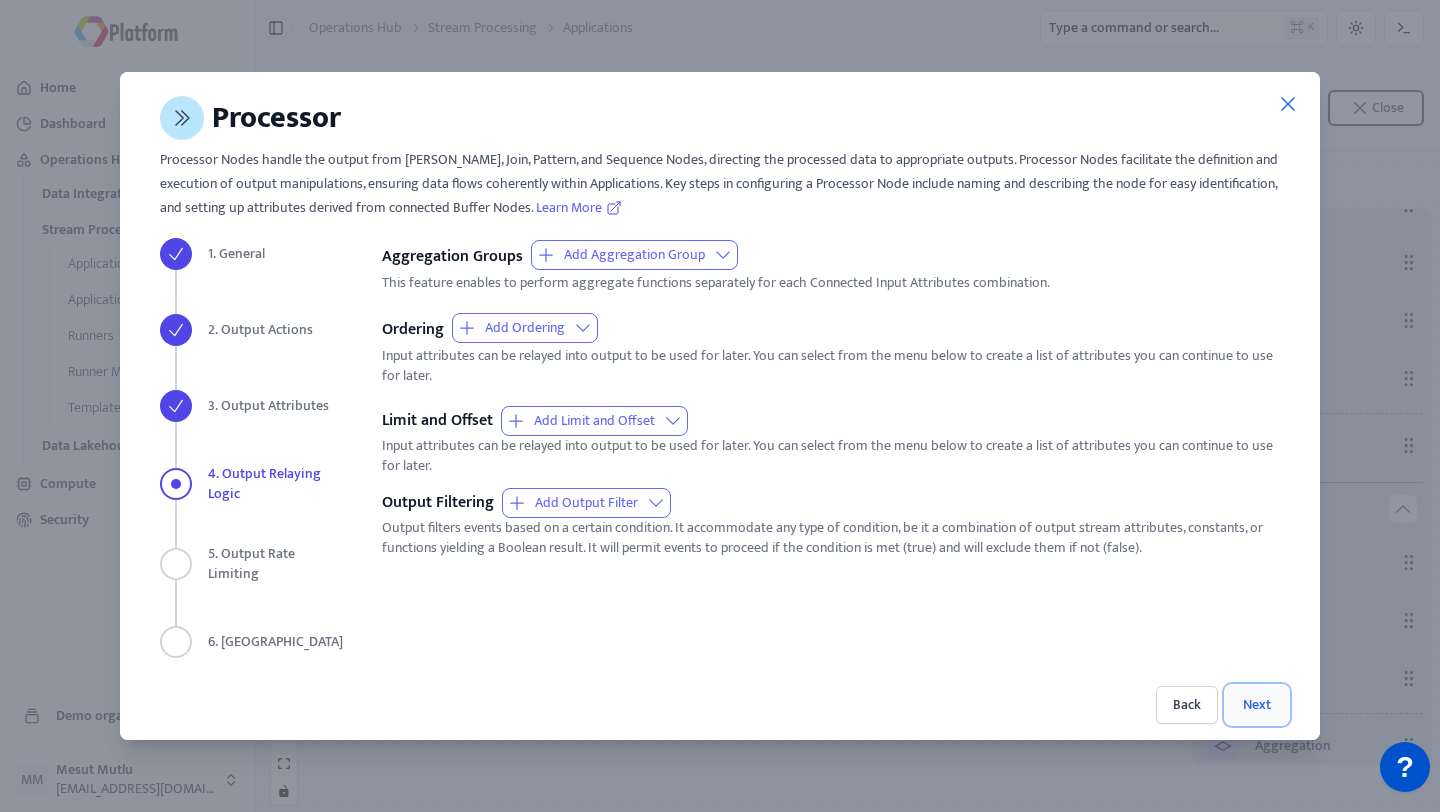 scroll, scrollTop: 0, scrollLeft: 0, axis: both 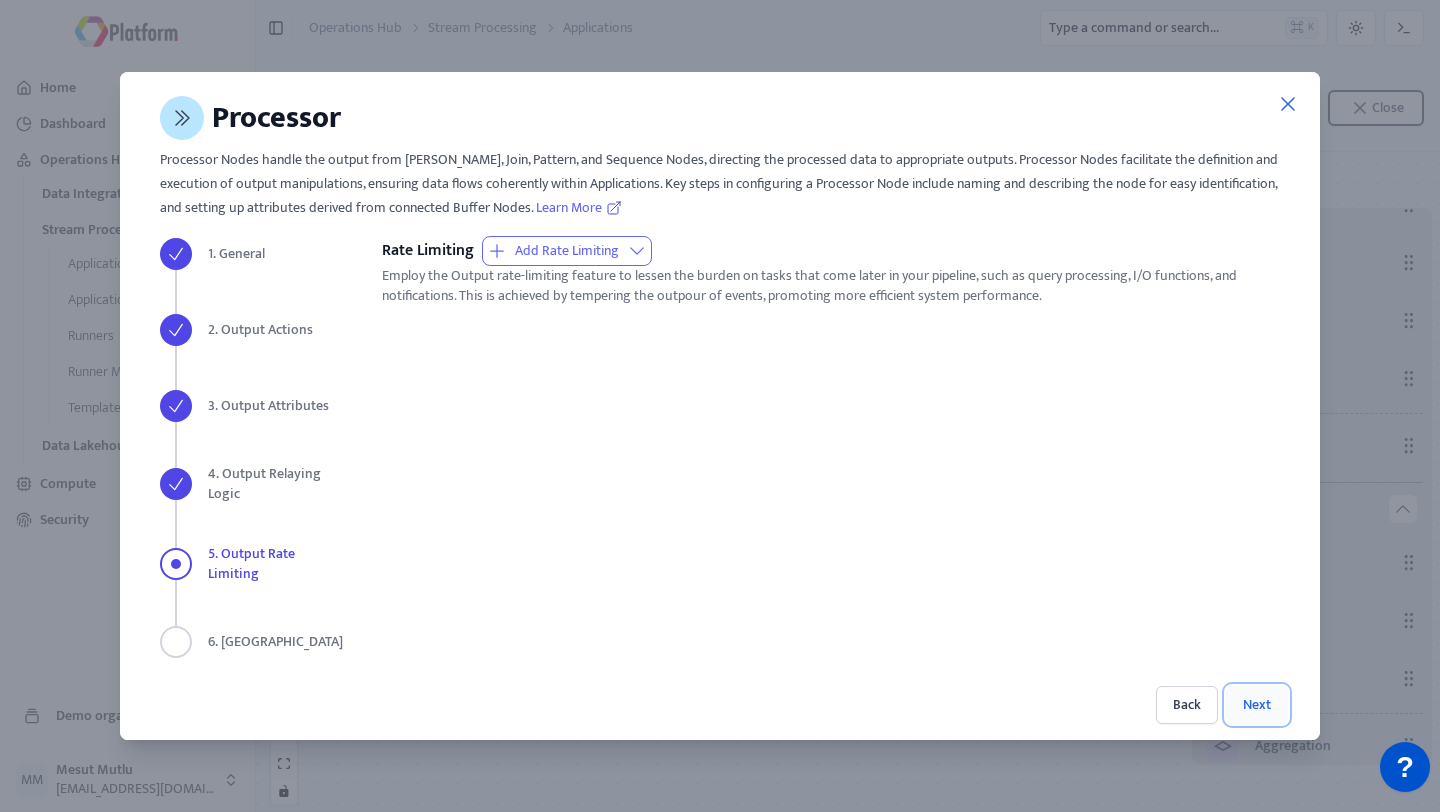 click on "Next" at bounding box center (1257, 705) 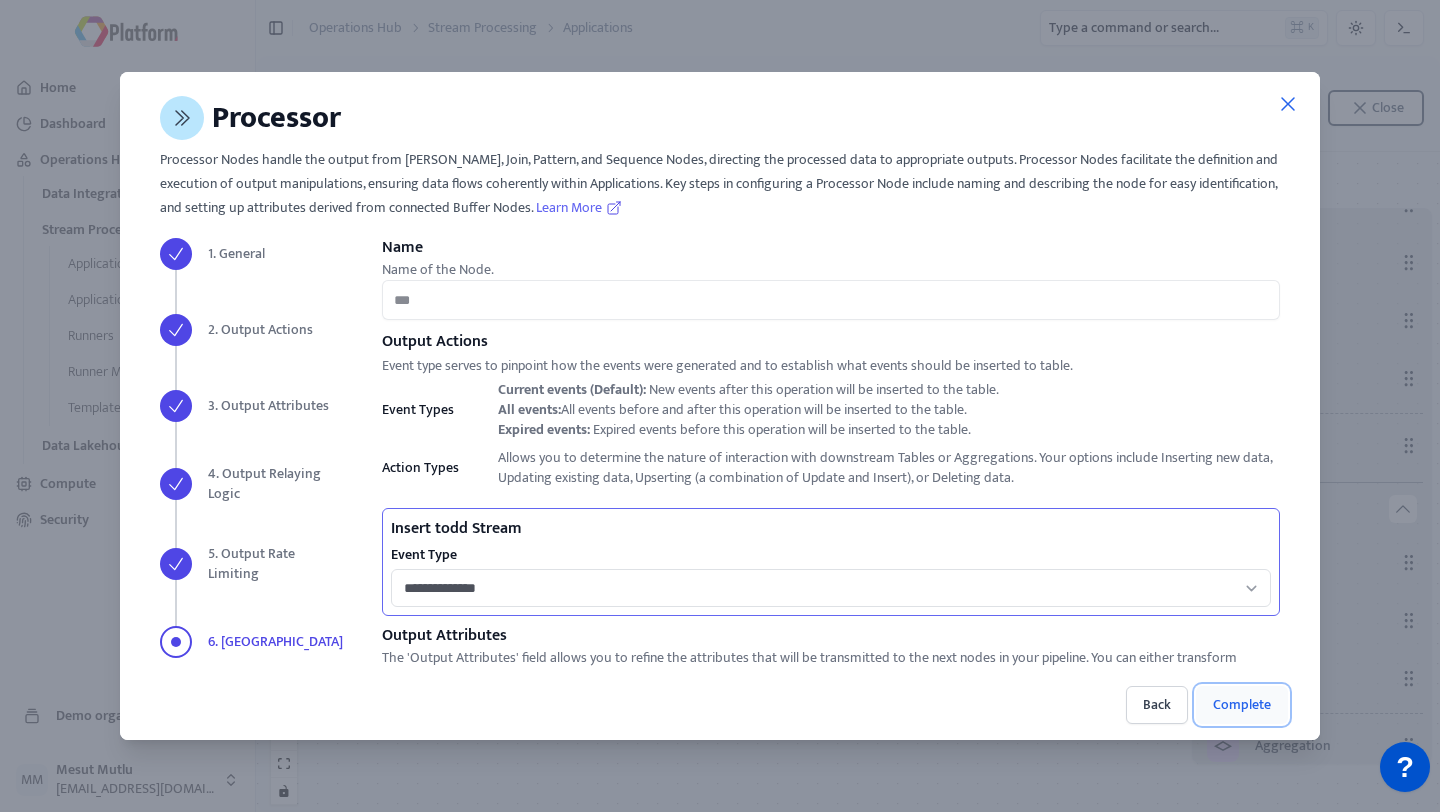 click on "Complete" at bounding box center [1242, 705] 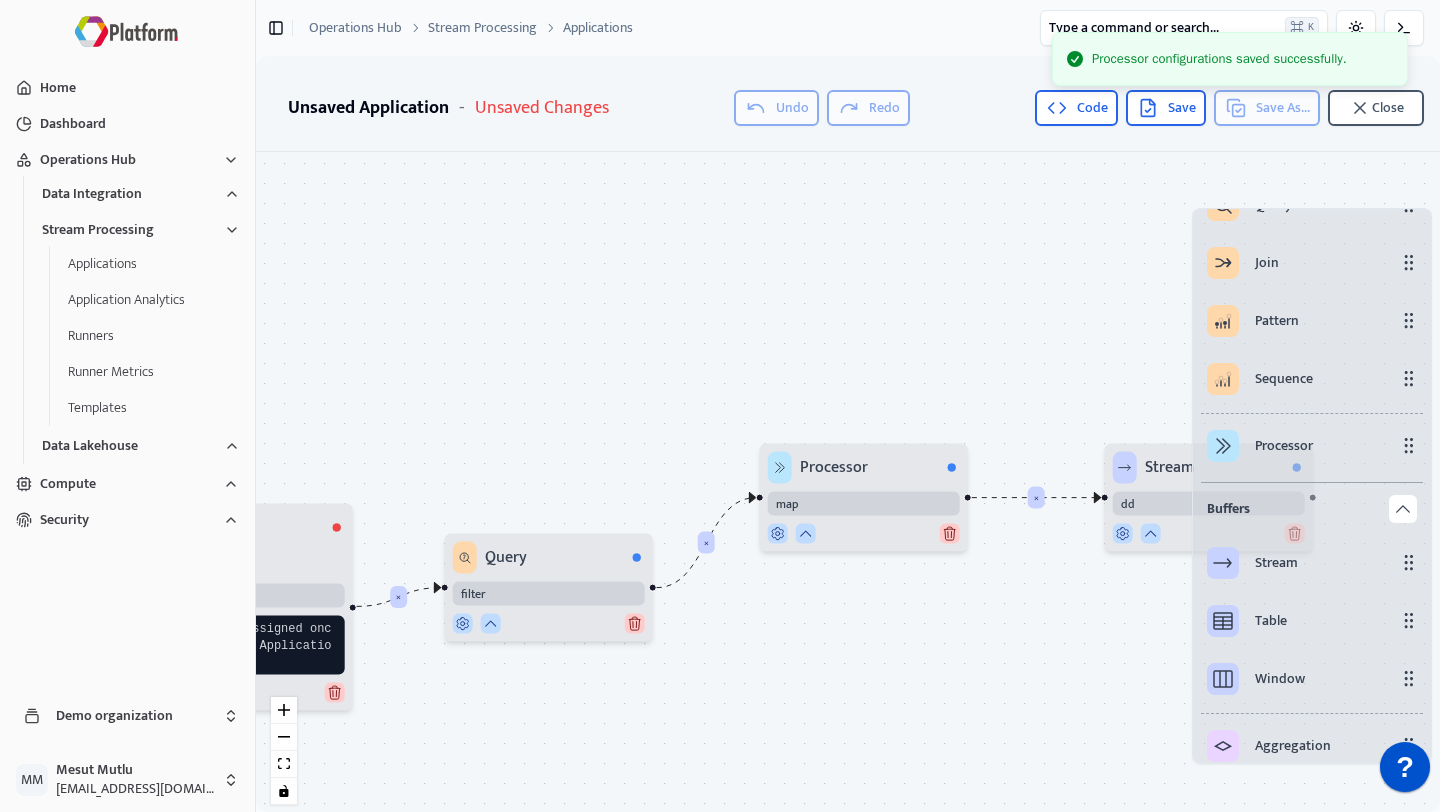 drag, startPoint x: 769, startPoint y: 657, endPoint x: 1089, endPoint y: 536, distance: 342.11255 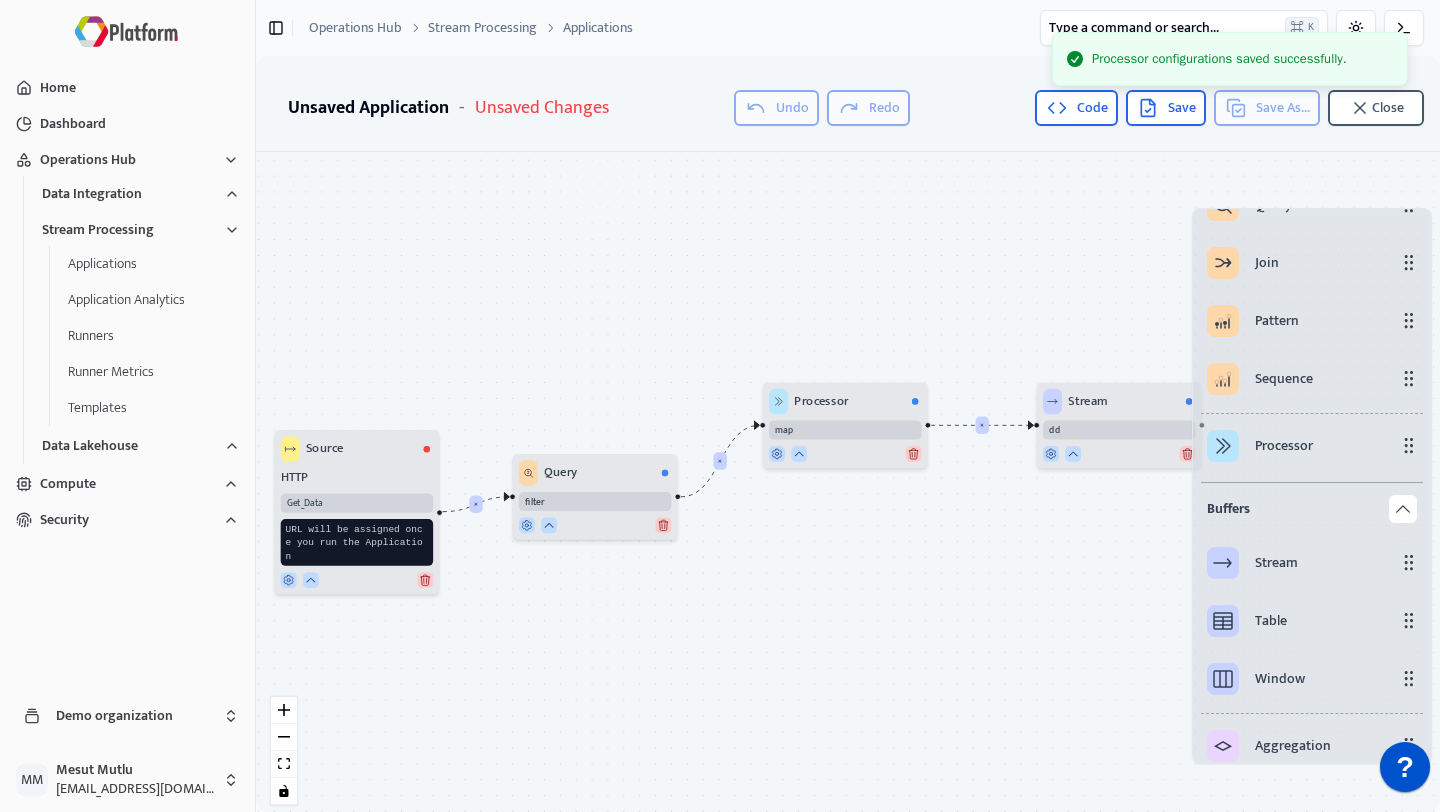 drag, startPoint x: 1089, startPoint y: 536, endPoint x: 786, endPoint y: 536, distance: 303 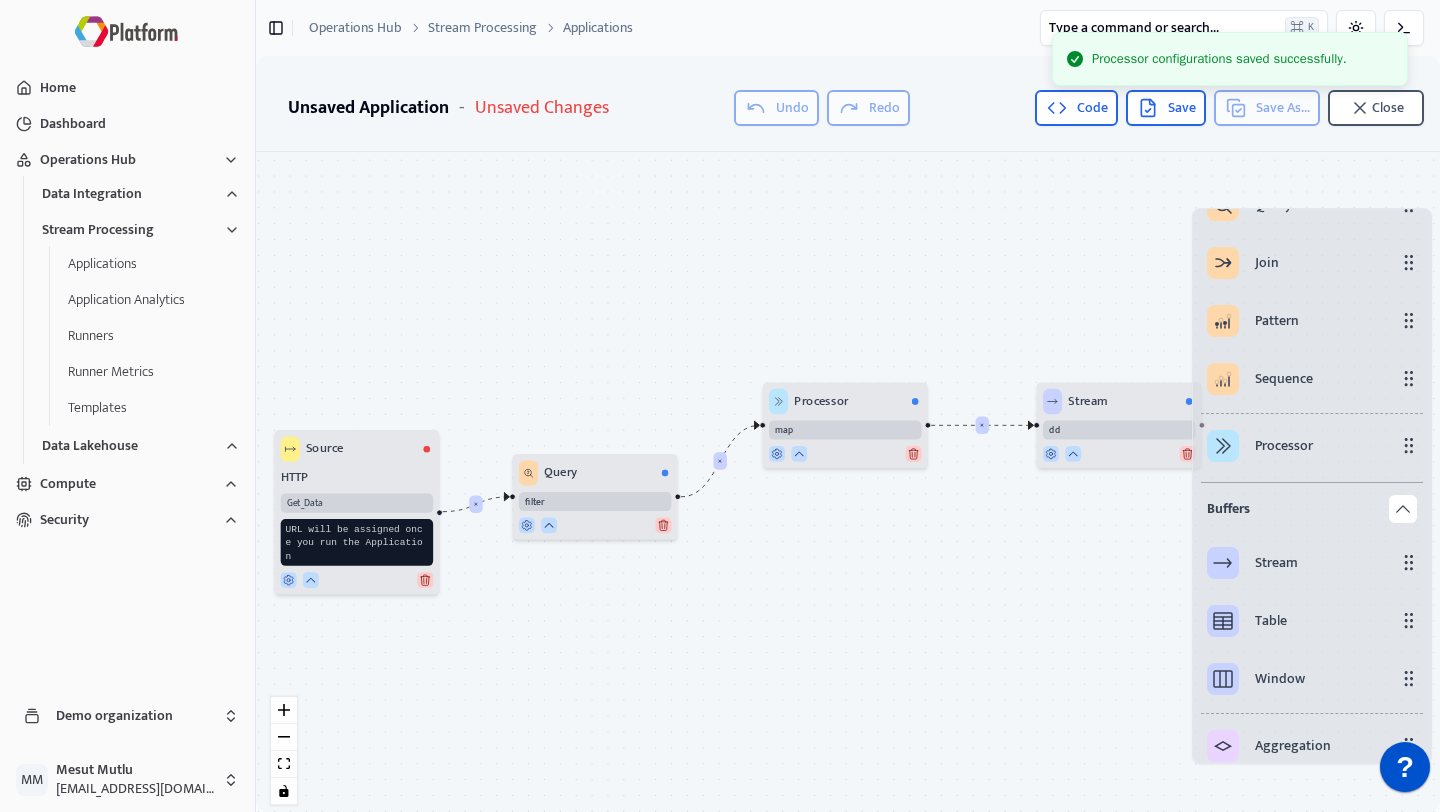 click on "× × × Source HTTP Get_Data URL will be assigned once you run the Application Query filter Stream dd Processor map" at bounding box center [848, 486] 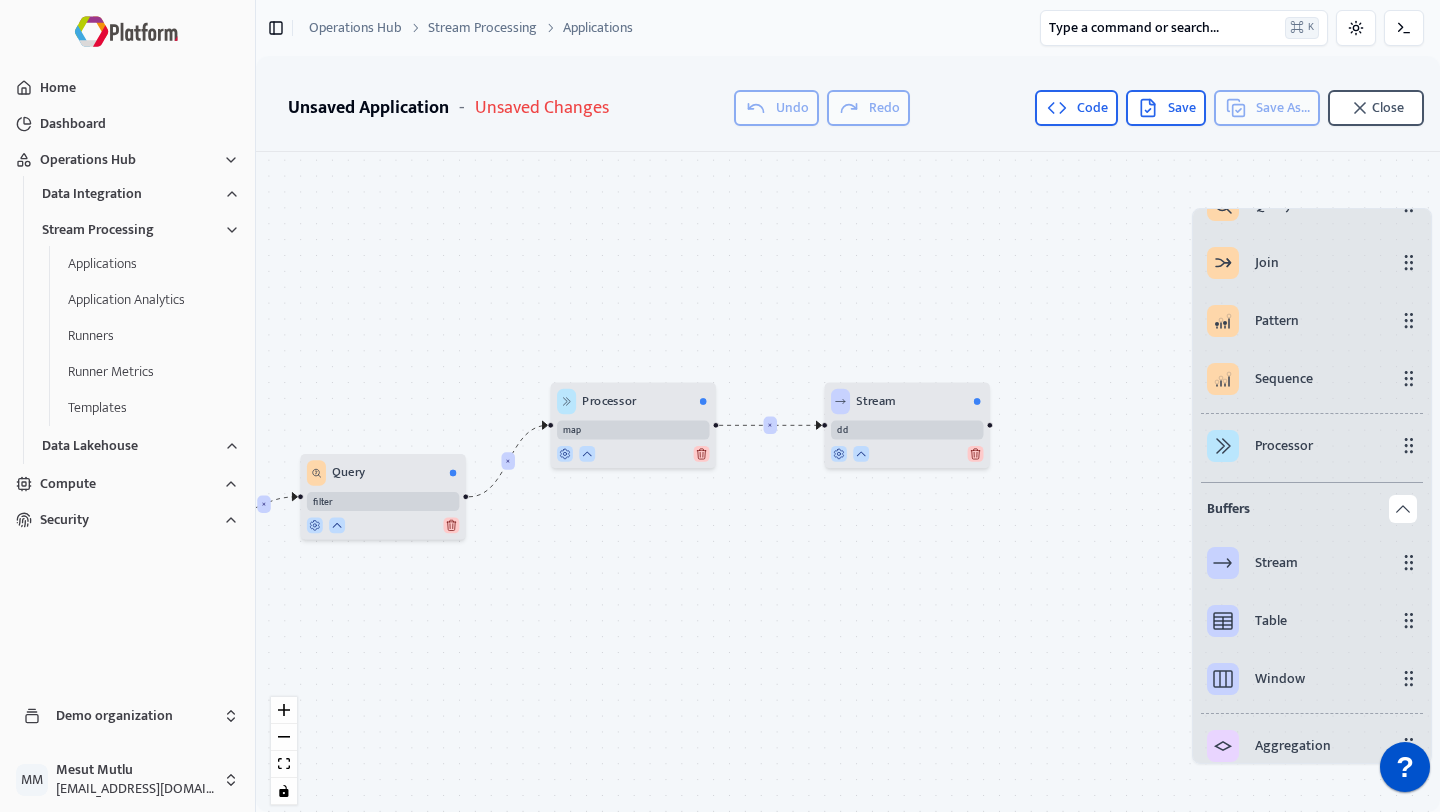 click on "× × × Source HTTP Get_Data URL will be assigned once you run the Application Query filter Stream dd Processor map" at bounding box center (848, 486) 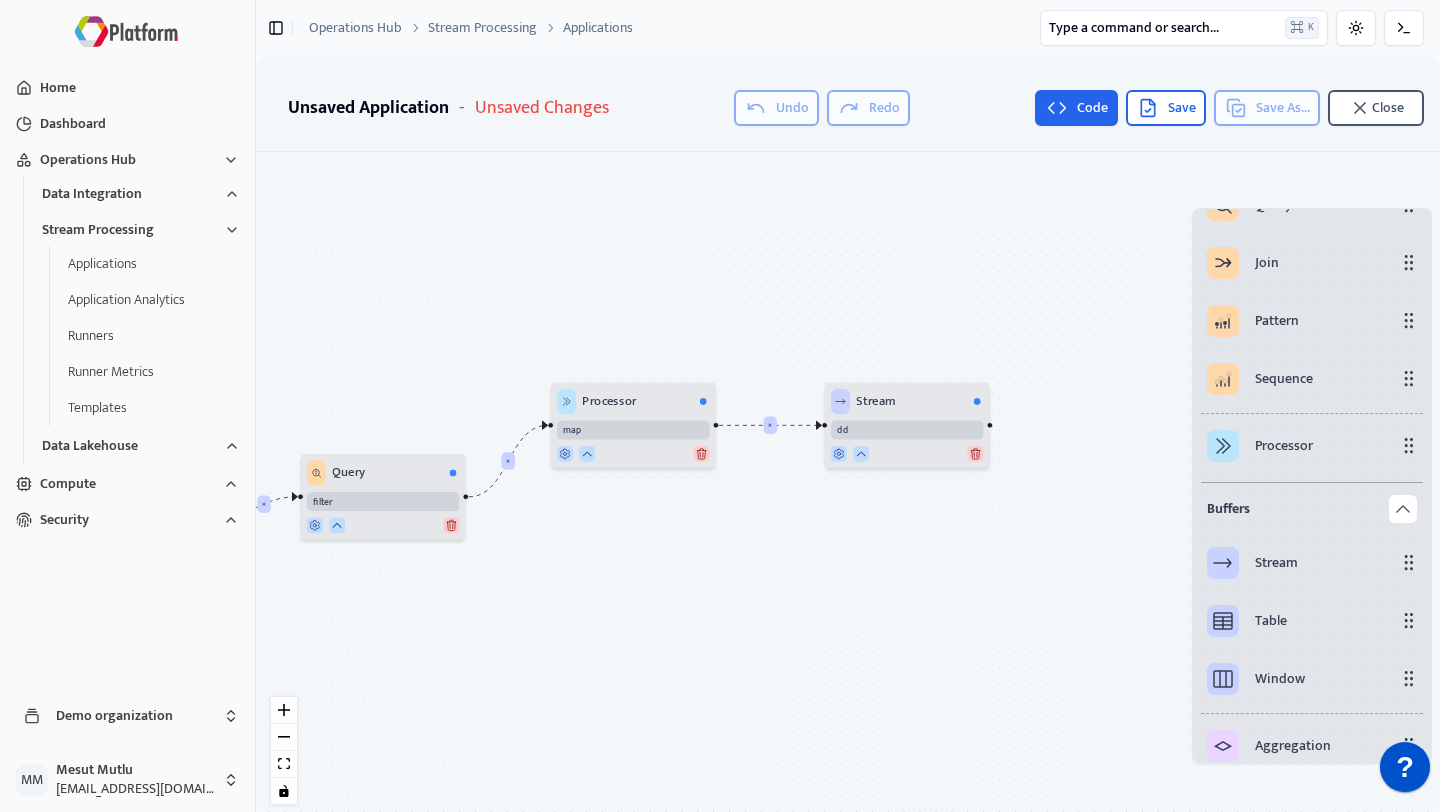 click on "Code" at bounding box center (1076, 108) 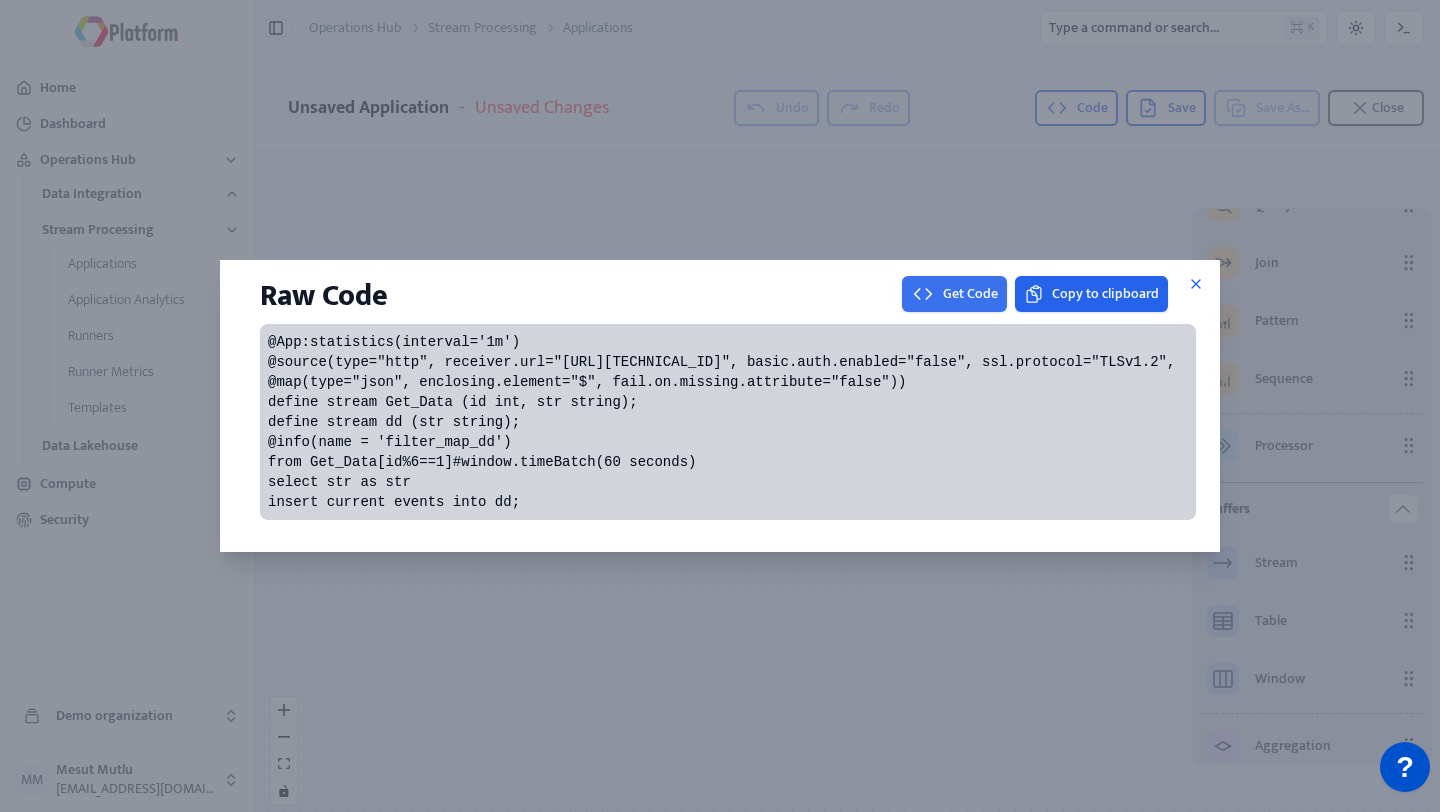click on "Get Code" at bounding box center (954, 294) 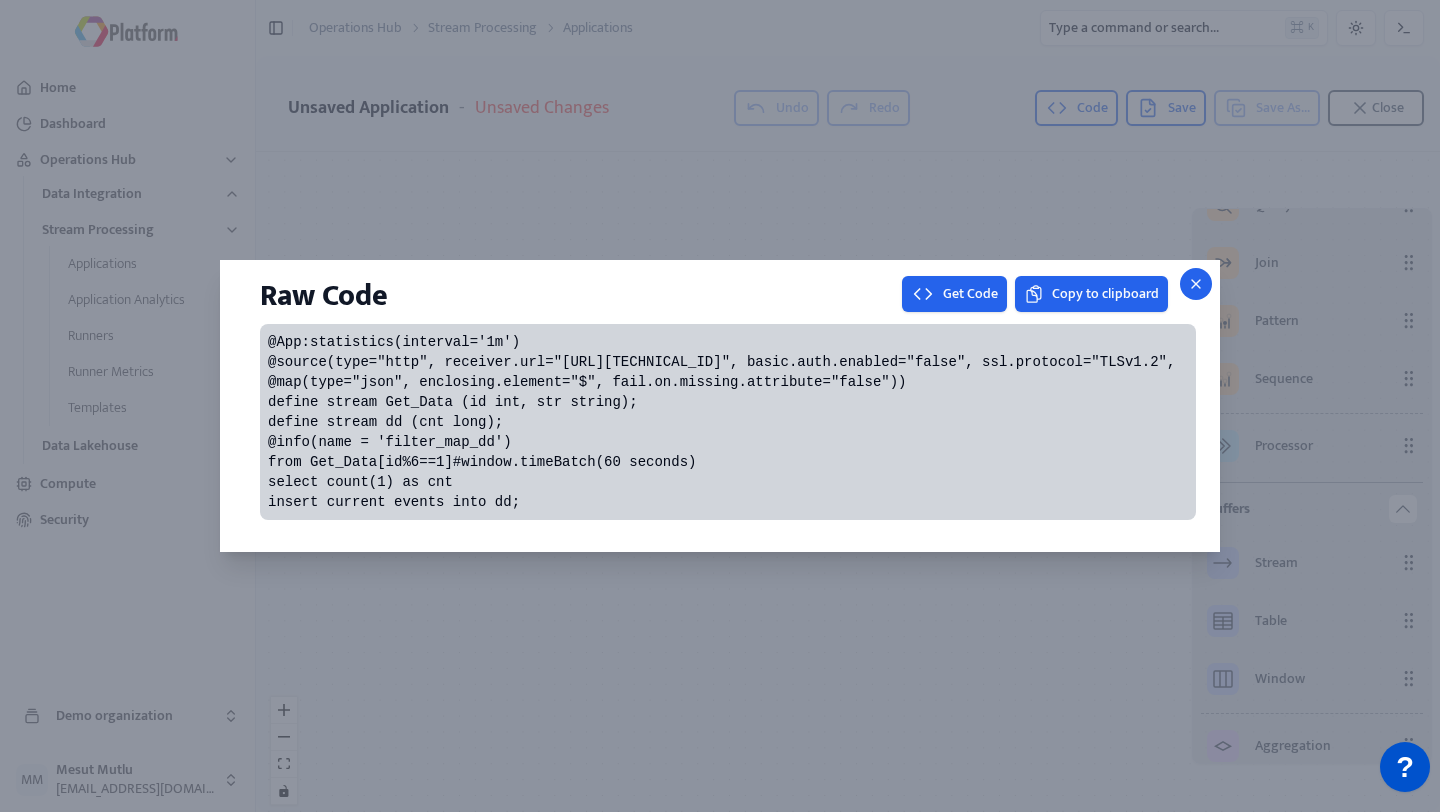 click at bounding box center (1196, 284) 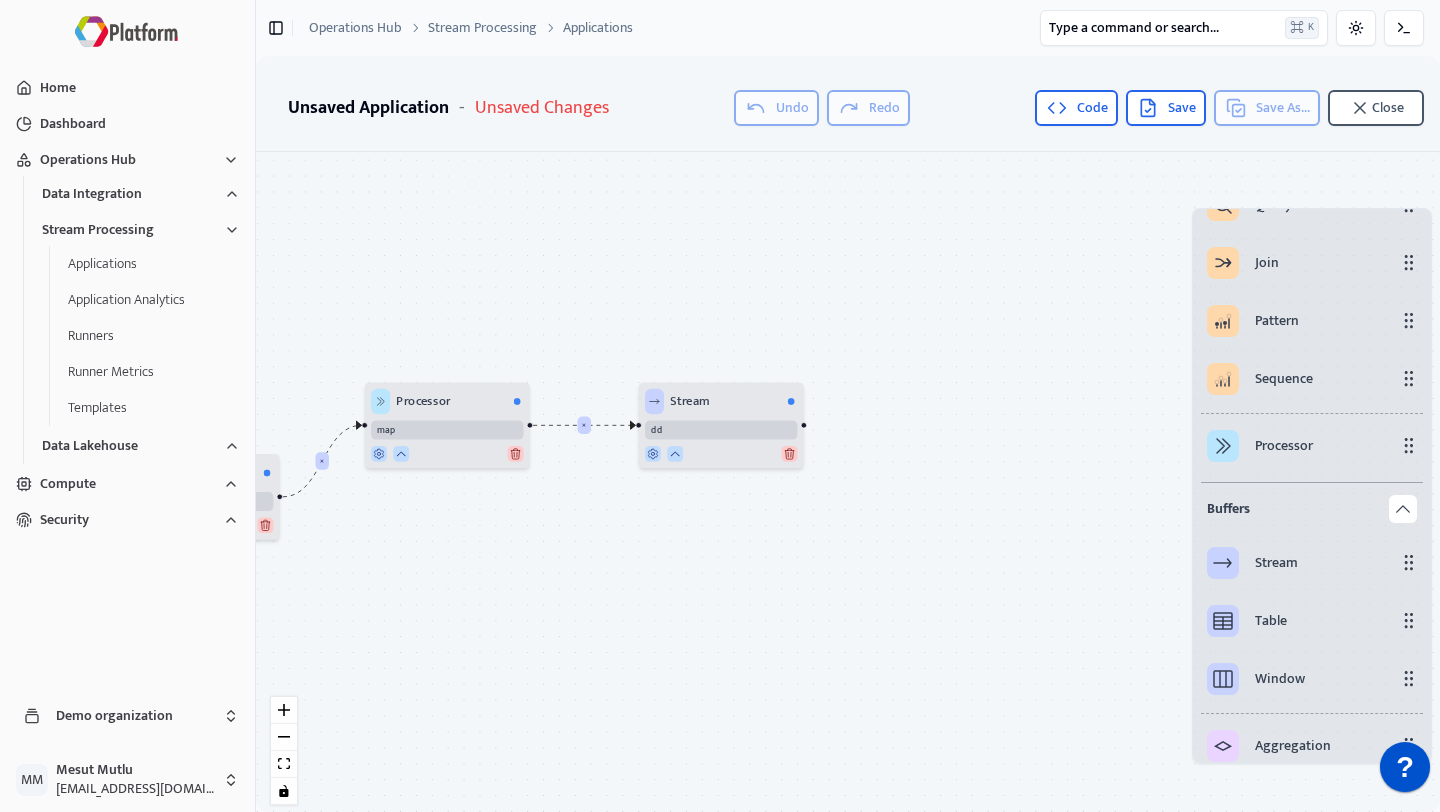 drag, startPoint x: 979, startPoint y: 593, endPoint x: 745, endPoint y: 593, distance: 234 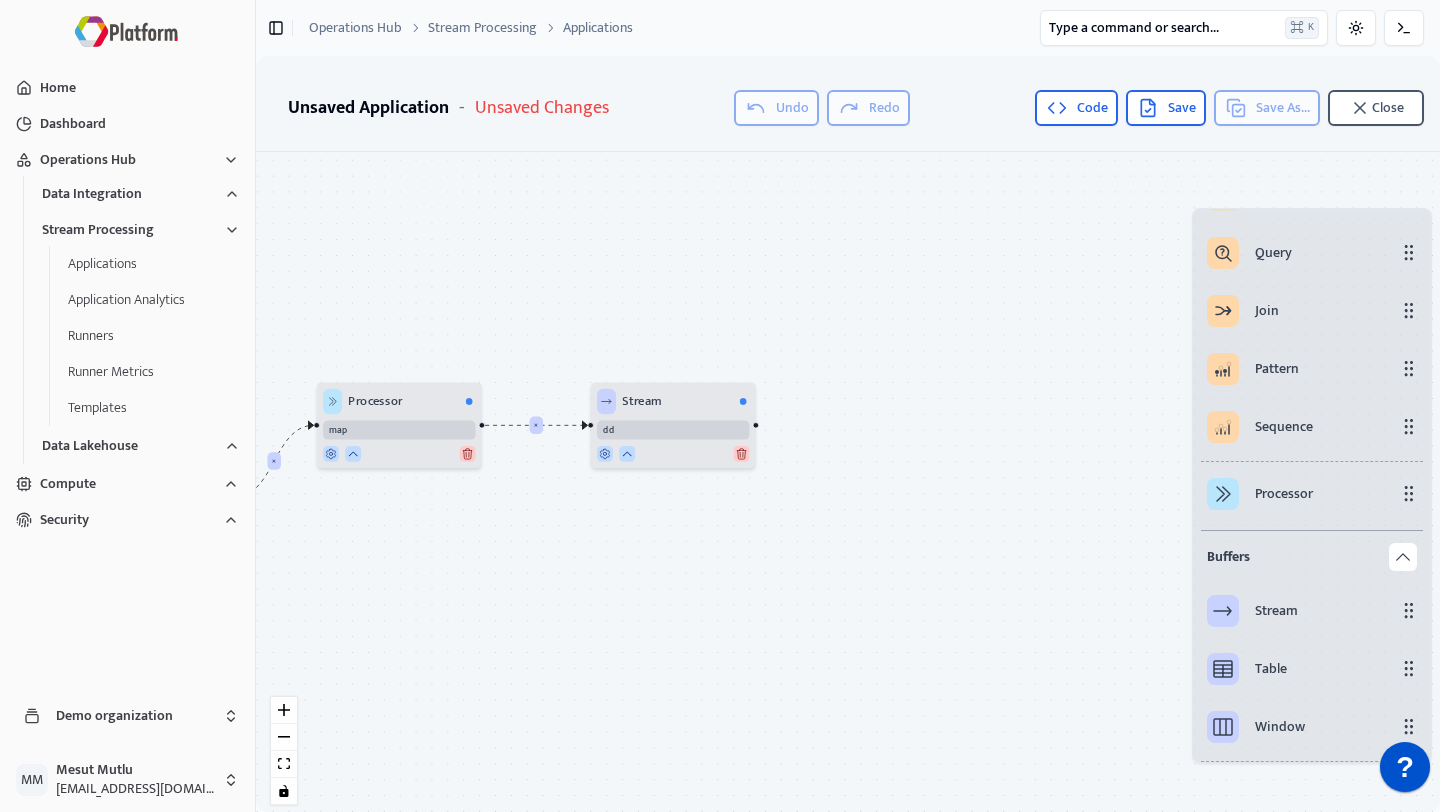 scroll, scrollTop: 234, scrollLeft: 0, axis: vertical 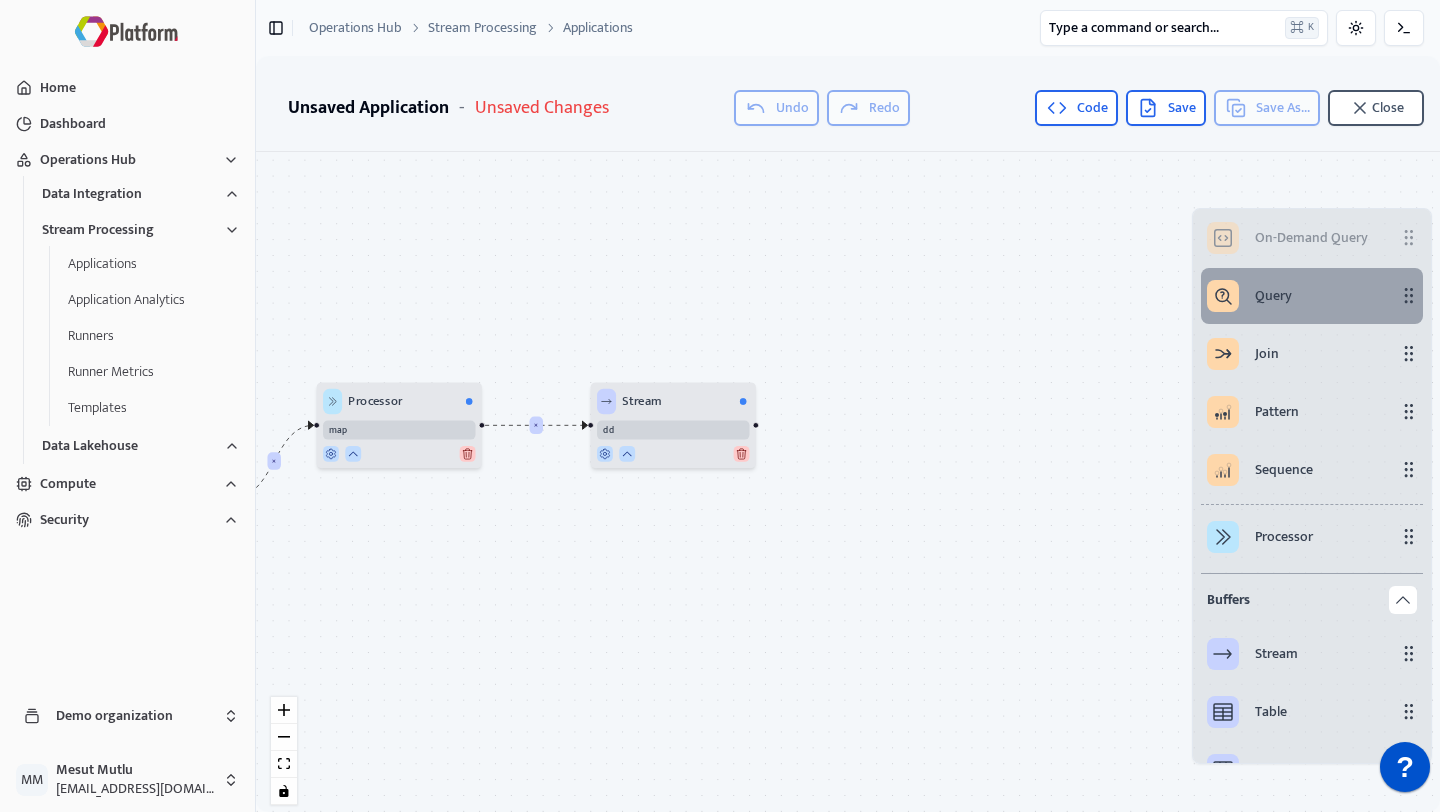 drag, startPoint x: 1294, startPoint y: 303, endPoint x: 1282, endPoint y: 304, distance: 12.0415945 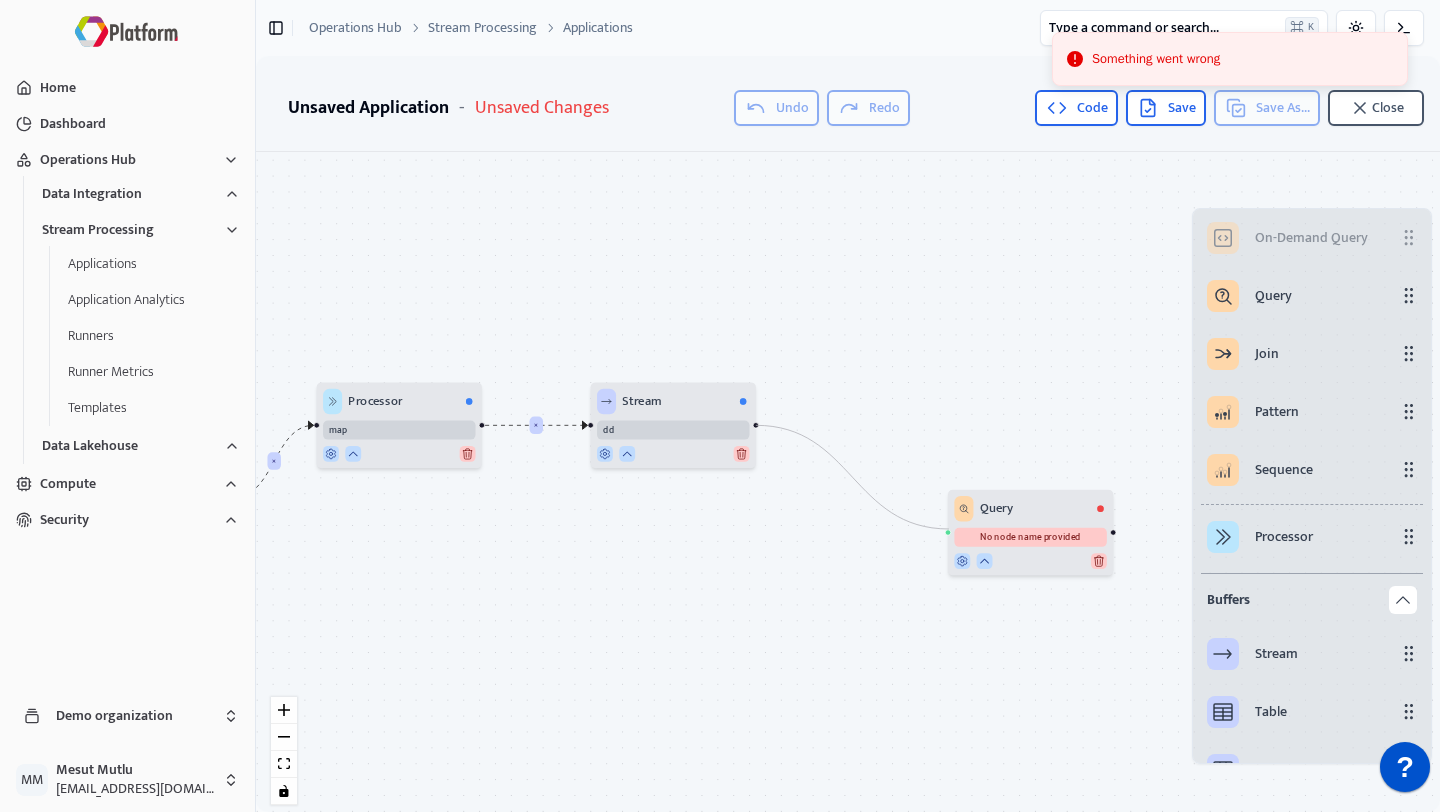 drag, startPoint x: 756, startPoint y: 427, endPoint x: 949, endPoint y: 528, distance: 217.83022 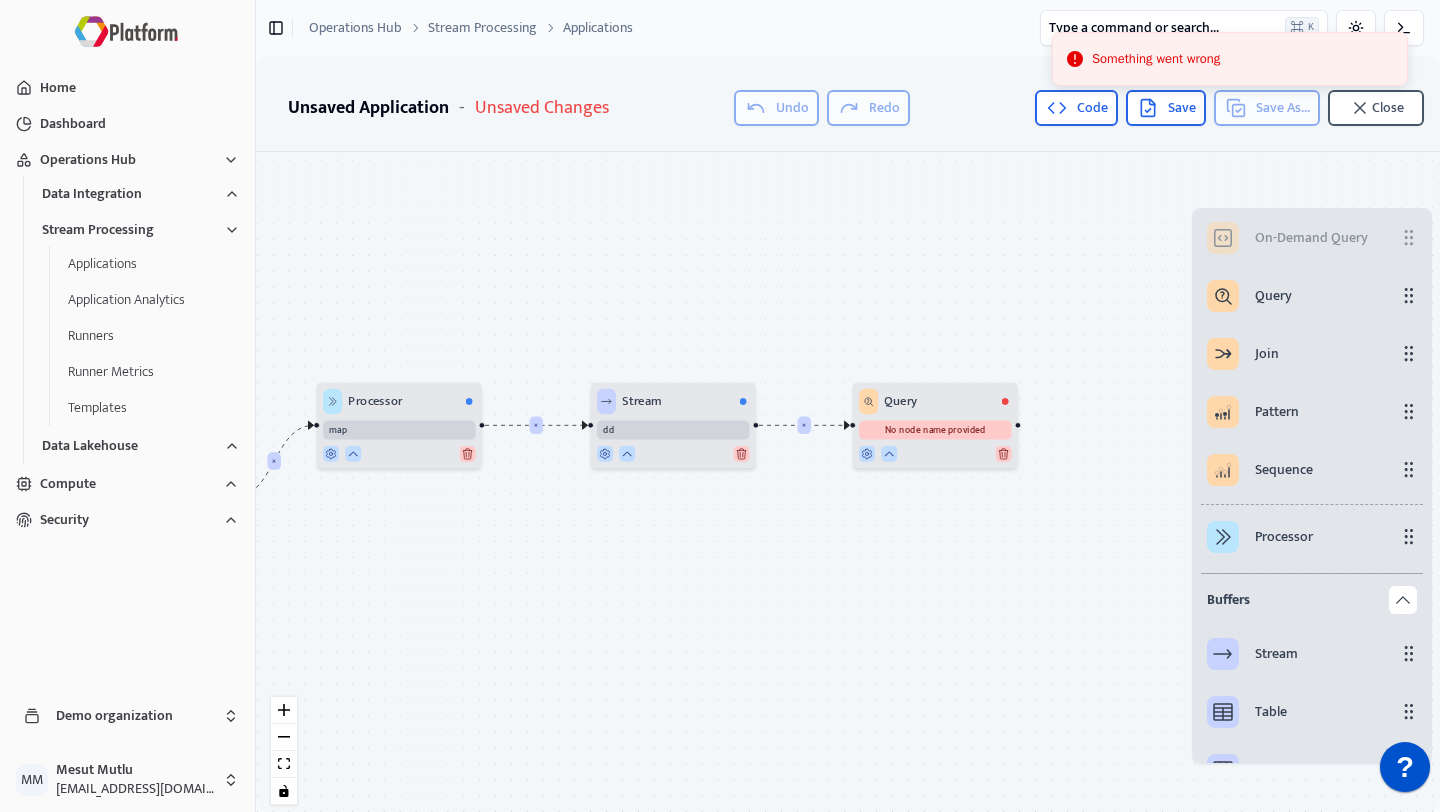drag, startPoint x: 1033, startPoint y: 508, endPoint x: 930, endPoint y: 395, distance: 152.89867 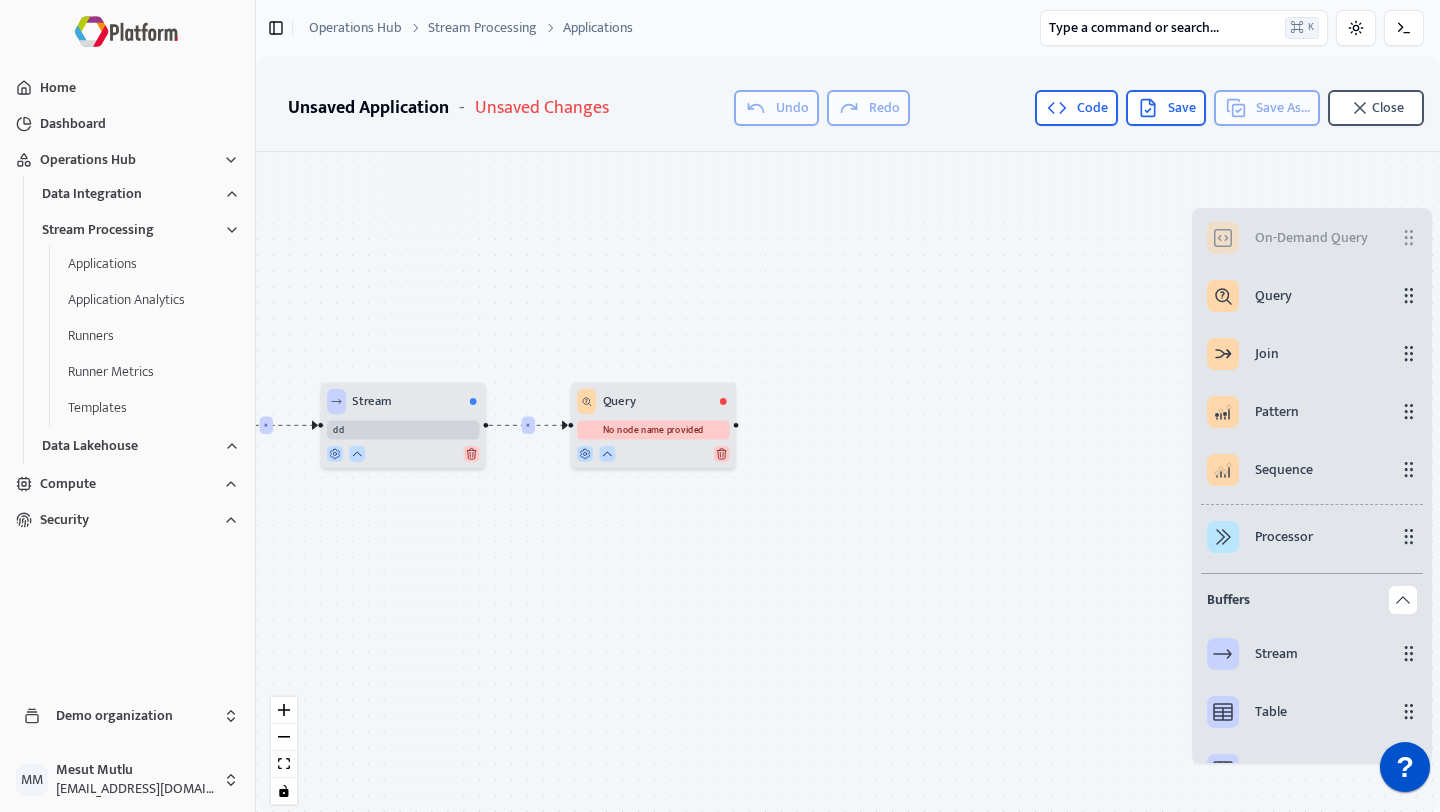 drag, startPoint x: 1116, startPoint y: 606, endPoint x: 846, endPoint y: 606, distance: 270 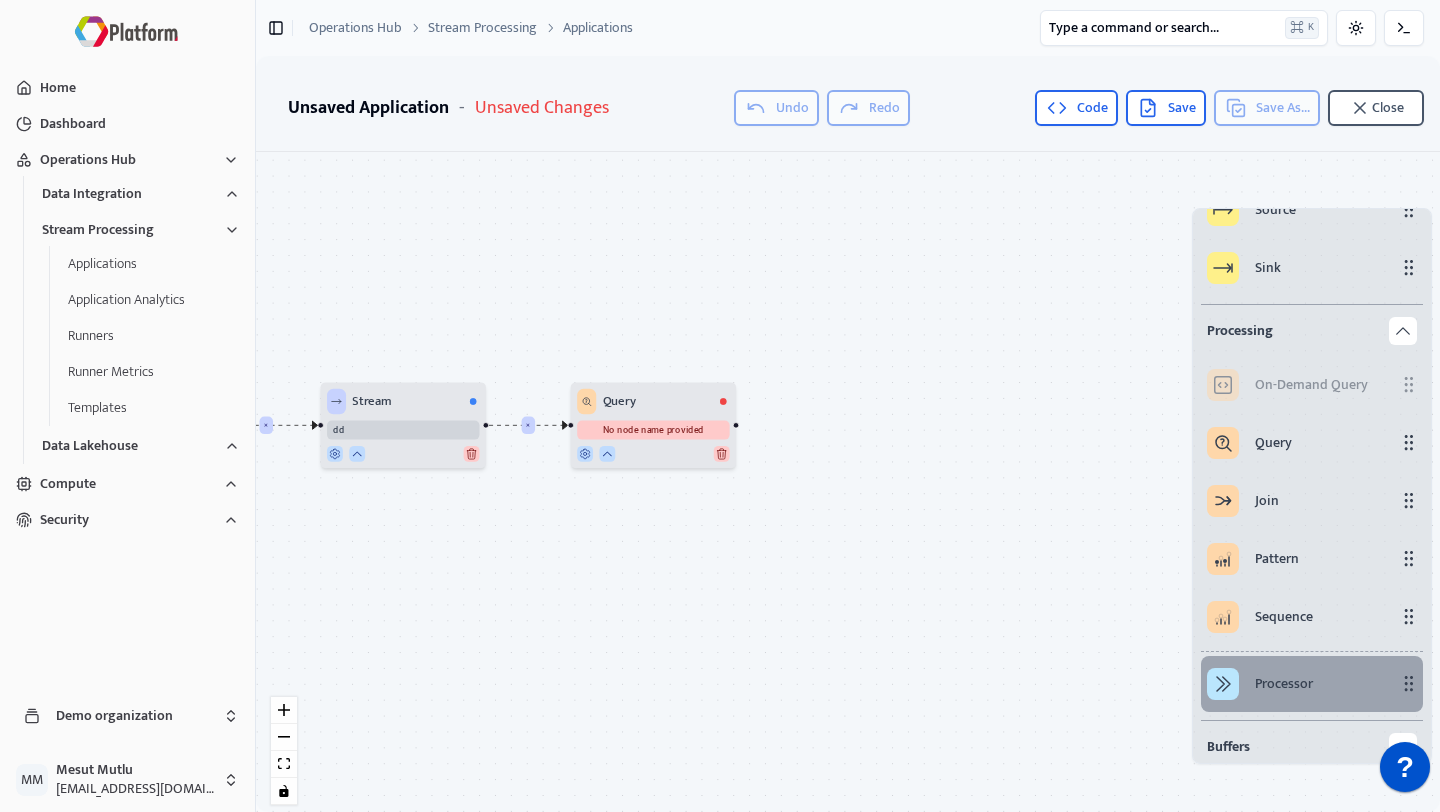 scroll, scrollTop: 0, scrollLeft: 0, axis: both 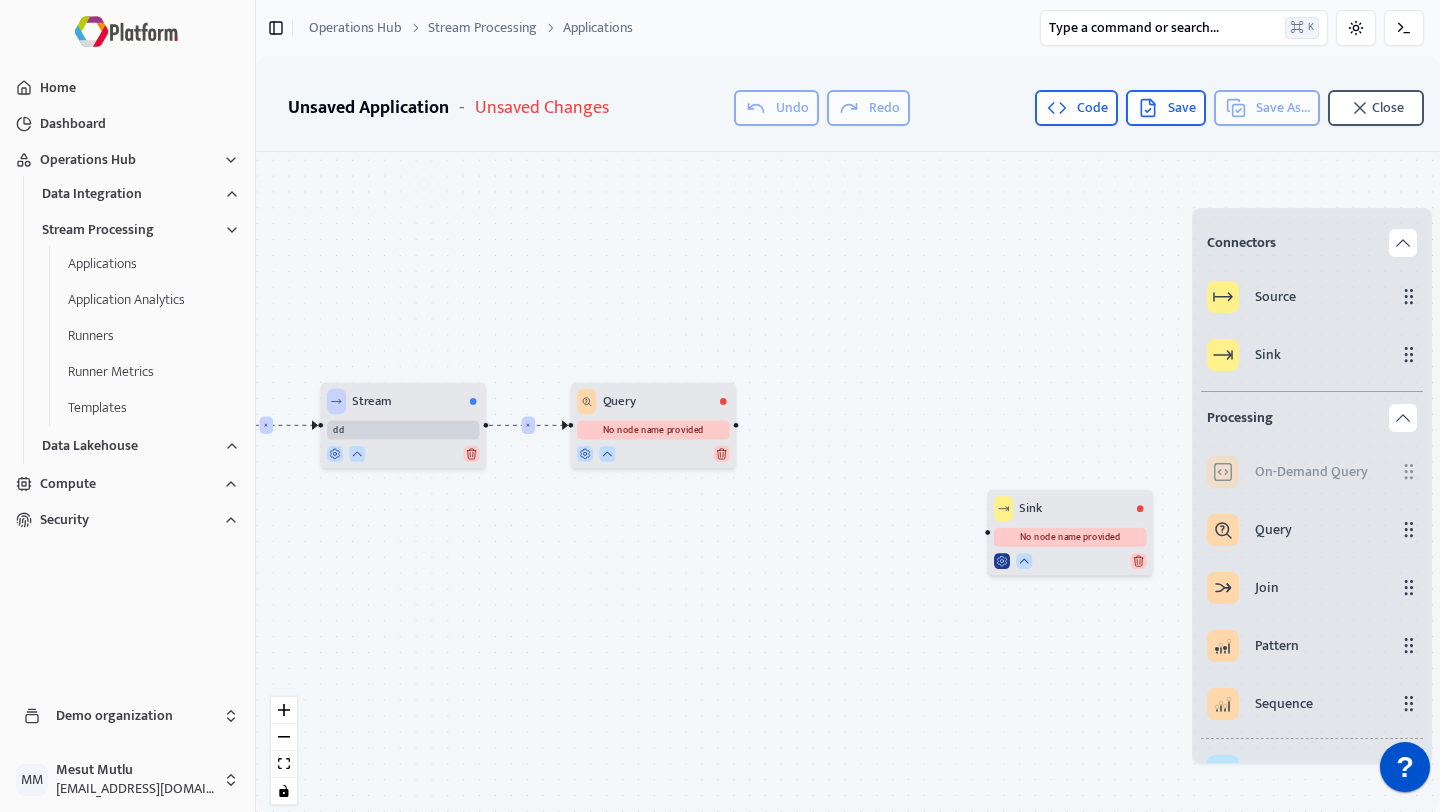 click 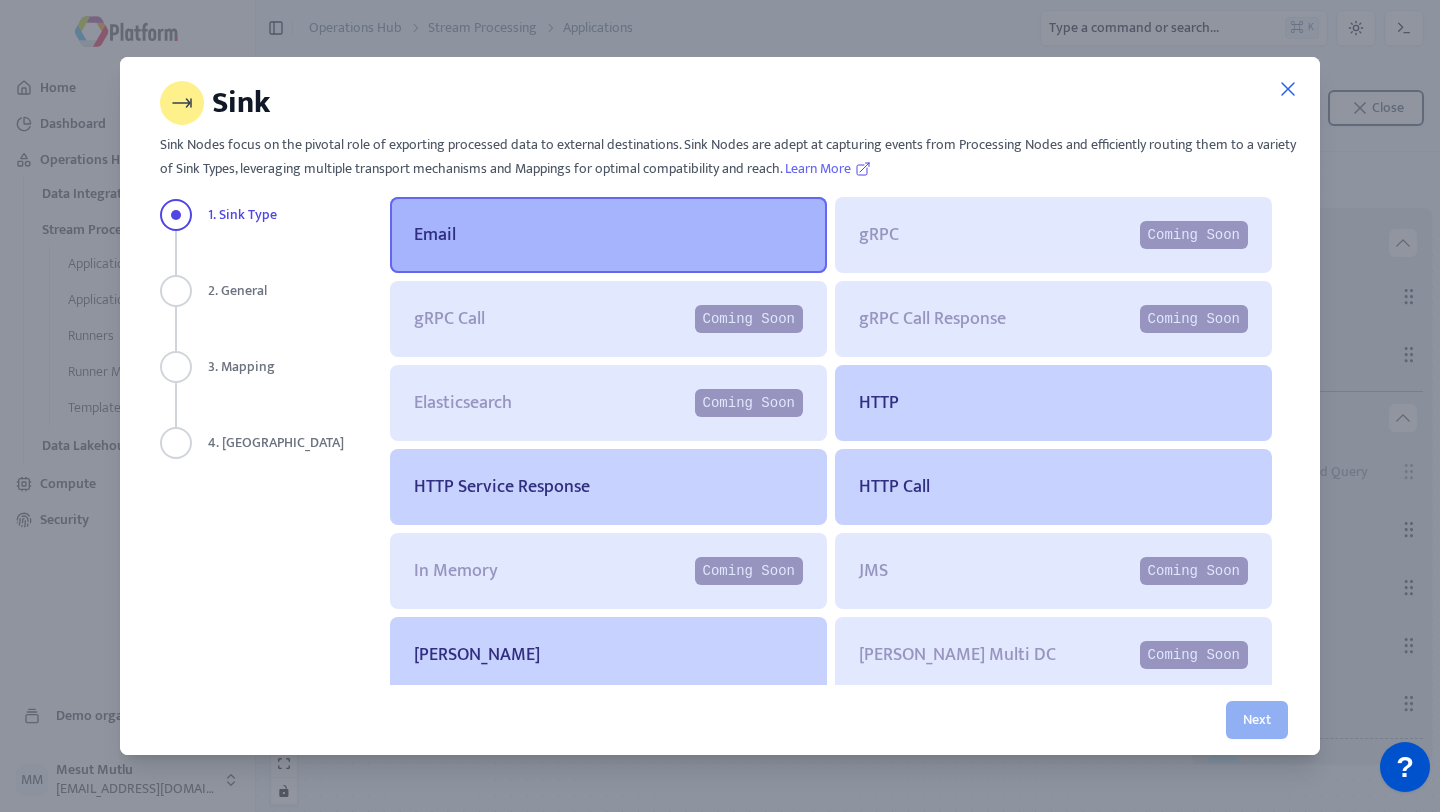 click at bounding box center (608, 235) 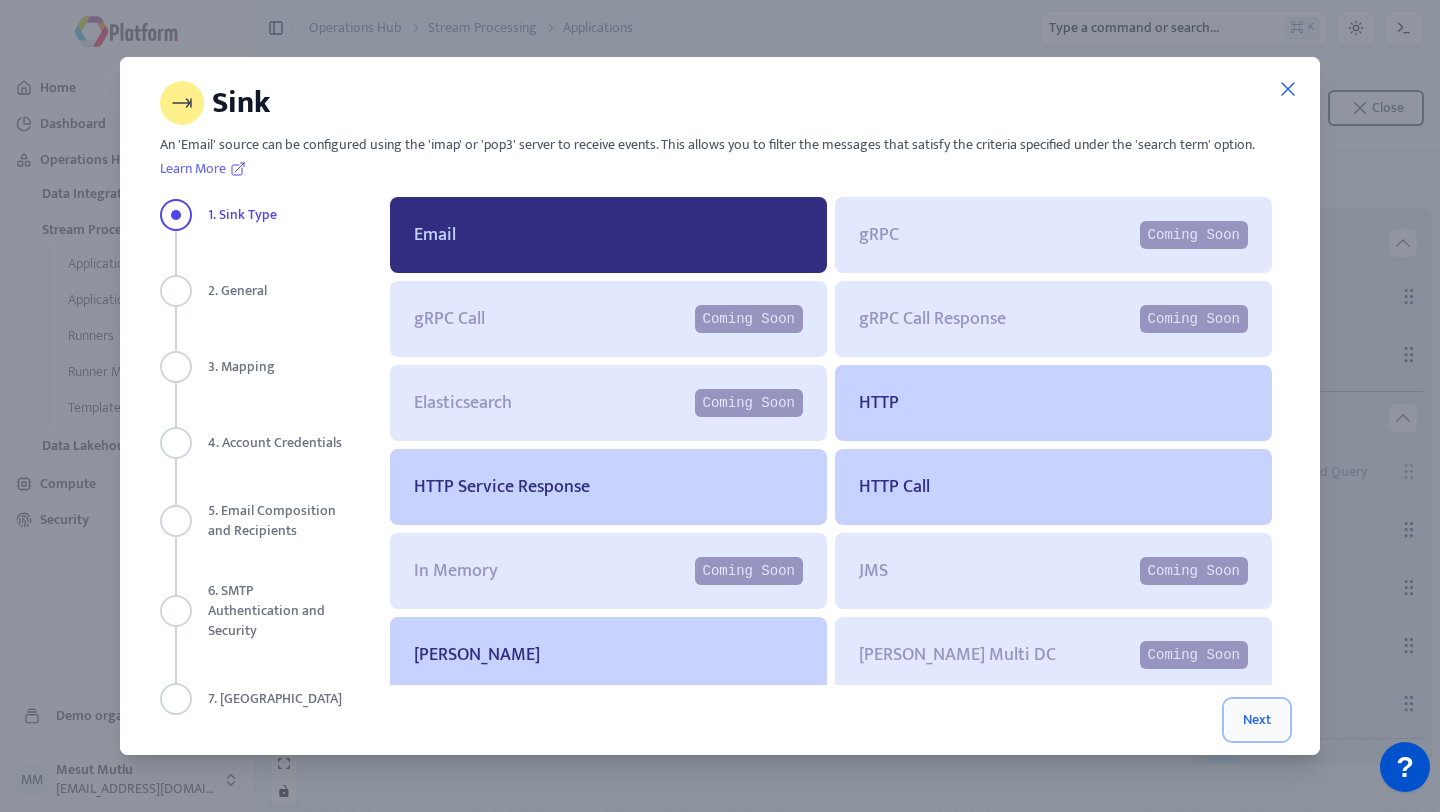 click on "Next" at bounding box center (1257, 720) 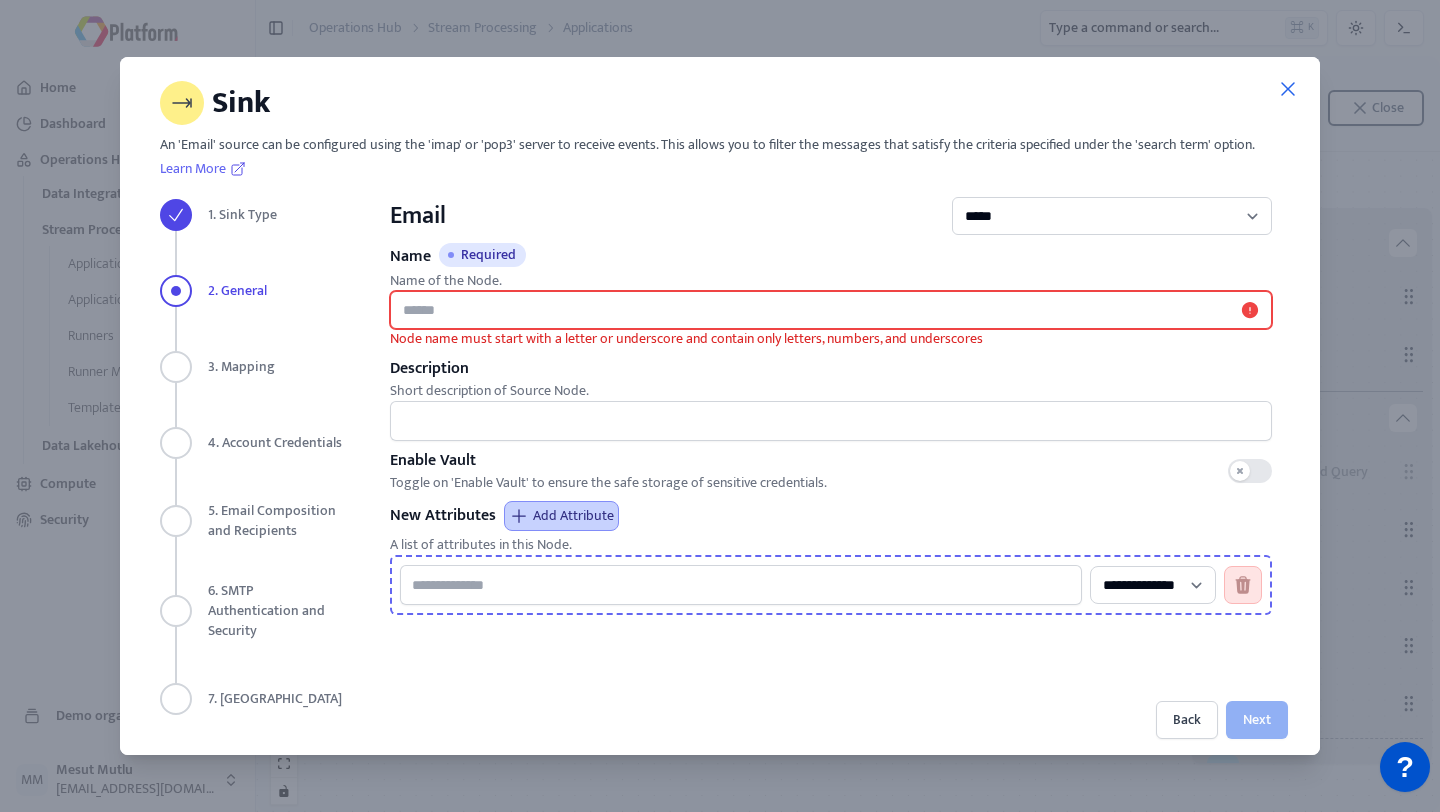 click on "Name   Required" at bounding box center [831, 310] 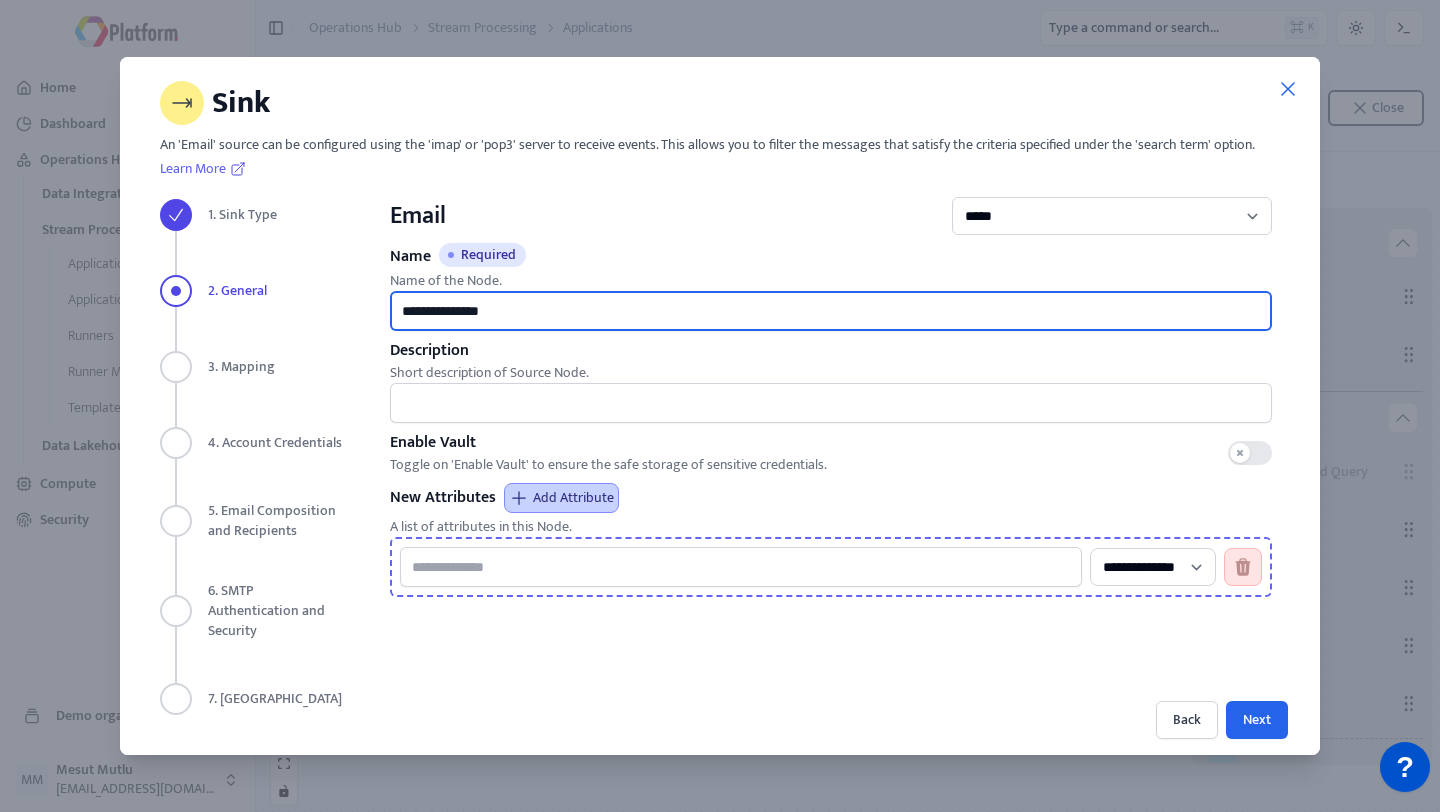 type on "**********" 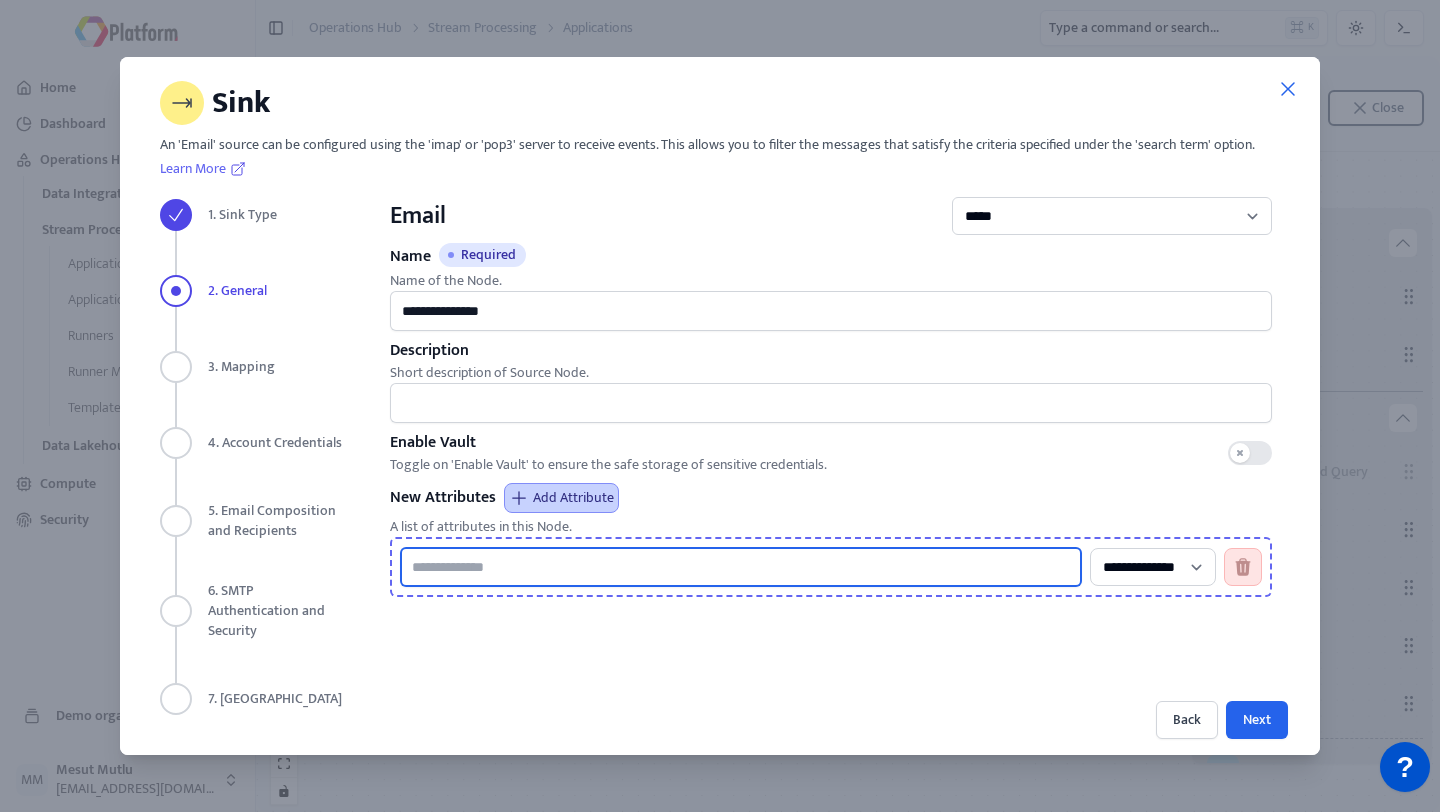 click at bounding box center [741, 567] 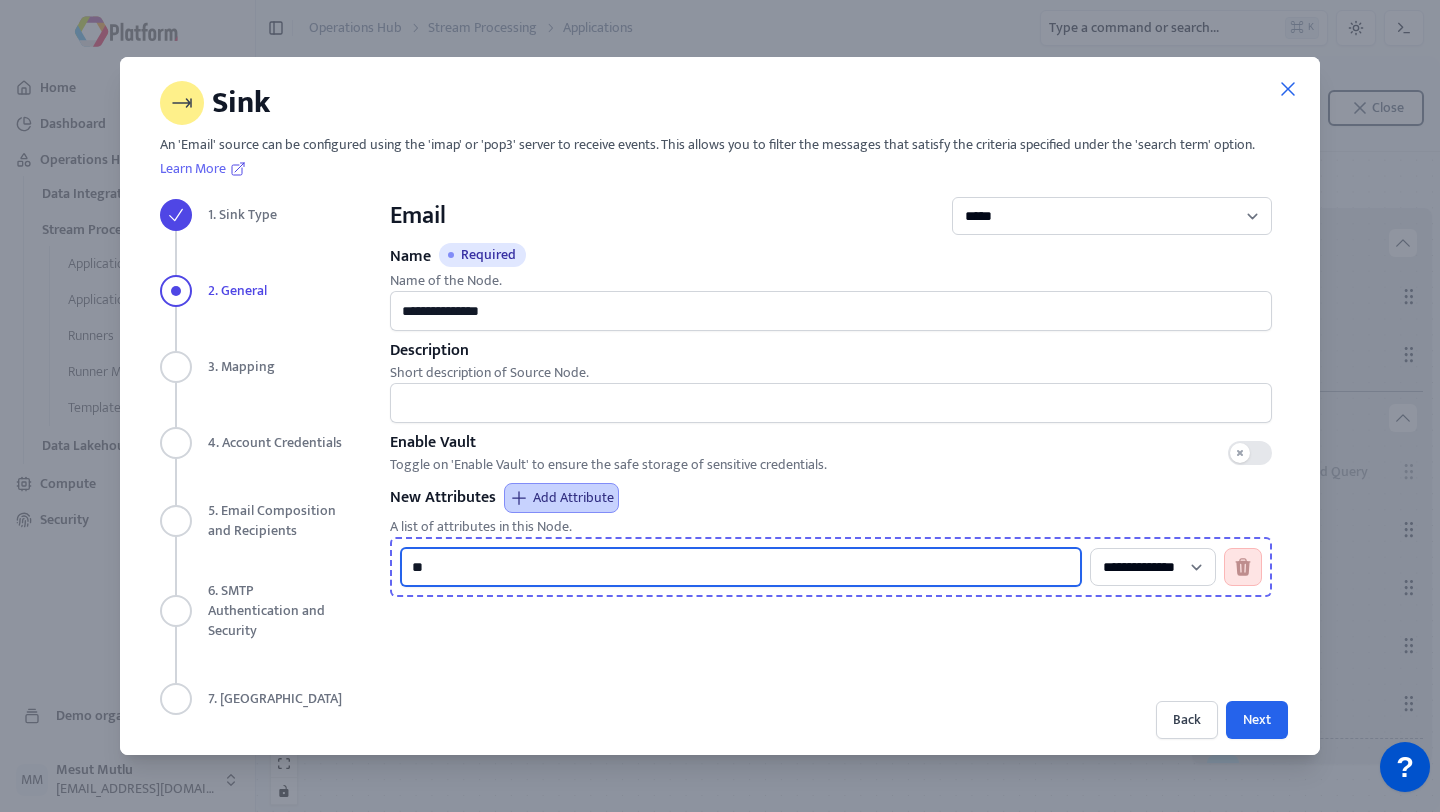 type on "*" 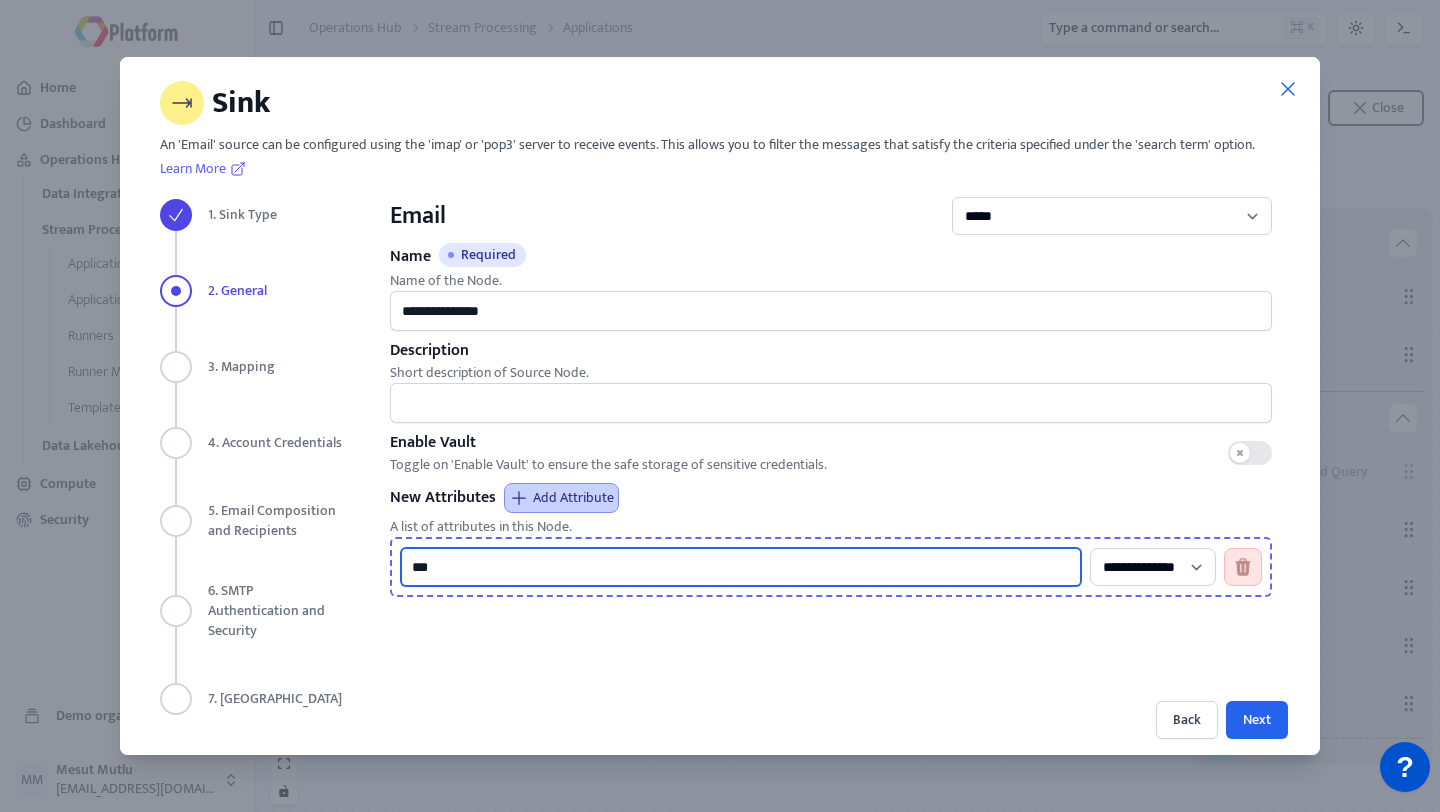 type on "***" 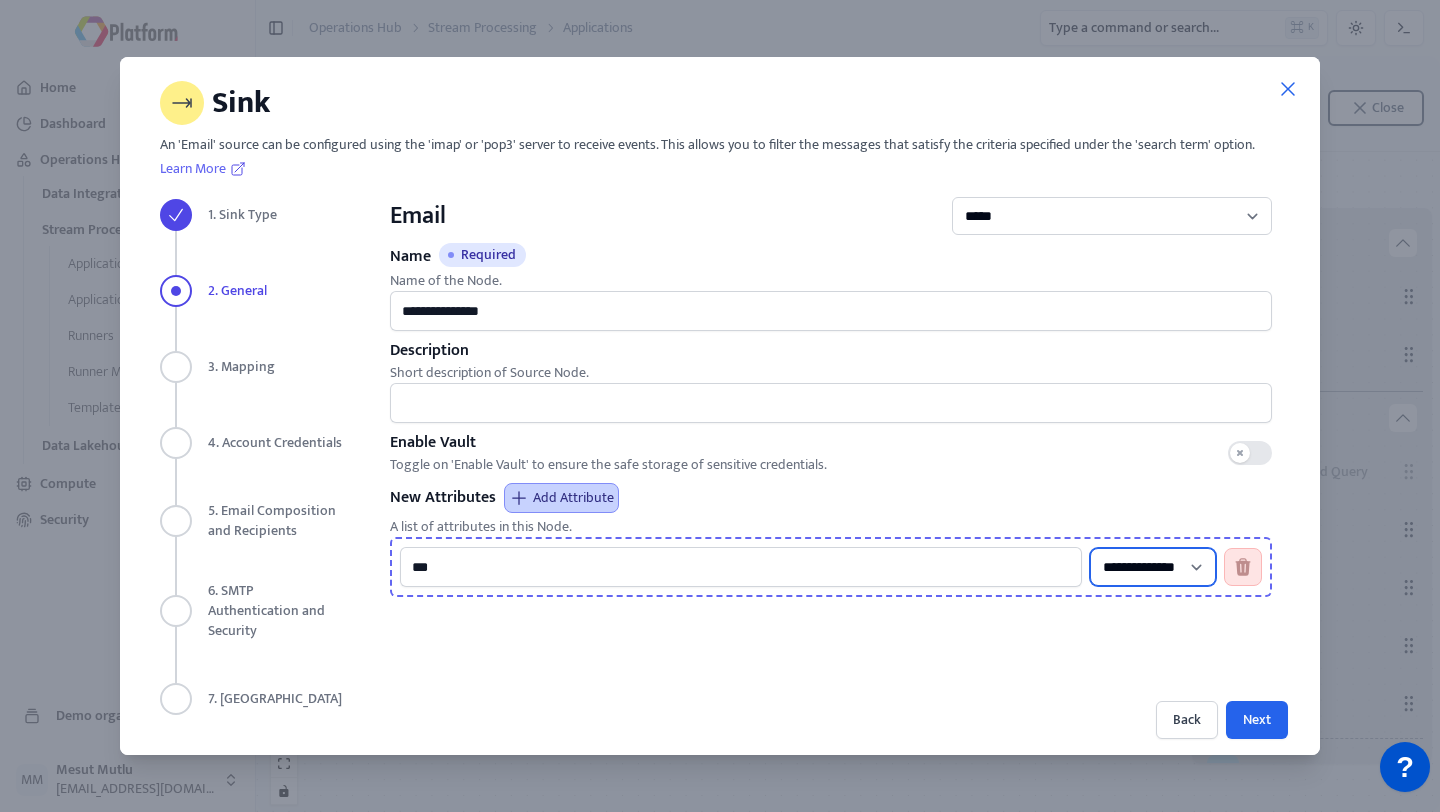 click on "**********" at bounding box center (1153, 567) 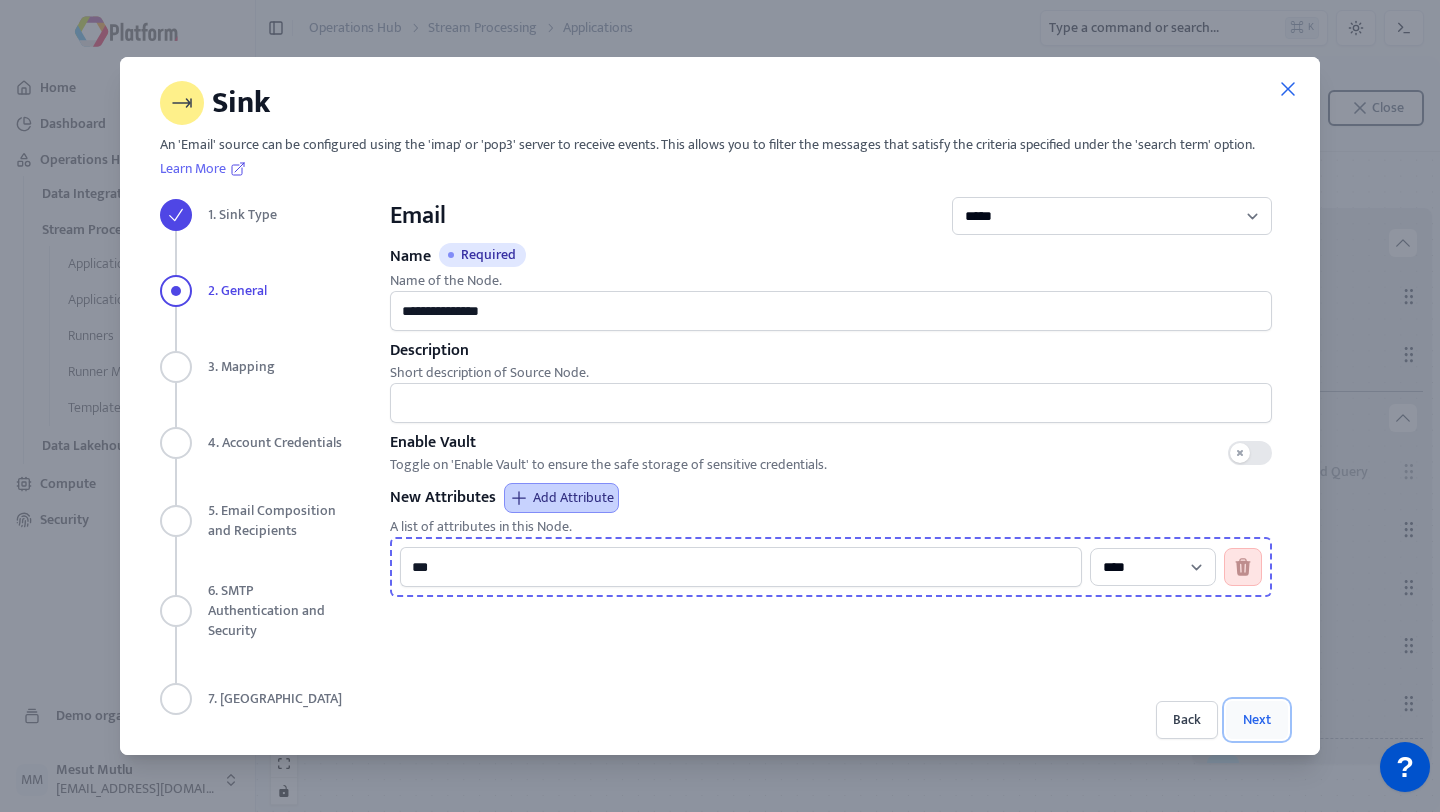 click on "Next" at bounding box center (1257, 720) 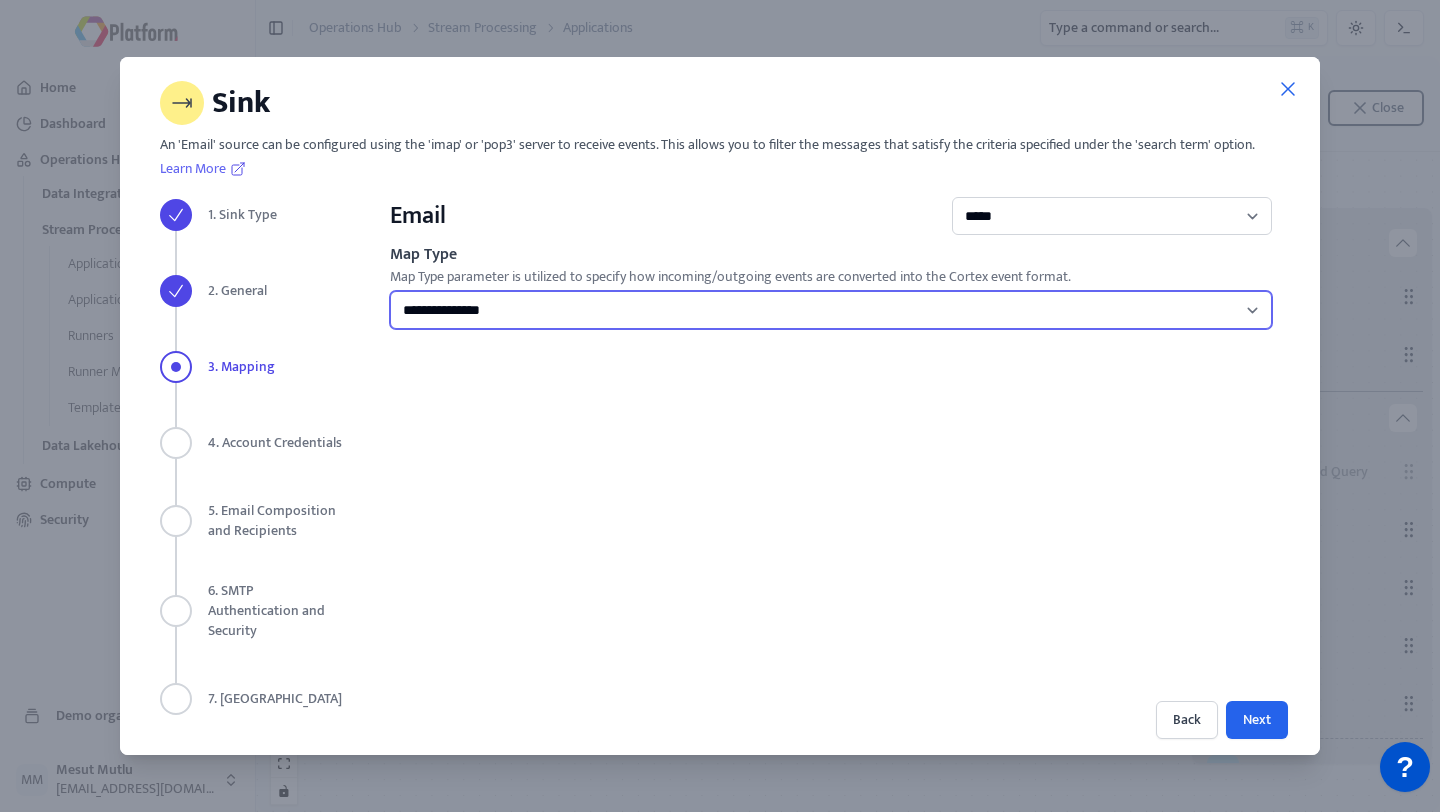 click on "**********" at bounding box center [831, 310] 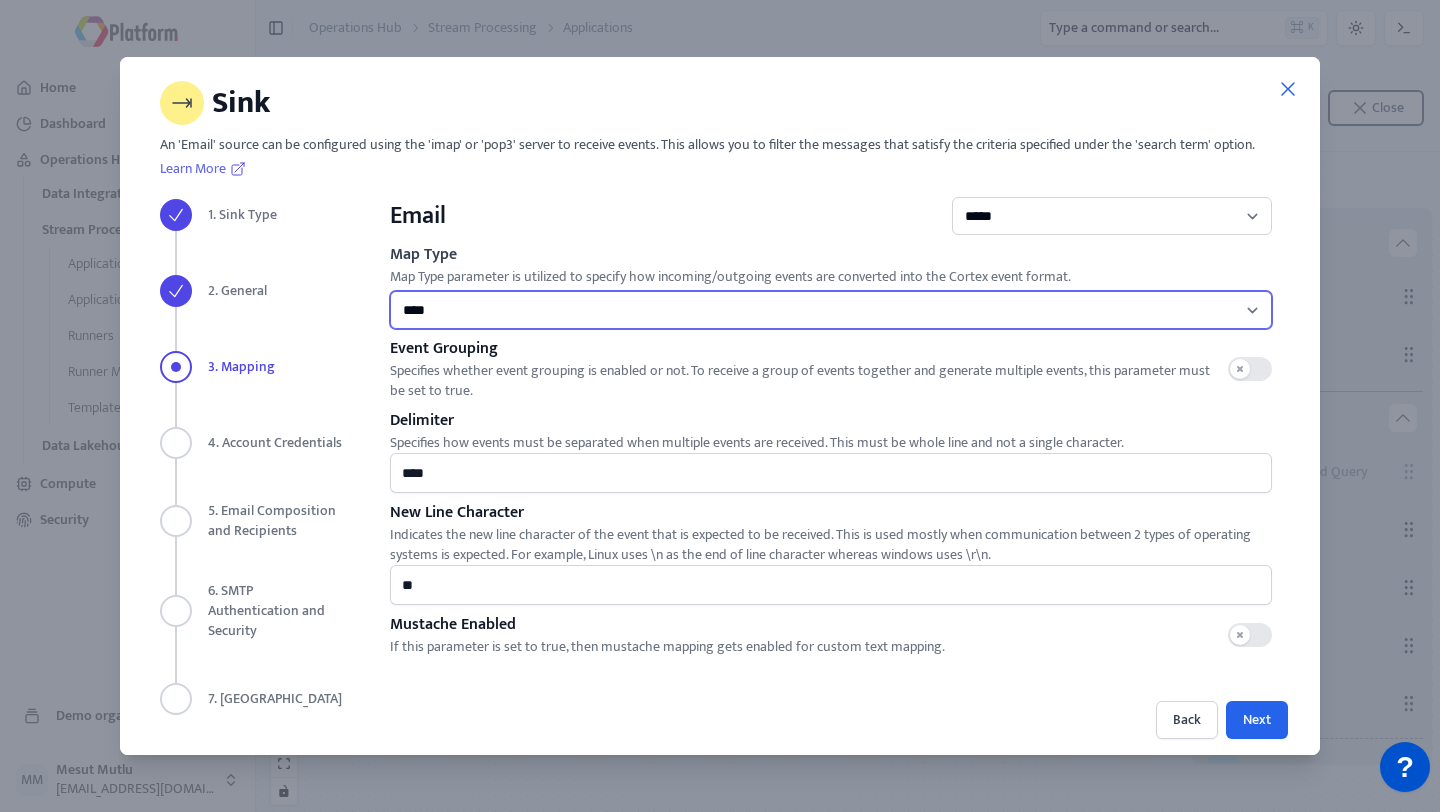 click on "**********" at bounding box center (831, 310) 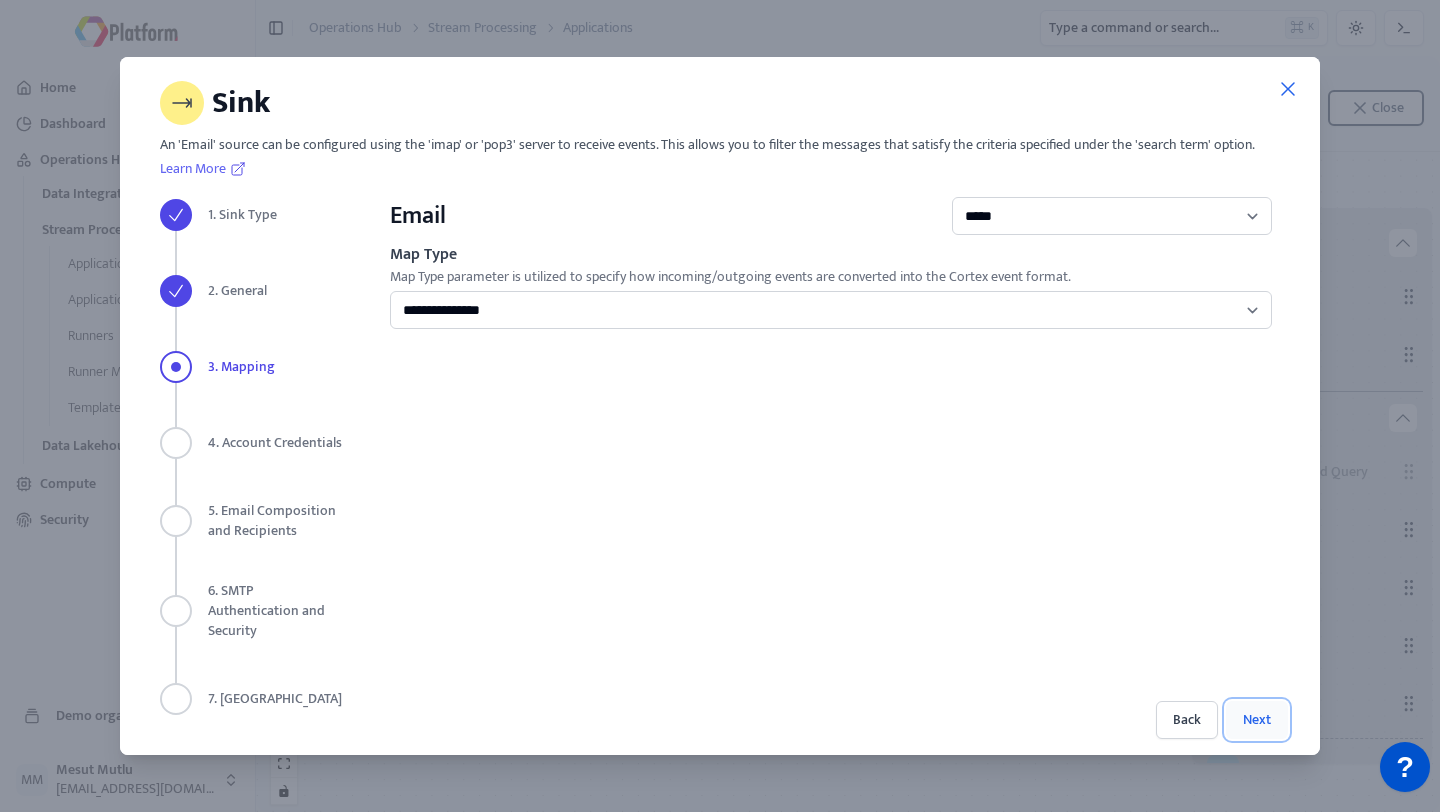 click on "Next" at bounding box center [1257, 720] 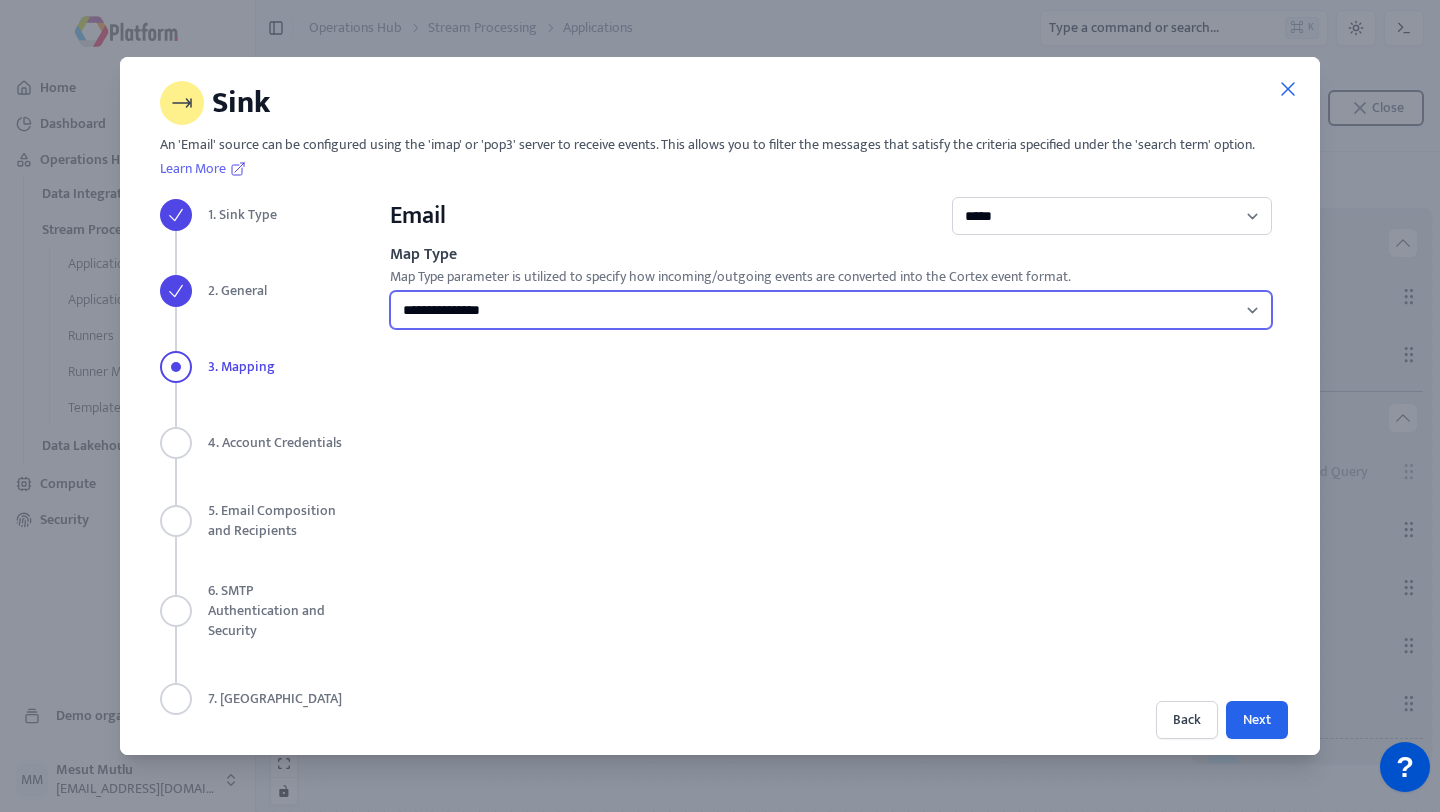 click on "**********" at bounding box center [831, 310] 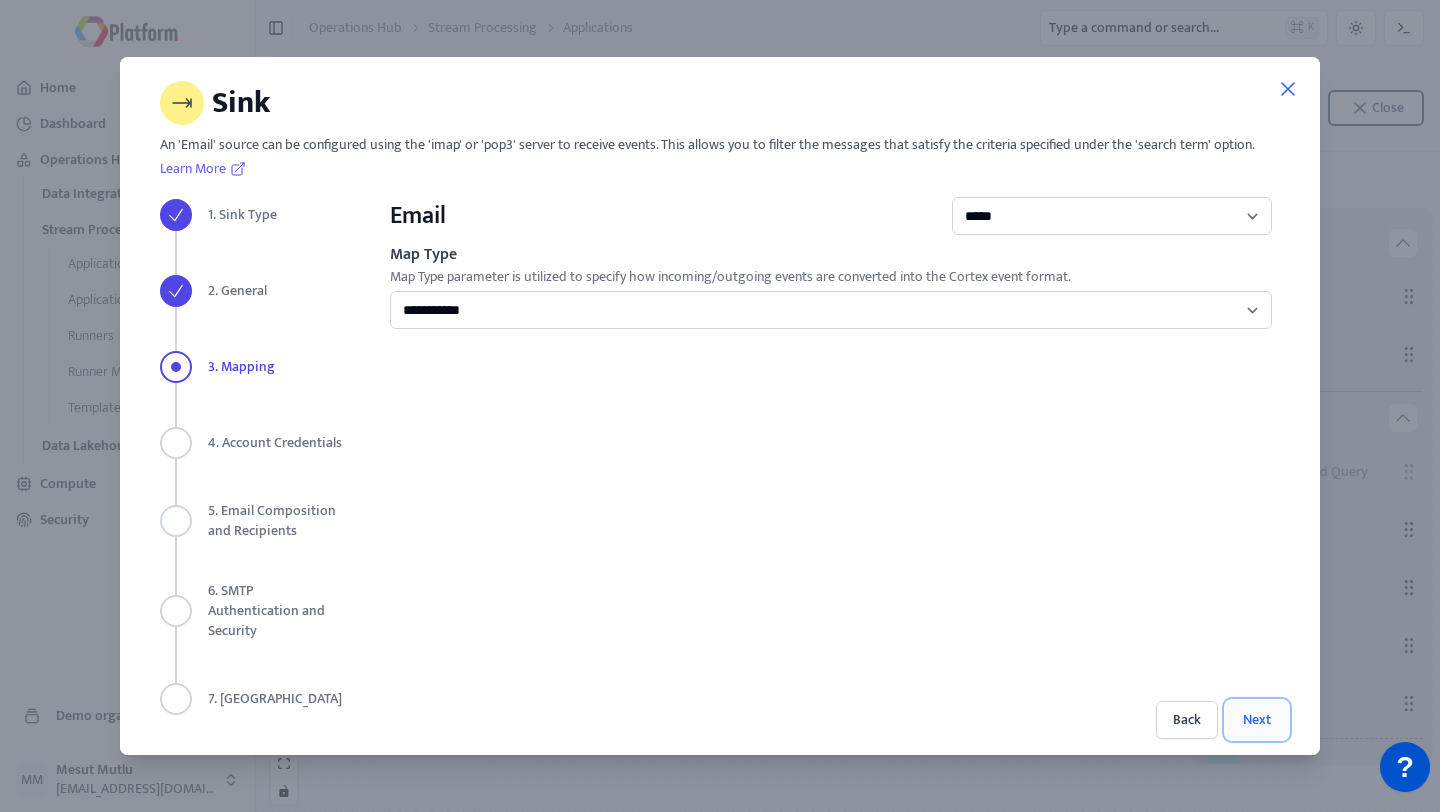 click on "Next" at bounding box center (1257, 720) 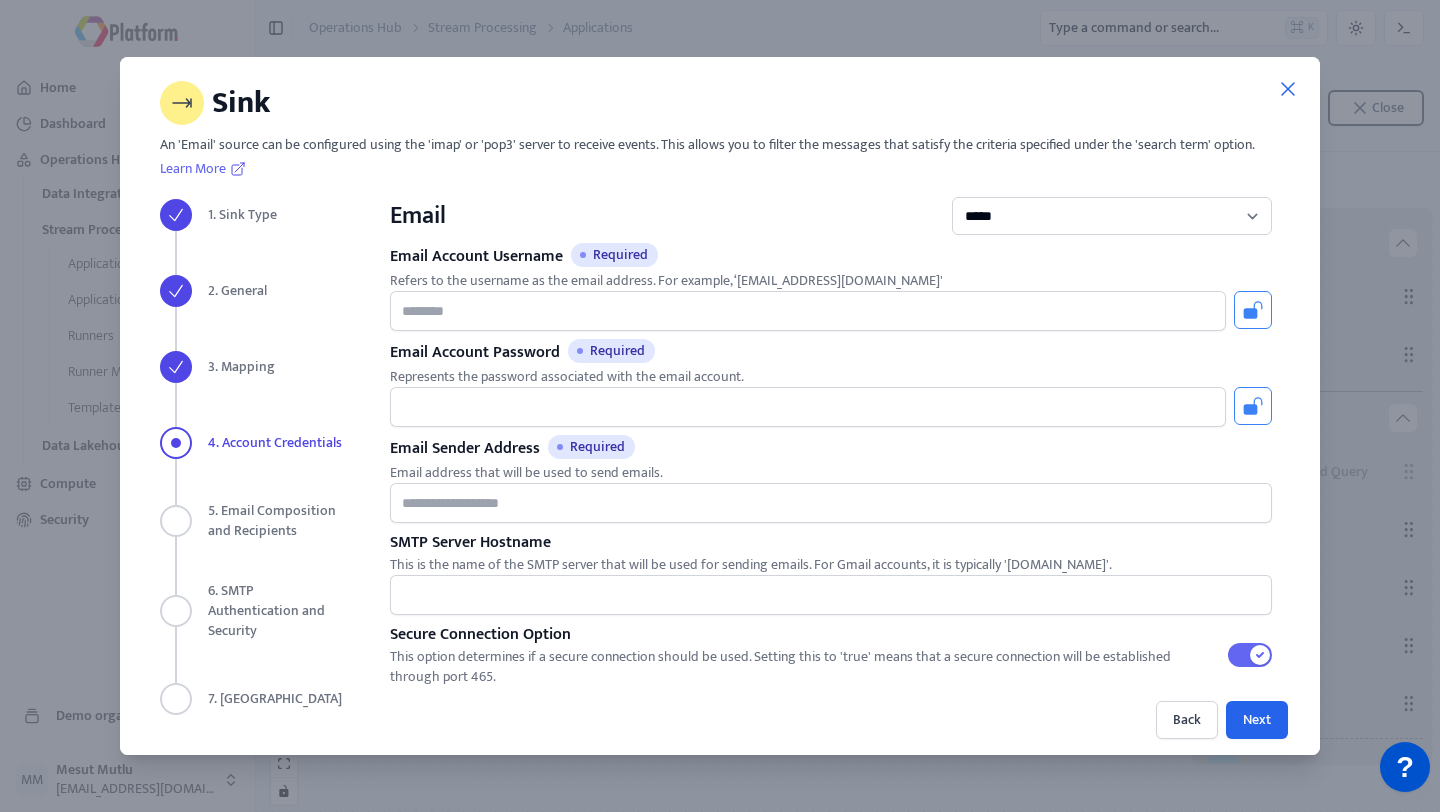 click on "**********" at bounding box center (831, 534) 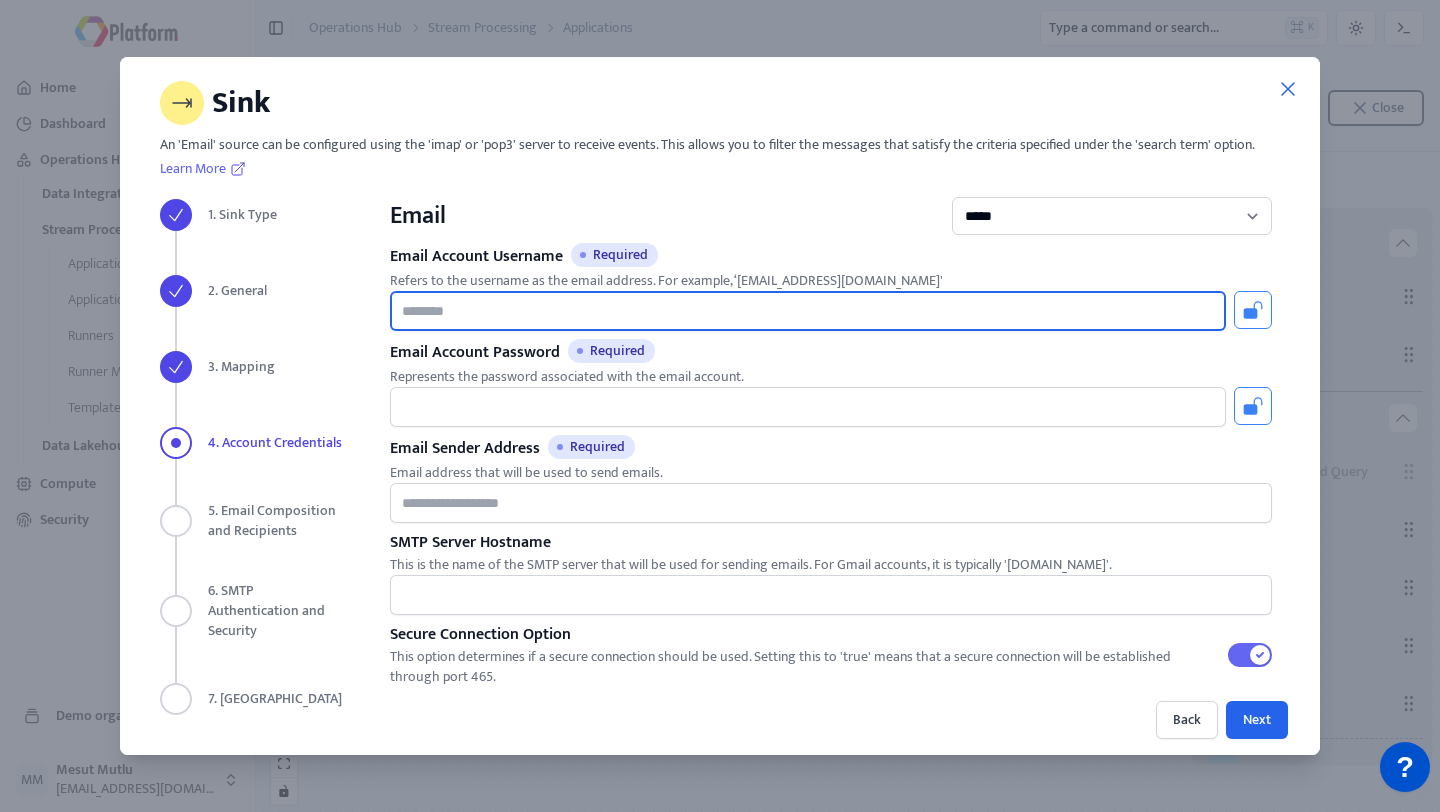 click on "Email Account Username   Required" at bounding box center (808, 311) 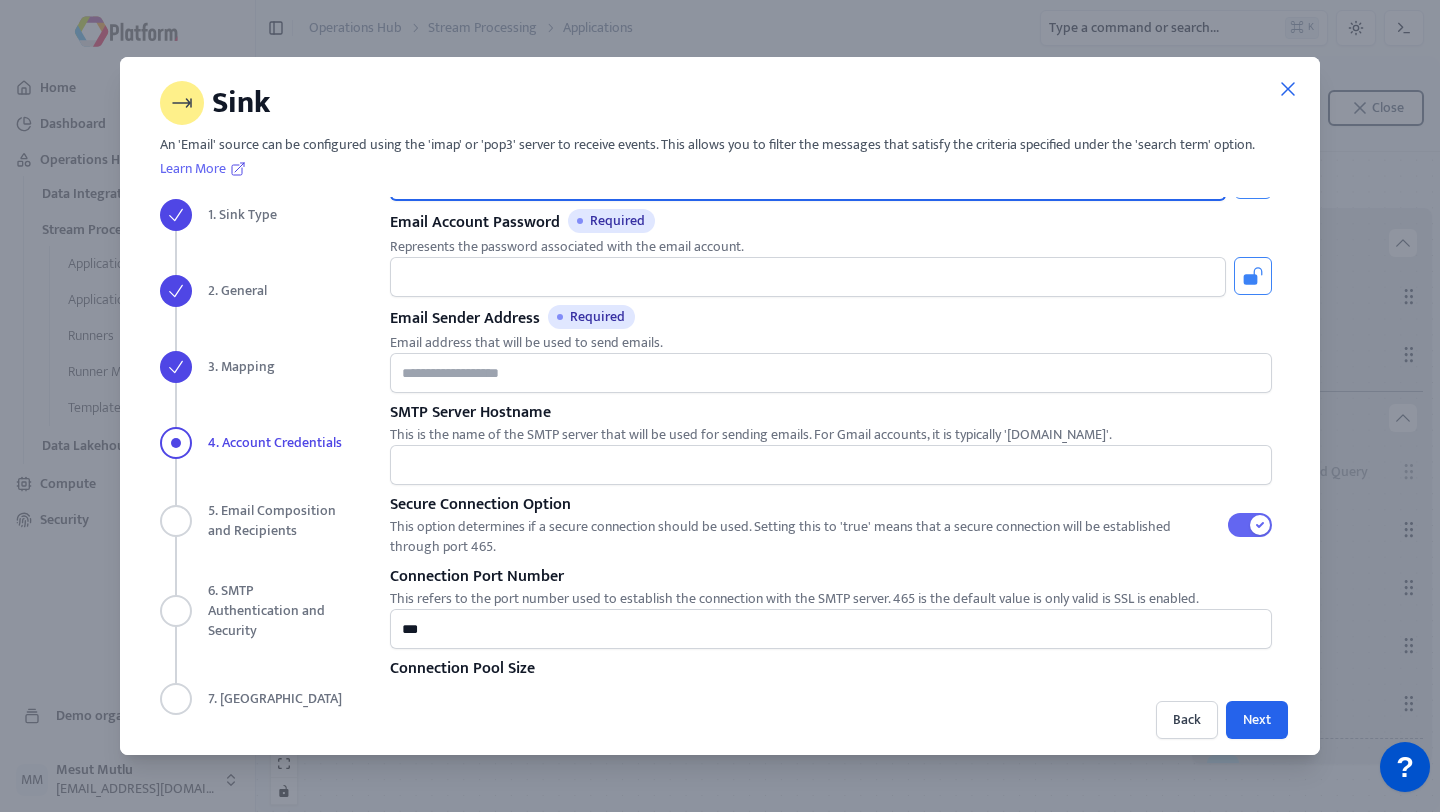 scroll, scrollTop: 0, scrollLeft: 0, axis: both 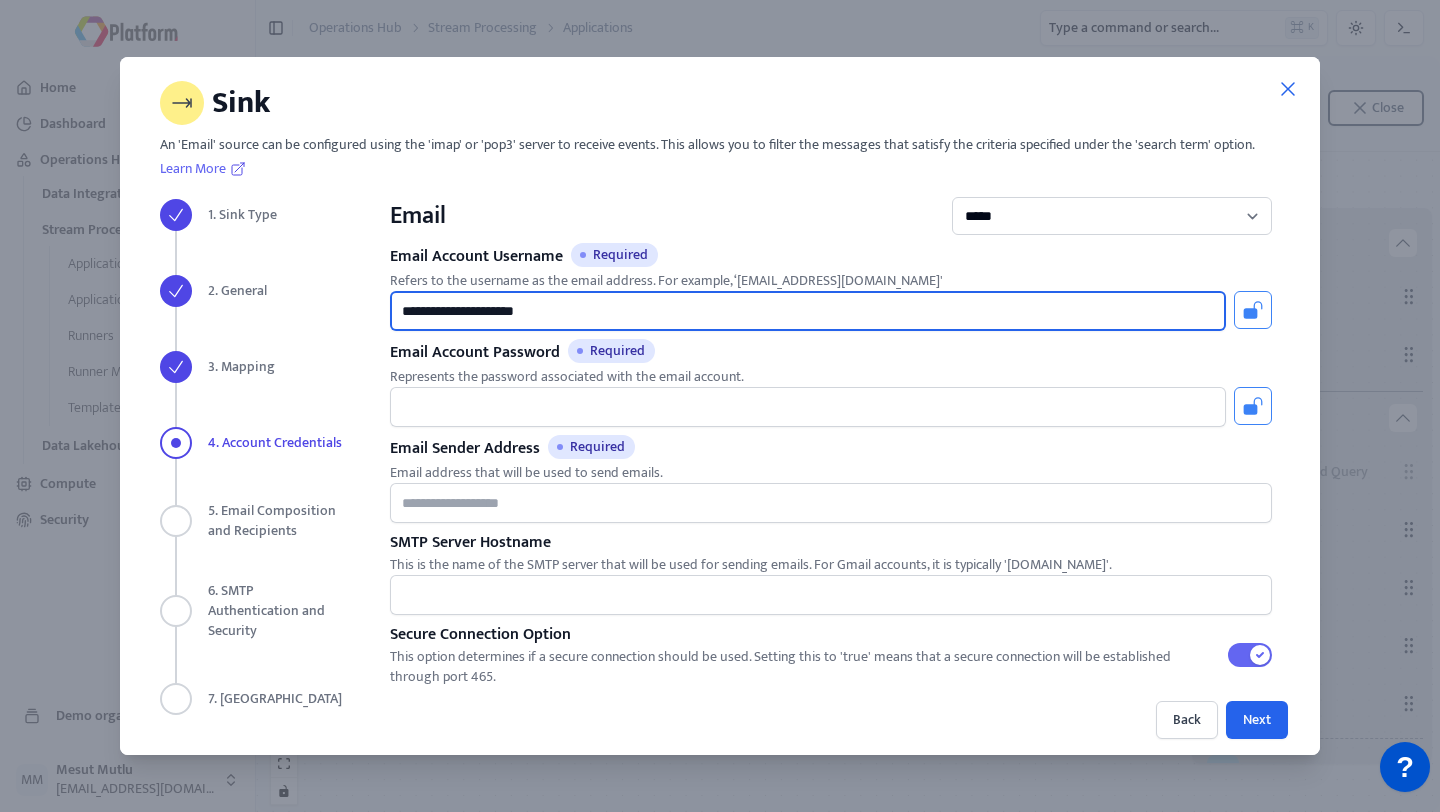 click on "**********" at bounding box center (808, 311) 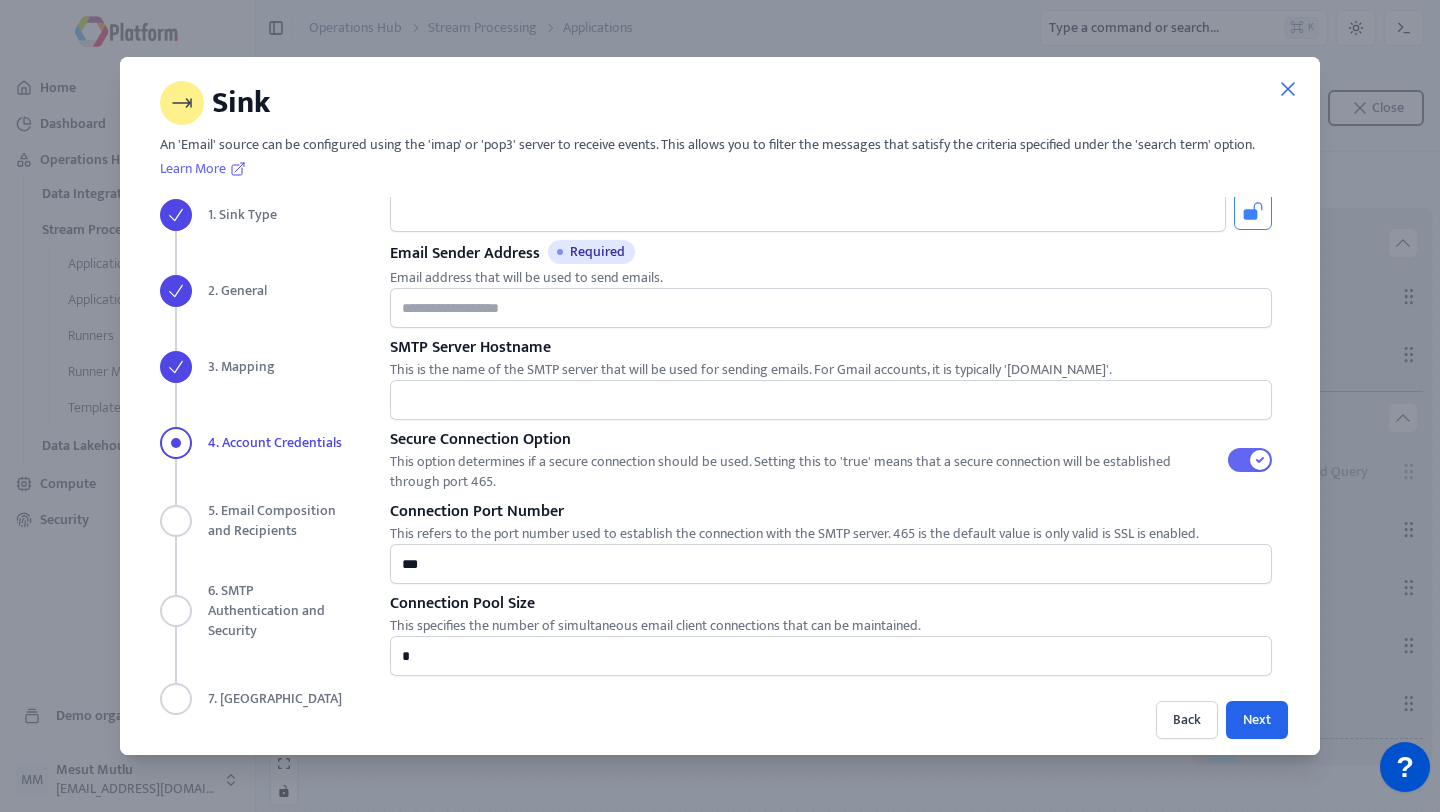 scroll, scrollTop: 0, scrollLeft: 0, axis: both 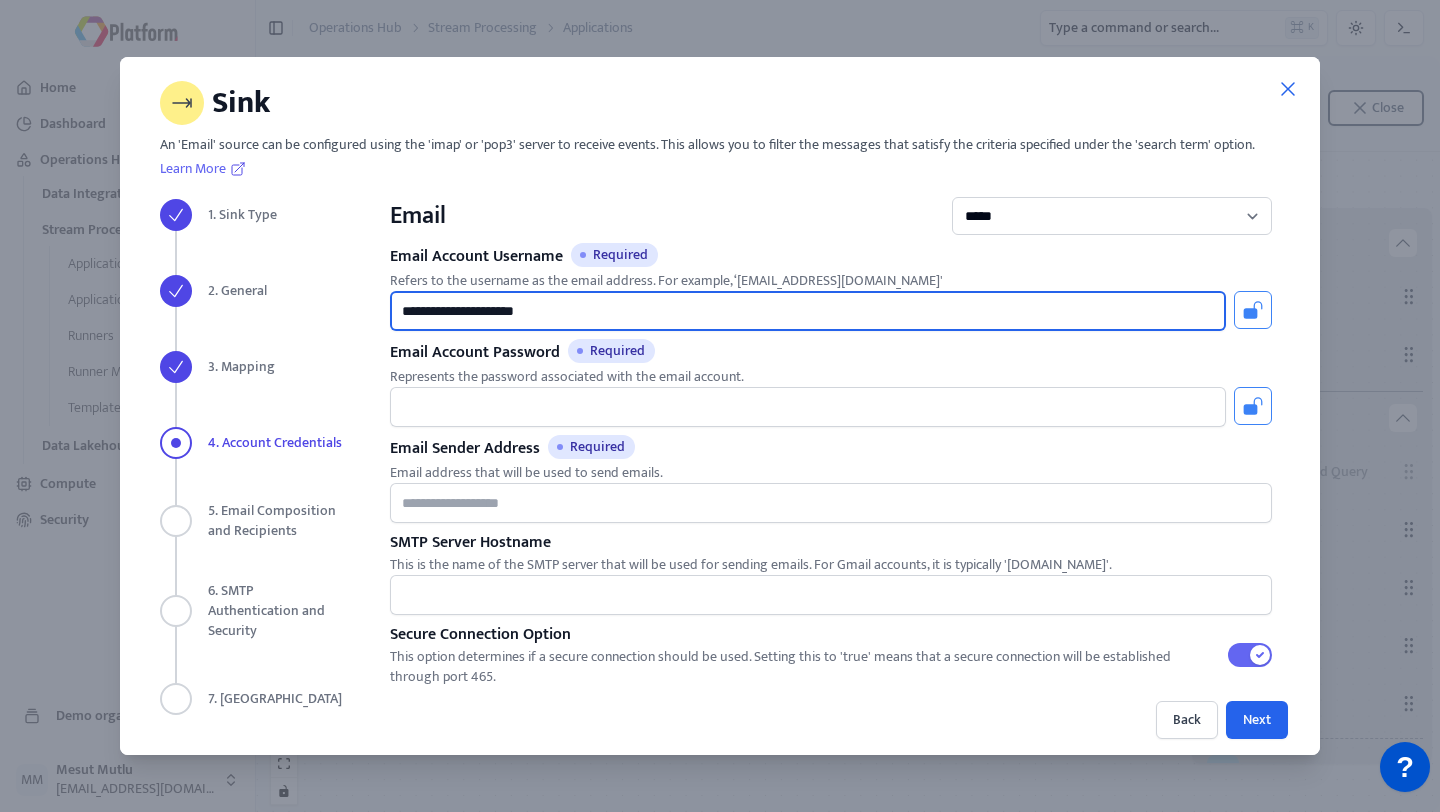 type on "**********" 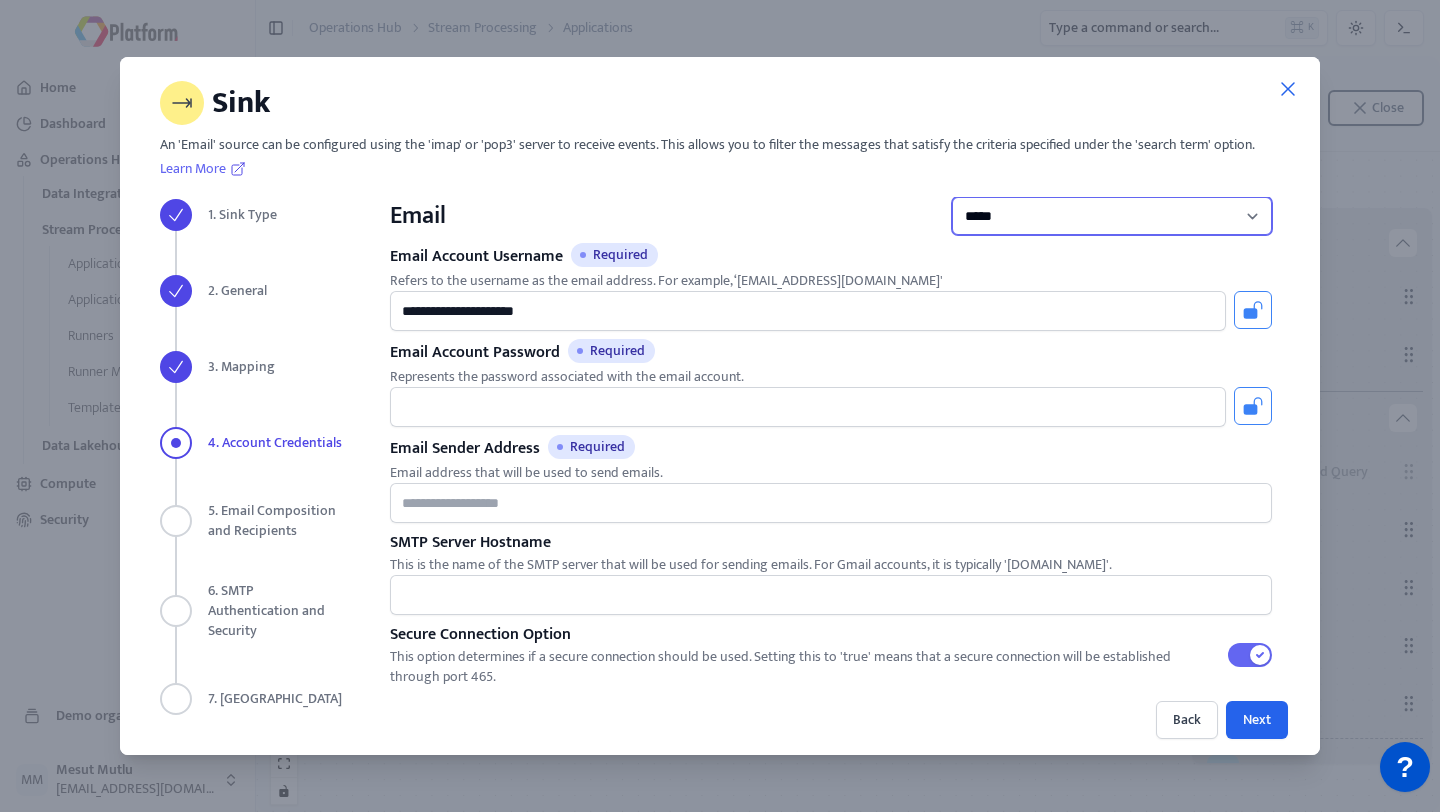 click on "**********" at bounding box center (1112, 216) 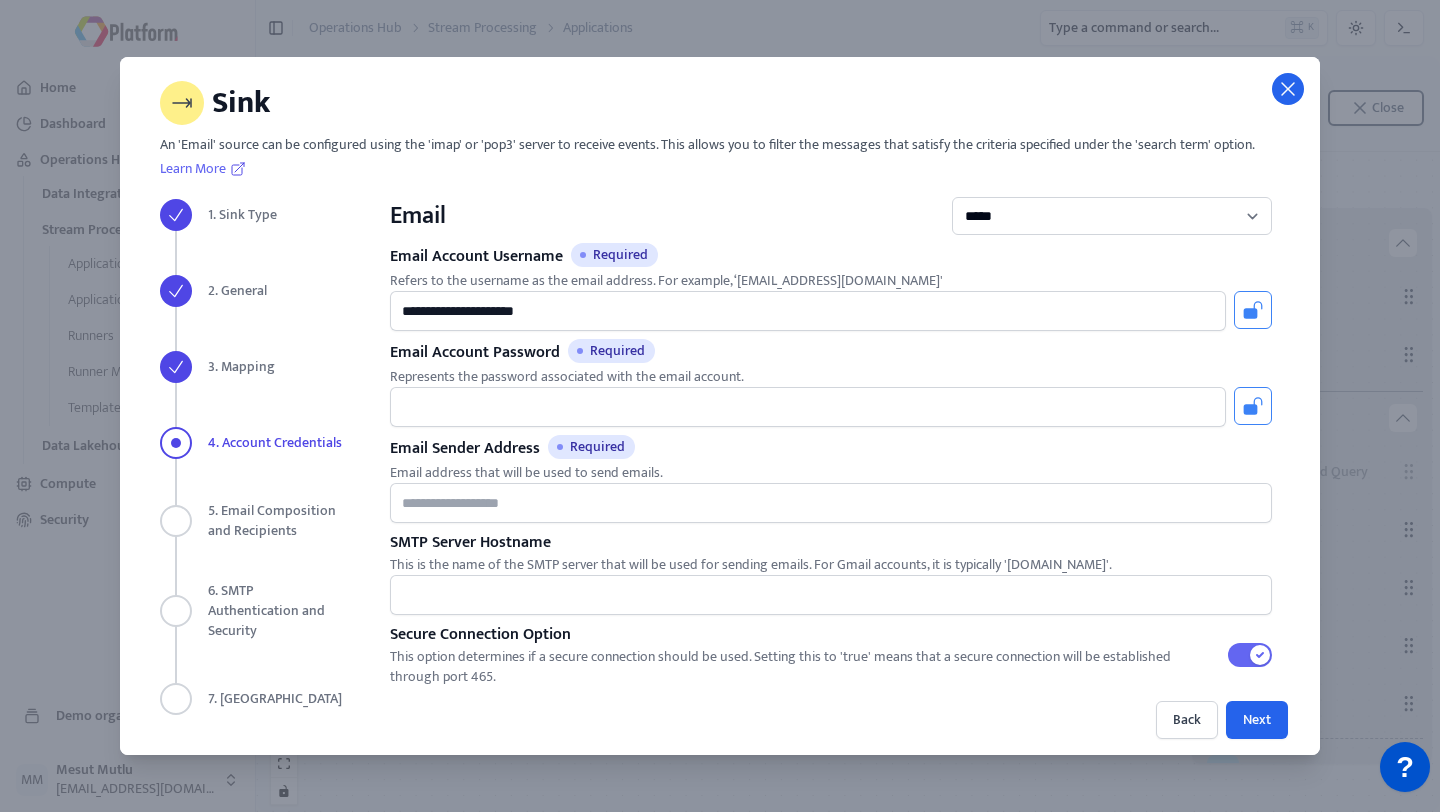 click 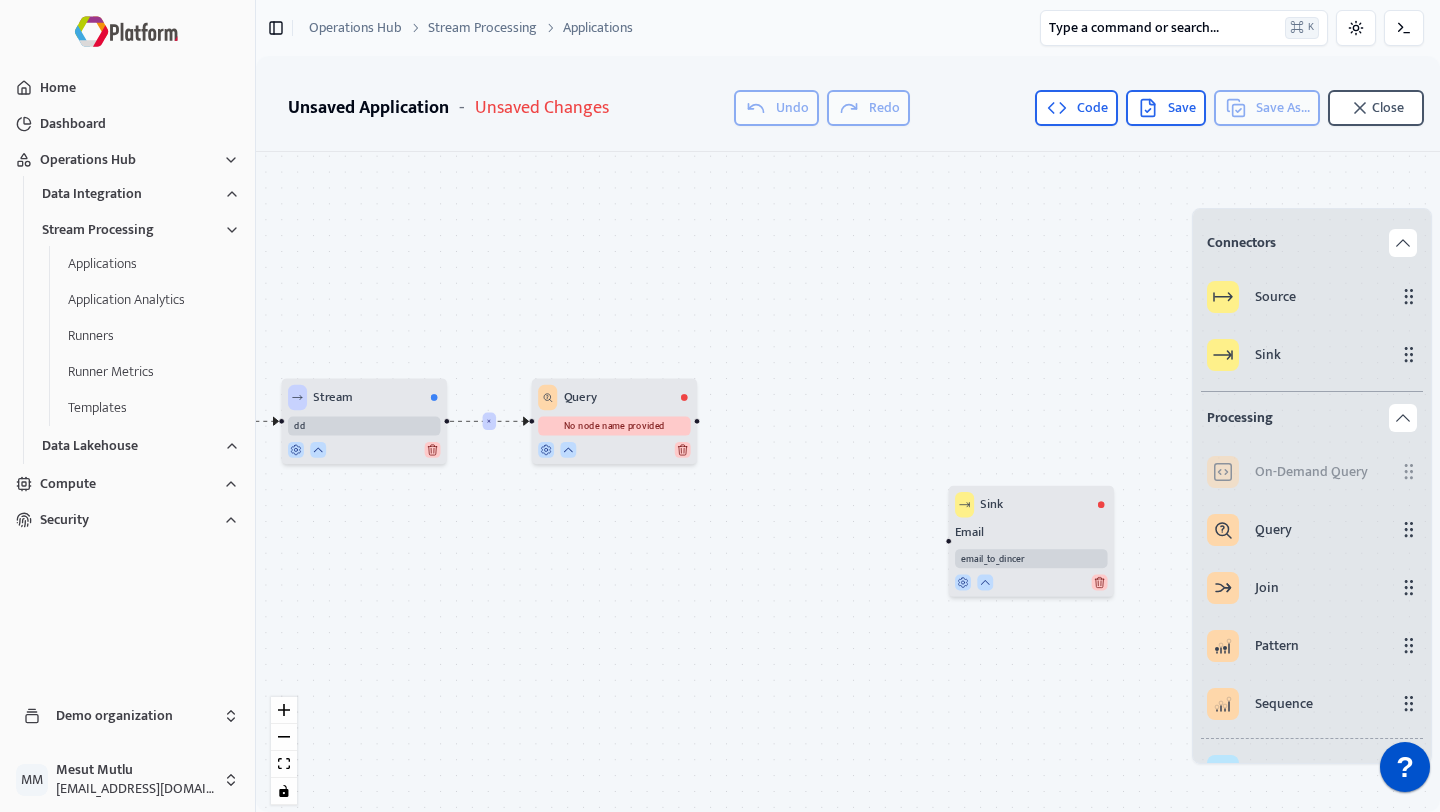 drag, startPoint x: 817, startPoint y: 559, endPoint x: 708, endPoint y: 536, distance: 111.40018 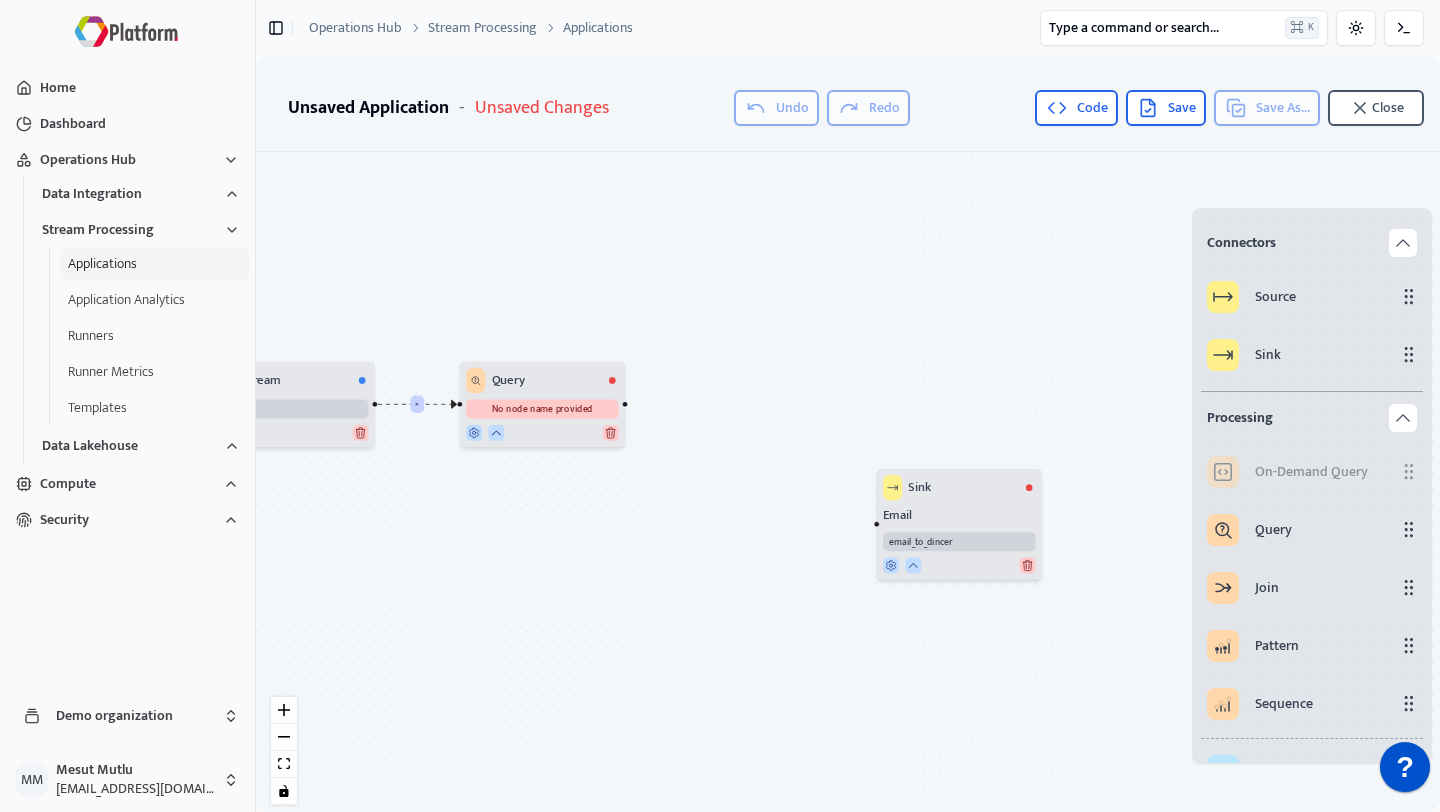 click on "Applications" at bounding box center (154, 264) 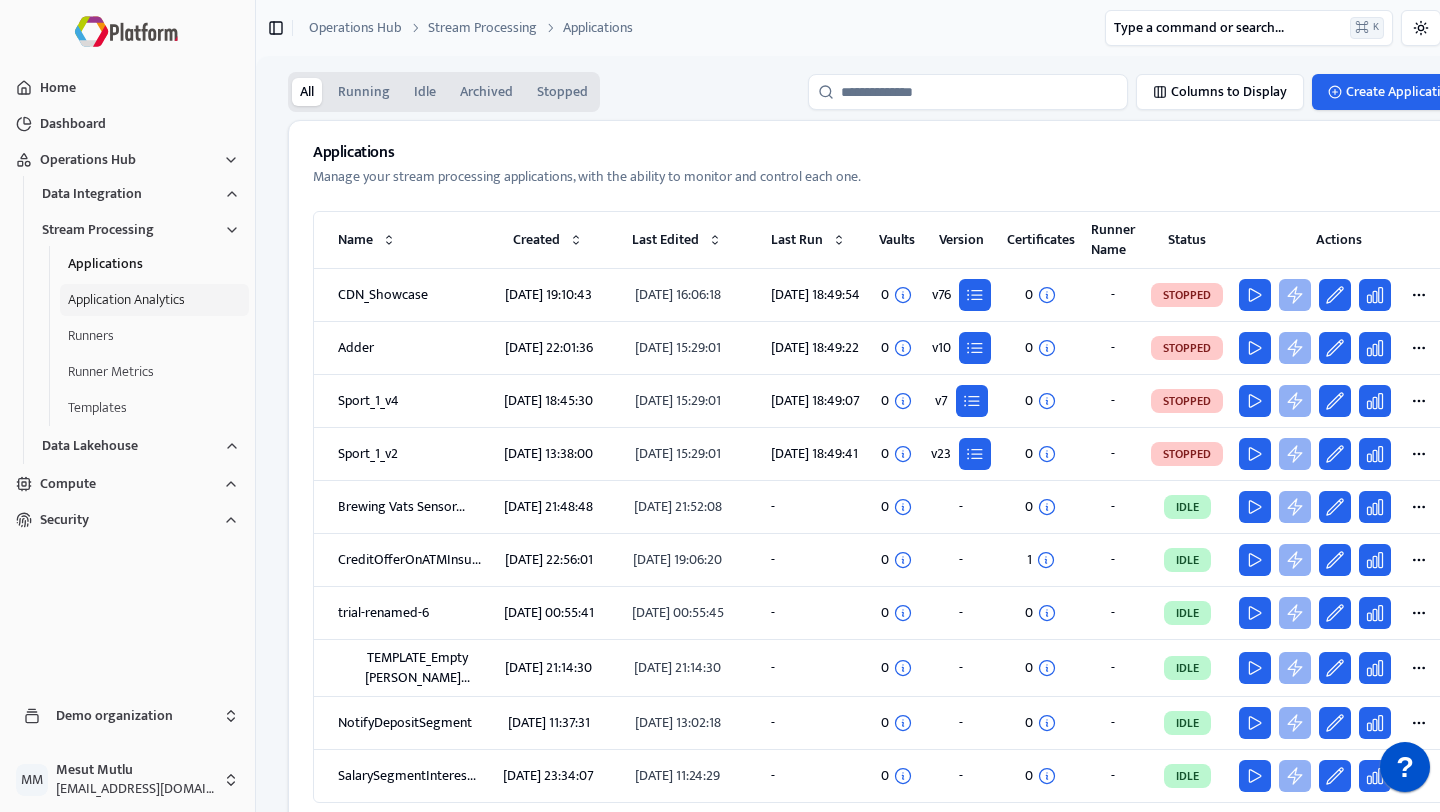 click on "Application Analytics" at bounding box center [154, 300] 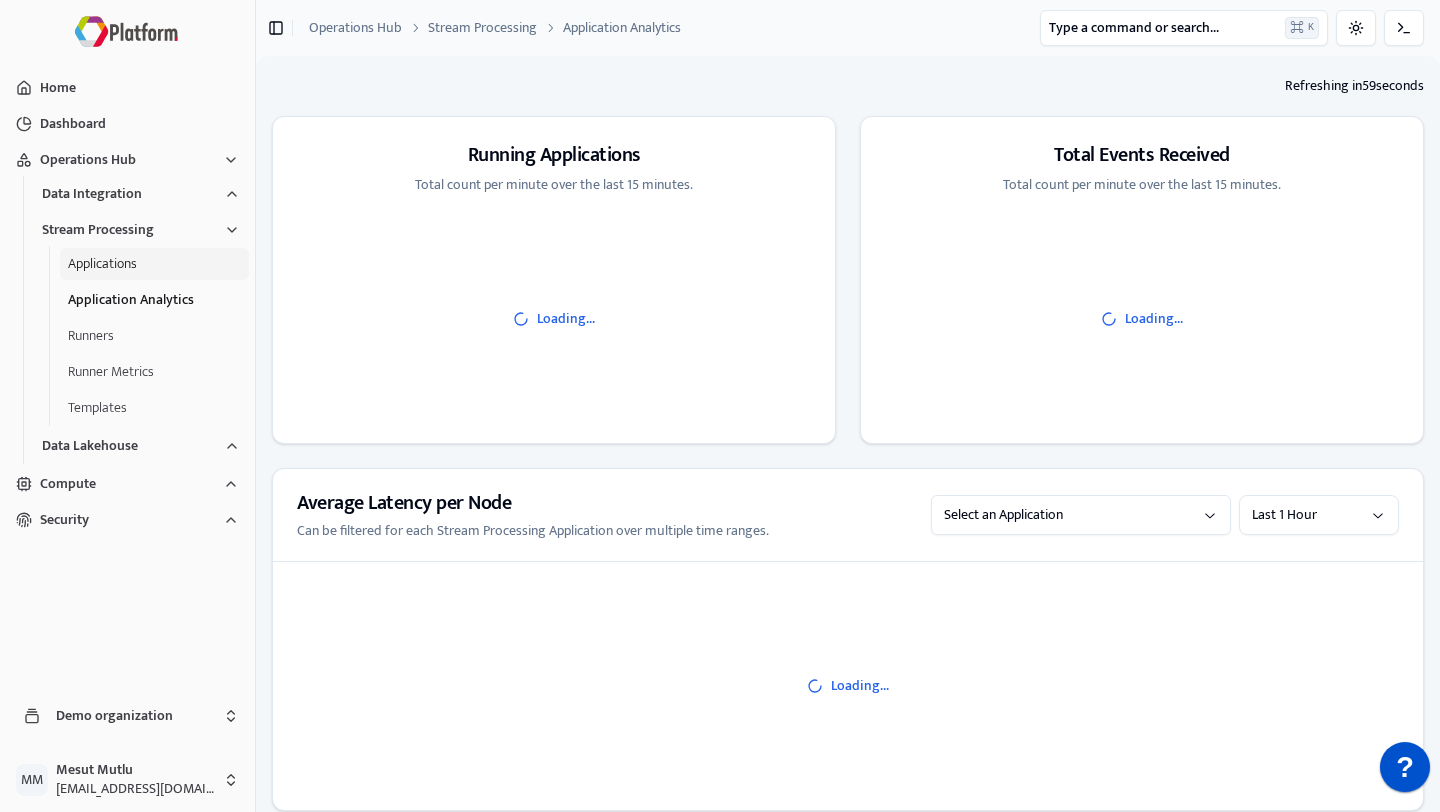 click on "Applications" at bounding box center [154, 264] 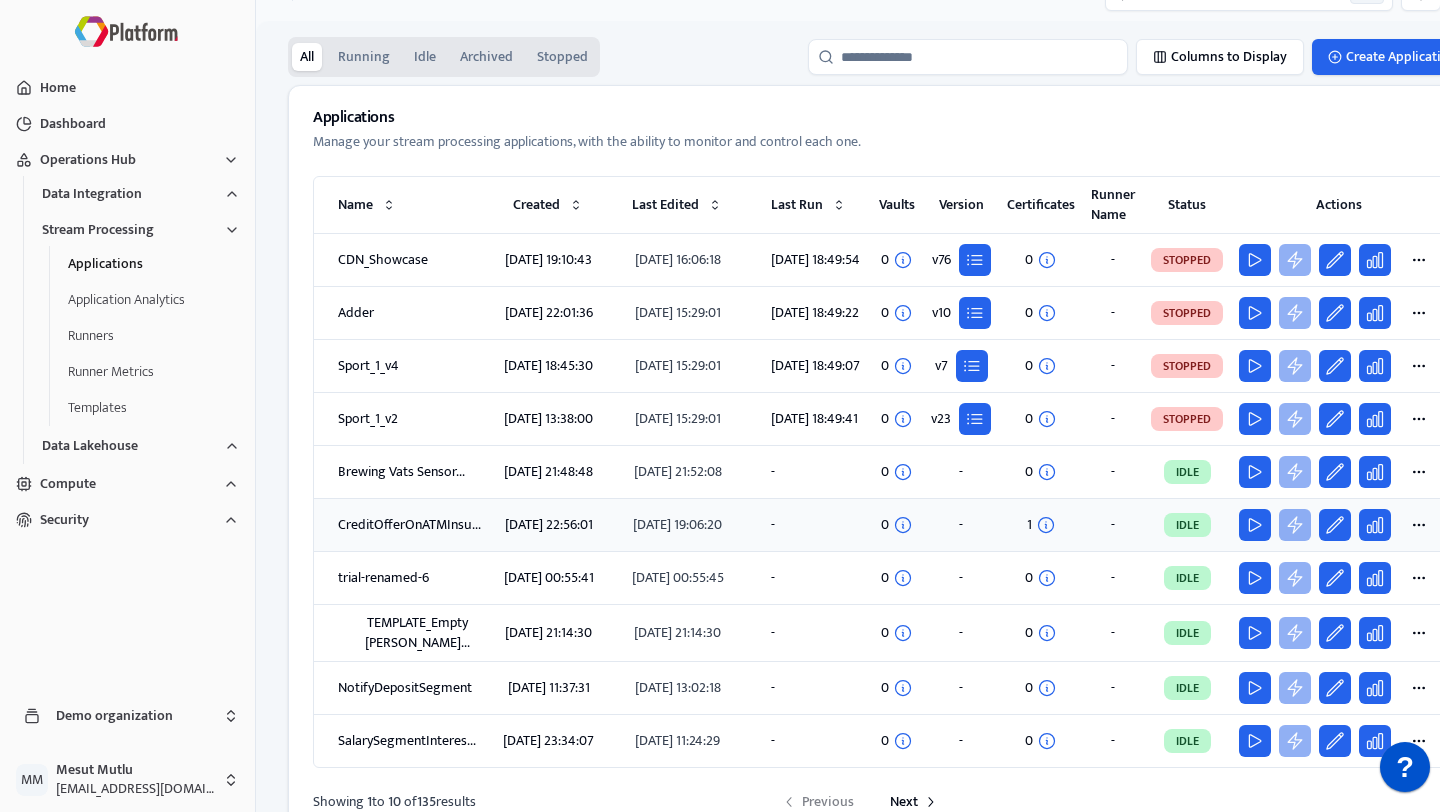 scroll, scrollTop: 0, scrollLeft: 0, axis: both 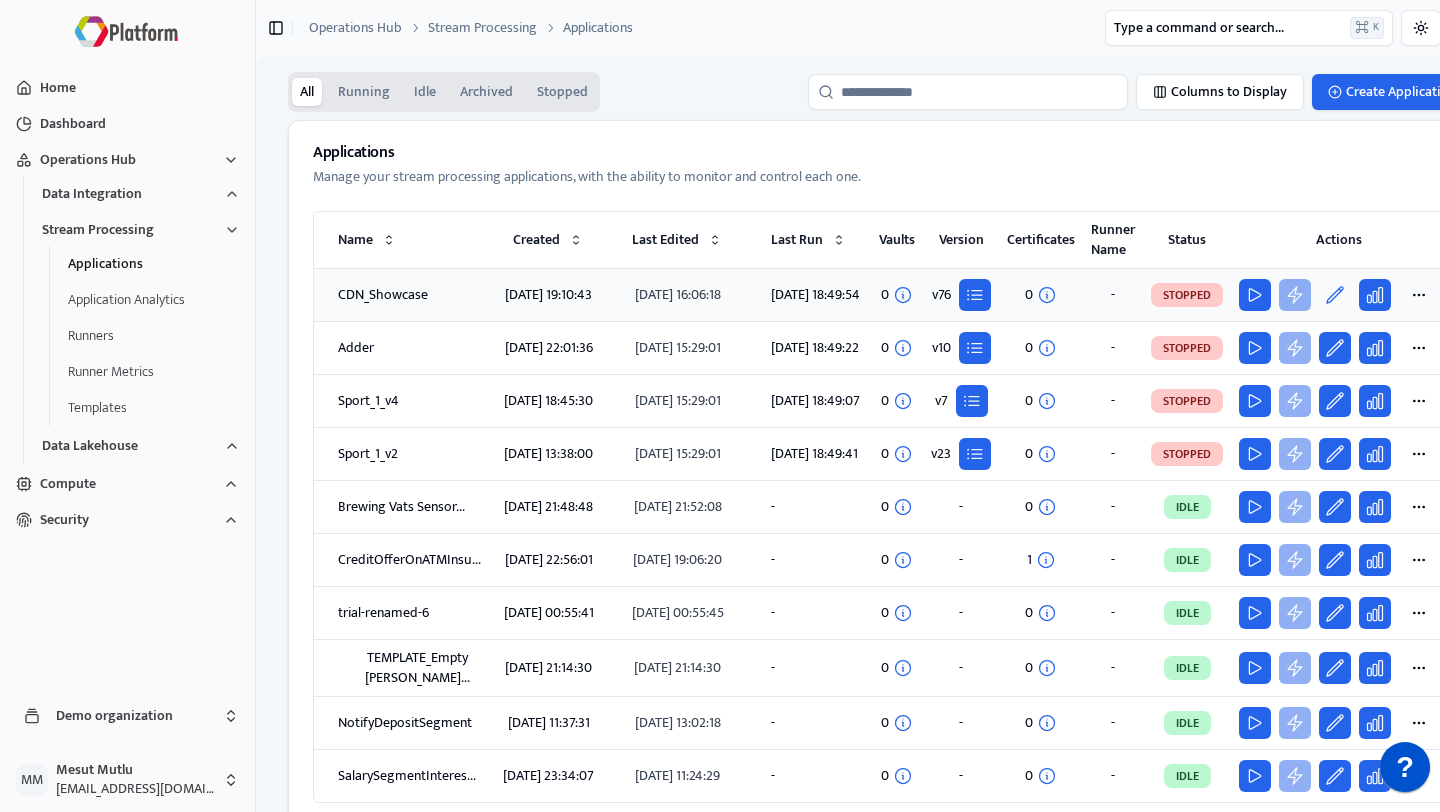 click 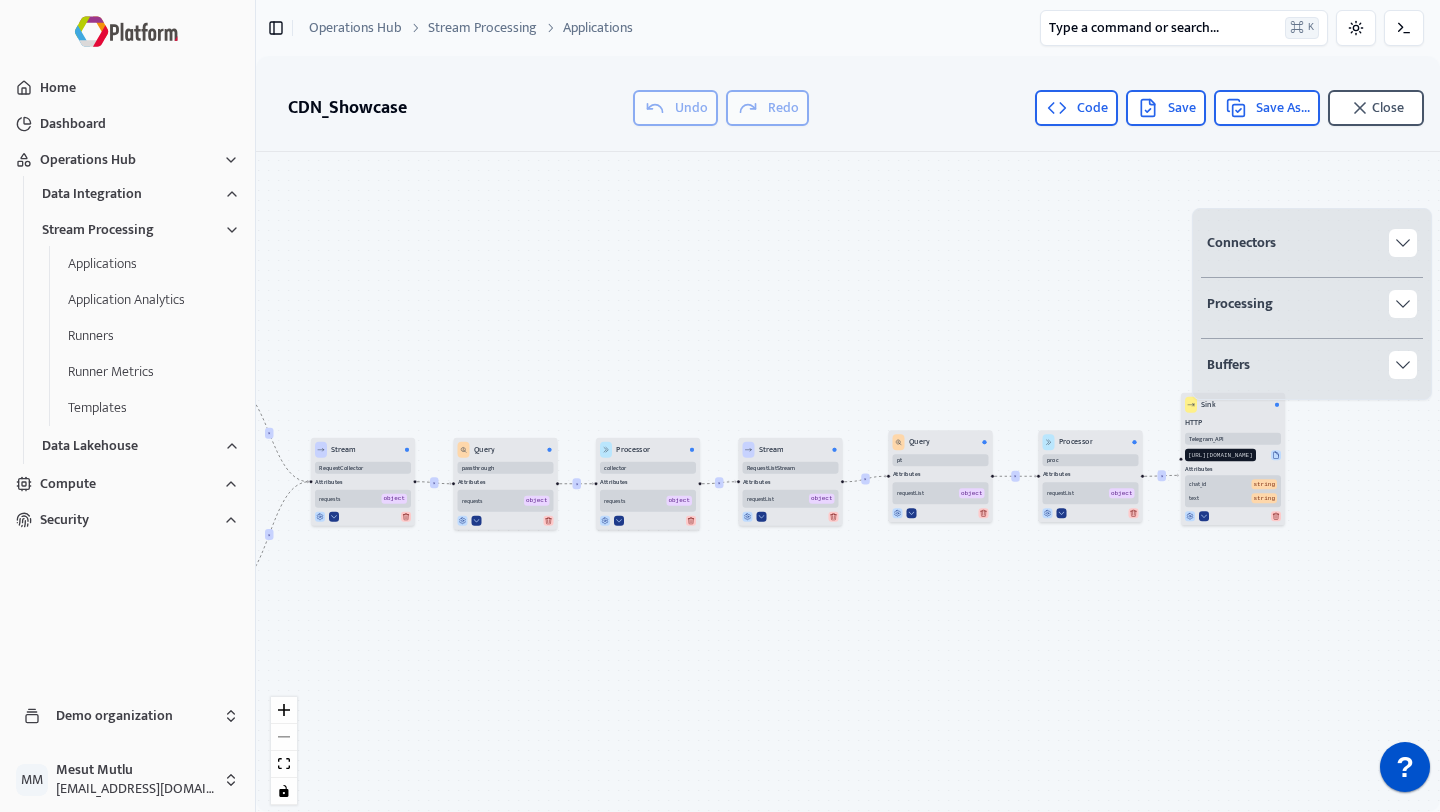 drag, startPoint x: 956, startPoint y: 562, endPoint x: 656, endPoint y: 562, distance: 300 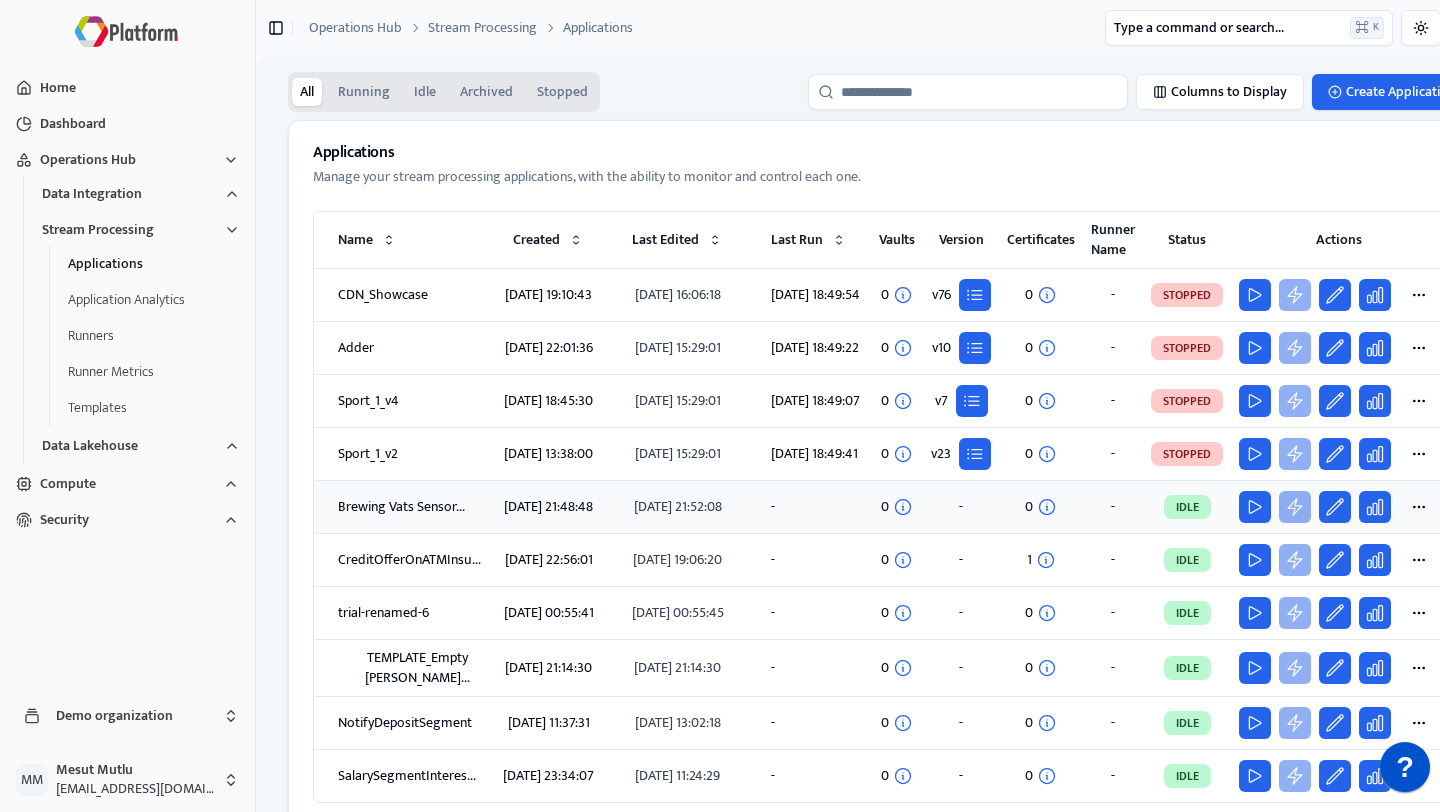 scroll, scrollTop: 136, scrollLeft: 0, axis: vertical 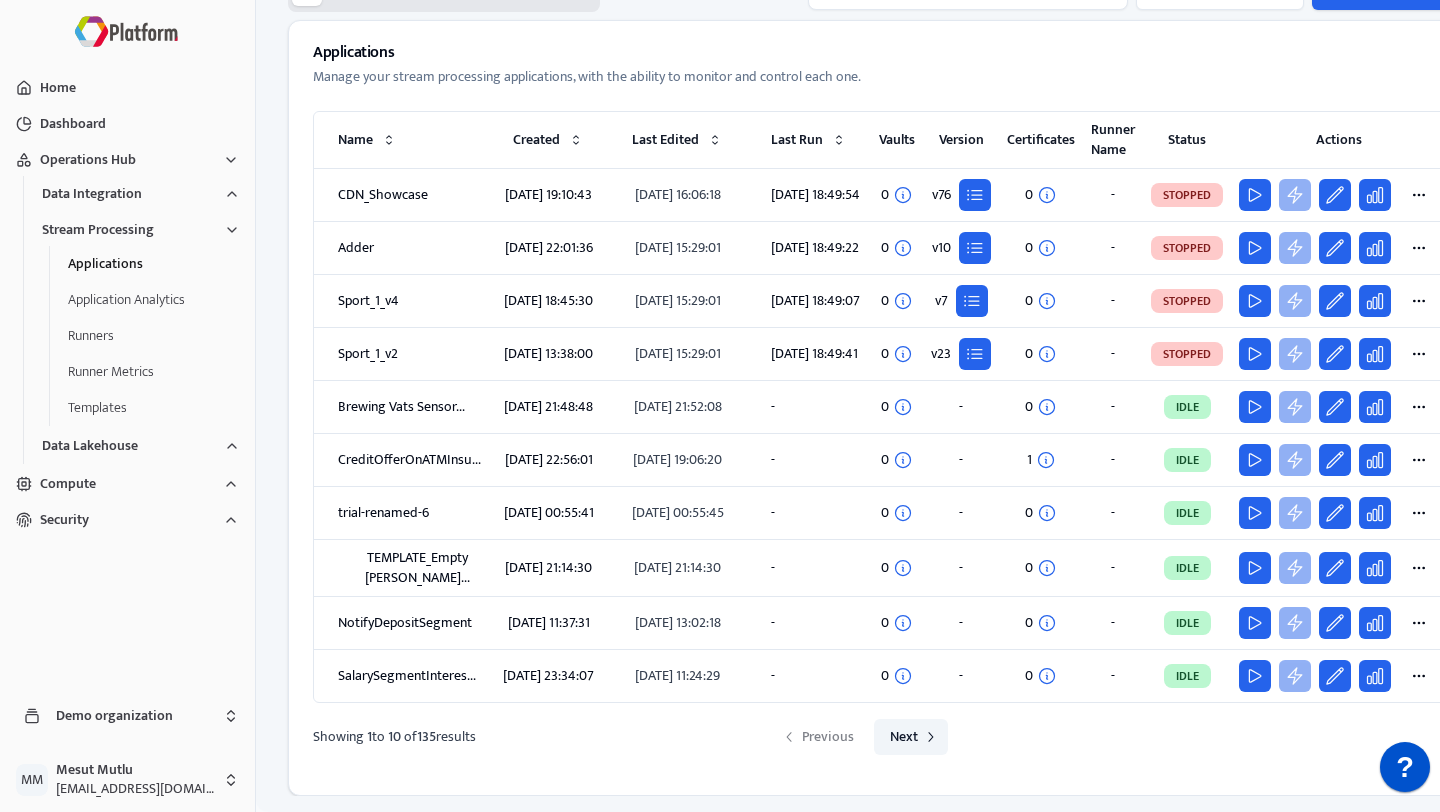 click on "Next" at bounding box center [911, 737] 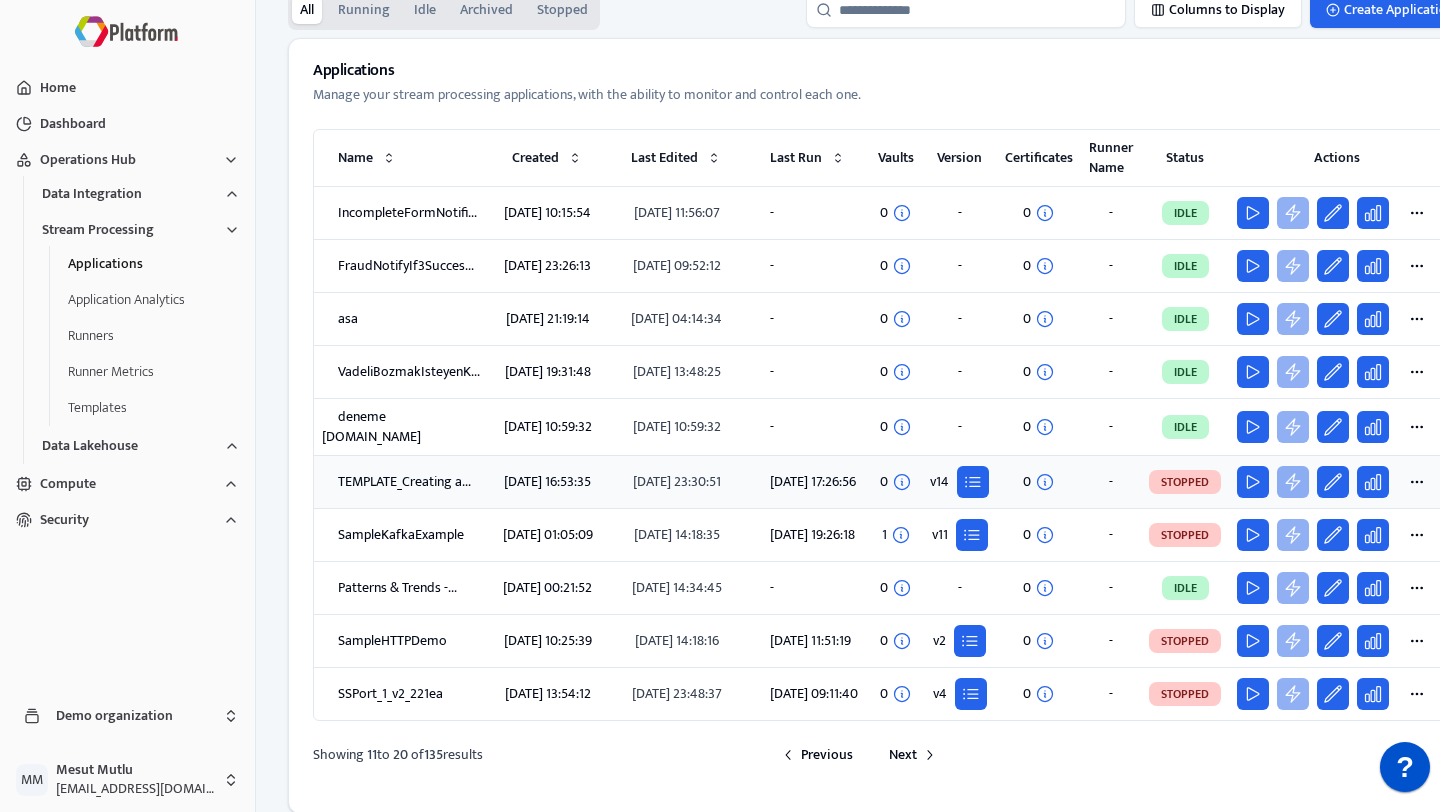 scroll, scrollTop: 136, scrollLeft: 0, axis: vertical 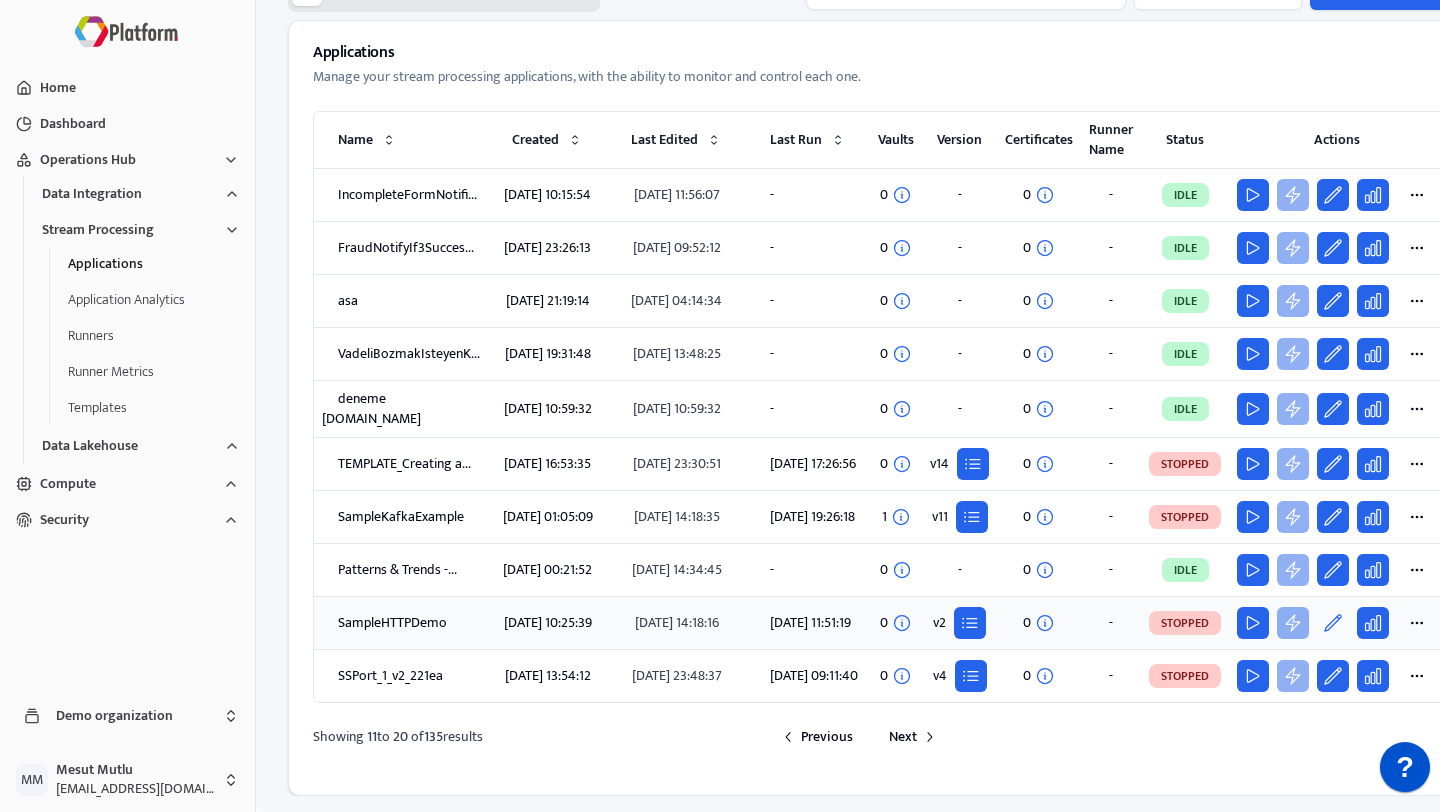 click at bounding box center [1333, 623] 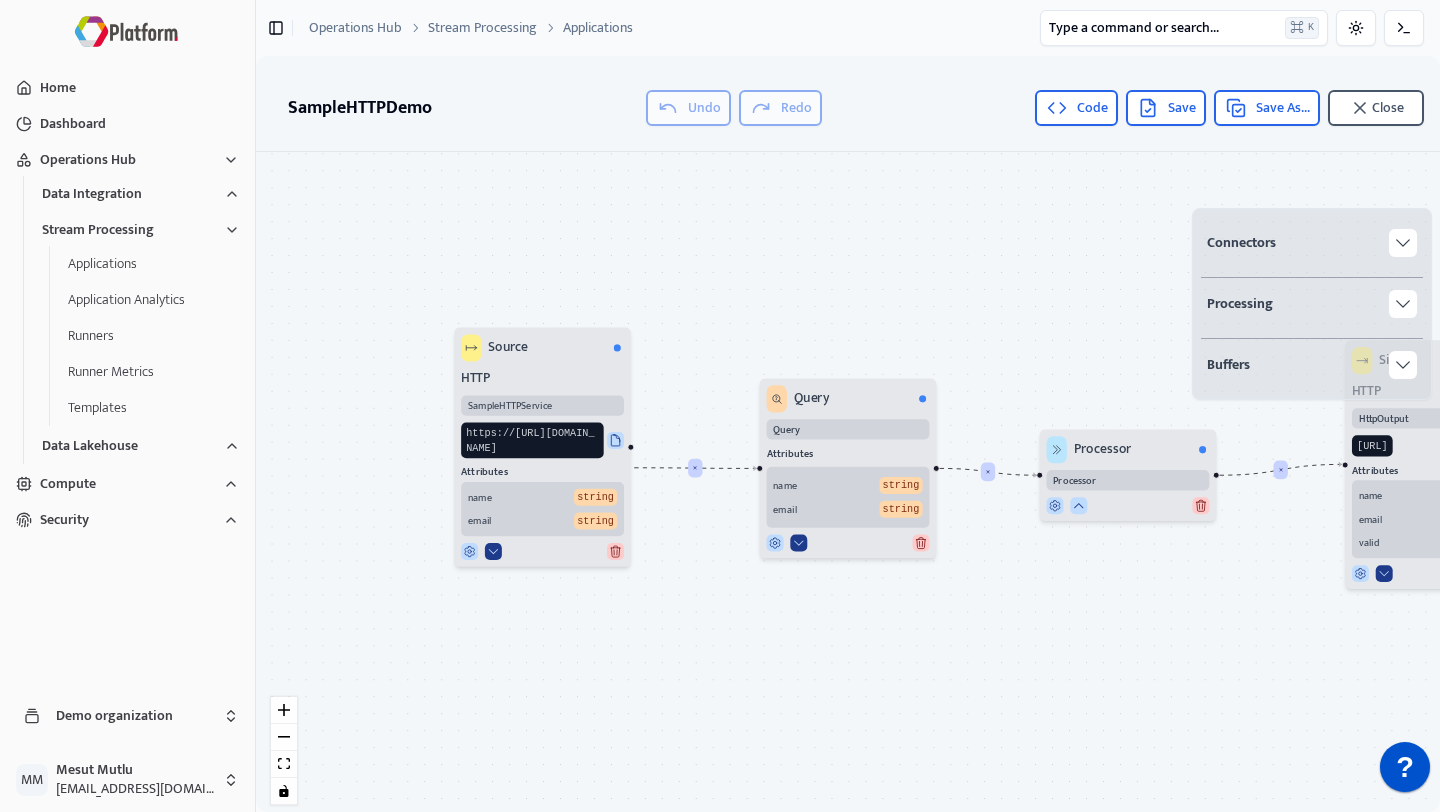 drag, startPoint x: 859, startPoint y: 663, endPoint x: 1007, endPoint y: 644, distance: 149.21461 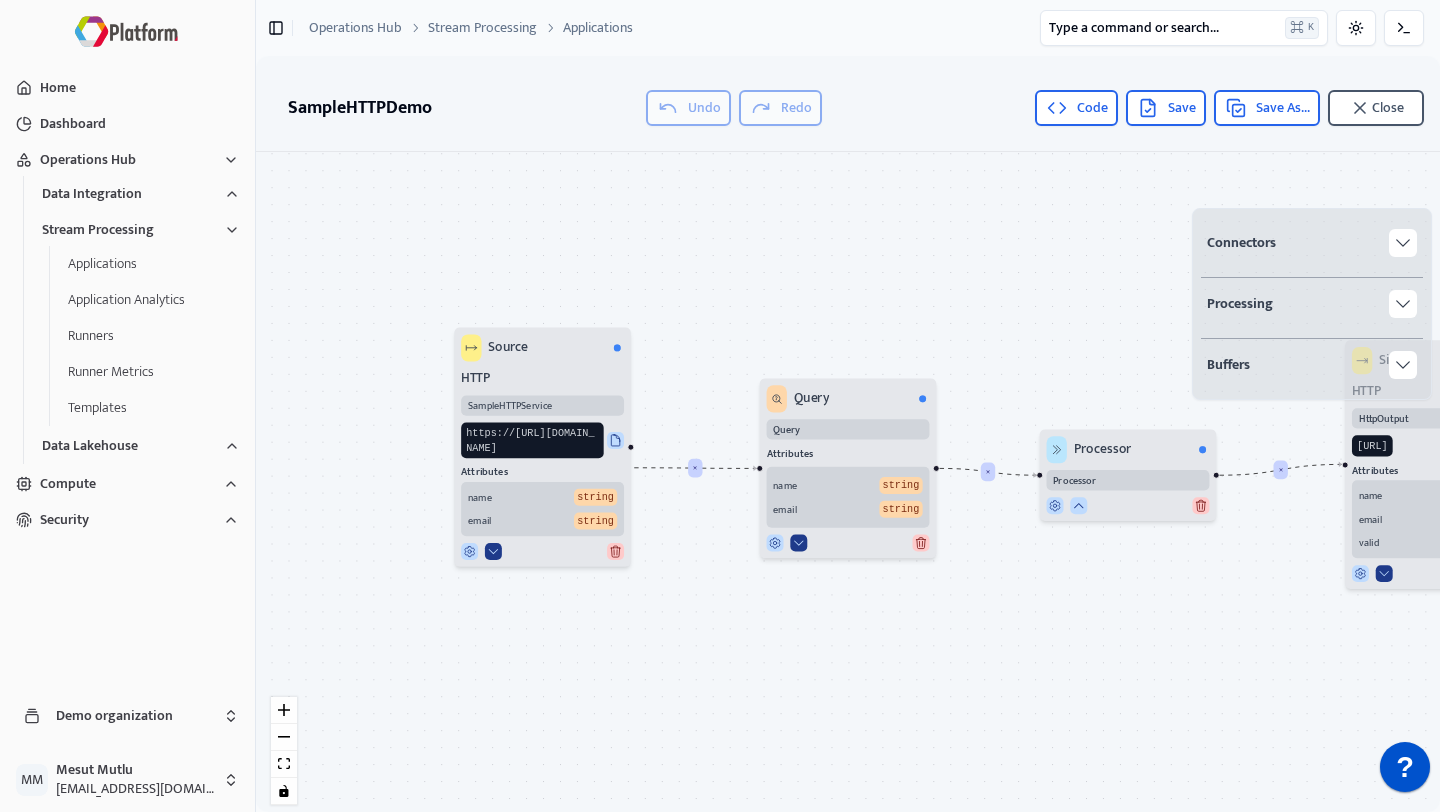 click on "× × × Source HTTP SampleHTTPService https://[URL][DOMAIN_NAME] Attributes name string email string Query Query Attributes name string email string Processor Processor Sink HTTP HttpOutput [URL] Attributes name string email string valid bool" at bounding box center (848, 486) 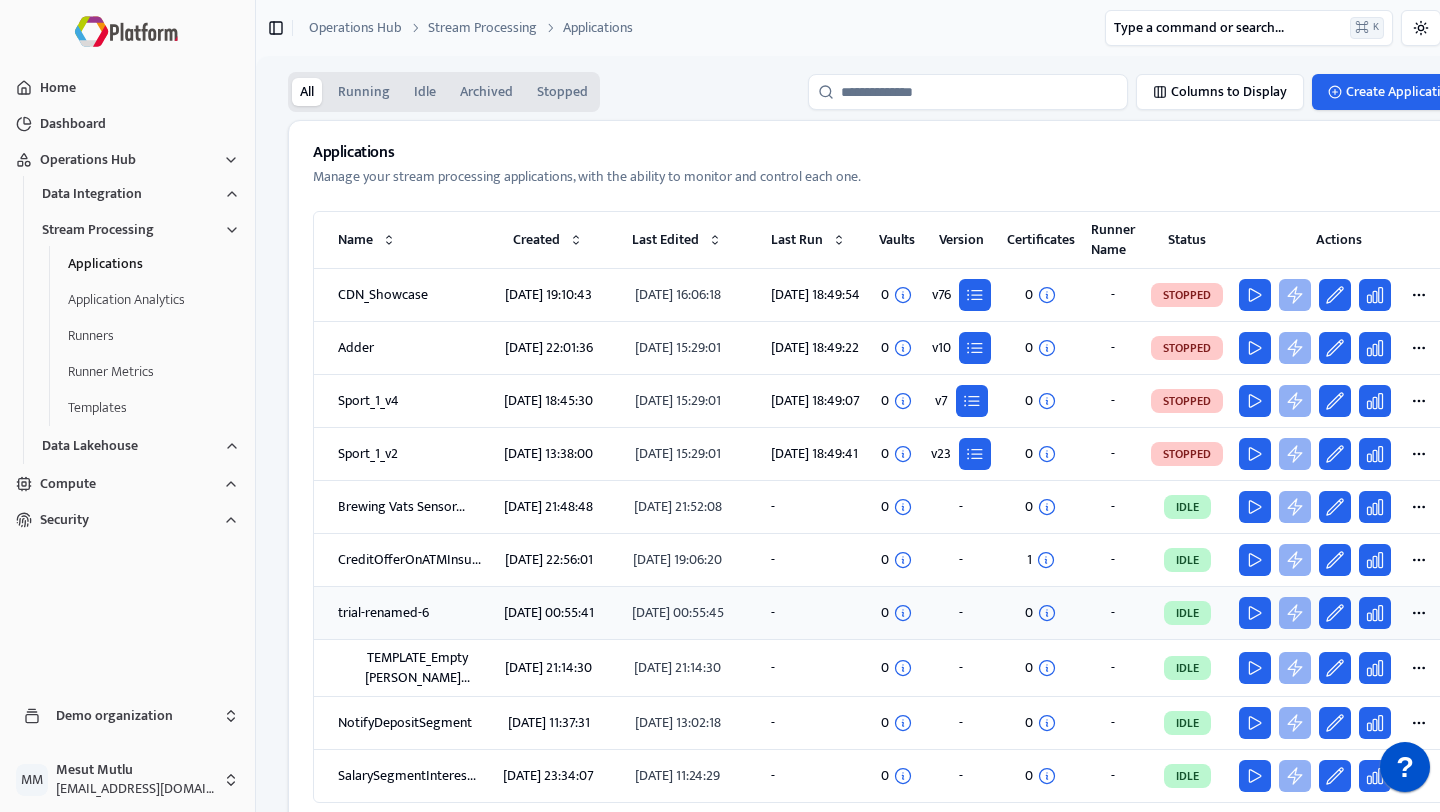 scroll, scrollTop: 136, scrollLeft: 0, axis: vertical 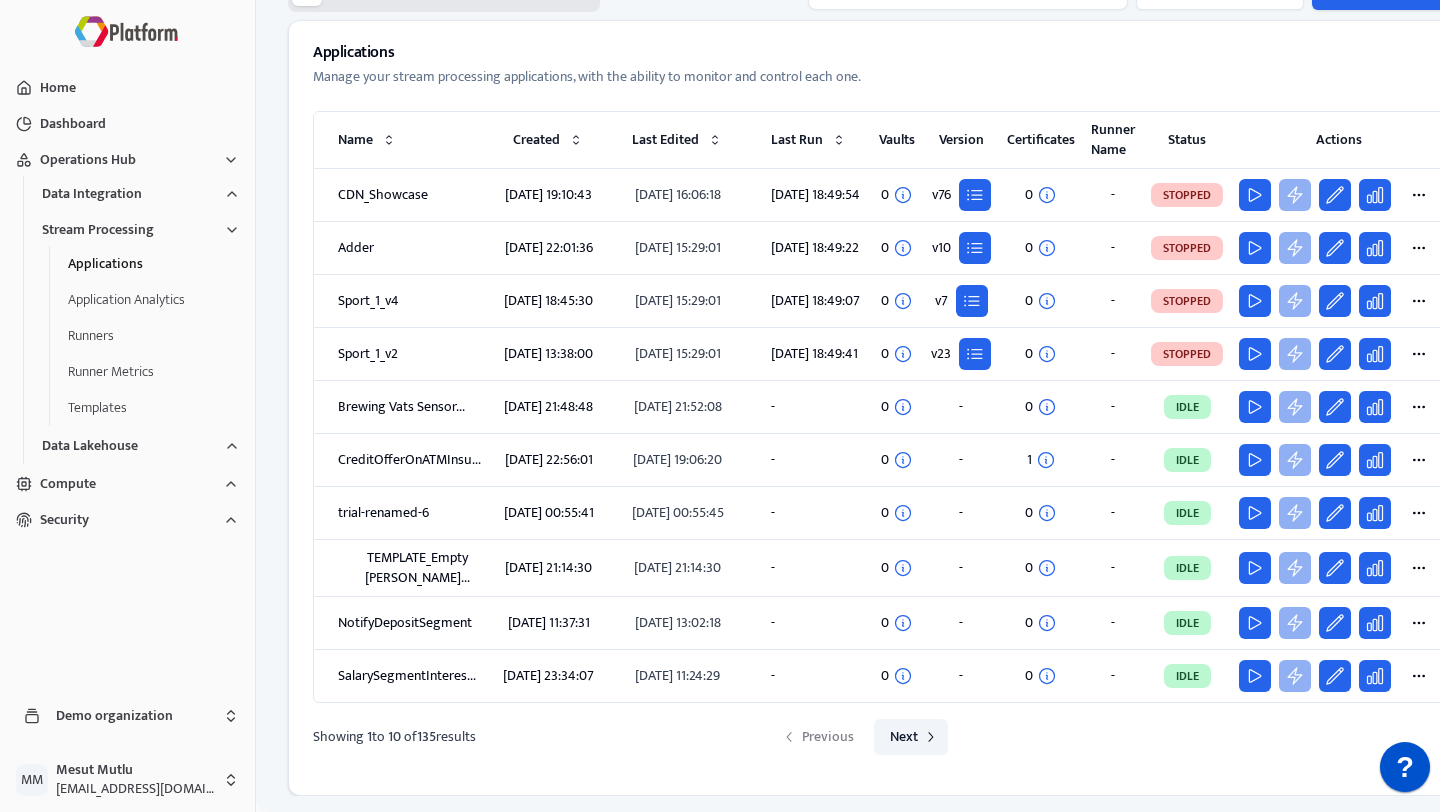 click 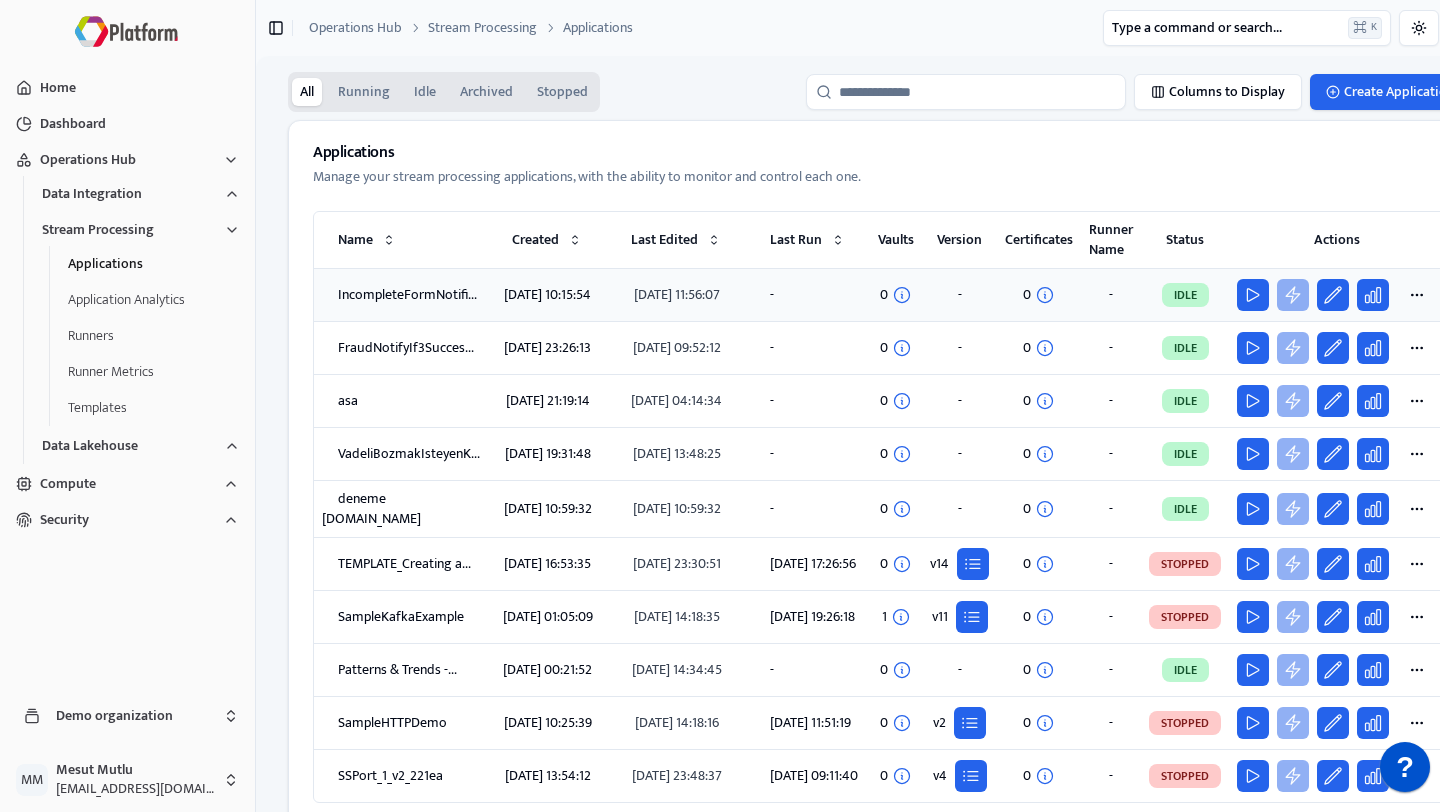 scroll, scrollTop: 136, scrollLeft: 0, axis: vertical 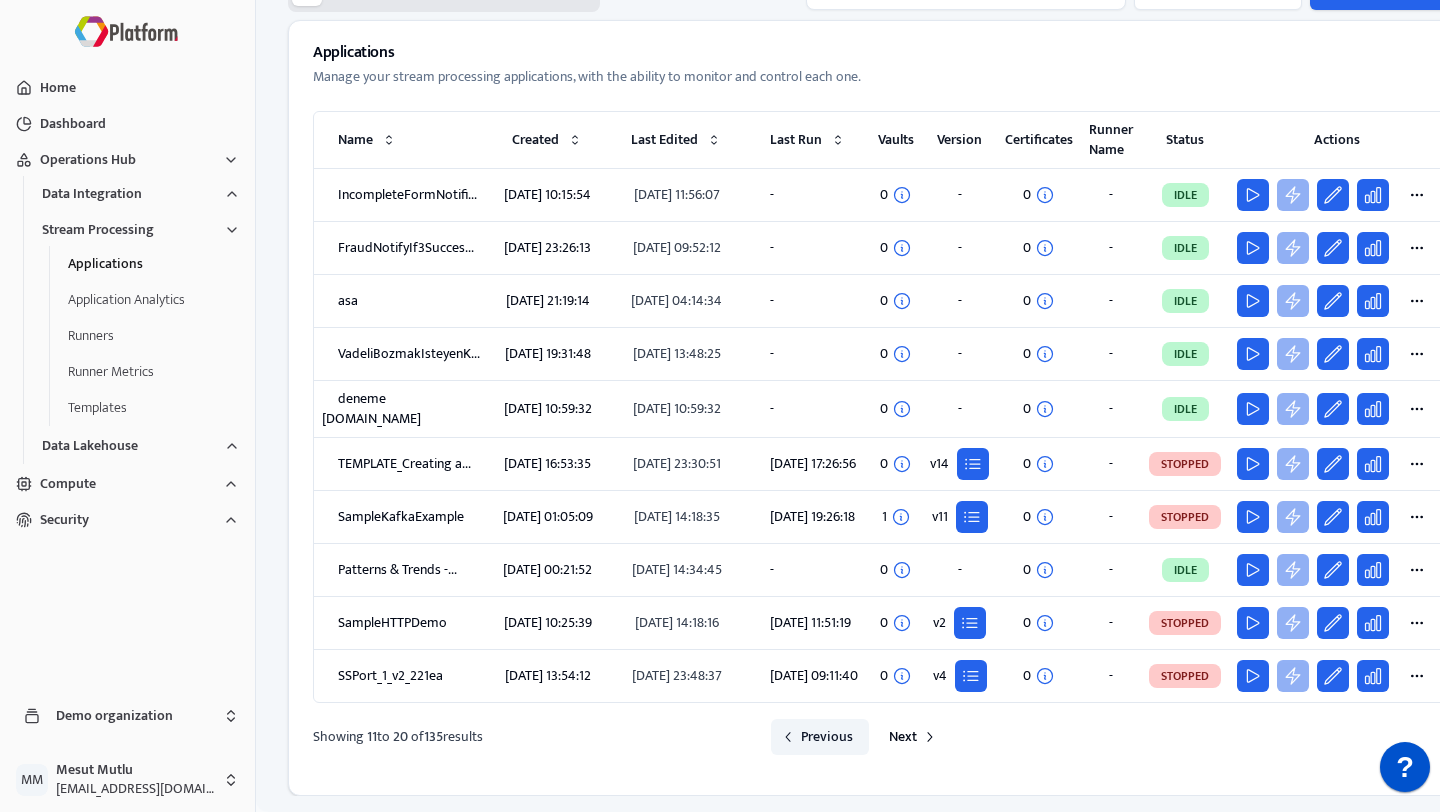 click on "Previous" at bounding box center [827, 737] 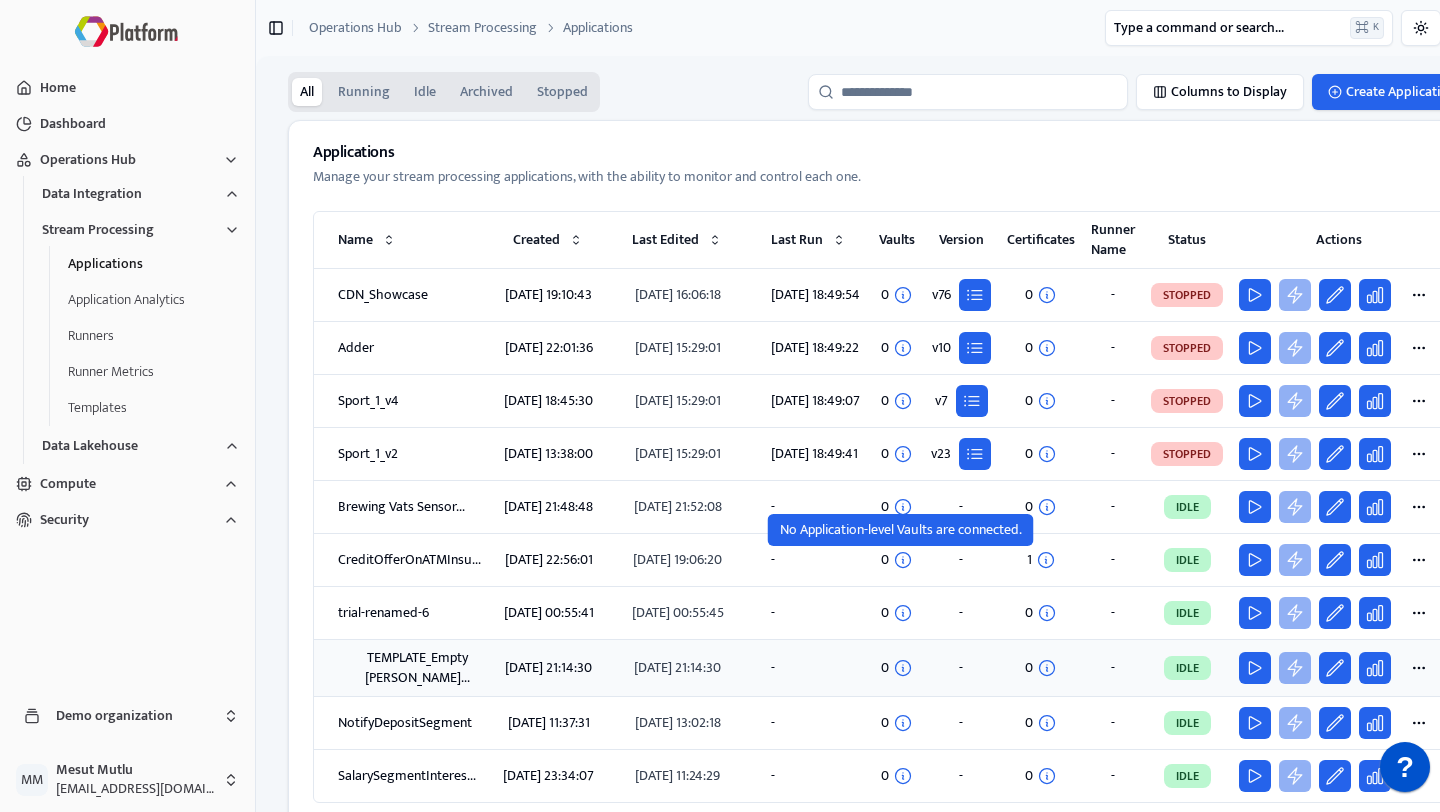 scroll, scrollTop: 136, scrollLeft: 0, axis: vertical 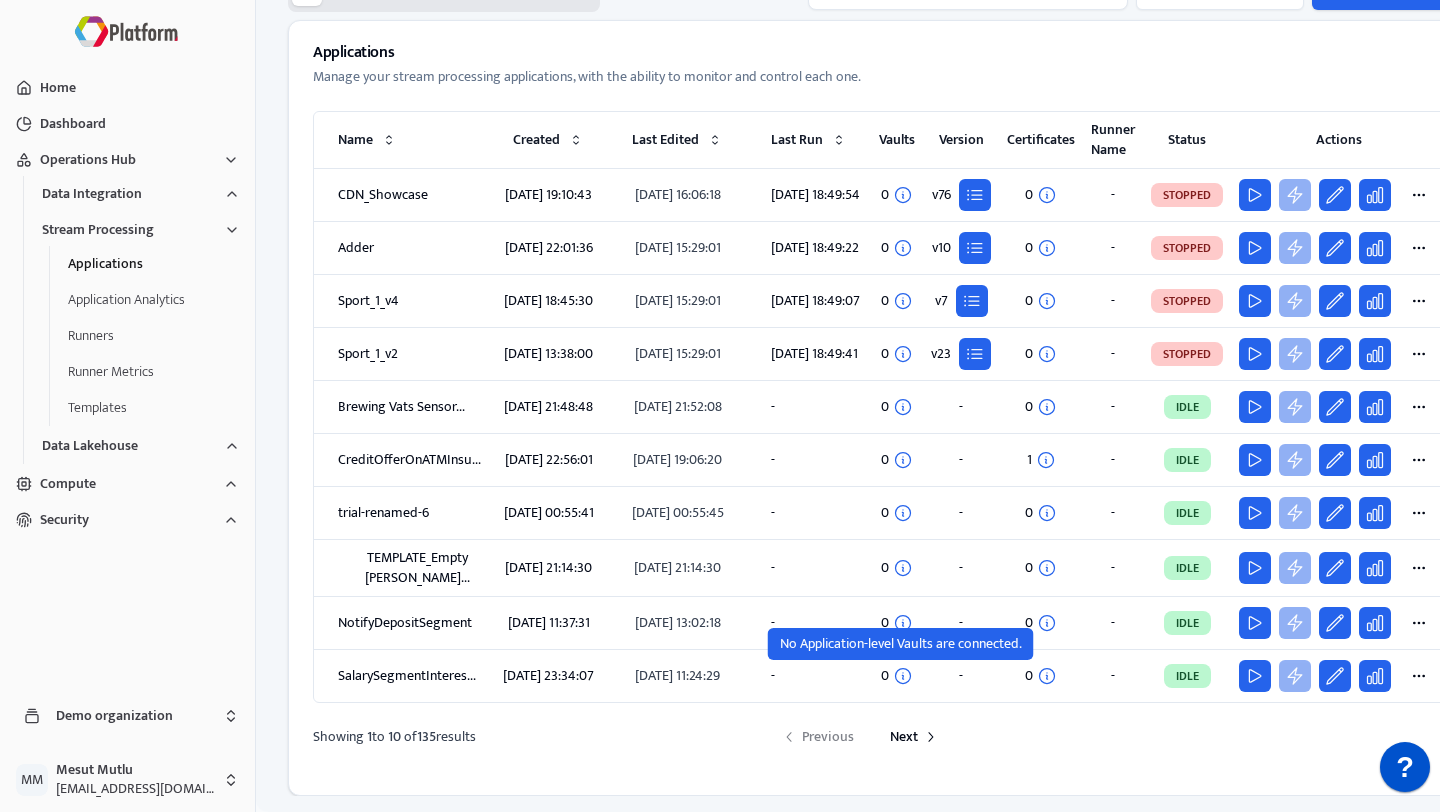 click on "Showing   1  to   10   of  135  results Previous Next" at bounding box center [880, 737] 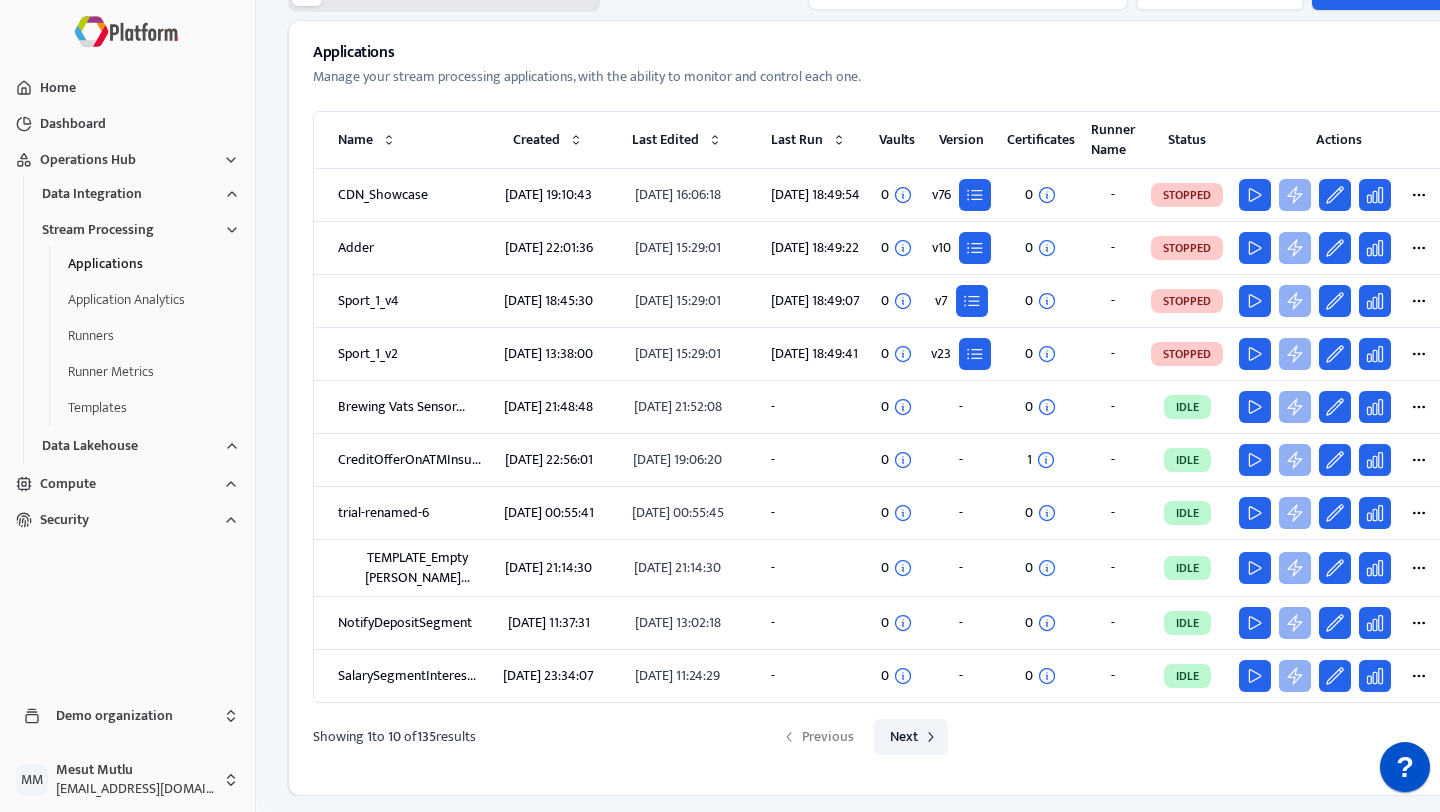 click on "Next" at bounding box center [904, 737] 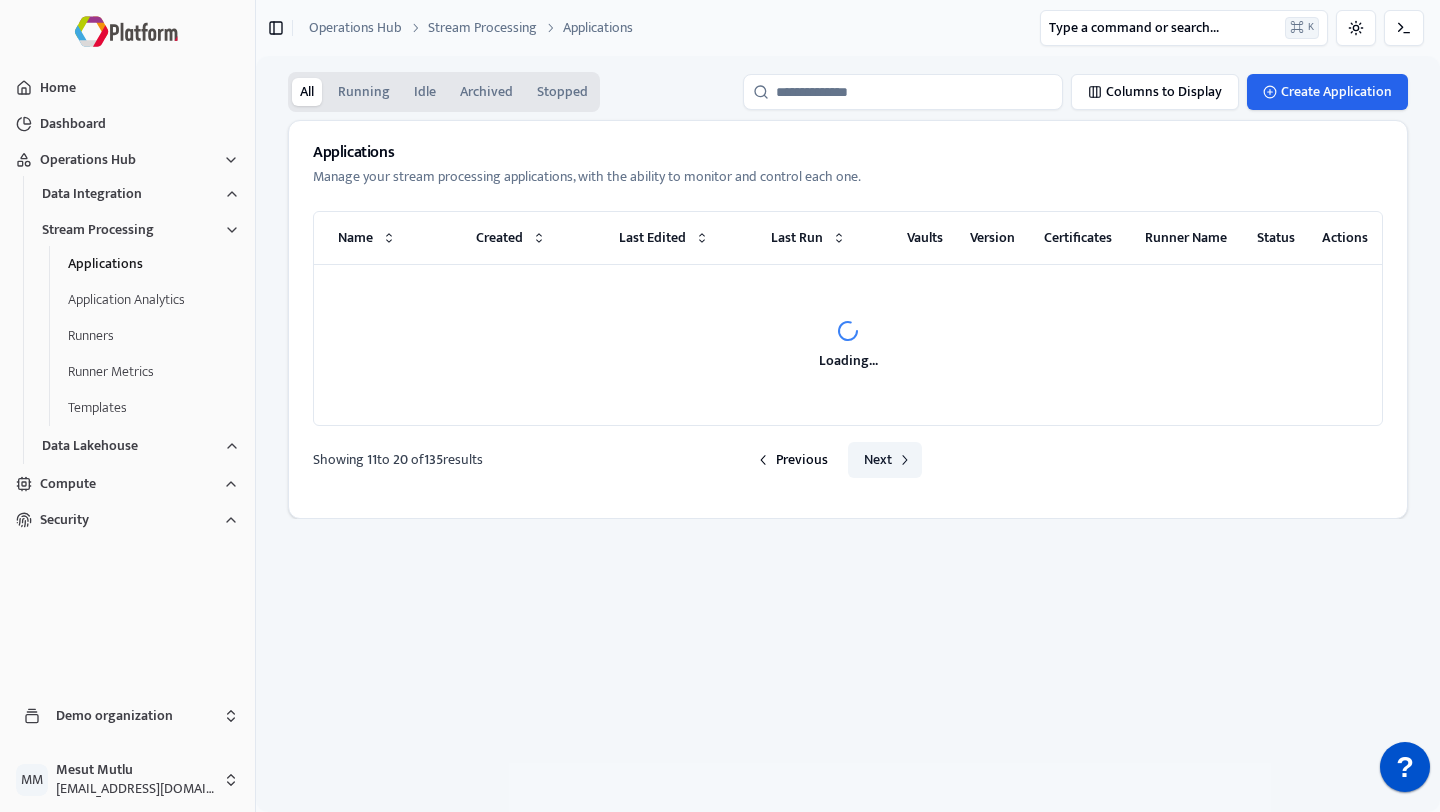 scroll, scrollTop: 136, scrollLeft: 0, axis: vertical 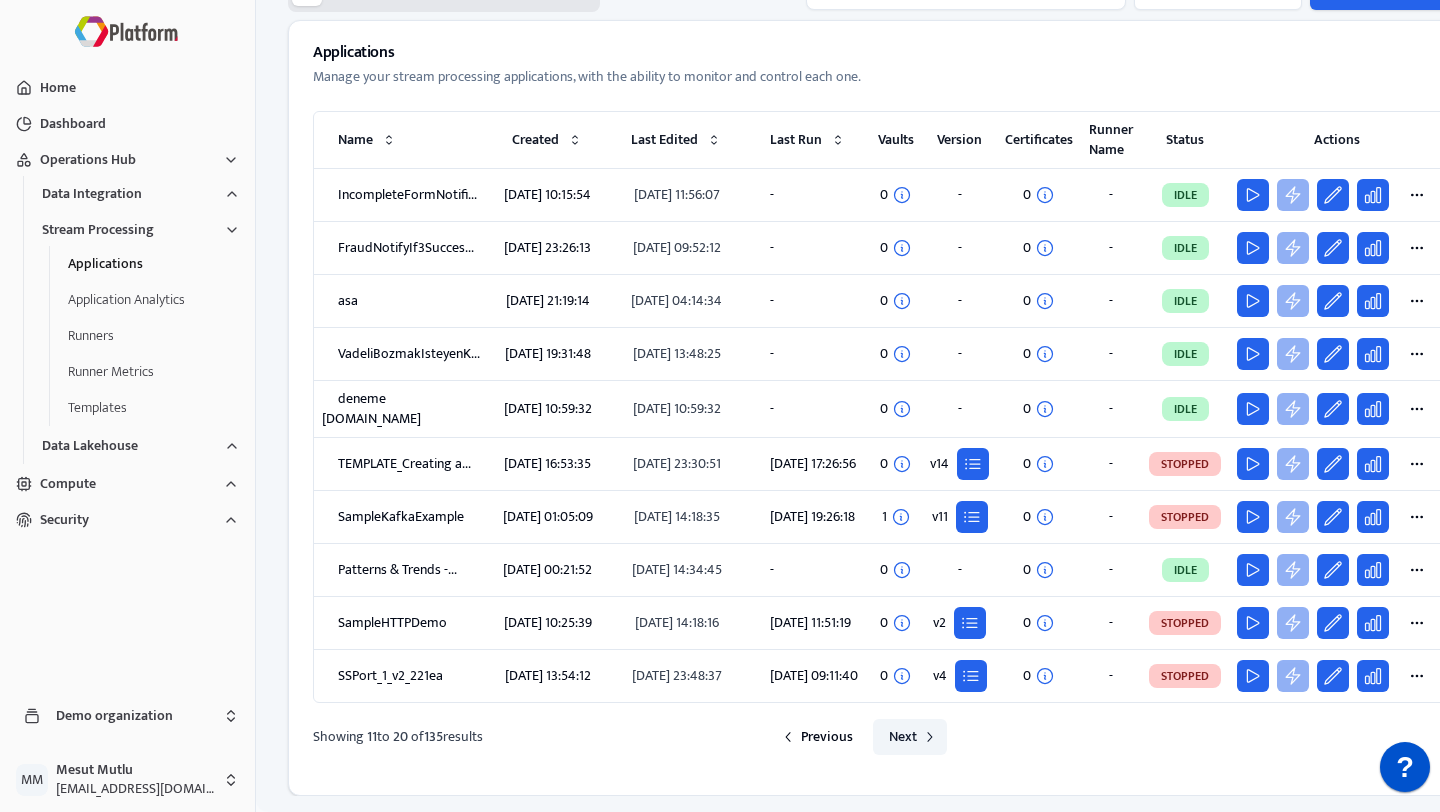 click on "Next" at bounding box center [910, 737] 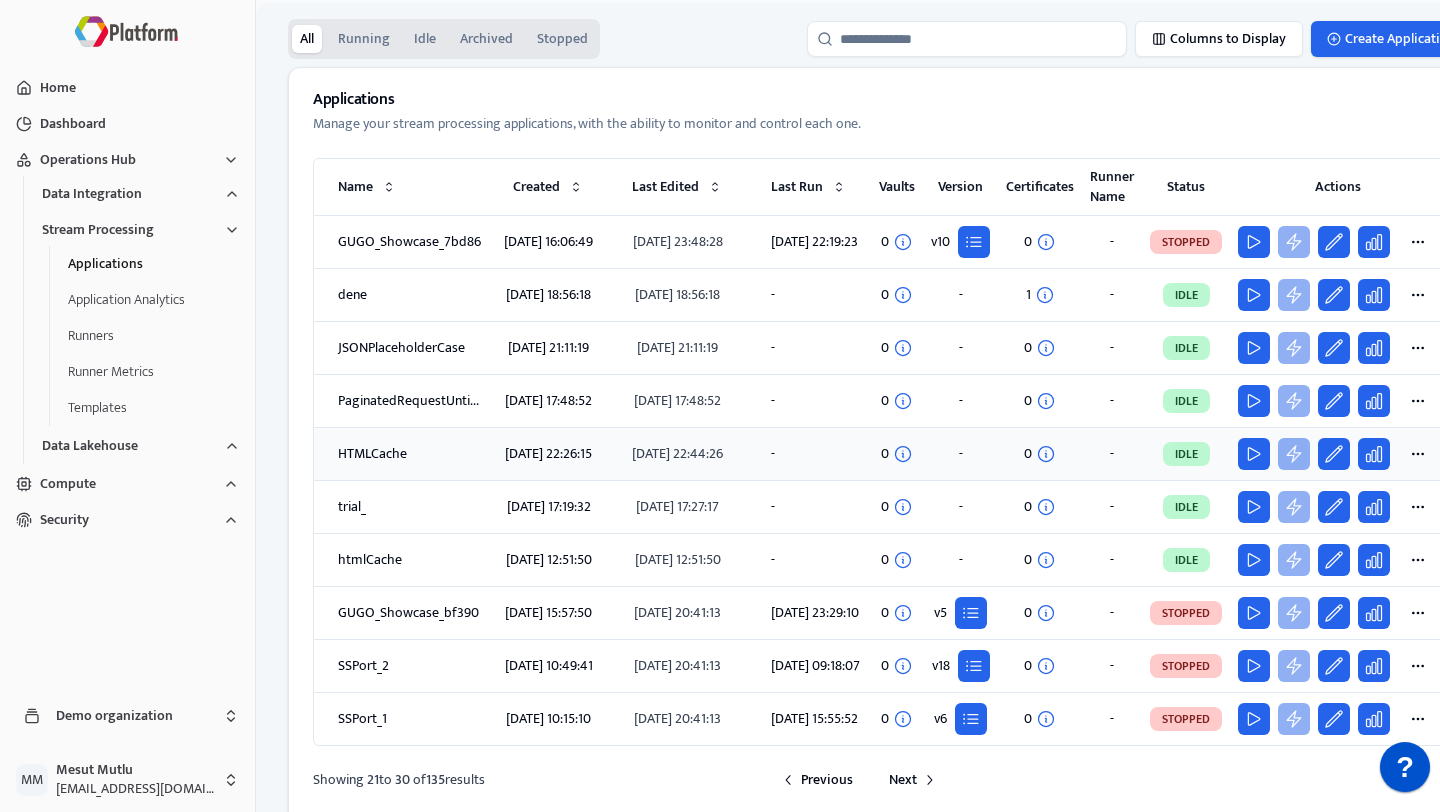 scroll, scrollTop: 136, scrollLeft: 0, axis: vertical 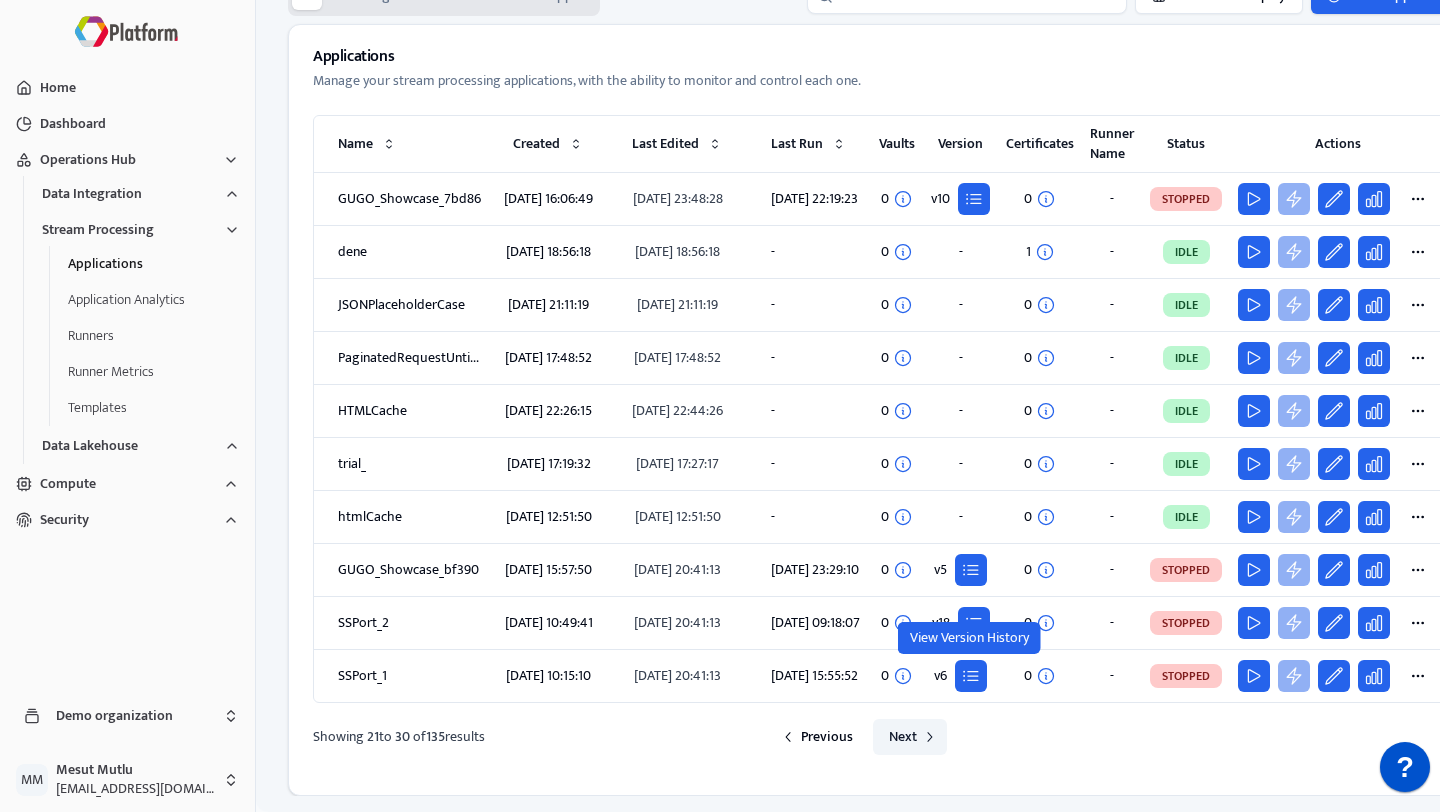 click on "Next" at bounding box center [903, 737] 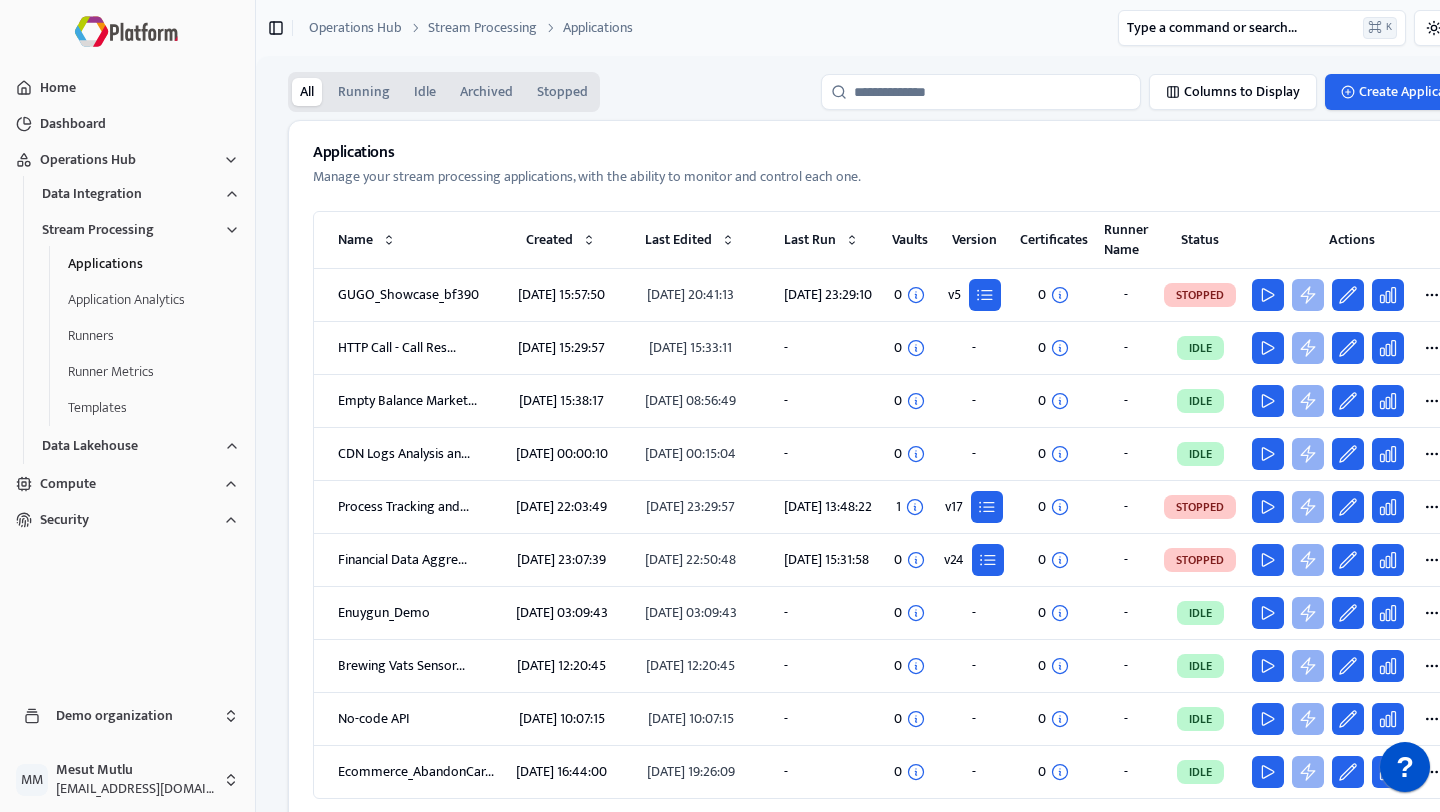 scroll, scrollTop: 136, scrollLeft: 0, axis: vertical 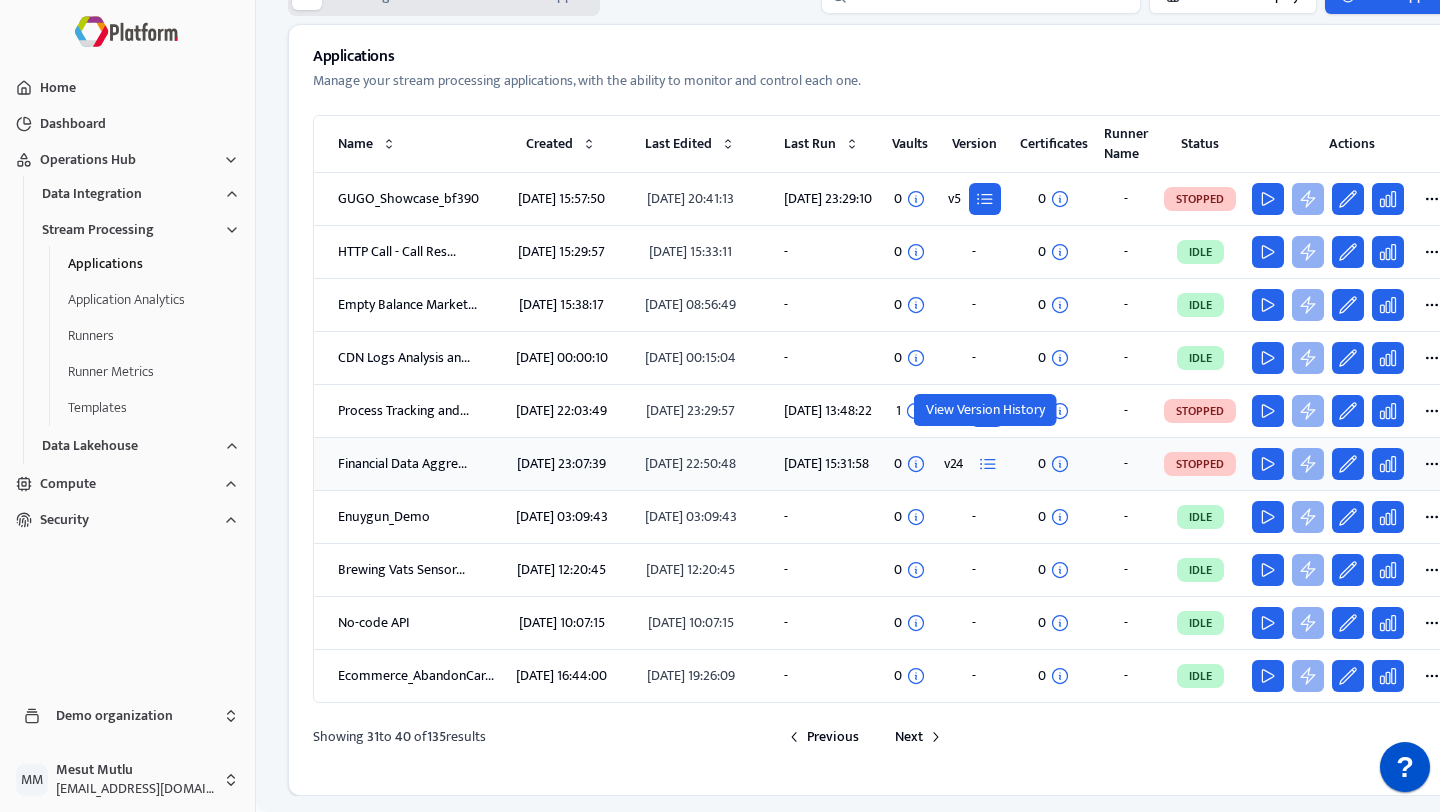 click 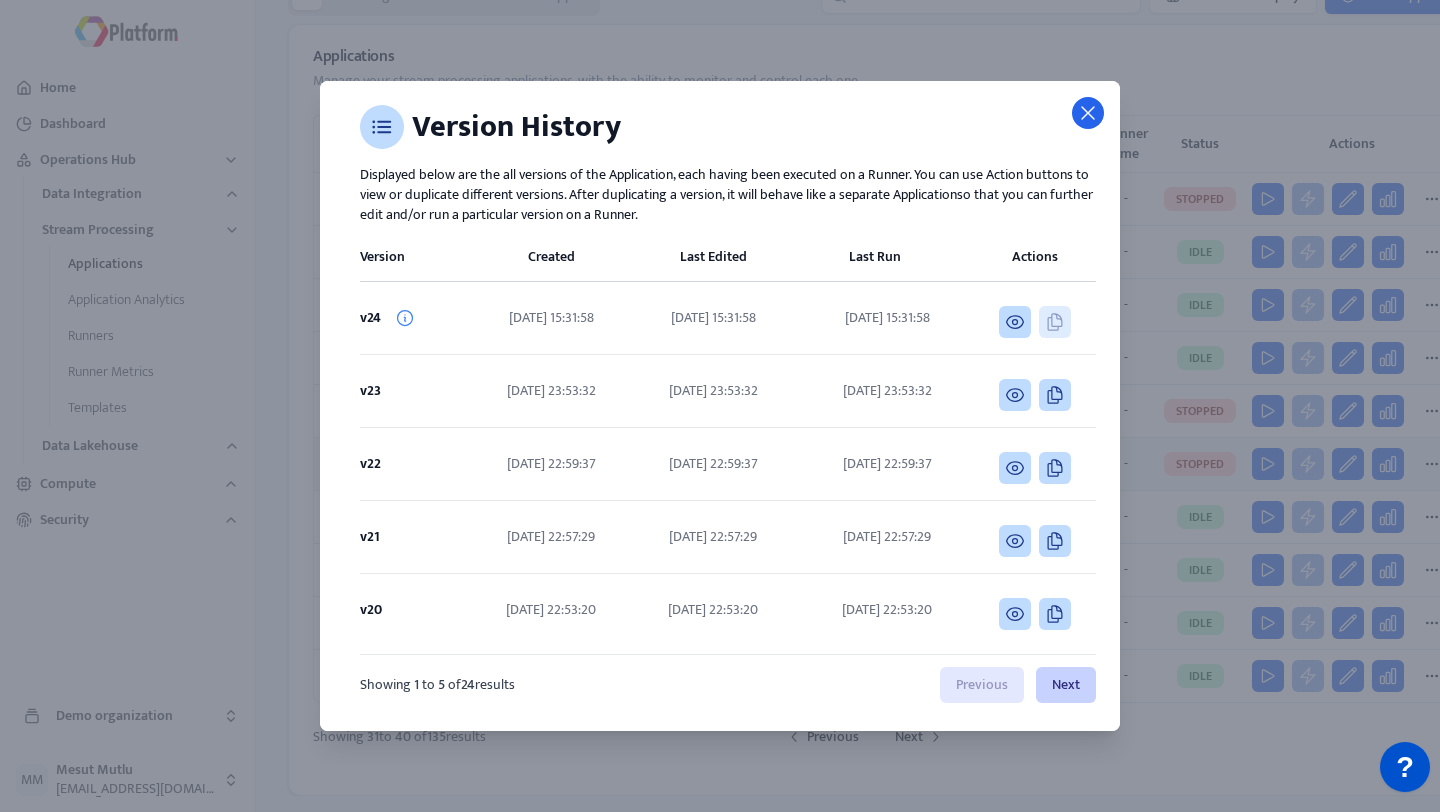 click 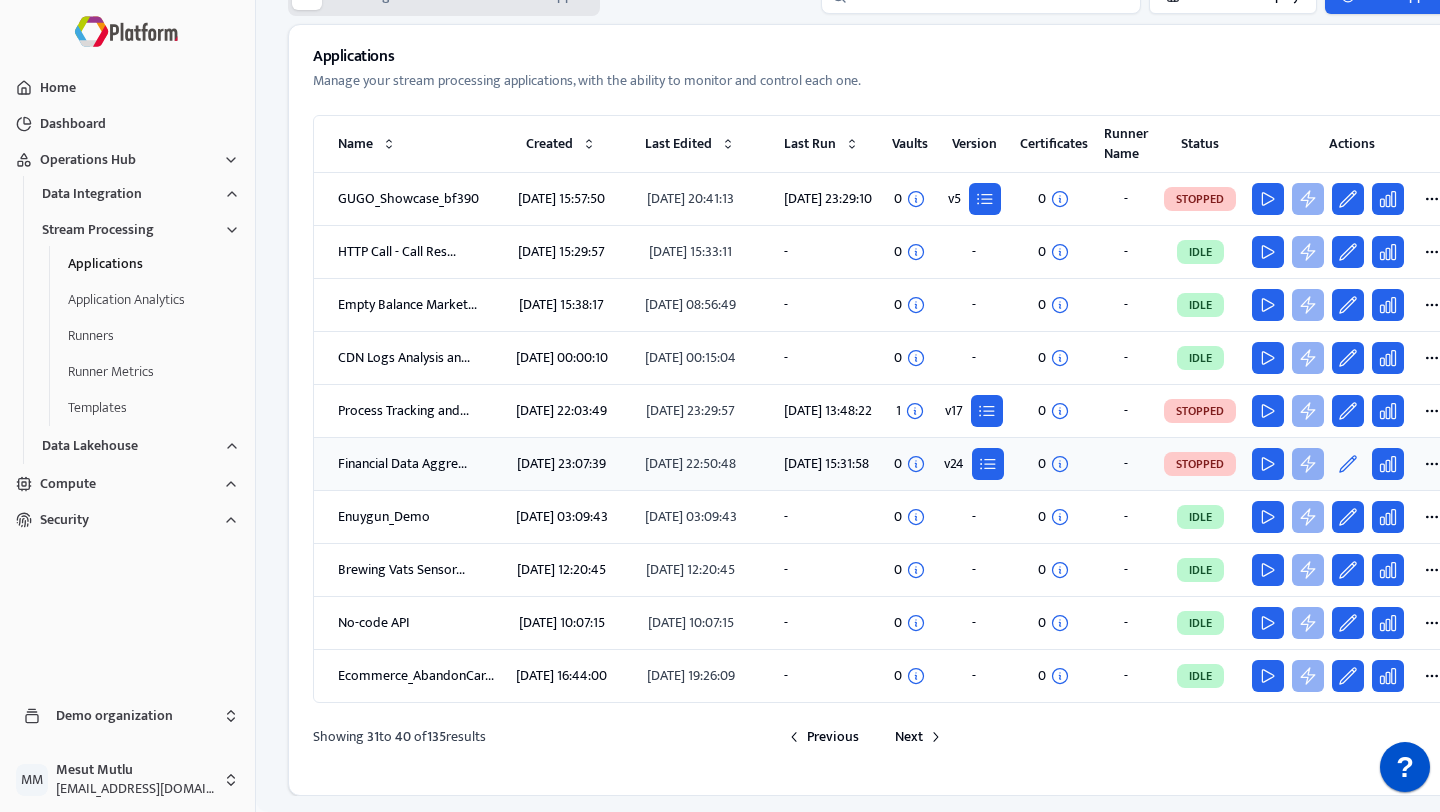click 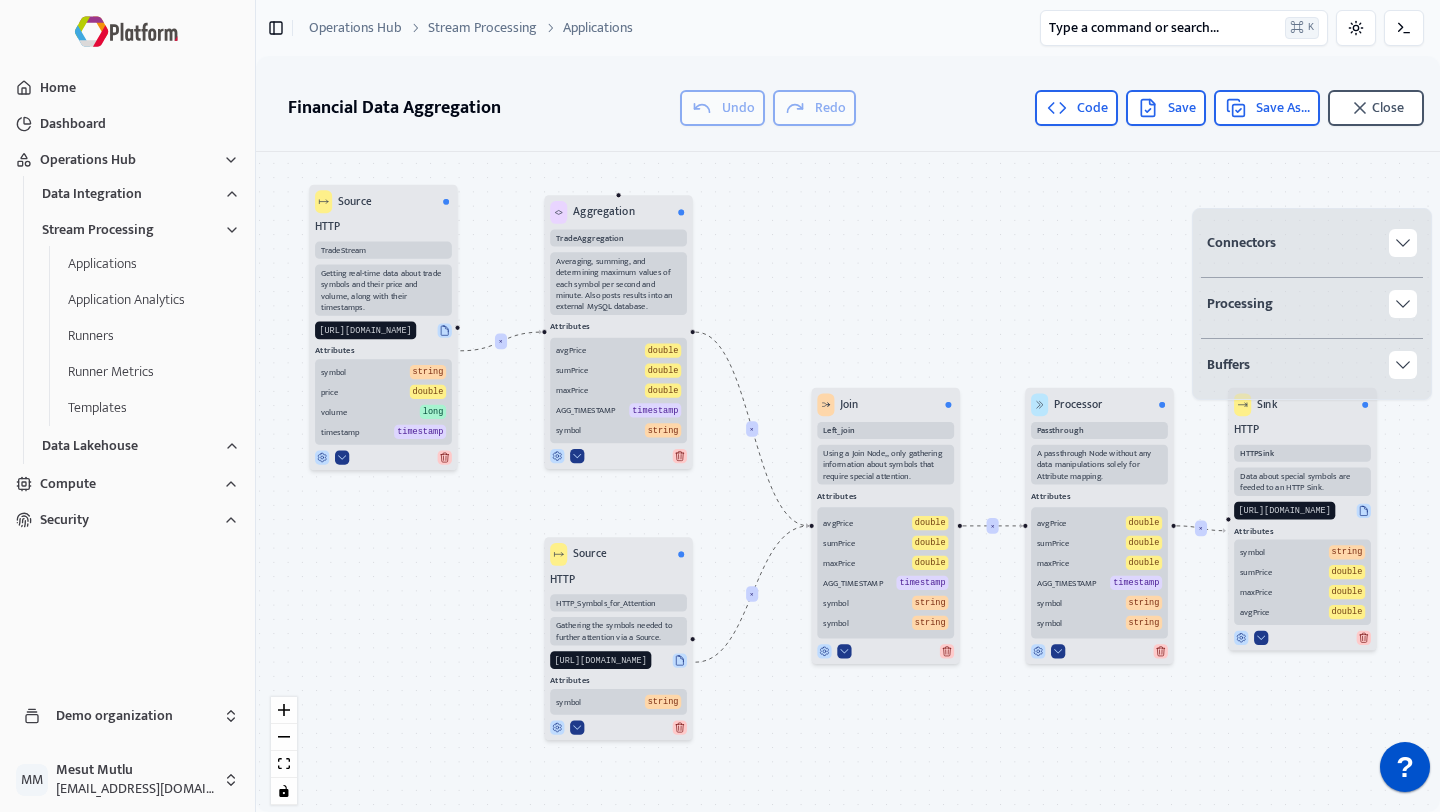 scroll, scrollTop: 0, scrollLeft: 0, axis: both 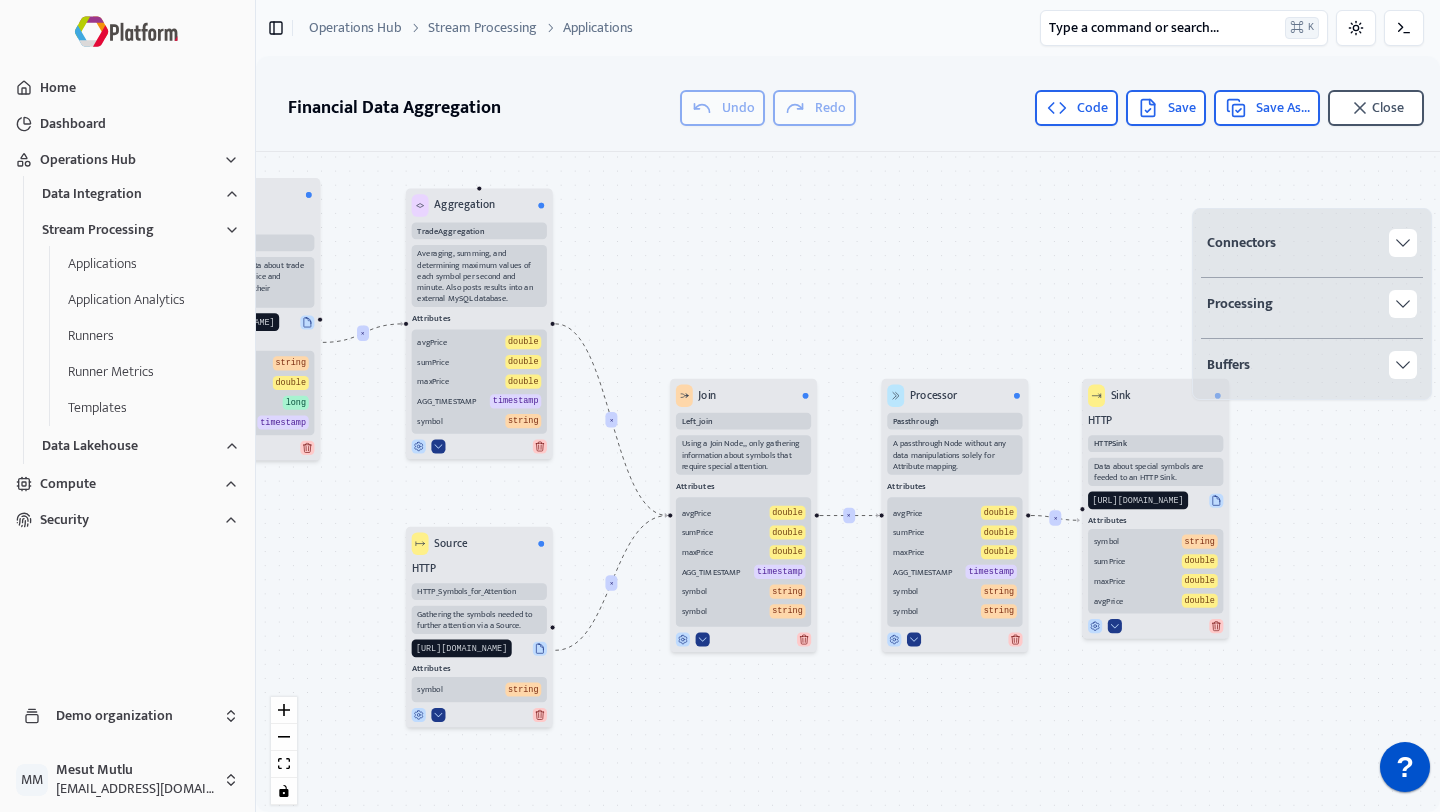 drag, startPoint x: 1159, startPoint y: 683, endPoint x: 892, endPoint y: 637, distance: 270.93356 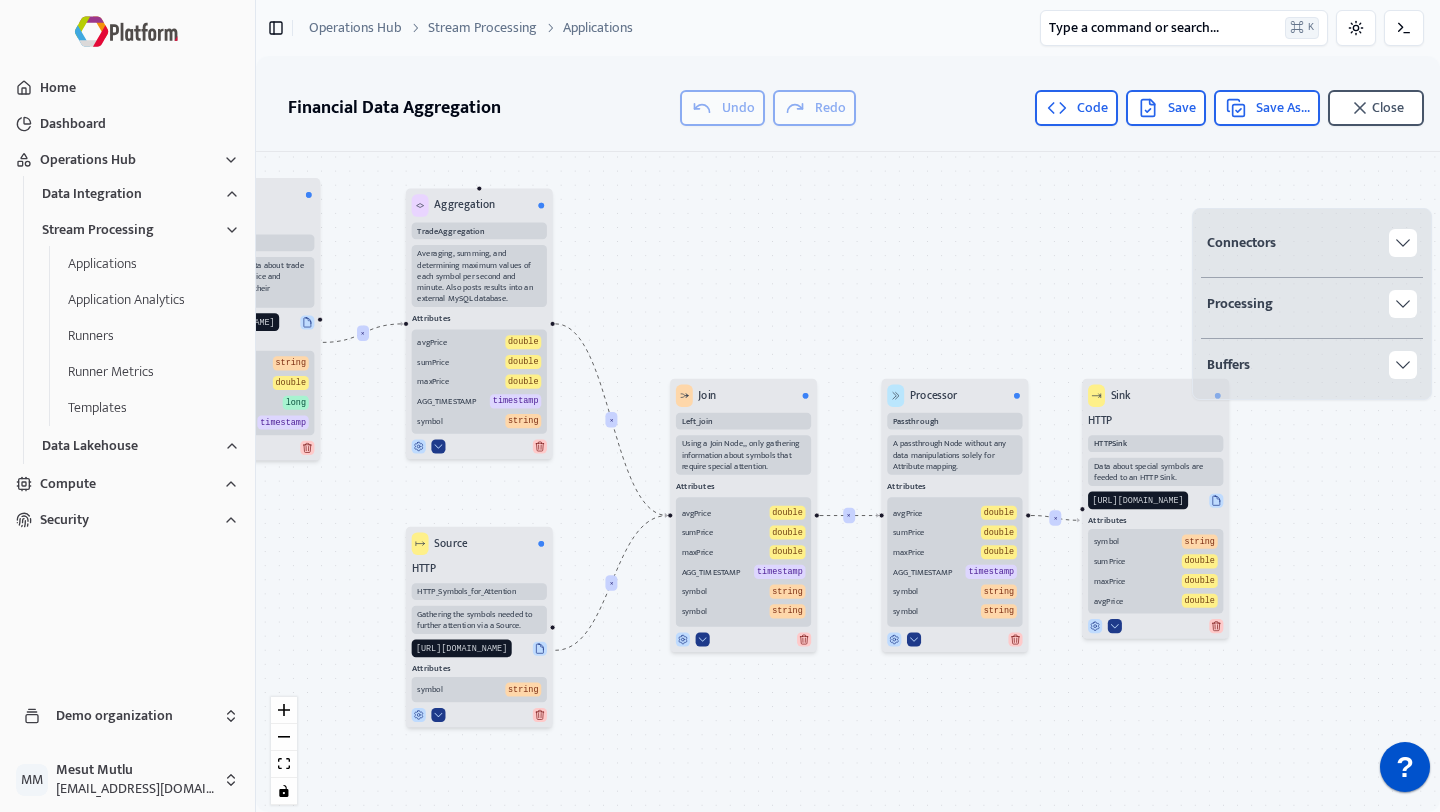 click on "× × × × × Source HTTP TradeStream Getting real-time data about trade symbols and their price and volume, along with their timestamps. [URL][DOMAIN_NAME] Attributes symbol string price double volume long timestamp timestamp Aggregation TradeAggregation Averaging, summing, and determining maximum values of each symbol per second and minute. Also posts results into an external MySQL database. Attributes avgPrice double sumPrice double maxPrice double AGG_TIMESTAMP timestamp symbol string Join Left_join Using a Join Node,, only gathering information about symbols that require special attention. Attributes avgPrice double sumPrice double maxPrice double AGG_TIMESTAMP timestamp symbol string symbol string Source HTTP HTTP_Symbols_for_Attention Gathering the symbols needed to further attention via a Source. [URL][DOMAIN_NAME] Attributes symbol string Processor Sink" at bounding box center [848, 486] 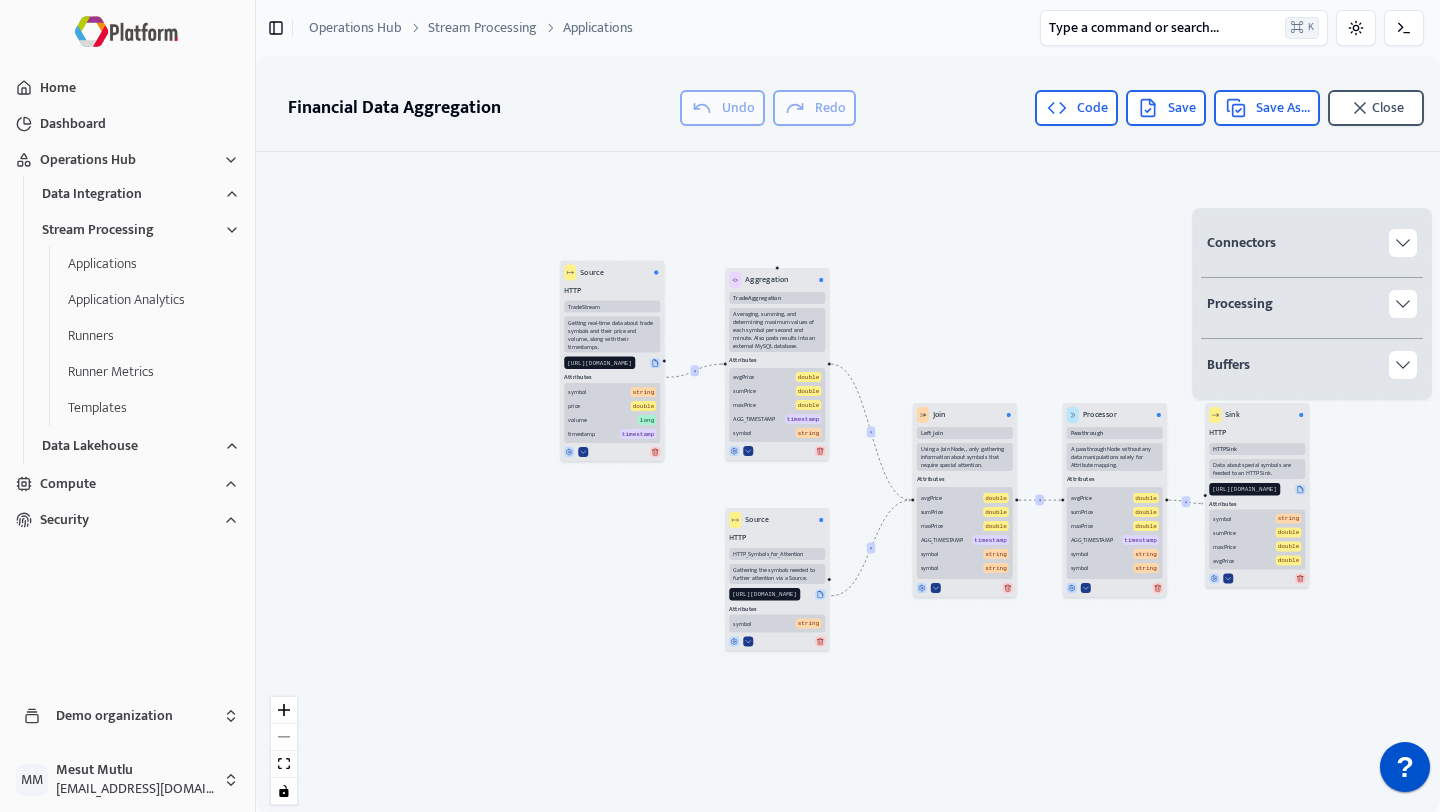 drag, startPoint x: 656, startPoint y: 270, endPoint x: 990, endPoint y: 290, distance: 334.59827 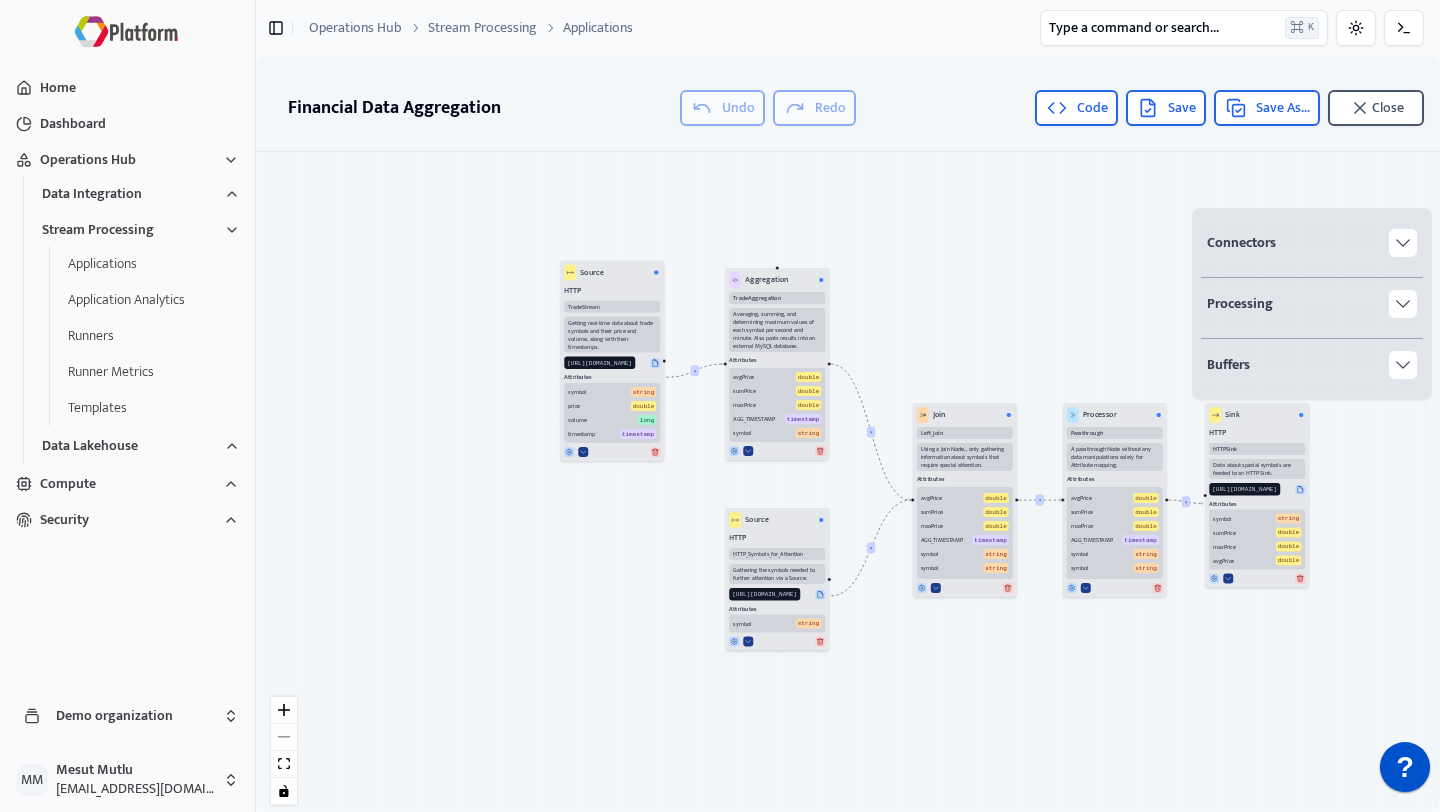 click on "× × × × × Source HTTP TradeStream Getting real-time data about trade symbols and their price and volume, along with their timestamps. [URL][DOMAIN_NAME] Attributes symbol string price double volume long timestamp timestamp Aggregation TradeAggregation Averaging, summing, and determining maximum values of each symbol per second and minute. Also posts results into an external MySQL database. Attributes avgPrice double sumPrice double maxPrice double AGG_TIMESTAMP timestamp symbol string Join Left_join Using a Join Node,, only gathering information about symbols that require special attention. Attributes avgPrice double sumPrice double maxPrice double AGG_TIMESTAMP timestamp symbol string symbol string Source HTTP HTTP_Symbols_for_Attention Gathering the symbols needed to further attention via a Source. [URL][DOMAIN_NAME] Attributes symbol string Processor Sink" at bounding box center (848, 486) 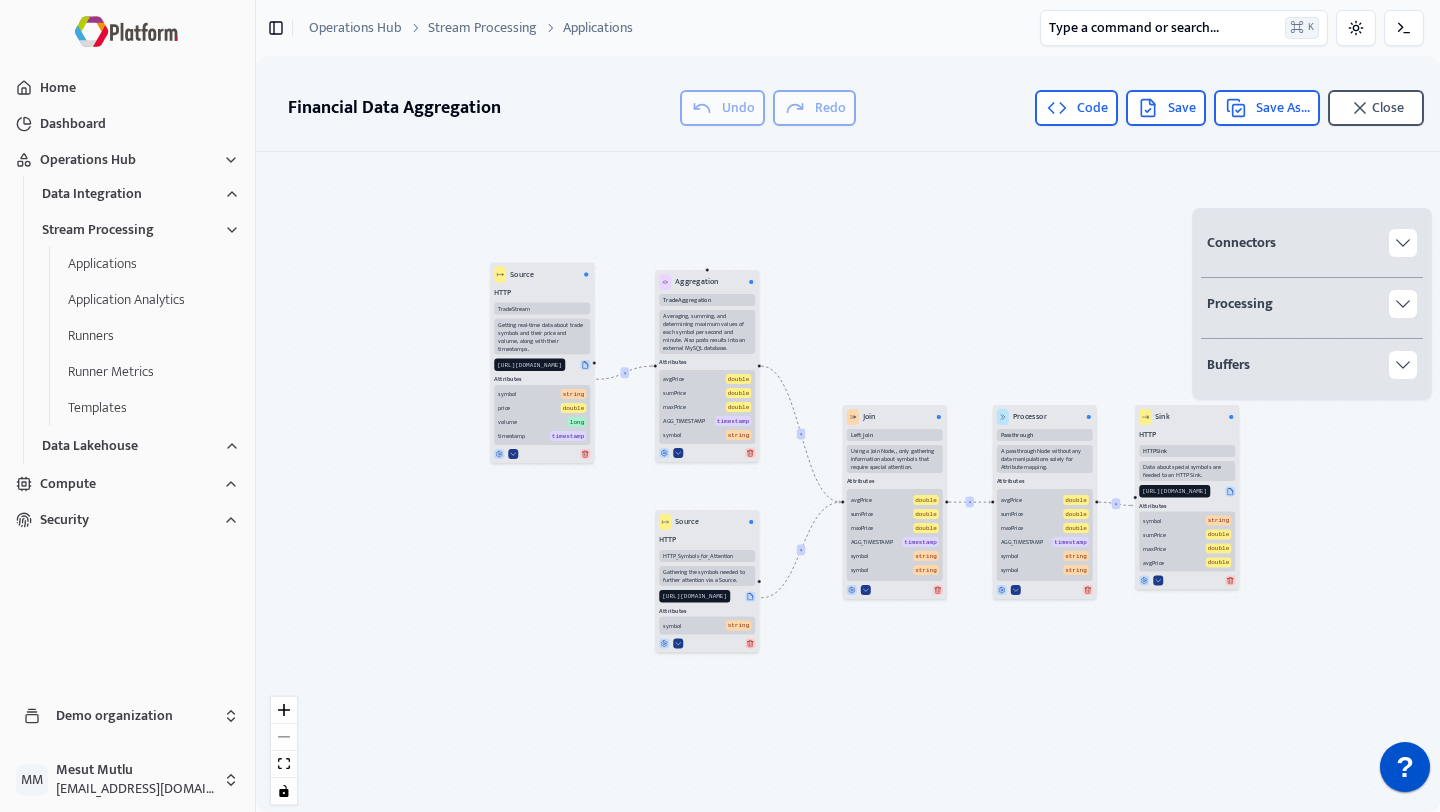 drag, startPoint x: 550, startPoint y: 416, endPoint x: 457, endPoint y: 416, distance: 93 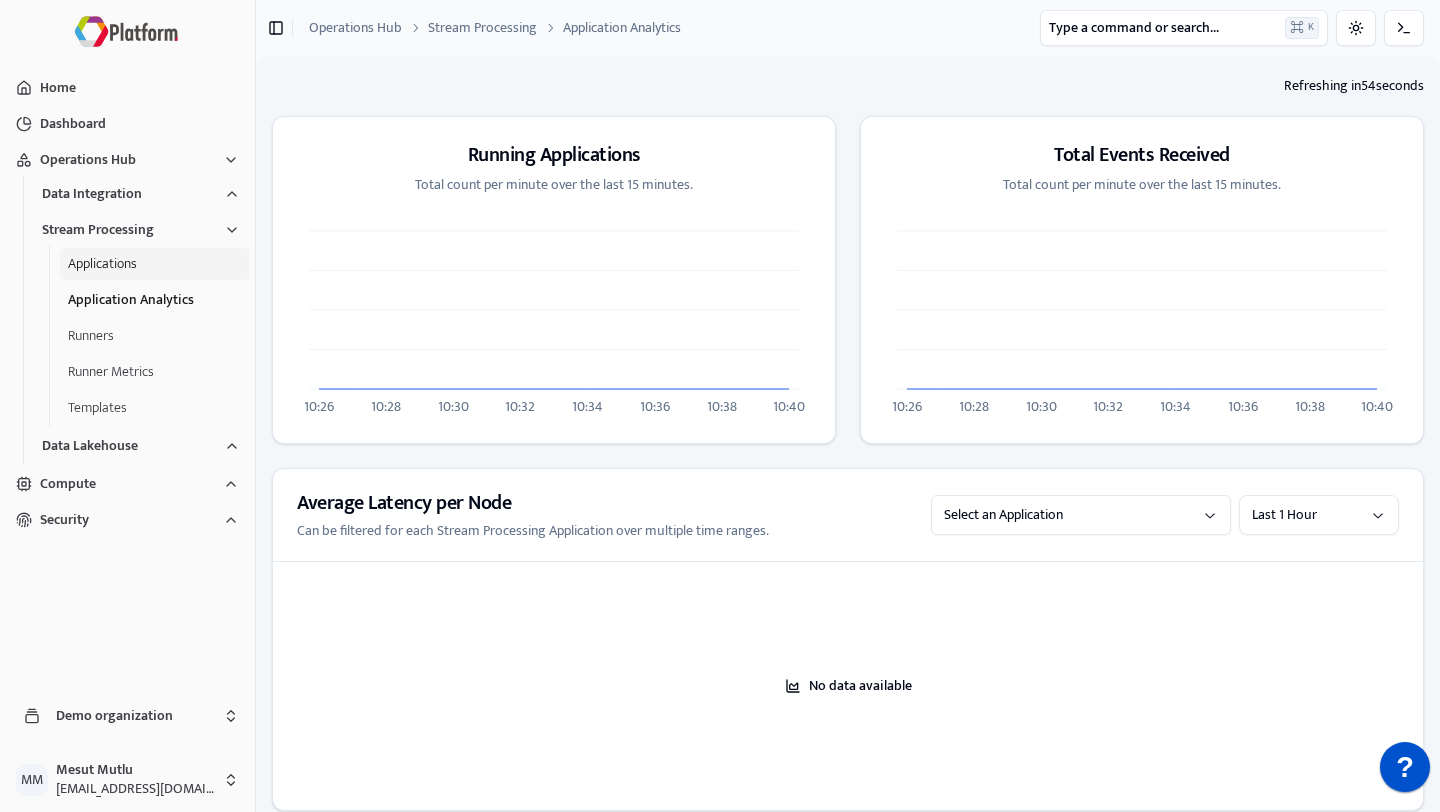 click on "Applications" at bounding box center [154, 264] 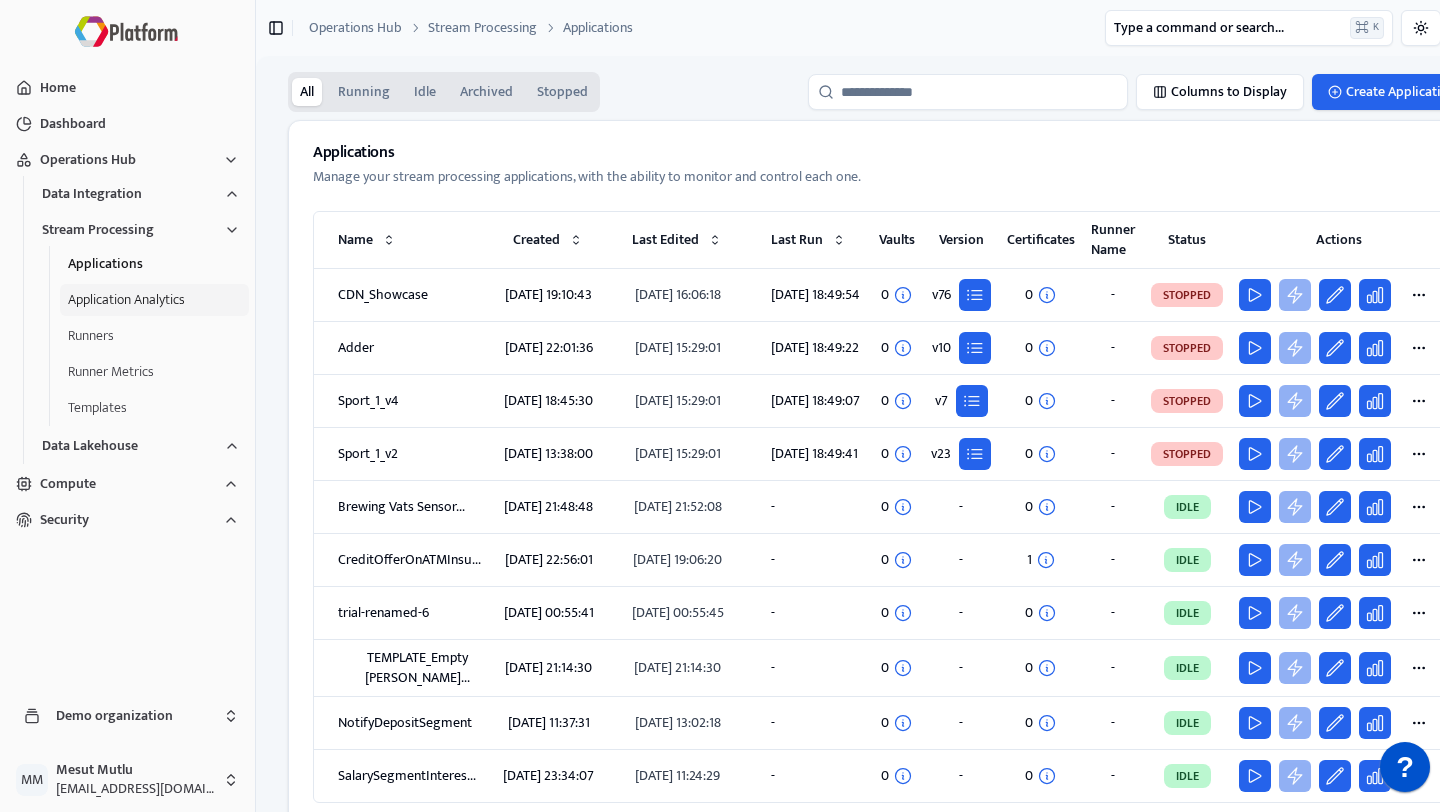 click on "Application Analytics" at bounding box center (154, 300) 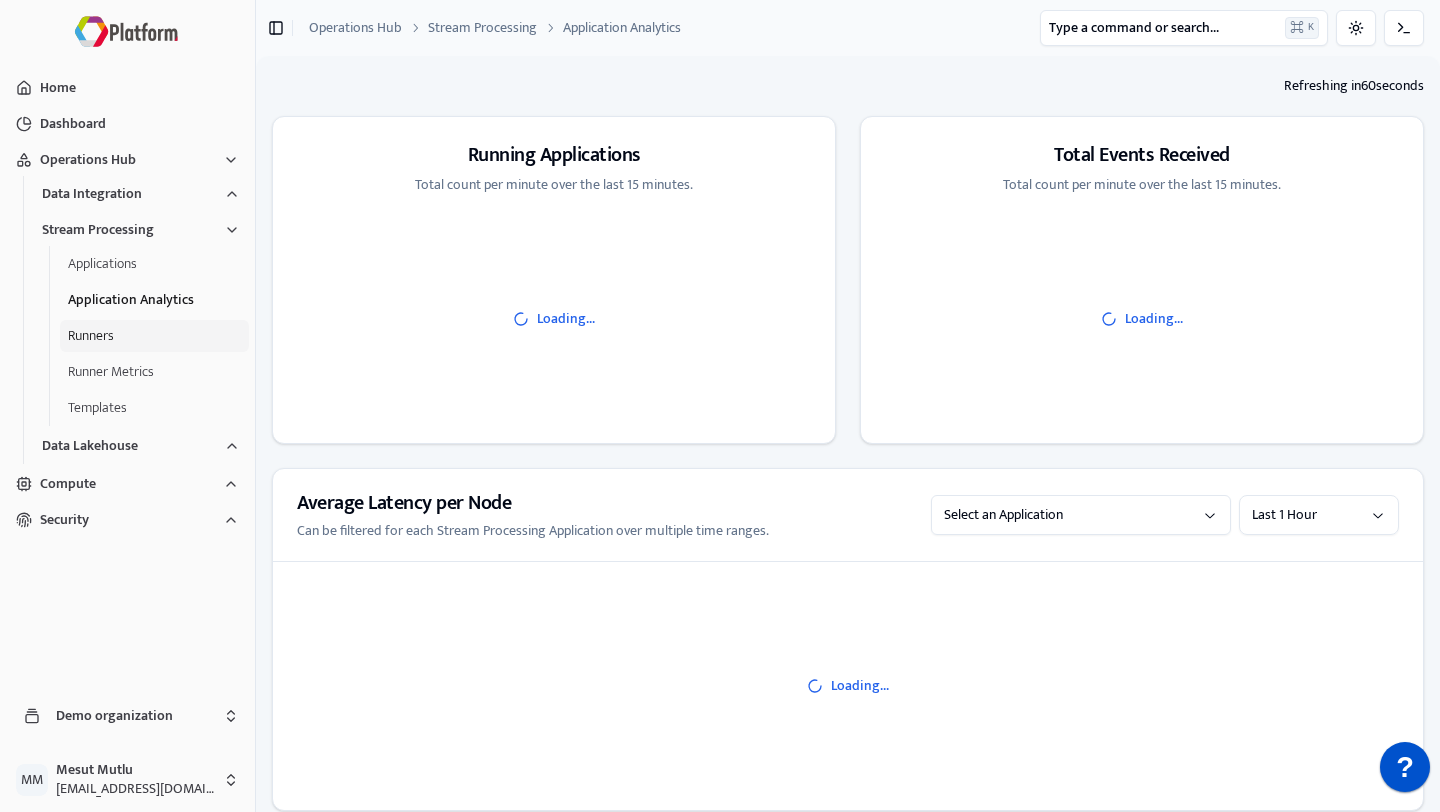 click on "Runners" at bounding box center (154, 336) 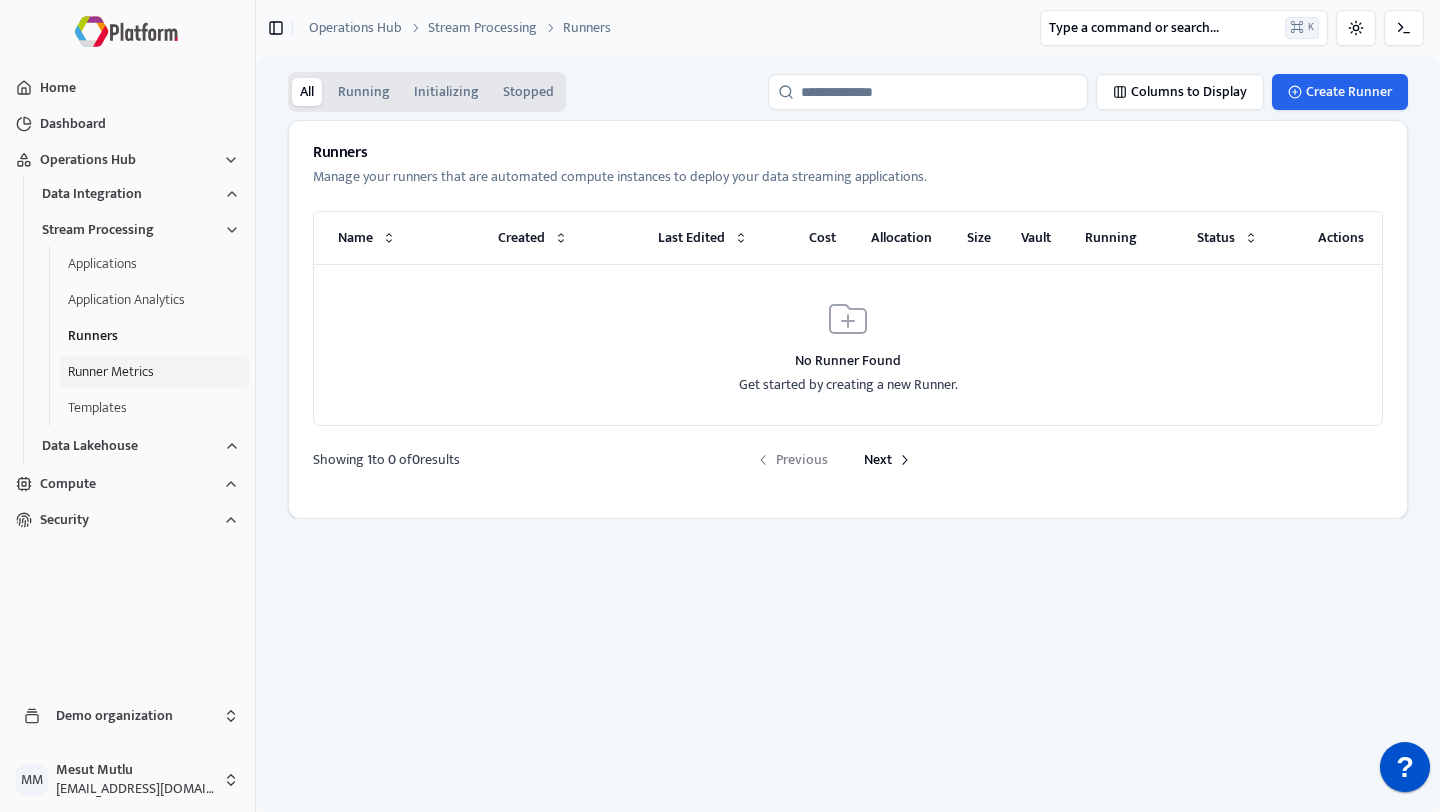 click on "Runner Metrics" at bounding box center [154, 372] 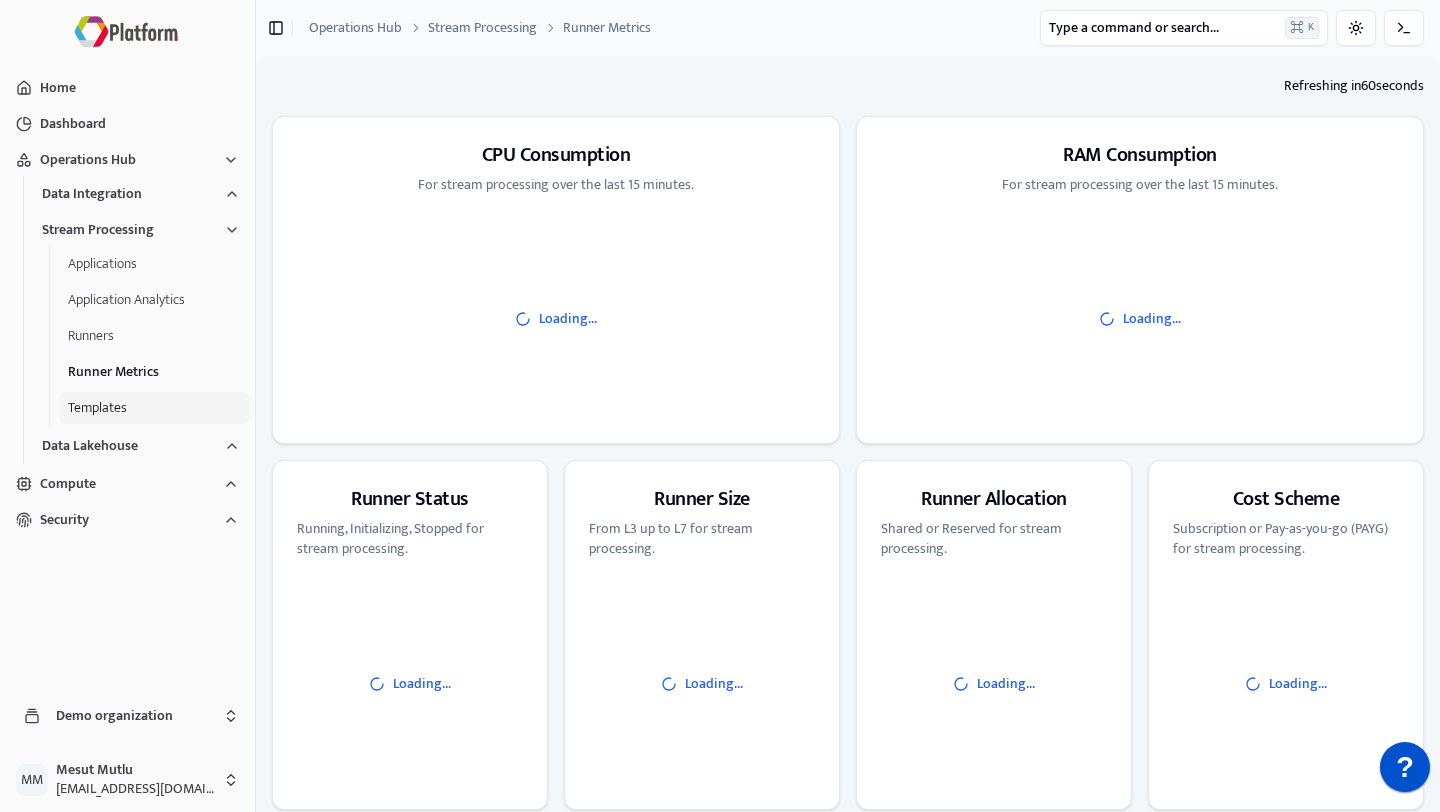 click on "Templates" at bounding box center (154, 408) 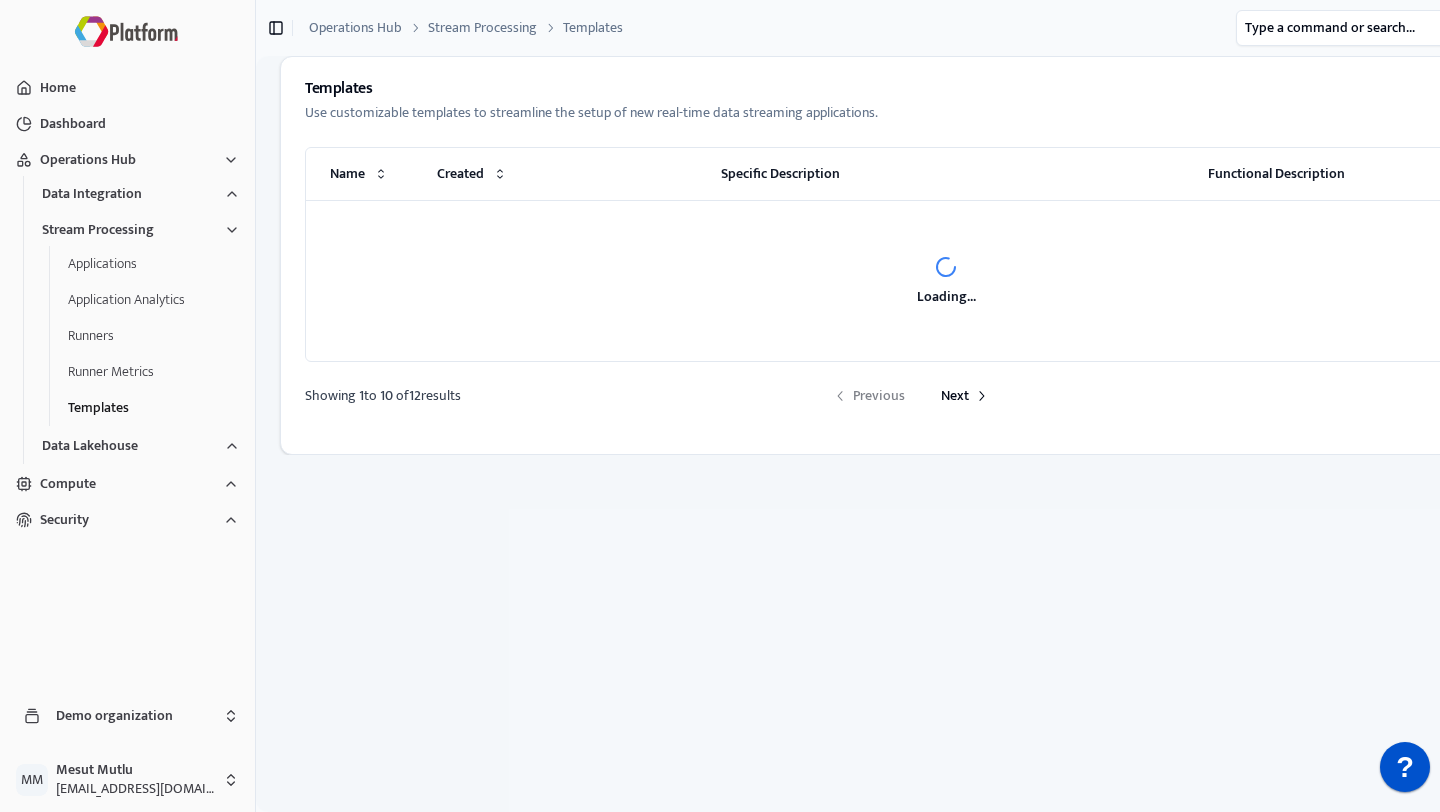 click on "Applications Application Analytics Runners Runner Metrics Templates" at bounding box center (149, 336) 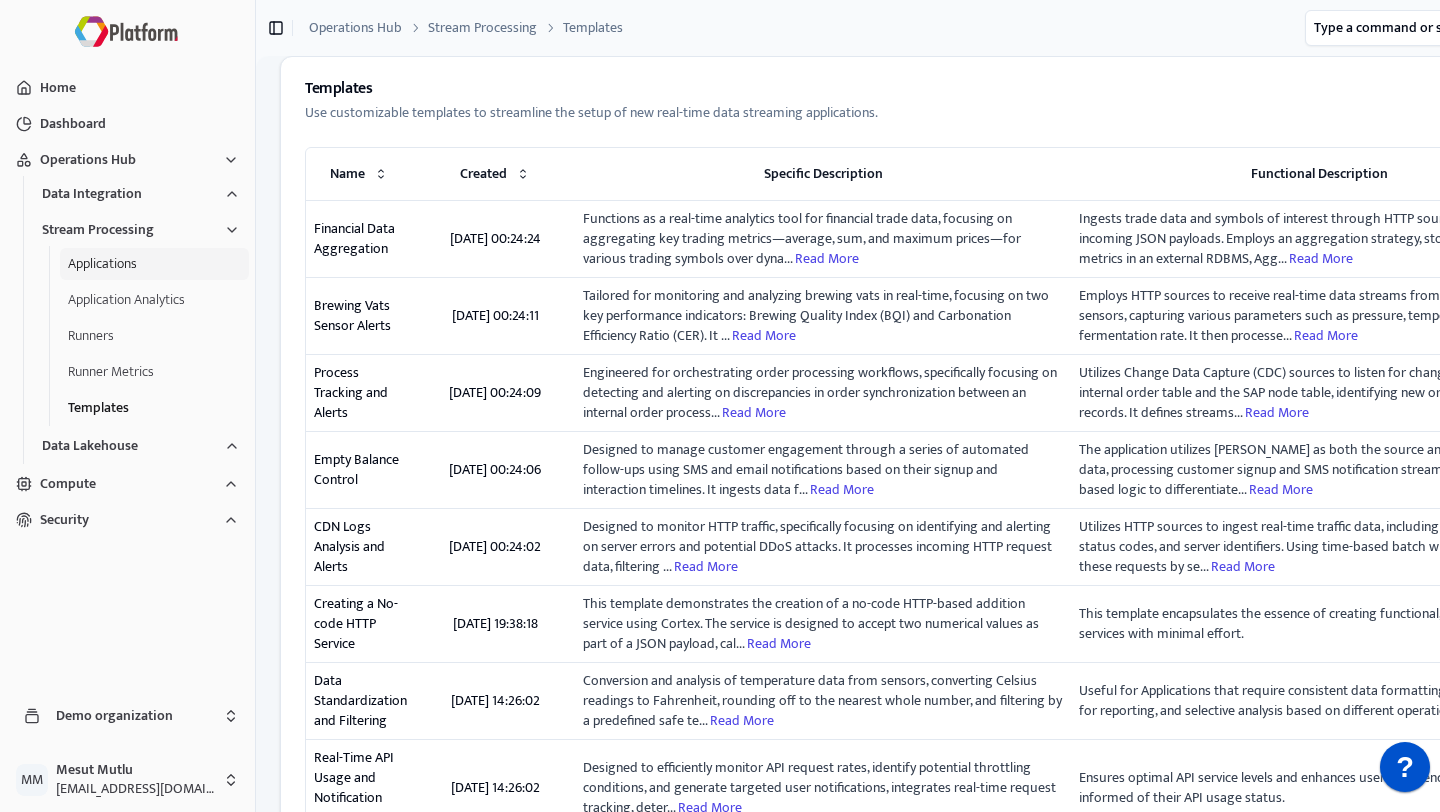 click on "Applications" at bounding box center [154, 264] 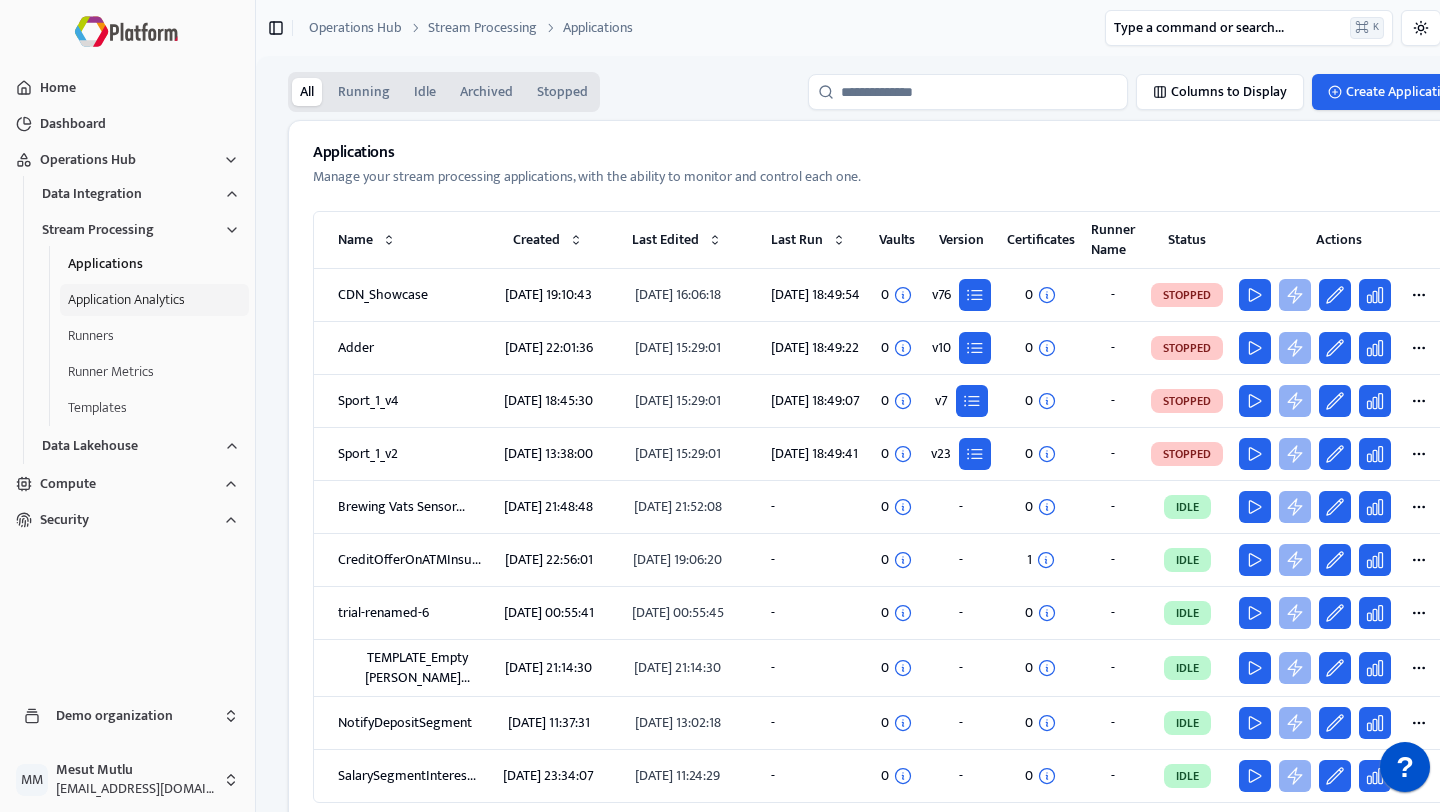 click on "Application Analytics" at bounding box center (154, 300) 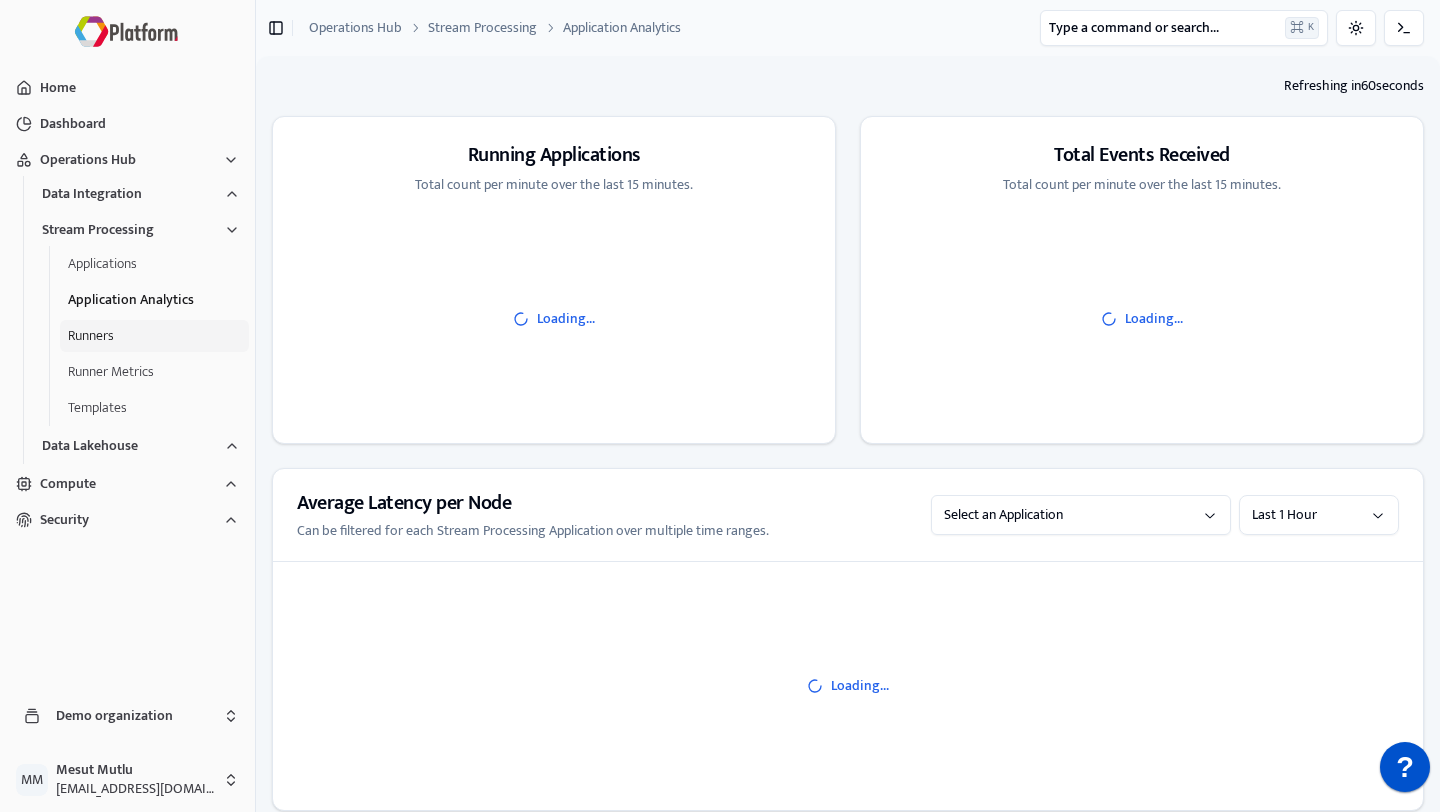 click on "Runners" at bounding box center (154, 336) 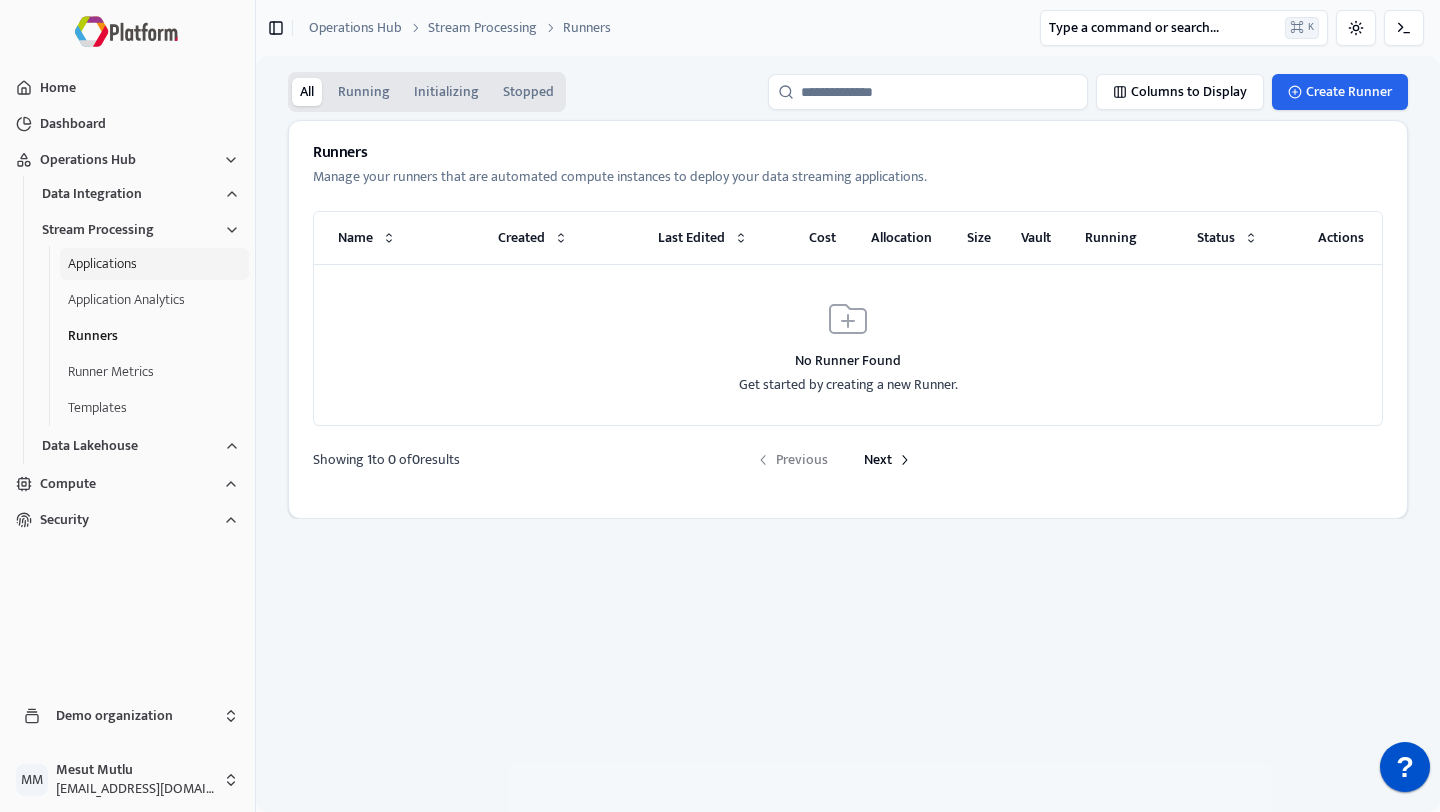 click on "Applications" at bounding box center [154, 264] 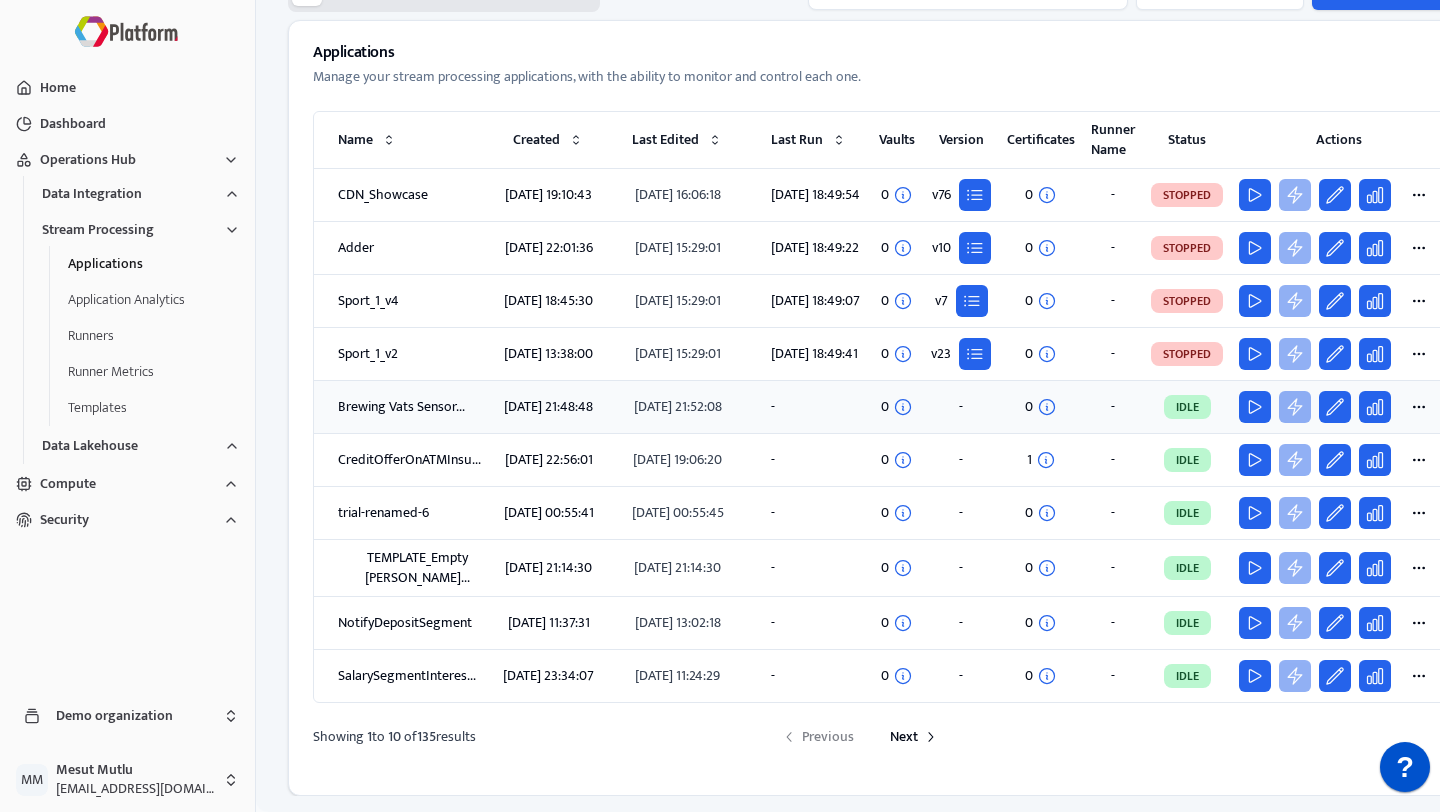scroll, scrollTop: 0, scrollLeft: 0, axis: both 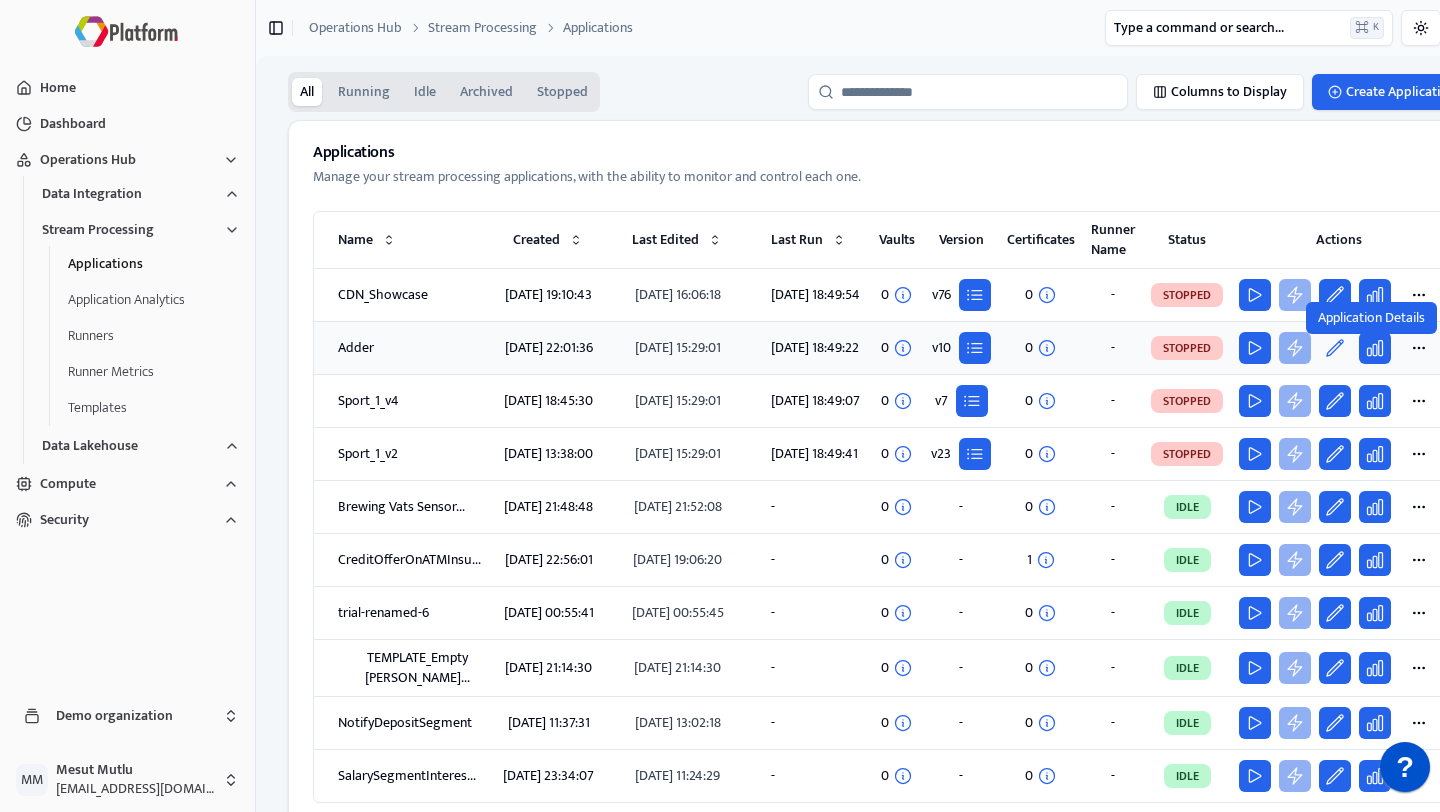 click at bounding box center (1335, 348) 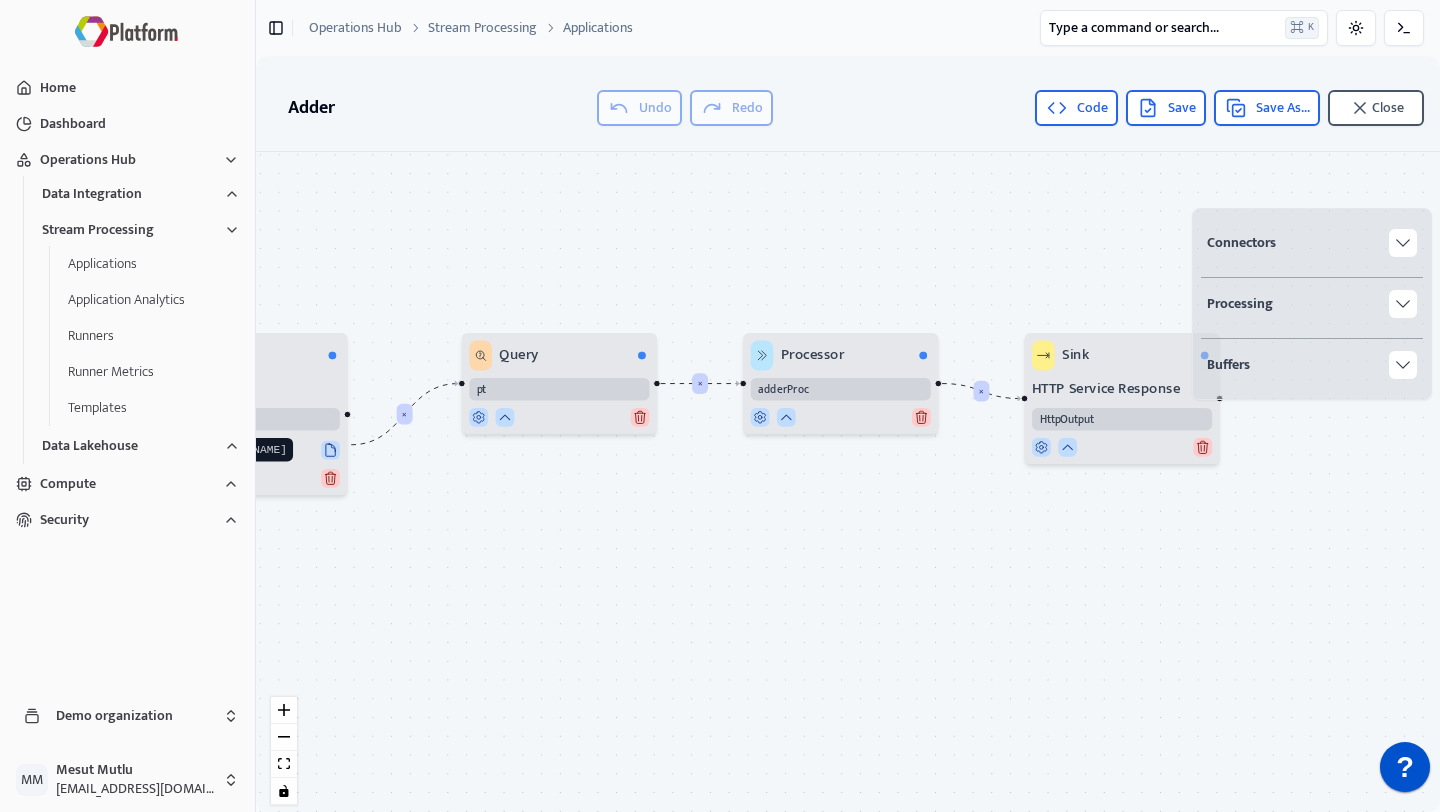 drag, startPoint x: 604, startPoint y: 631, endPoint x: 395, endPoint y: 594, distance: 212.24985 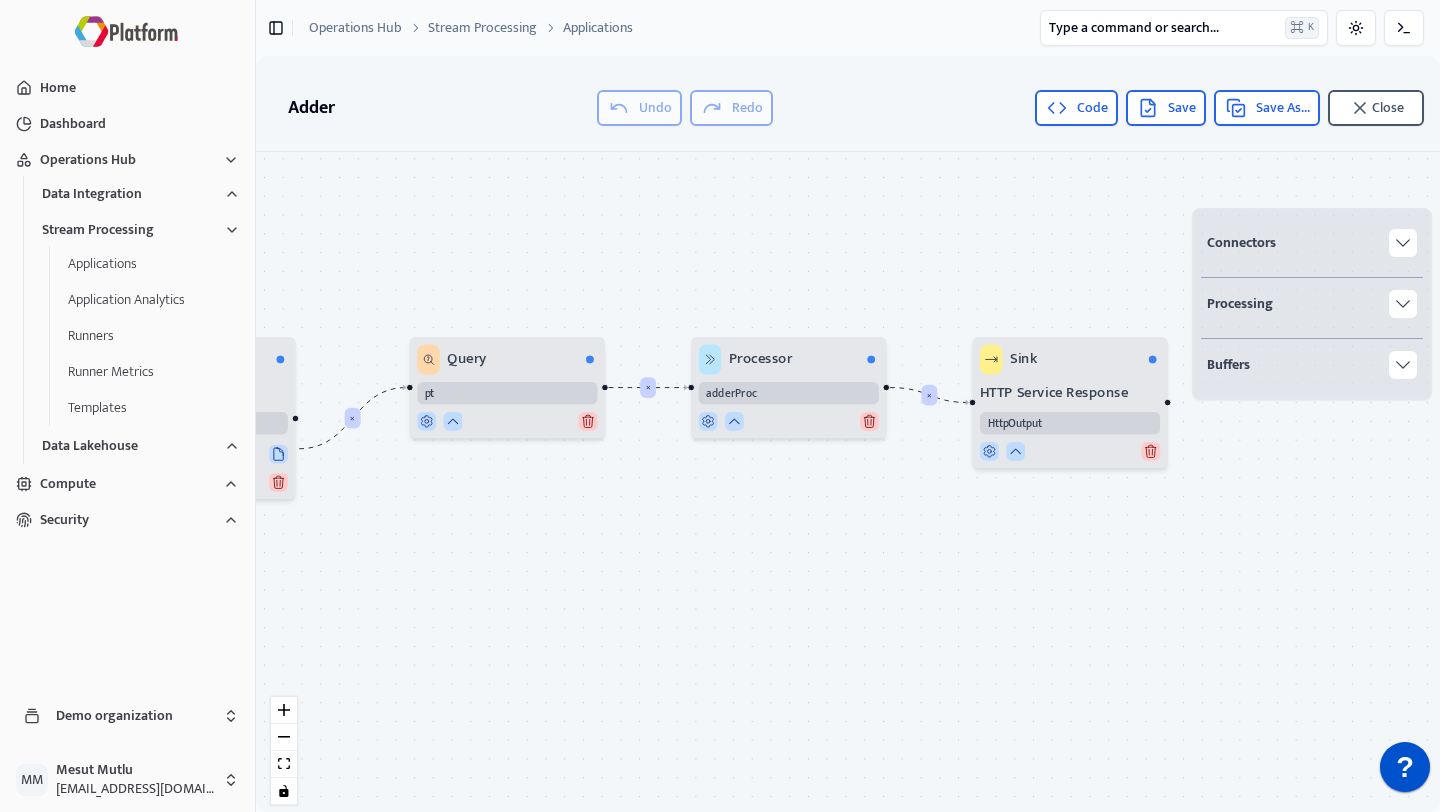 click on "Sink" at bounding box center [1070, 359] 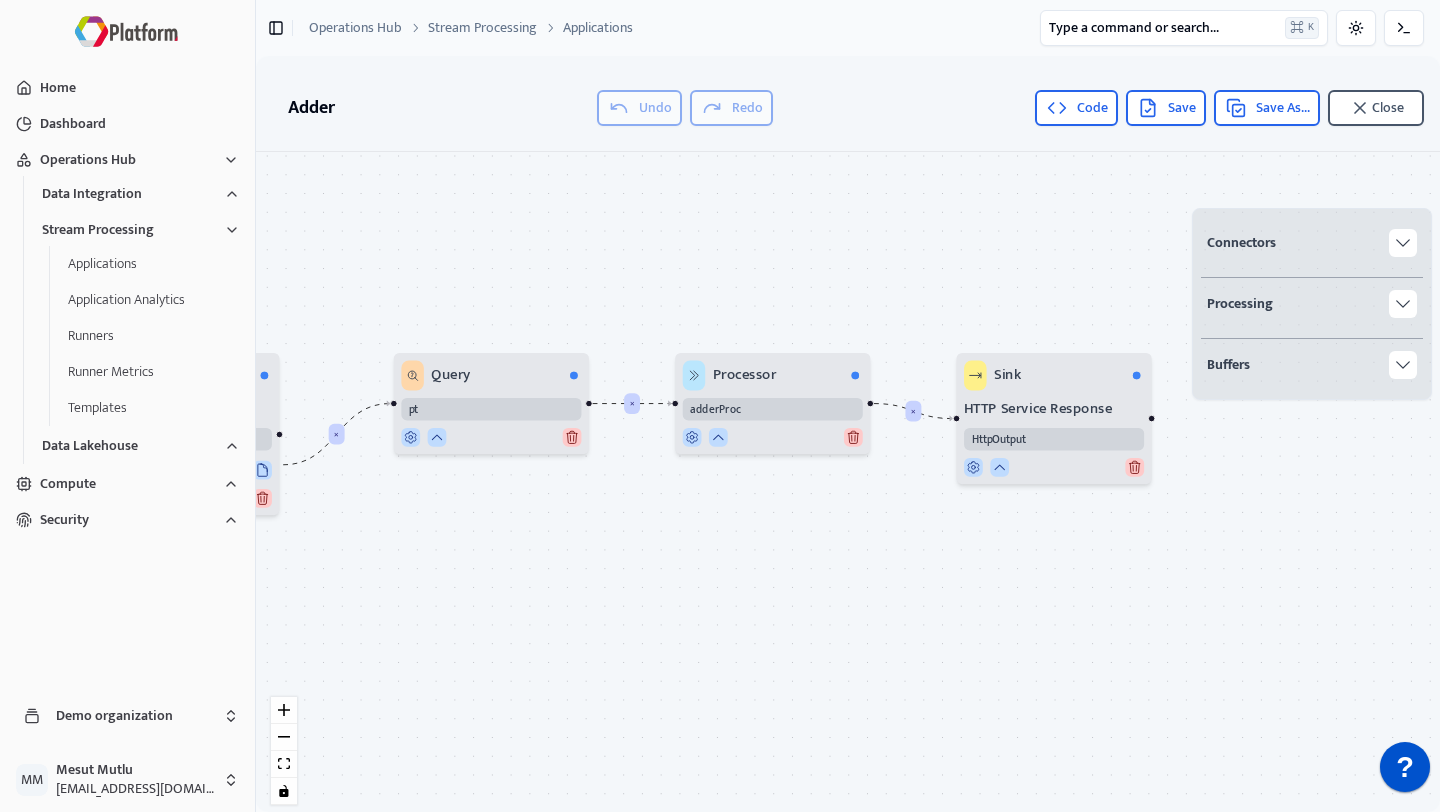 drag, startPoint x: 737, startPoint y: 581, endPoint x: 721, endPoint y: 597, distance: 22.627417 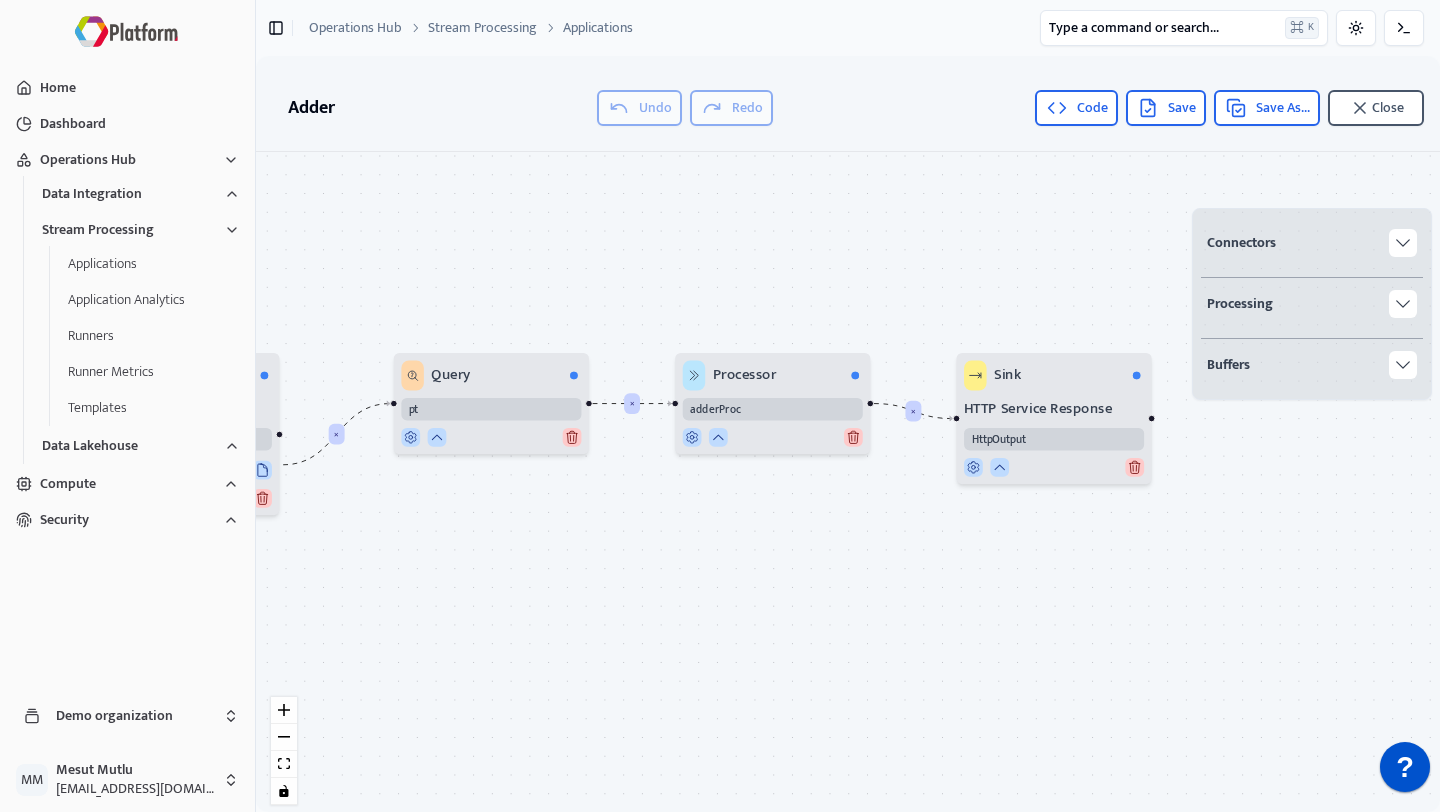 click on "× × × Source HTTP Service HTTPSource [URL][DOMAIN_NAME] Query pt Processor adderProc Sink HTTP Service Response HttpOutput" at bounding box center (848, 486) 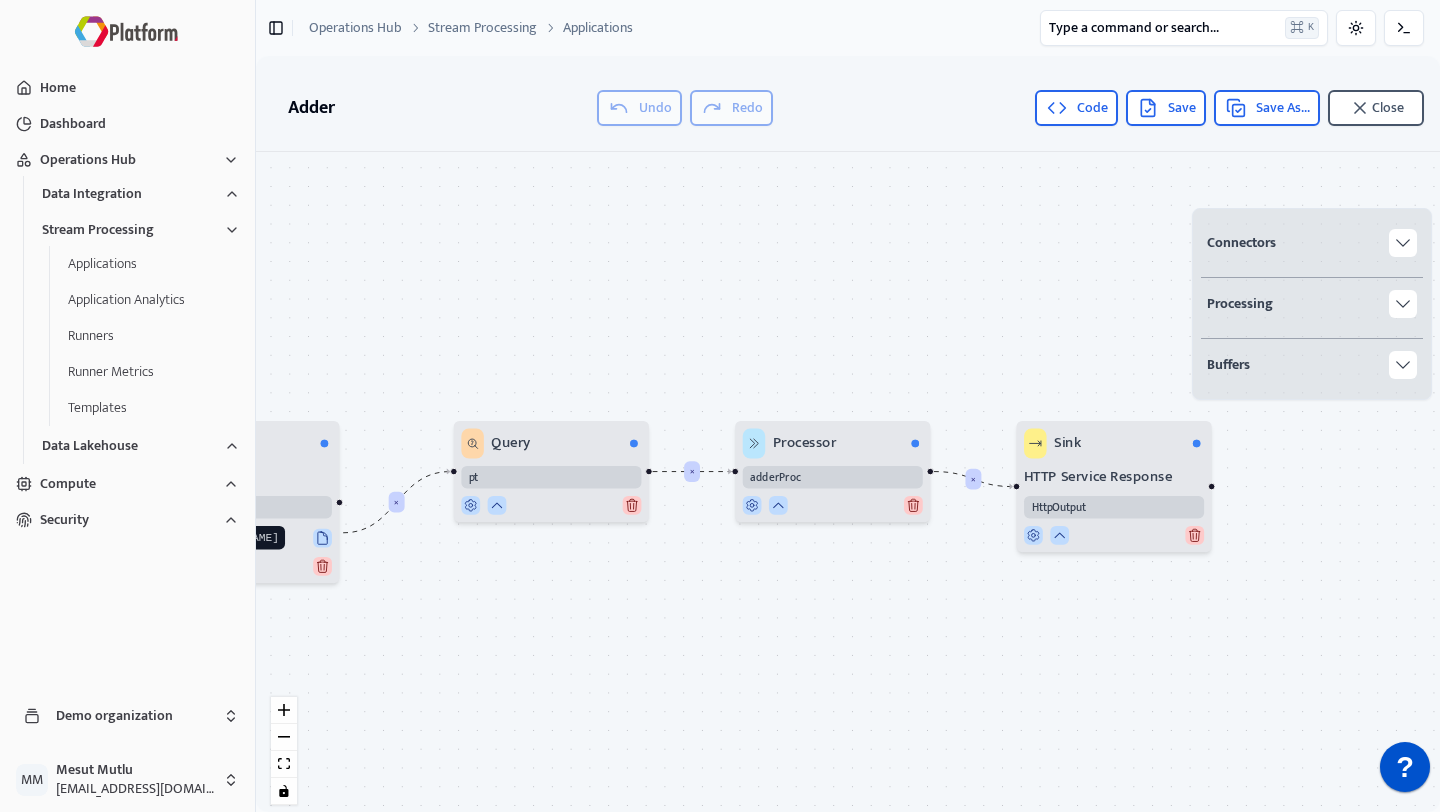 drag, startPoint x: 794, startPoint y: 535, endPoint x: 853, endPoint y: 601, distance: 88.52683 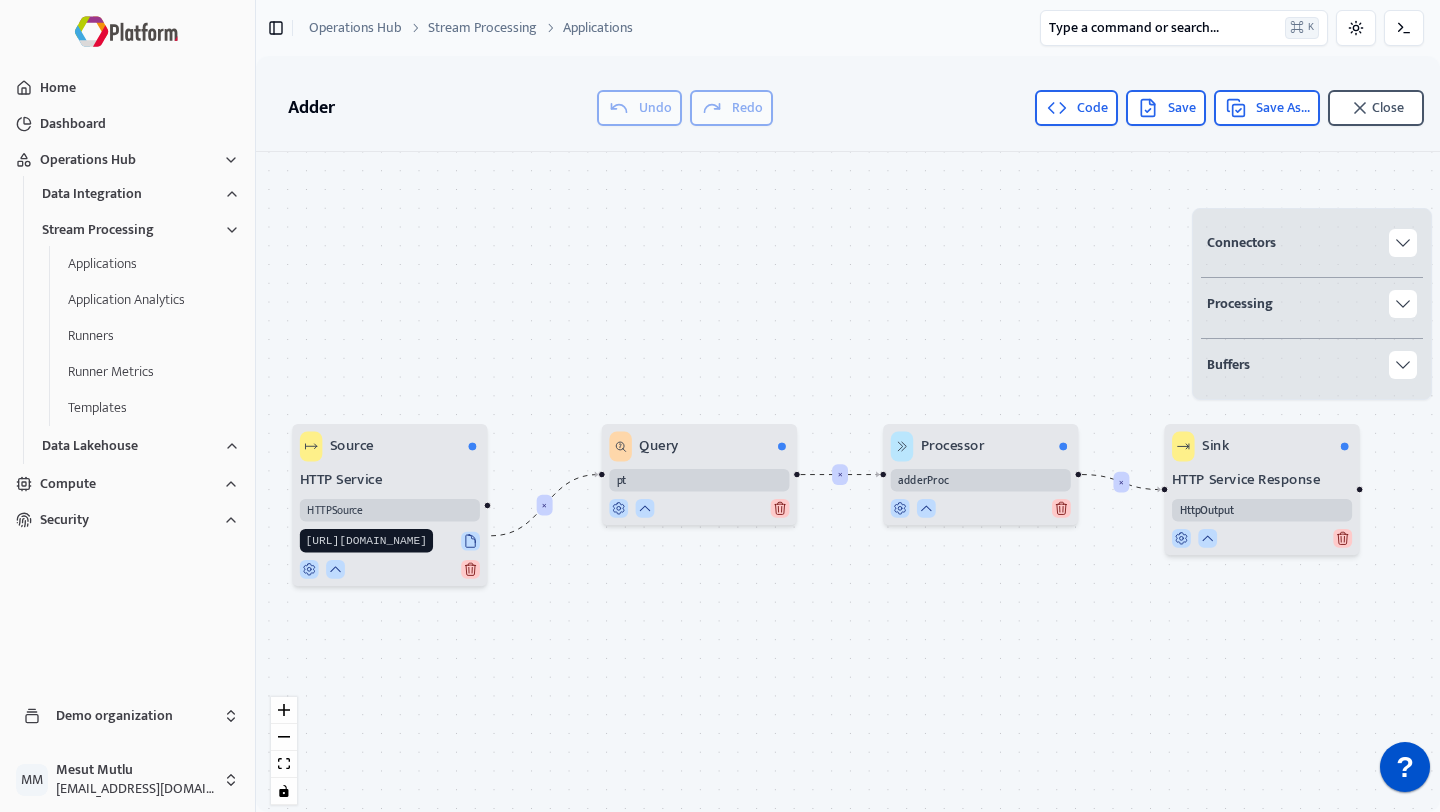 drag, startPoint x: 971, startPoint y: 621, endPoint x: 1120, endPoint y: 622, distance: 149.00336 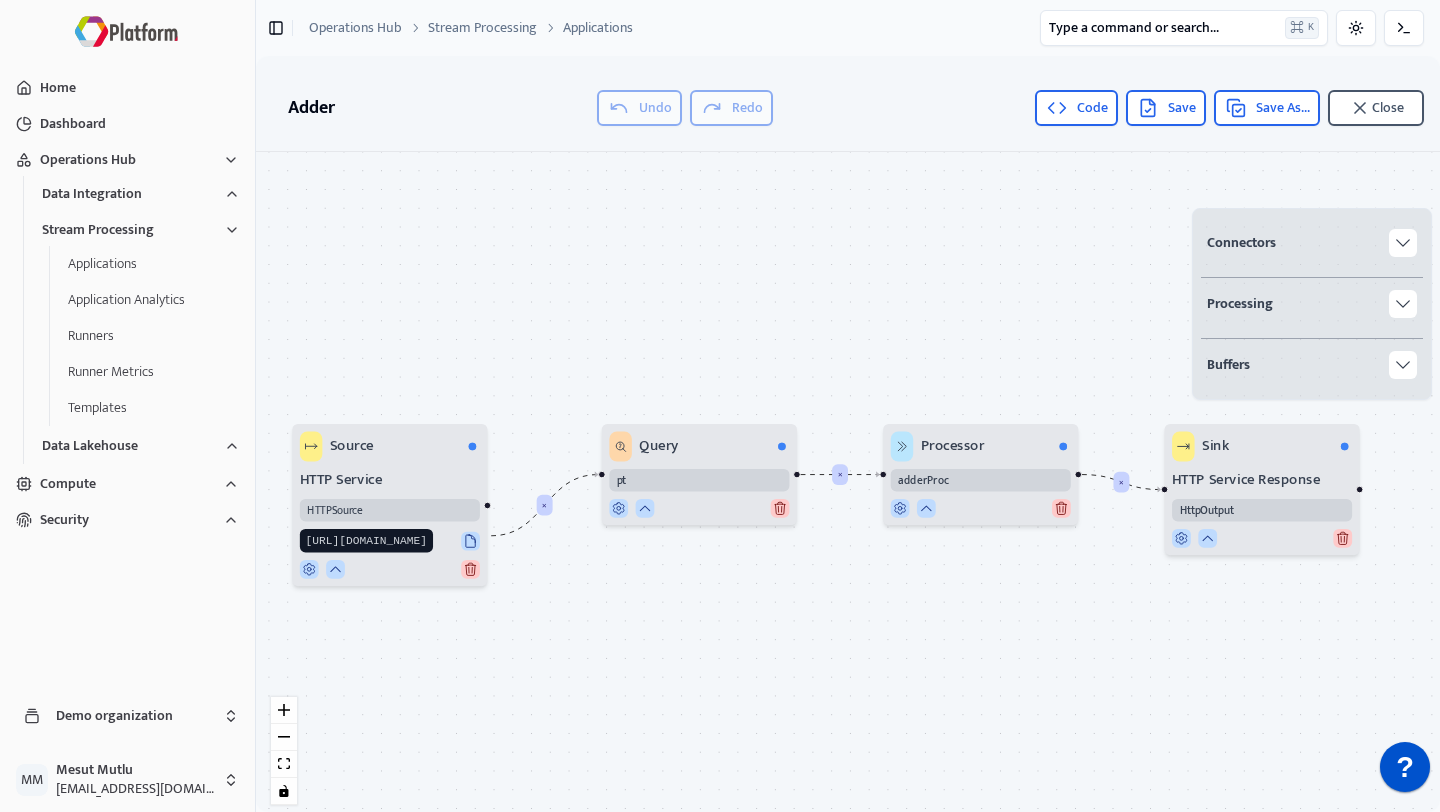click on "× × × Source HTTP Service HTTPSource [URL][DOMAIN_NAME] Query pt Processor adderProc Sink HTTP Service Response HttpOutput" at bounding box center (848, 486) 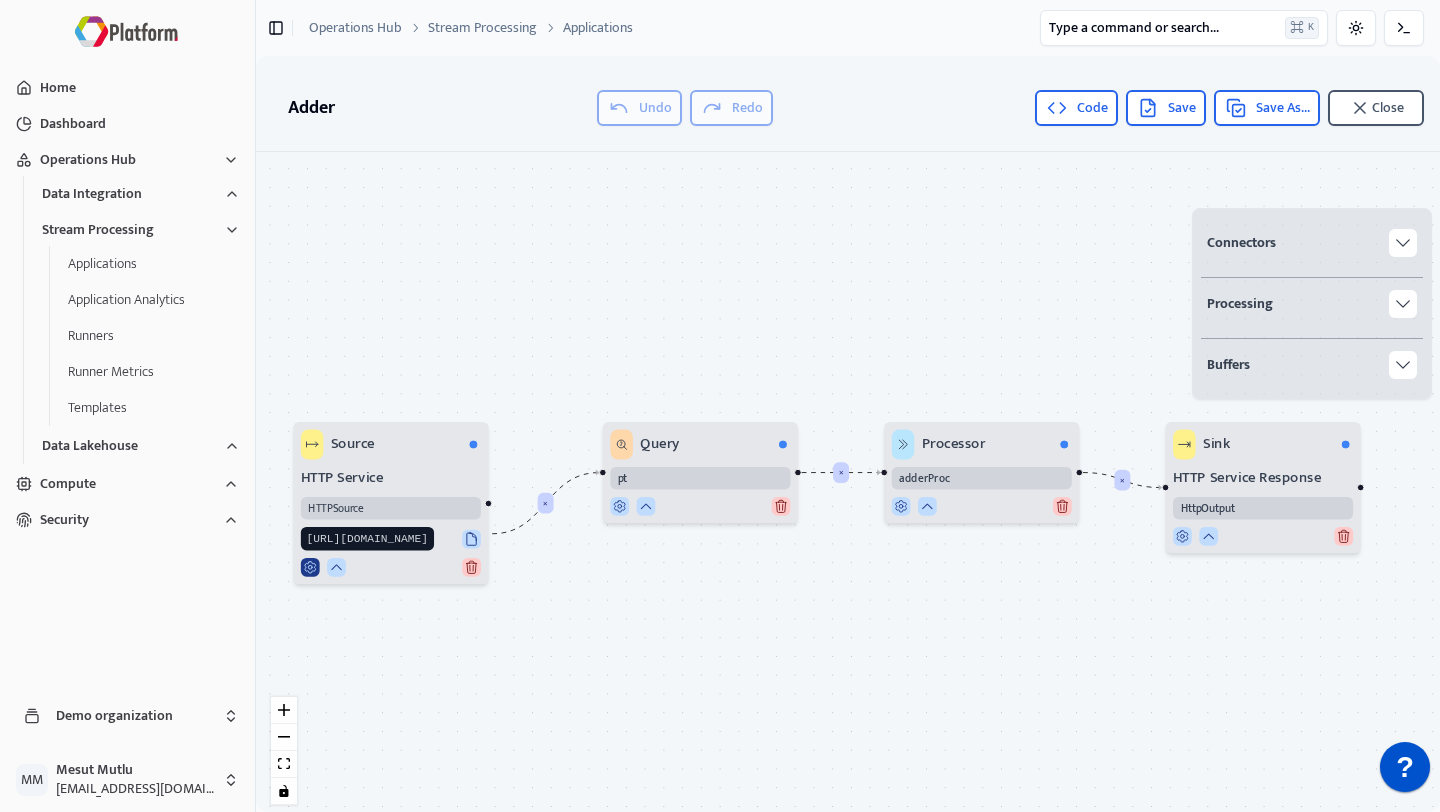 click 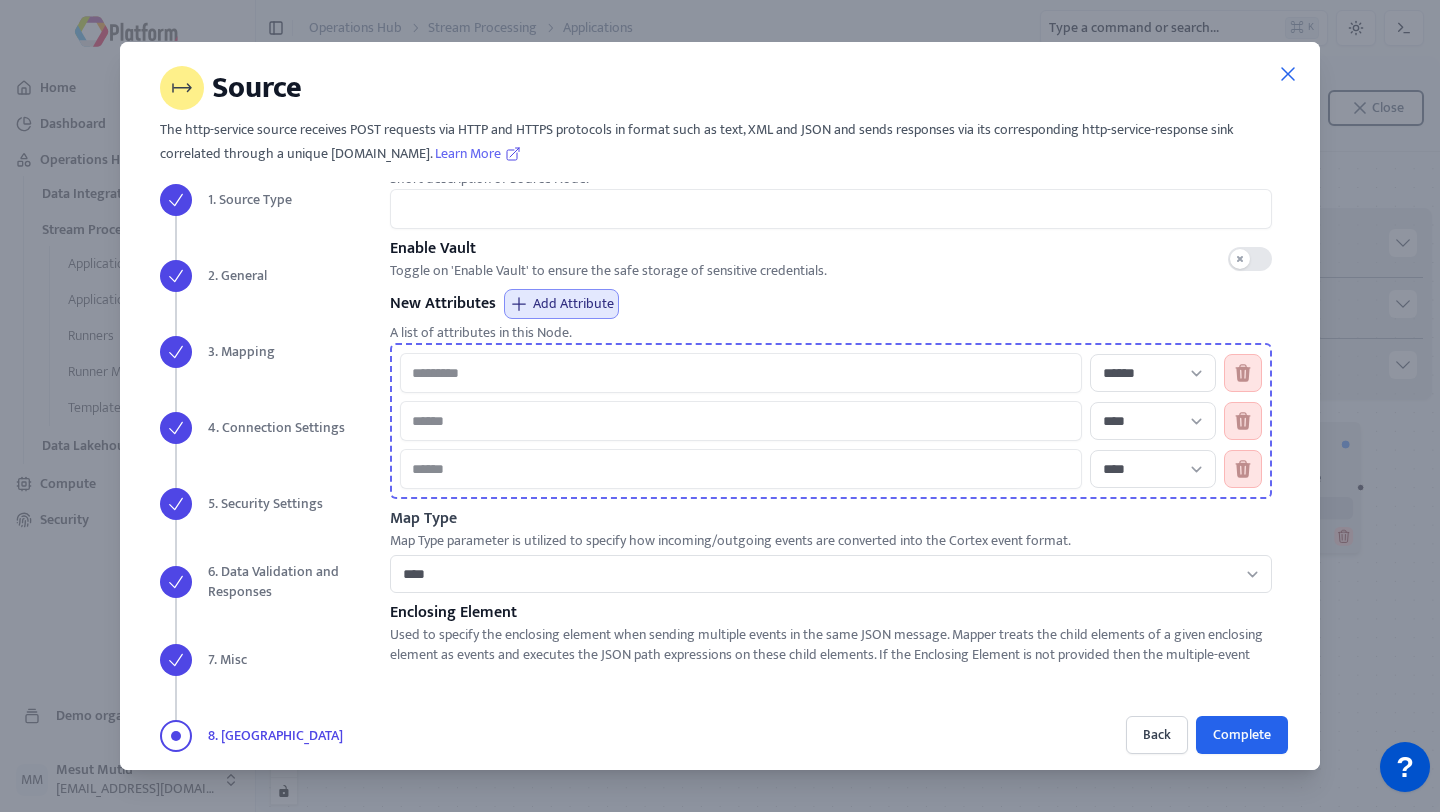 scroll, scrollTop: 182, scrollLeft: 0, axis: vertical 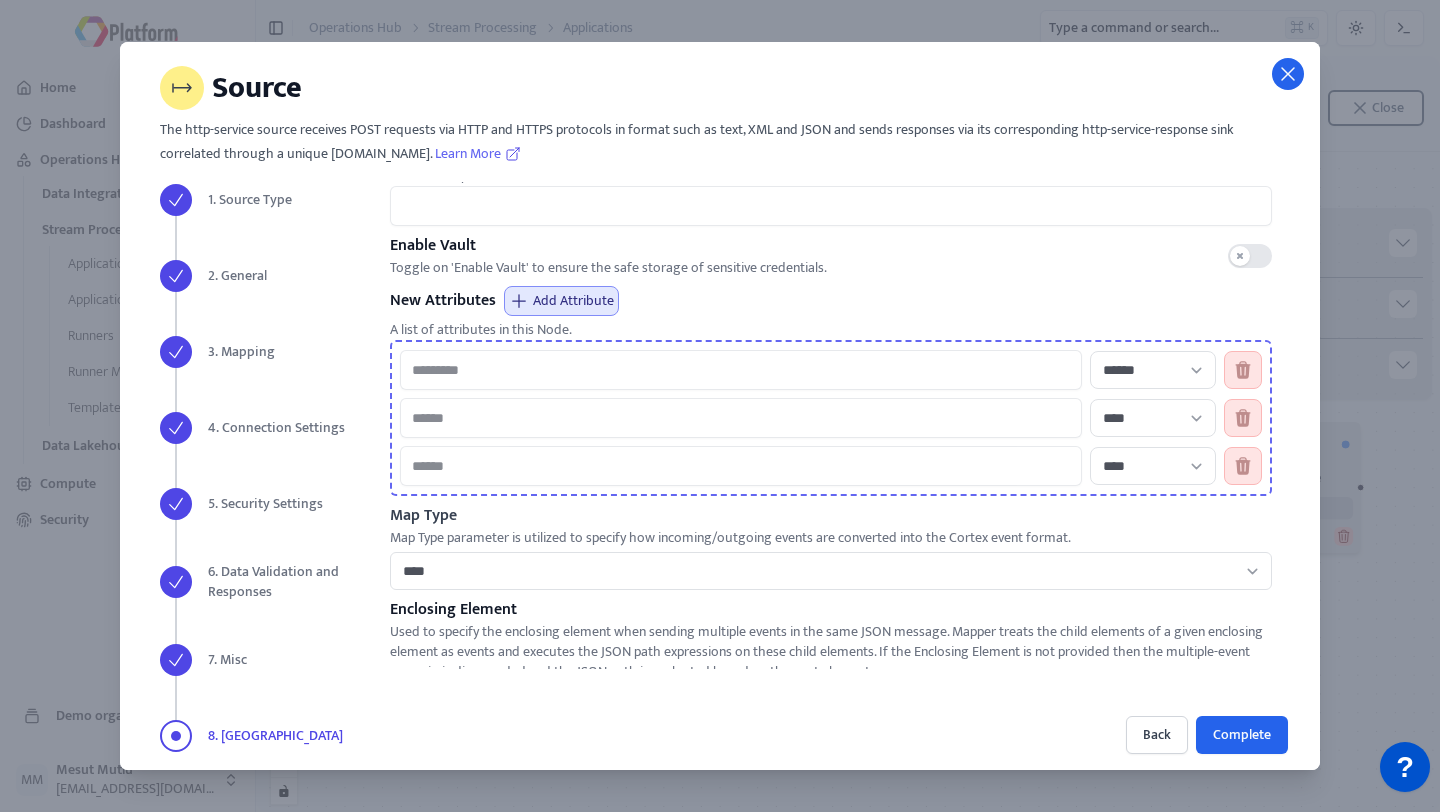 click 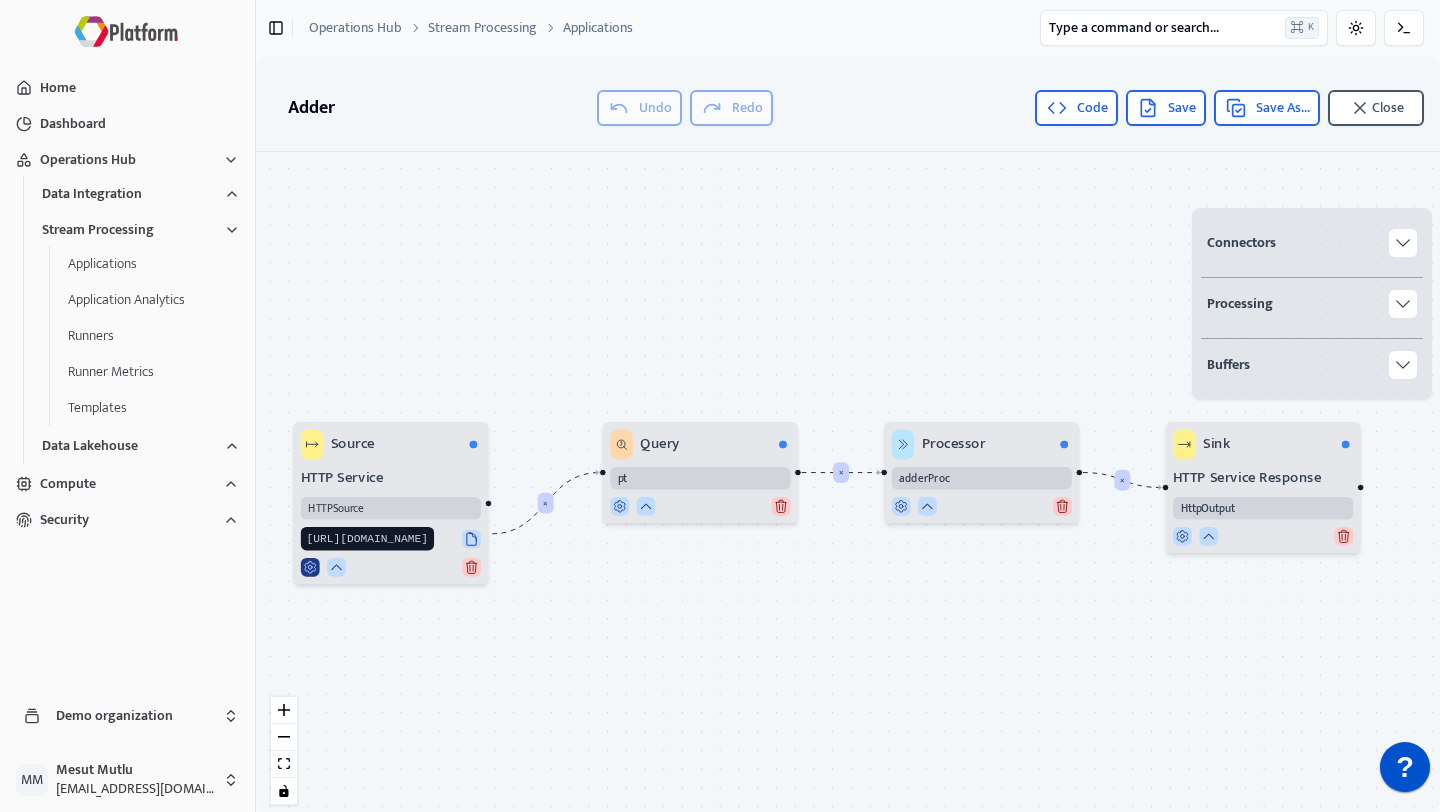 click at bounding box center (310, 567) 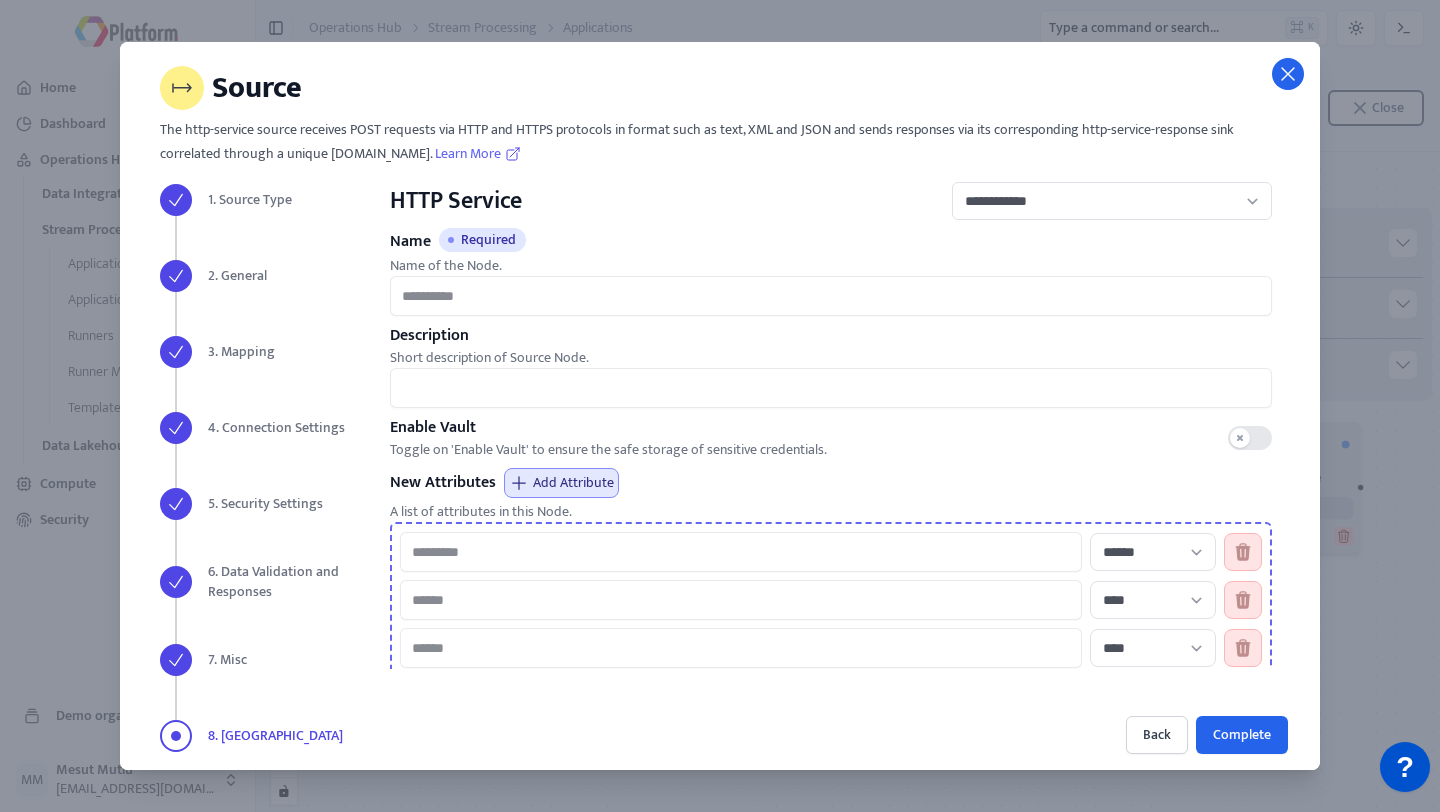 click at bounding box center (1288, 74) 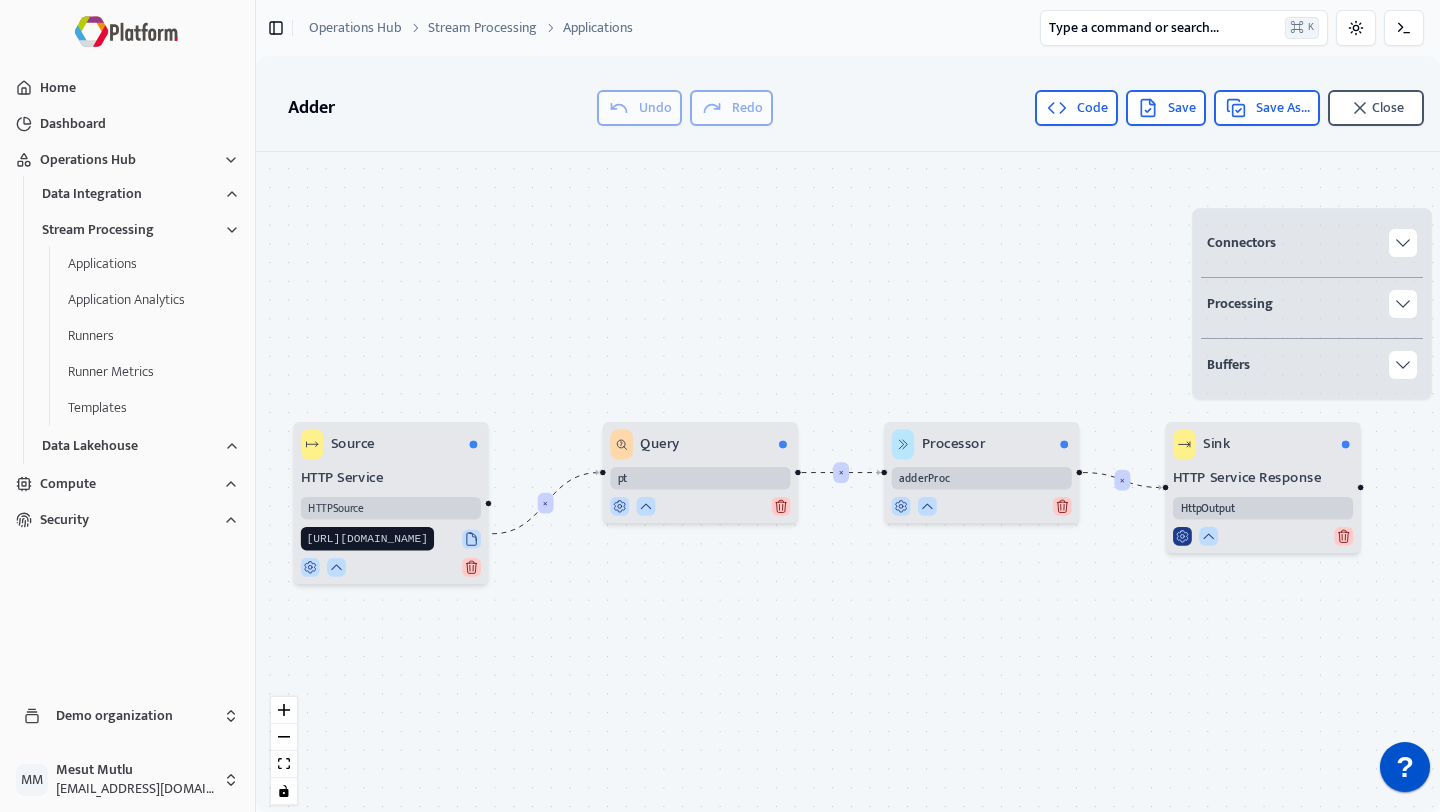 click 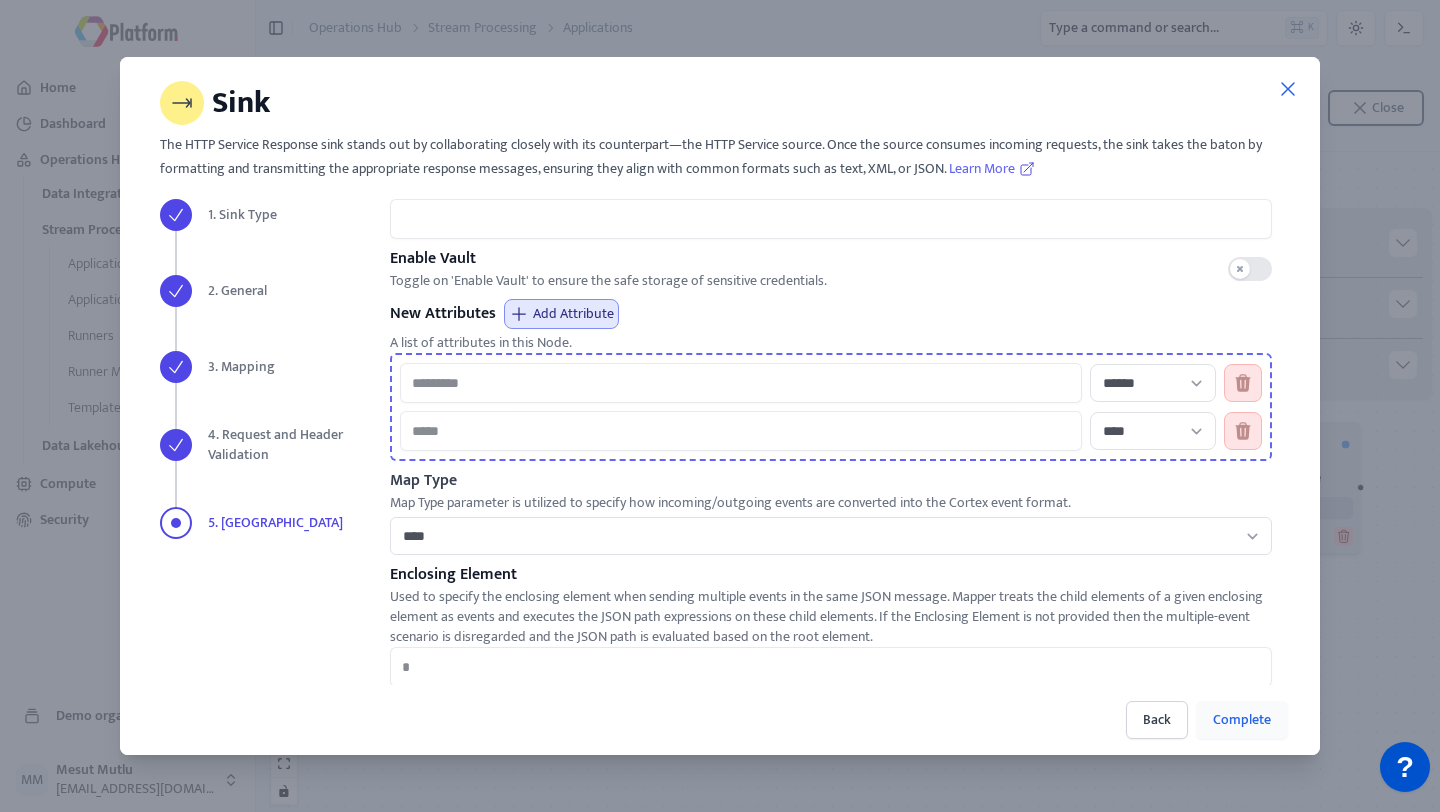 scroll, scrollTop: 151, scrollLeft: 0, axis: vertical 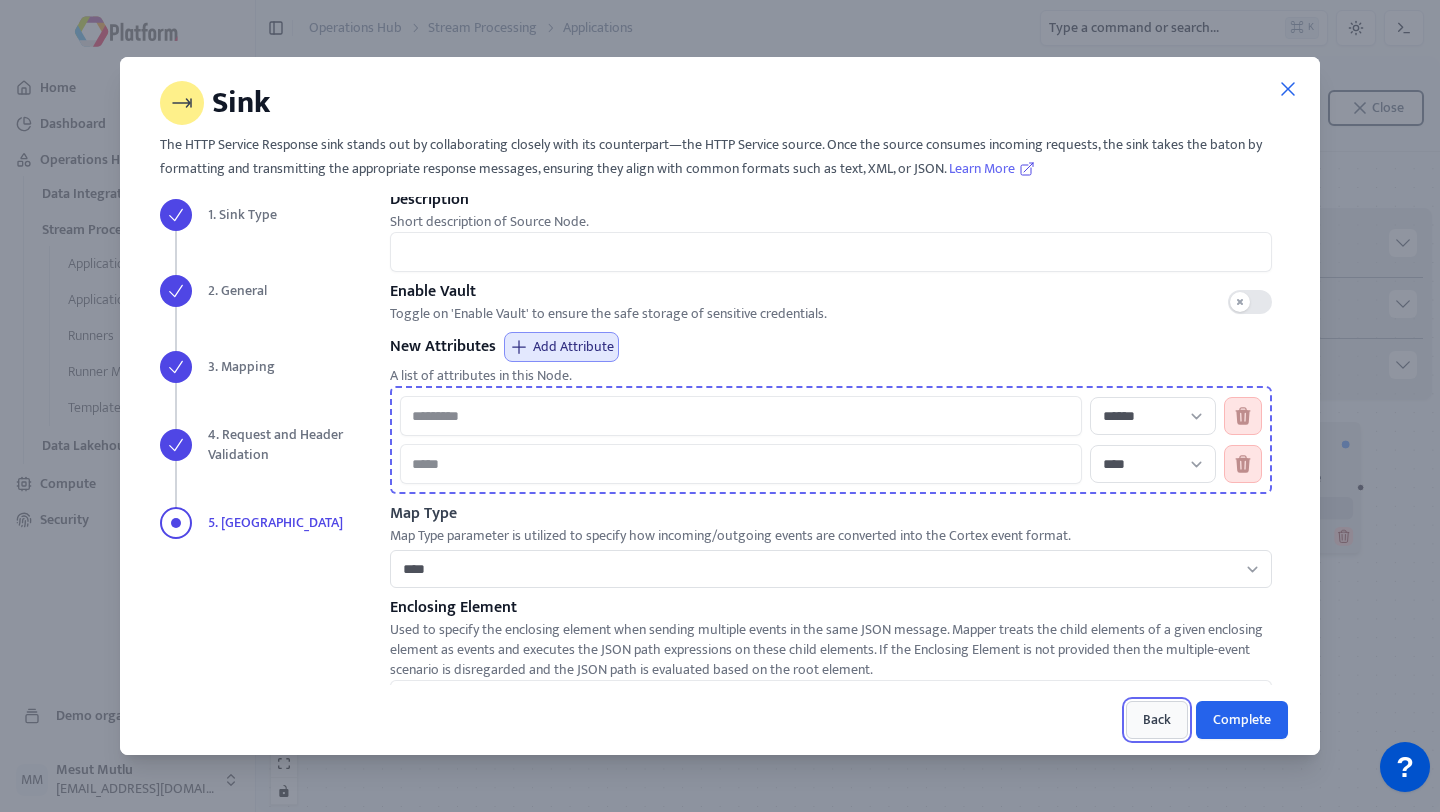click on "Back" at bounding box center [1157, 720] 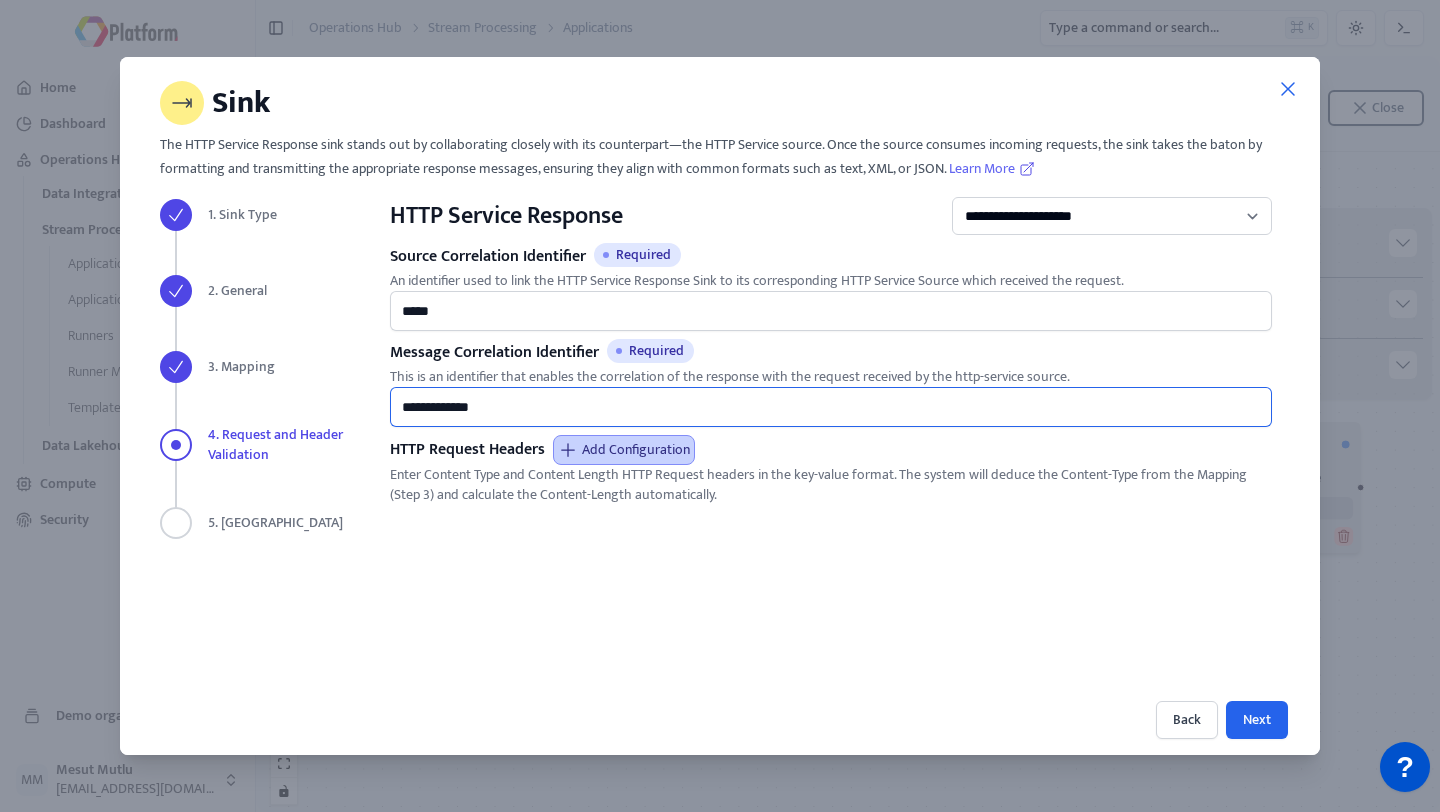 click on "**********" at bounding box center [831, 407] 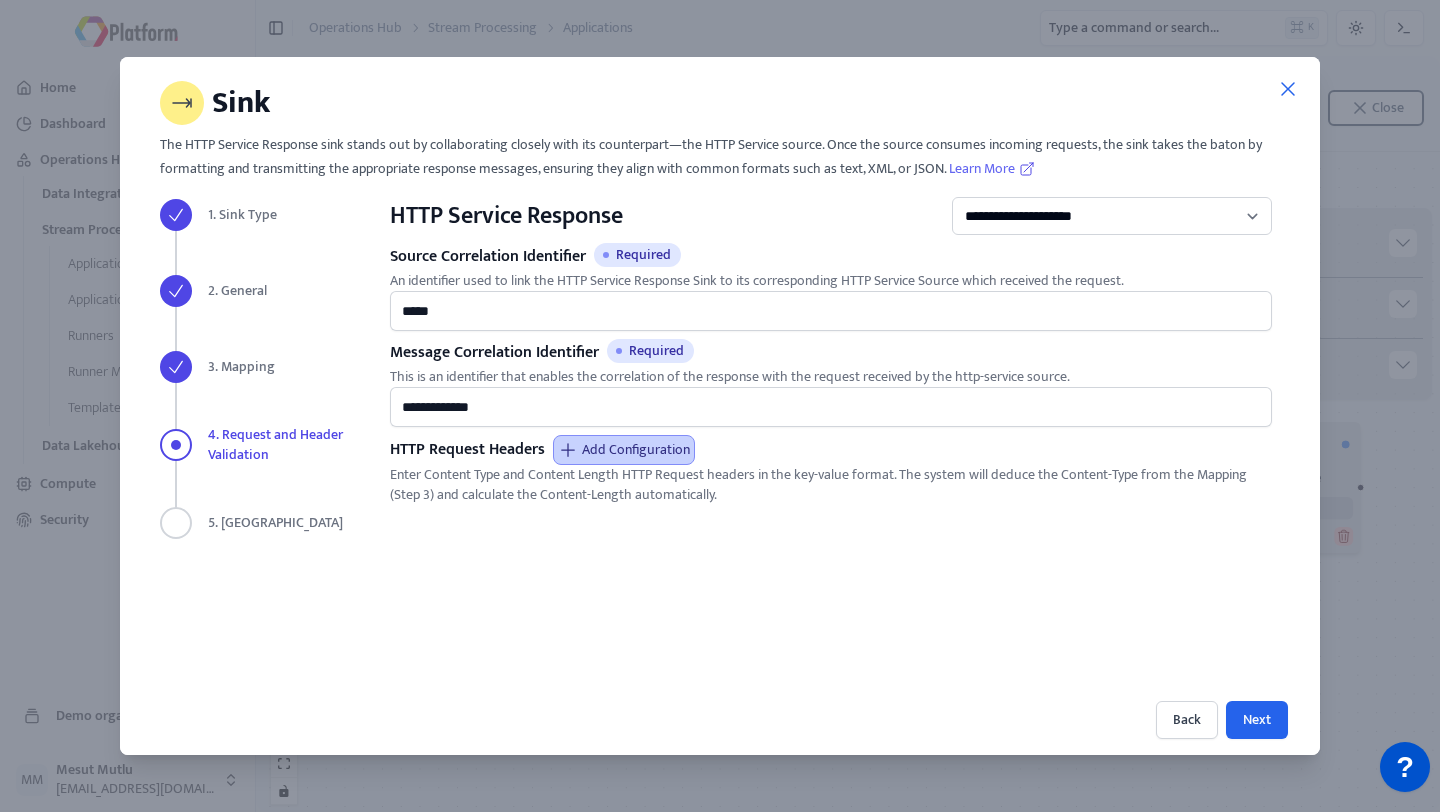 click on "**********" at bounding box center [831, 440] 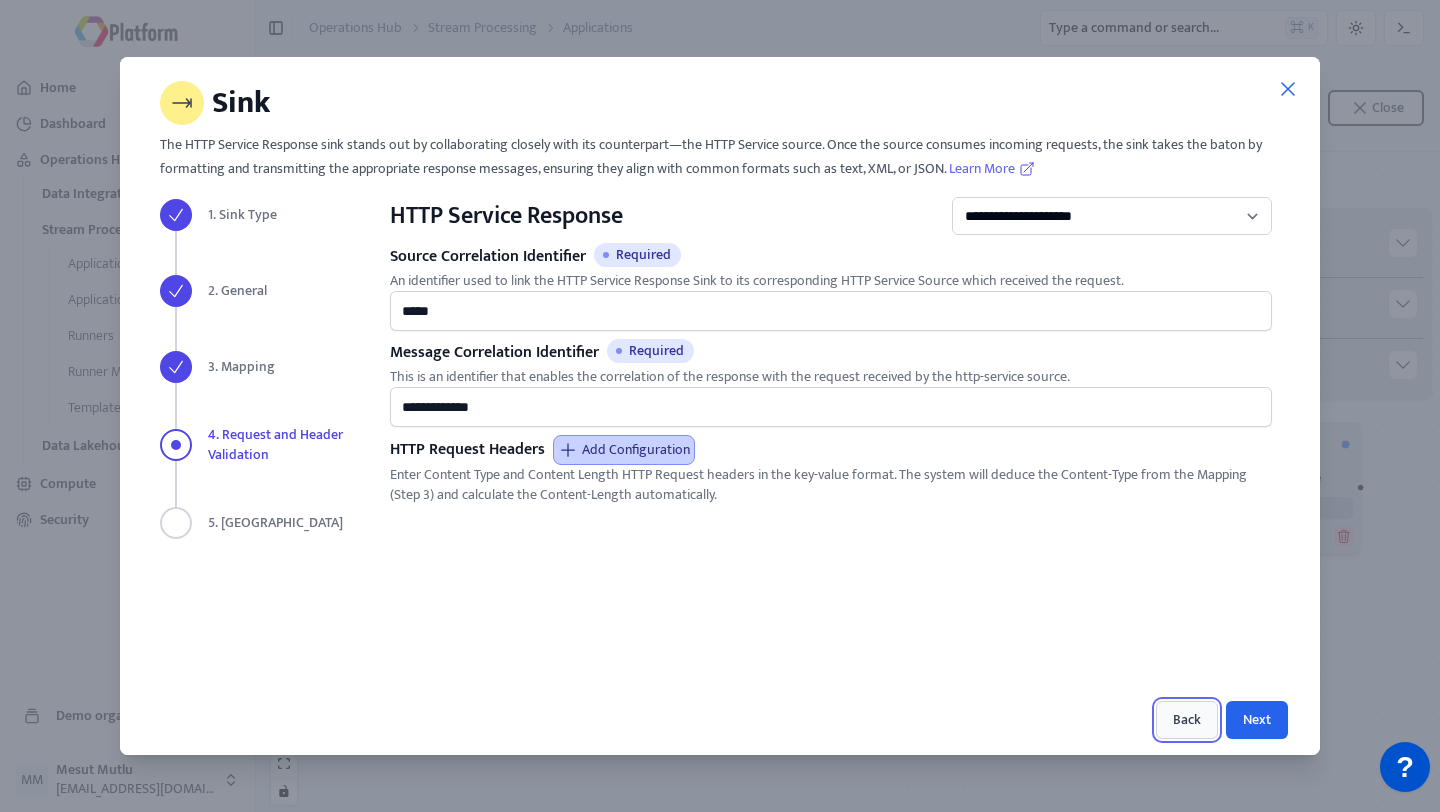 click on "Back" at bounding box center (1187, 720) 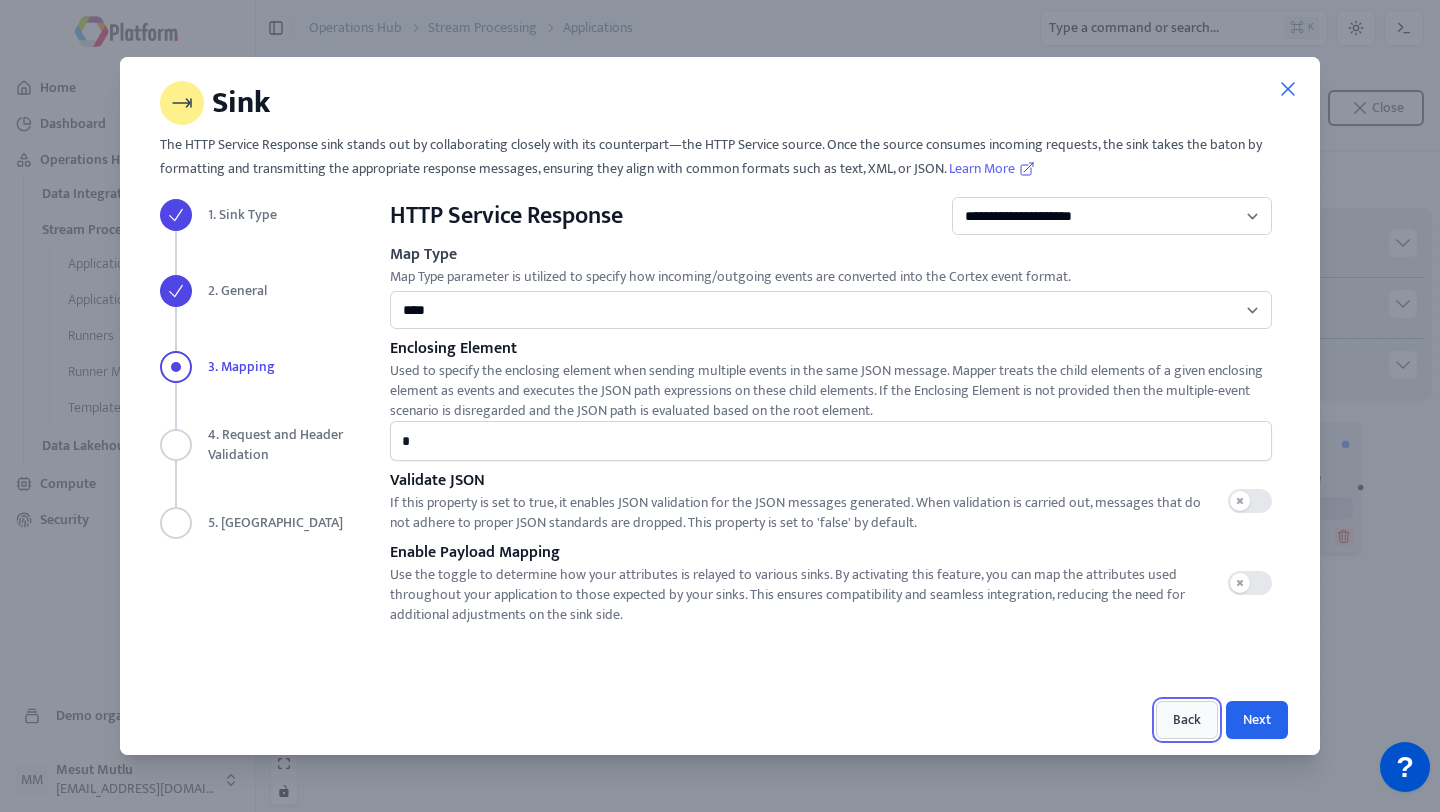 click on "Back" at bounding box center [1187, 720] 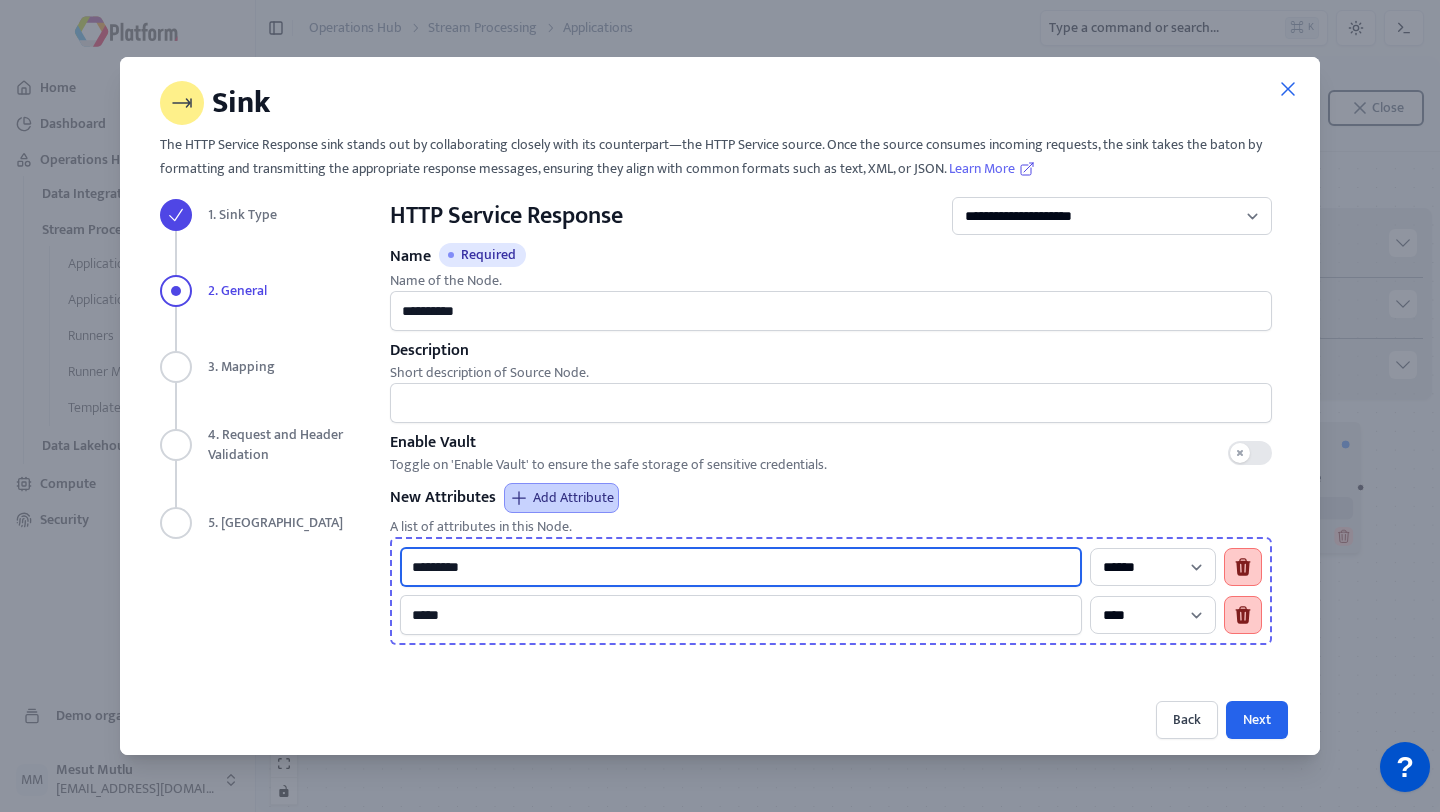 click on "*********" at bounding box center [741, 567] 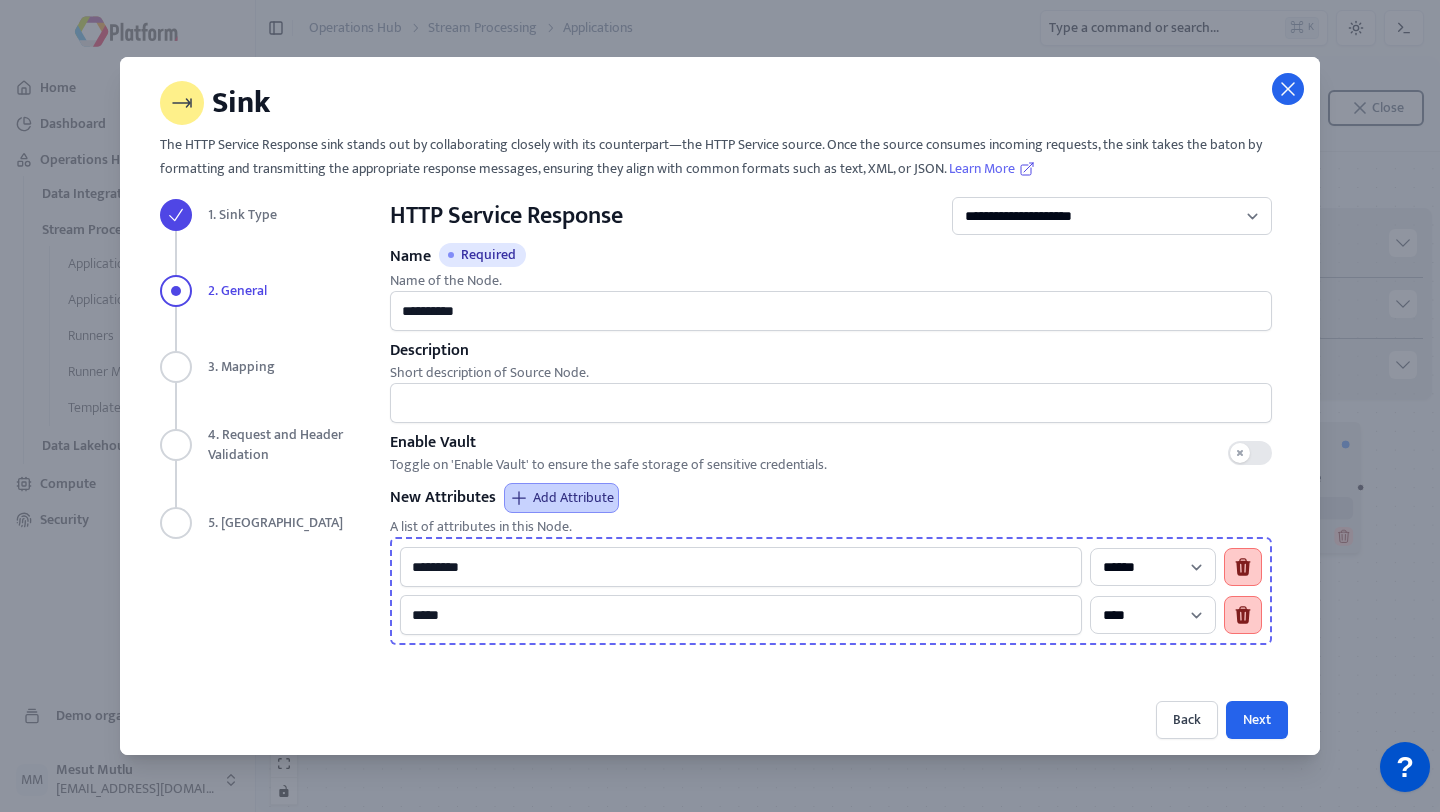 click 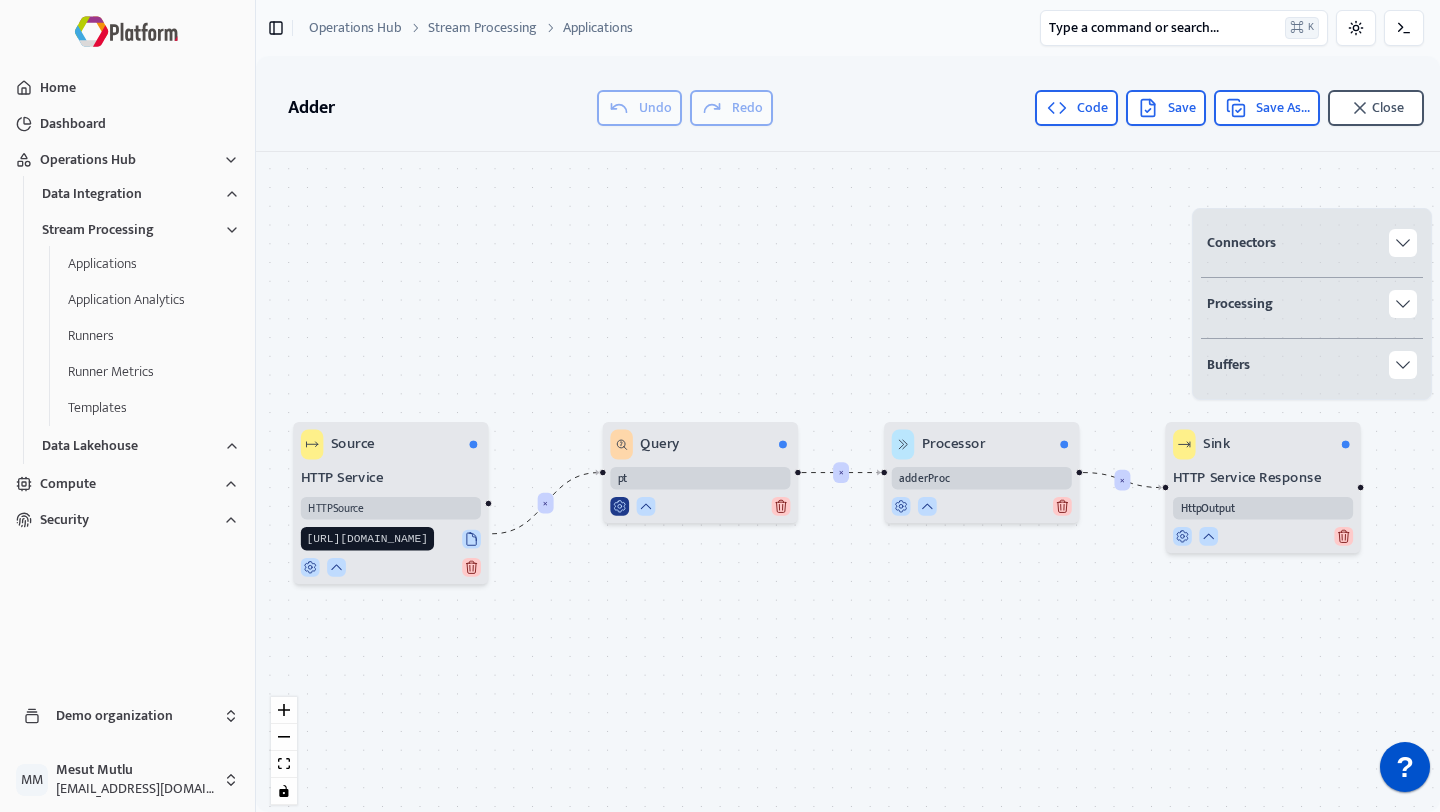 click 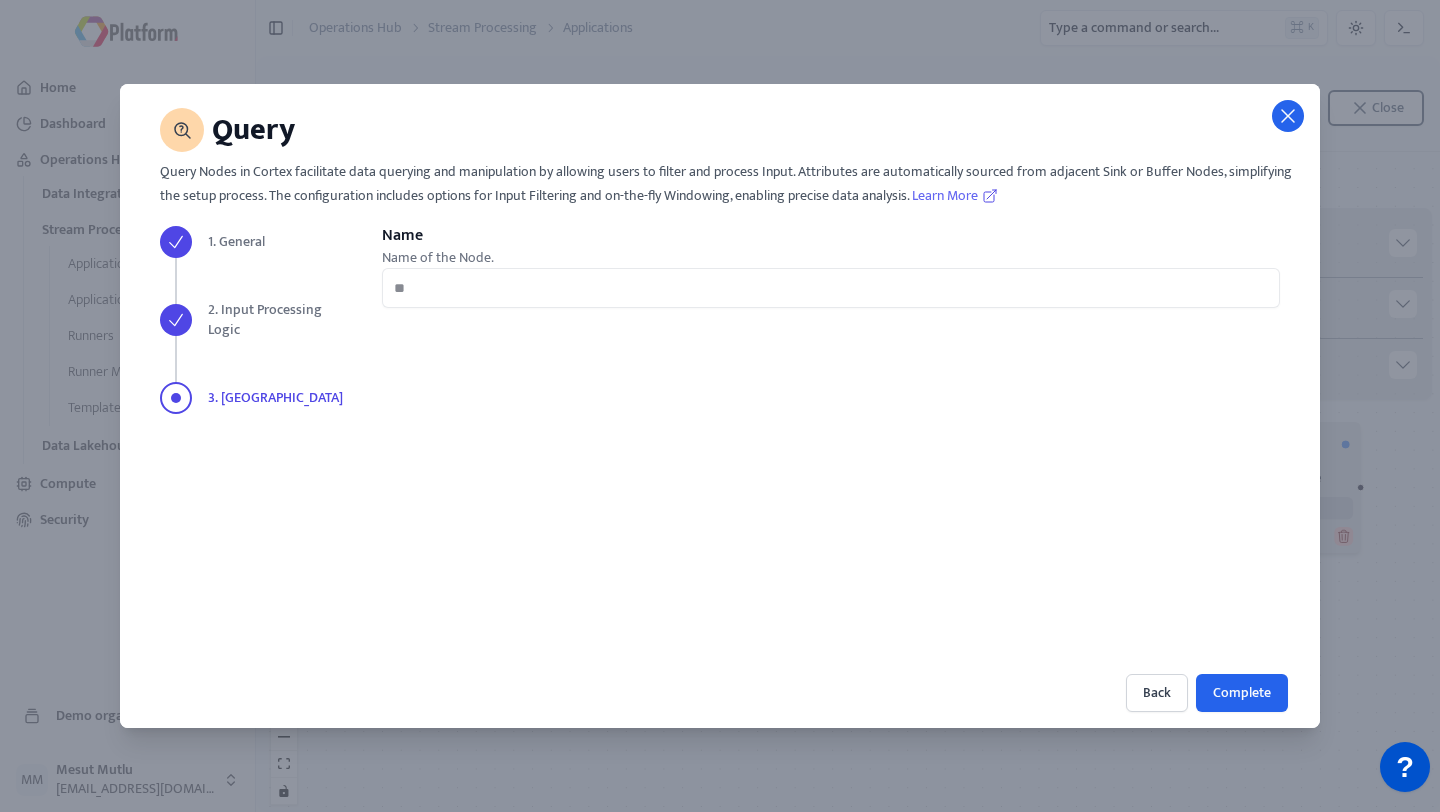 click 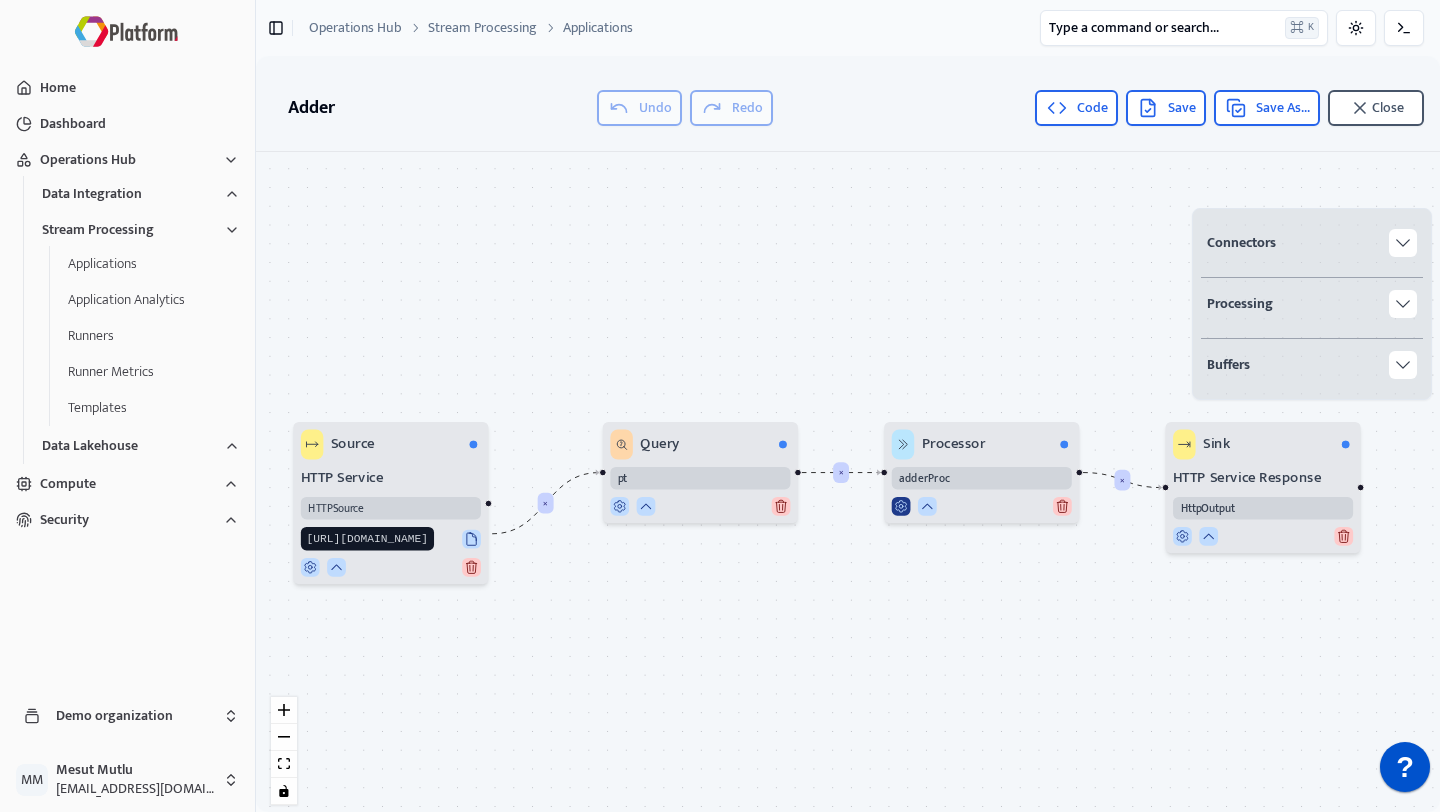 click 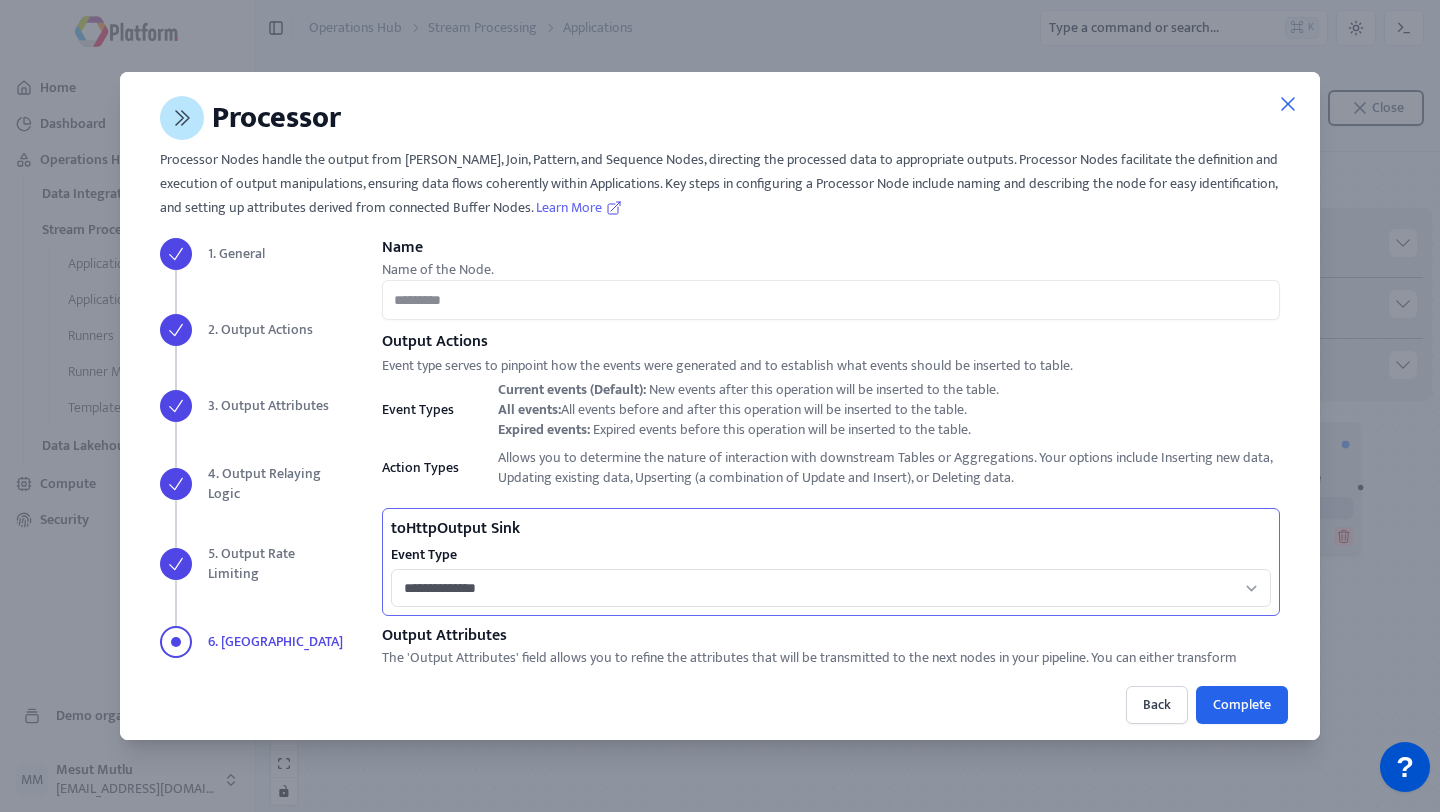 scroll, scrollTop: 547, scrollLeft: 0, axis: vertical 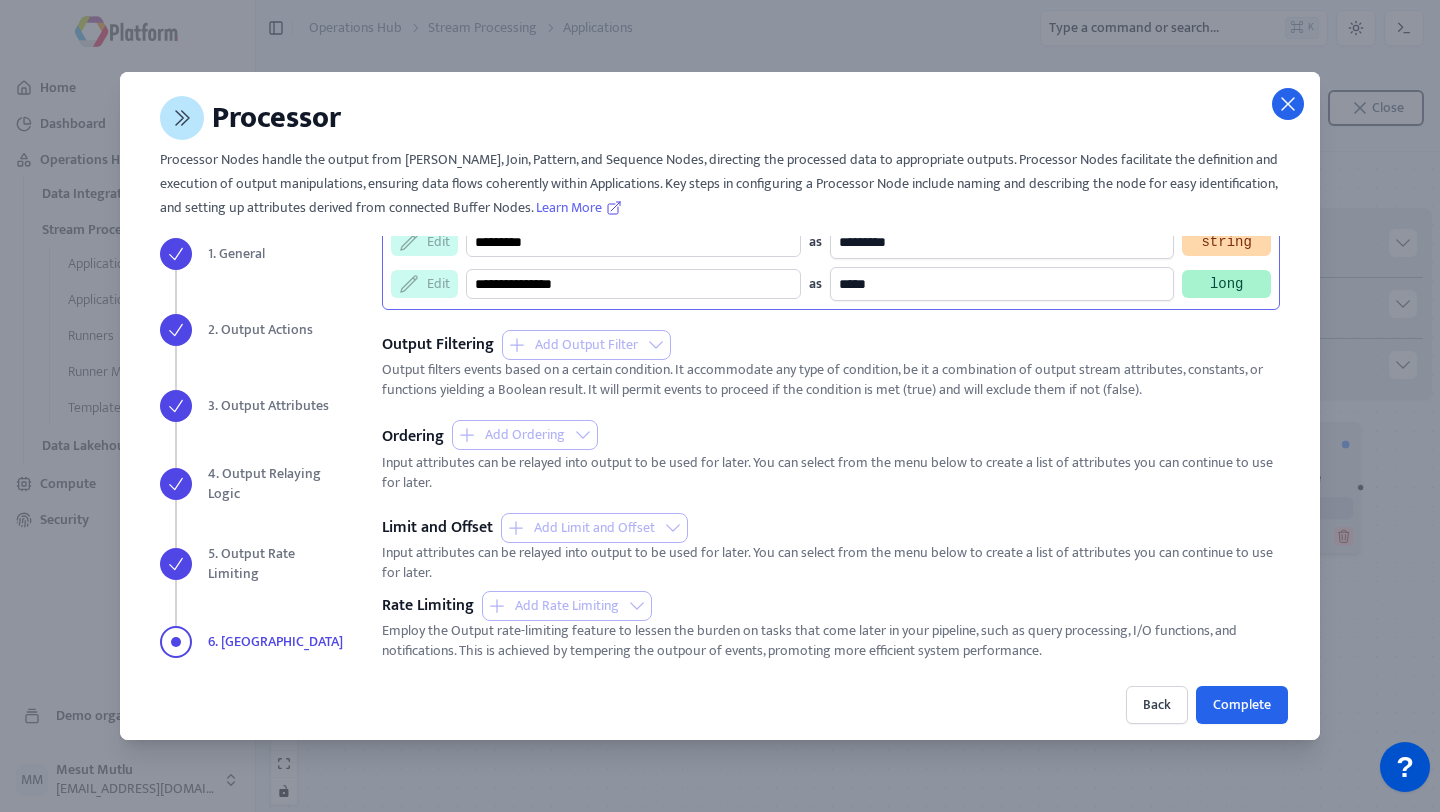 click 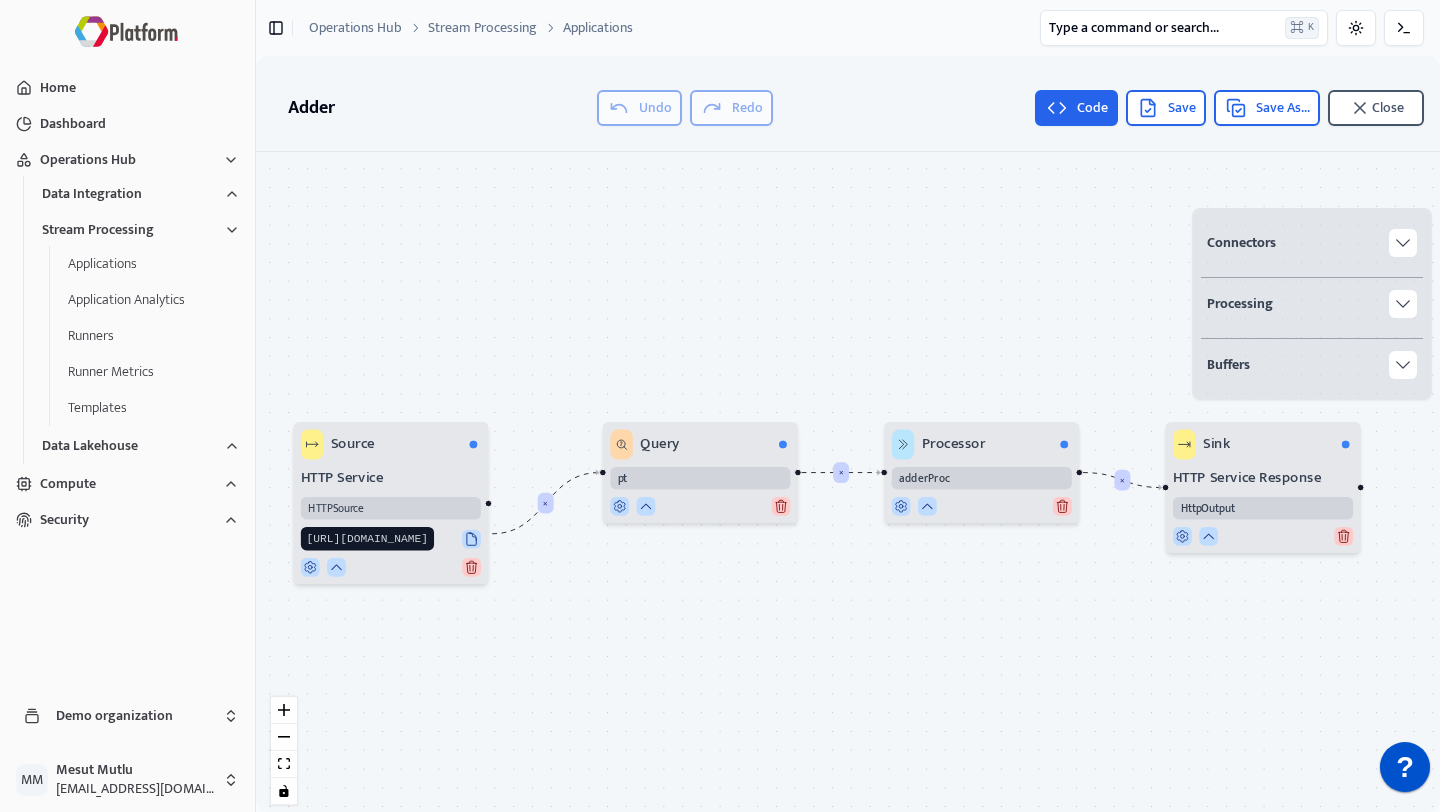 click on "Code" at bounding box center (1076, 108) 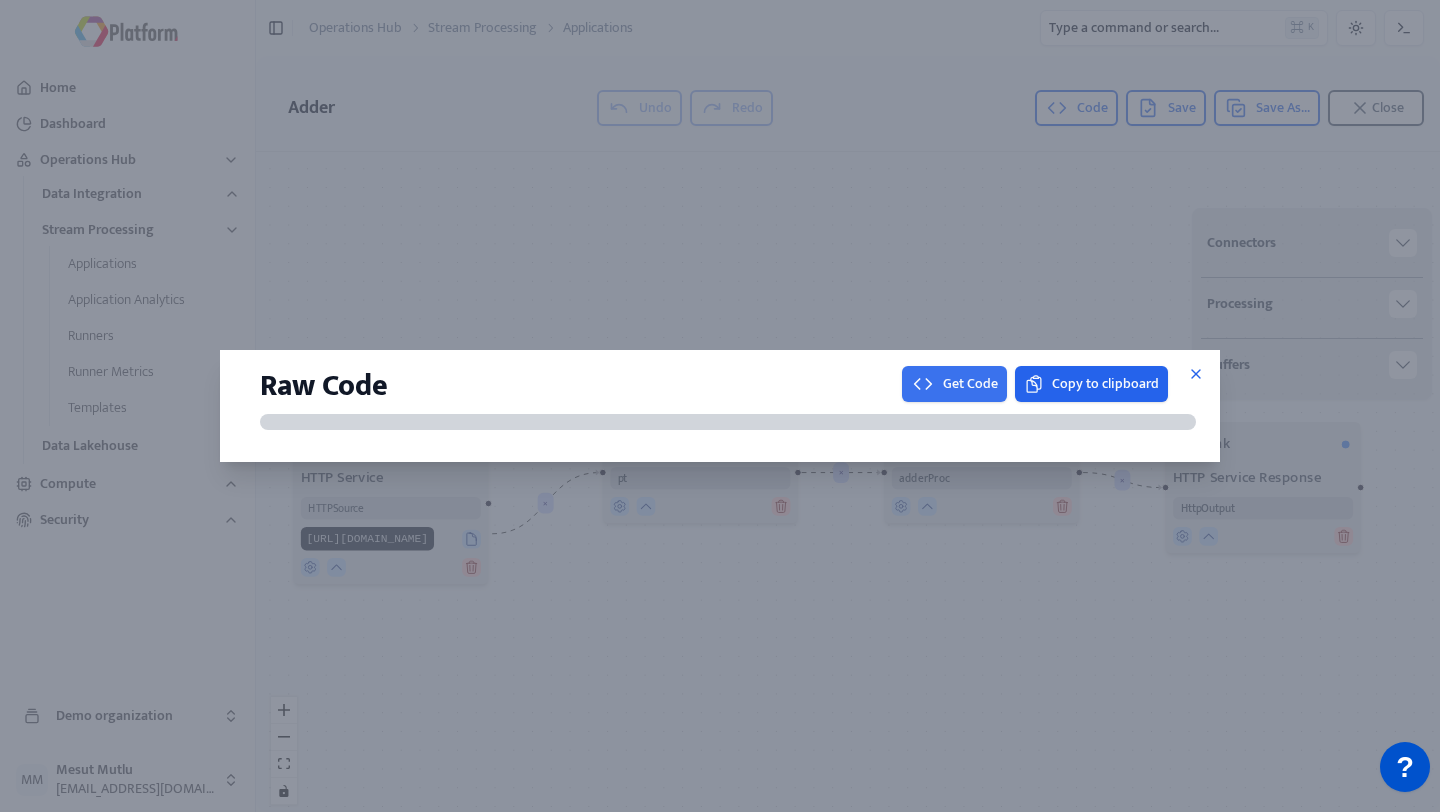 click on "Get Code" at bounding box center (954, 384) 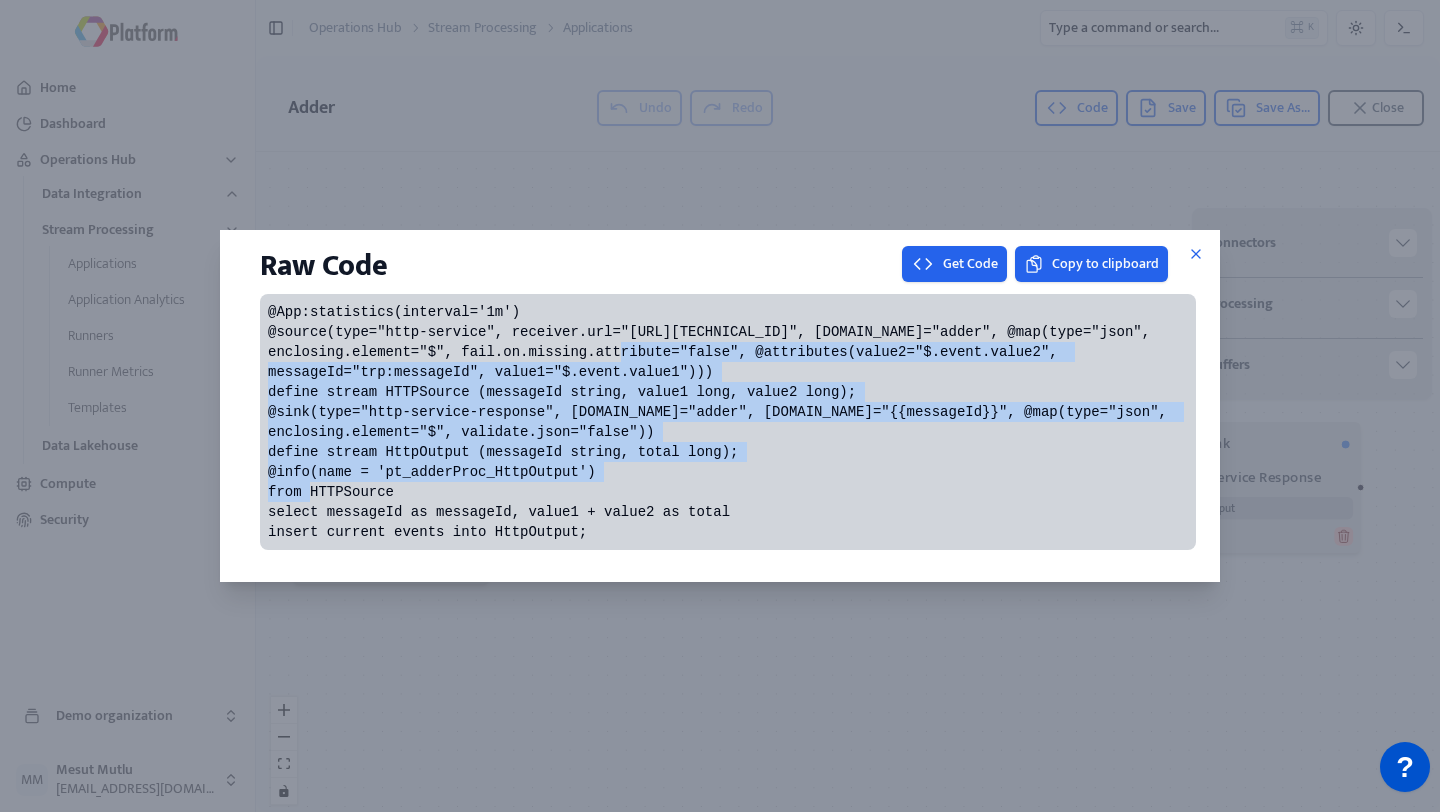 drag, startPoint x: 663, startPoint y: 316, endPoint x: 646, endPoint y: 438, distance: 123.178734 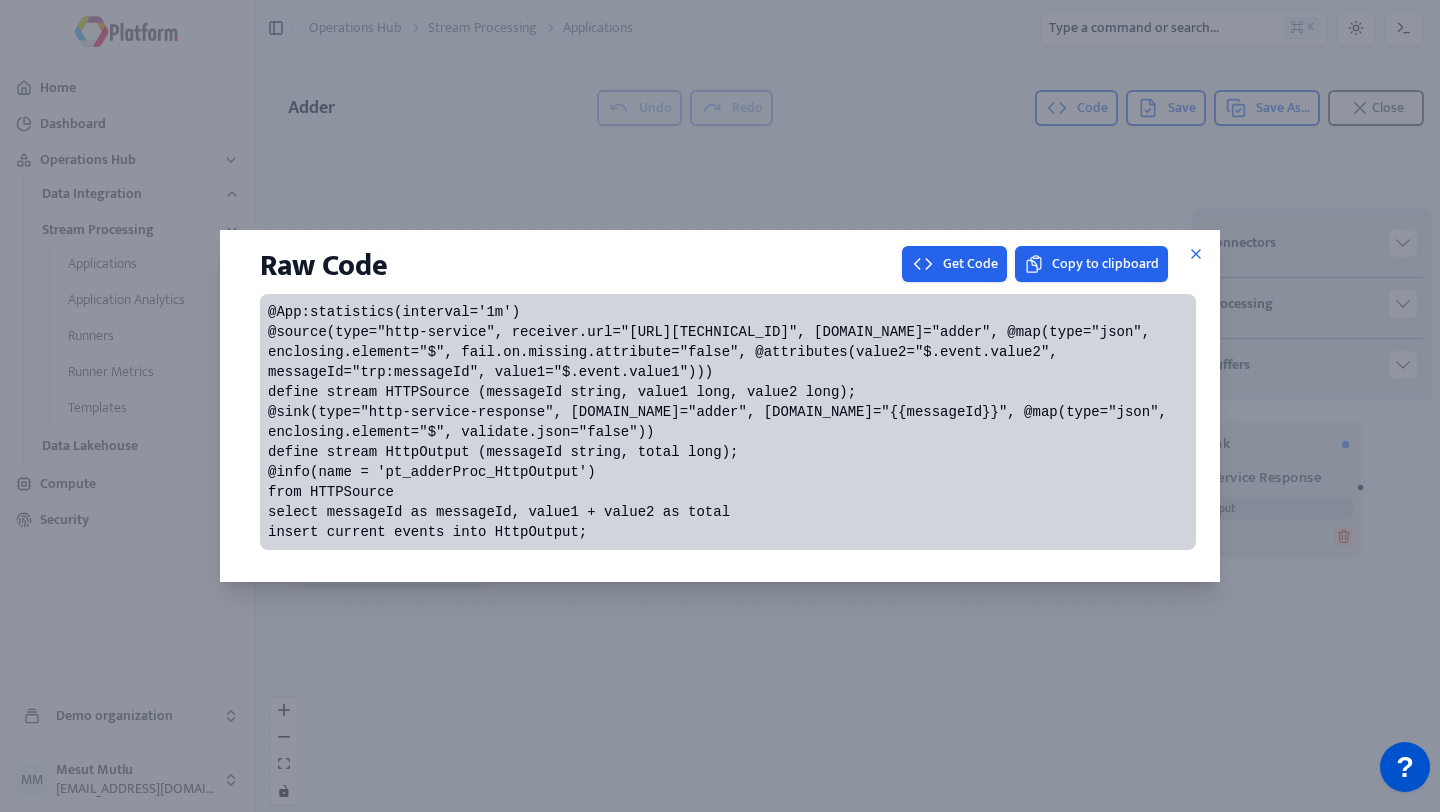 click on "@App:statistics(interval='1m')
@source(type="http-service", receiver.url="[URL][TECHNICAL_ID]", [DOMAIN_NAME]="adder", @map(type="json", enclosing.element="$", fail.on.missing.attribute="false", @attributes(value2="$.event.value2", messageId="trp:messageId", value1="$.event.value1")))
define stream HTTPSource (messageId string, value1 long, value2 long);
@sink(type="http-service-response", [DOMAIN_NAME]="adder", [DOMAIN_NAME]="{{messageId}}", @map(type="json", enclosing.element="$", validate.json="false"))
define stream HttpOutput (messageId string, total long);
@info(name = 'pt_adderProc_HttpOutput')
from HTTPSource
select messageId as messageId, value1 + value2 as total
insert current events into HttpOutput;" at bounding box center (721, 422) 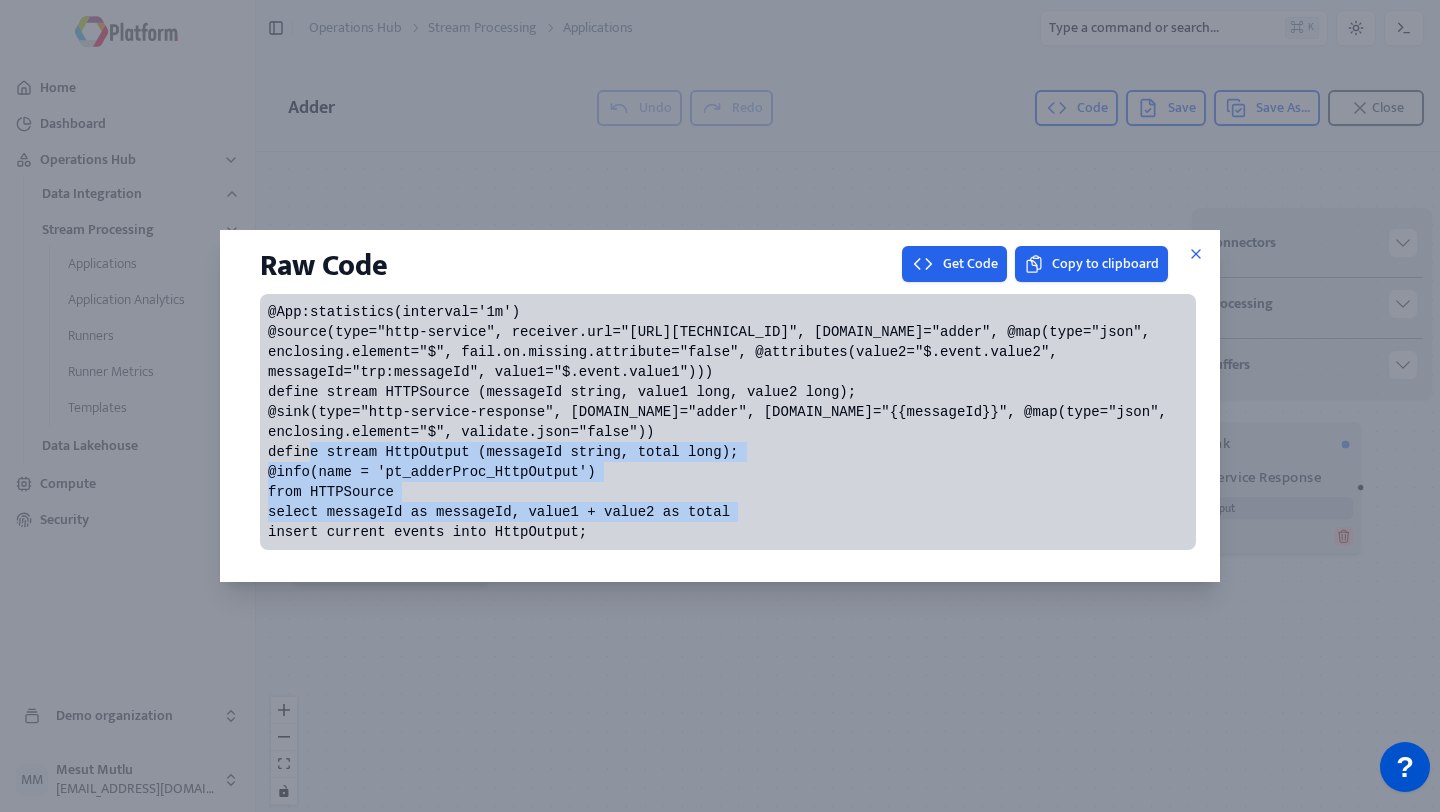 drag, startPoint x: 693, startPoint y: 487, endPoint x: 645, endPoint y: 366, distance: 130.17296 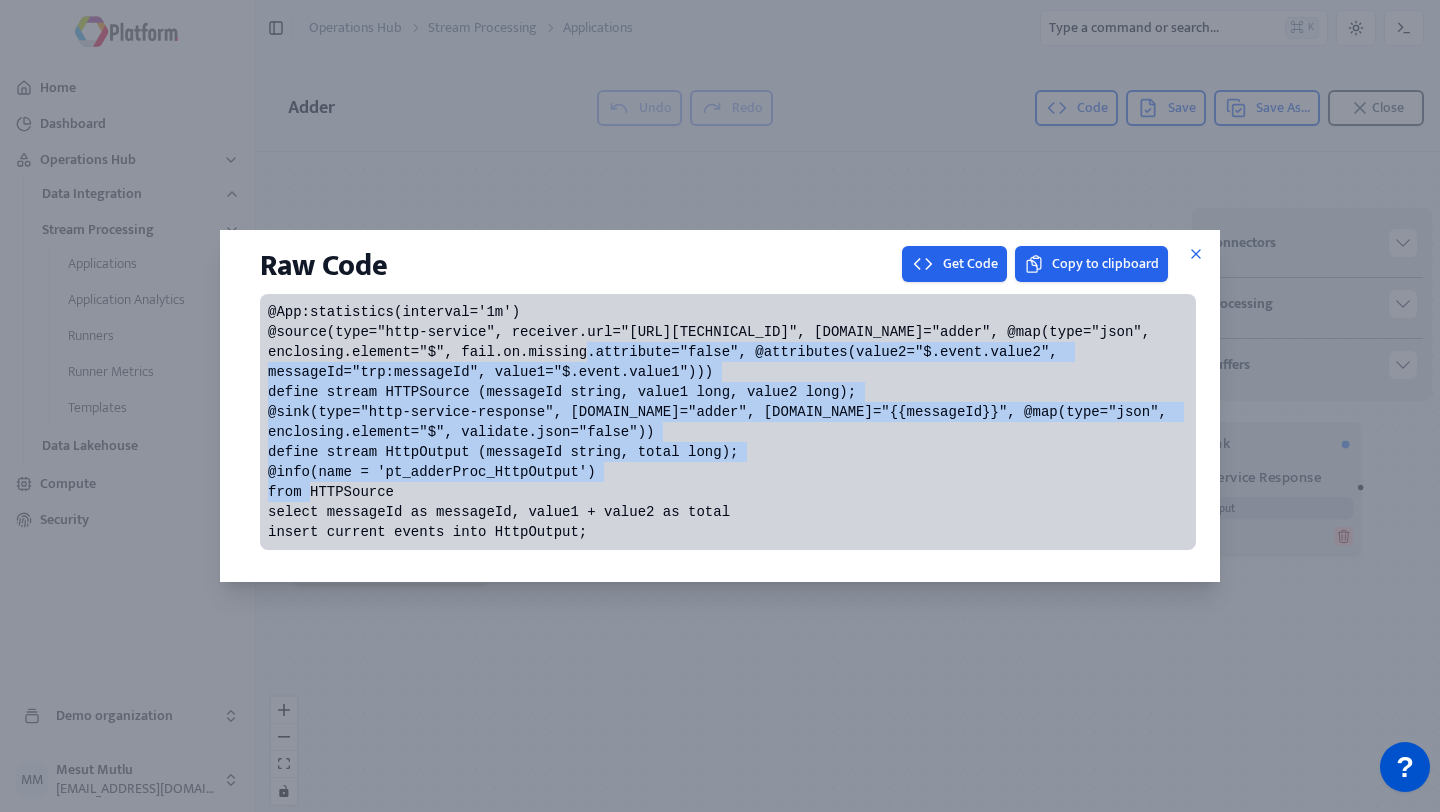 drag, startPoint x: 631, startPoint y: 328, endPoint x: 658, endPoint y: 449, distance: 123.97581 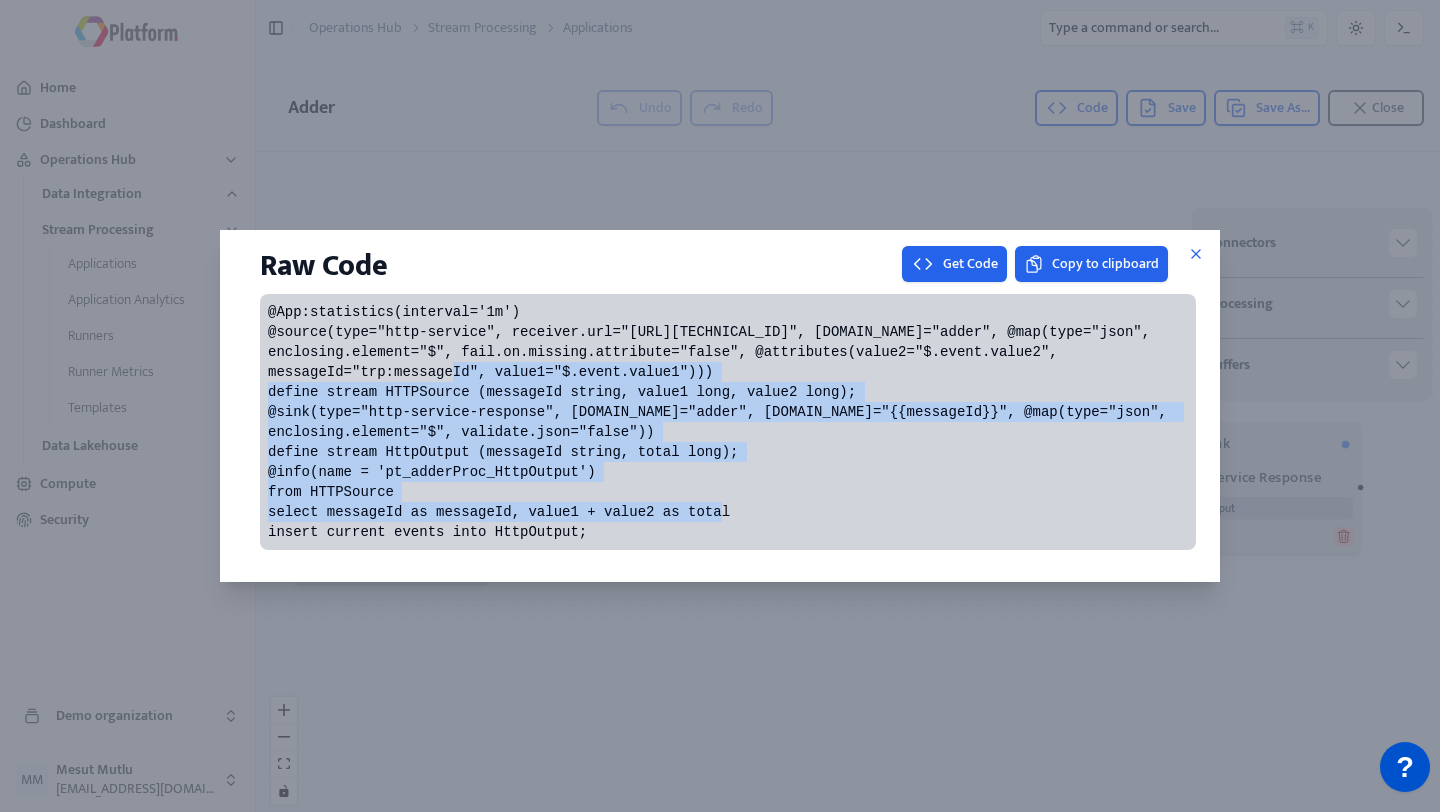 drag, startPoint x: 675, startPoint y: 481, endPoint x: 652, endPoint y: 347, distance: 135.95955 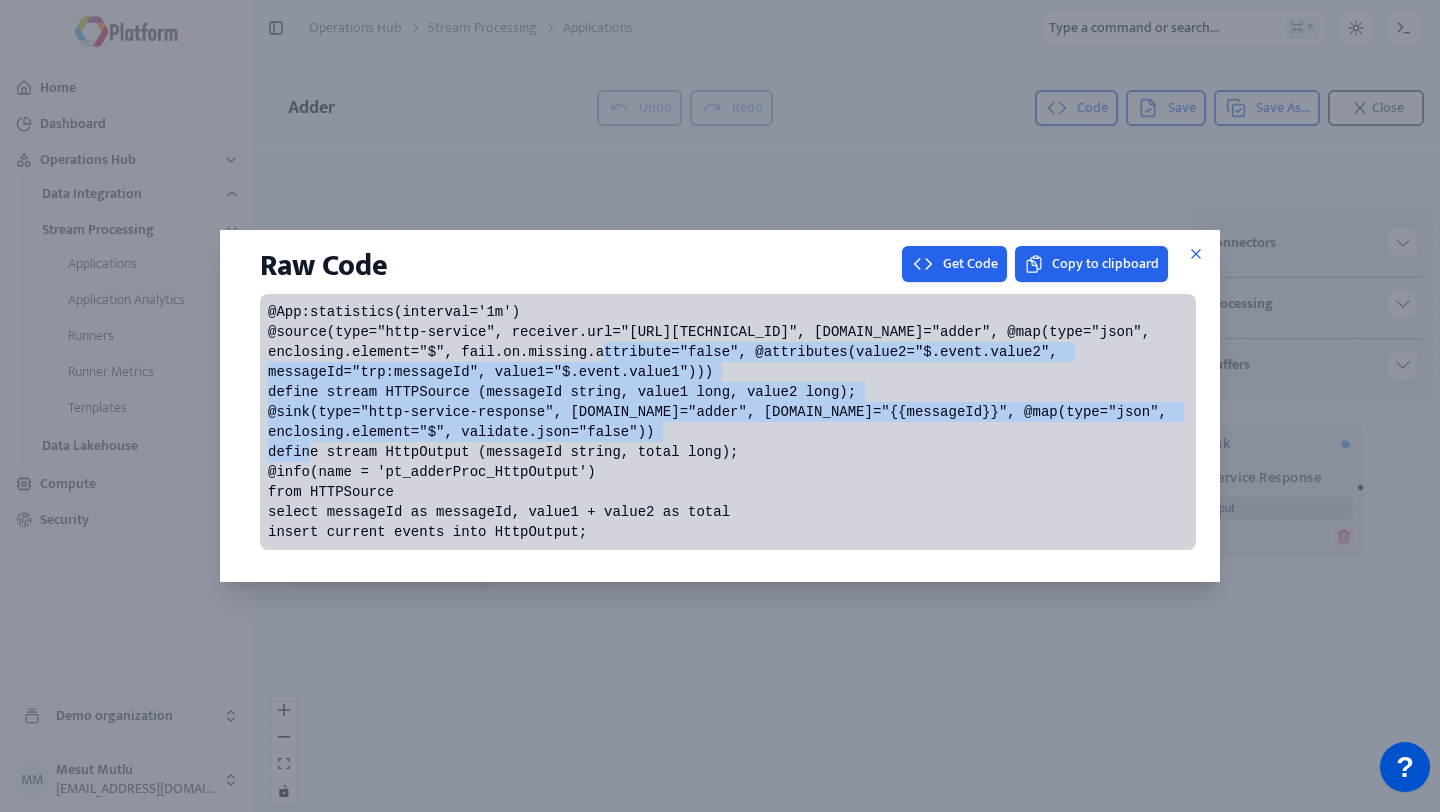drag, startPoint x: 646, startPoint y: 322, endPoint x: 698, endPoint y: 406, distance: 98.79271 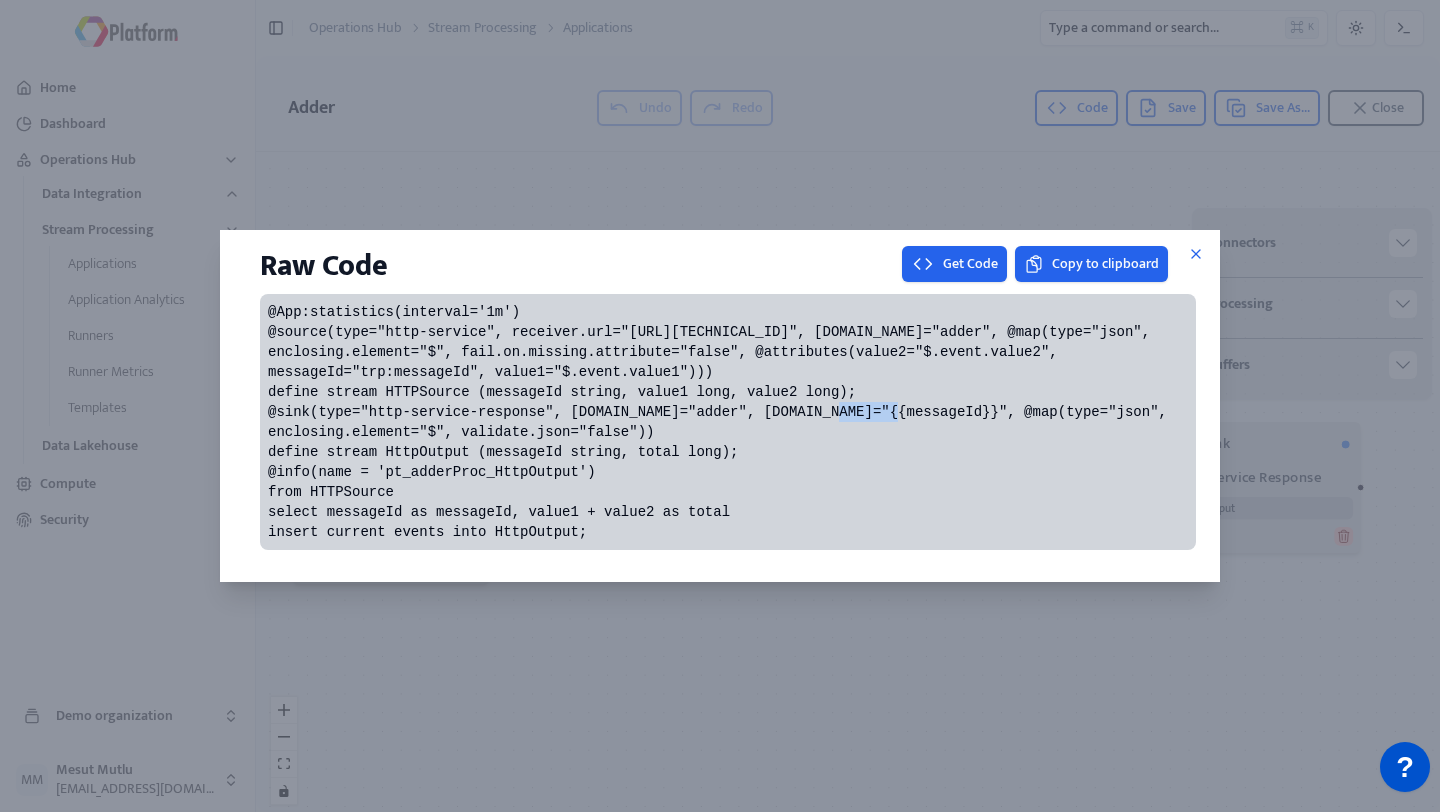 click on "@App:statistics(interval='1m')
@source(type="http-service", receiver.url="[URL][TECHNICAL_ID]", [DOMAIN_NAME]="adder", @map(type="json", enclosing.element="$", fail.on.missing.attribute="false", @attributes(value2="$.event.value2", messageId="trp:messageId", value1="$.event.value1")))
define stream HTTPSource (messageId string, value1 long, value2 long);
@sink(type="http-service-response", [DOMAIN_NAME]="adder", [DOMAIN_NAME]="{{messageId}}", @map(type="json", enclosing.element="$", validate.json="false"))
define stream HttpOutput (messageId string, total long);
@info(name = 'pt_adderProc_HttpOutput')
from HTTPSource
select messageId as messageId, value1 + value2 as total
insert current events into HttpOutput;" at bounding box center (721, 422) 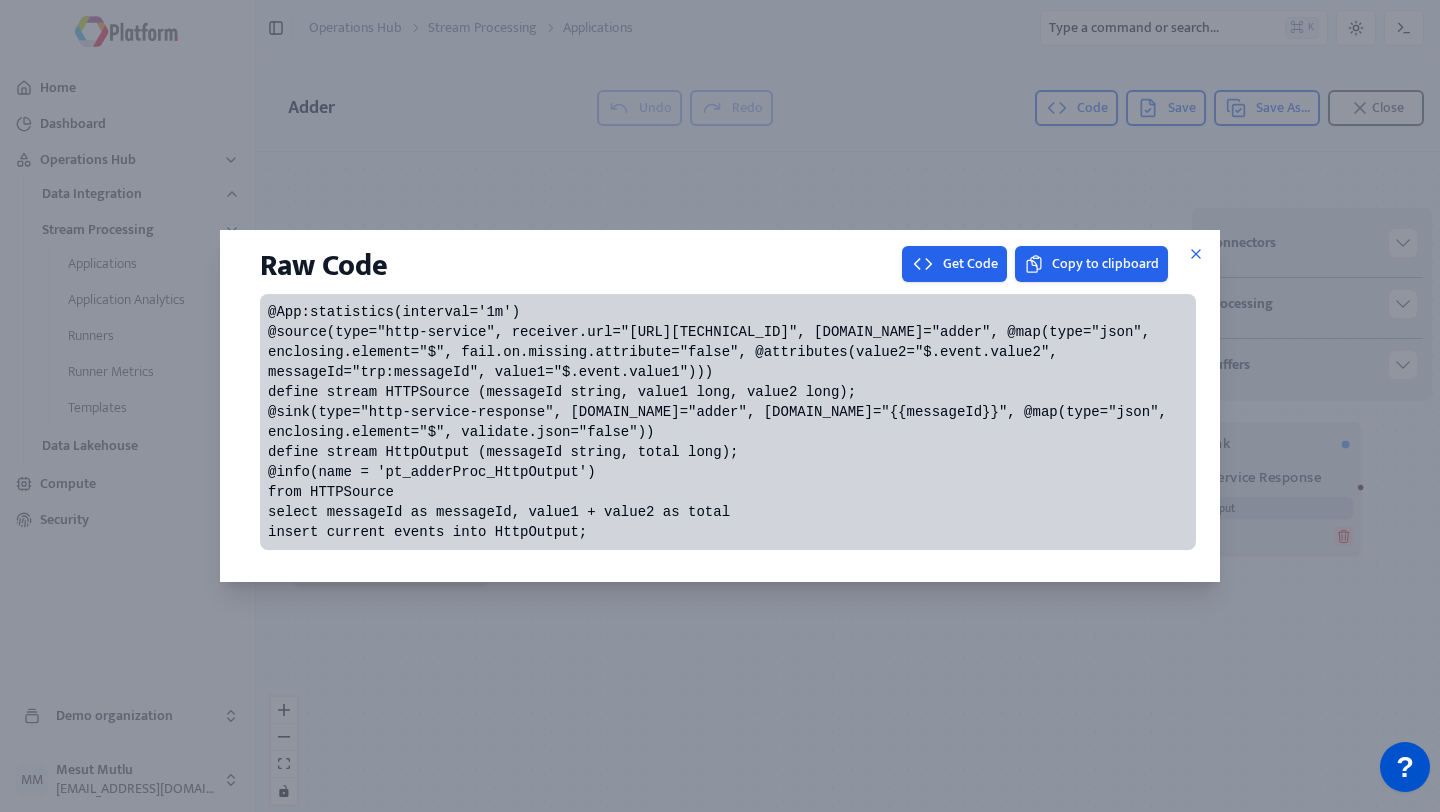 click on "@App:statistics(interval='1m')
@source(type="http-service", receiver.url="[URL][TECHNICAL_ID]", [DOMAIN_NAME]="adder", @map(type="json", enclosing.element="$", fail.on.missing.attribute="false", @attributes(value2="$.event.value2", messageId="trp:messageId", value1="$.event.value1")))
define stream HTTPSource (messageId string, value1 long, value2 long);
@sink(type="http-service-response", [DOMAIN_NAME]="adder", [DOMAIN_NAME]="{{messageId}}", @map(type="json", enclosing.element="$", validate.json="false"))
define stream HttpOutput (messageId string, total long);
@info(name = 'pt_adderProc_HttpOutput')
from HTTPSource
select messageId as messageId, value1 + value2 as total
insert current events into HttpOutput;" at bounding box center (721, 422) 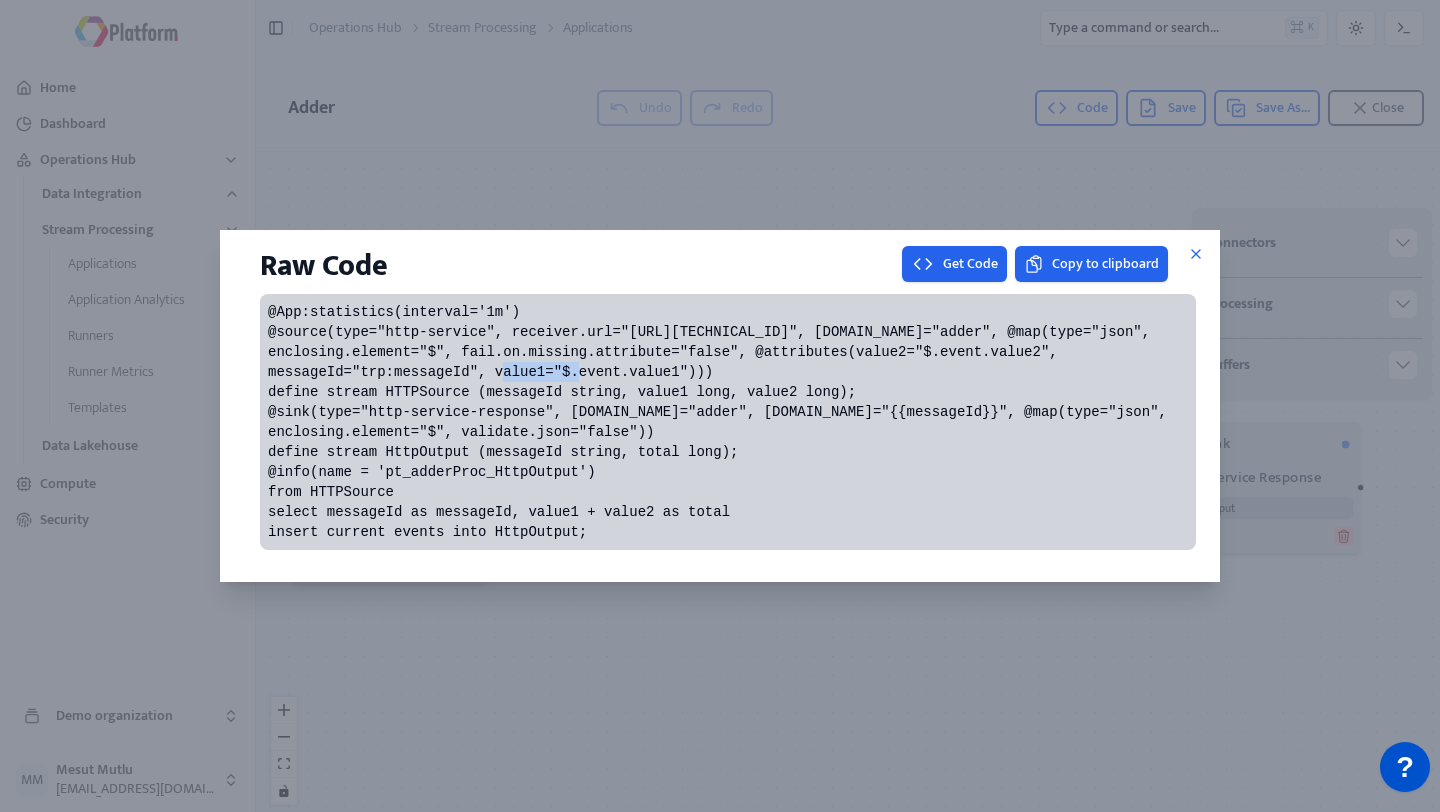 click on "@App:statistics(interval='1m')
@source(type="http-service", receiver.url="[URL][TECHNICAL_ID]", [DOMAIN_NAME]="adder", @map(type="json", enclosing.element="$", fail.on.missing.attribute="false", @attributes(value2="$.event.value2", messageId="trp:messageId", value1="$.event.value1")))
define stream HTTPSource (messageId string, value1 long, value2 long);
@sink(type="http-service-response", [DOMAIN_NAME]="adder", [DOMAIN_NAME]="{{messageId}}", @map(type="json", enclosing.element="$", validate.json="false"))
define stream HttpOutput (messageId string, total long);
@info(name = 'pt_adderProc_HttpOutput')
from HTTPSource
select messageId as messageId, value1 + value2 as total
insert current events into HttpOutput;" at bounding box center (721, 422) 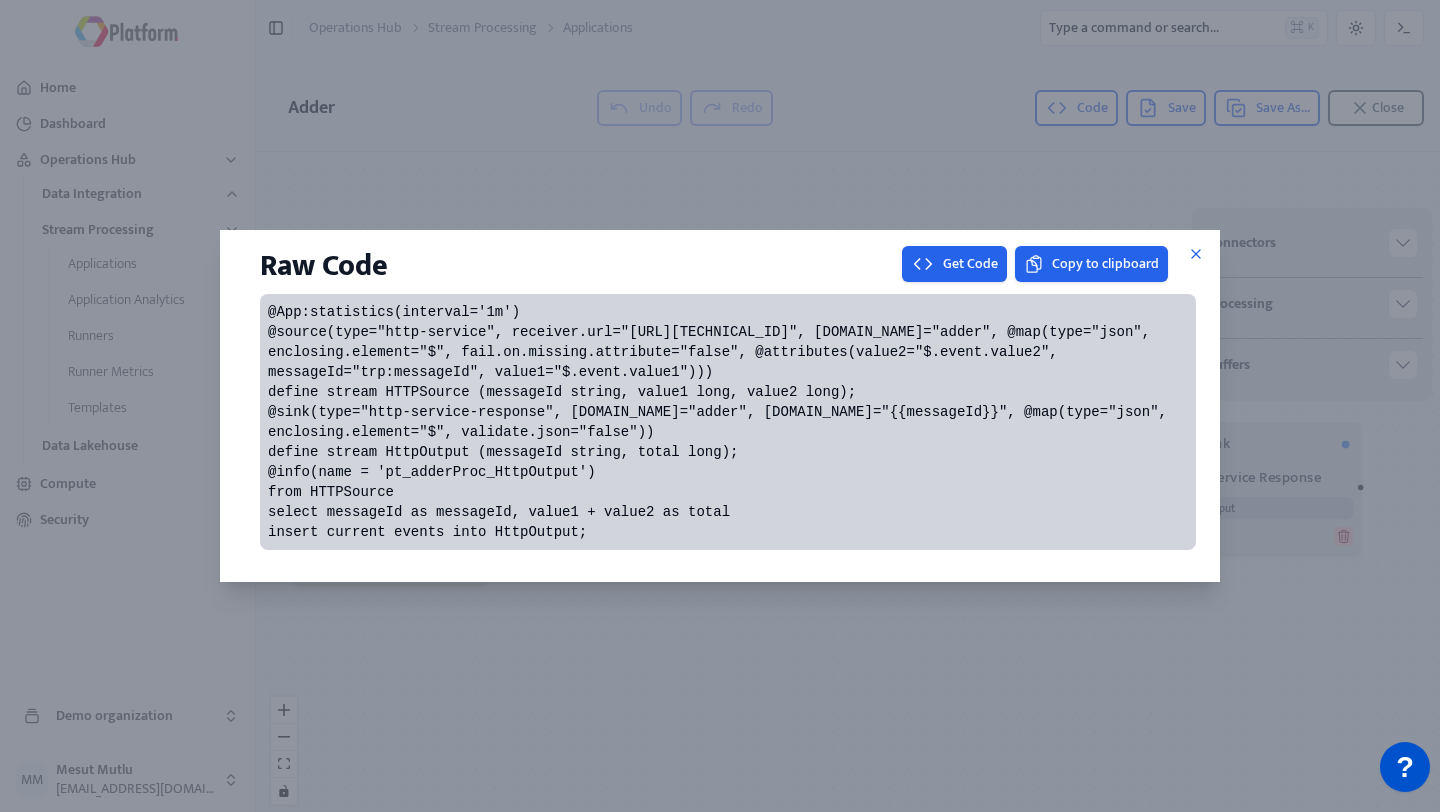 click on "@App:statistics(interval='1m')
@source(type="http-service", receiver.url="[URL][TECHNICAL_ID]", [DOMAIN_NAME]="adder", @map(type="json", enclosing.element="$", fail.on.missing.attribute="false", @attributes(value2="$.event.value2", messageId="trp:messageId", value1="$.event.value1")))
define stream HTTPSource (messageId string, value1 long, value2 long);
@sink(type="http-service-response", [DOMAIN_NAME]="adder", [DOMAIN_NAME]="{{messageId}}", @map(type="json", enclosing.element="$", validate.json="false"))
define stream HttpOutput (messageId string, total long);
@info(name = 'pt_adderProc_HttpOutput')
from HTTPSource
select messageId as messageId, value1 + value2 as total
insert current events into HttpOutput;" at bounding box center (721, 422) 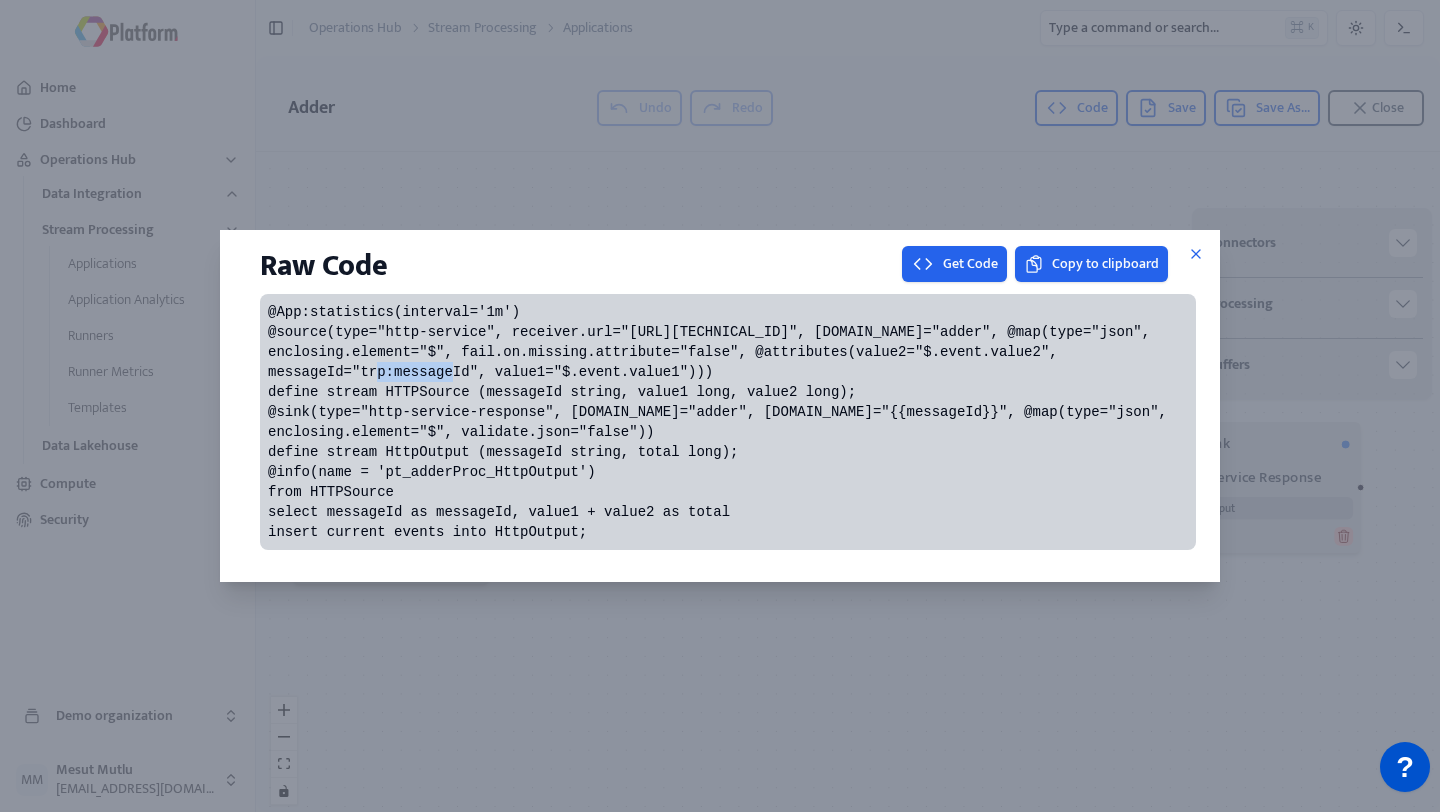 click on "@App:statistics(interval='1m')
@source(type="http-service", receiver.url="[URL][TECHNICAL_ID]", [DOMAIN_NAME]="adder", @map(type="json", enclosing.element="$", fail.on.missing.attribute="false", @attributes(value2="$.event.value2", messageId="trp:messageId", value1="$.event.value1")))
define stream HTTPSource (messageId string, value1 long, value2 long);
@sink(type="http-service-response", [DOMAIN_NAME]="adder", [DOMAIN_NAME]="{{messageId}}", @map(type="json", enclosing.element="$", validate.json="false"))
define stream HttpOutput (messageId string, total long);
@info(name = 'pt_adderProc_HttpOutput')
from HTTPSource
select messageId as messageId, value1 + value2 as total
insert current events into HttpOutput;" at bounding box center [721, 422] 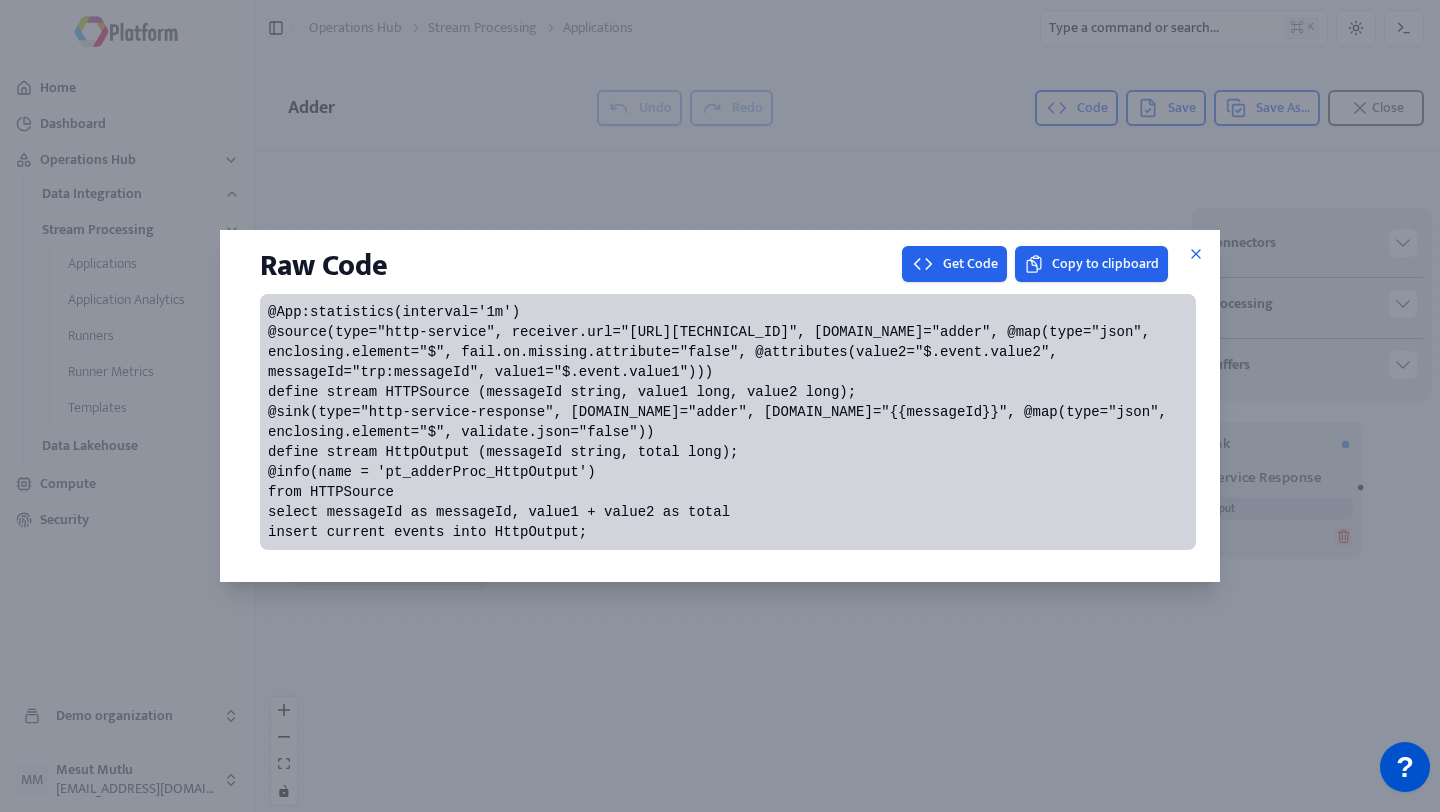 click on "@App:statistics(interval='1m')
@source(type="http-service", receiver.url="[URL][TECHNICAL_ID]", [DOMAIN_NAME]="adder", @map(type="json", enclosing.element="$", fail.on.missing.attribute="false", @attributes(value2="$.event.value2", messageId="trp:messageId", value1="$.event.value1")))
define stream HTTPSource (messageId string, value1 long, value2 long);
@sink(type="http-service-response", [DOMAIN_NAME]="adder", [DOMAIN_NAME]="{{messageId}}", @map(type="json", enclosing.element="$", validate.json="false"))
define stream HttpOutput (messageId string, total long);
@info(name = 'pt_adderProc_HttpOutput')
from HTTPSource
select messageId as messageId, value1 + value2 as total
insert current events into HttpOutput;" at bounding box center (721, 422) 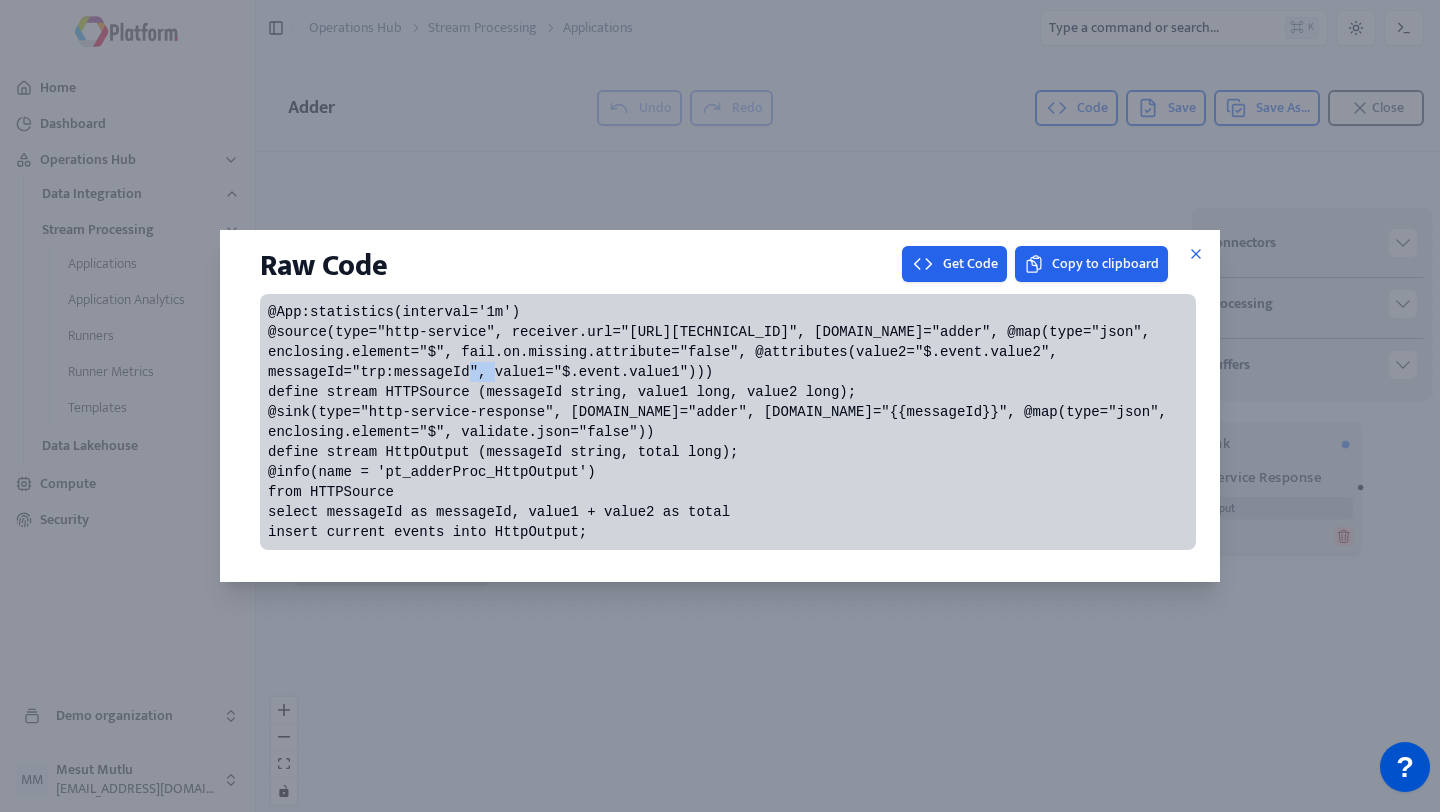 click on "@App:statistics(interval='1m')
@source(type="http-service", receiver.url="[URL][TECHNICAL_ID]", [DOMAIN_NAME]="adder", @map(type="json", enclosing.element="$", fail.on.missing.attribute="false", @attributes(value2="$.event.value2", messageId="trp:messageId", value1="$.event.value1")))
define stream HTTPSource (messageId string, value1 long, value2 long);
@sink(type="http-service-response", [DOMAIN_NAME]="adder", [DOMAIN_NAME]="{{messageId}}", @map(type="json", enclosing.element="$", validate.json="false"))
define stream HttpOutput (messageId string, total long);
@info(name = 'pt_adderProc_HttpOutput')
from HTTPSource
select messageId as messageId, value1 + value2 as total
insert current events into HttpOutput;" at bounding box center [721, 422] 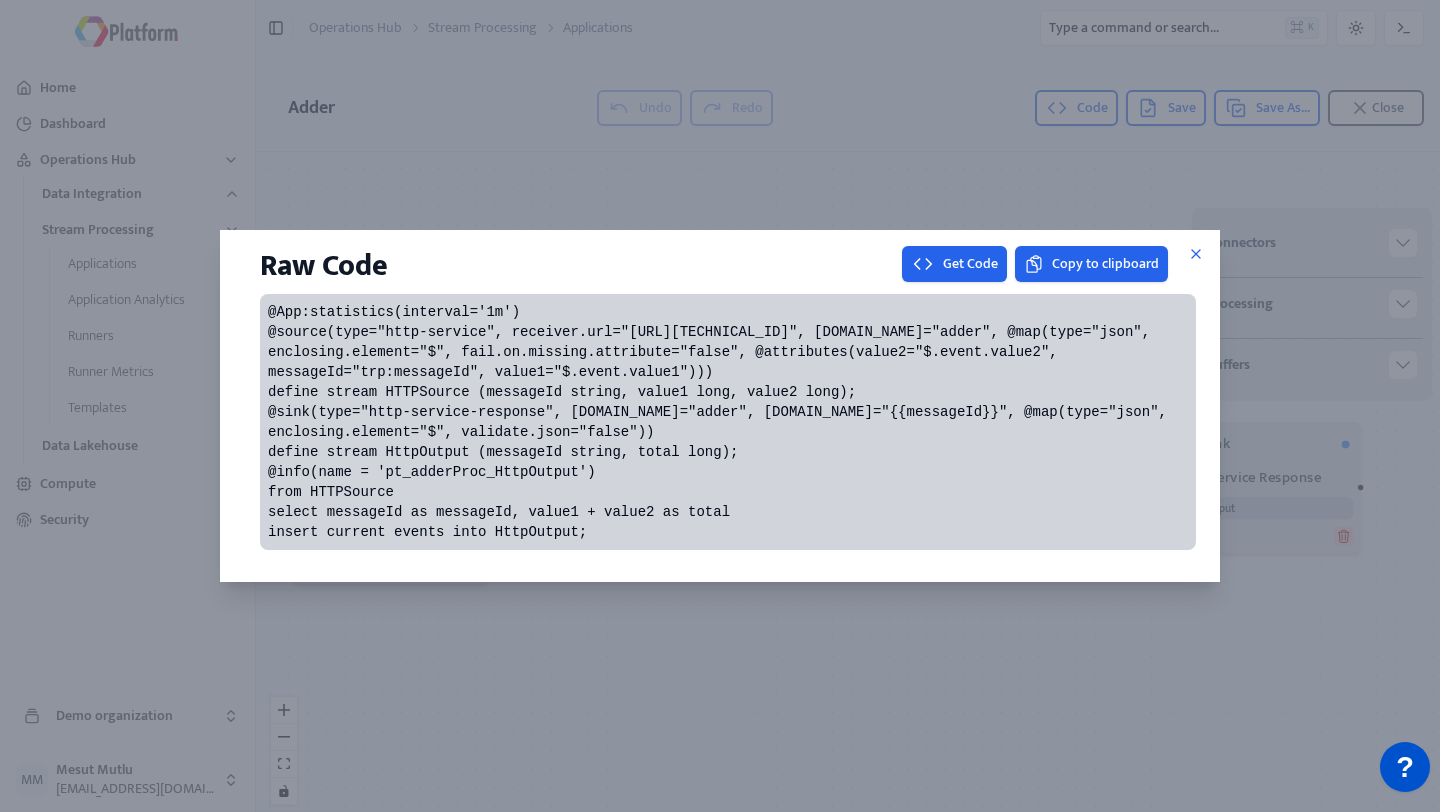 click on "@App:statistics(interval='1m')
@source(type="http-service", receiver.url="[URL][TECHNICAL_ID]", [DOMAIN_NAME]="adder", @map(type="json", enclosing.element="$", fail.on.missing.attribute="false", @attributes(value2="$.event.value2", messageId="trp:messageId", value1="$.event.value1")))
define stream HTTPSource (messageId string, value1 long, value2 long);
@sink(type="http-service-response", [DOMAIN_NAME]="adder", [DOMAIN_NAME]="{{messageId}}", @map(type="json", enclosing.element="$", validate.json="false"))
define stream HttpOutput (messageId string, total long);
@info(name = 'pt_adderProc_HttpOutput')
from HTTPSource
select messageId as messageId, value1 + value2 as total
insert current events into HttpOutput;" at bounding box center (721, 422) 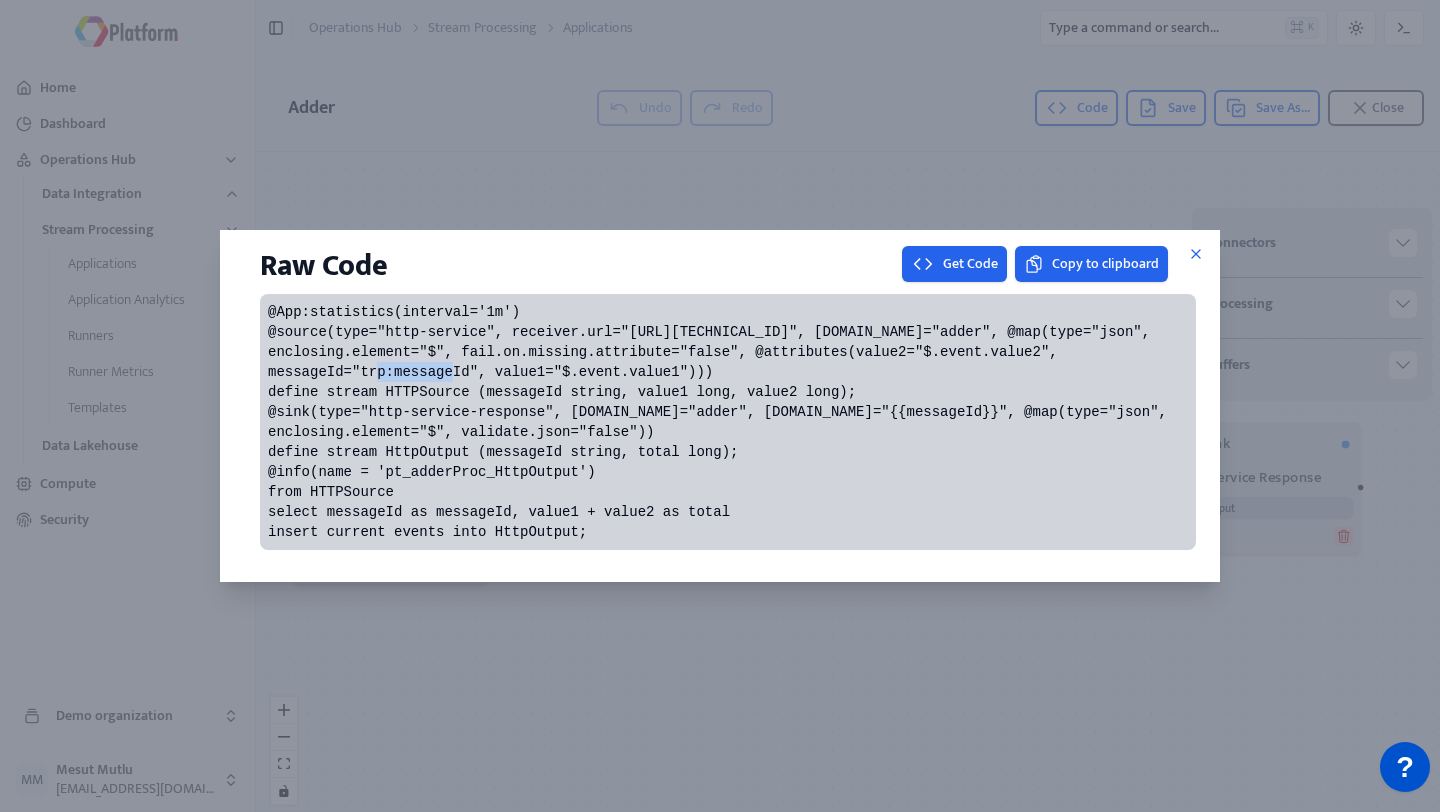 click on "@App:statistics(interval='1m')
@source(type="http-service", receiver.url="[URL][TECHNICAL_ID]", [DOMAIN_NAME]="adder", @map(type="json", enclosing.element="$", fail.on.missing.attribute="false", @attributes(value2="$.event.value2", messageId="trp:messageId", value1="$.event.value1")))
define stream HTTPSource (messageId string, value1 long, value2 long);
@sink(type="http-service-response", [DOMAIN_NAME]="adder", [DOMAIN_NAME]="{{messageId}}", @map(type="json", enclosing.element="$", validate.json="false"))
define stream HttpOutput (messageId string, total long);
@info(name = 'pt_adderProc_HttpOutput')
from HTTPSource
select messageId as messageId, value1 + value2 as total
insert current events into HttpOutput;" at bounding box center [721, 422] 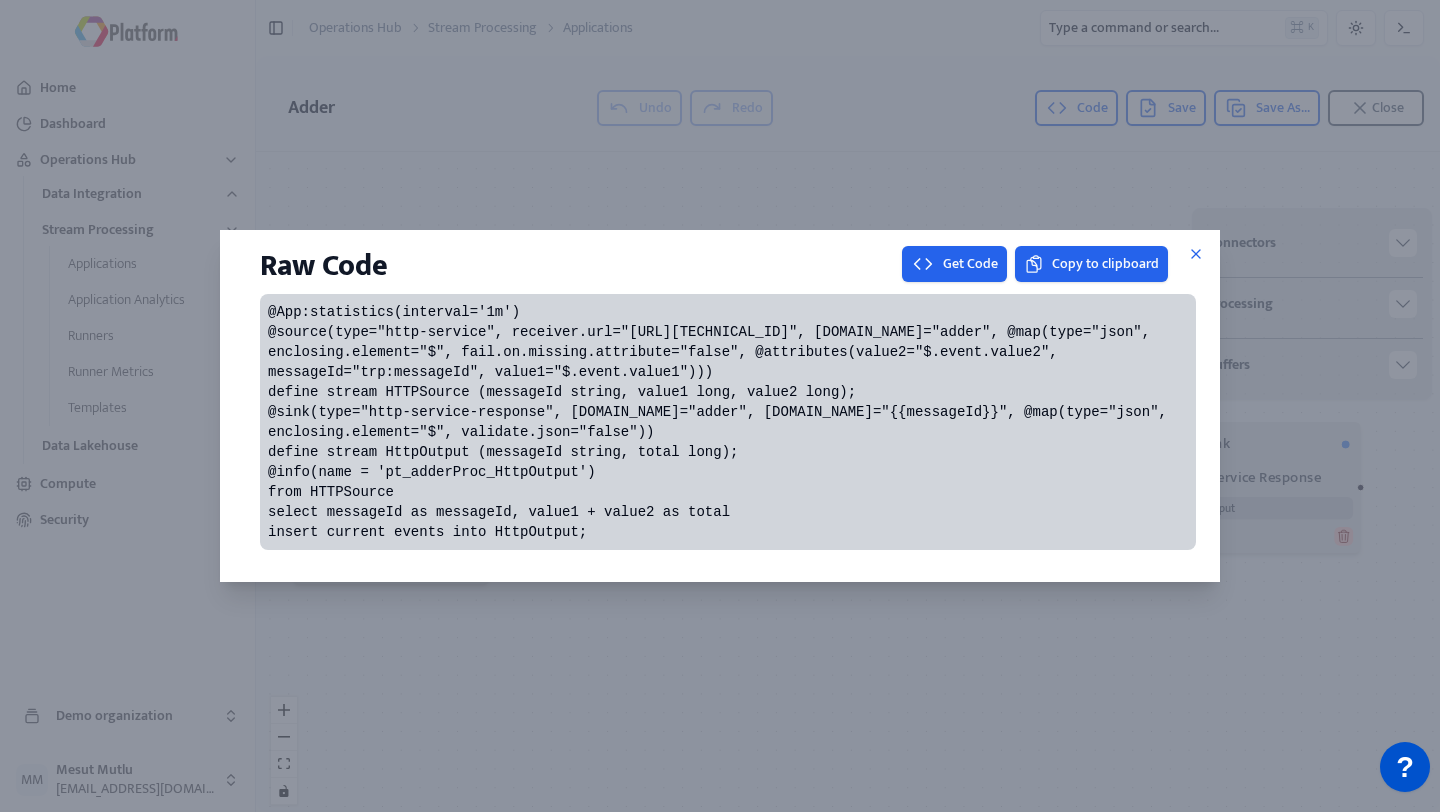 click on "@App:statistics(interval='1m')
@source(type="http-service", receiver.url="[URL][TECHNICAL_ID]", [DOMAIN_NAME]="adder", @map(type="json", enclosing.element="$", fail.on.missing.attribute="false", @attributes(value2="$.event.value2", messageId="trp:messageId", value1="$.event.value1")))
define stream HTTPSource (messageId string, value1 long, value2 long);
@sink(type="http-service-response", [DOMAIN_NAME]="adder", [DOMAIN_NAME]="{{messageId}}", @map(type="json", enclosing.element="$", validate.json="false"))
define stream HttpOutput (messageId string, total long);
@info(name = 'pt_adderProc_HttpOutput')
from HTTPSource
select messageId as messageId, value1 + value2 as total
insert current events into HttpOutput;" at bounding box center [721, 422] 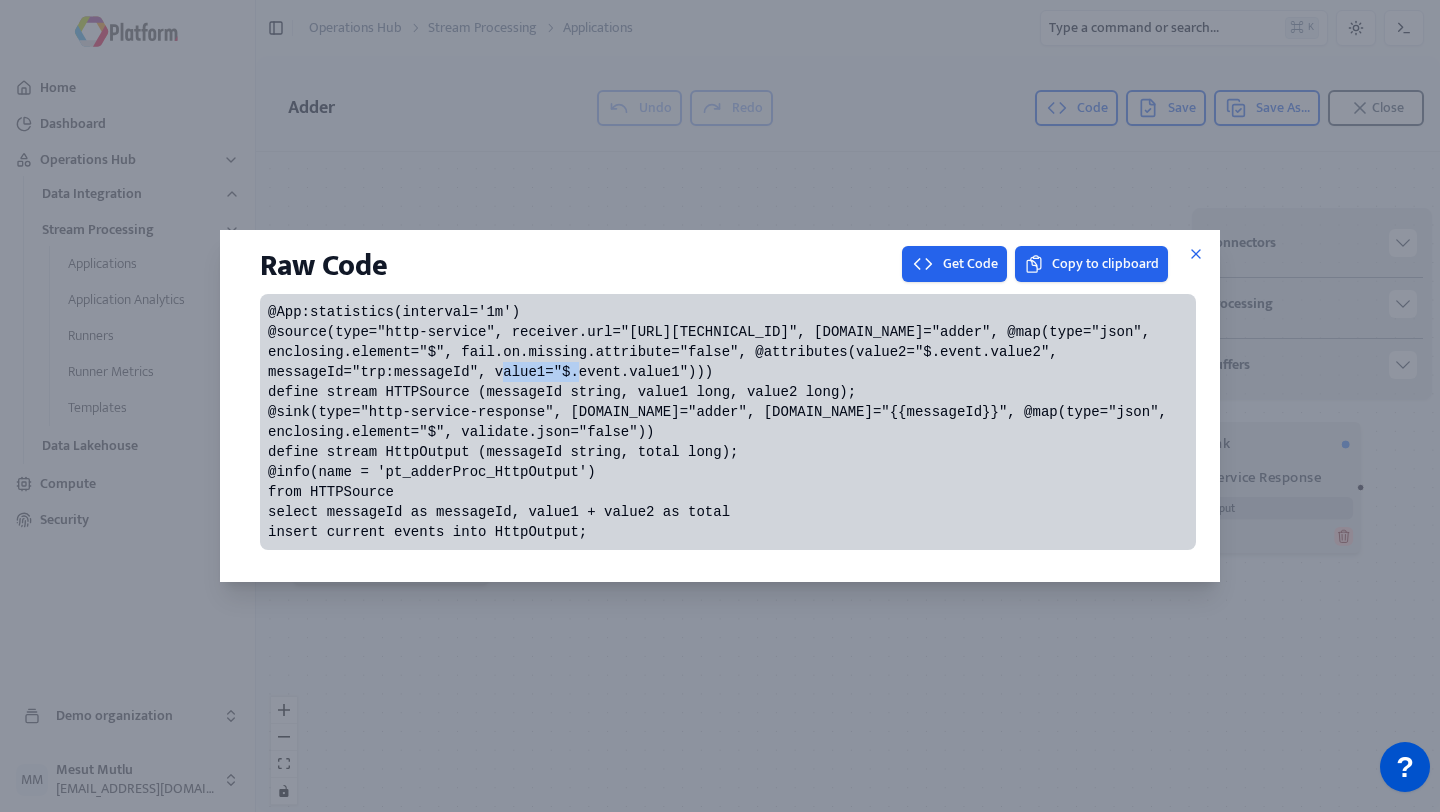 click on "@App:statistics(interval='1m')
@source(type="http-service", receiver.url="[URL][TECHNICAL_ID]", [DOMAIN_NAME]="adder", @map(type="json", enclosing.element="$", fail.on.missing.attribute="false", @attributes(value2="$.event.value2", messageId="trp:messageId", value1="$.event.value1")))
define stream HTTPSource (messageId string, value1 long, value2 long);
@sink(type="http-service-response", [DOMAIN_NAME]="adder", [DOMAIN_NAME]="{{messageId}}", @map(type="json", enclosing.element="$", validate.json="false"))
define stream HttpOutput (messageId string, total long);
@info(name = 'pt_adderProc_HttpOutput')
from HTTPSource
select messageId as messageId, value1 + value2 as total
insert current events into HttpOutput;" at bounding box center [721, 422] 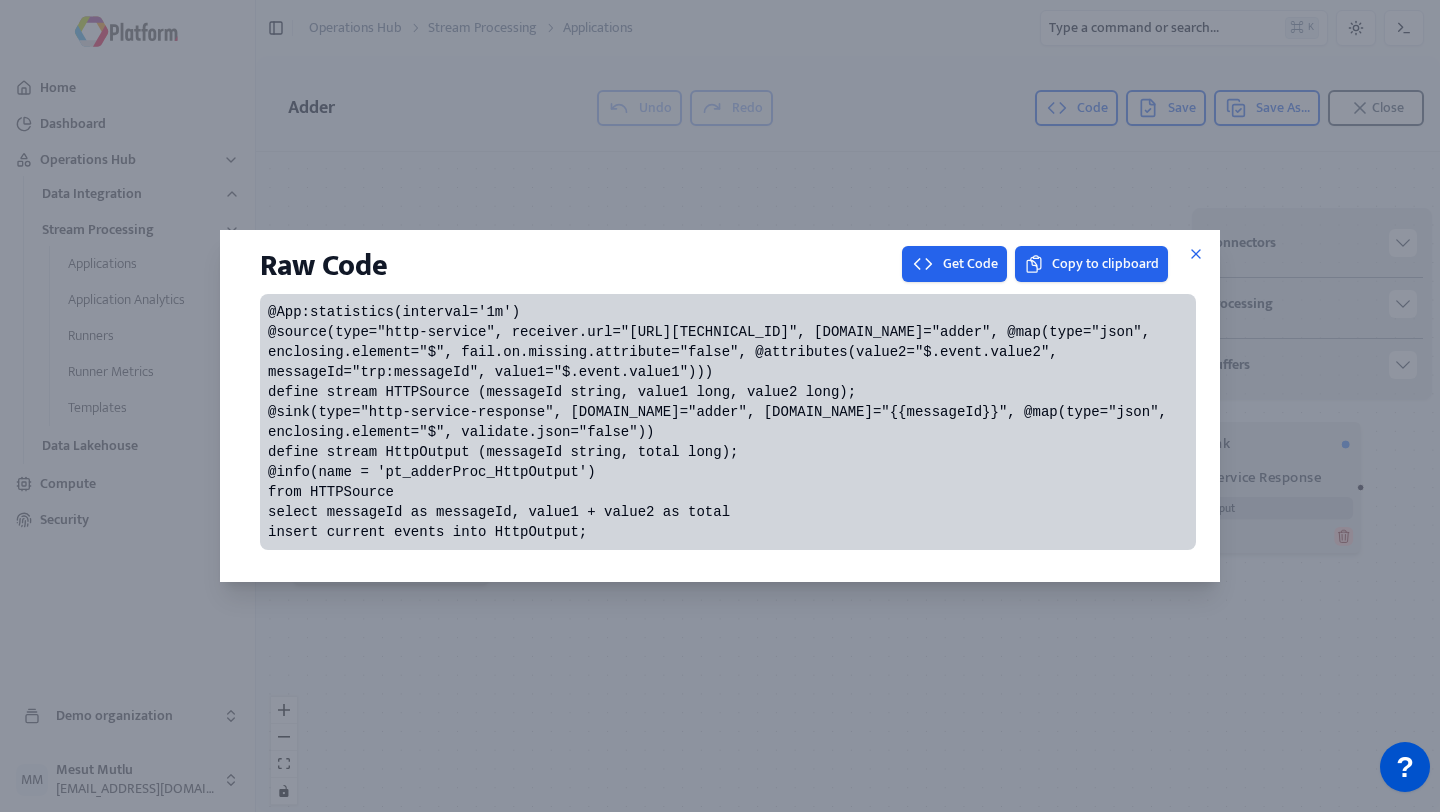 click on "@App:statistics(interval='1m')
@source(type="http-service", receiver.url="[URL][TECHNICAL_ID]", [DOMAIN_NAME]="adder", @map(type="json", enclosing.element="$", fail.on.missing.attribute="false", @attributes(value2="$.event.value2", messageId="trp:messageId", value1="$.event.value1")))
define stream HTTPSource (messageId string, value1 long, value2 long);
@sink(type="http-service-response", [DOMAIN_NAME]="adder", [DOMAIN_NAME]="{{messageId}}", @map(type="json", enclosing.element="$", validate.json="false"))
define stream HttpOutput (messageId string, total long);
@info(name = 'pt_adderProc_HttpOutput')
from HTTPSource
select messageId as messageId, value1 + value2 as total
insert current events into HttpOutput;" at bounding box center (721, 422) 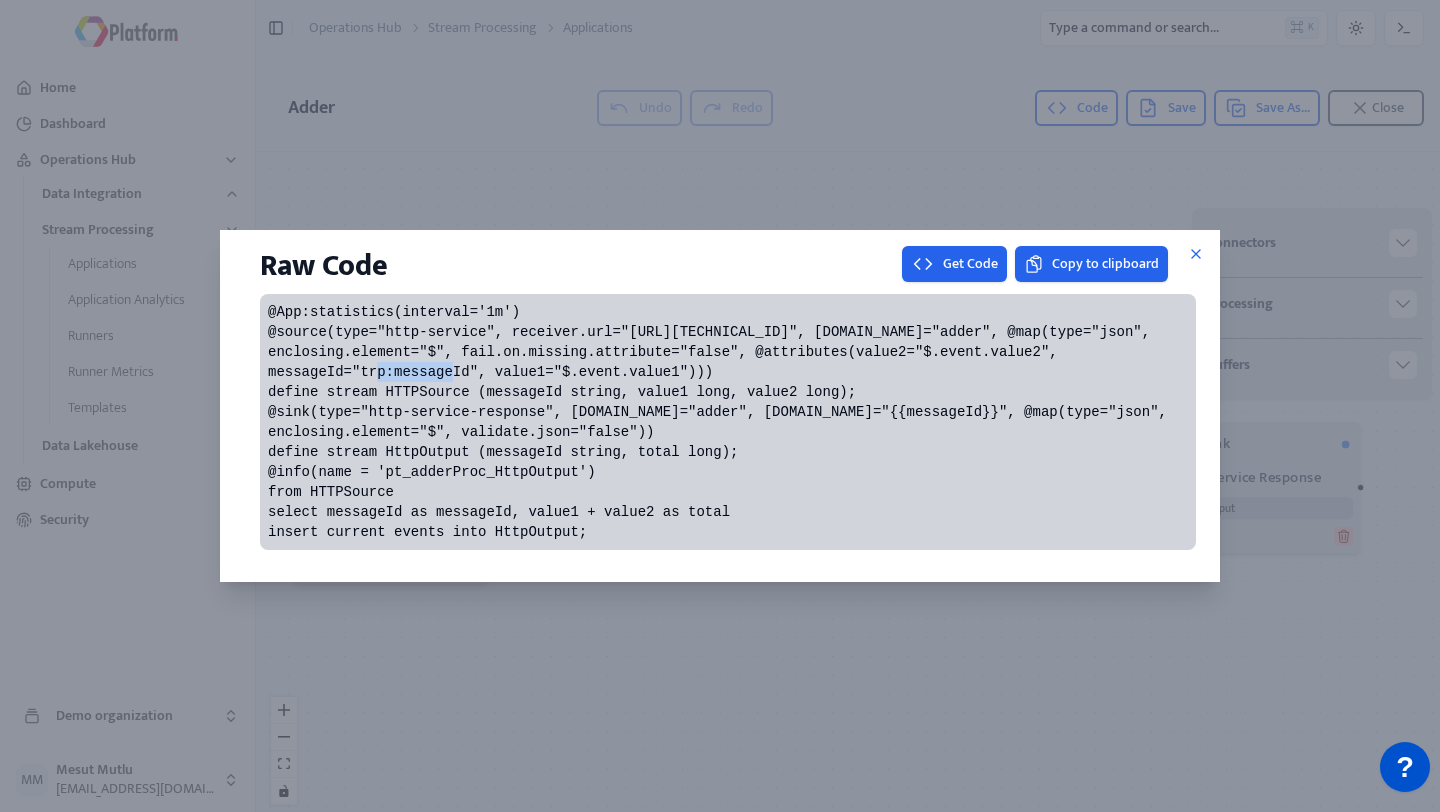 click on "@App:statistics(interval='1m')
@source(type="http-service", receiver.url="[URL][TECHNICAL_ID]", [DOMAIN_NAME]="adder", @map(type="json", enclosing.element="$", fail.on.missing.attribute="false", @attributes(value2="$.event.value2", messageId="trp:messageId", value1="$.event.value1")))
define stream HTTPSource (messageId string, value1 long, value2 long);
@sink(type="http-service-response", [DOMAIN_NAME]="adder", [DOMAIN_NAME]="{{messageId}}", @map(type="json", enclosing.element="$", validate.json="false"))
define stream HttpOutput (messageId string, total long);
@info(name = 'pt_adderProc_HttpOutput')
from HTTPSource
select messageId as messageId, value1 + value2 as total
insert current events into HttpOutput;" at bounding box center [721, 422] 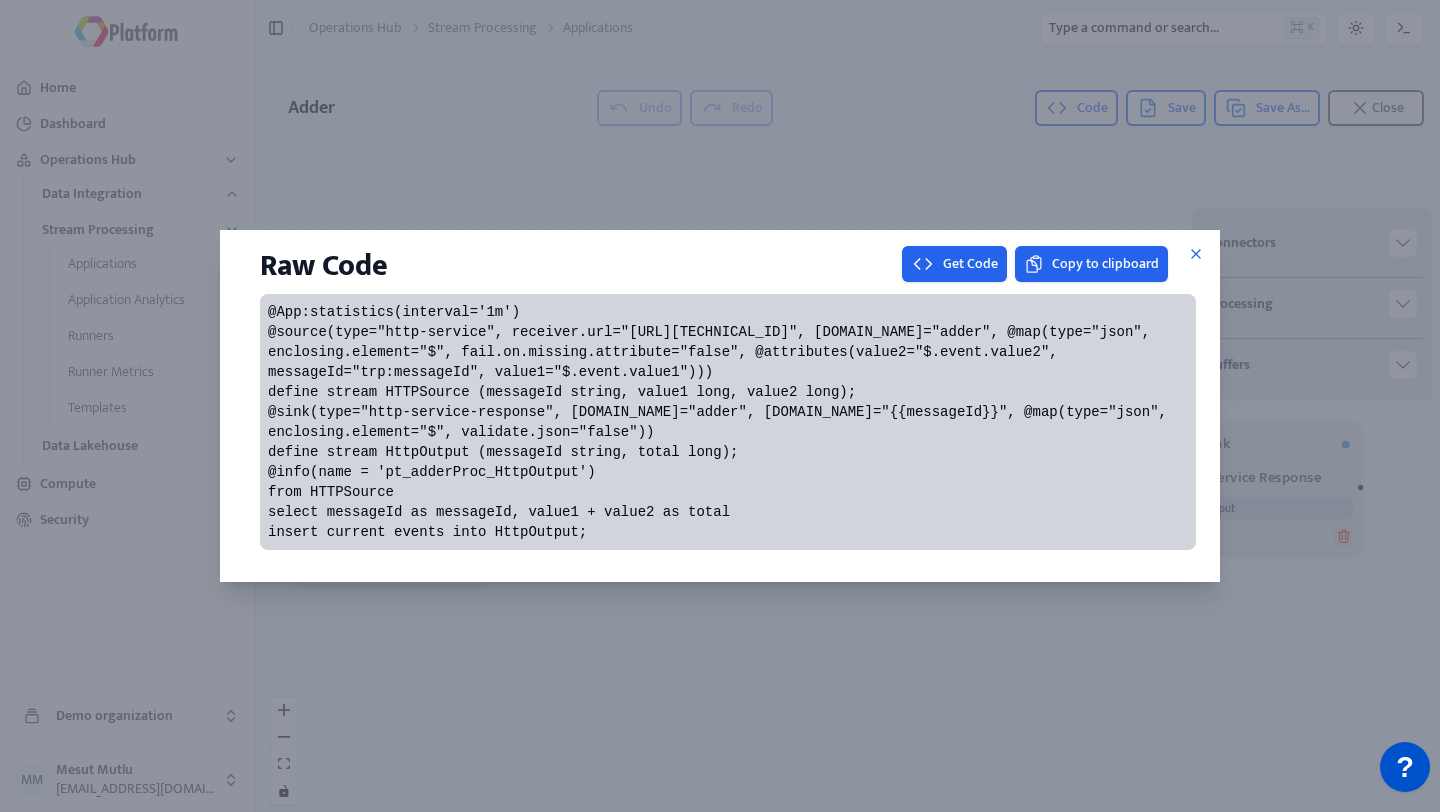 click on "@App:statistics(interval='1m')
@source(type="http-service", receiver.url="[URL][TECHNICAL_ID]", [DOMAIN_NAME]="adder", @map(type="json", enclosing.element="$", fail.on.missing.attribute="false", @attributes(value2="$.event.value2", messageId="trp:messageId", value1="$.event.value1")))
define stream HTTPSource (messageId string, value1 long, value2 long);
@sink(type="http-service-response", [DOMAIN_NAME]="adder", [DOMAIN_NAME]="{{messageId}}", @map(type="json", enclosing.element="$", validate.json="false"))
define stream HttpOutput (messageId string, total long);
@info(name = 'pt_adderProc_HttpOutput')
from HTTPSource
select messageId as messageId, value1 + value2 as total
insert current events into HttpOutput;" at bounding box center (721, 422) 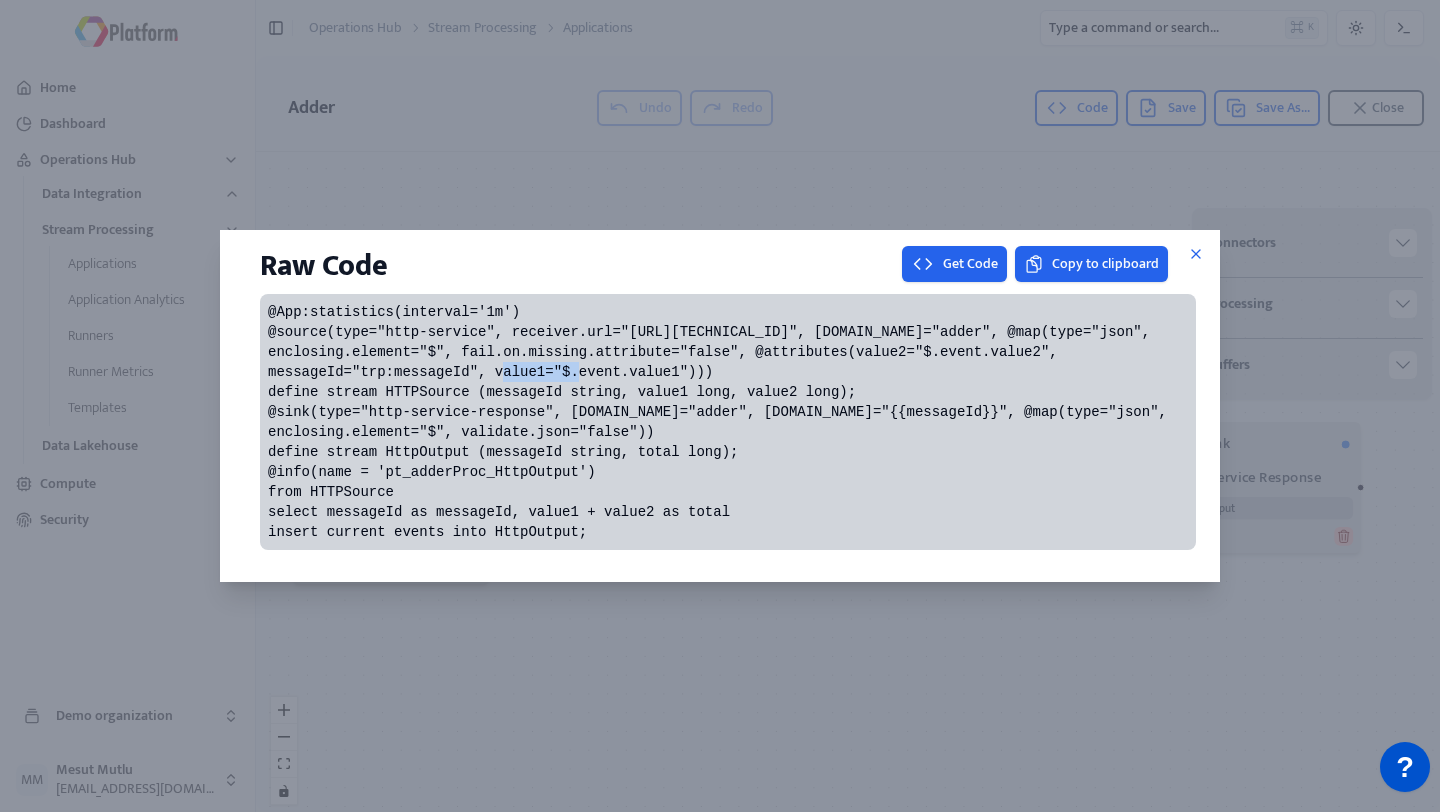 click on "@App:statistics(interval='1m')
@source(type="http-service", receiver.url="[URL][TECHNICAL_ID]", [DOMAIN_NAME]="adder", @map(type="json", enclosing.element="$", fail.on.missing.attribute="false", @attributes(value2="$.event.value2", messageId="trp:messageId", value1="$.event.value1")))
define stream HTTPSource (messageId string, value1 long, value2 long);
@sink(type="http-service-response", [DOMAIN_NAME]="adder", [DOMAIN_NAME]="{{messageId}}", @map(type="json", enclosing.element="$", validate.json="false"))
define stream HttpOutput (messageId string, total long);
@info(name = 'pt_adderProc_HttpOutput')
from HTTPSource
select messageId as messageId, value1 + value2 as total
insert current events into HttpOutput;" at bounding box center [721, 422] 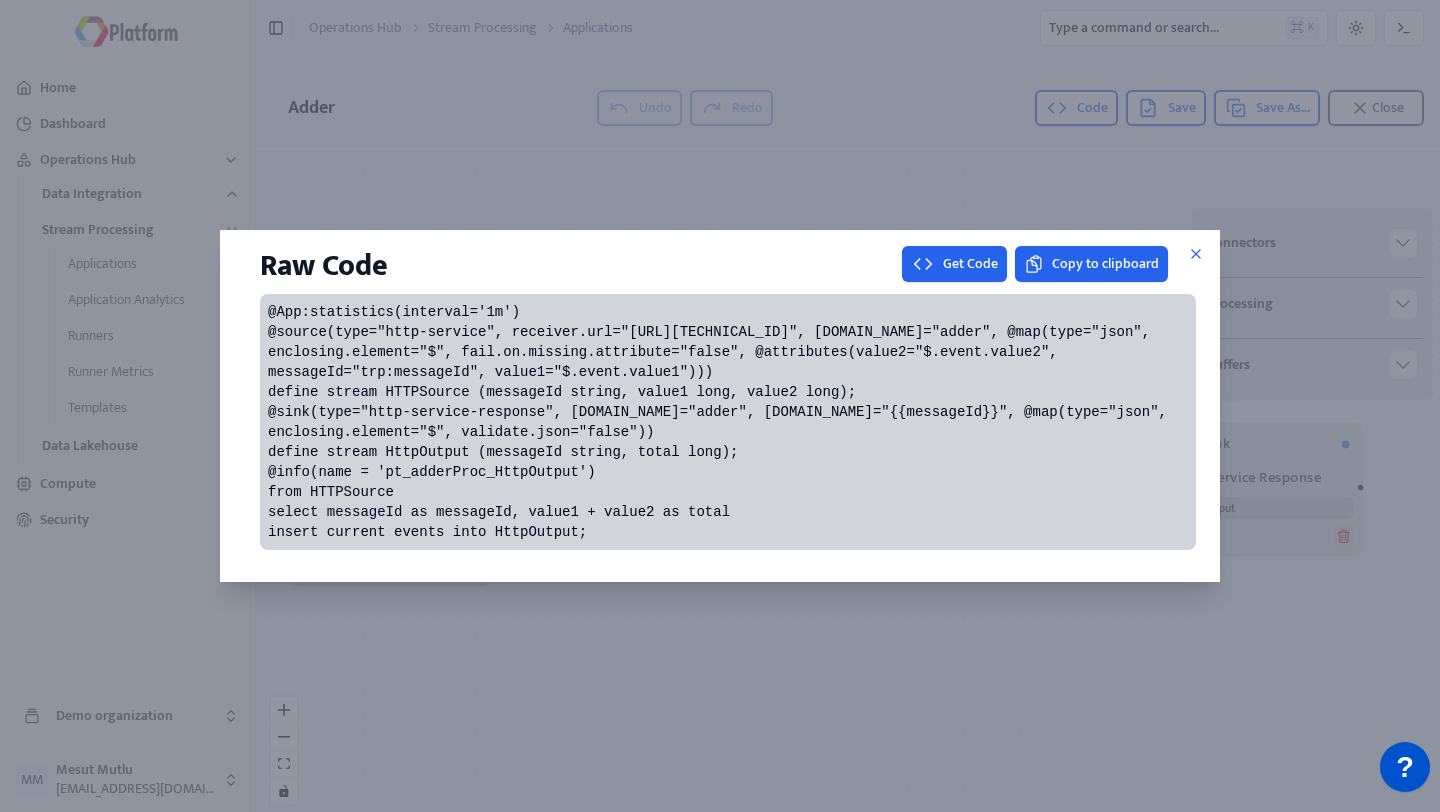 click on "@App:statistics(interval='1m')
@source(type="http-service", receiver.url="[URL][TECHNICAL_ID]", [DOMAIN_NAME]="adder", @map(type="json", enclosing.element="$", fail.on.missing.attribute="false", @attributes(value2="$.event.value2", messageId="trp:messageId", value1="$.event.value1")))
define stream HTTPSource (messageId string, value1 long, value2 long);
@sink(type="http-service-response", [DOMAIN_NAME]="adder", [DOMAIN_NAME]="{{messageId}}", @map(type="json", enclosing.element="$", validate.json="false"))
define stream HttpOutput (messageId string, total long);
@info(name = 'pt_adderProc_HttpOutput')
from HTTPSource
select messageId as messageId, value1 + value2 as total
insert current events into HttpOutput;" at bounding box center (721, 422) 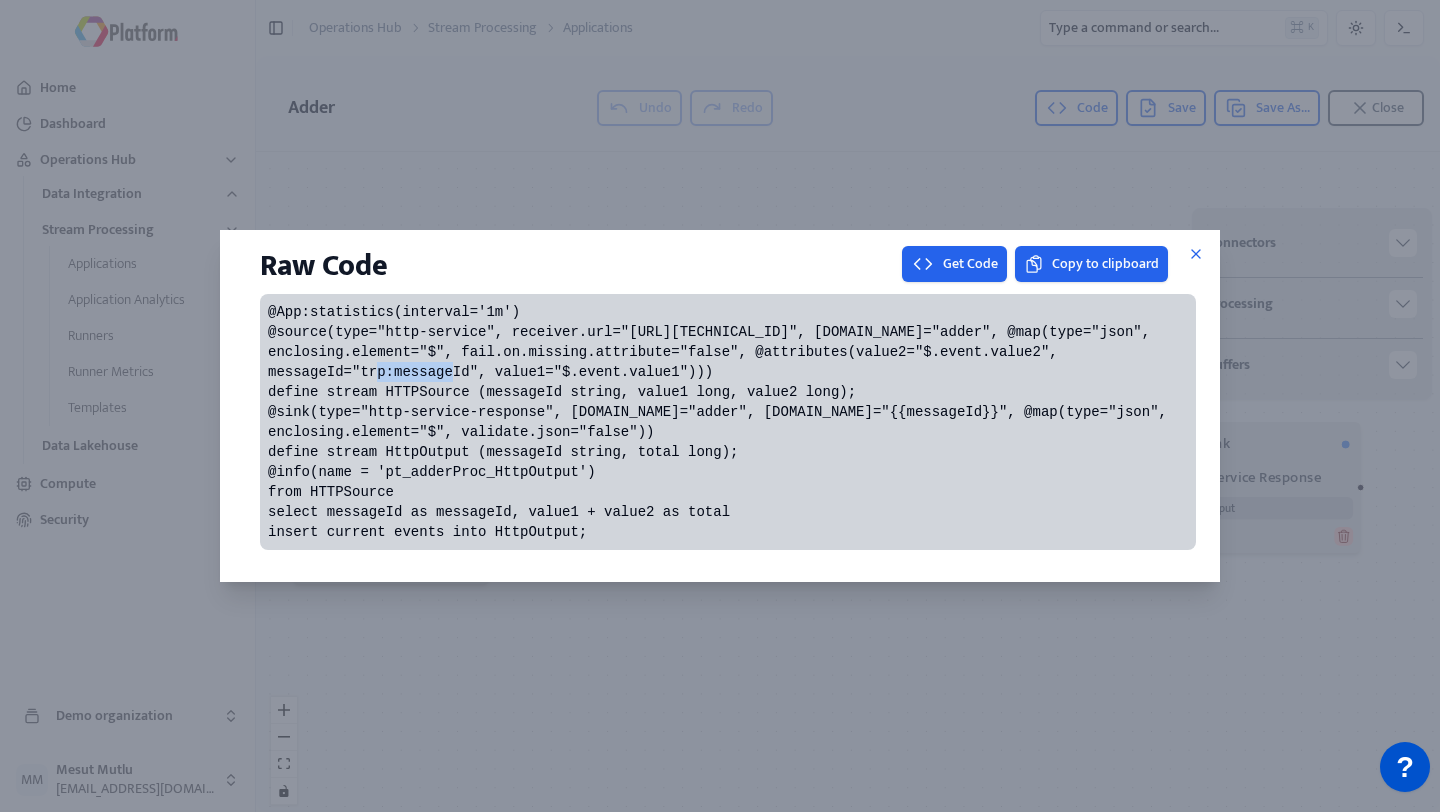 click on "@App:statistics(interval='1m')
@source(type="http-service", receiver.url="[URL][TECHNICAL_ID]", [DOMAIN_NAME]="adder", @map(type="json", enclosing.element="$", fail.on.missing.attribute="false", @attributes(value2="$.event.value2", messageId="trp:messageId", value1="$.event.value1")))
define stream HTTPSource (messageId string, value1 long, value2 long);
@sink(type="http-service-response", [DOMAIN_NAME]="adder", [DOMAIN_NAME]="{{messageId}}", @map(type="json", enclosing.element="$", validate.json="false"))
define stream HttpOutput (messageId string, total long);
@info(name = 'pt_adderProc_HttpOutput')
from HTTPSource
select messageId as messageId, value1 + value2 as total
insert current events into HttpOutput;" at bounding box center [721, 422] 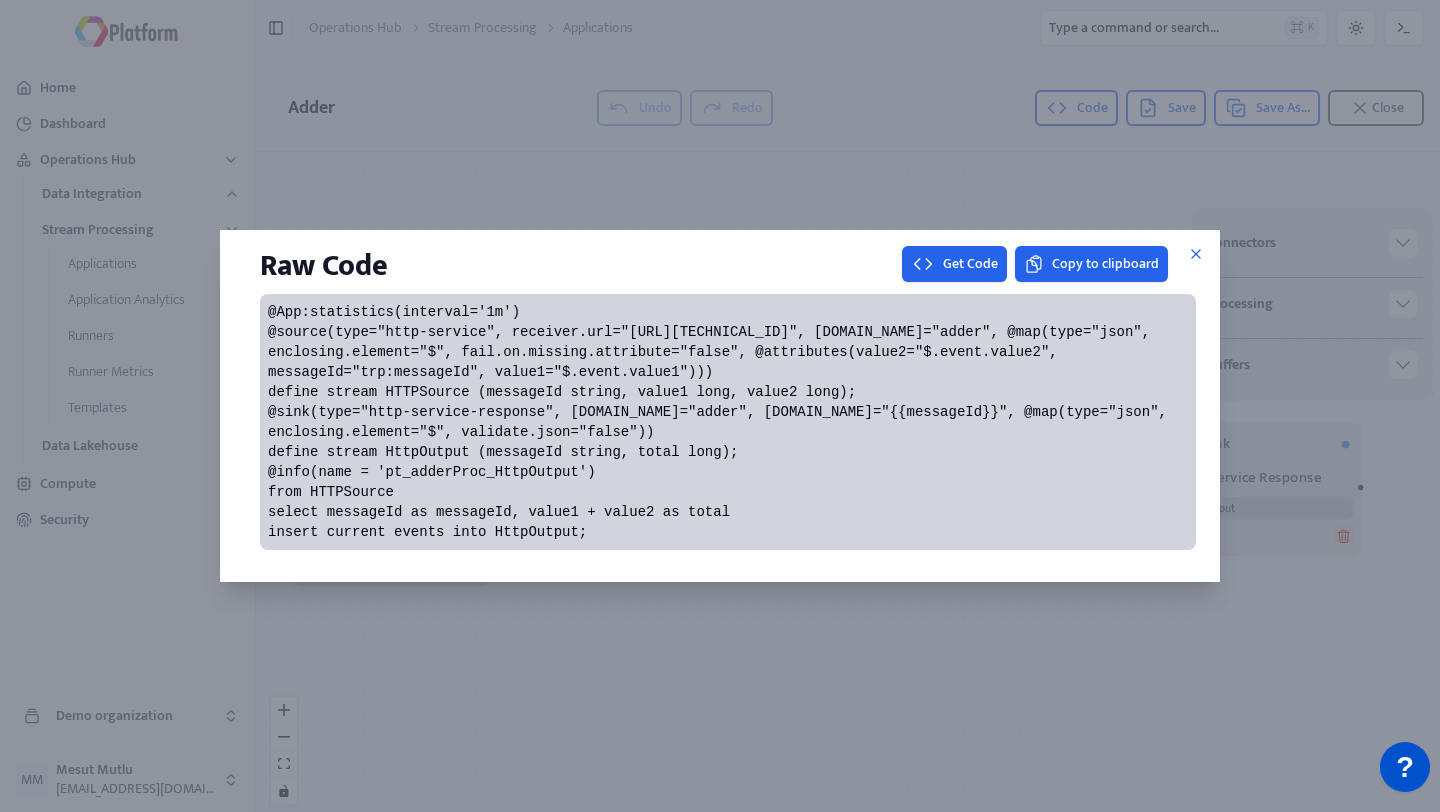 click on "@App:statistics(interval='1m')
@source(type="http-service", receiver.url="[URL][TECHNICAL_ID]", [DOMAIN_NAME]="adder", @map(type="json", enclosing.element="$", fail.on.missing.attribute="false", @attributes(value2="$.event.value2", messageId="trp:messageId", value1="$.event.value1")))
define stream HTTPSource (messageId string, value1 long, value2 long);
@sink(type="http-service-response", [DOMAIN_NAME]="adder", [DOMAIN_NAME]="{{messageId}}", @map(type="json", enclosing.element="$", validate.json="false"))
define stream HttpOutput (messageId string, total long);
@info(name = 'pt_adderProc_HttpOutput')
from HTTPSource
select messageId as messageId, value1 + value2 as total
insert current events into HttpOutput;" at bounding box center (721, 422) 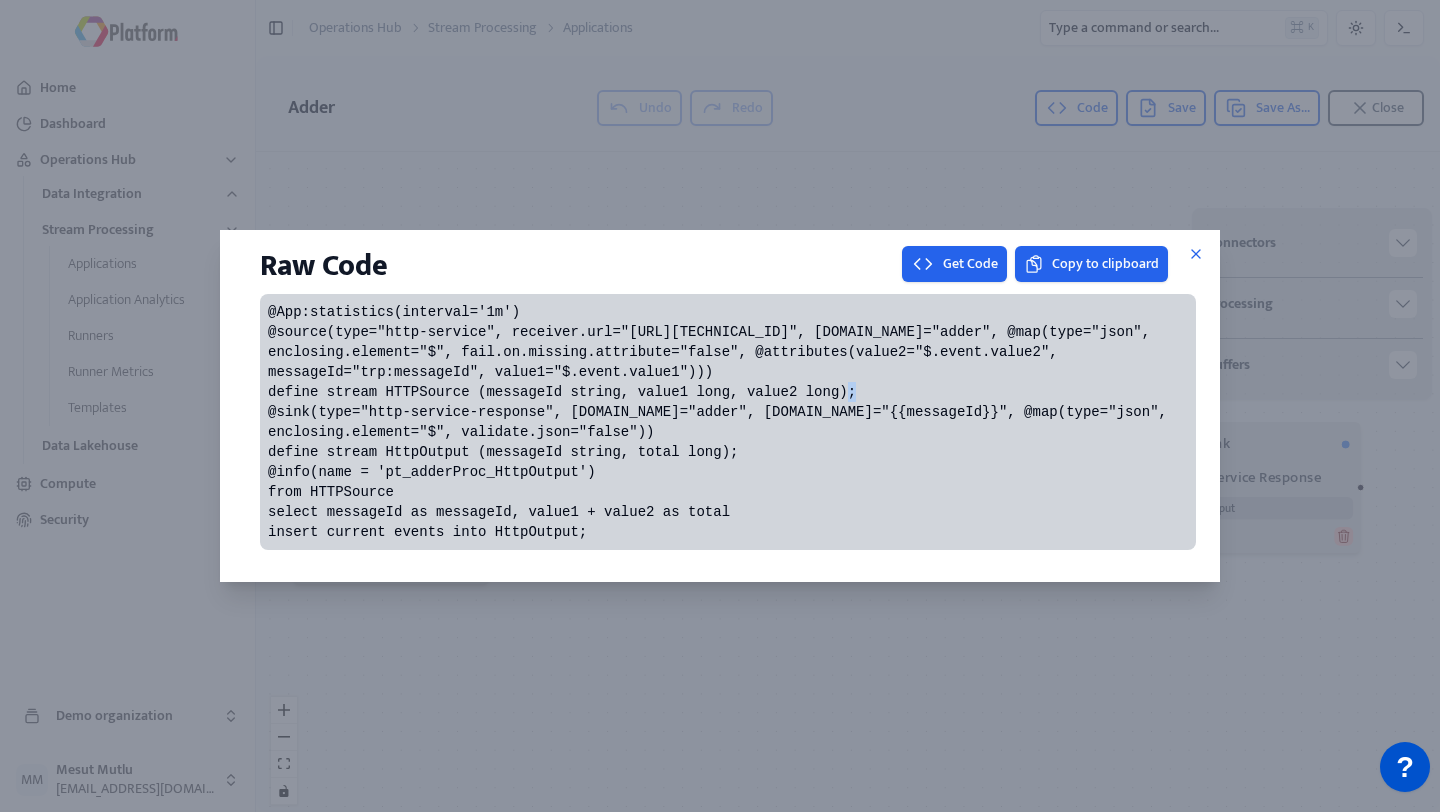 click on "@App:statistics(interval='1m')
@source(type="http-service", receiver.url="[URL][TECHNICAL_ID]", [DOMAIN_NAME]="adder", @map(type="json", enclosing.element="$", fail.on.missing.attribute="false", @attributes(value2="$.event.value2", messageId="trp:messageId", value1="$.event.value1")))
define stream HTTPSource (messageId string, value1 long, value2 long);
@sink(type="http-service-response", [DOMAIN_NAME]="adder", [DOMAIN_NAME]="{{messageId}}", @map(type="json", enclosing.element="$", validate.json="false"))
define stream HttpOutput (messageId string, total long);
@info(name = 'pt_adderProc_HttpOutput')
from HTTPSource
select messageId as messageId, value1 + value2 as total
insert current events into HttpOutput;" at bounding box center (721, 422) 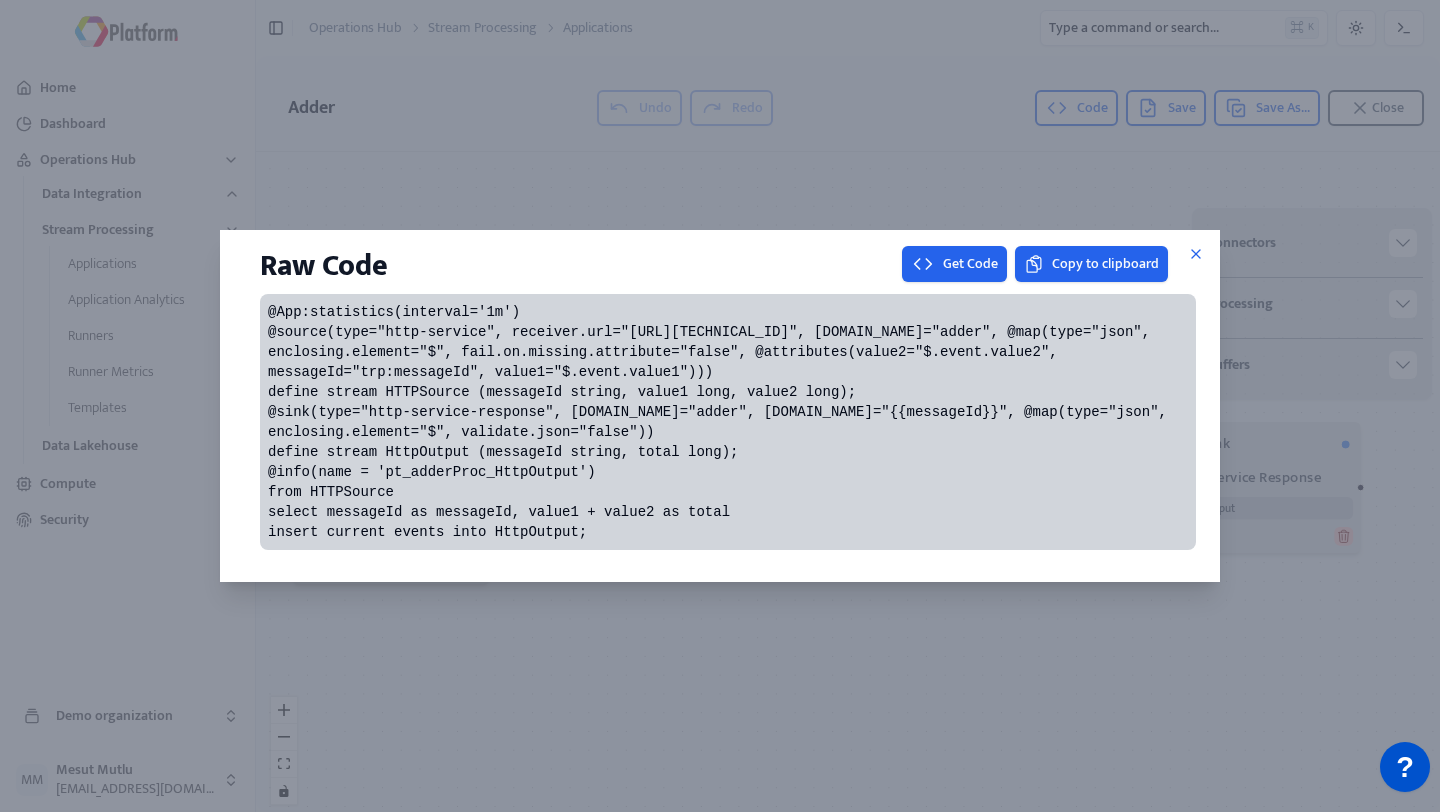 click on "@App:statistics(interval='1m')
@source(type="http-service", receiver.url="[URL][TECHNICAL_ID]", [DOMAIN_NAME]="adder", @map(type="json", enclosing.element="$", fail.on.missing.attribute="false", @attributes(value2="$.event.value2", messageId="trp:messageId", value1="$.event.value1")))
define stream HTTPSource (messageId string, value1 long, value2 long);
@sink(type="http-service-response", [DOMAIN_NAME]="adder", [DOMAIN_NAME]="{{messageId}}", @map(type="json", enclosing.element="$", validate.json="false"))
define stream HttpOutput (messageId string, total long);
@info(name = 'pt_adderProc_HttpOutput')
from HTTPSource
select messageId as messageId, value1 + value2 as total
insert current events into HttpOutput;" at bounding box center (721, 422) 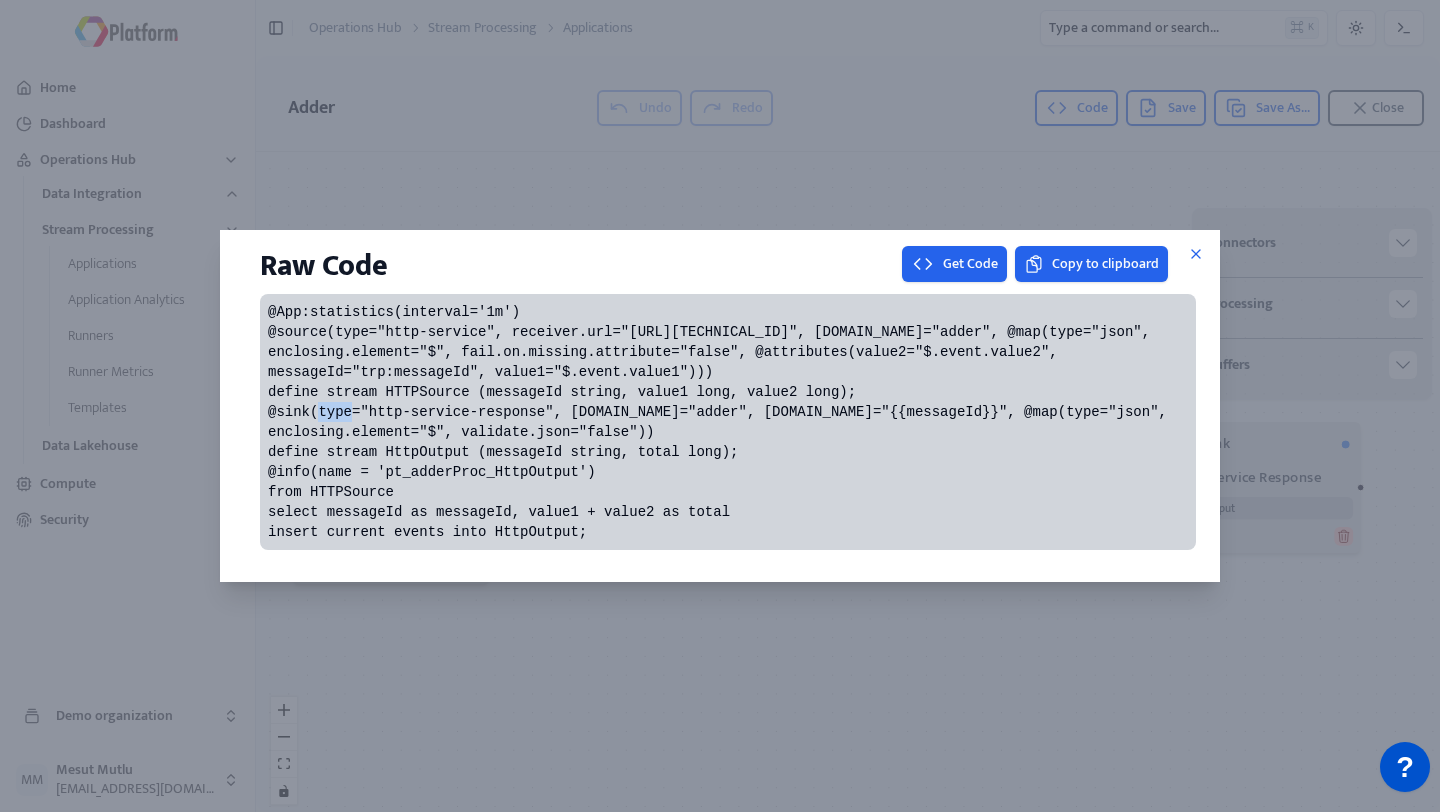 click on "@App:statistics(interval='1m')
@source(type="http-service", receiver.url="[URL][TECHNICAL_ID]", [DOMAIN_NAME]="adder", @map(type="json", enclosing.element="$", fail.on.missing.attribute="false", @attributes(value2="$.event.value2", messageId="trp:messageId", value1="$.event.value1")))
define stream HTTPSource (messageId string, value1 long, value2 long);
@sink(type="http-service-response", [DOMAIN_NAME]="adder", [DOMAIN_NAME]="{{messageId}}", @map(type="json", enclosing.element="$", validate.json="false"))
define stream HttpOutput (messageId string, total long);
@info(name = 'pt_adderProc_HttpOutput')
from HTTPSource
select messageId as messageId, value1 + value2 as total
insert current events into HttpOutput;" at bounding box center (721, 422) 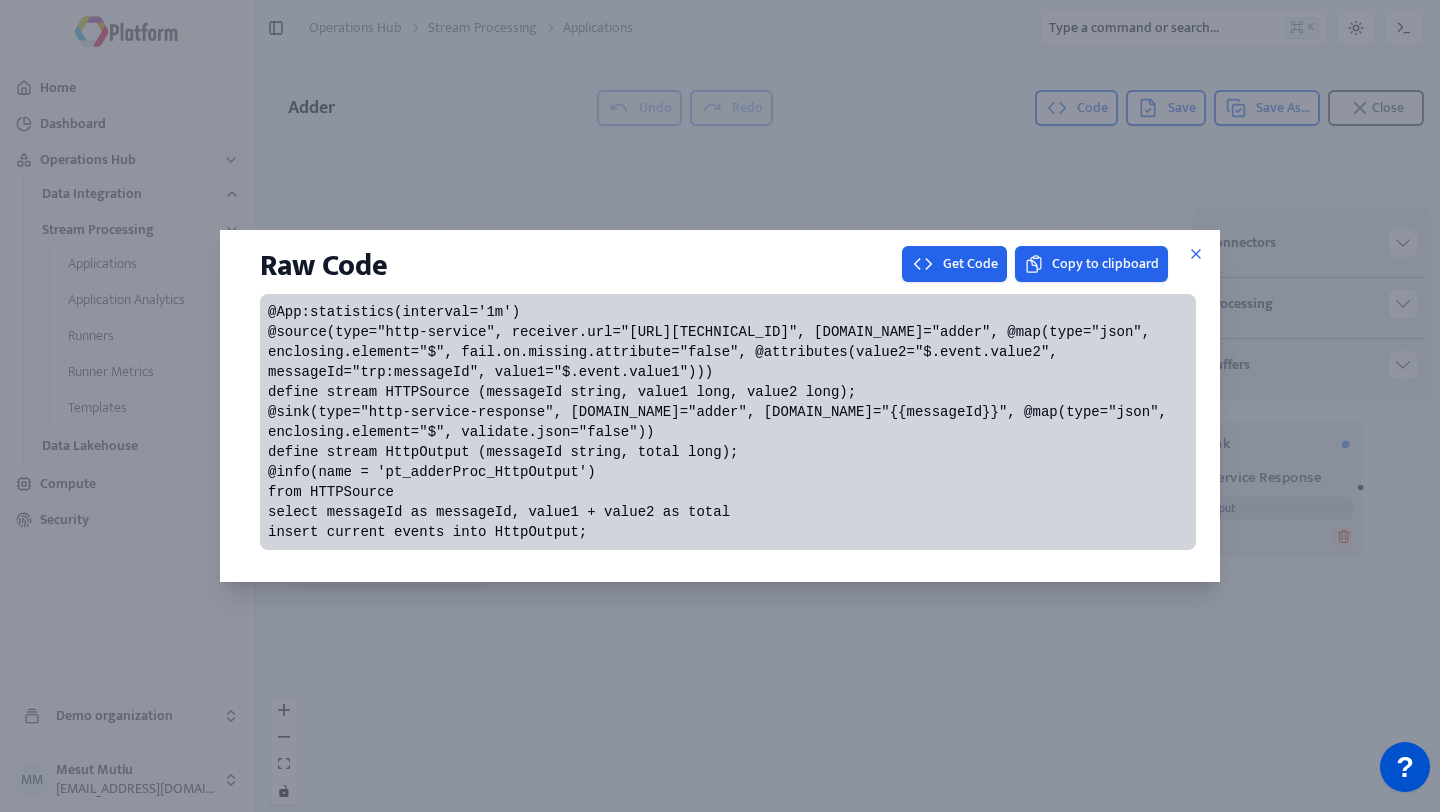 click on "@App:statistics(interval='1m')
@source(type="http-service", receiver.url="[URL][TECHNICAL_ID]", [DOMAIN_NAME]="adder", @map(type="json", enclosing.element="$", fail.on.missing.attribute="false", @attributes(value2="$.event.value2", messageId="trp:messageId", value1="$.event.value1")))
define stream HTTPSource (messageId string, value1 long, value2 long);
@sink(type="http-service-response", [DOMAIN_NAME]="adder", [DOMAIN_NAME]="{{messageId}}", @map(type="json", enclosing.element="$", validate.json="false"))
define stream HttpOutput (messageId string, total long);
@info(name = 'pt_adderProc_HttpOutput')
from HTTPSource
select messageId as messageId, value1 + value2 as total
insert current events into HttpOutput;" at bounding box center (721, 422) 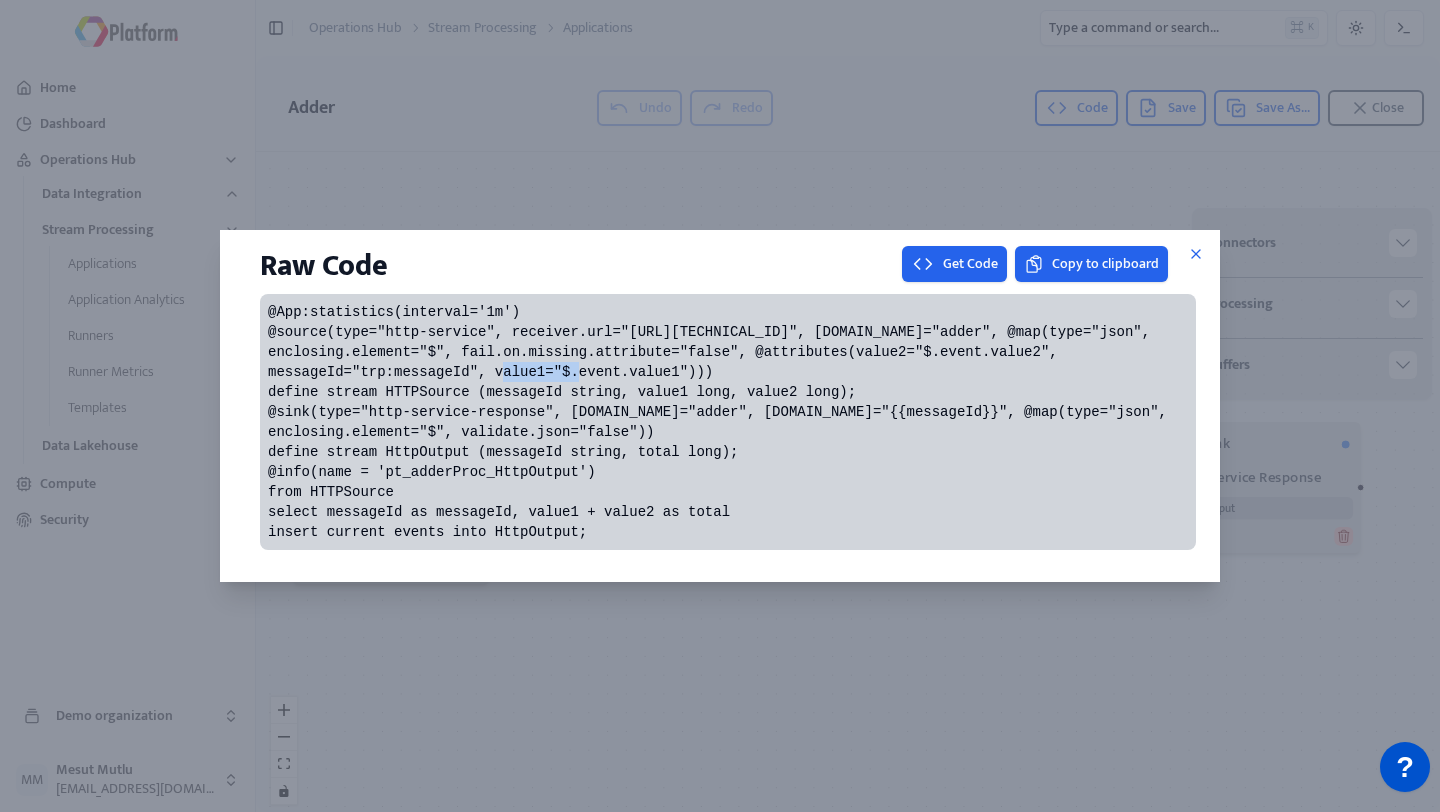click on "@App:statistics(interval='1m')
@source(type="http-service", receiver.url="[URL][TECHNICAL_ID]", [DOMAIN_NAME]="adder", @map(type="json", enclosing.element="$", fail.on.missing.attribute="false", @attributes(value2="$.event.value2", messageId="trp:messageId", value1="$.event.value1")))
define stream HTTPSource (messageId string, value1 long, value2 long);
@sink(type="http-service-response", [DOMAIN_NAME]="adder", [DOMAIN_NAME]="{{messageId}}", @map(type="json", enclosing.element="$", validate.json="false"))
define stream HttpOutput (messageId string, total long);
@info(name = 'pt_adderProc_HttpOutput')
from HTTPSource
select messageId as messageId, value1 + value2 as total
insert current events into HttpOutput;" at bounding box center (721, 422) 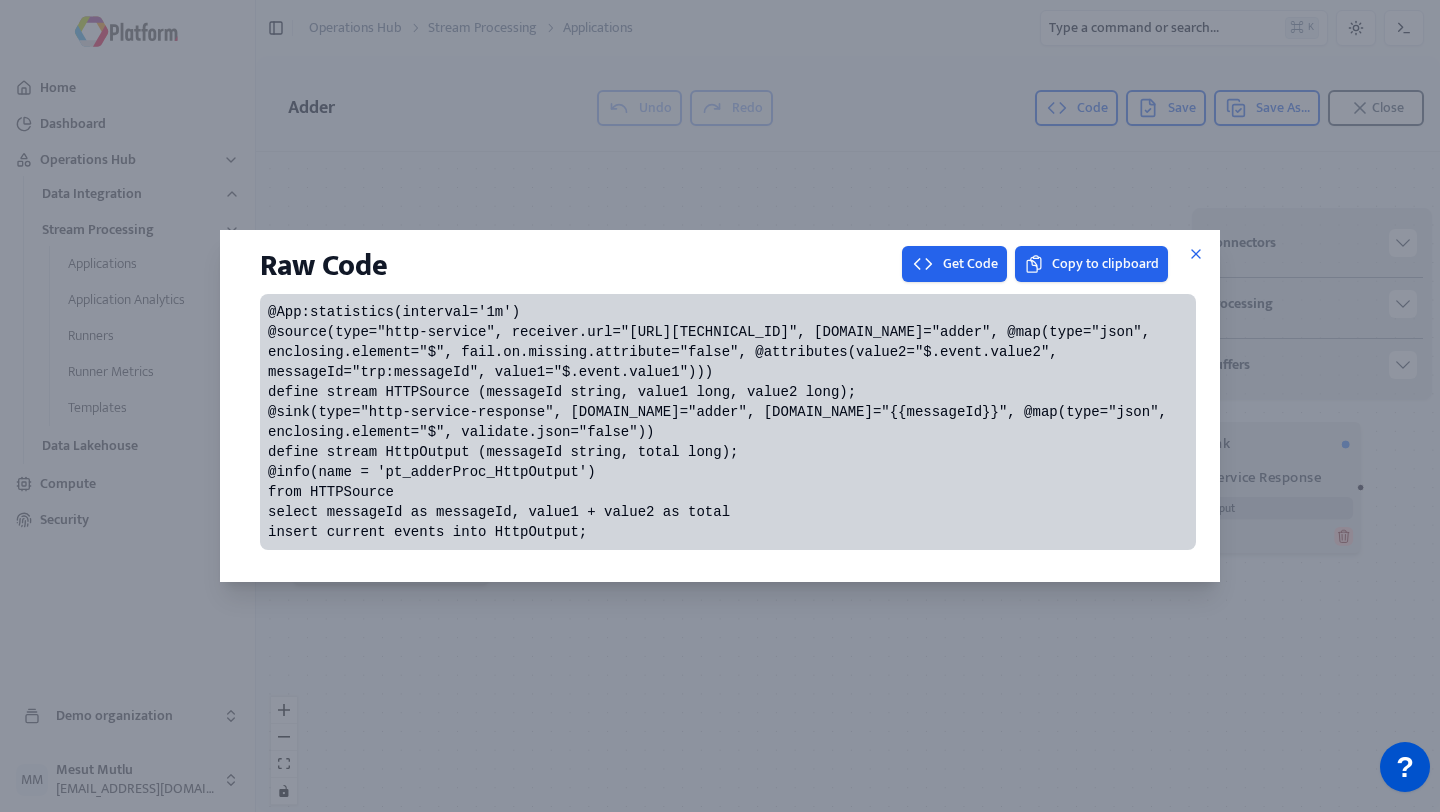click on "@App:statistics(interval='1m')
@source(type="http-service", receiver.url="[URL][TECHNICAL_ID]", [DOMAIN_NAME]="adder", @map(type="json", enclosing.element="$", fail.on.missing.attribute="false", @attributes(value2="$.event.value2", messageId="trp:messageId", value1="$.event.value1")))
define stream HTTPSource (messageId string, value1 long, value2 long);
@sink(type="http-service-response", [DOMAIN_NAME]="adder", [DOMAIN_NAME]="{{messageId}}", @map(type="json", enclosing.element="$", validate.json="false"))
define stream HttpOutput (messageId string, total long);
@info(name = 'pt_adderProc_HttpOutput')
from HTTPSource
select messageId as messageId, value1 + value2 as total
insert current events into HttpOutput;" at bounding box center [721, 422] 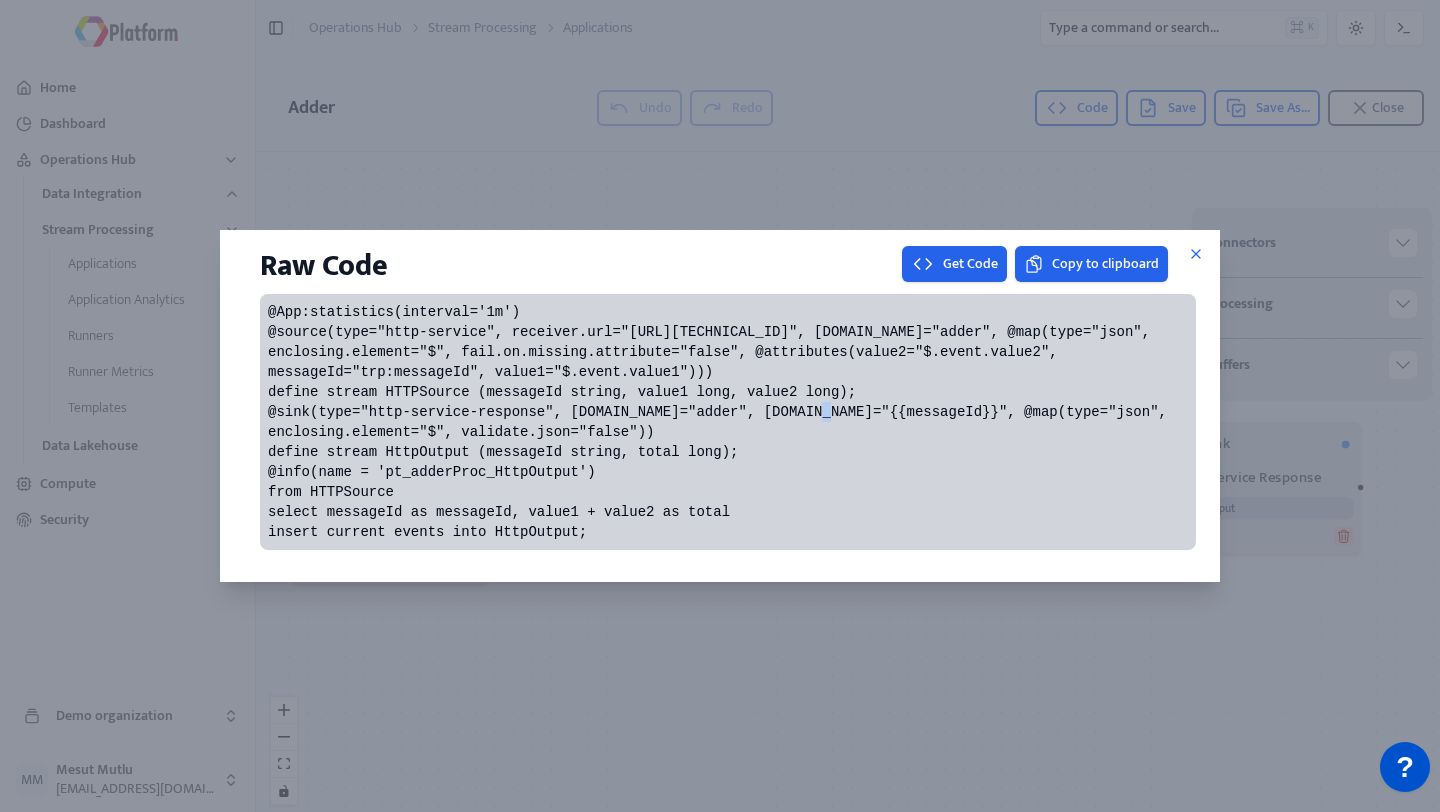 click on "@App:statistics(interval='1m')
@source(type="http-service", receiver.url="[URL][TECHNICAL_ID]", [DOMAIN_NAME]="adder", @map(type="json", enclosing.element="$", fail.on.missing.attribute="false", @attributes(value2="$.event.value2", messageId="trp:messageId", value1="$.event.value1")))
define stream HTTPSource (messageId string, value1 long, value2 long);
@sink(type="http-service-response", [DOMAIN_NAME]="adder", [DOMAIN_NAME]="{{messageId}}", @map(type="json", enclosing.element="$", validate.json="false"))
define stream HttpOutput (messageId string, total long);
@info(name = 'pt_adderProc_HttpOutput')
from HTTPSource
select messageId as messageId, value1 + value2 as total
insert current events into HttpOutput;" at bounding box center (721, 422) 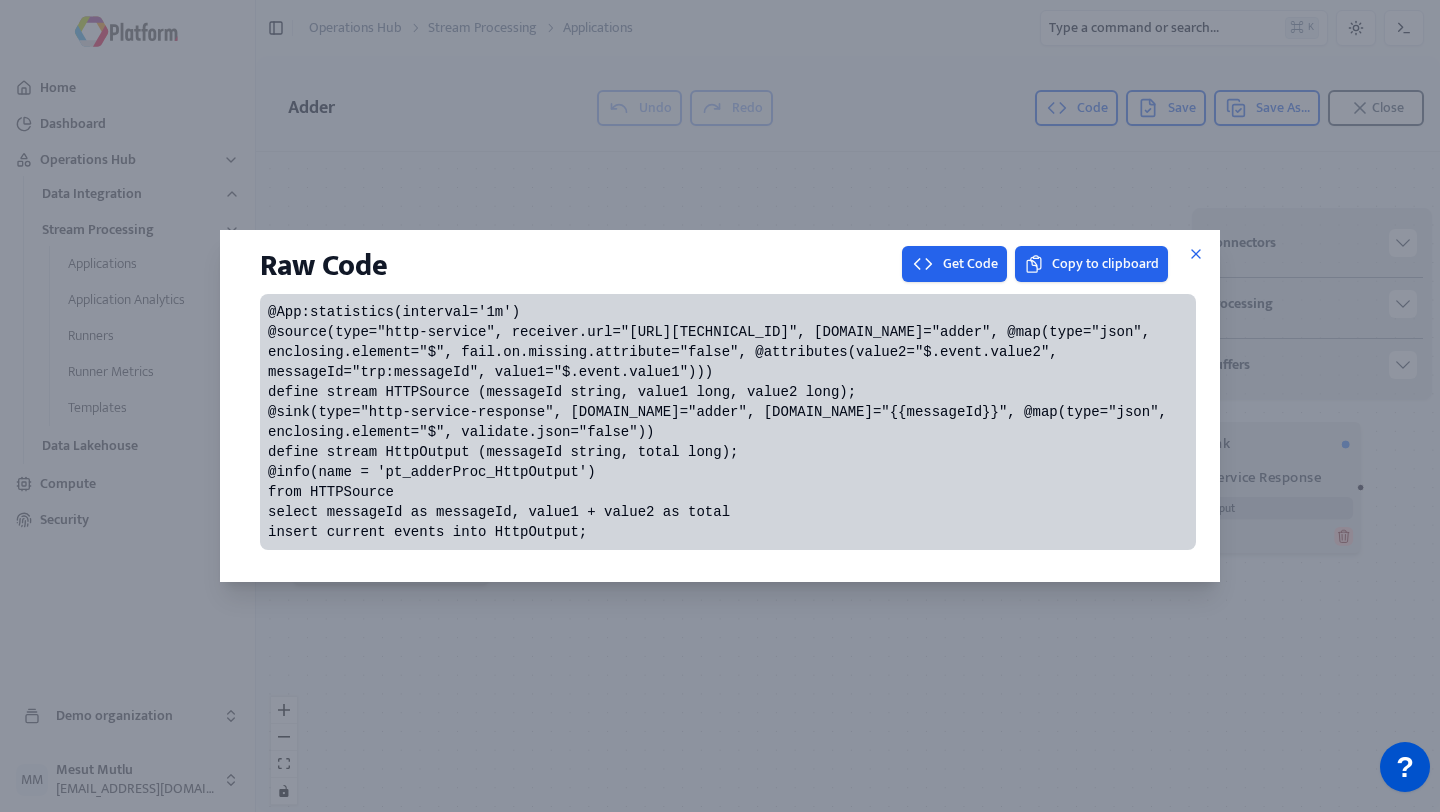 click on "@App:statistics(interval='1m')
@source(type="http-service", receiver.url="[URL][TECHNICAL_ID]", [DOMAIN_NAME]="adder", @map(type="json", enclosing.element="$", fail.on.missing.attribute="false", @attributes(value2="$.event.value2", messageId="trp:messageId", value1="$.event.value1")))
define stream HTTPSource (messageId string, value1 long, value2 long);
@sink(type="http-service-response", [DOMAIN_NAME]="adder", [DOMAIN_NAME]="{{messageId}}", @map(type="json", enclosing.element="$", validate.json="false"))
define stream HttpOutput (messageId string, total long);
@info(name = 'pt_adderProc_HttpOutput')
from HTTPSource
select messageId as messageId, value1 + value2 as total
insert current events into HttpOutput;" at bounding box center [721, 422] 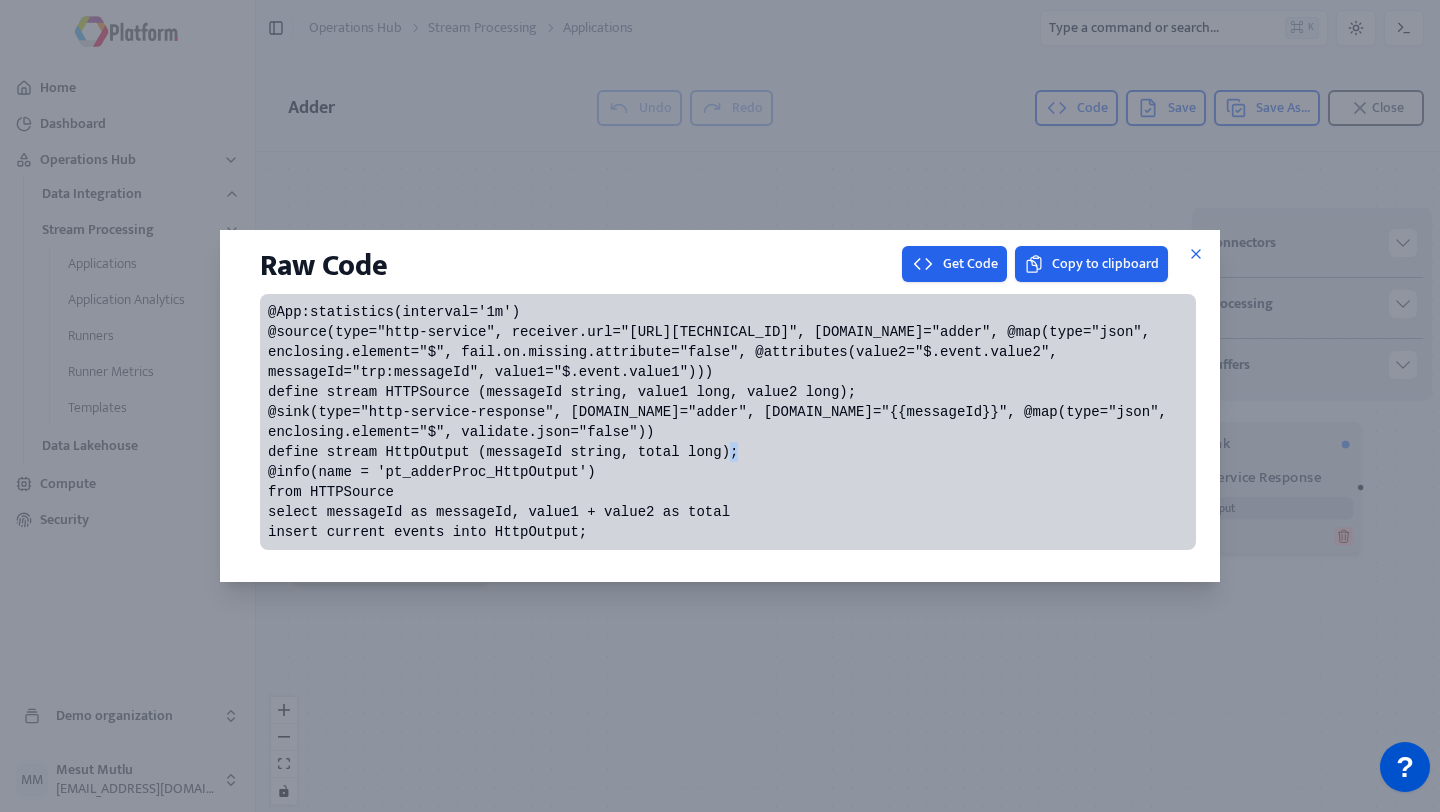 click on "@App:statistics(interval='1m')
@source(type="http-service", receiver.url="[URL][TECHNICAL_ID]", [DOMAIN_NAME]="adder", @map(type="json", enclosing.element="$", fail.on.missing.attribute="false", @attributes(value2="$.event.value2", messageId="trp:messageId", value1="$.event.value1")))
define stream HTTPSource (messageId string, value1 long, value2 long);
@sink(type="http-service-response", [DOMAIN_NAME]="adder", [DOMAIN_NAME]="{{messageId}}", @map(type="json", enclosing.element="$", validate.json="false"))
define stream HttpOutput (messageId string, total long);
@info(name = 'pt_adderProc_HttpOutput')
from HTTPSource
select messageId as messageId, value1 + value2 as total
insert current events into HttpOutput;" at bounding box center [721, 422] 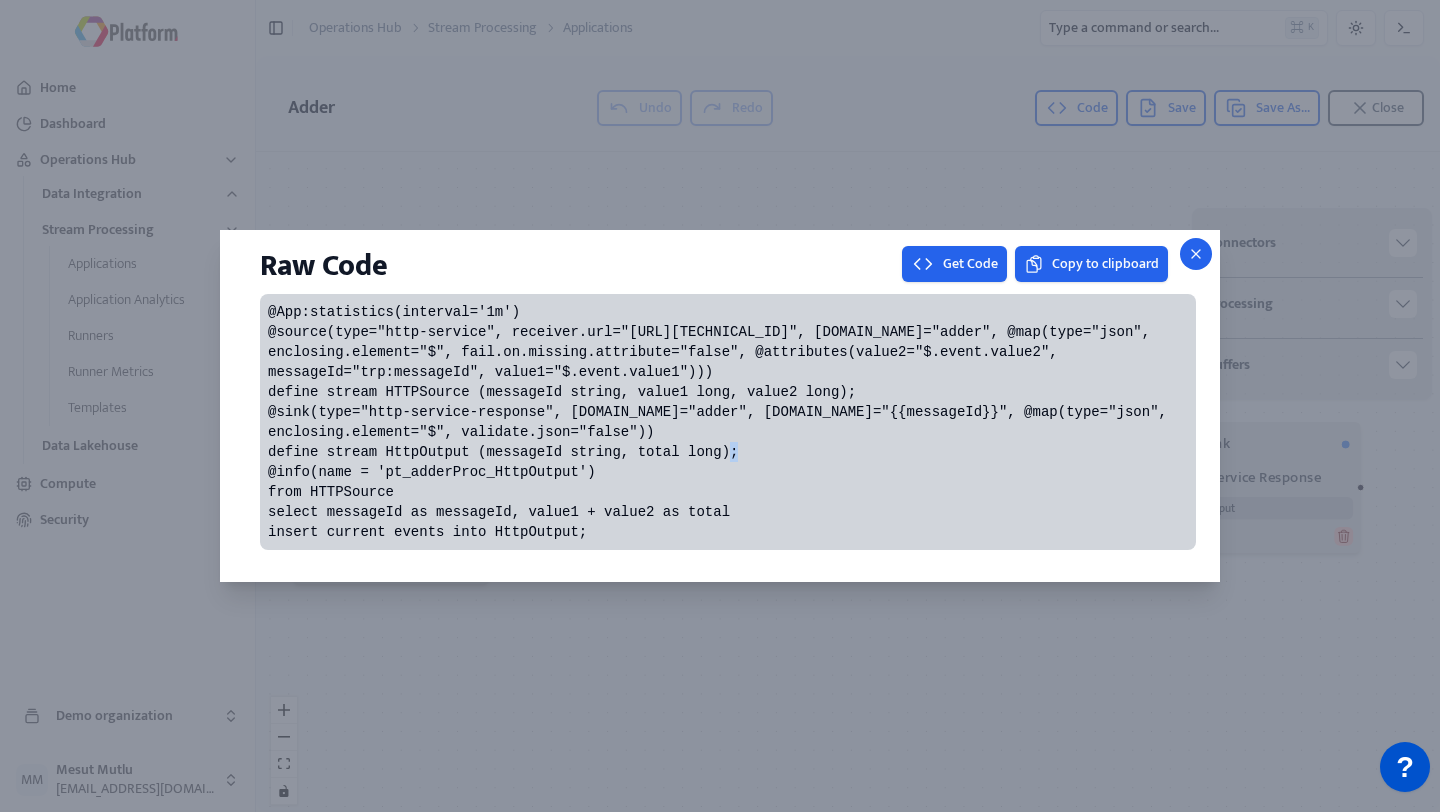 click 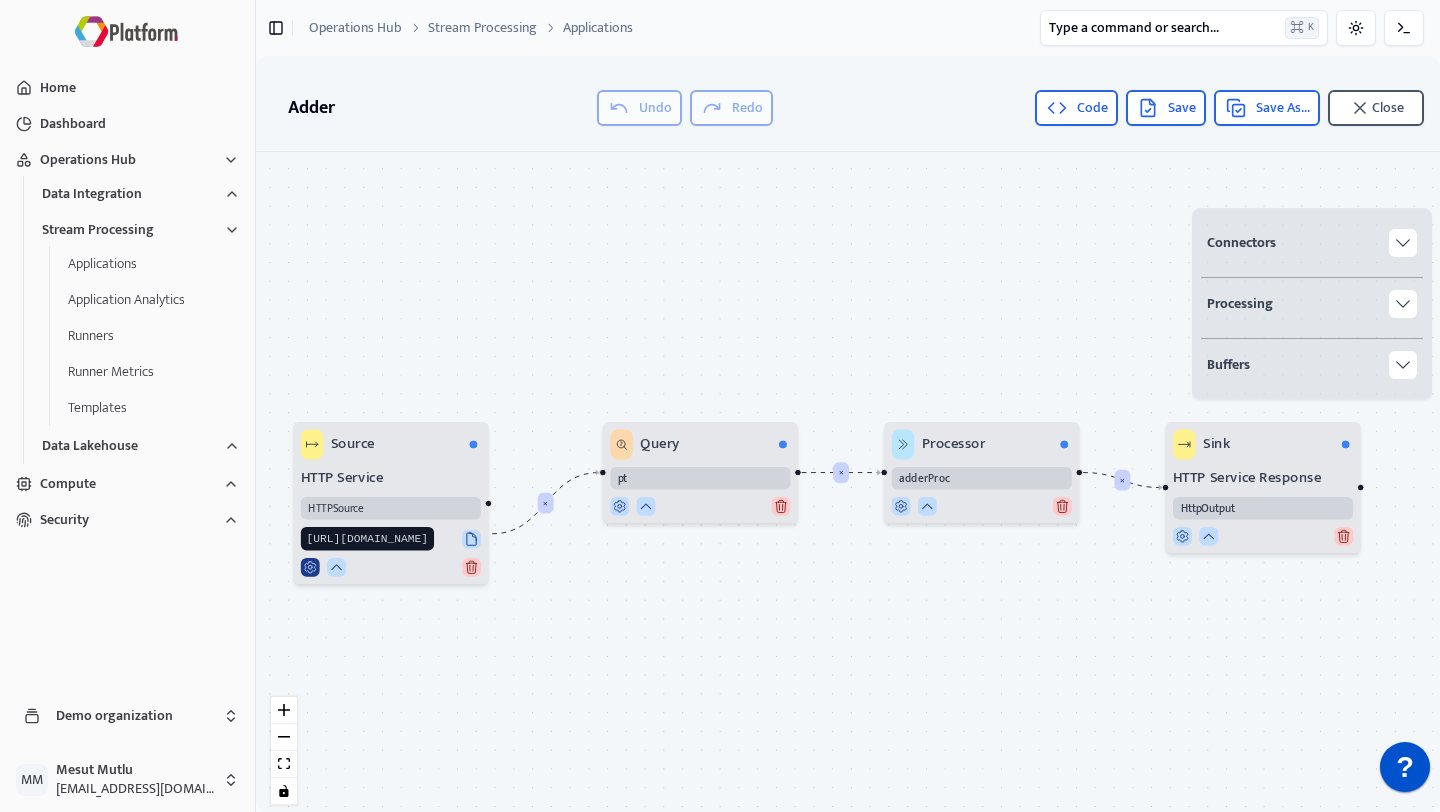 click 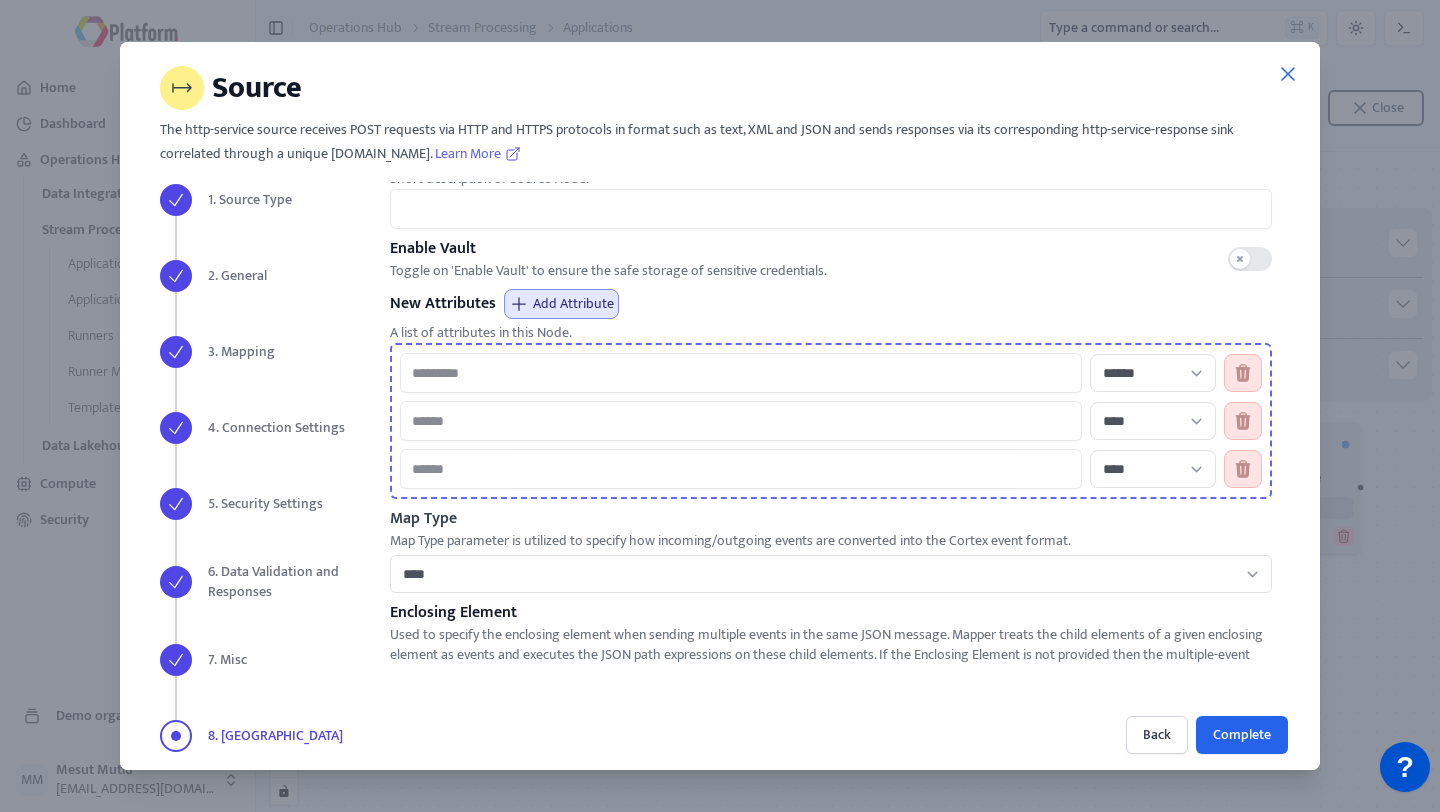 scroll, scrollTop: 178, scrollLeft: 0, axis: vertical 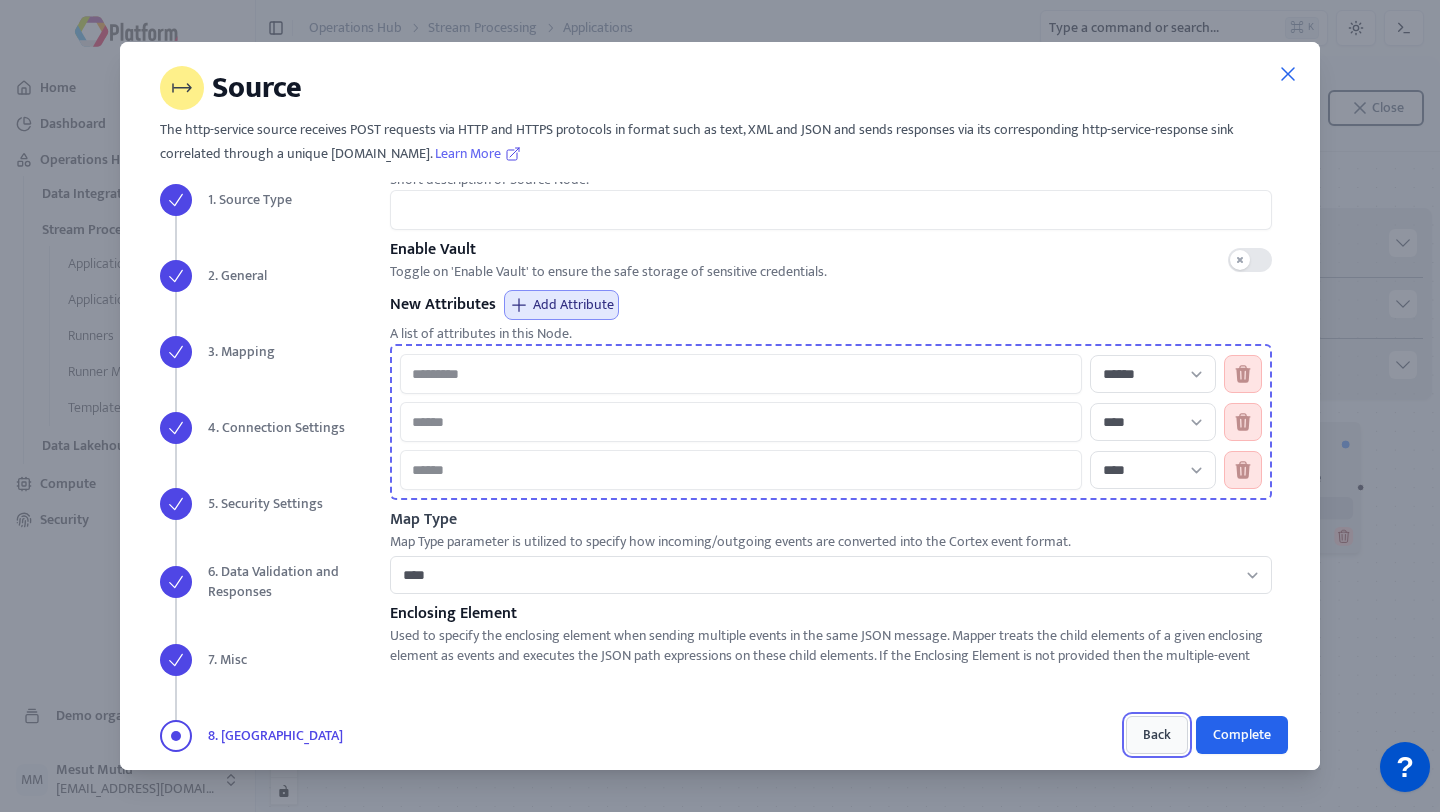 click on "Back" at bounding box center (1157, 735) 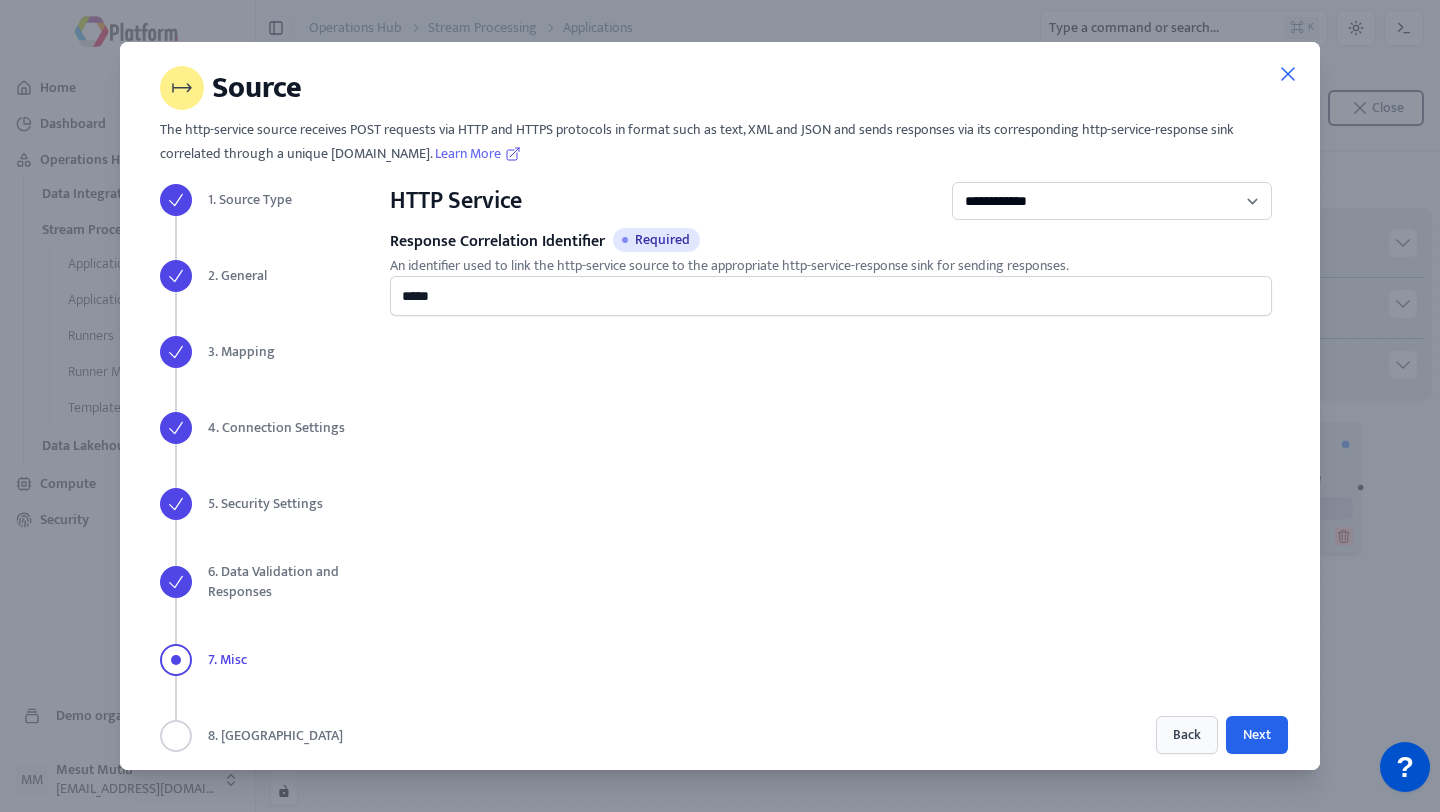 click on "Back Next" at bounding box center (831, 735) 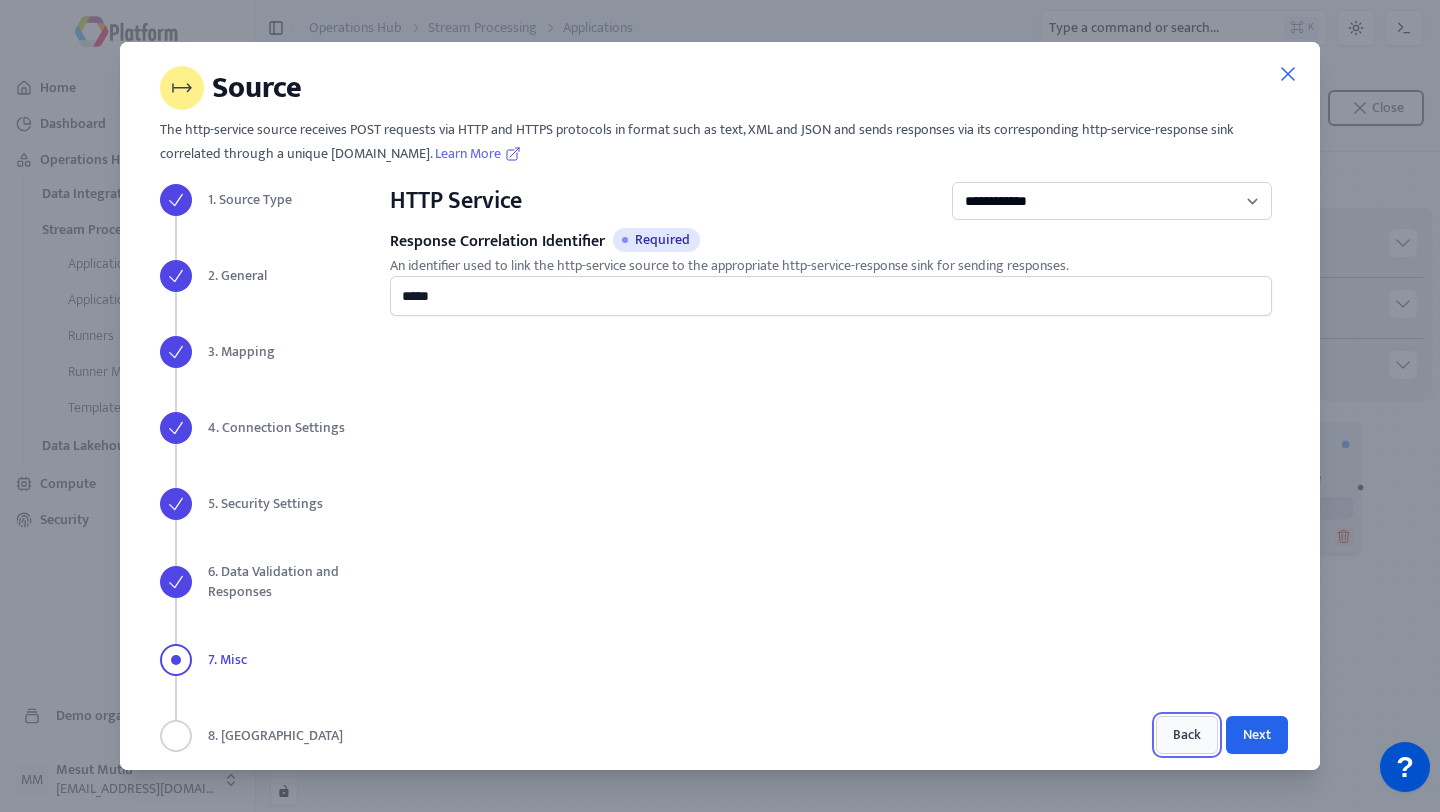 click on "Back" at bounding box center (1187, 735) 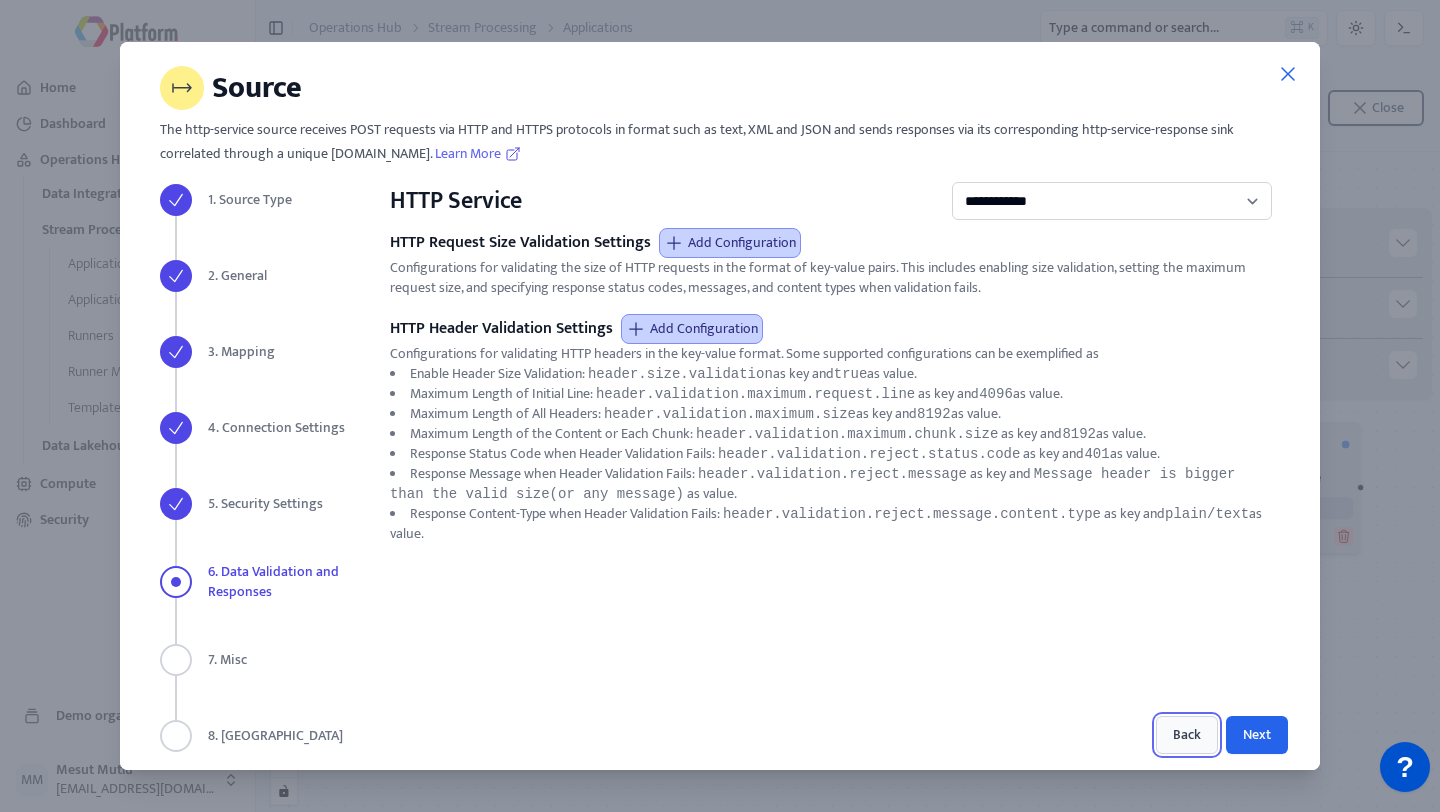 click on "Back" at bounding box center (1187, 735) 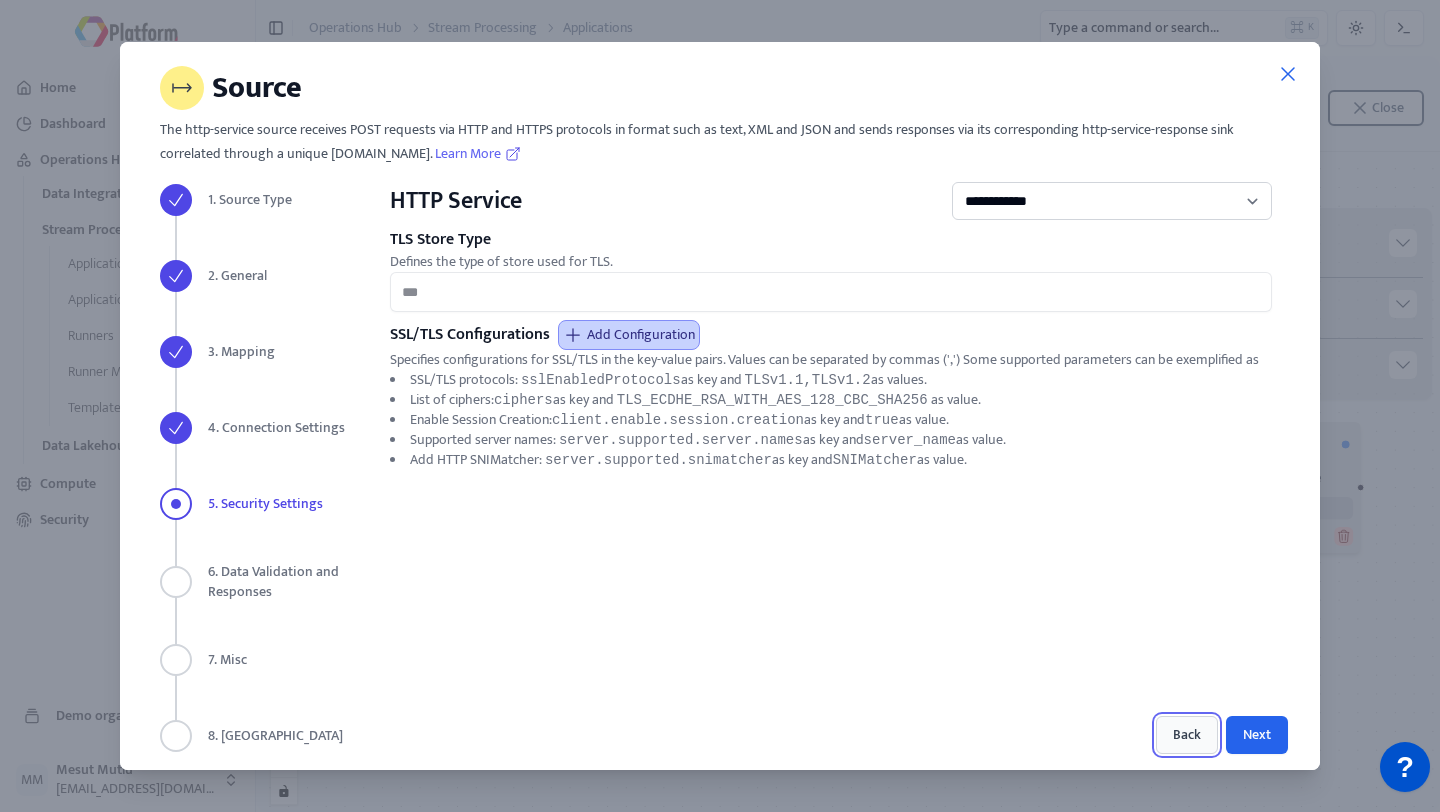 click on "Back" at bounding box center [1187, 735] 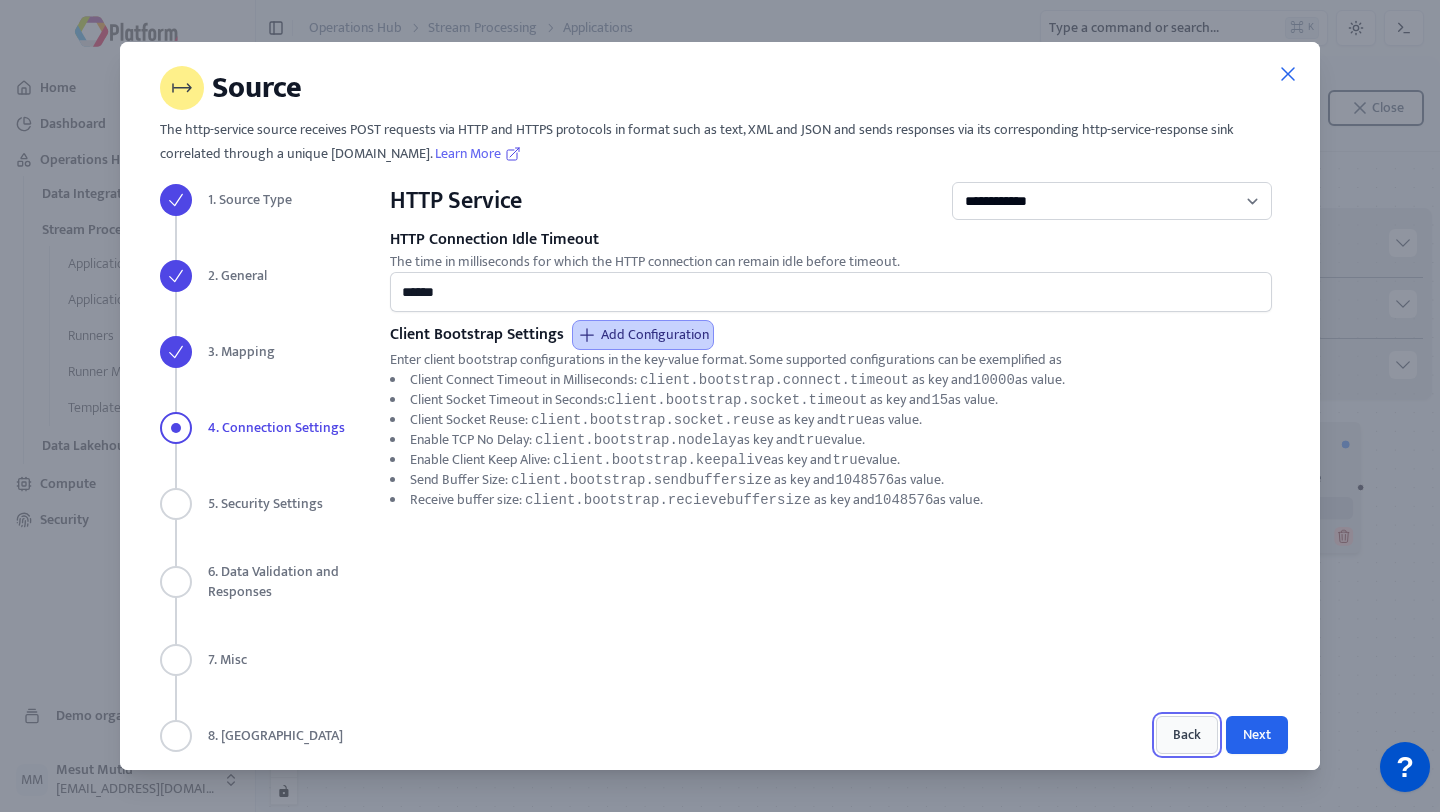 click on "Back" at bounding box center (1187, 735) 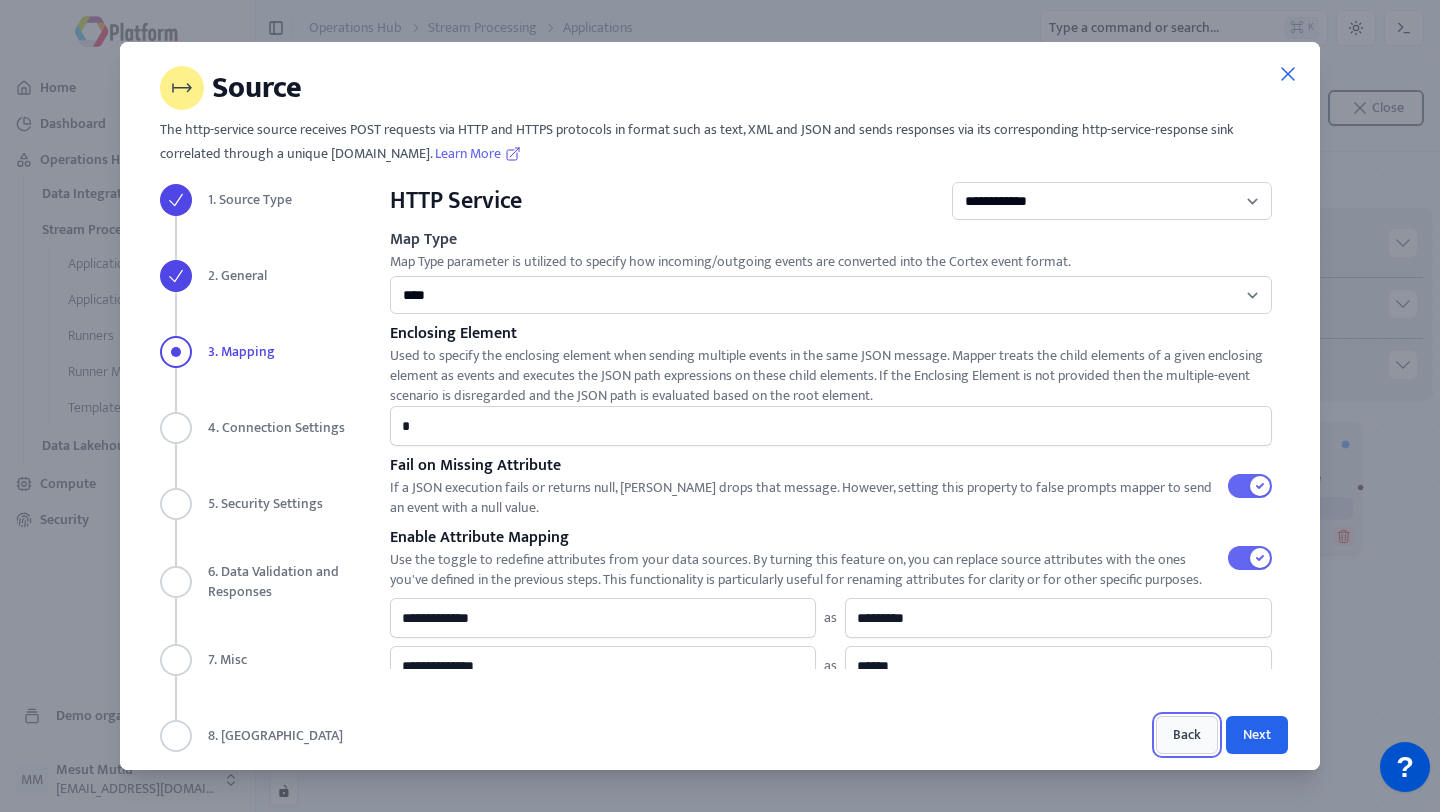 click on "Back" at bounding box center (1187, 735) 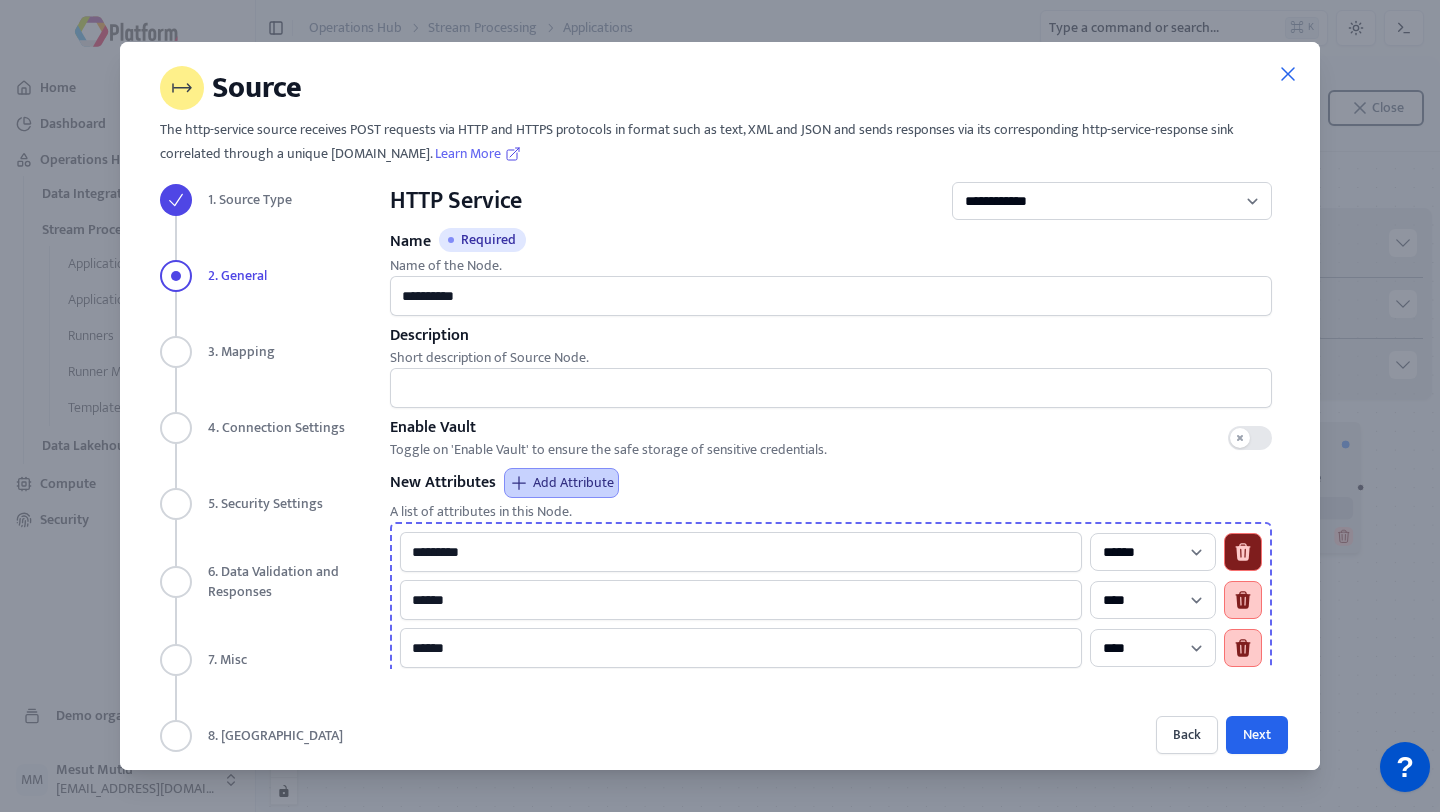 click 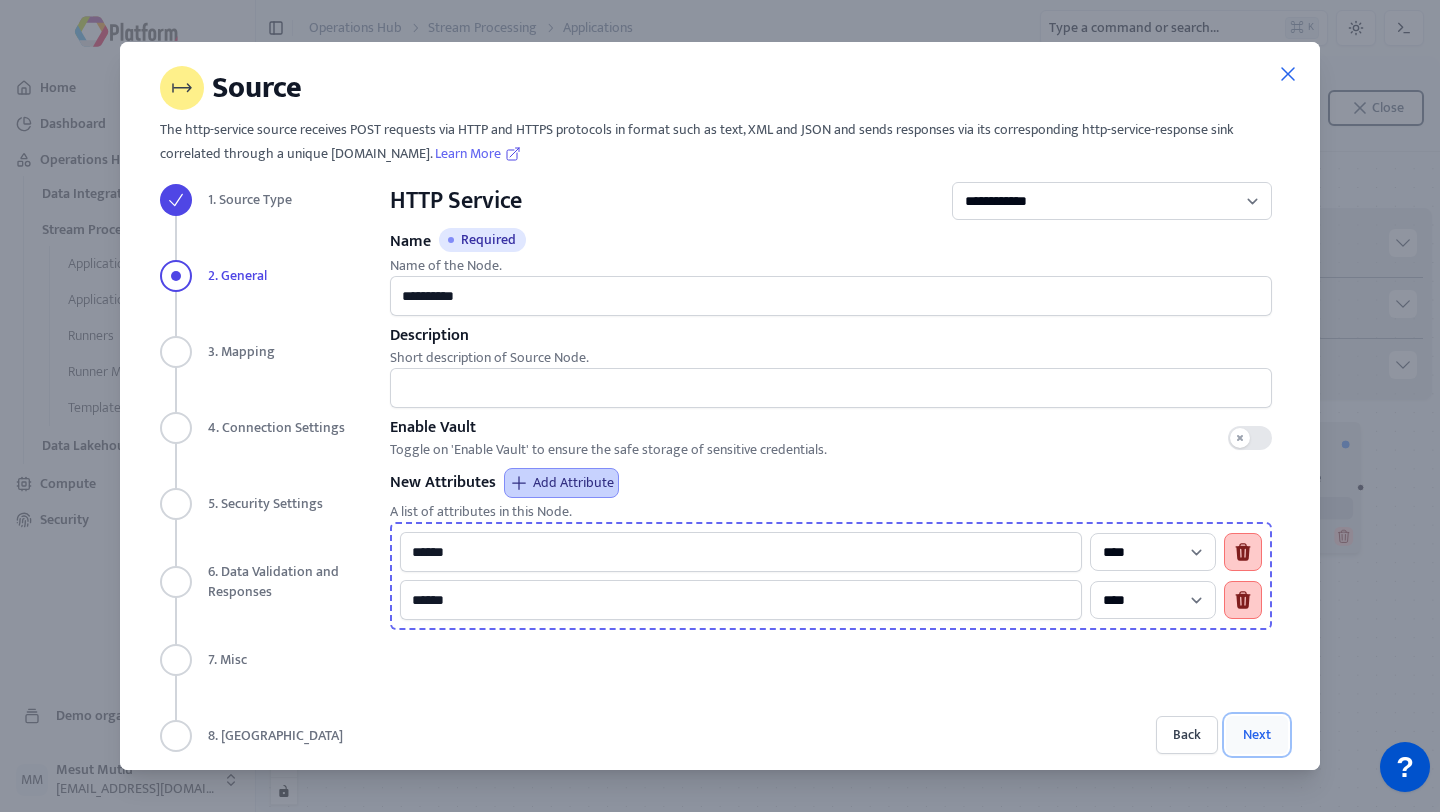 click on "Next" at bounding box center [1257, 735] 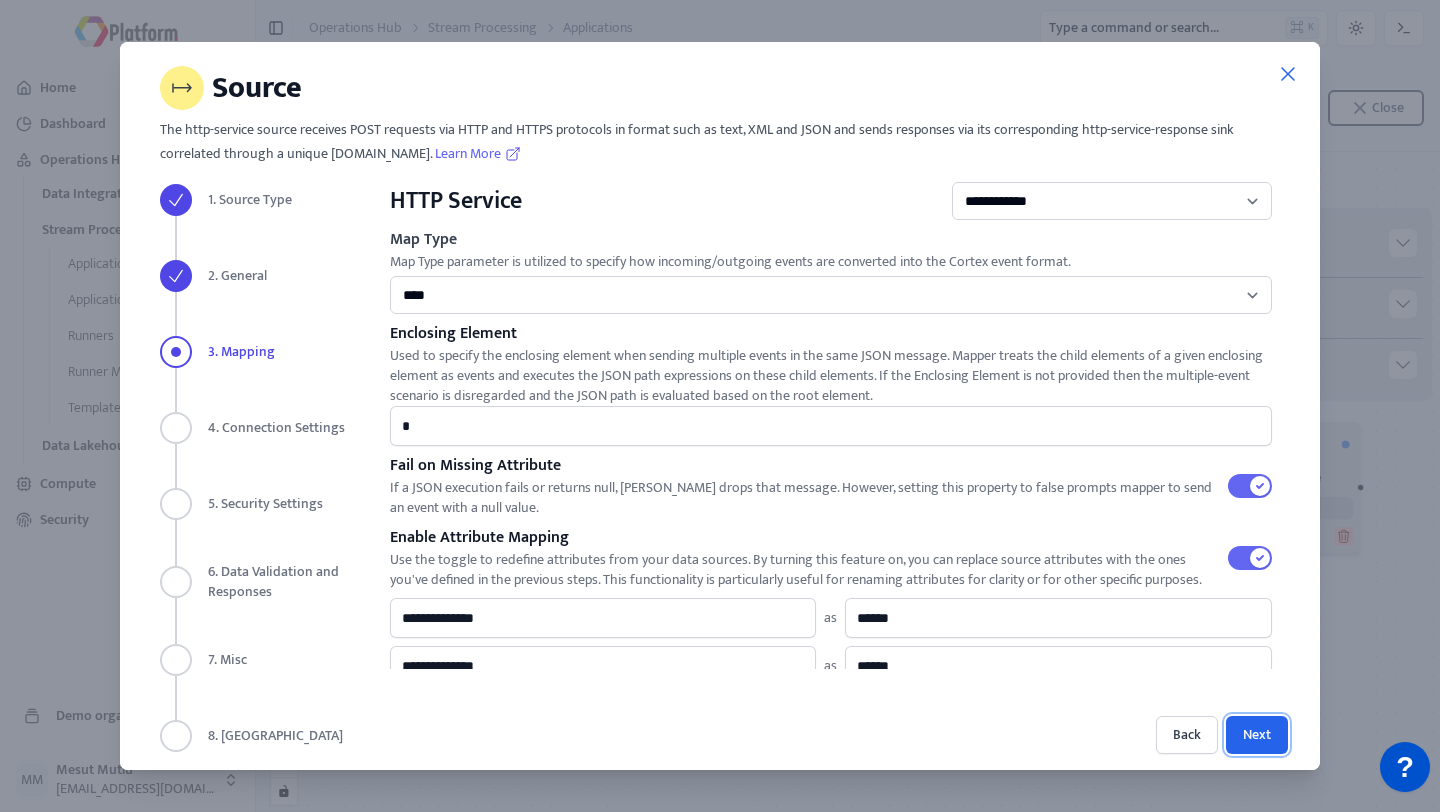 scroll, scrollTop: 25, scrollLeft: 0, axis: vertical 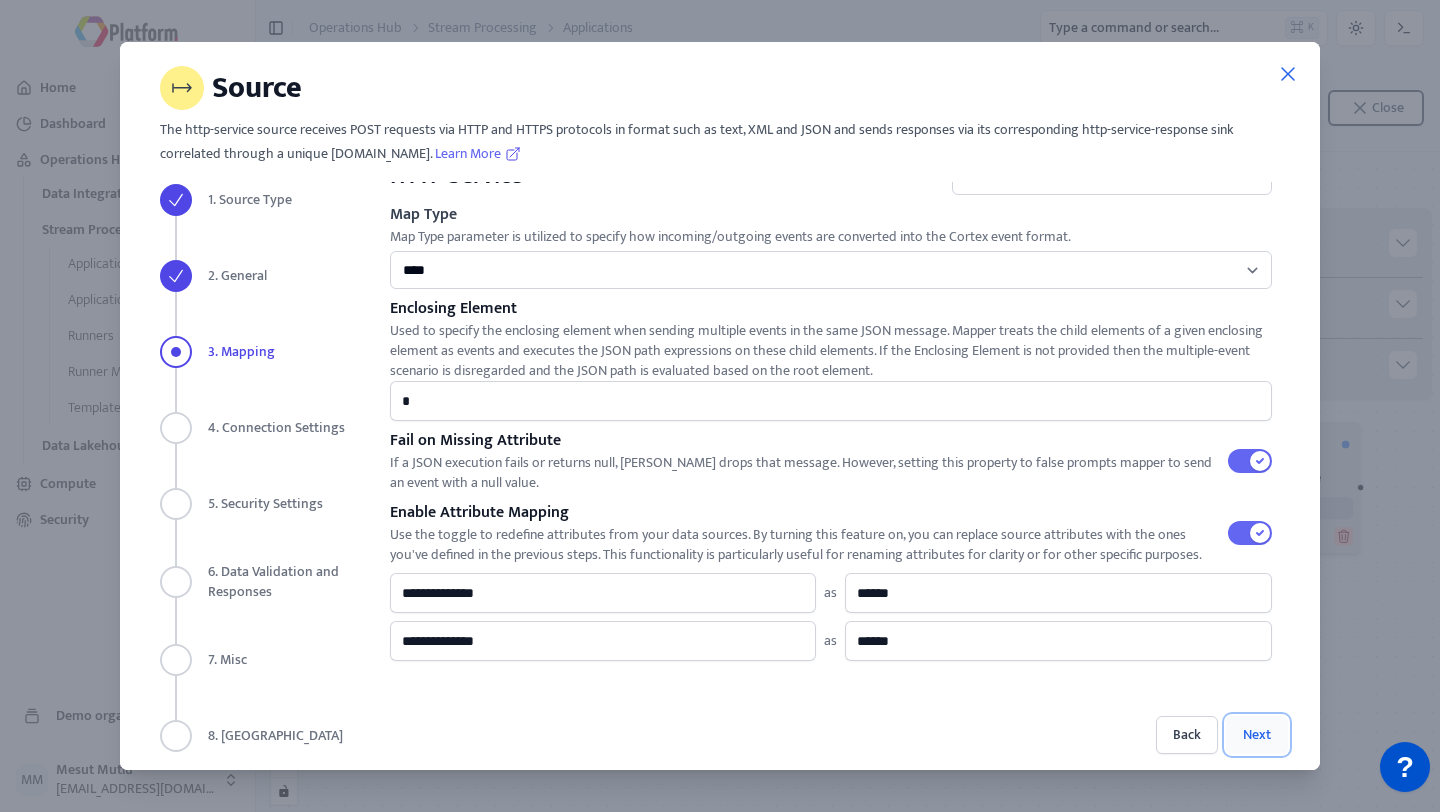 click on "Next" at bounding box center [1257, 735] 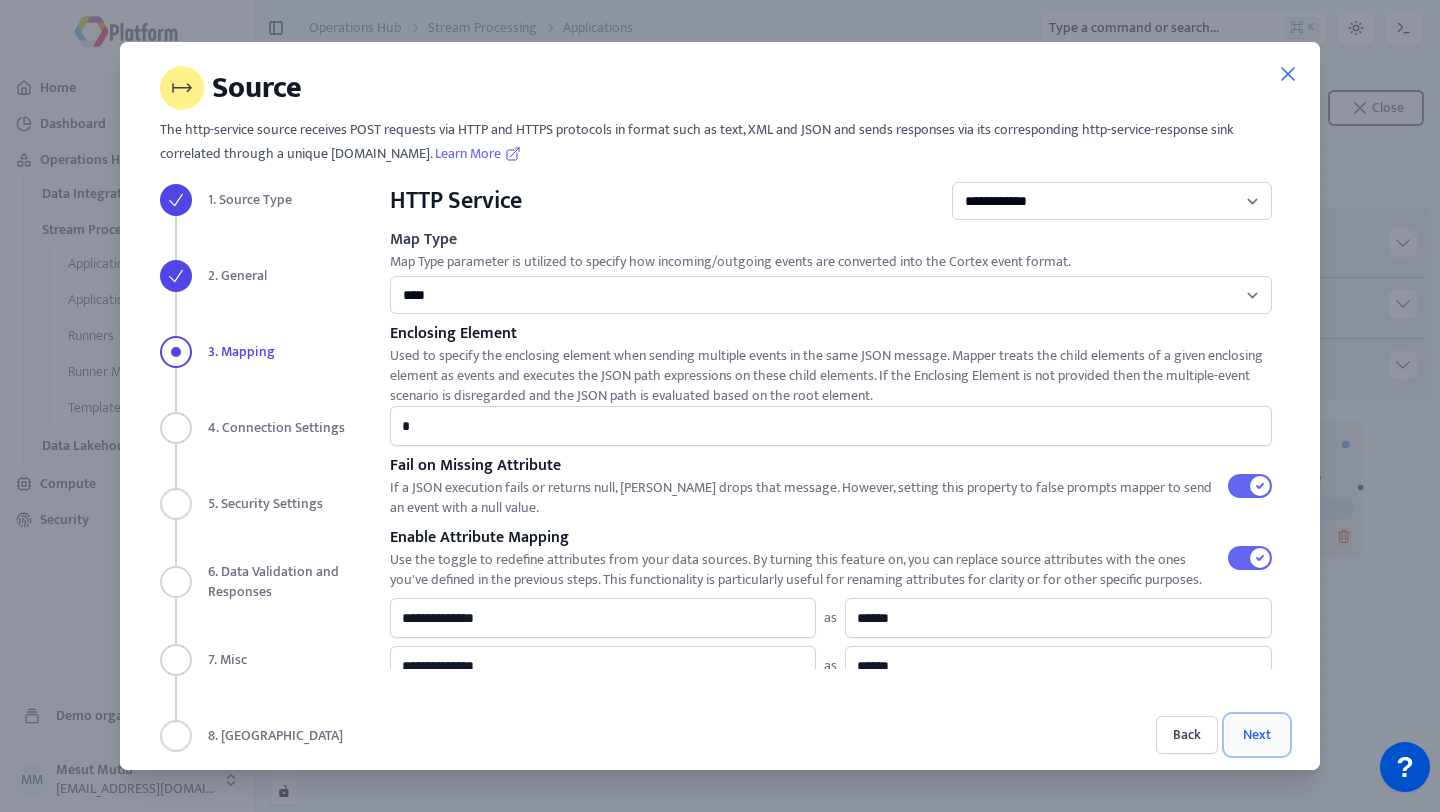 select on "**********" 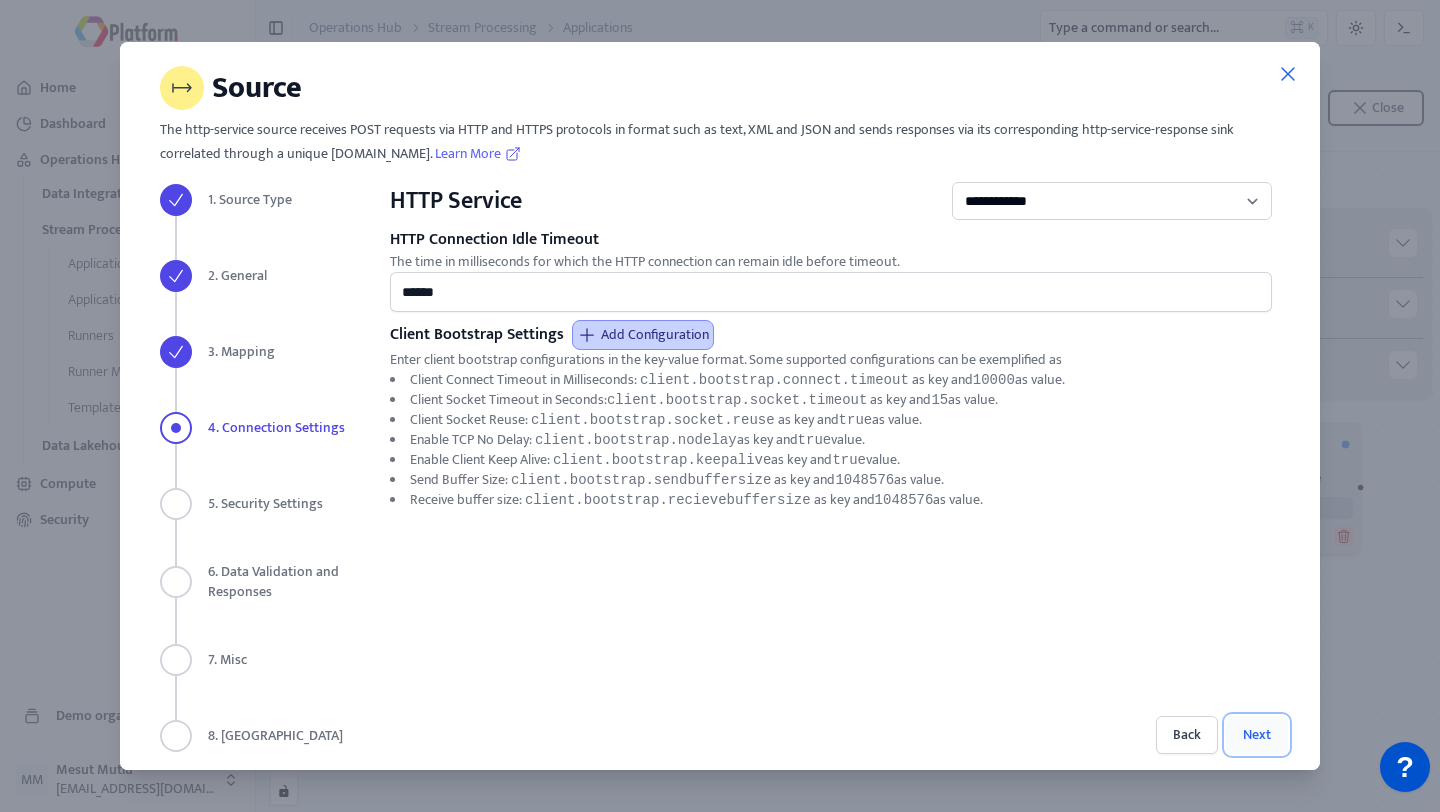 click on "Next" at bounding box center [1257, 735] 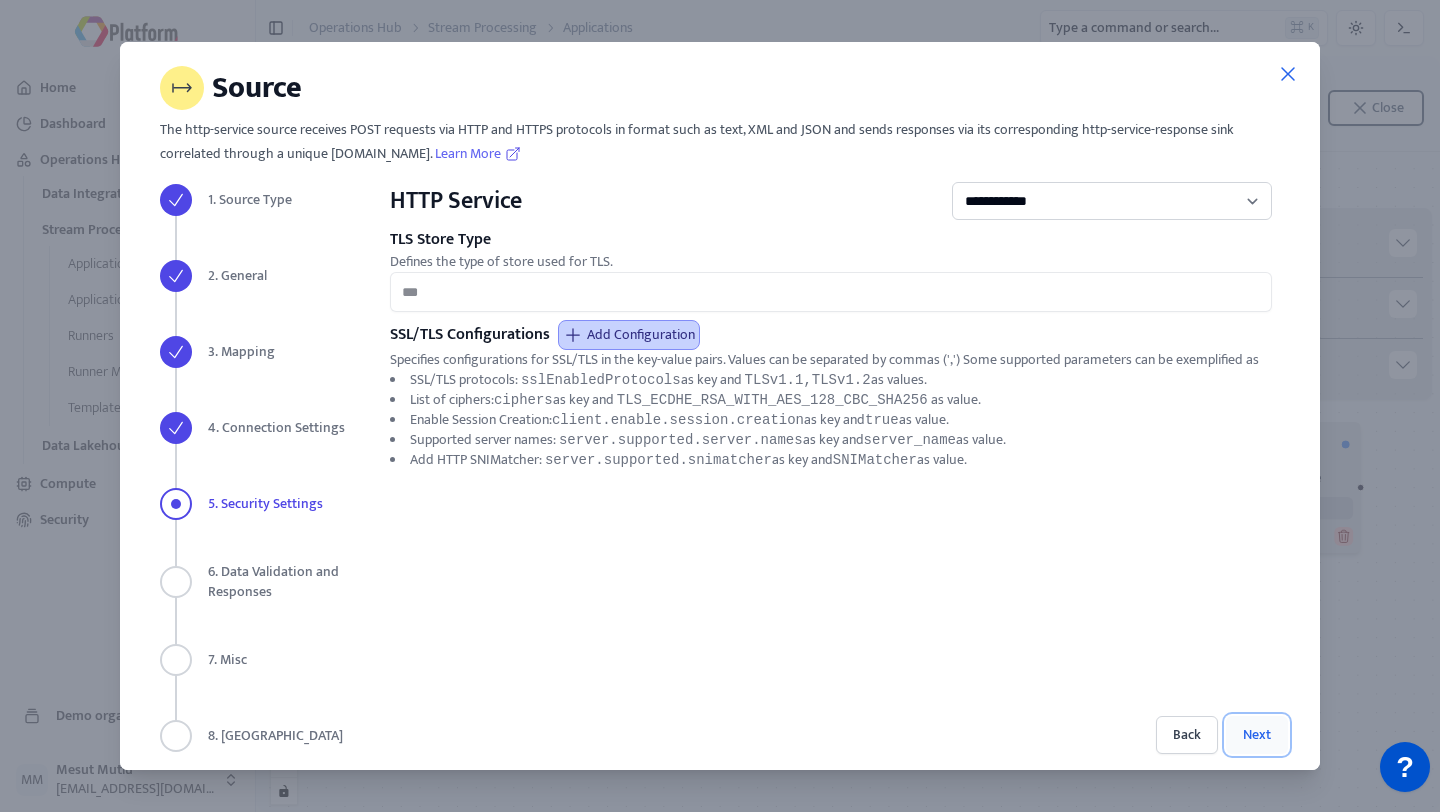 click on "Next" at bounding box center (1257, 735) 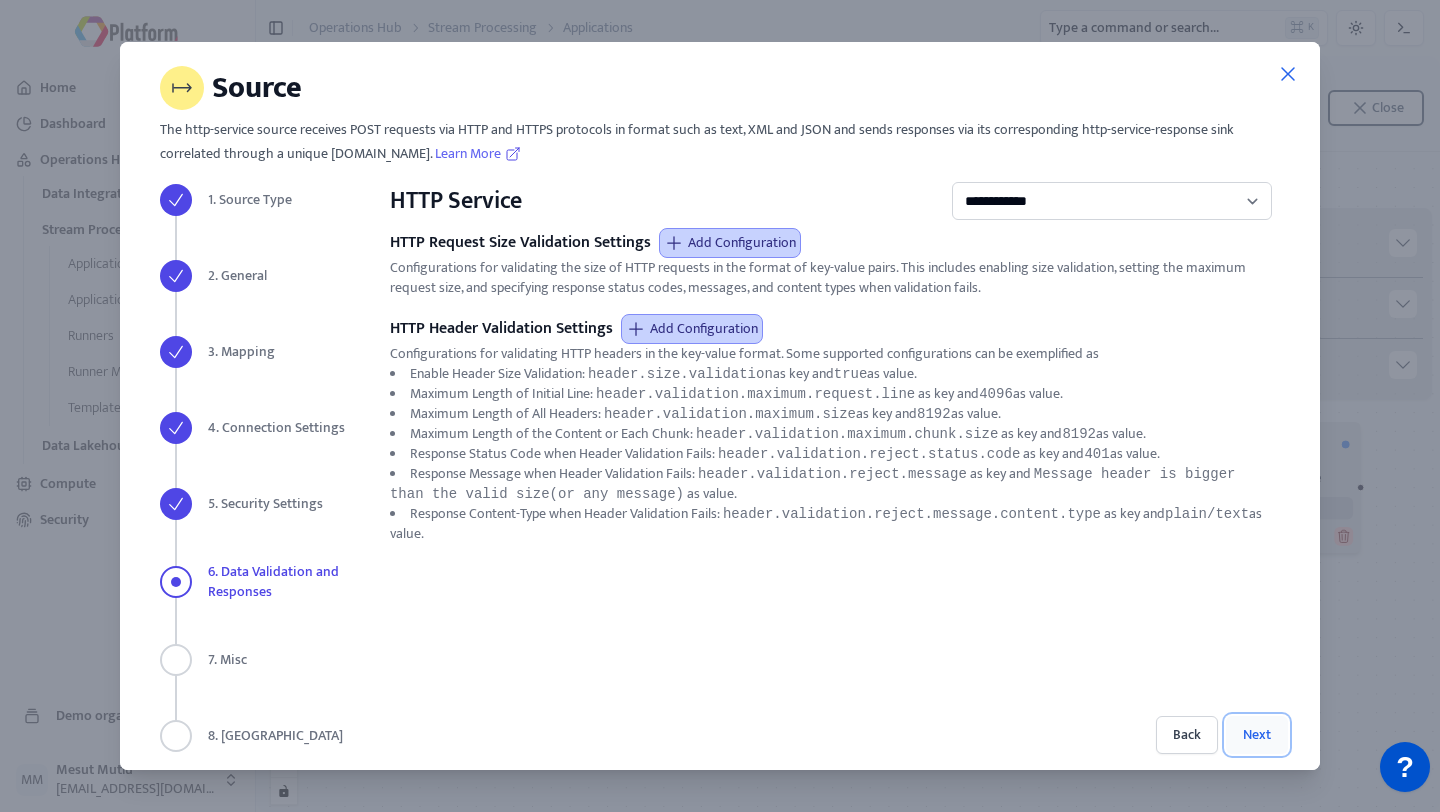 click on "Next" at bounding box center (1257, 735) 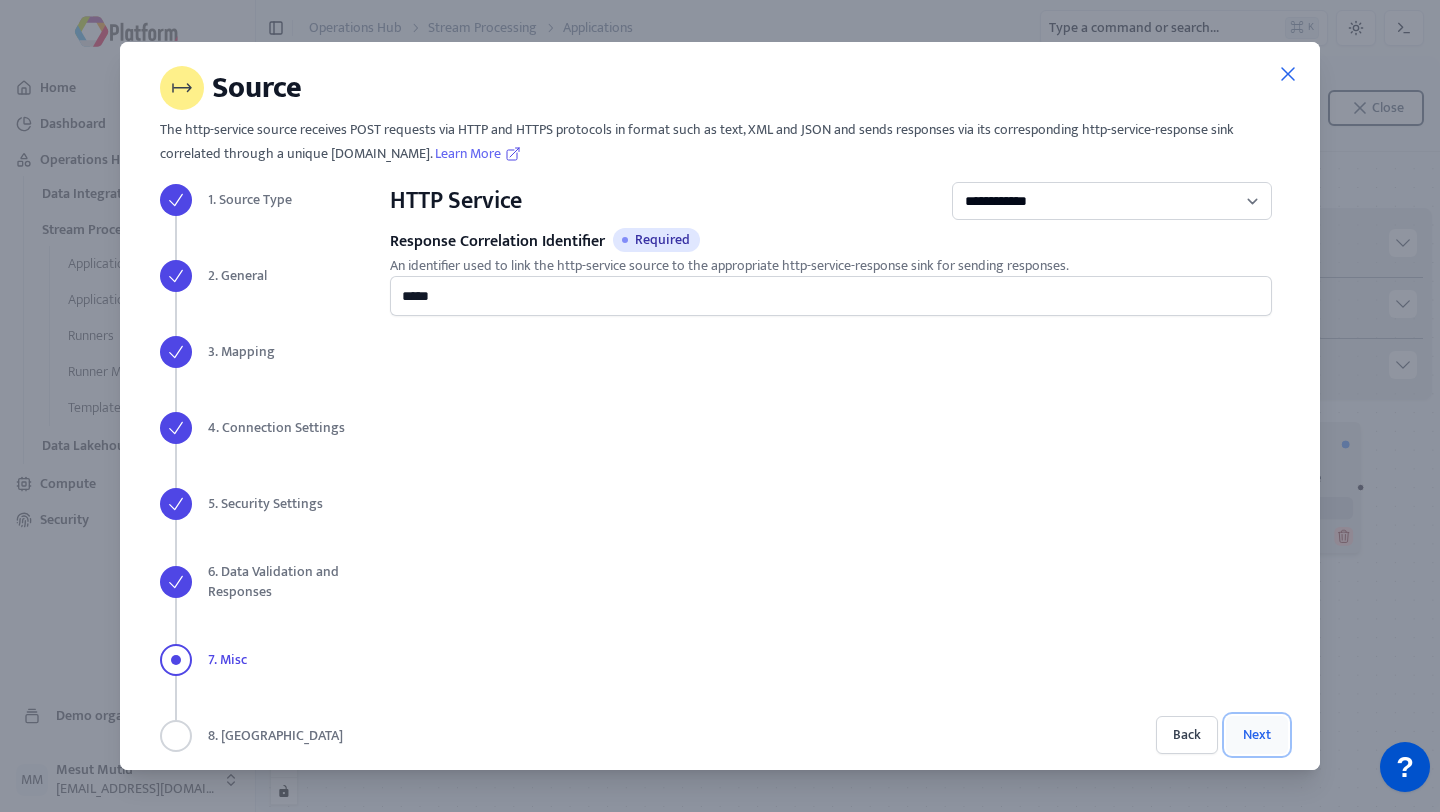 click on "Next" at bounding box center [1257, 735] 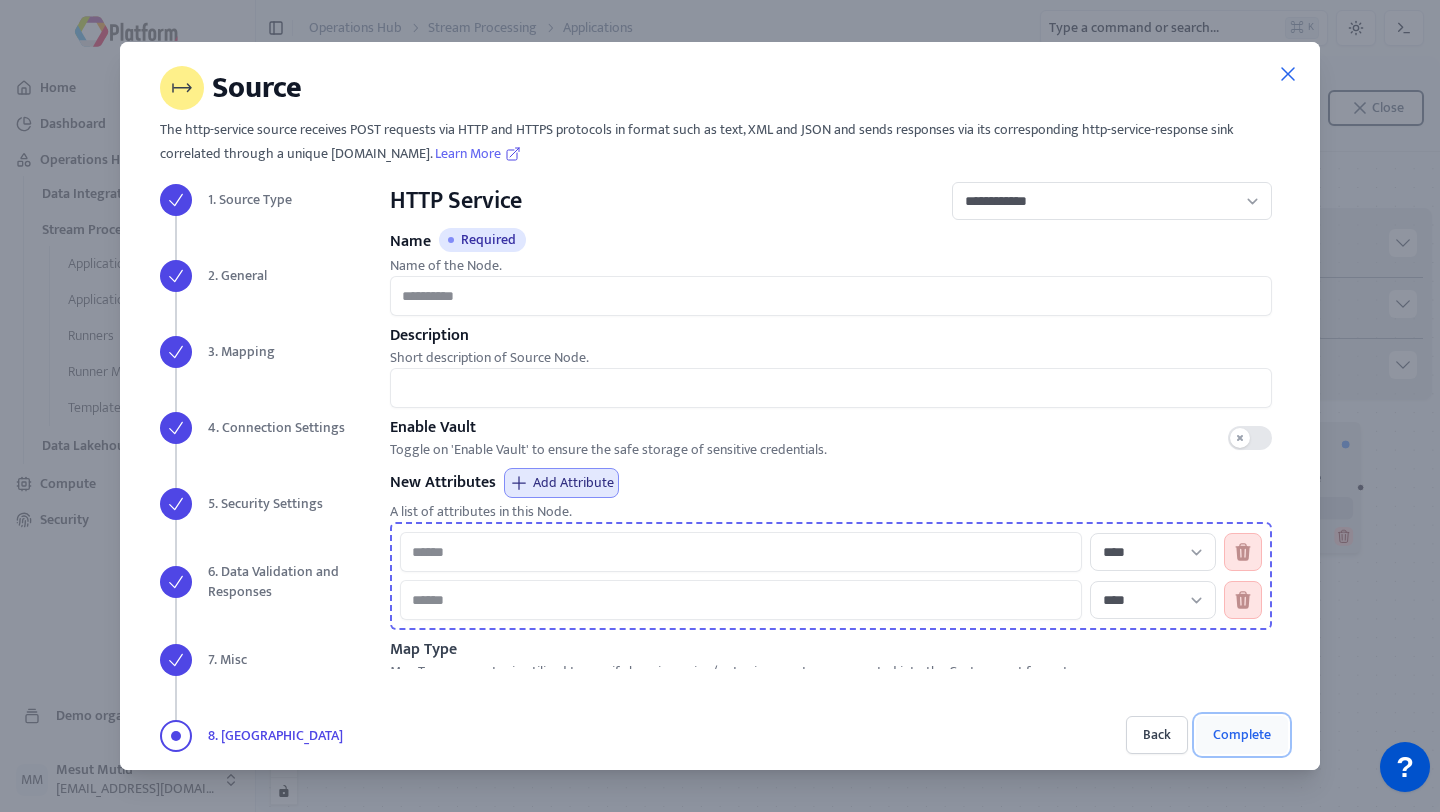 click on "Complete" at bounding box center (1242, 735) 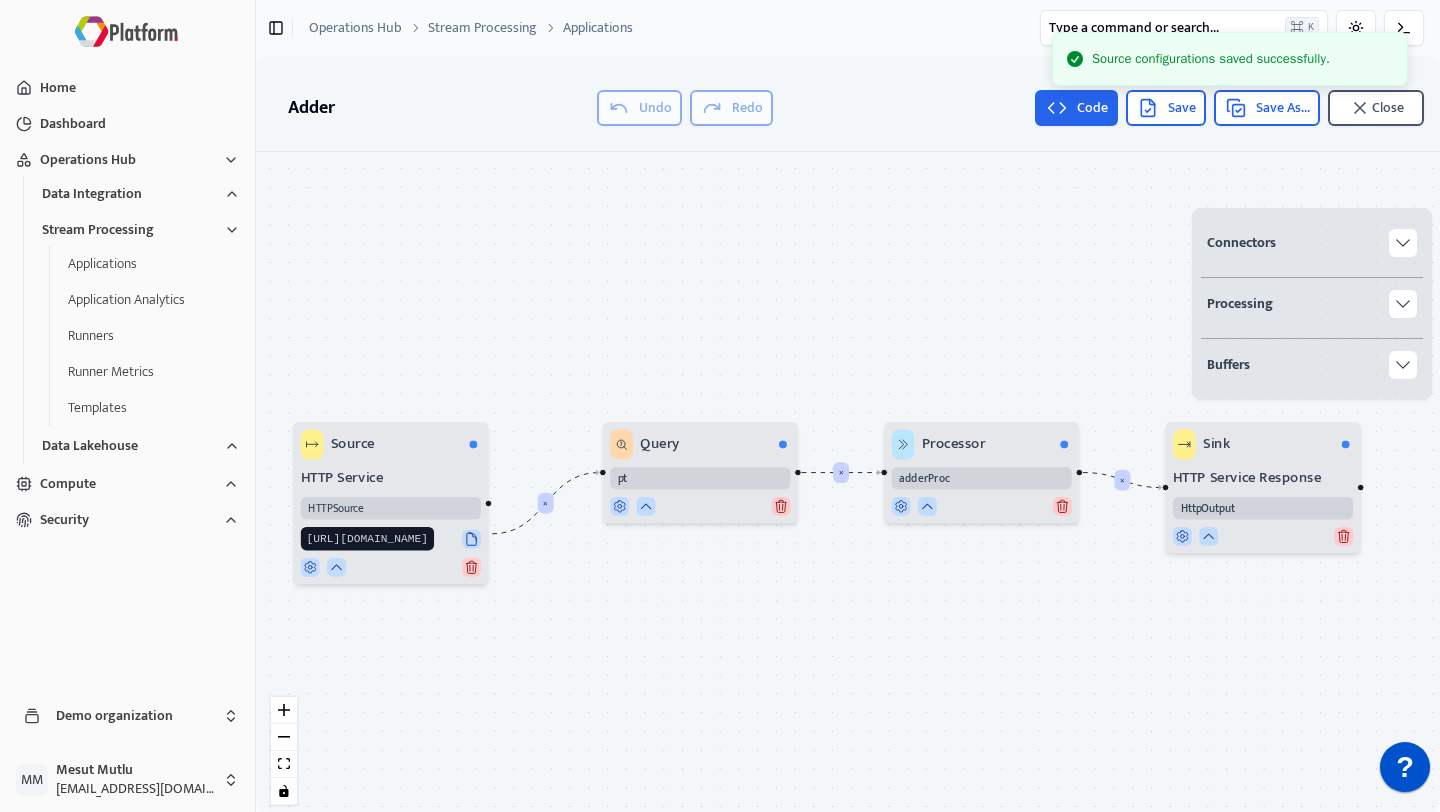 click on "Code" at bounding box center (1076, 108) 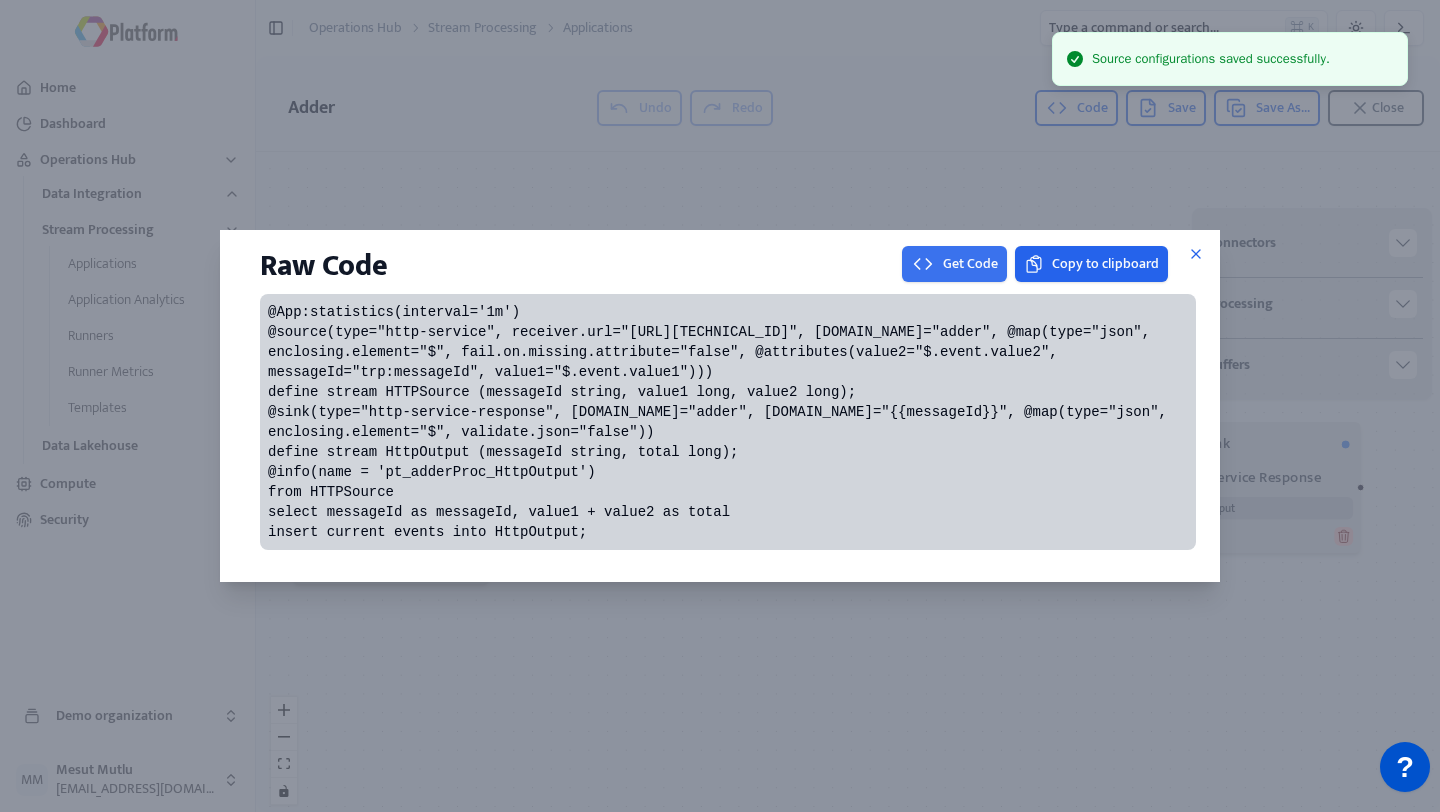 click on "Get Code" at bounding box center [954, 264] 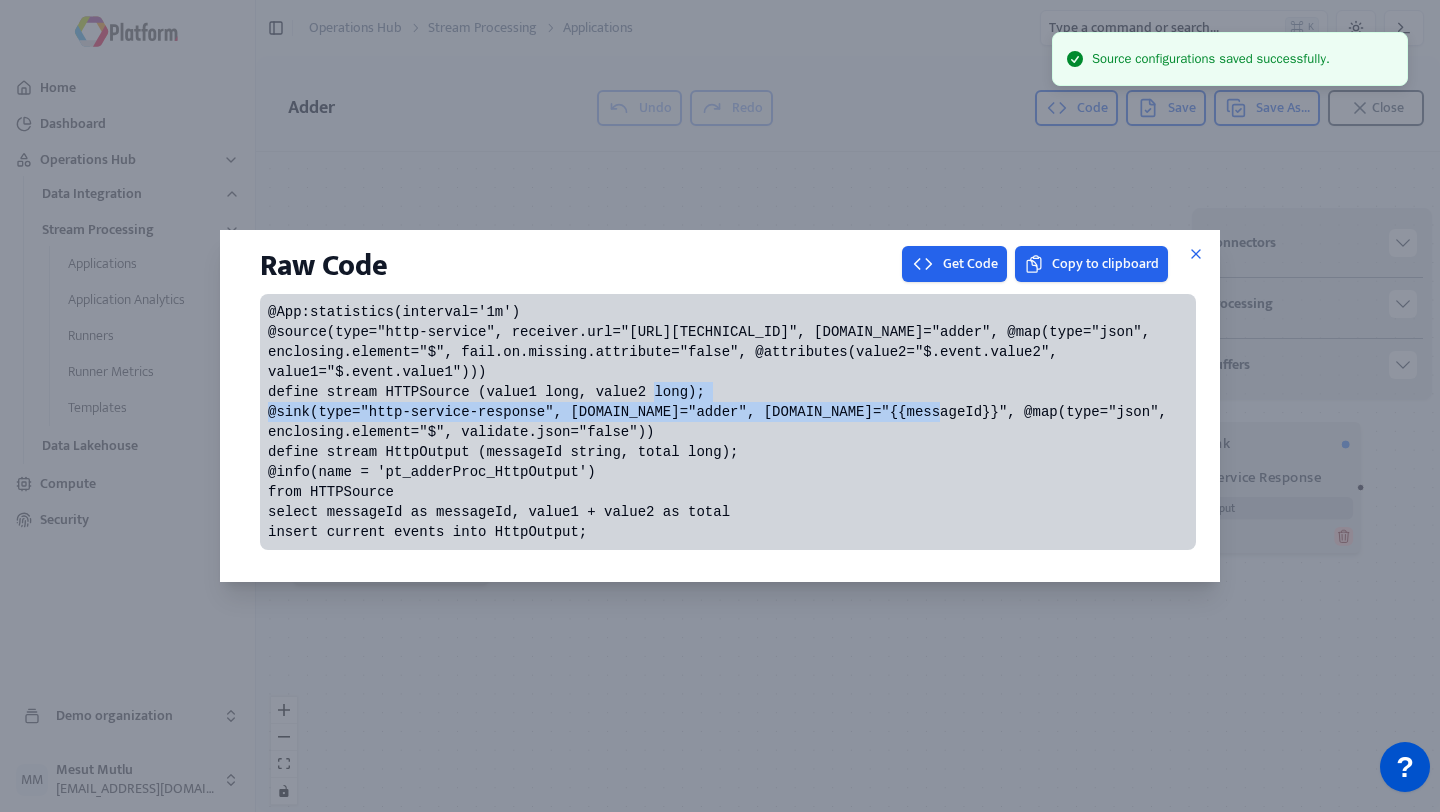 drag, startPoint x: 830, startPoint y: 383, endPoint x: 542, endPoint y: 355, distance: 289.3579 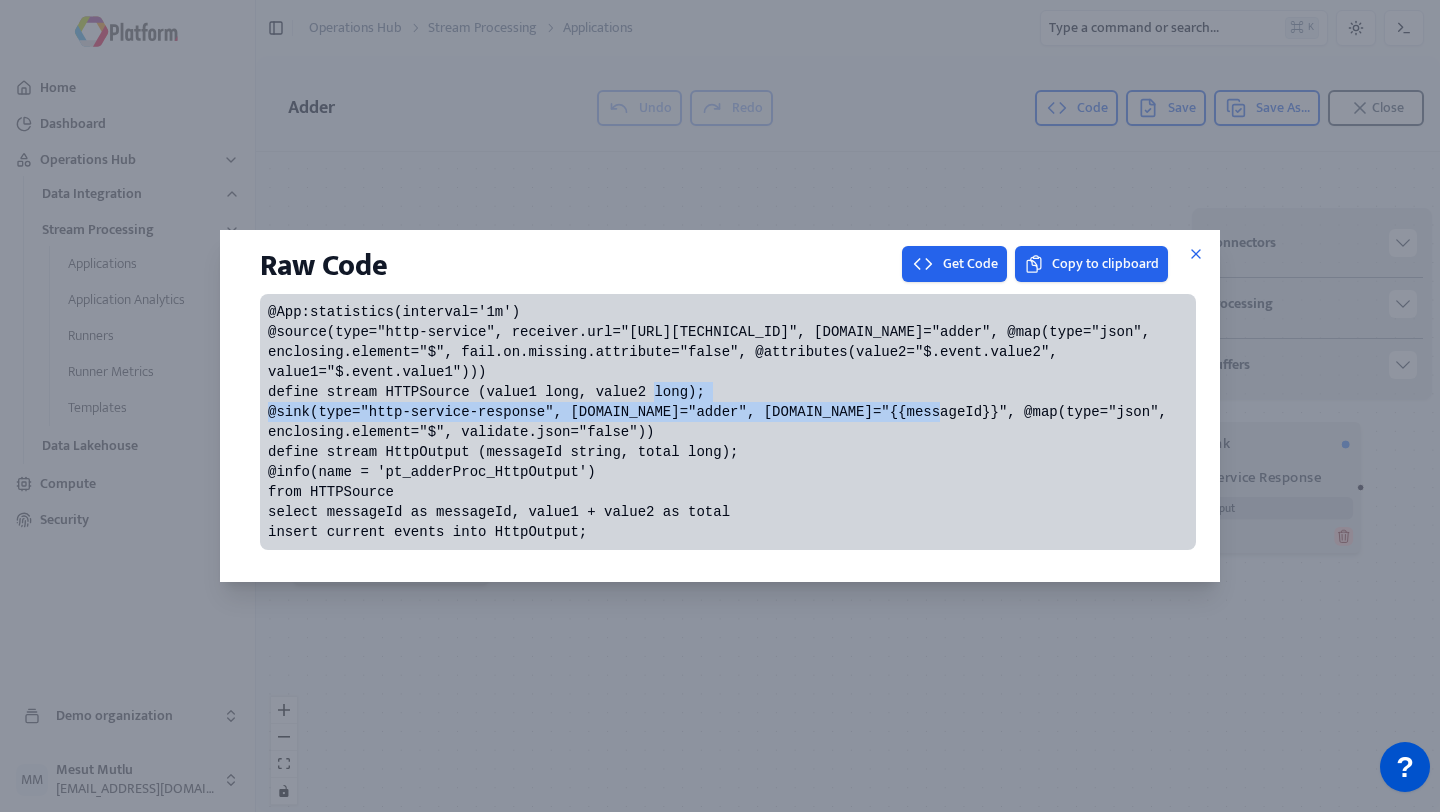 click on "@App:statistics(interval='1m')
@source(type="http-service", receiver.url="[URL][TECHNICAL_ID]", [DOMAIN_NAME]="adder", @map(type="json", enclosing.element="$", fail.on.missing.attribute="false", @attributes(value2="$.event.value2", value1="$.event.value1")))
define stream HTTPSource (value1 long, value2 long);
@sink(type="http-service-response", [DOMAIN_NAME]="adder", [DOMAIN_NAME]="{{messageId}}", @map(type="json", enclosing.element="$", validate.json="false"))
define stream HttpOutput (messageId string, total long);
@info(name = 'pt_adderProc_HttpOutput')
from HTTPSource
select messageId as messageId, value1 + value2 as total
insert current events into HttpOutput;" at bounding box center (728, 422) 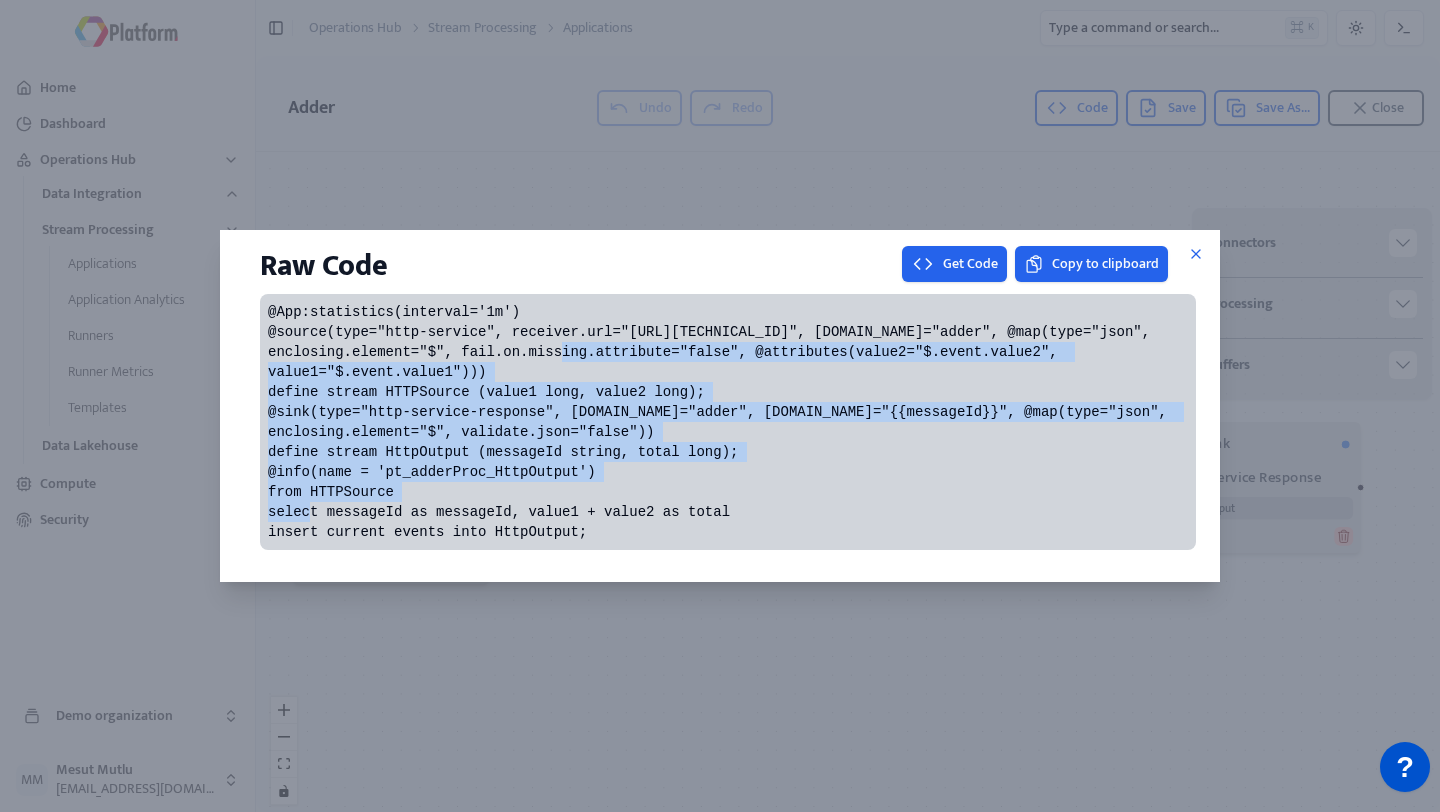 drag, startPoint x: 601, startPoint y: 314, endPoint x: 719, endPoint y: 506, distance: 225.36194 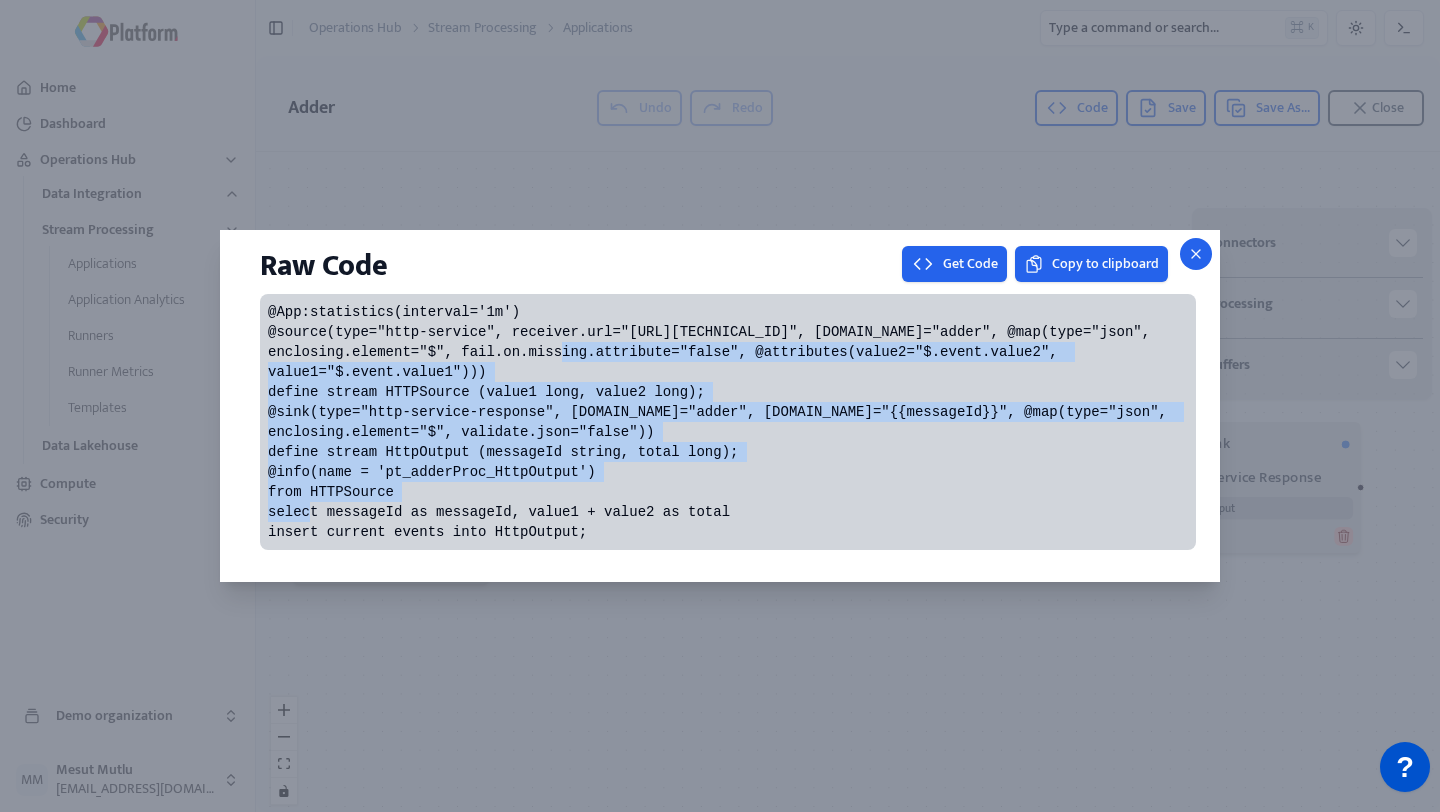 click 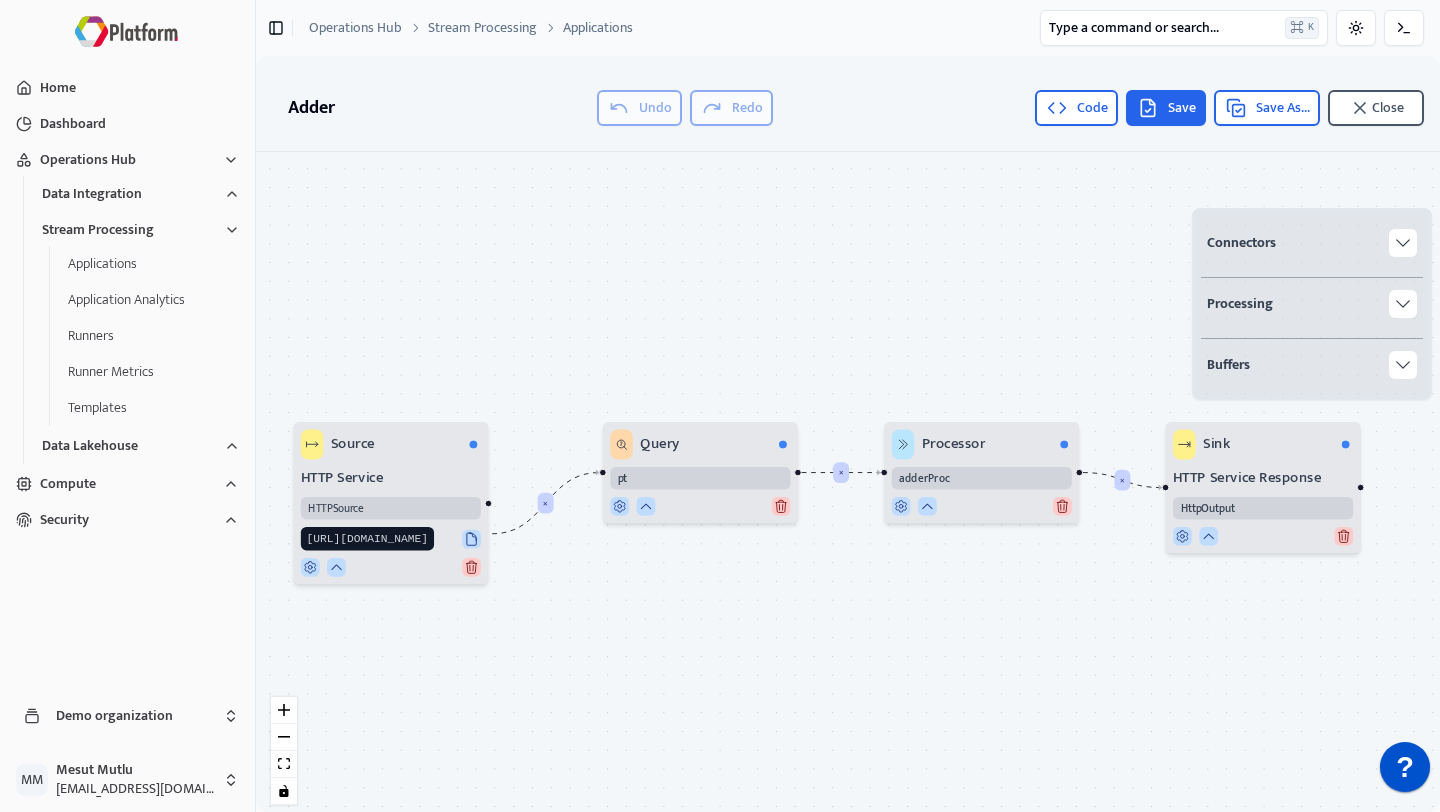 click on "Save" at bounding box center (1166, 108) 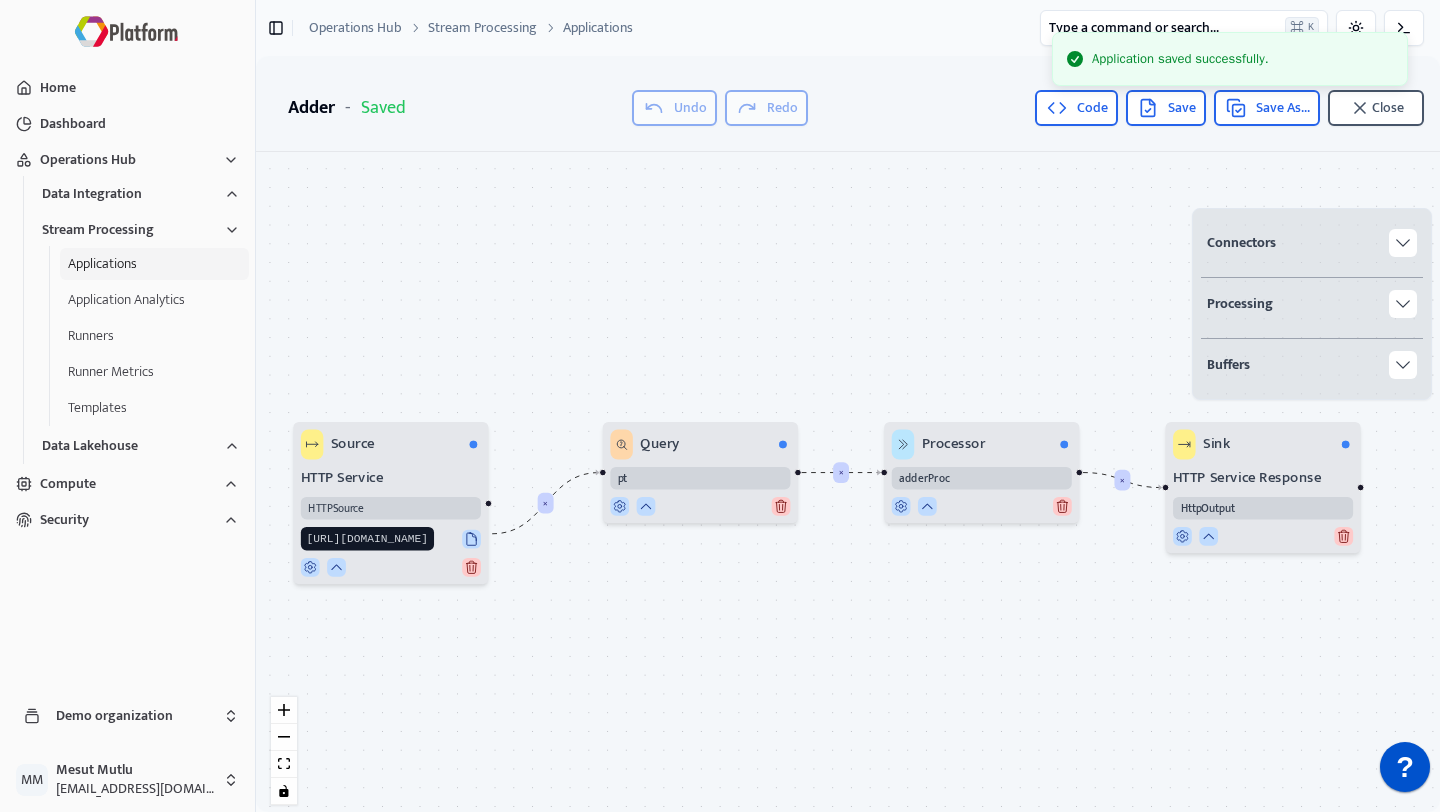 click on "Applications" at bounding box center [154, 264] 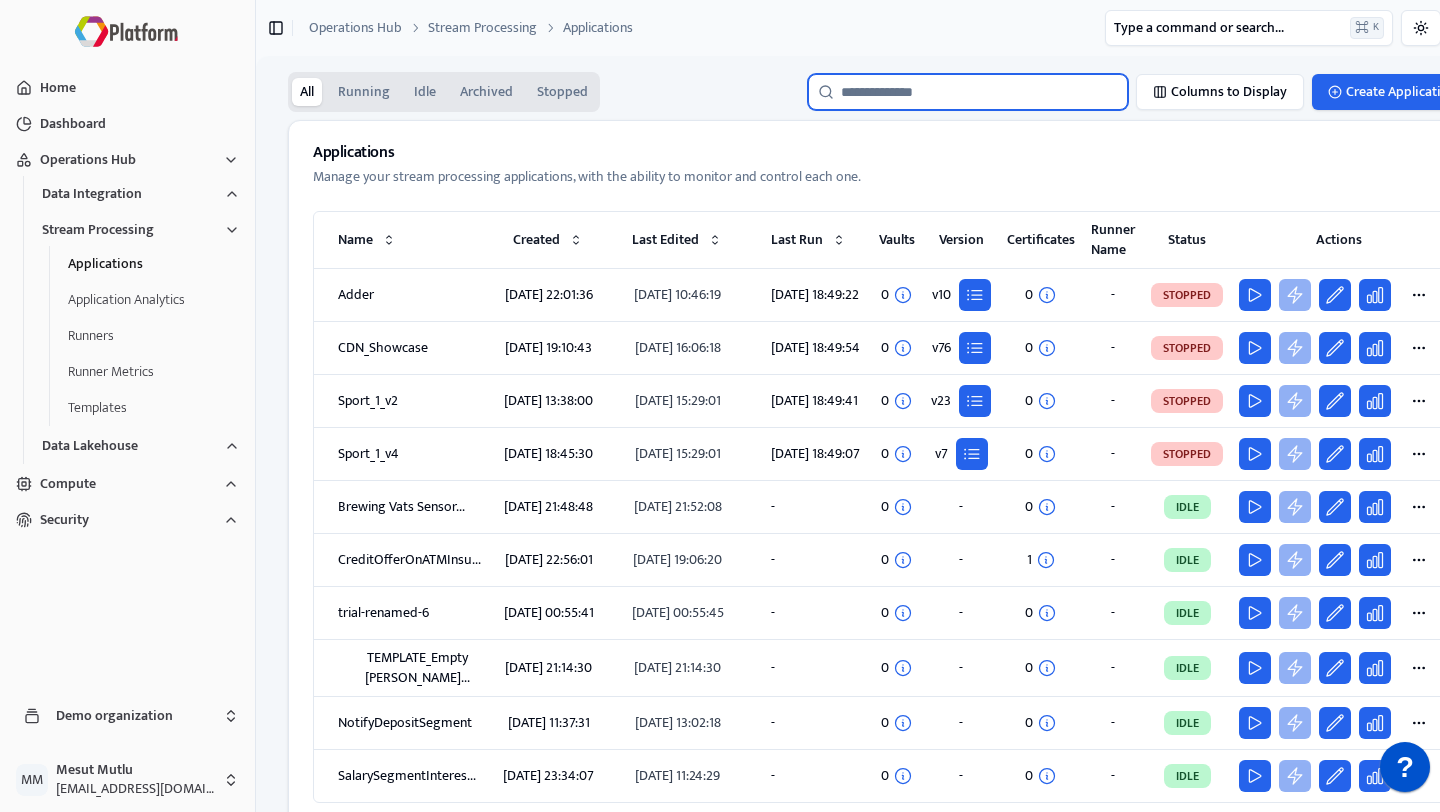 click at bounding box center [968, 92] 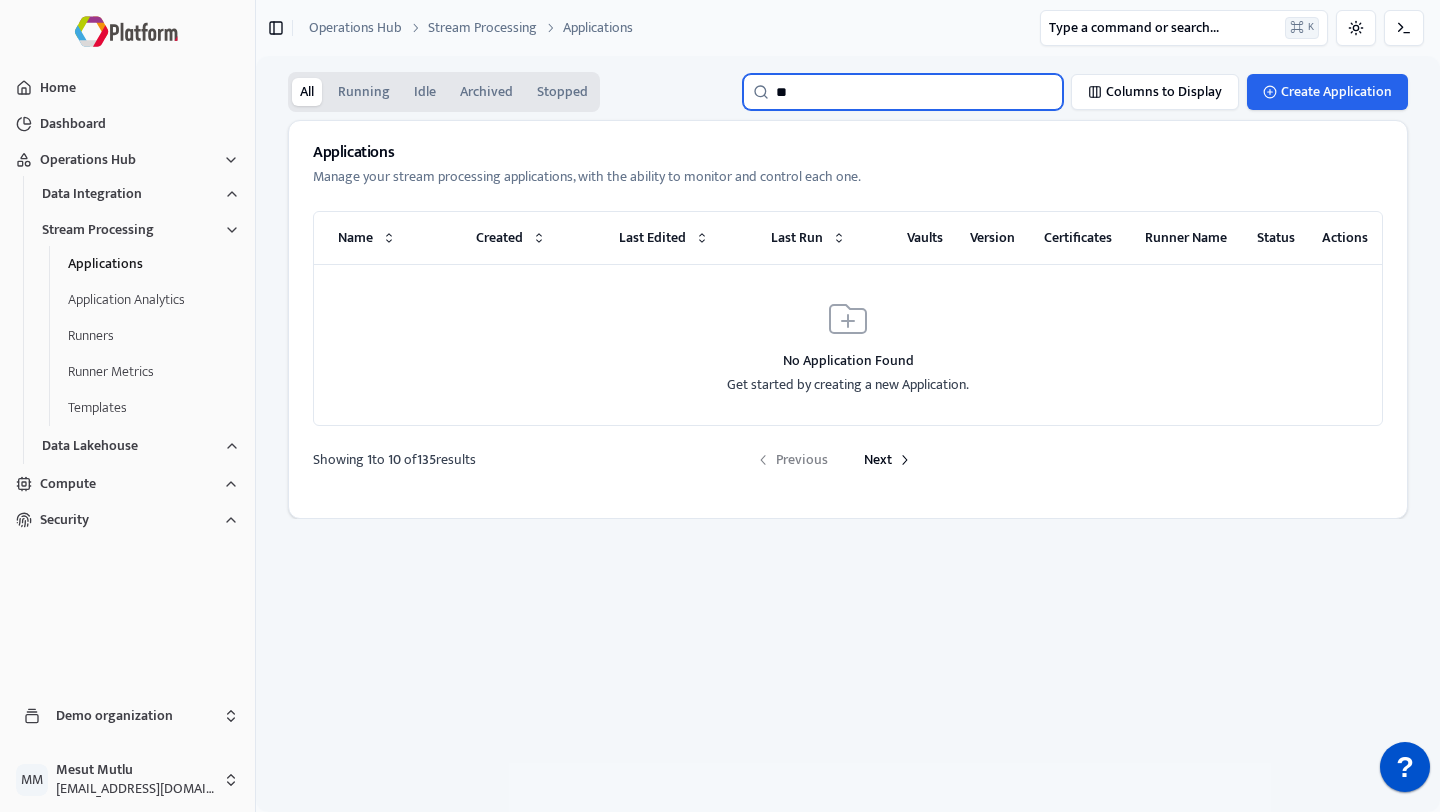 type on "*" 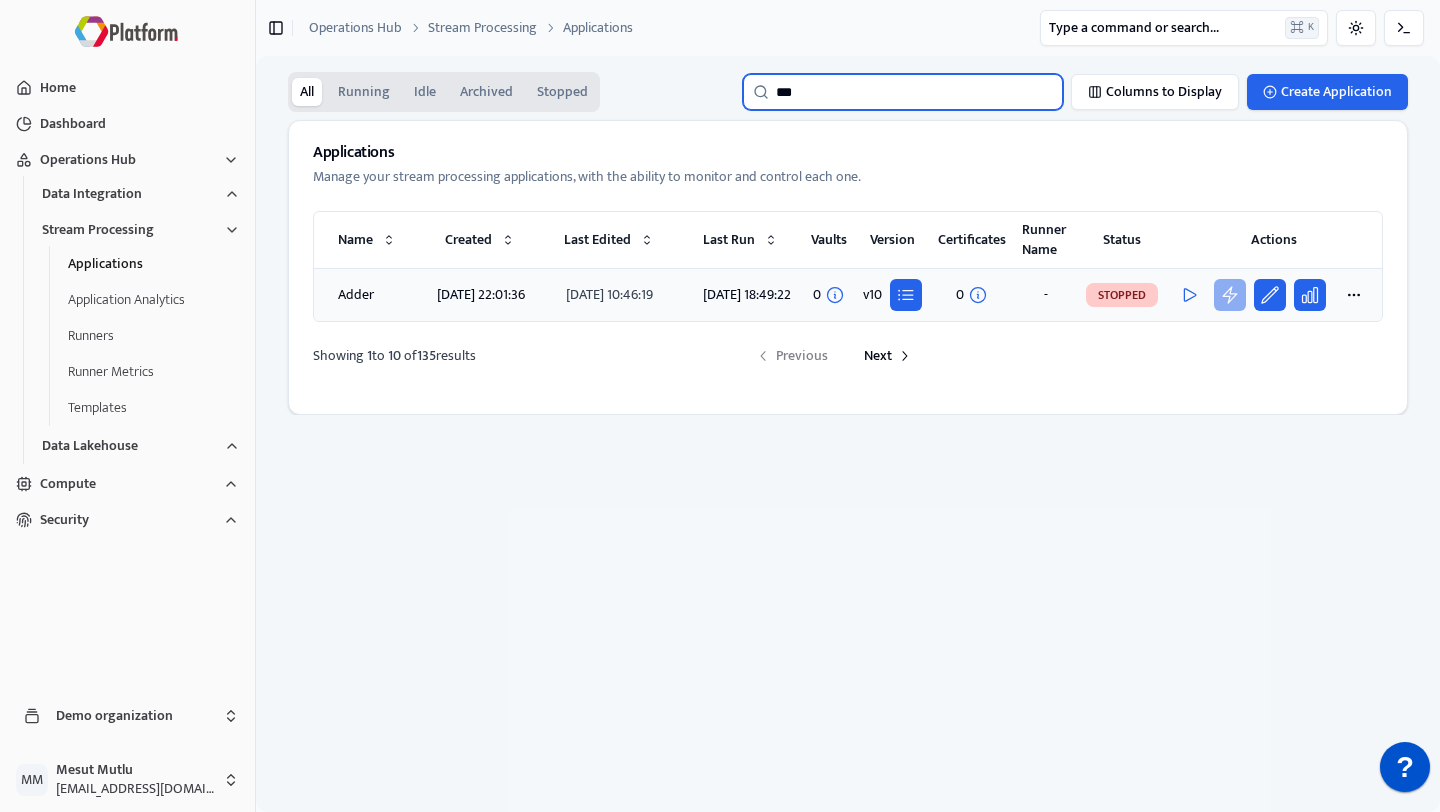type on "***" 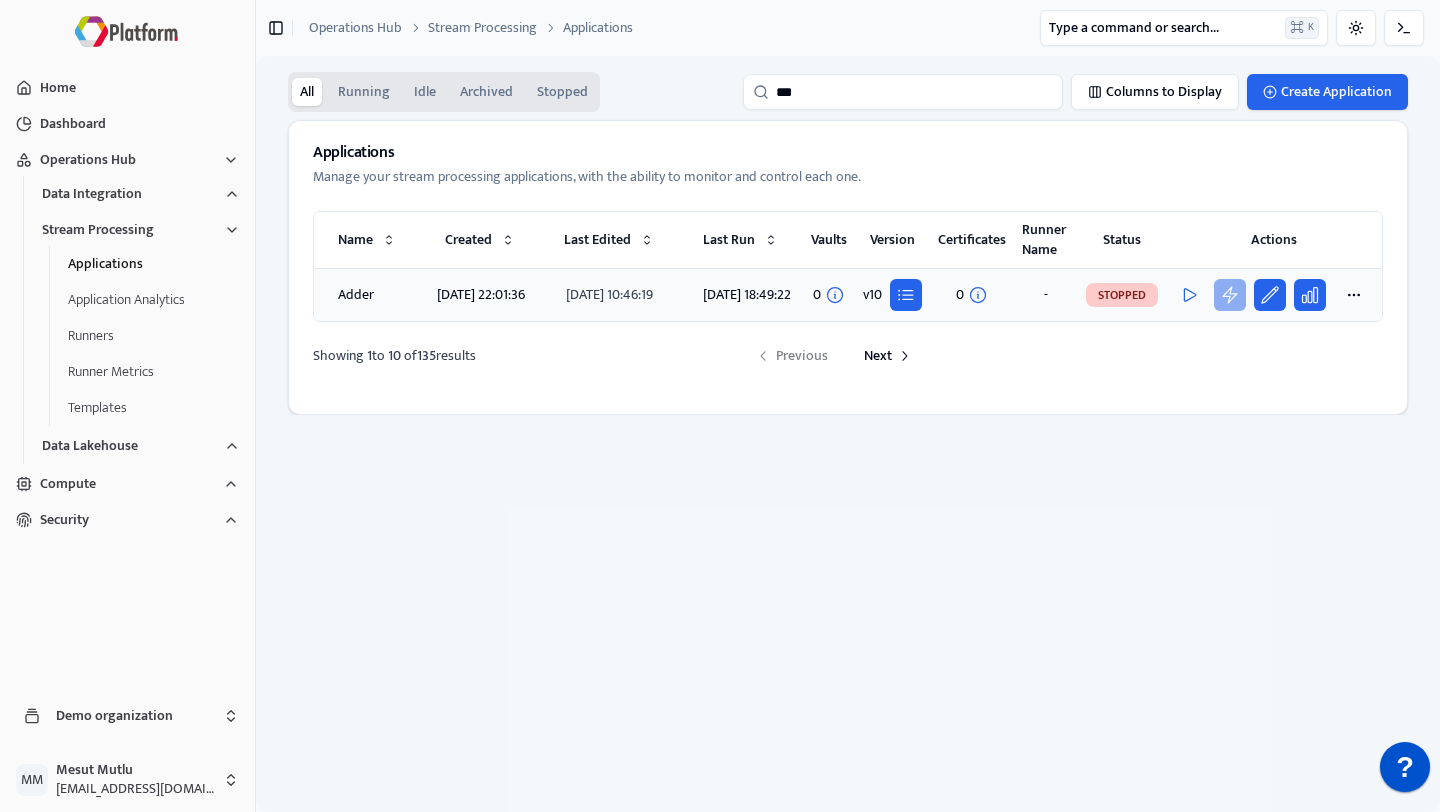 click 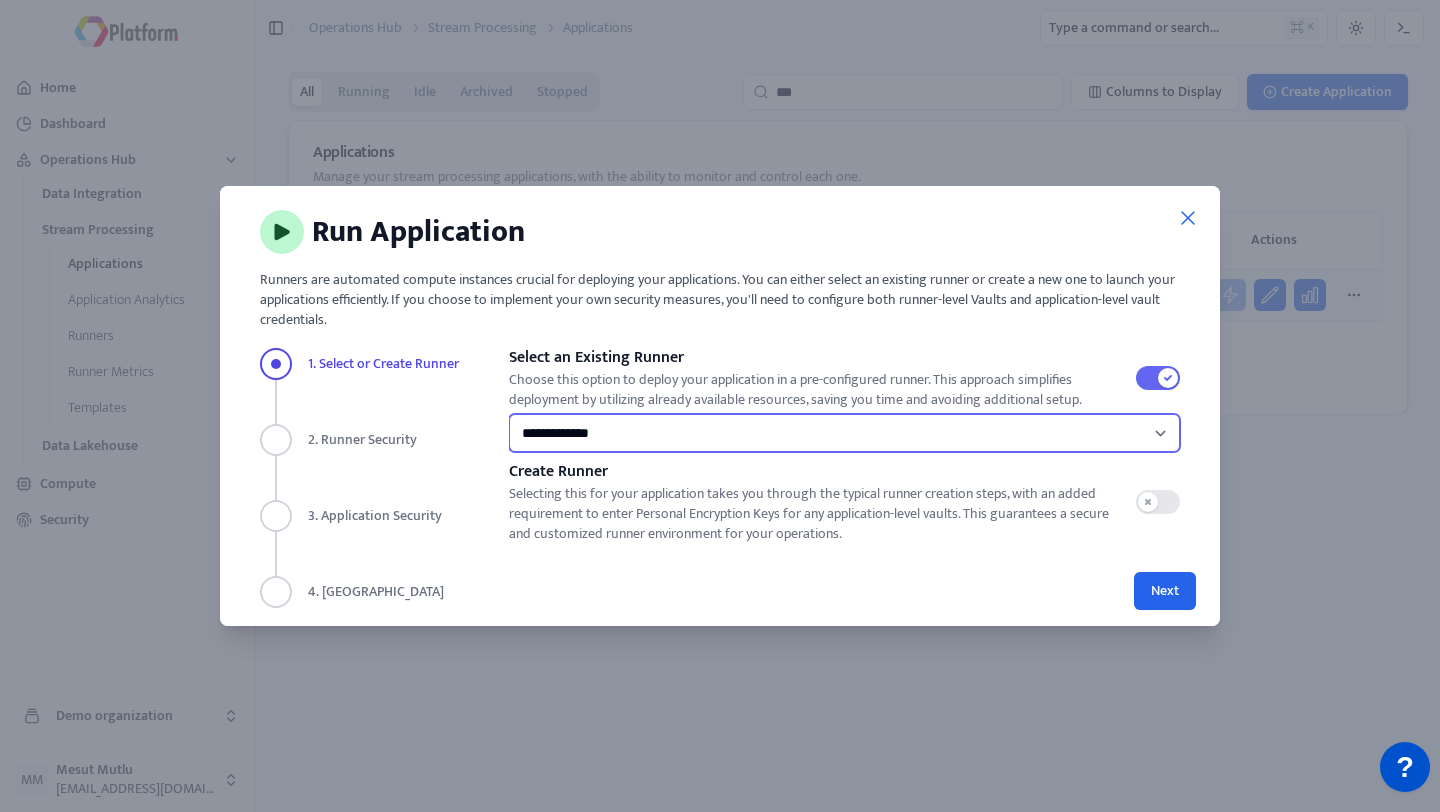 click on "**********" at bounding box center (844, 433) 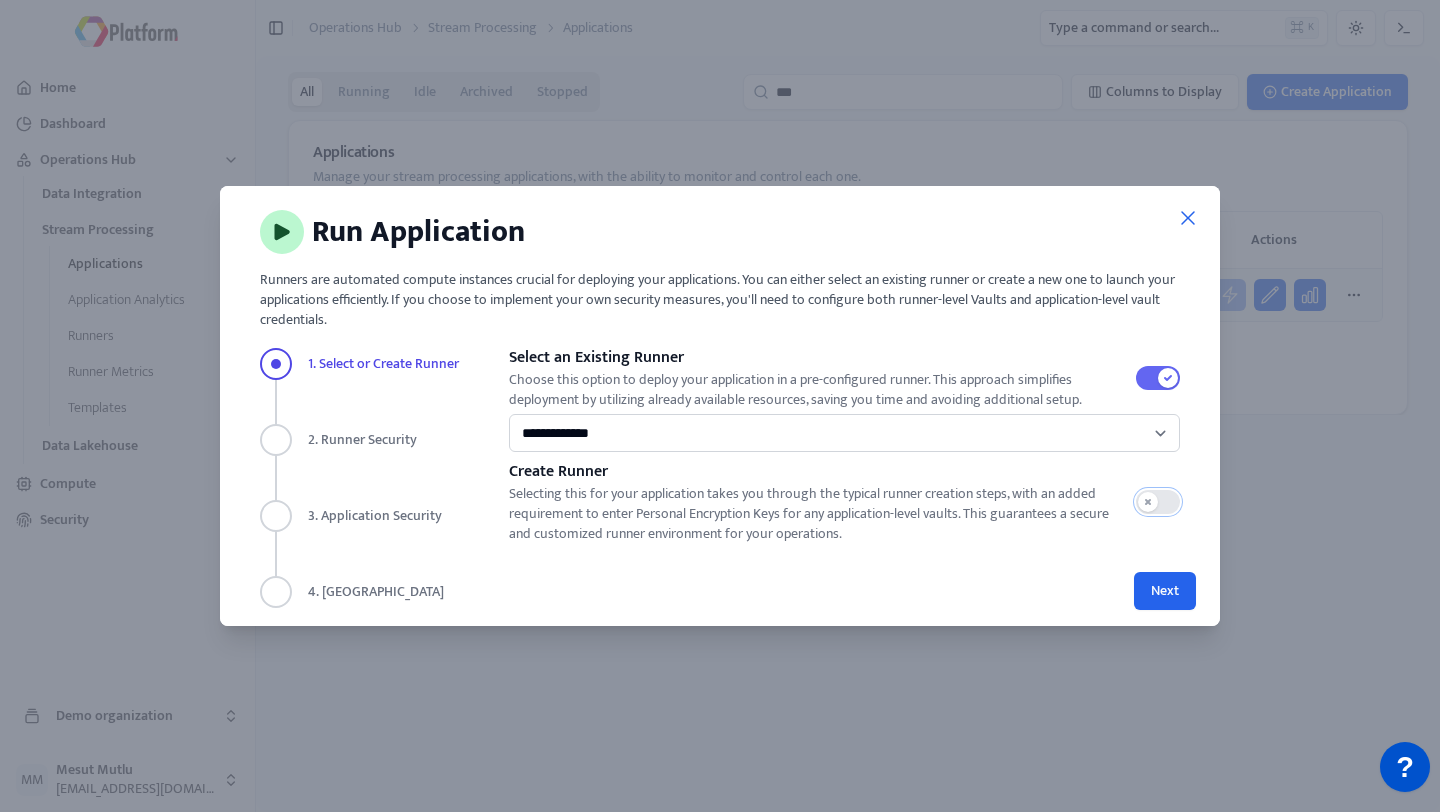 click at bounding box center (1158, 502) 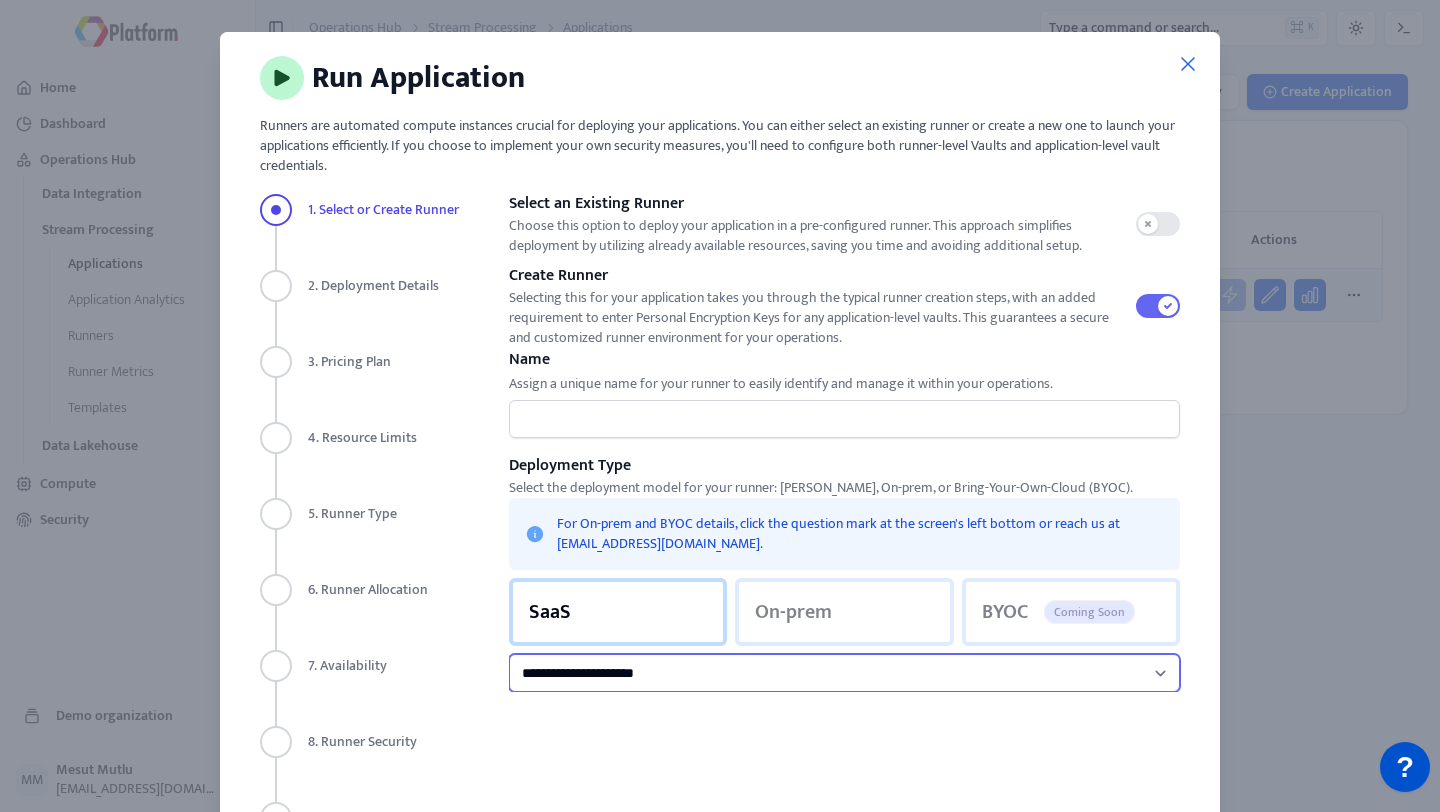 click on "**********" at bounding box center [844, 673] 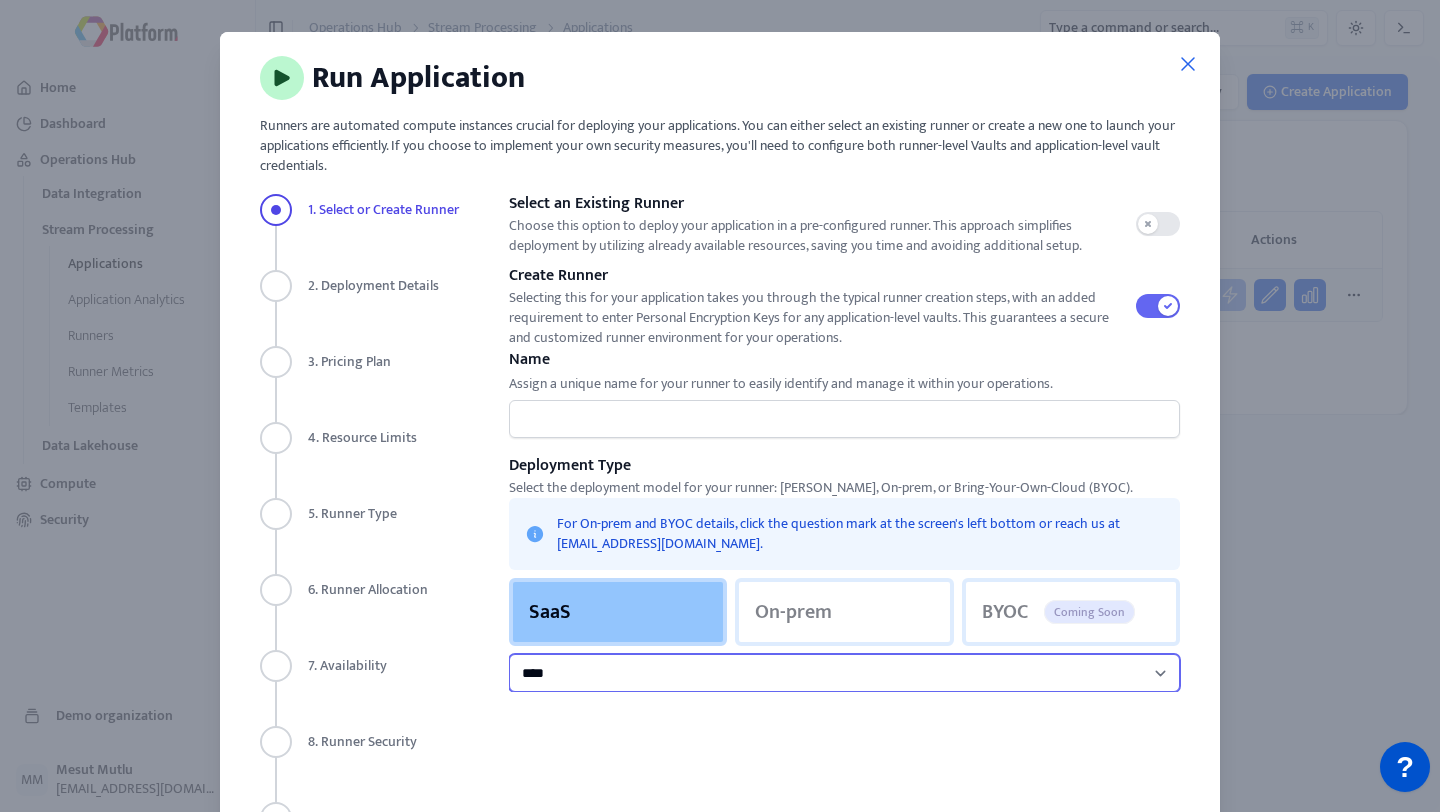 scroll, scrollTop: 148, scrollLeft: 0, axis: vertical 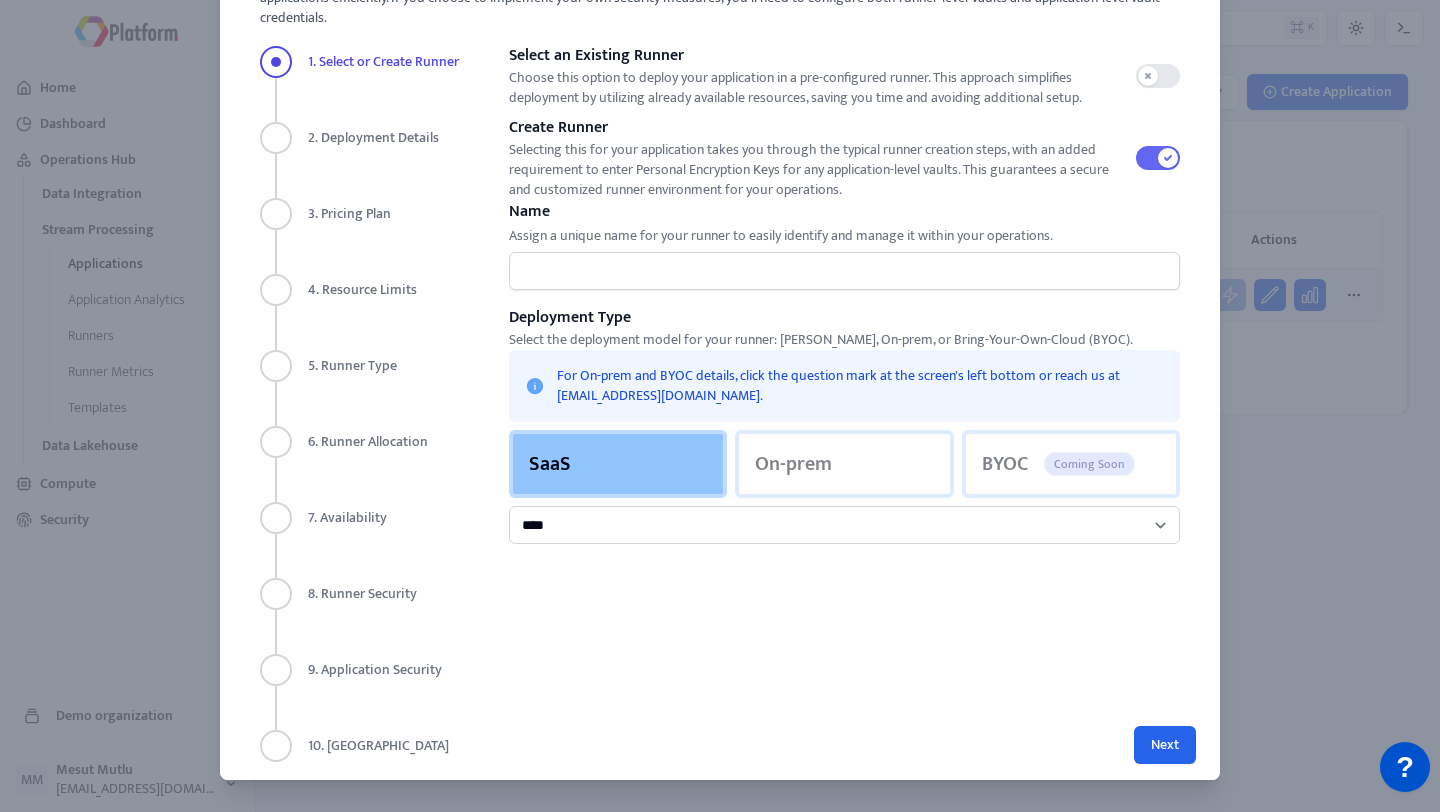 click on "Run Application Runners are automated compute instances crucial for deploying your applications.
You can either select an existing runner or create a new one to launch your applications efficiently.
If you choose to implement your own security measures, you'll need to configure both runner-level Vaults and application-level vault credentials. 1. Select or Create Runner 2. Deployment Details 3. Pricing Plan 4. Resource Limits 5. Runner Type 6. Runner Allocation 7. Availability 8. Runner Security 9. Application Security 10. Preview Select an Existing Runner Choose this option to deploy your application in a pre-configured runner. This approach simplifies deployment by utilizing already available resources, saving you time and avoiding additional setup. Create Runner Name Assign a unique name for your runner to easily identify and manage it within your operations. Deployment Type Select the deployment model for your runner: [PERSON_NAME], On-prem, or Bring-Your-Own-Cloud (BYOC). SaaS On-prem BYOC **** ****" at bounding box center (720, 332) 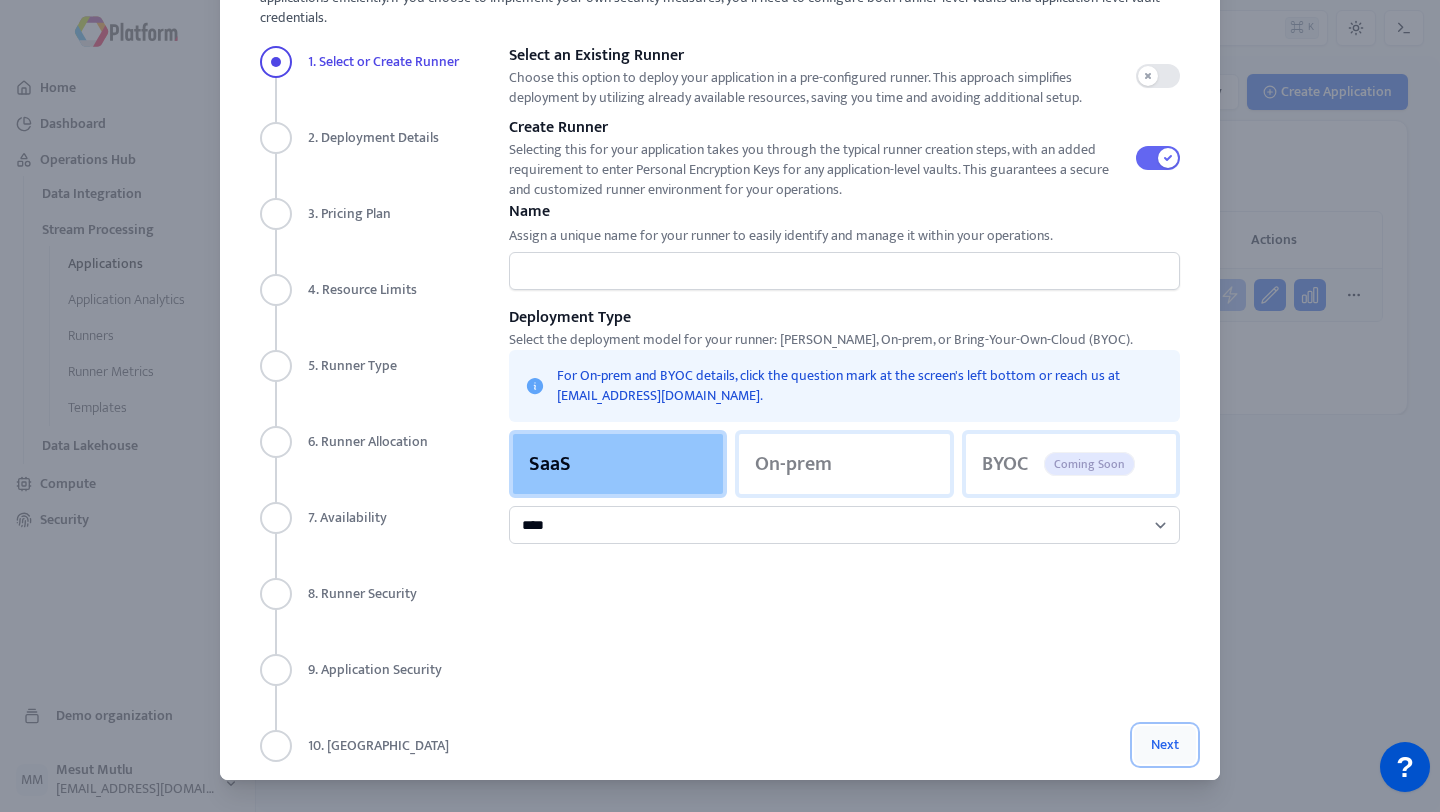 click on "Next" at bounding box center (1165, 745) 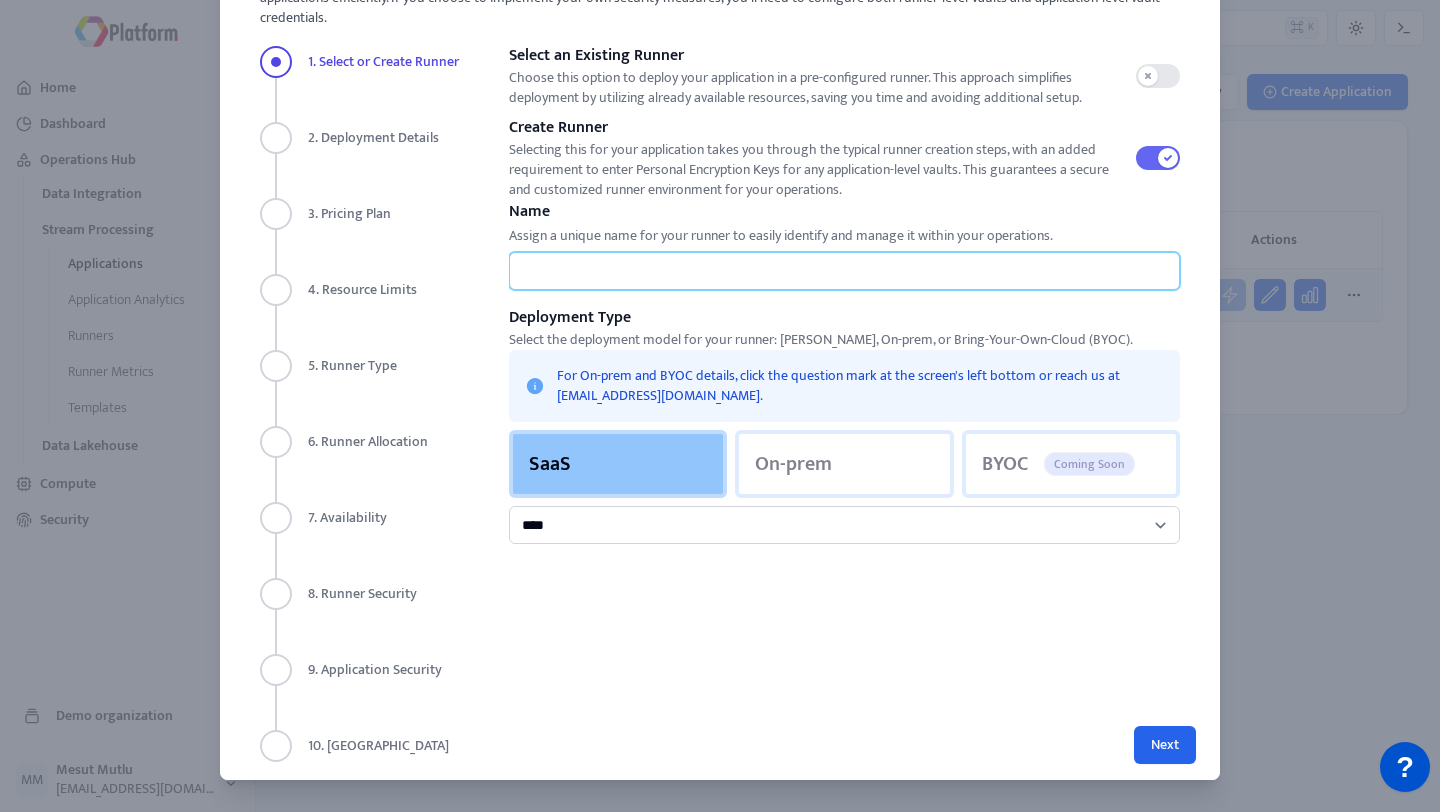 click on "Name" at bounding box center (844, 271) 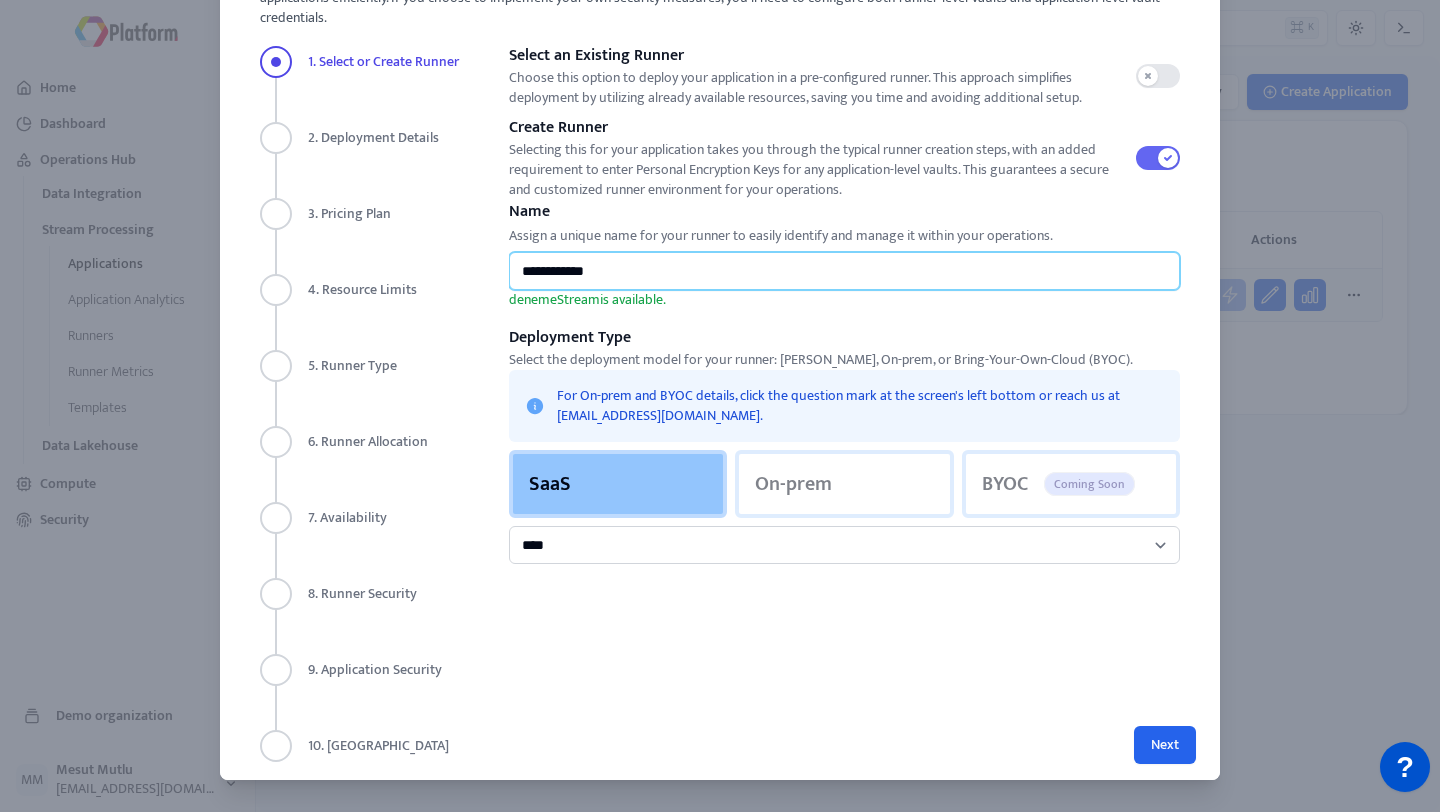 type on "**********" 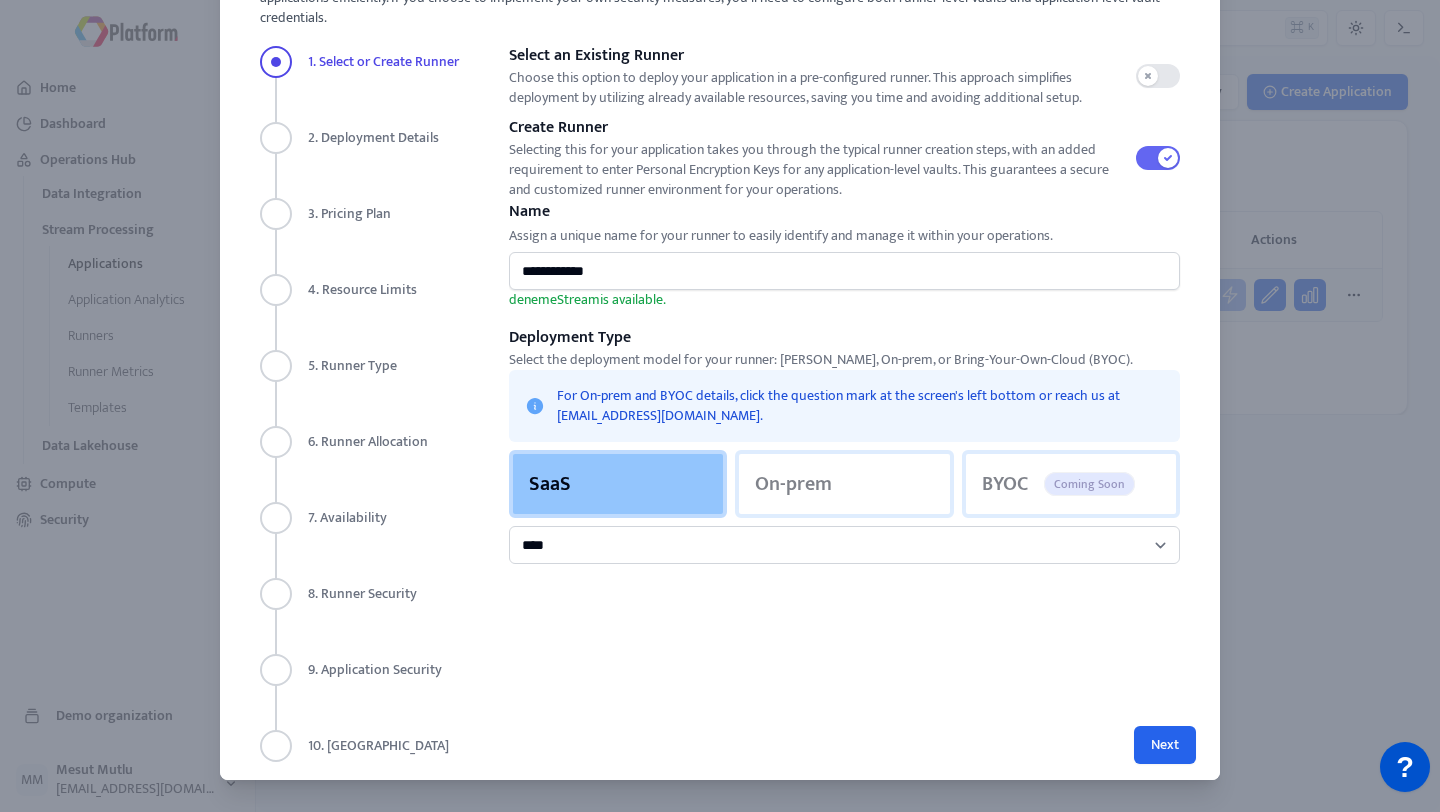 click on "**********" at bounding box center (852, 404) 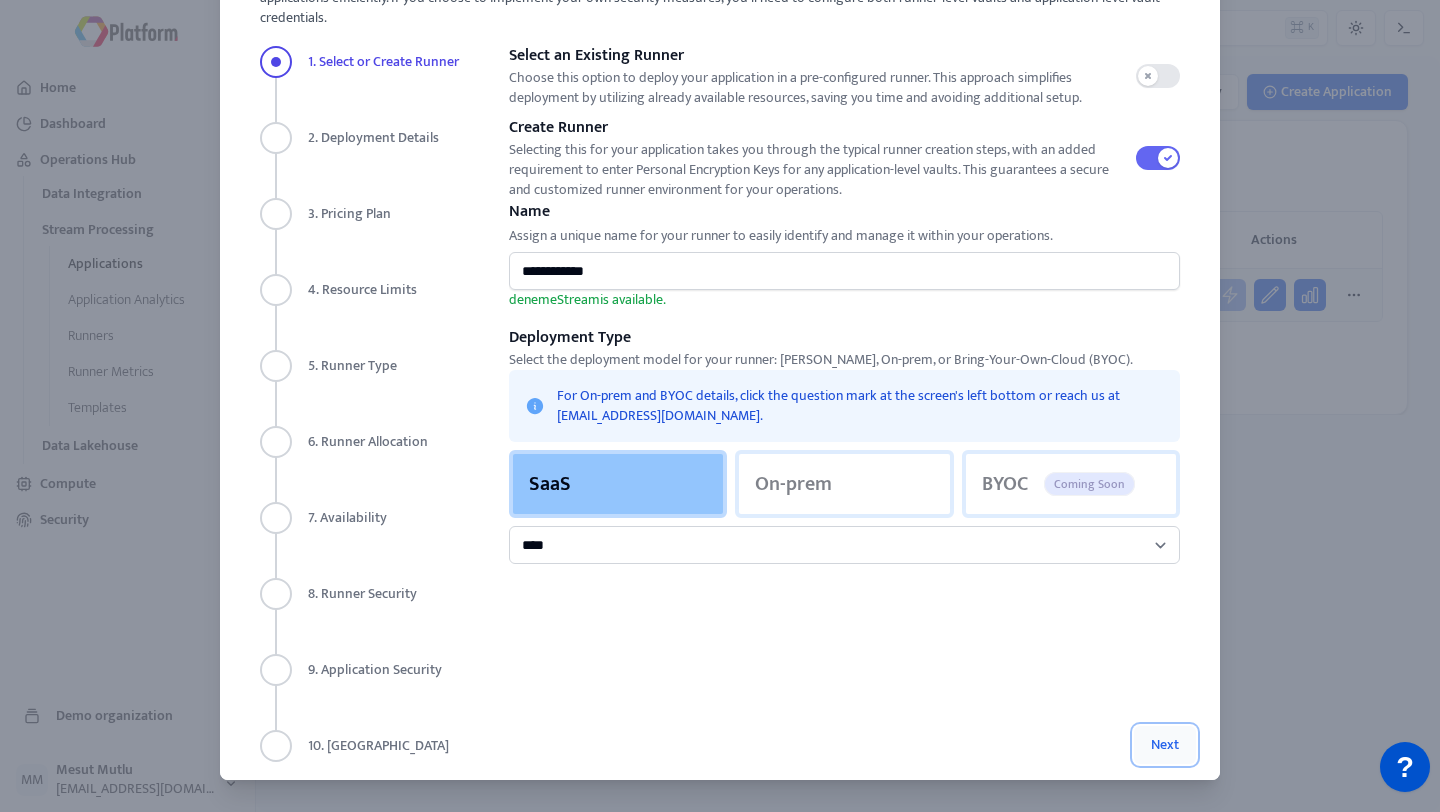 click on "Next" at bounding box center [1165, 745] 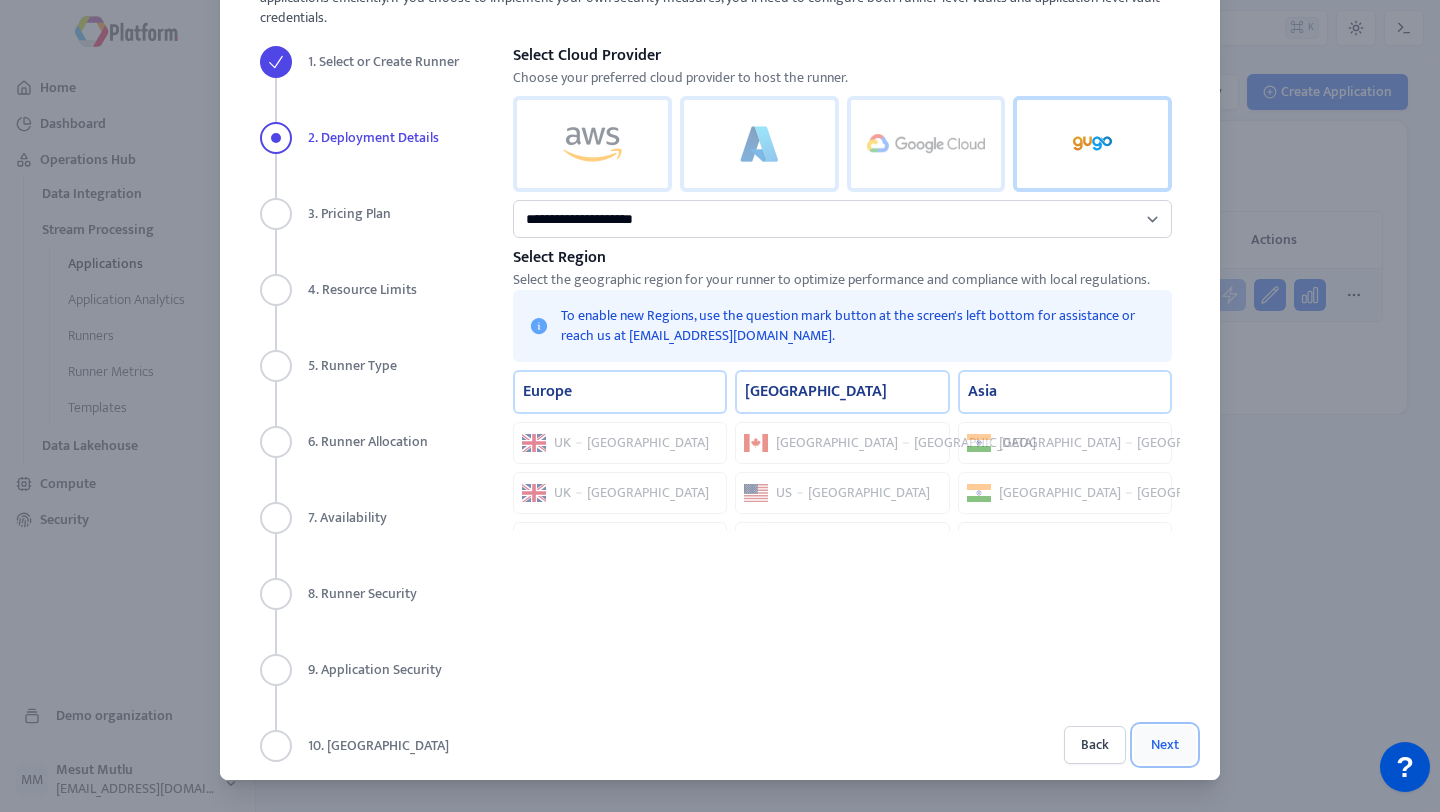 click on "Next" at bounding box center [1165, 745] 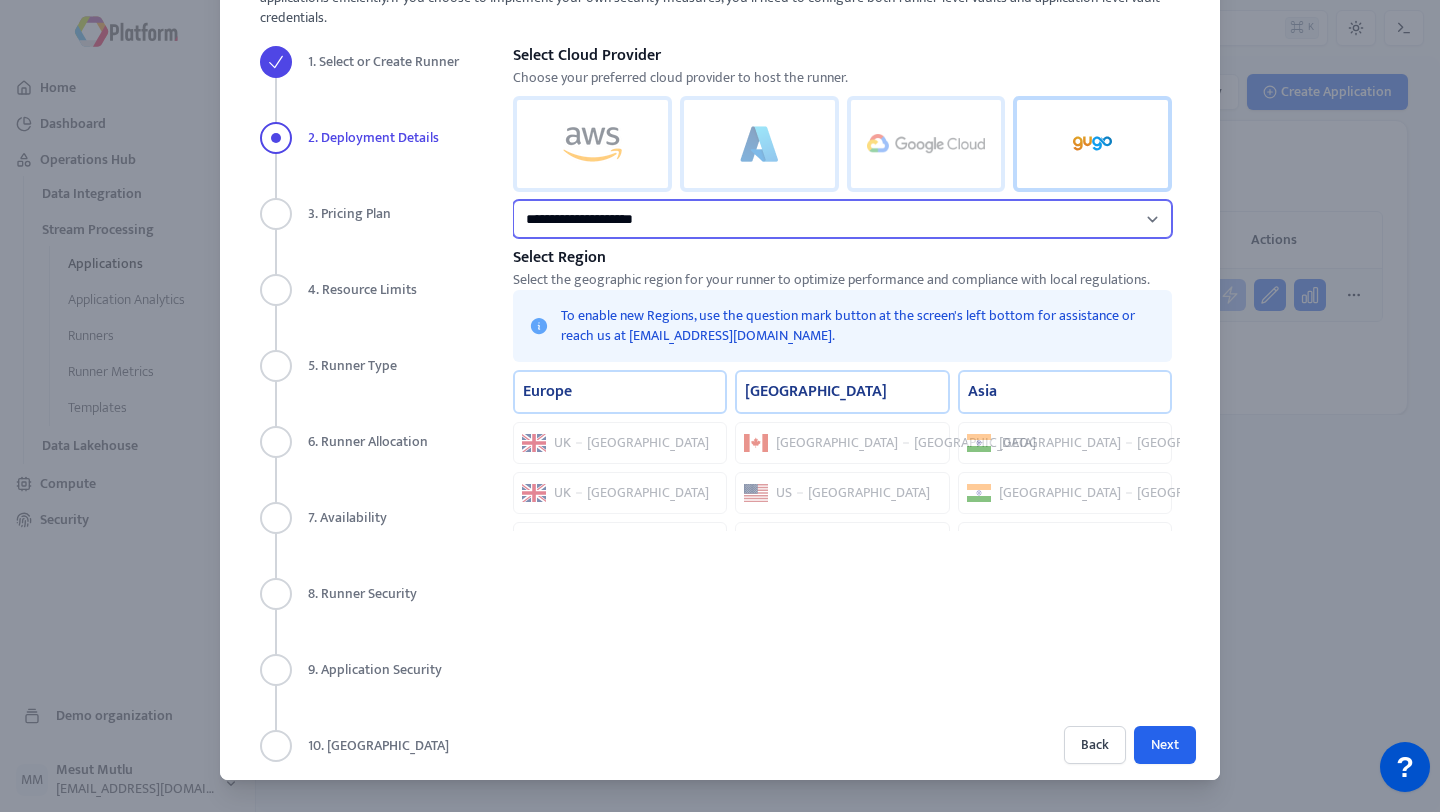click on "**********" at bounding box center [842, 219] 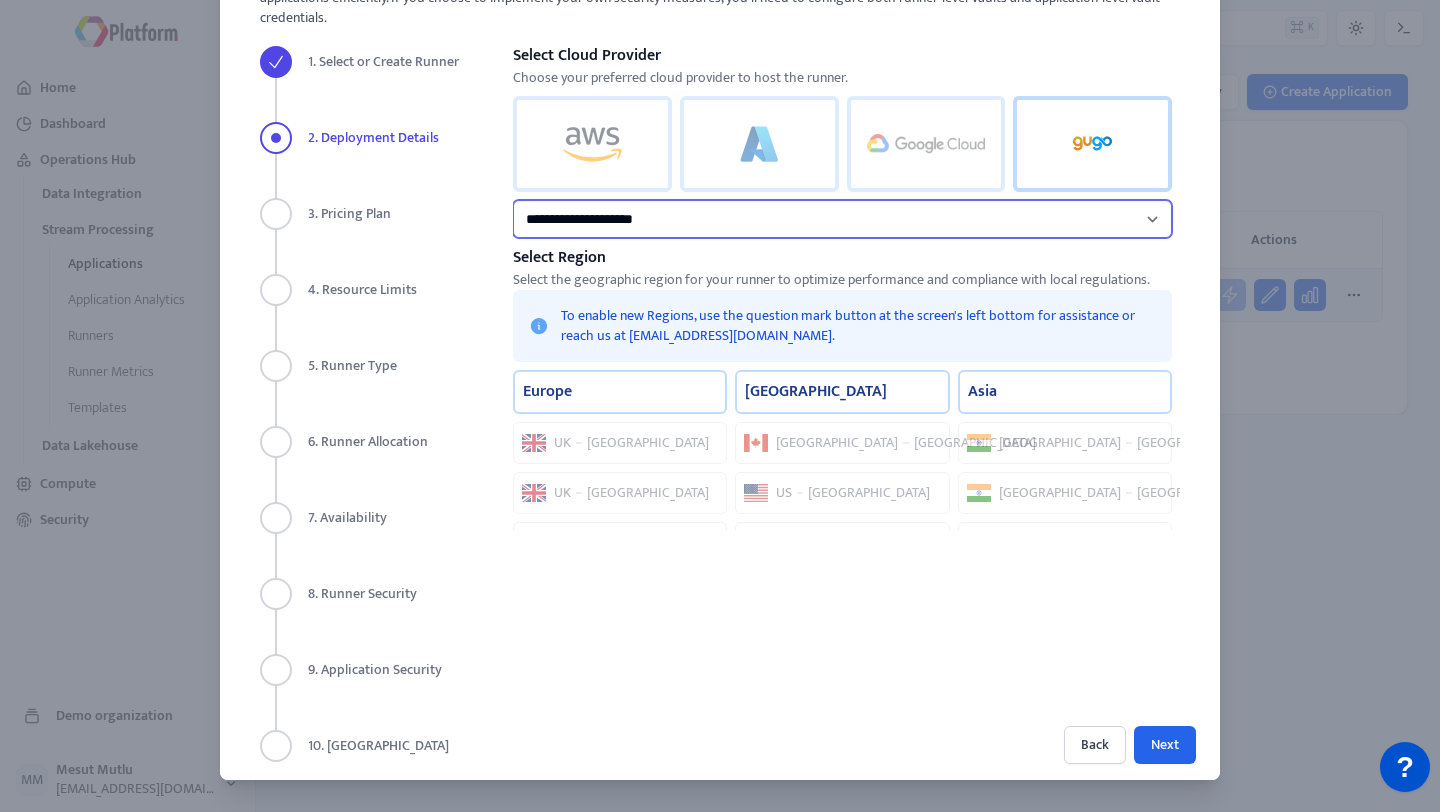 select on "****" 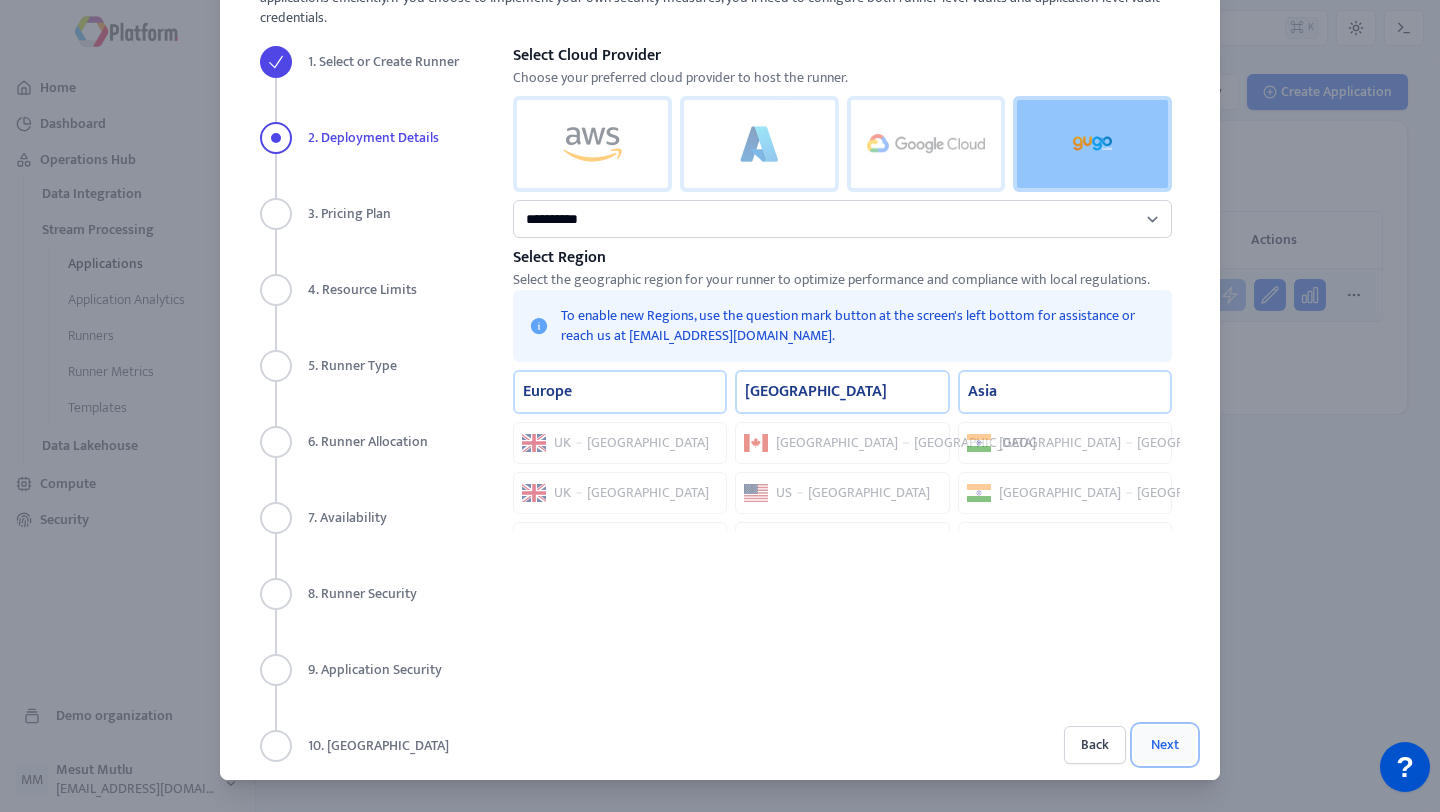 click on "Next" at bounding box center (1165, 745) 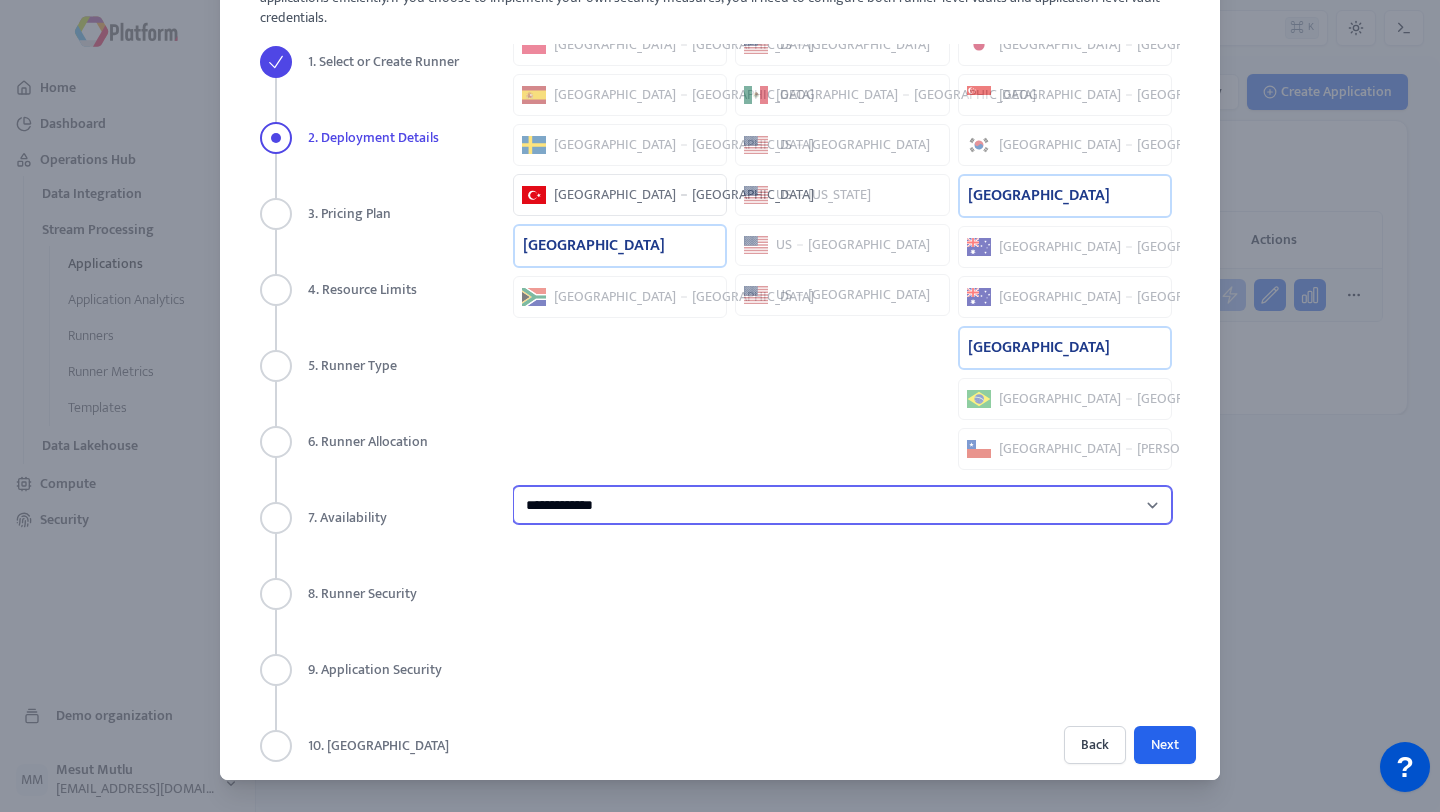 scroll, scrollTop: 649, scrollLeft: 0, axis: vertical 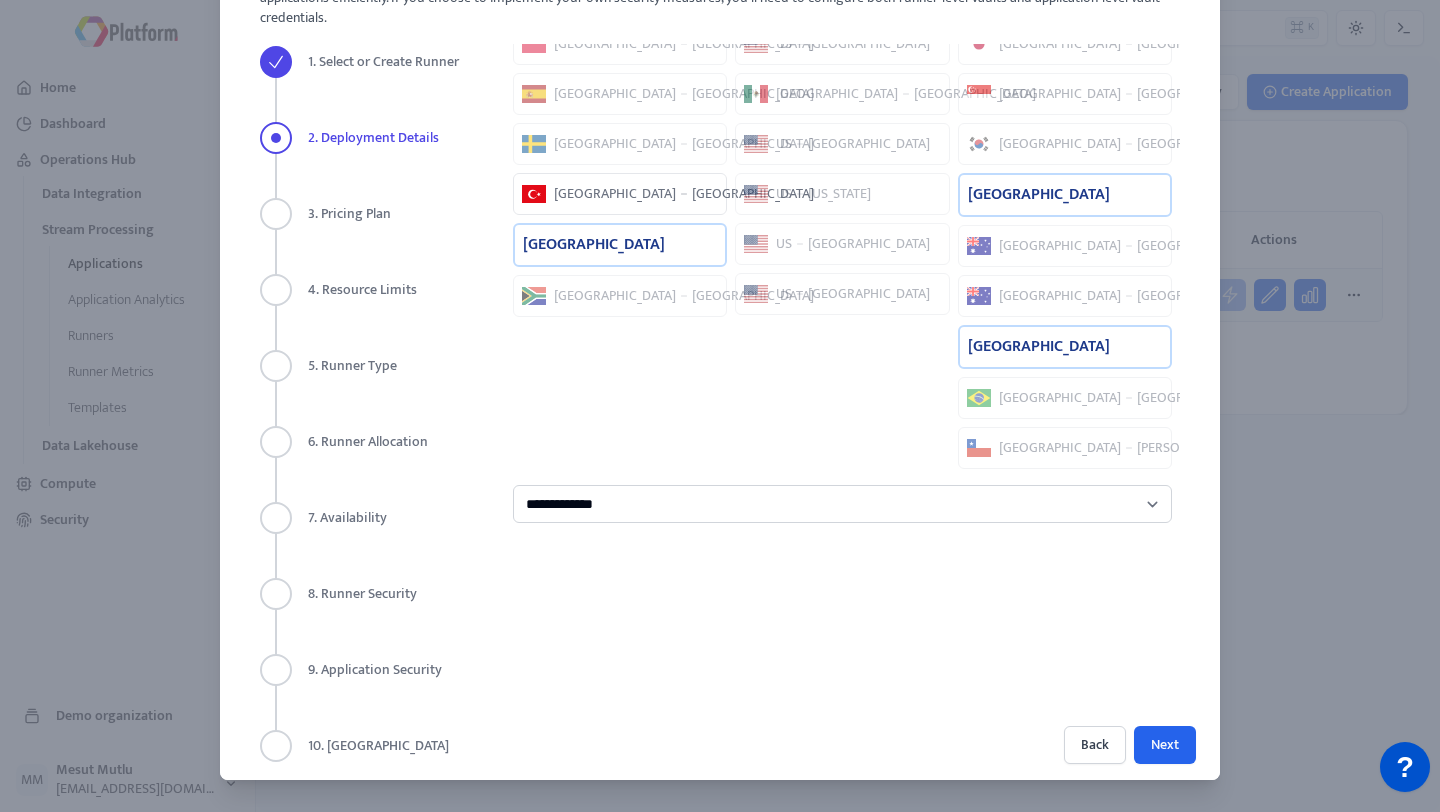 click on "[GEOGRAPHIC_DATA]" at bounding box center (620, 245) 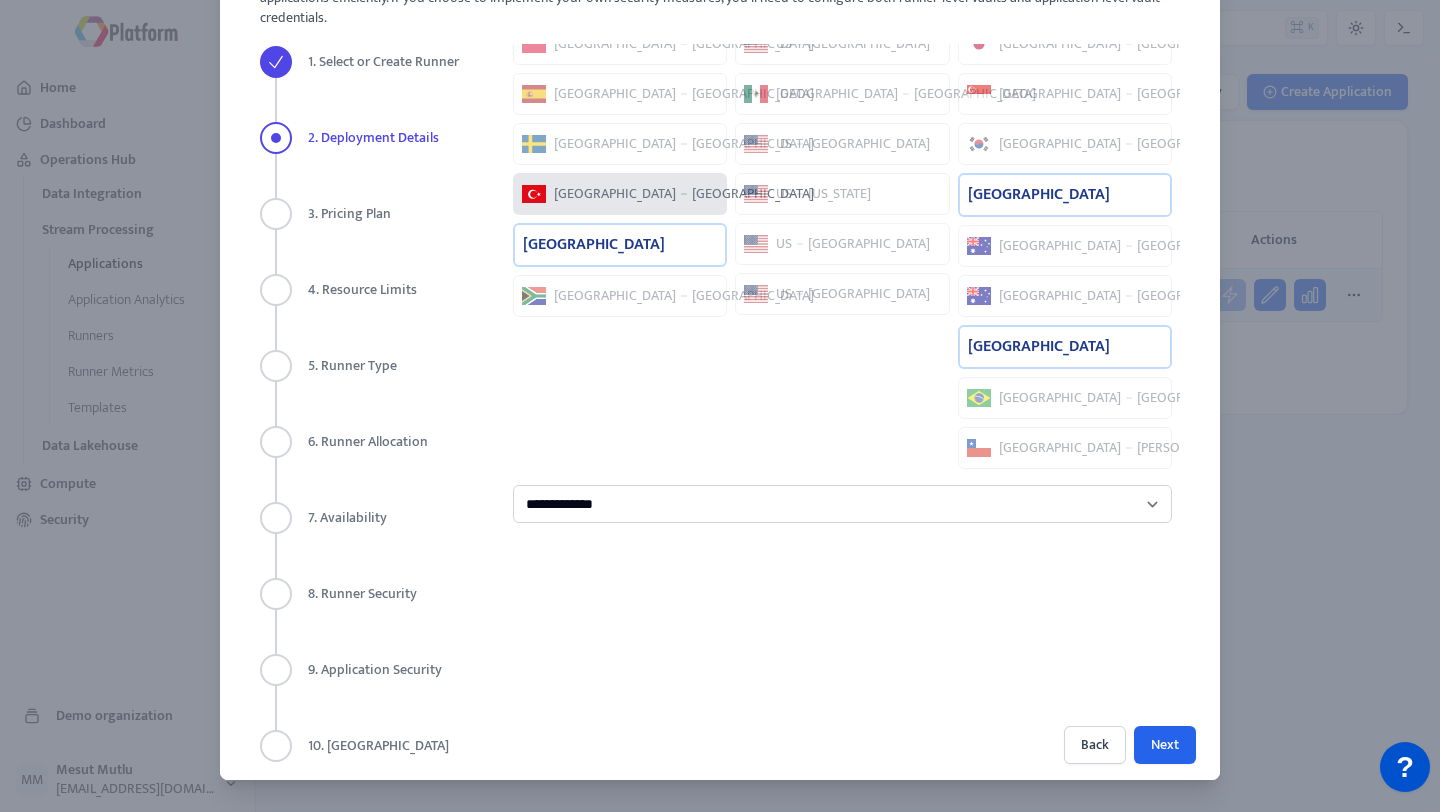 click on "[GEOGRAPHIC_DATA]" at bounding box center [753, 194] 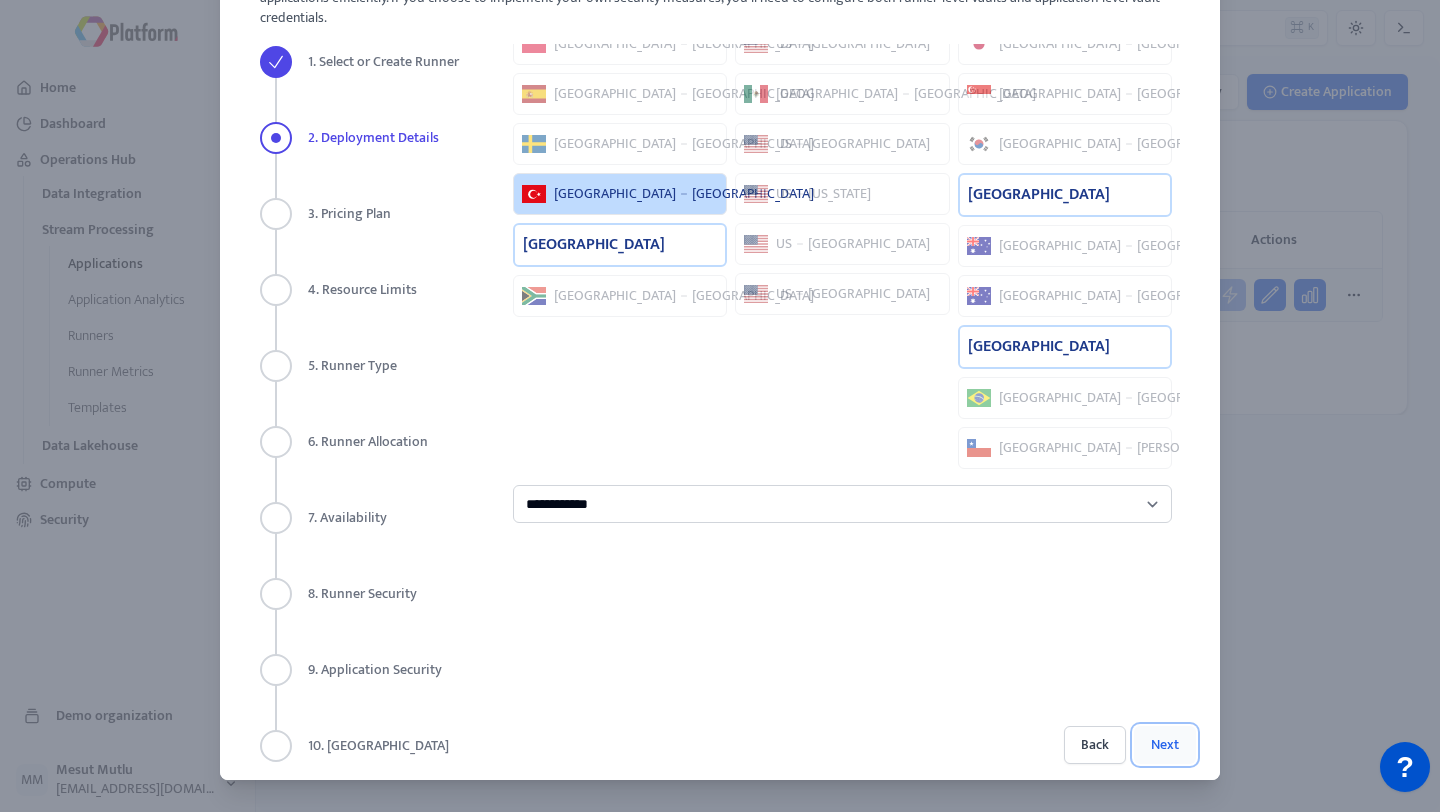 click on "Next" at bounding box center (1165, 745) 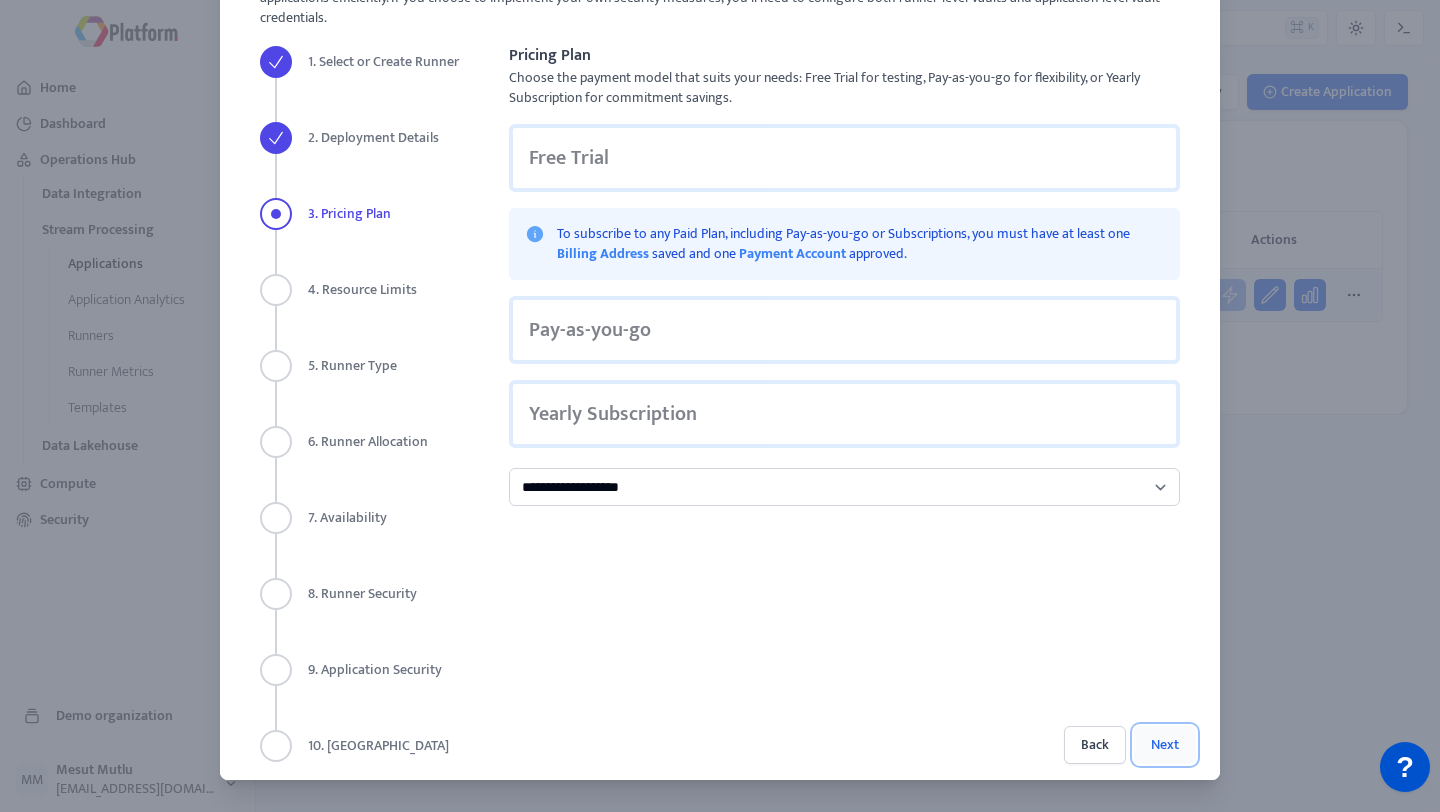 click on "Next" at bounding box center (1165, 745) 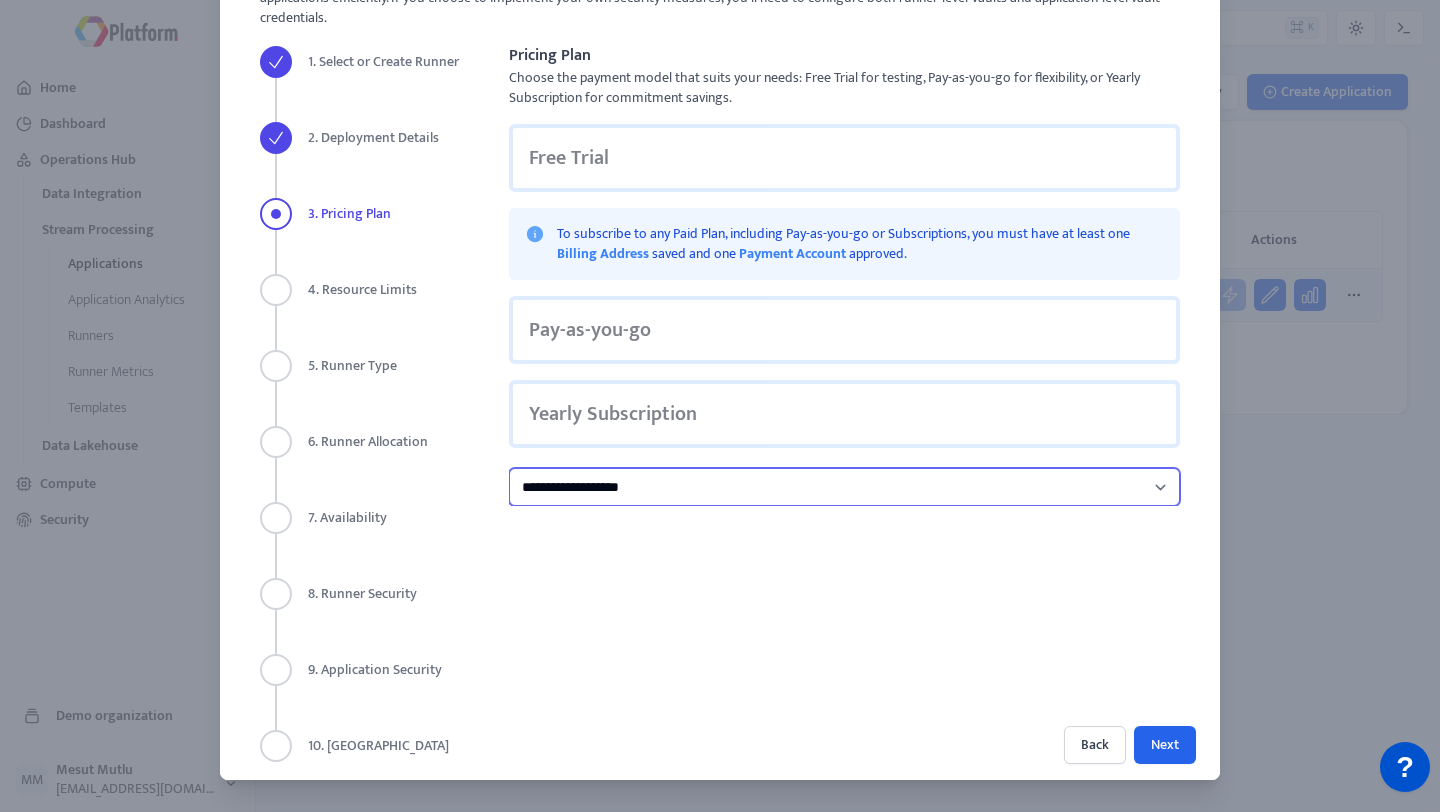 click on "**********" at bounding box center [844, 487] 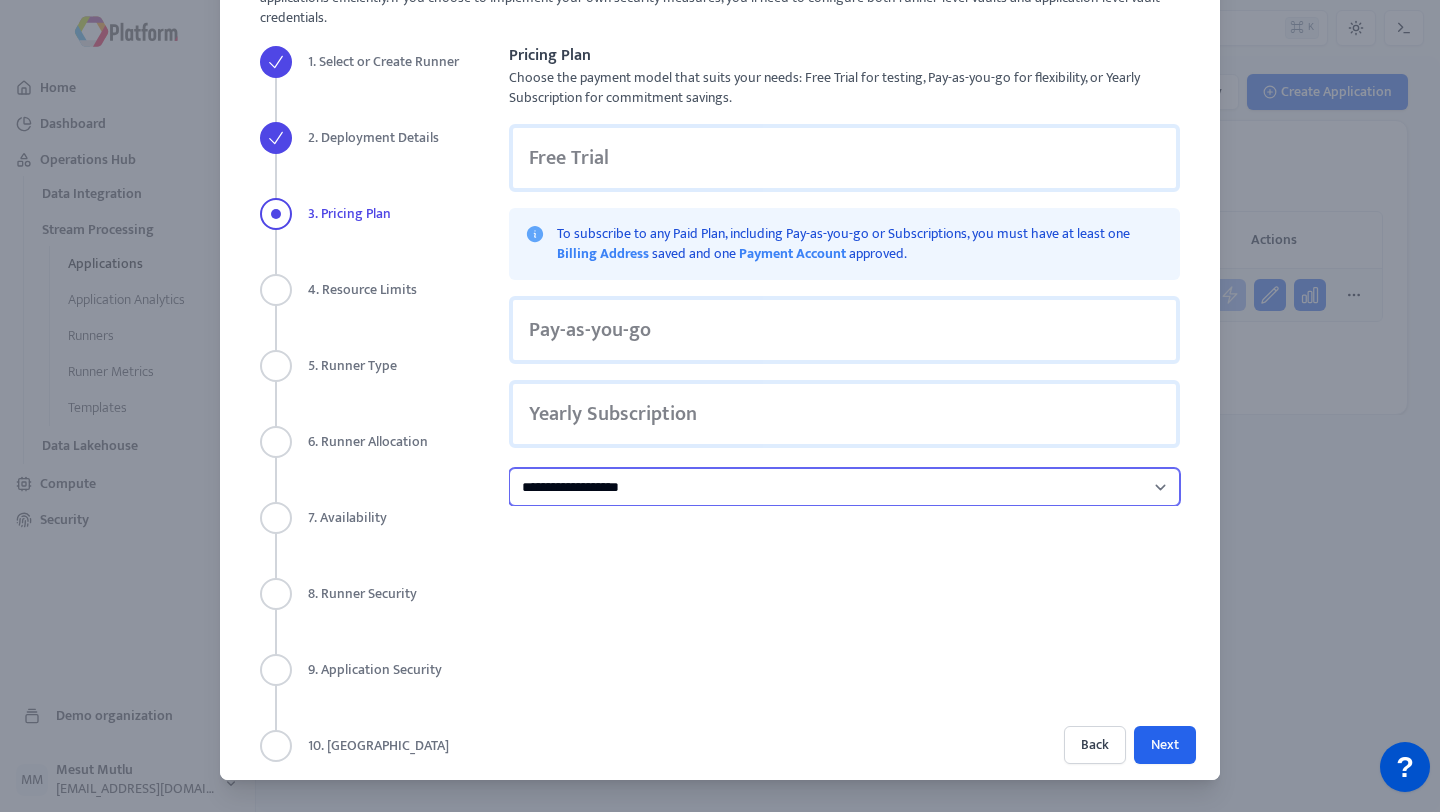 select on "**********" 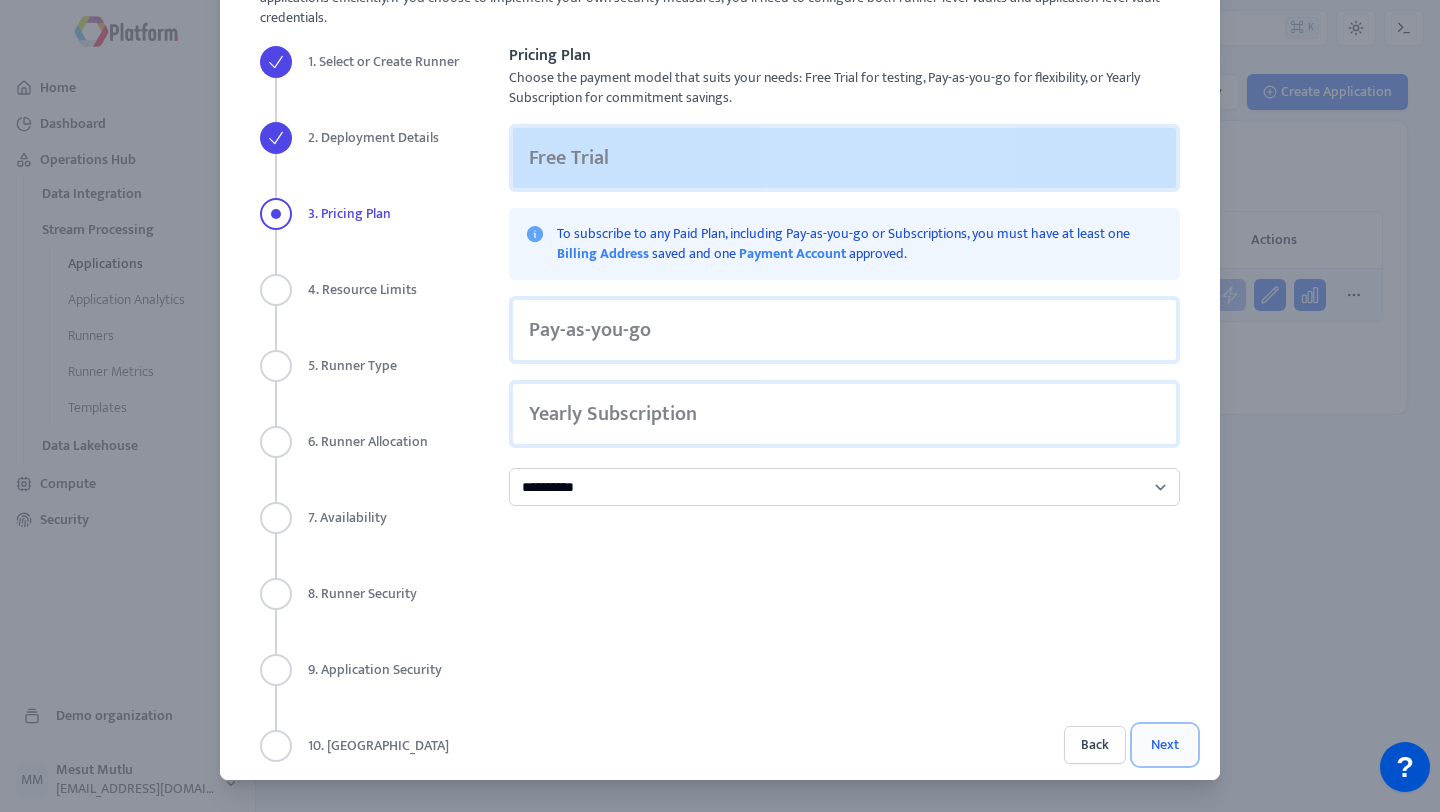 click on "Next" at bounding box center (1165, 745) 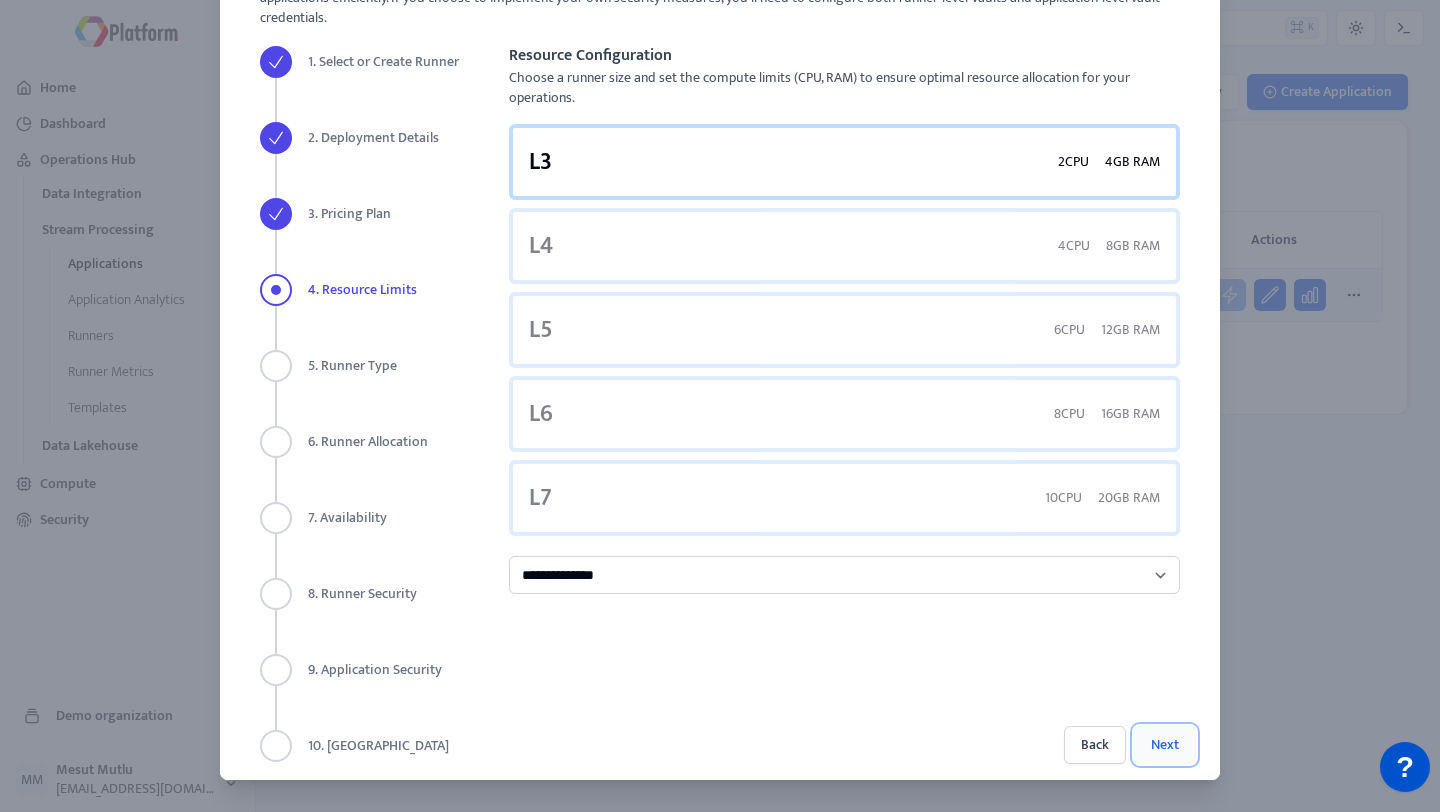 click on "Next" at bounding box center [1165, 745] 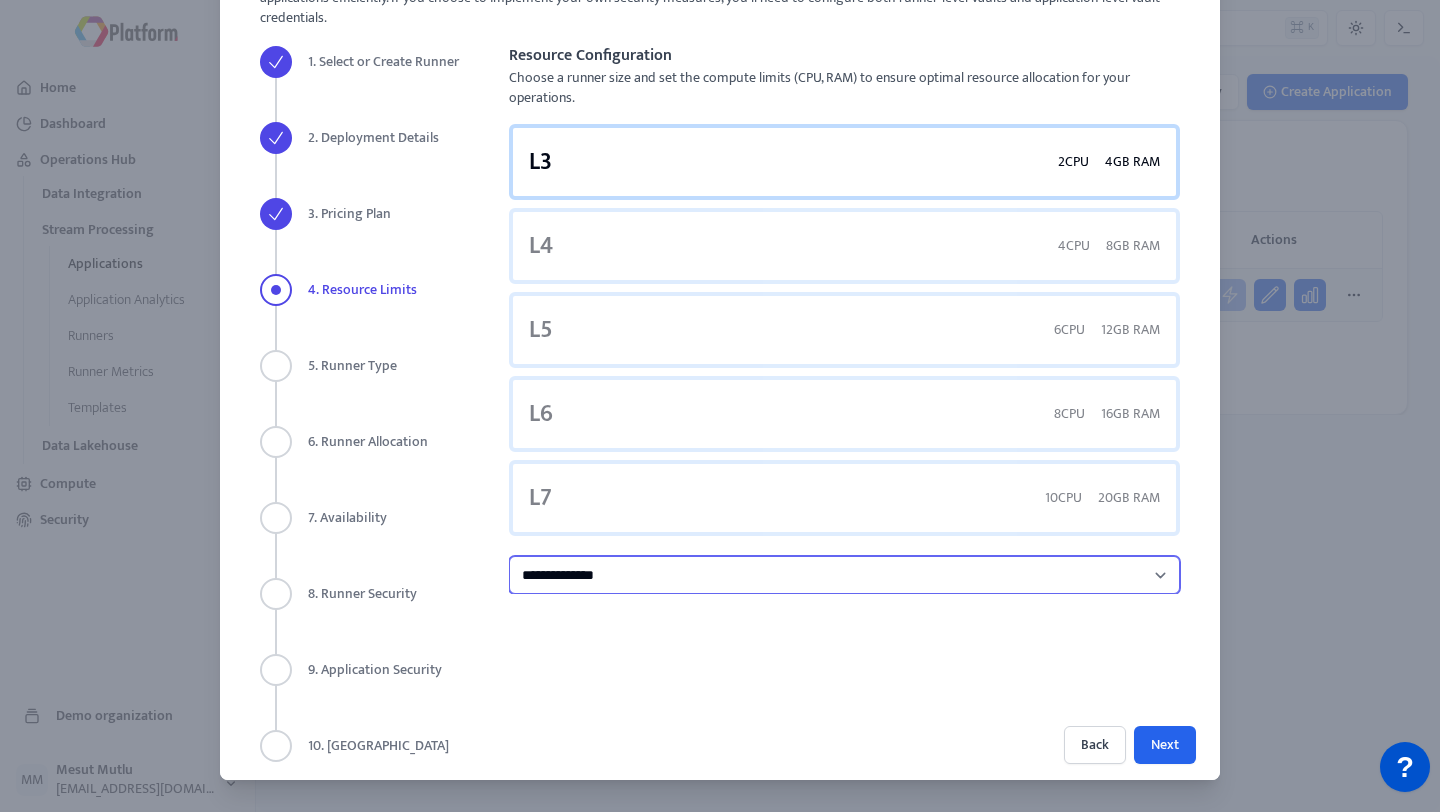 click on "**********" at bounding box center [844, 575] 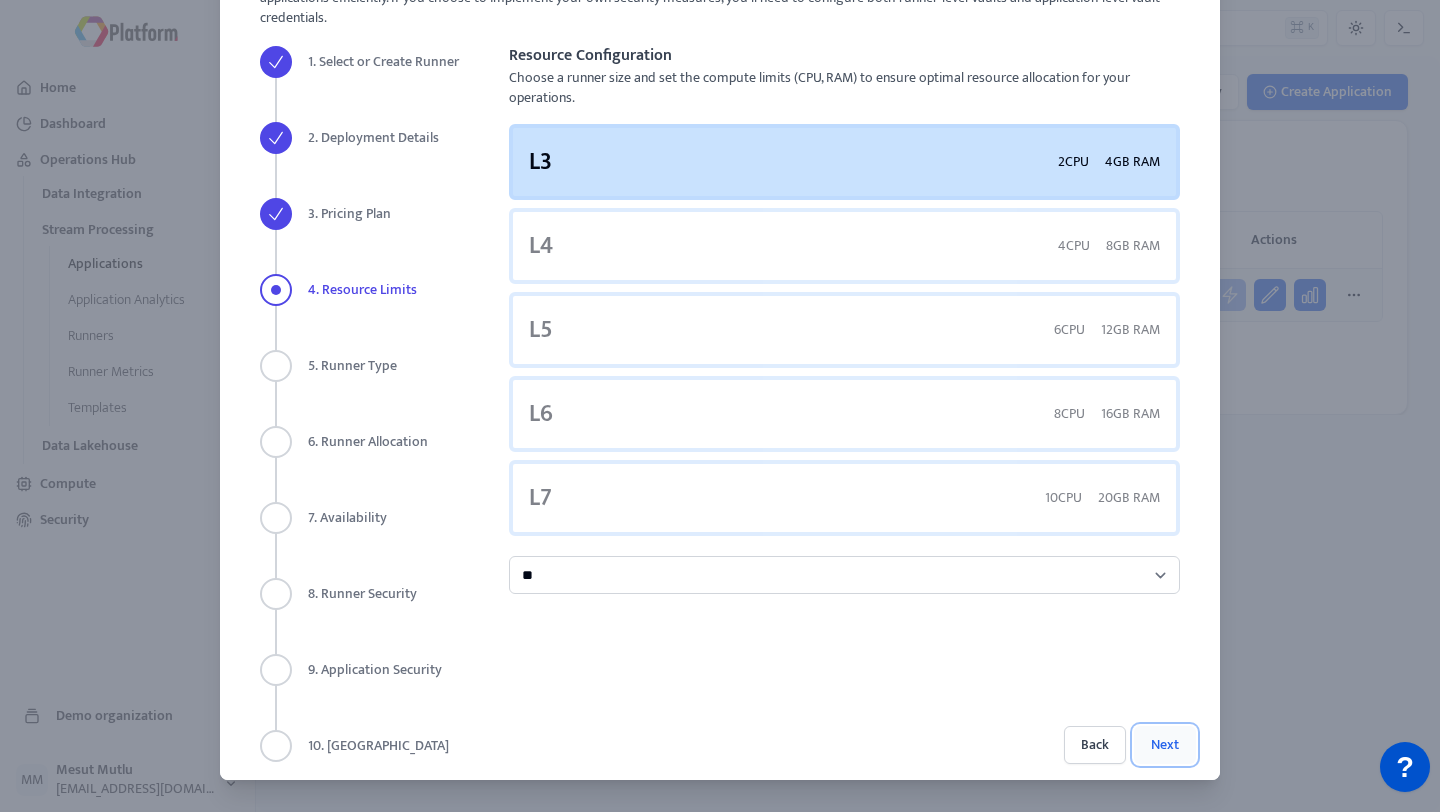 click on "Next" at bounding box center [1165, 745] 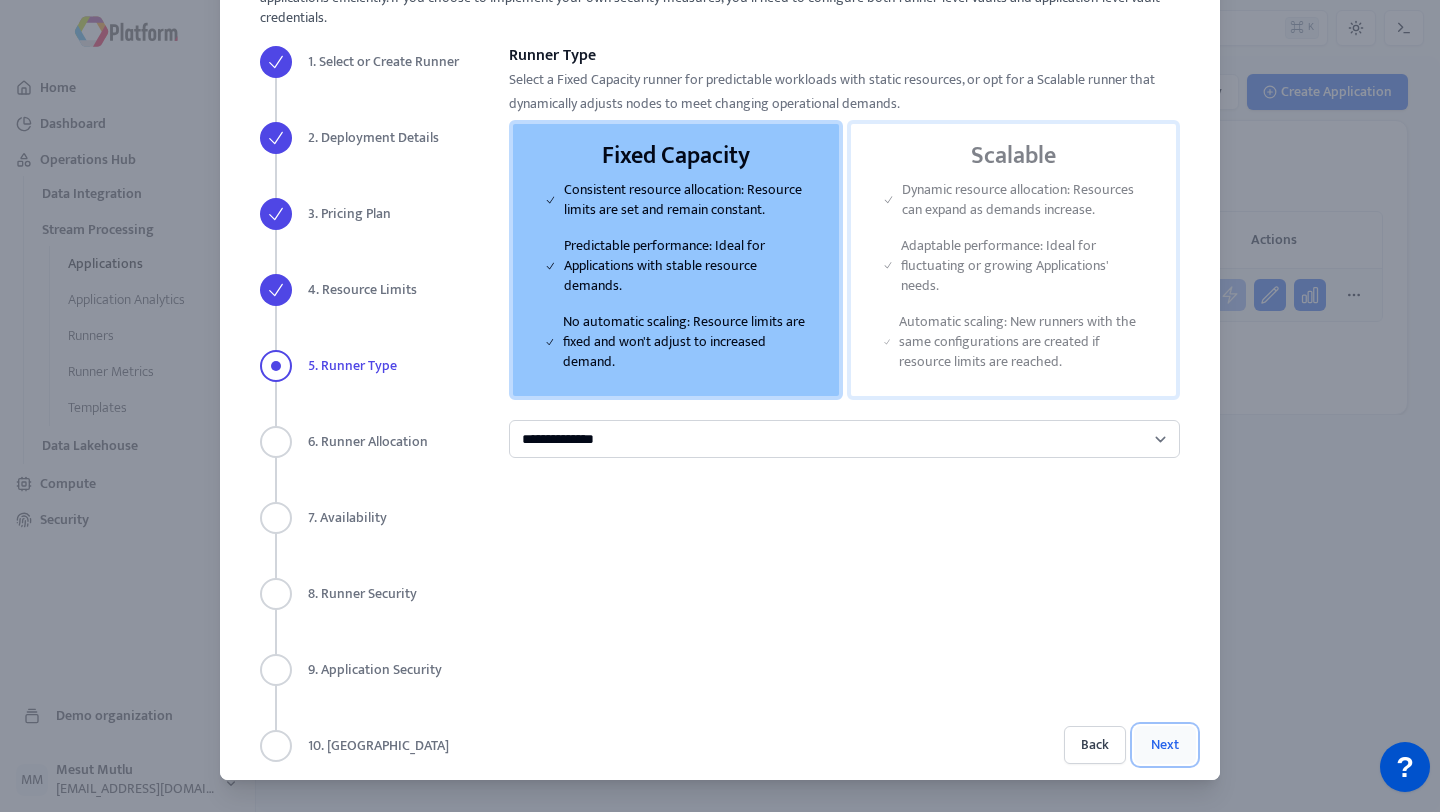 click on "Next" at bounding box center [1165, 745] 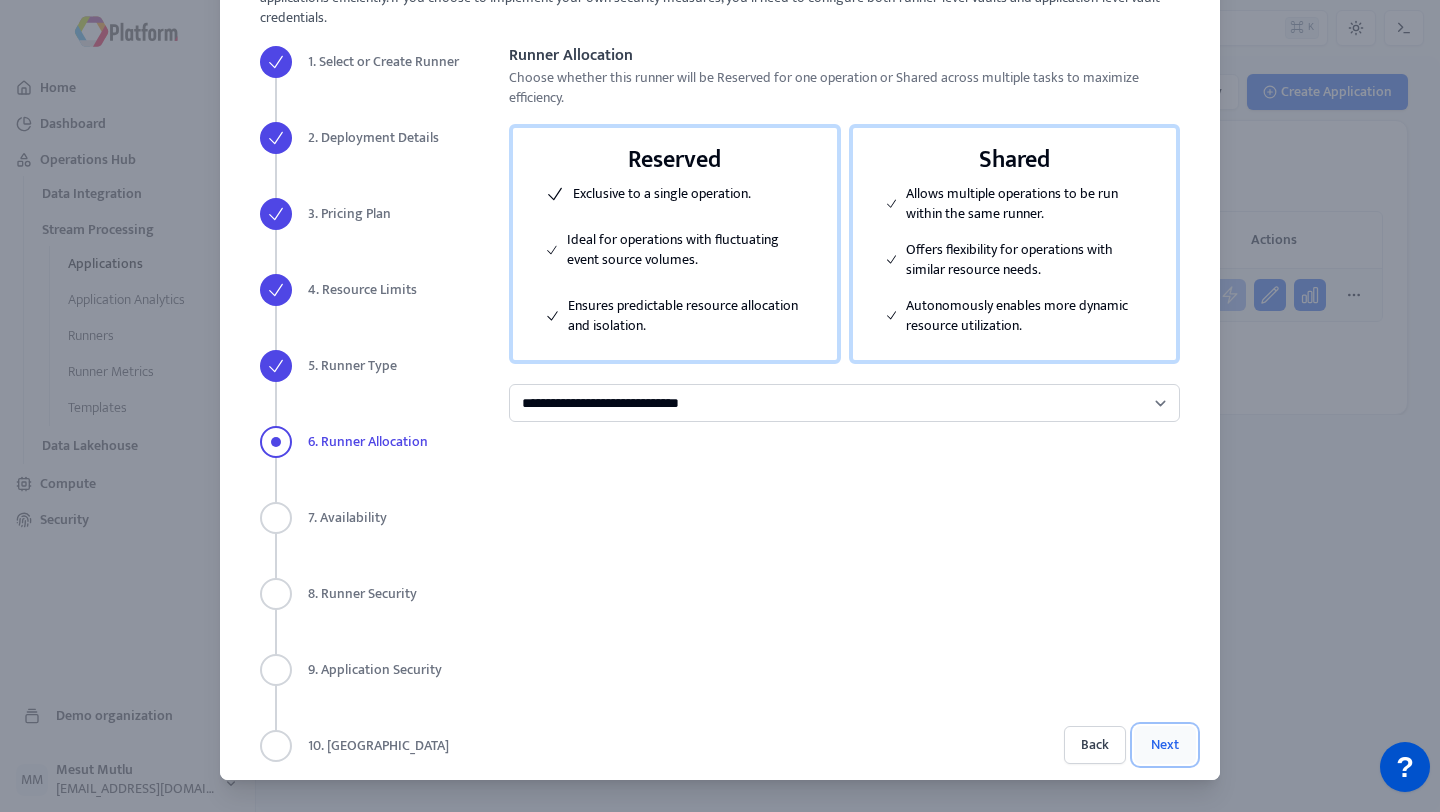 click on "Next" at bounding box center (1165, 745) 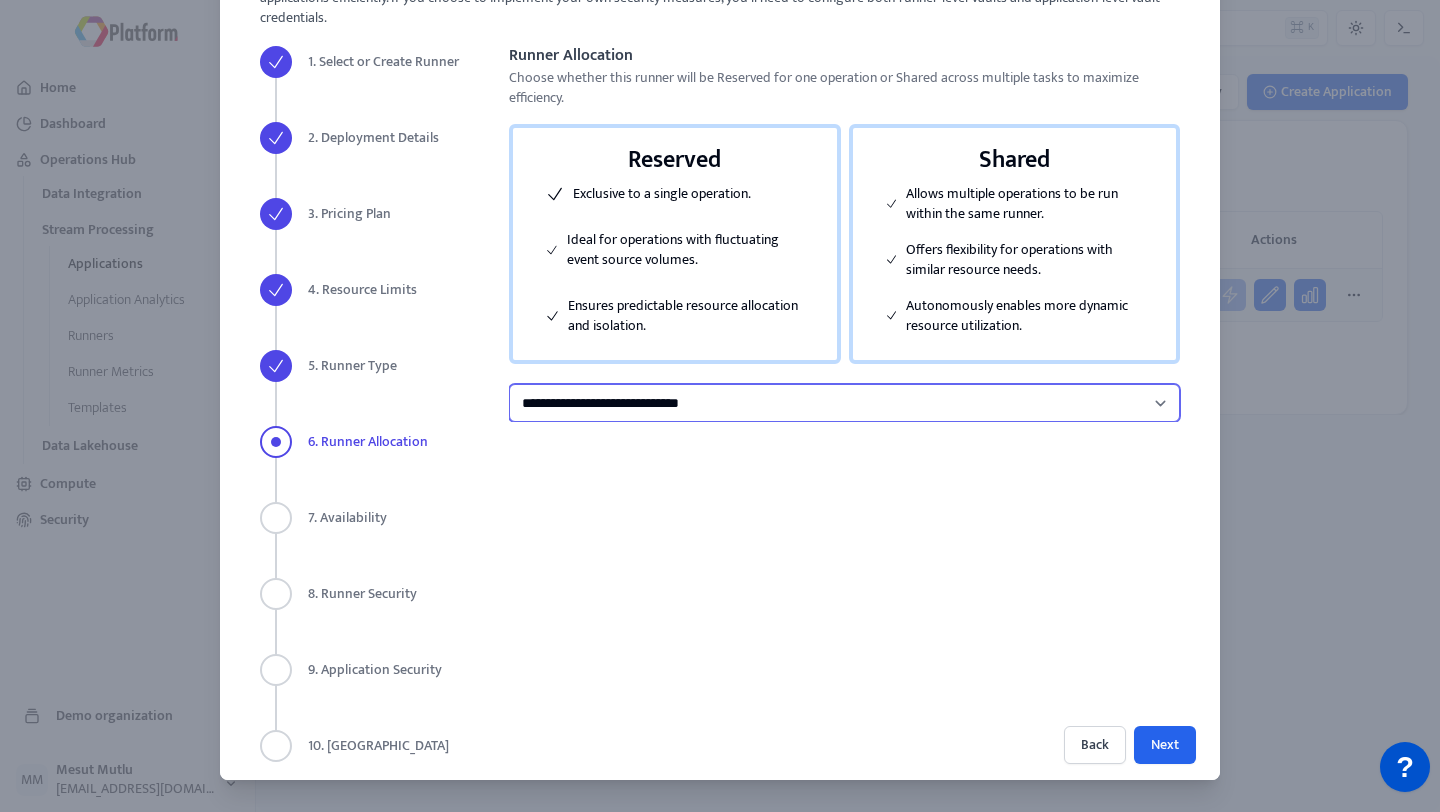 click on "**********" at bounding box center (844, 403) 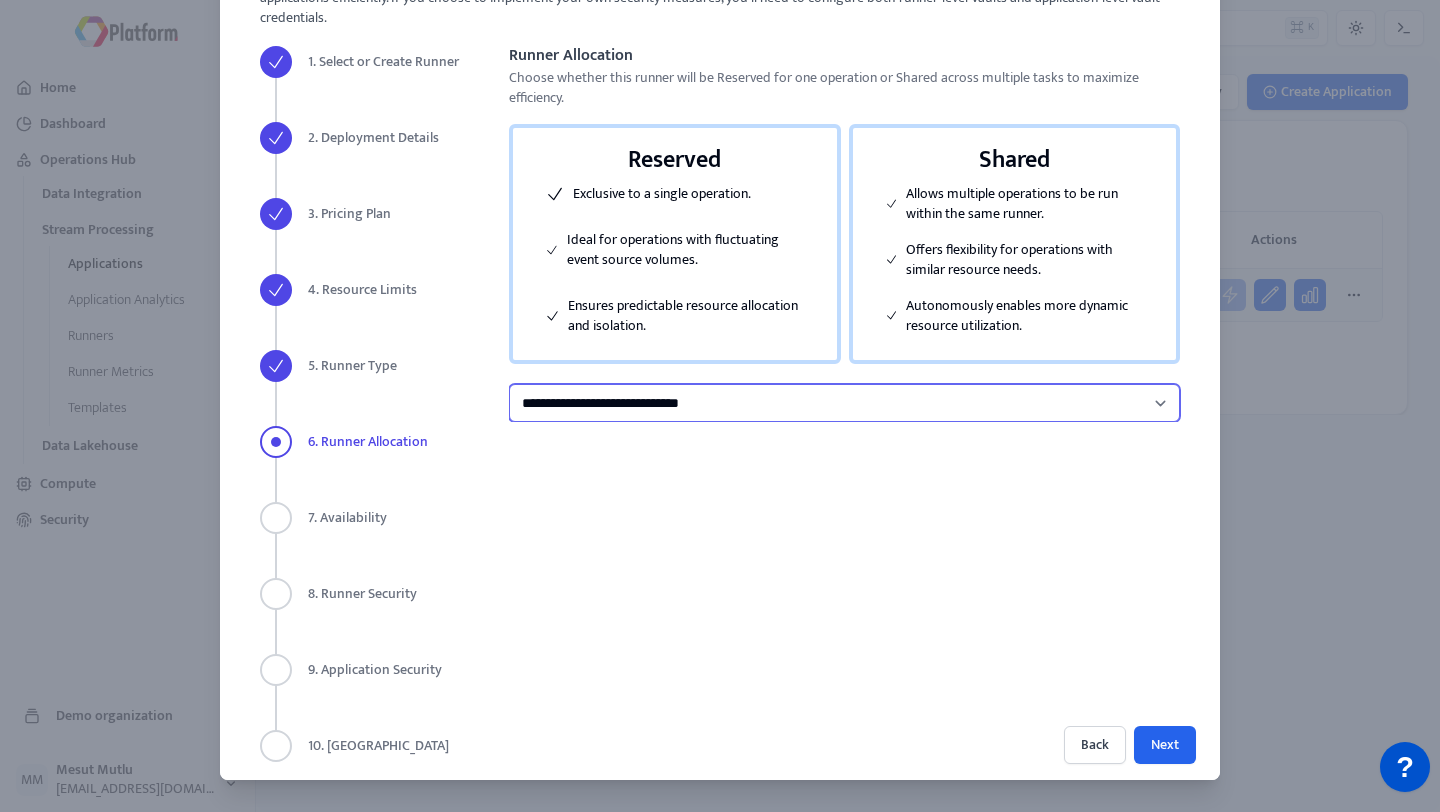 select on "******" 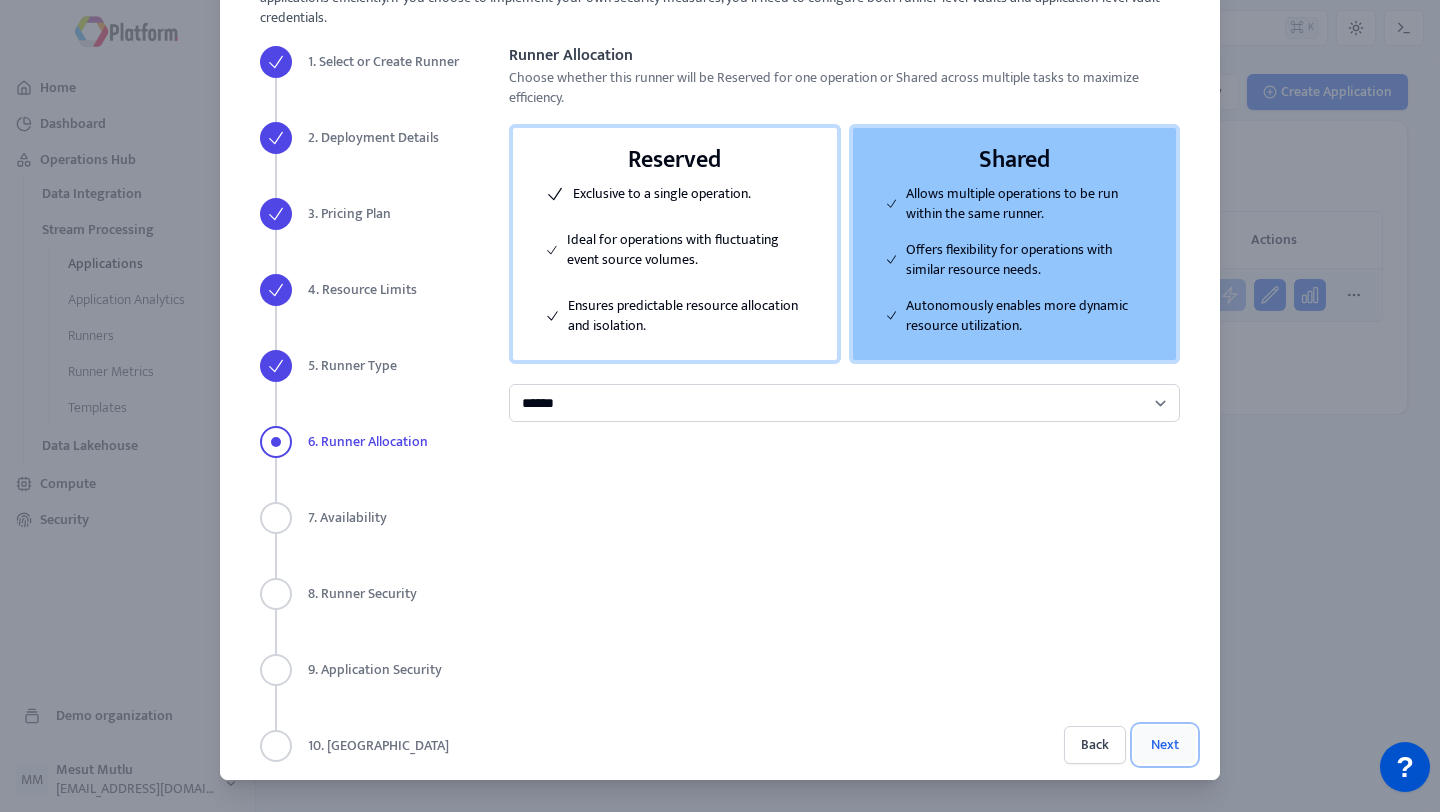 click on "Next" at bounding box center (1165, 745) 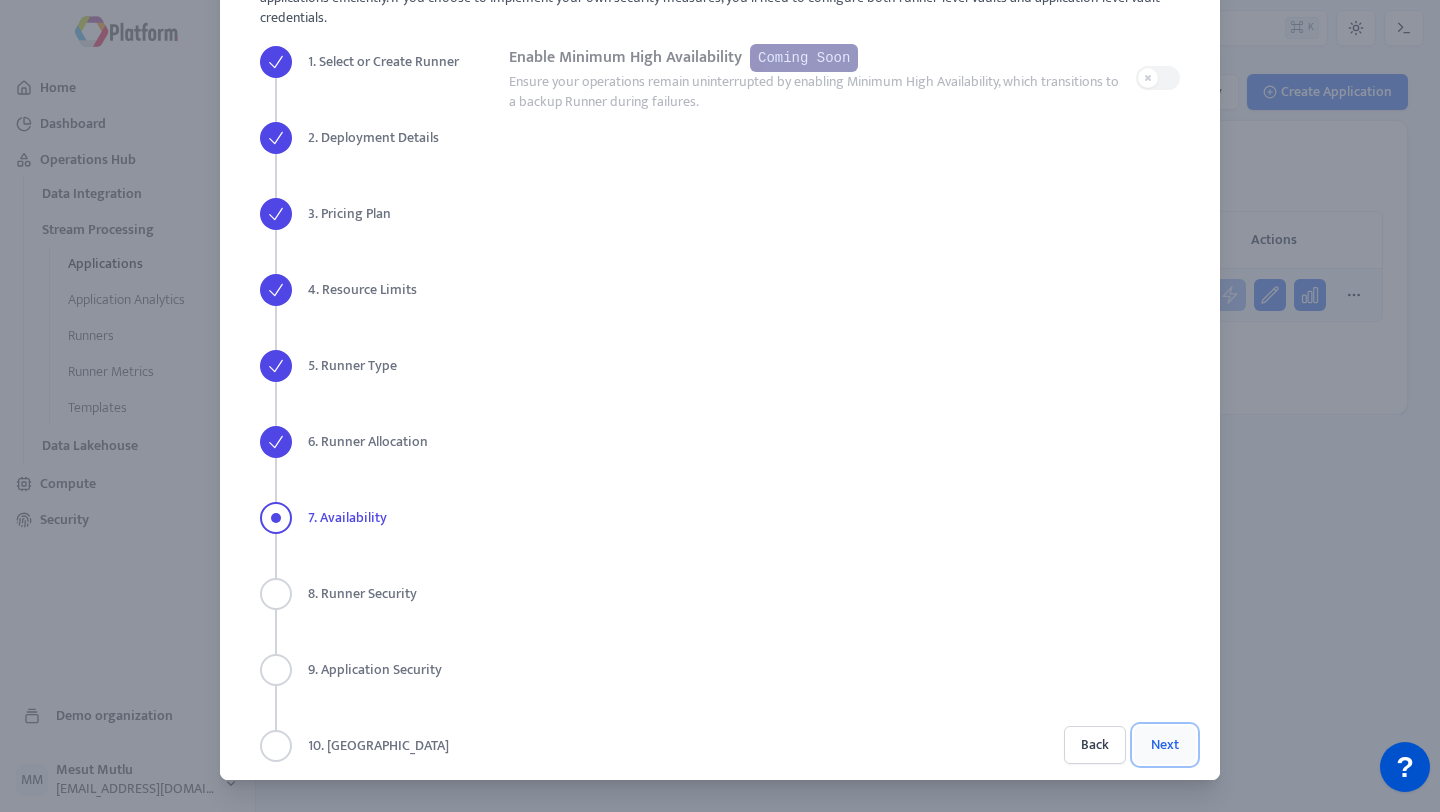 click on "Next" at bounding box center (1165, 745) 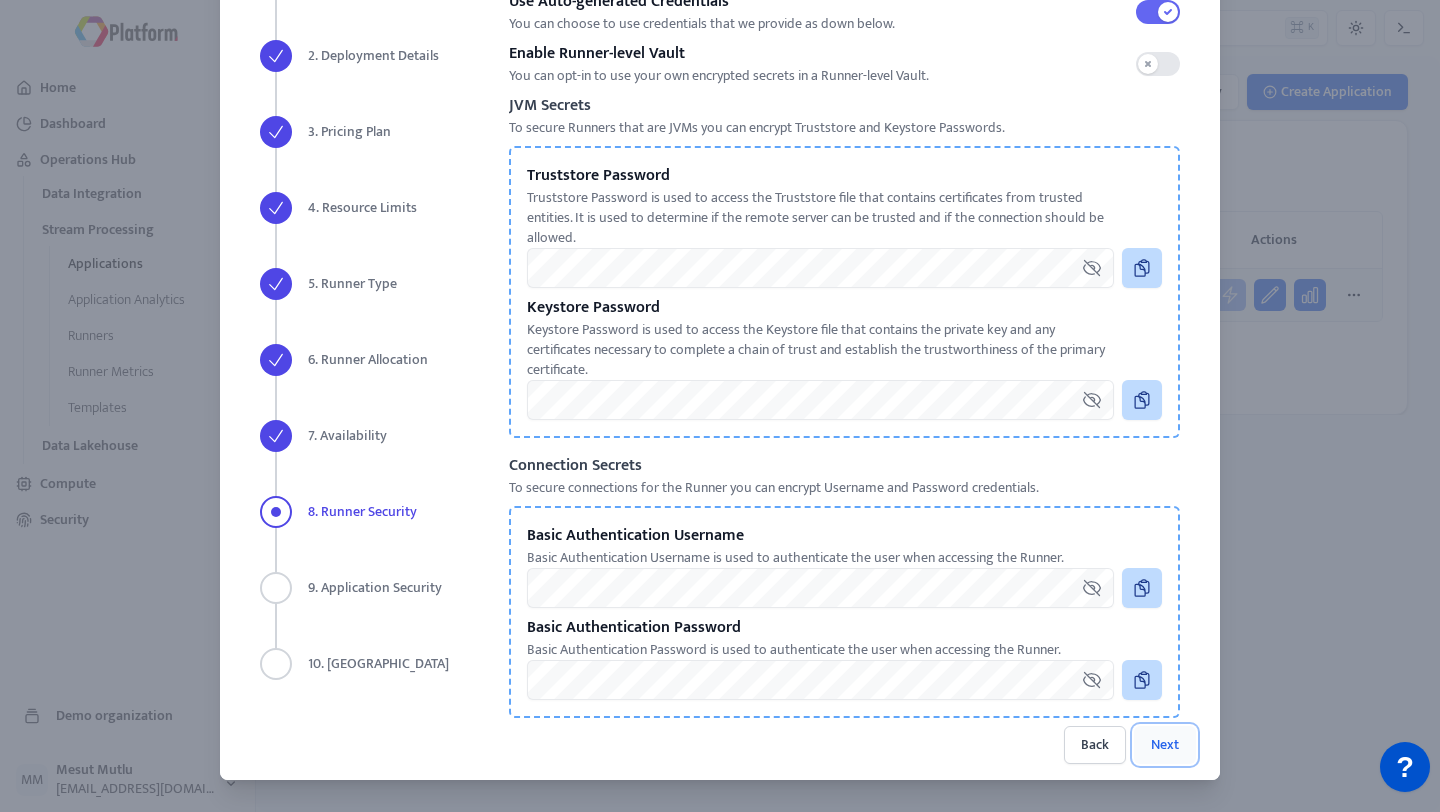 click on "Next" at bounding box center (1165, 745) 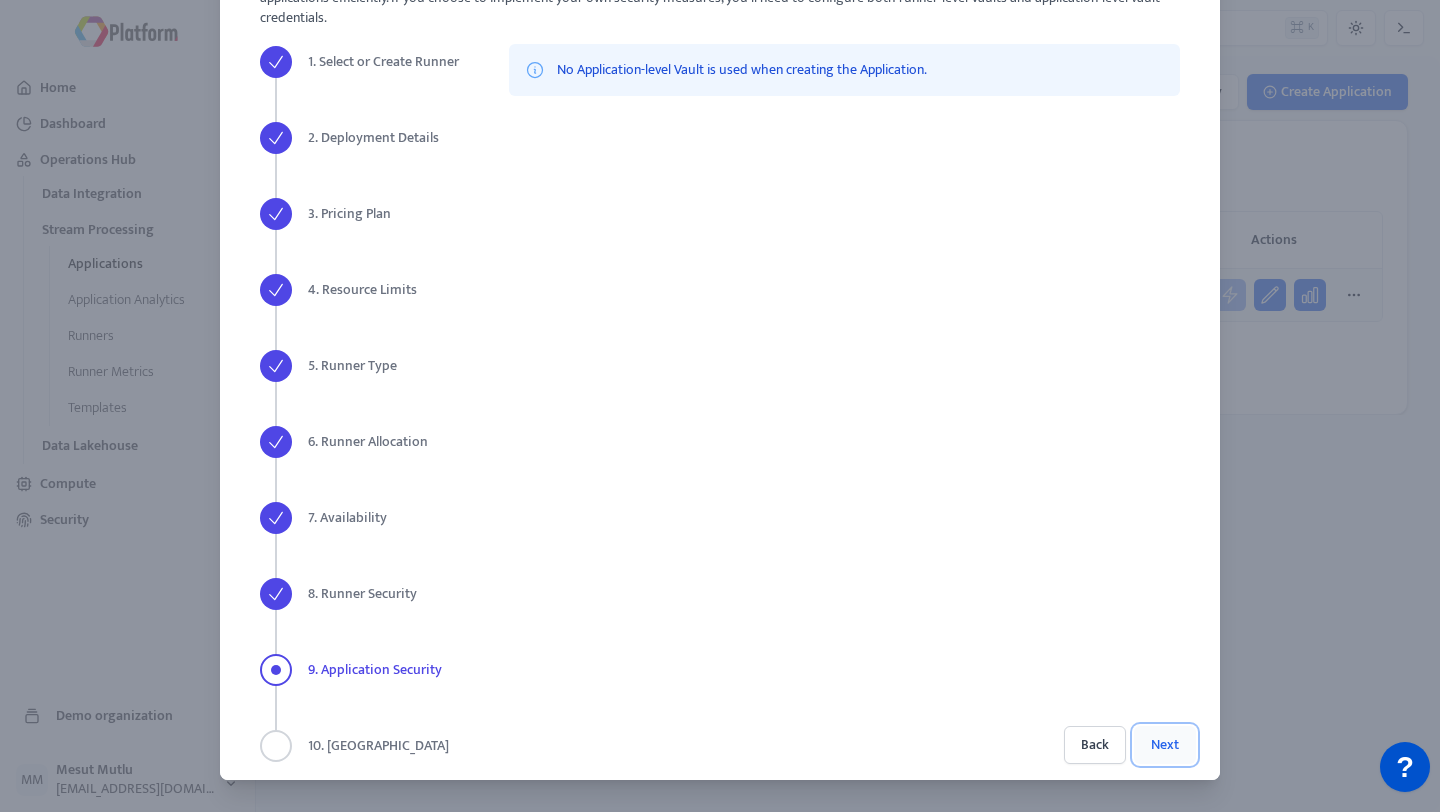 click on "Next" at bounding box center (1165, 745) 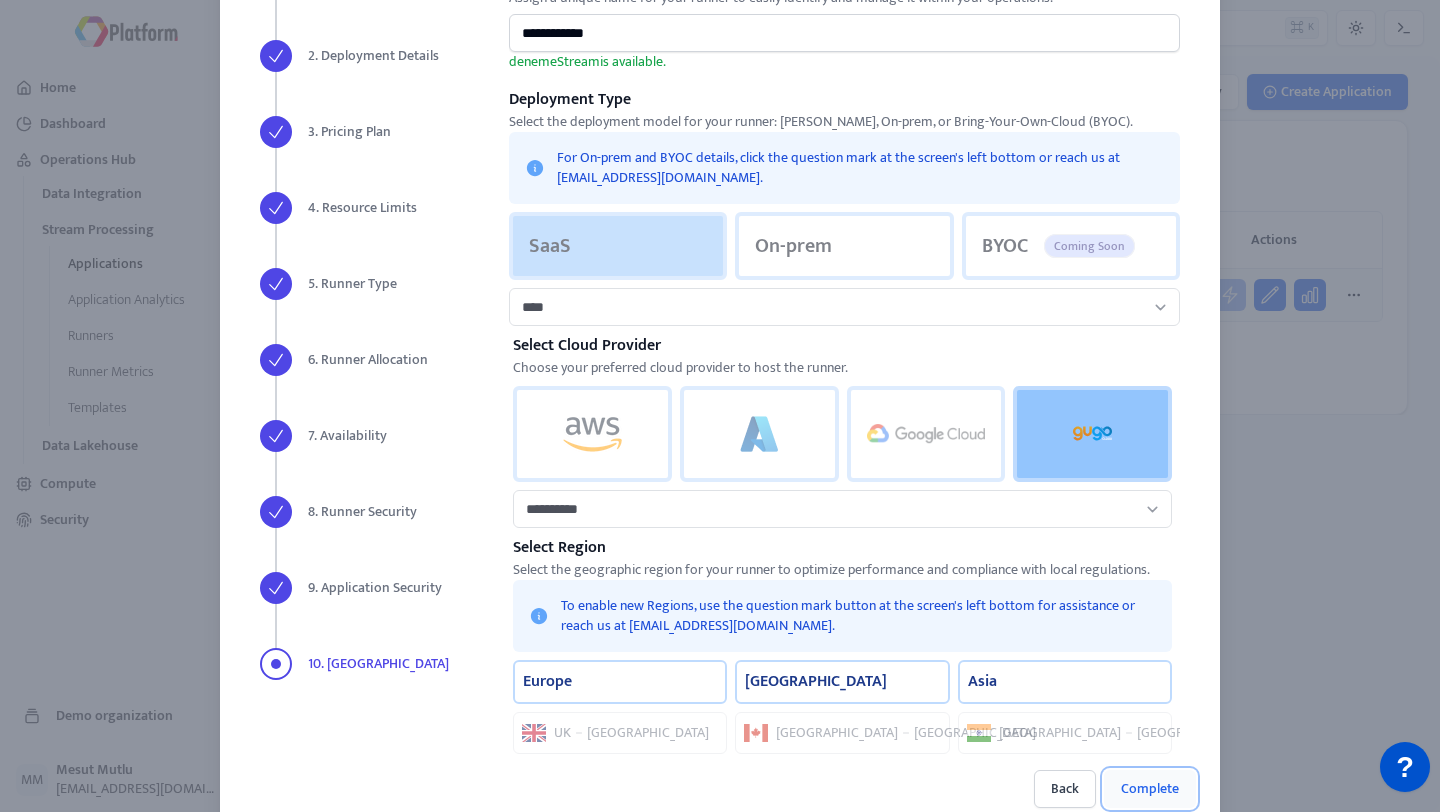 click on "Complete" at bounding box center [1150, 789] 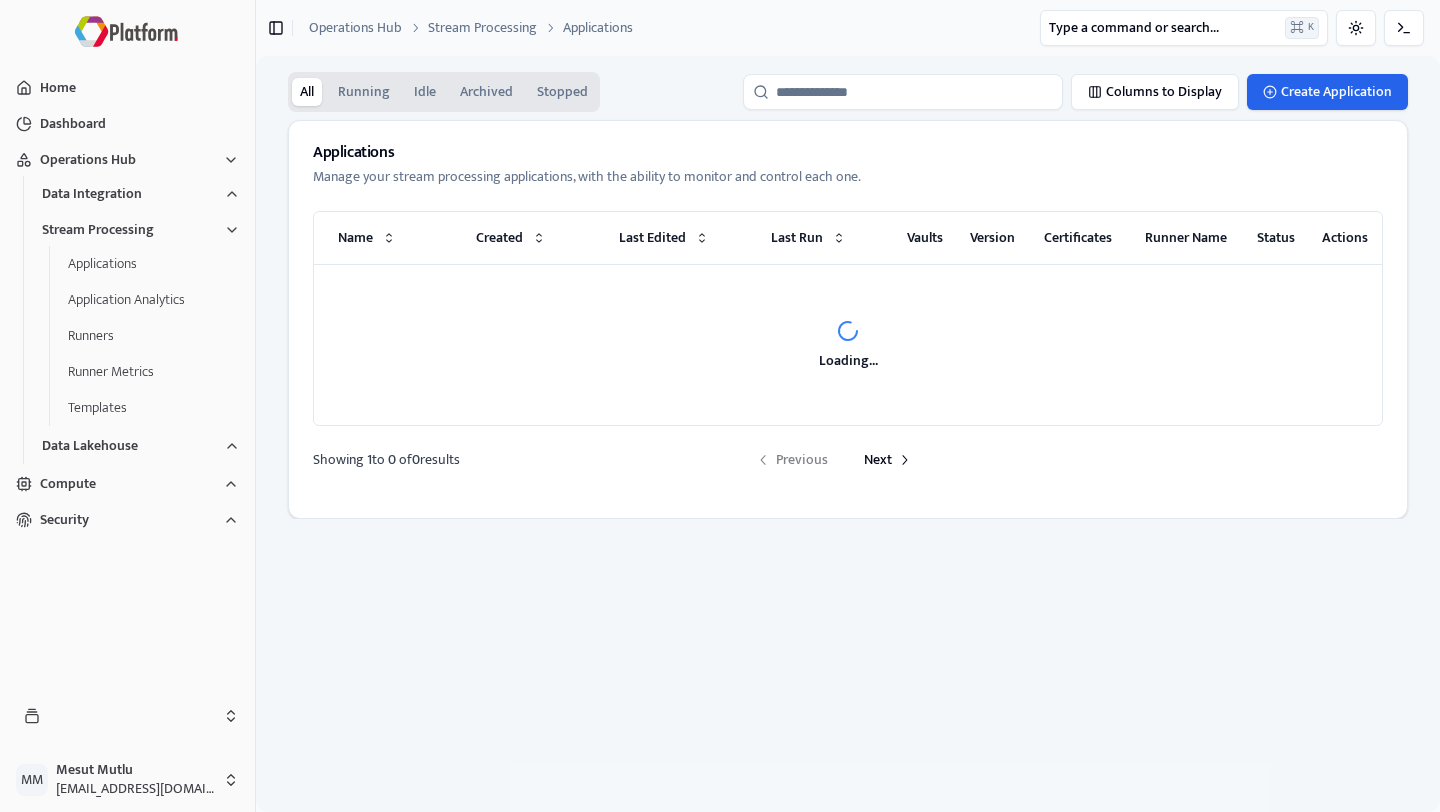 scroll, scrollTop: 0, scrollLeft: 0, axis: both 